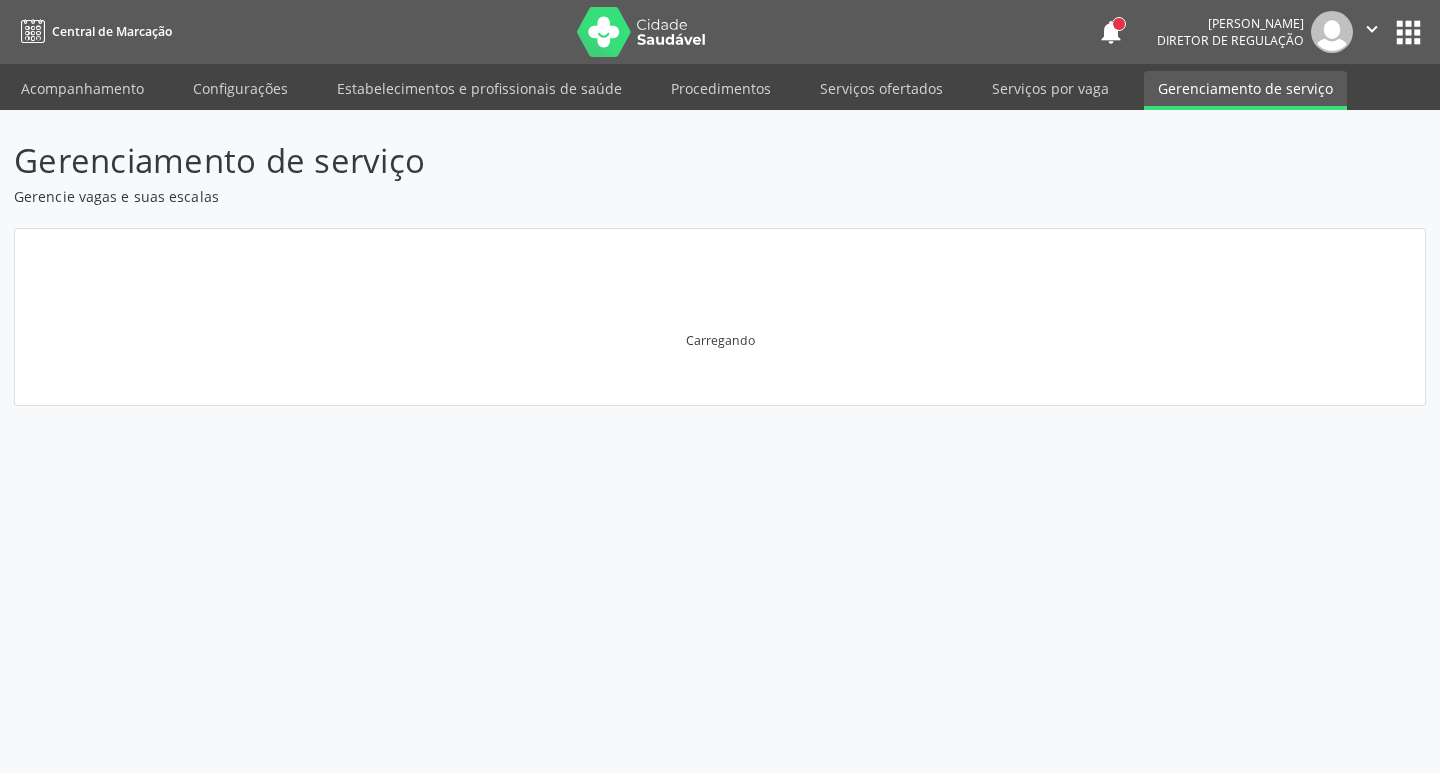 scroll, scrollTop: 0, scrollLeft: 0, axis: both 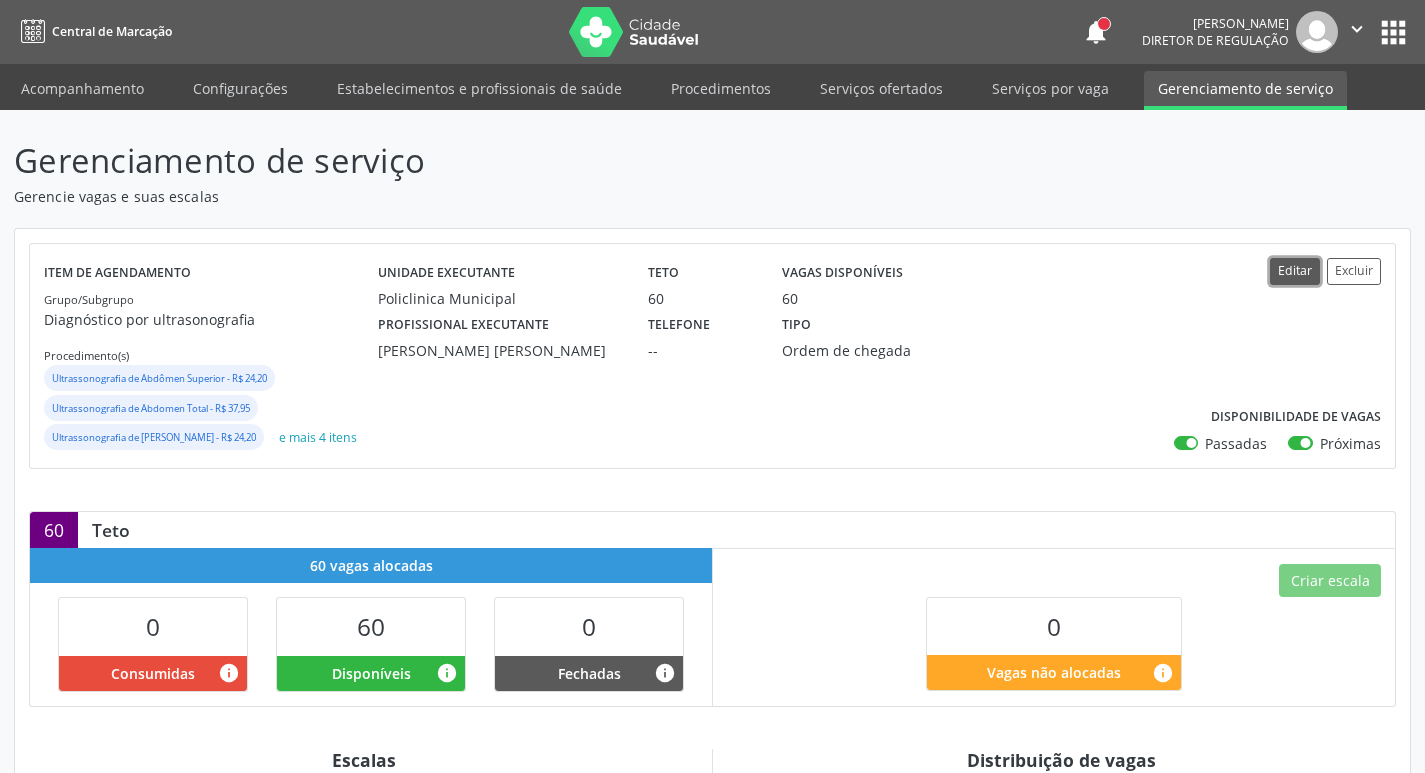 click on "Editar" at bounding box center (1295, 271) 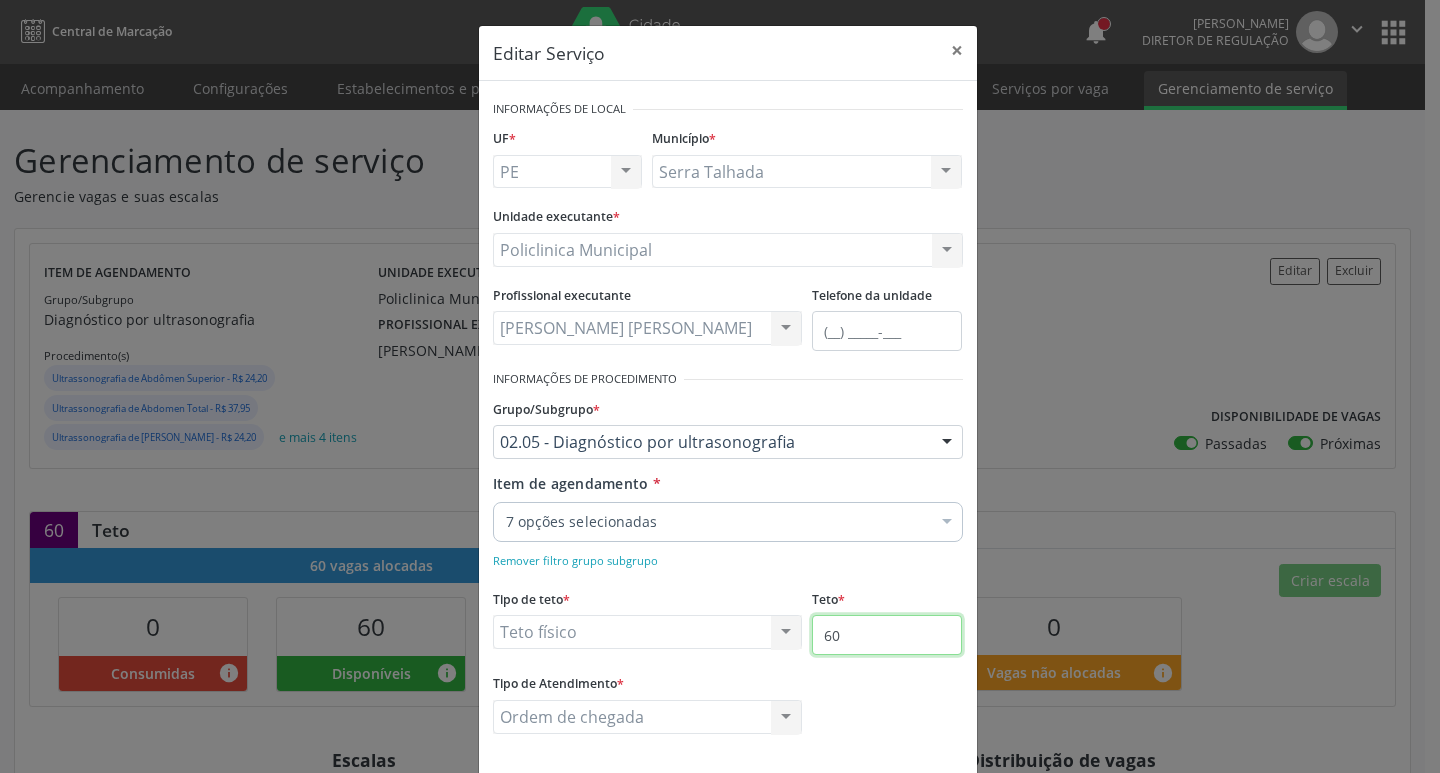 click on "60" at bounding box center [887, 635] 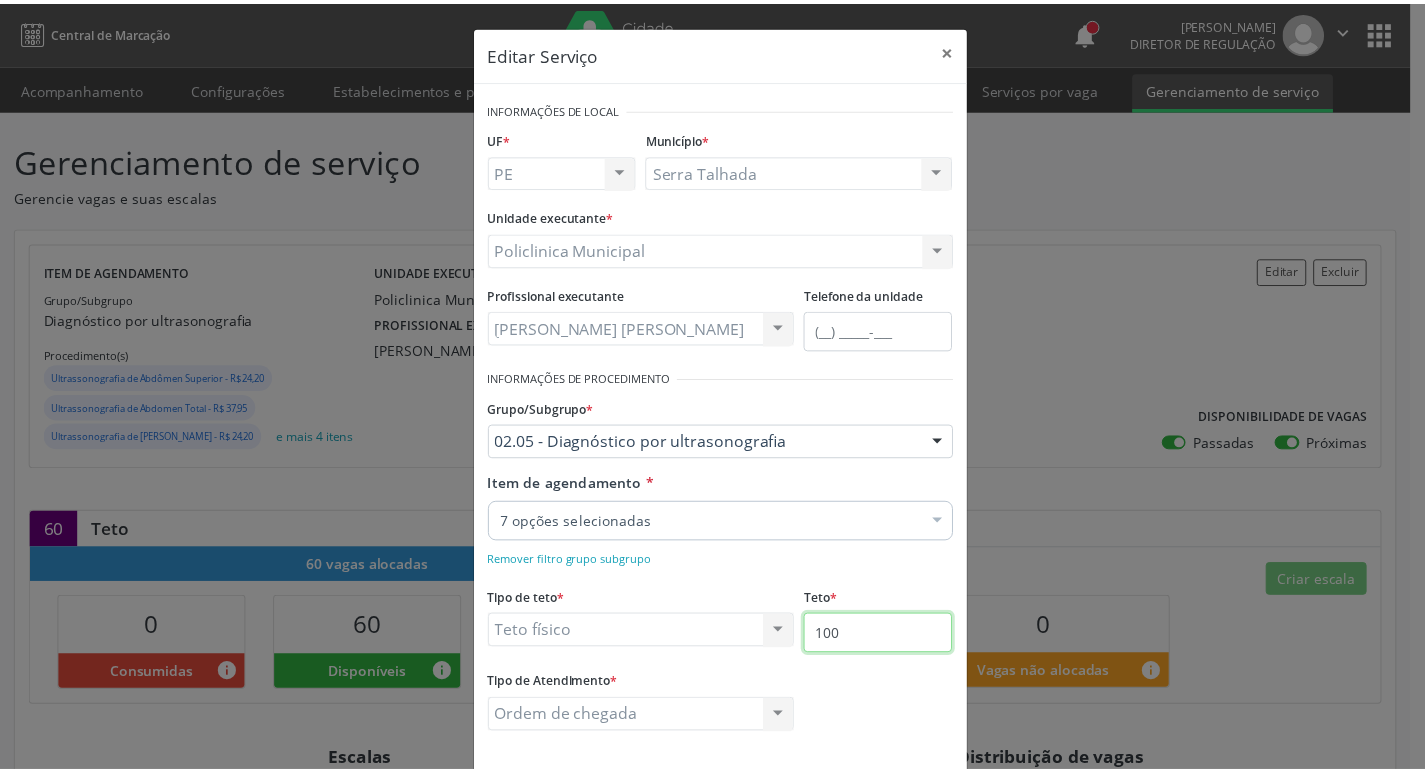 scroll, scrollTop: 91, scrollLeft: 0, axis: vertical 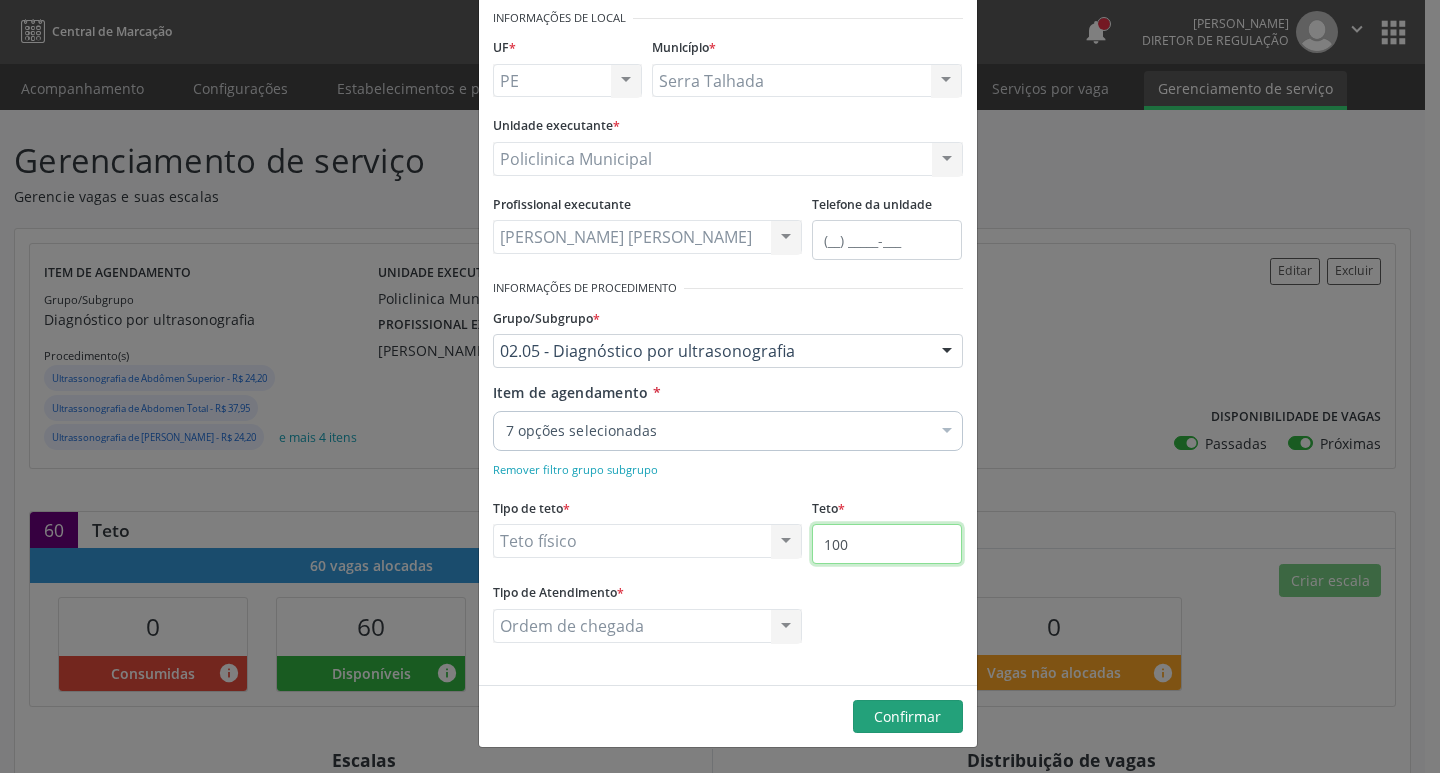 type on "100" 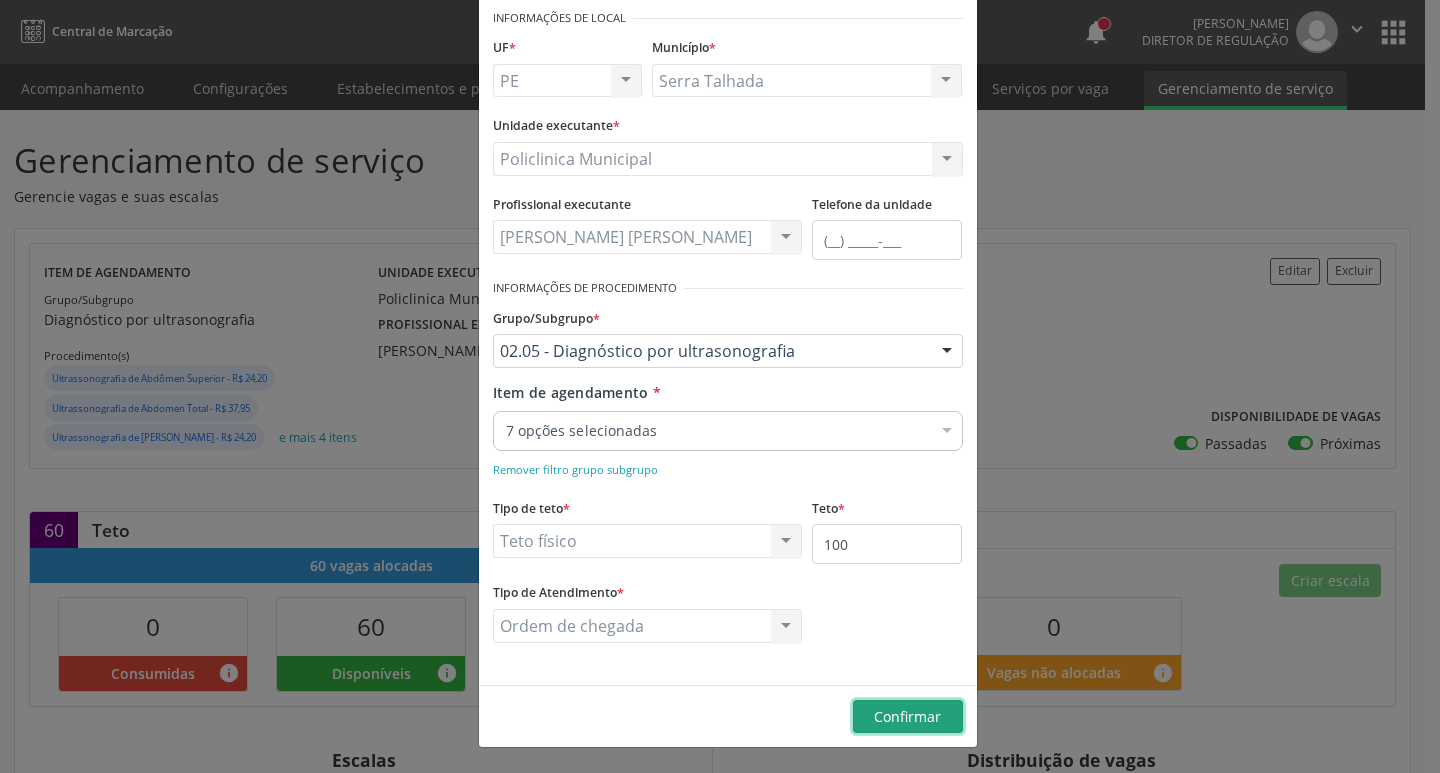 click on "Confirmar" at bounding box center (907, 716) 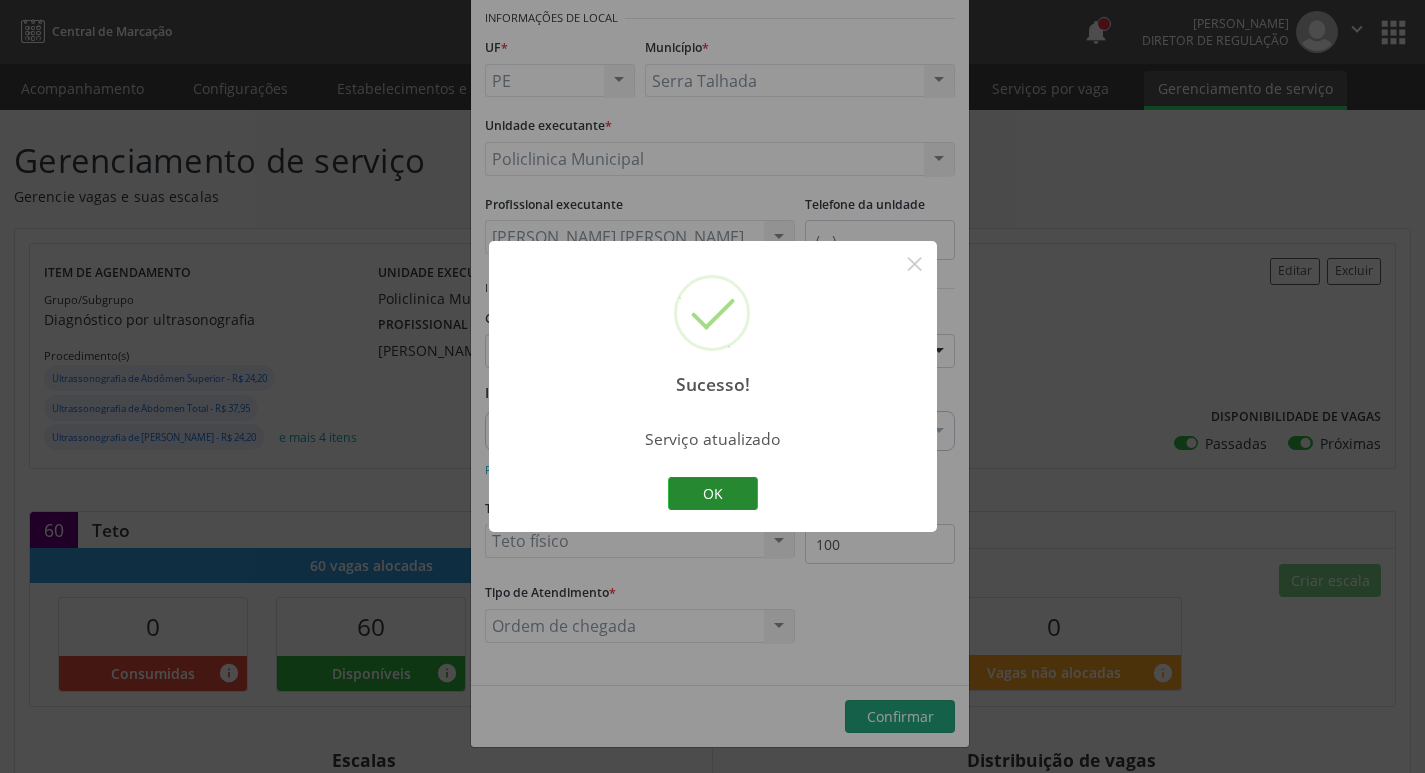 click on "OK" at bounding box center [713, 494] 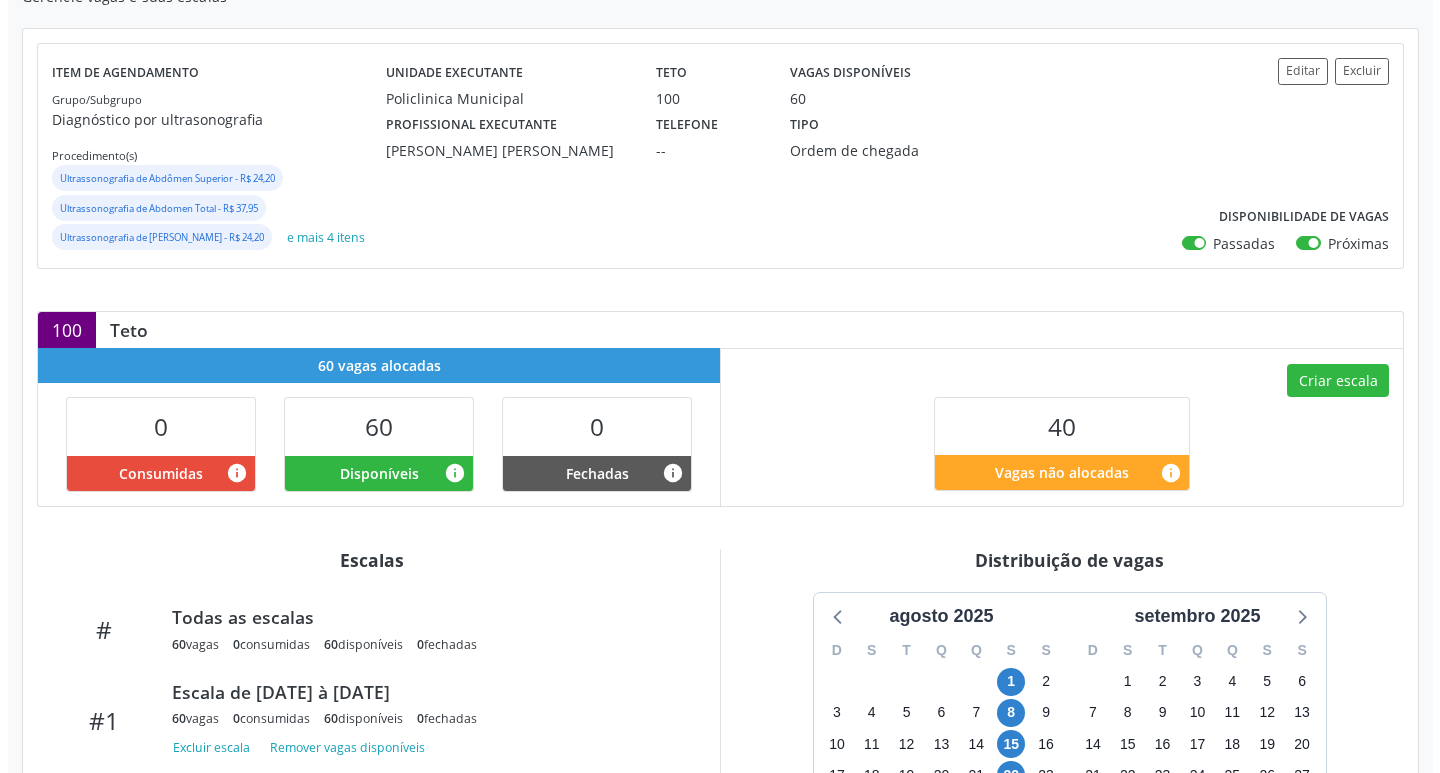 scroll, scrollTop: 418, scrollLeft: 0, axis: vertical 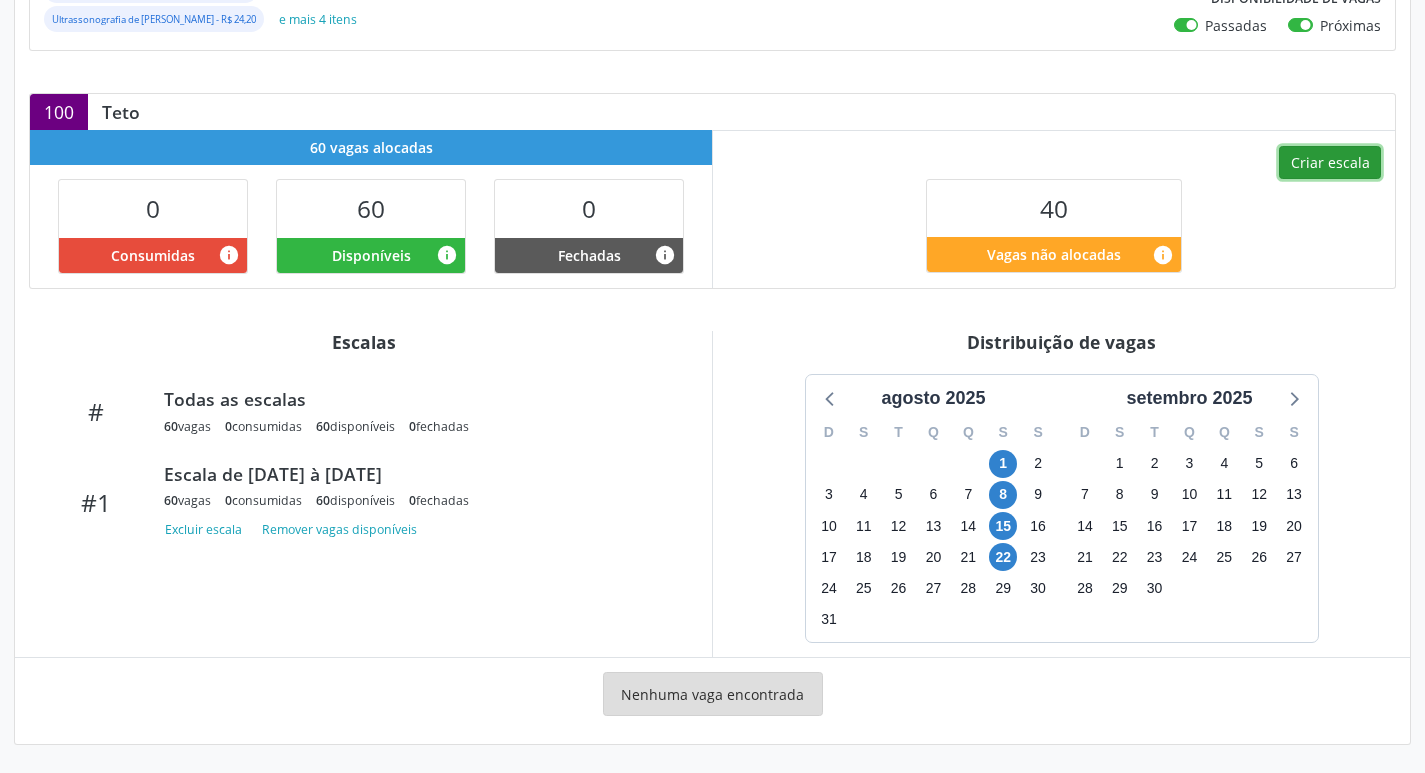 drag, startPoint x: 1304, startPoint y: 174, endPoint x: 1279, endPoint y: 291, distance: 119.64113 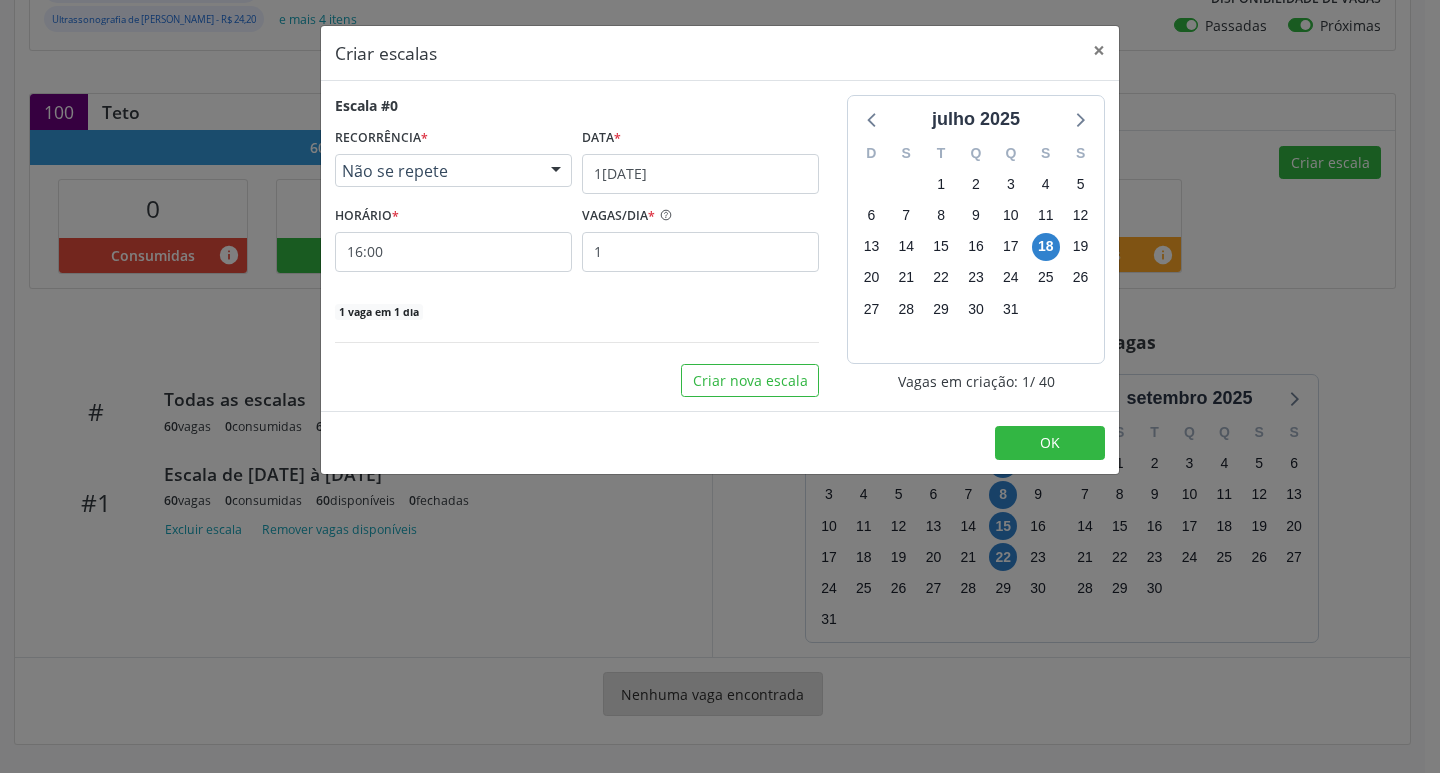 click on "Não se repete" at bounding box center (436, 171) 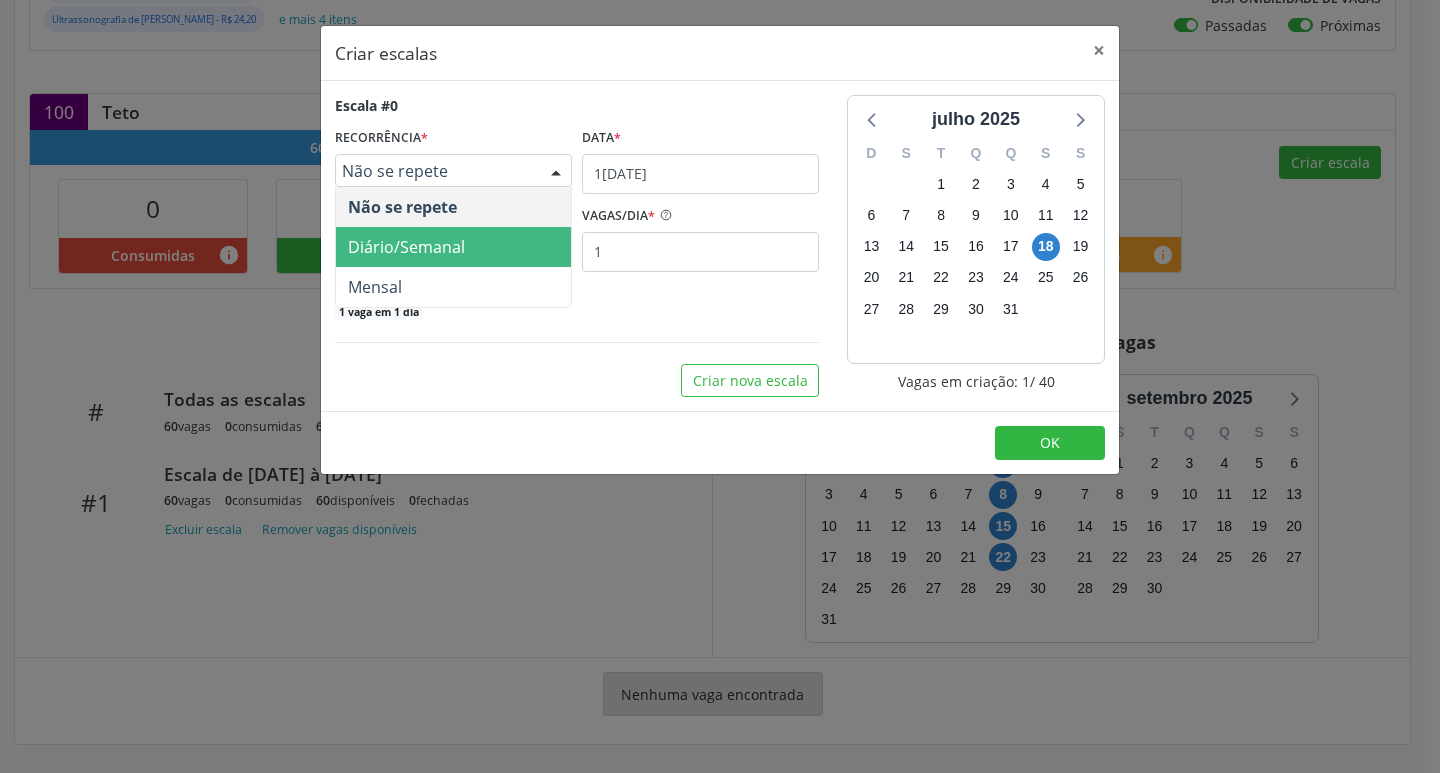 click on "Diário/Semanal" at bounding box center [453, 247] 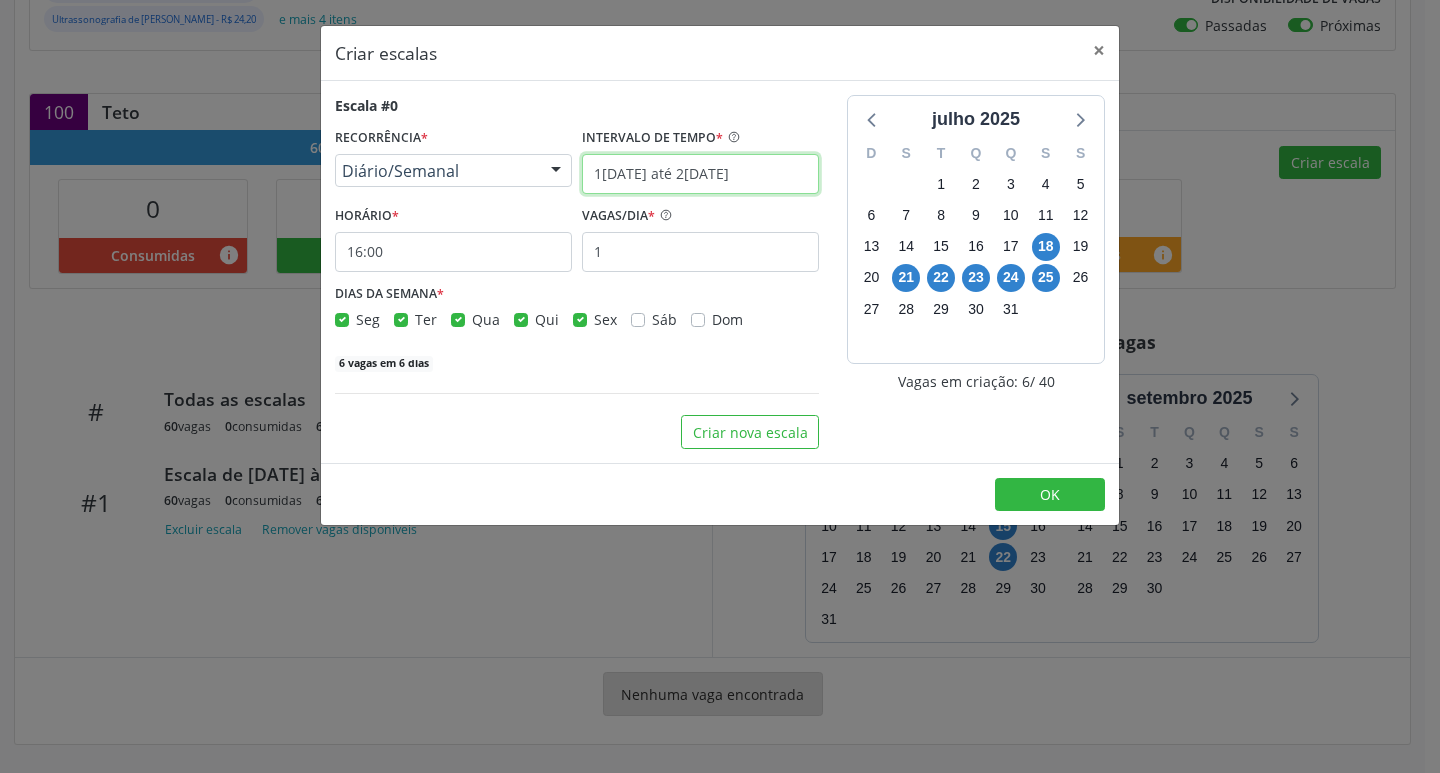 click on "1[DATE] até 2[DATE]" at bounding box center [700, 174] 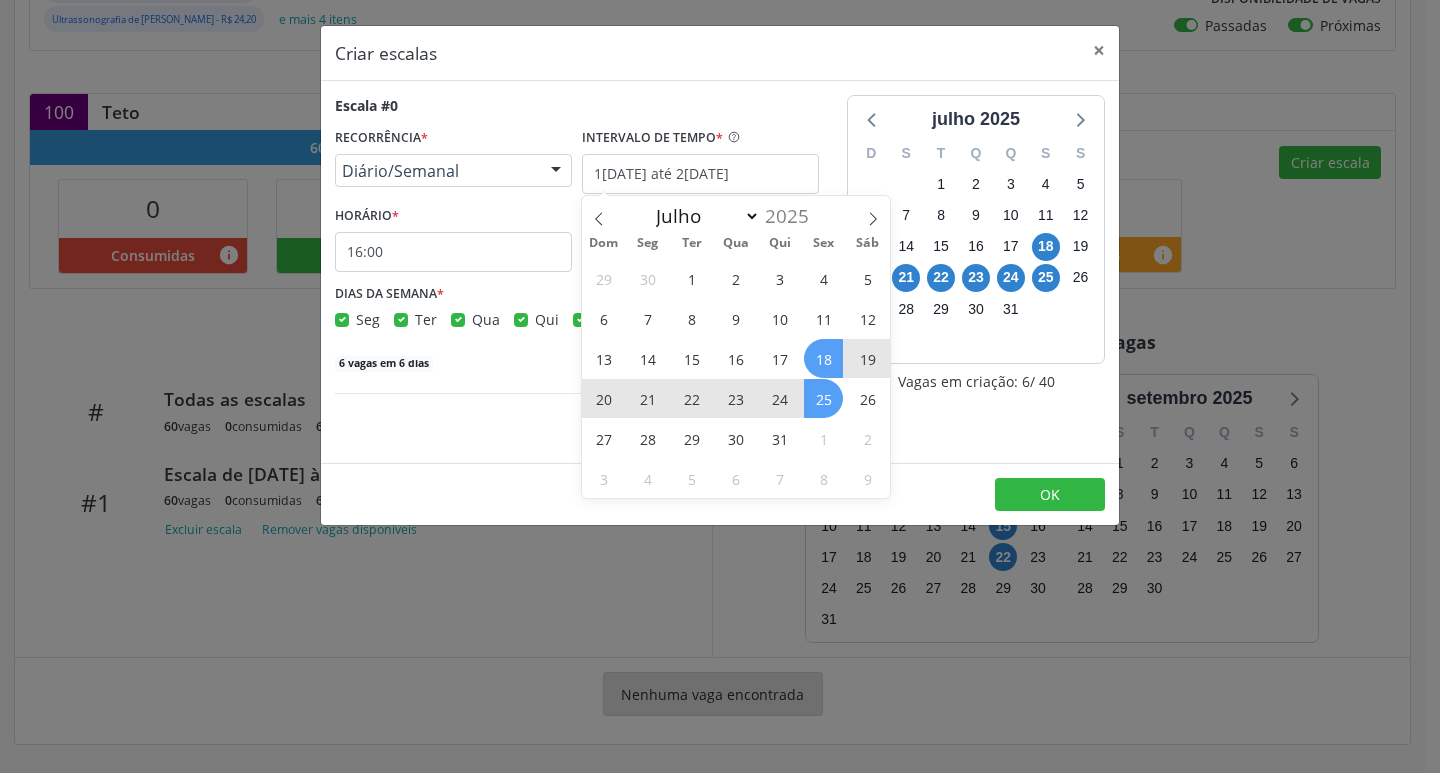 click on "Dom Seg Ter Qua Qui Sex Sáb" at bounding box center (736, 244) 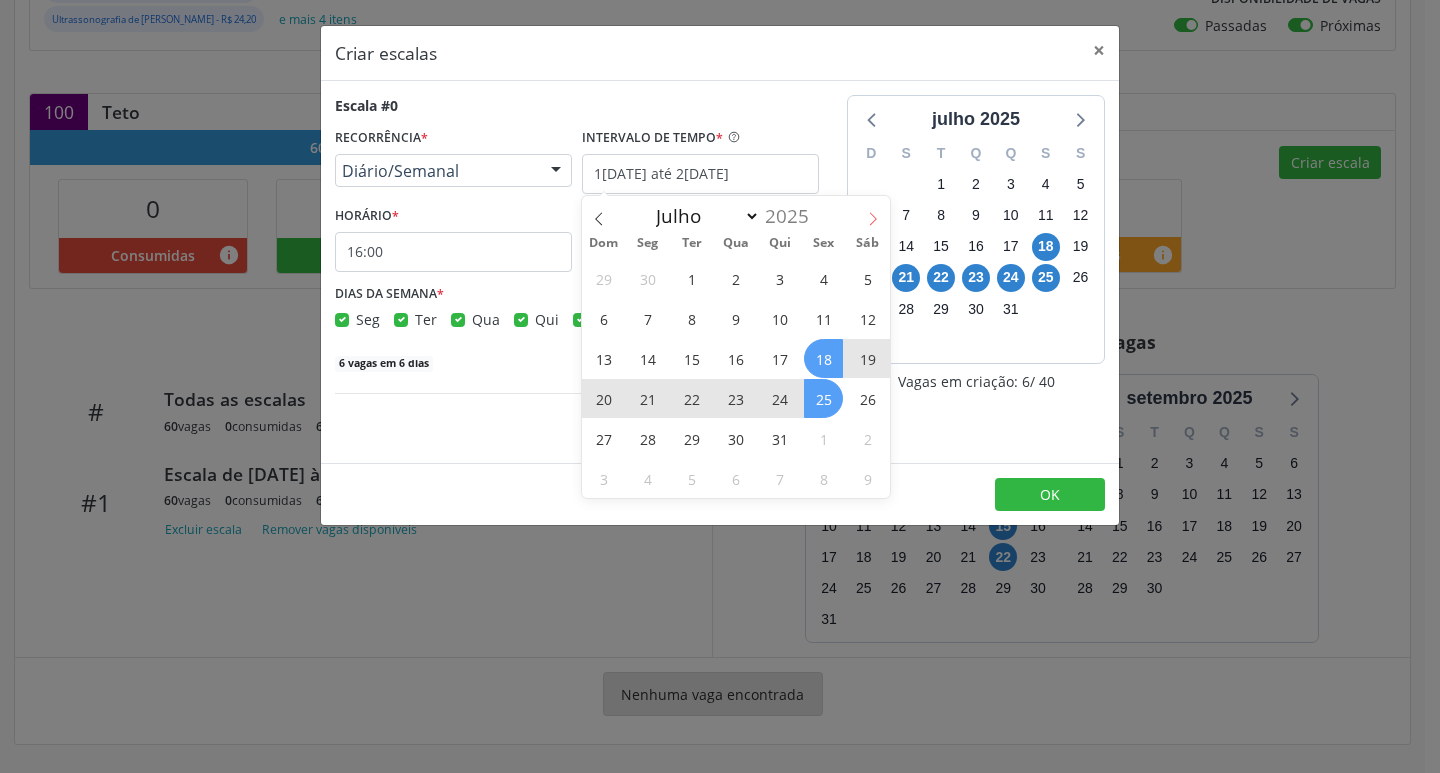 click 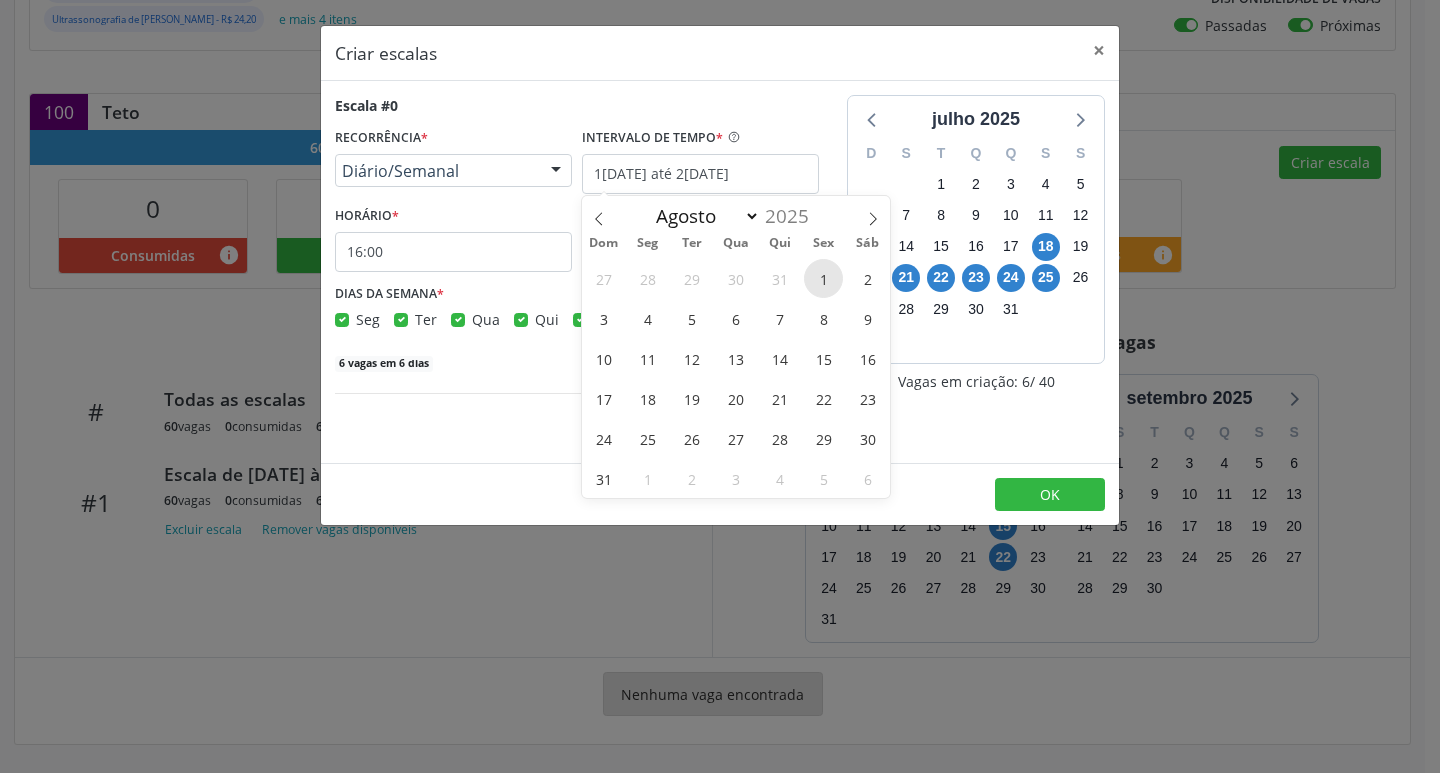 click on "1" at bounding box center (823, 278) 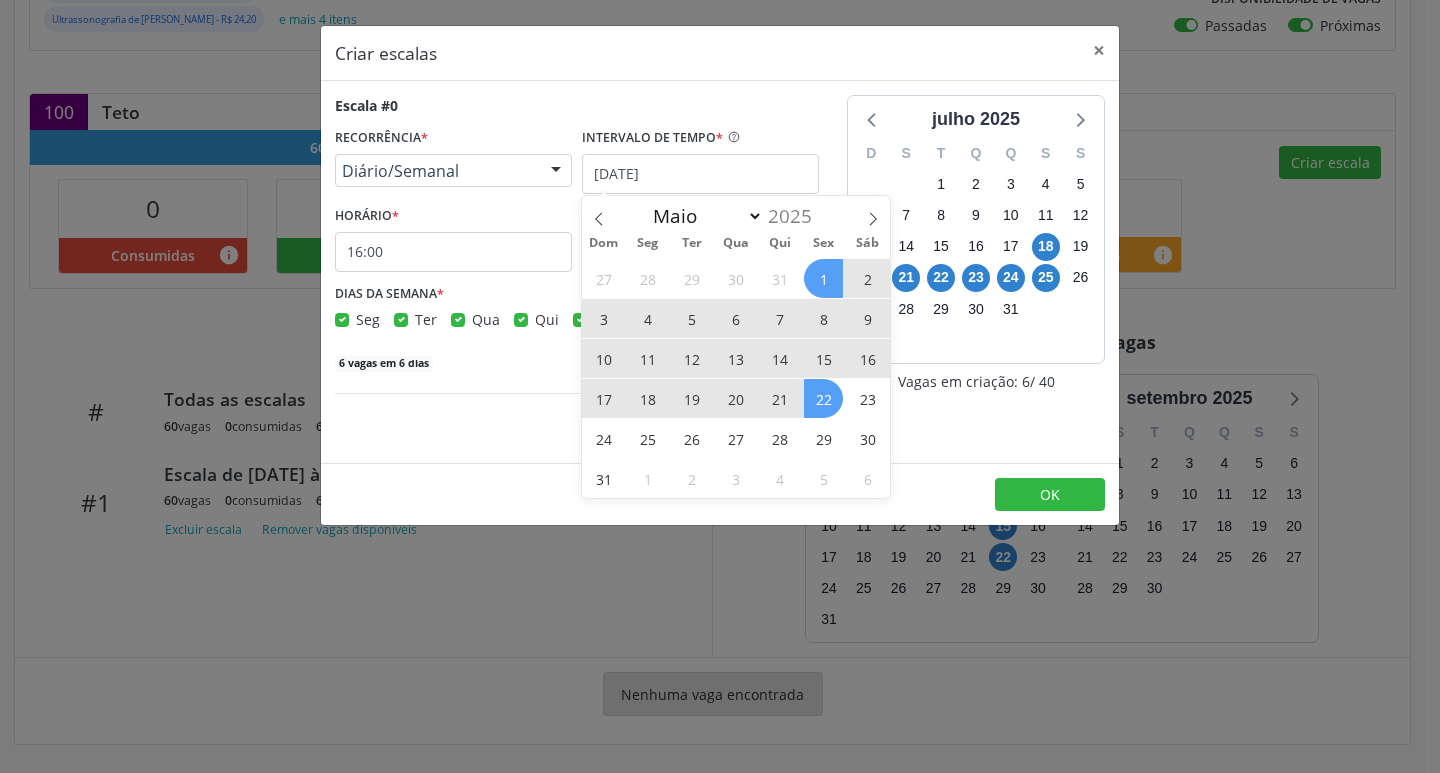 click on "22" at bounding box center [823, 398] 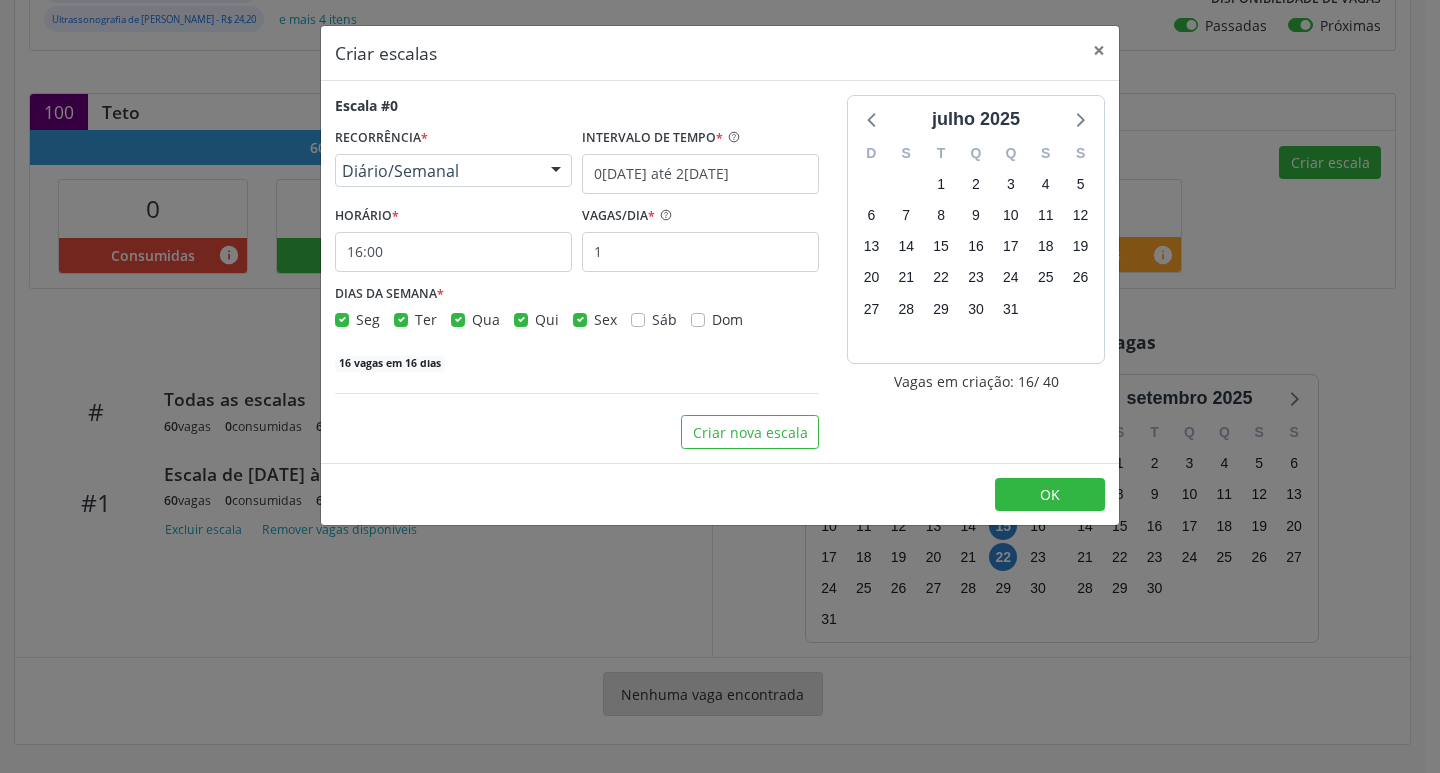 click on "Escala #0
RECORRÊNCIA
*
Diário/Semanal         Não se repete   Diário/Semanal   Mensal
Nenhum resultado encontrado para: "   "
Não há nenhuma opção para ser exibida.
INTERVALO DE TEMPO
*
[DATE] até [DATE]
HORÁRIO
*
16:00
VAGAS/DIA
*
1
DIAS DA SEMANA
*
Seg Ter Qua Qui Sex Sáb Dom
16 vagas em 16 dias
Criar nova escala" at bounding box center [577, 272] 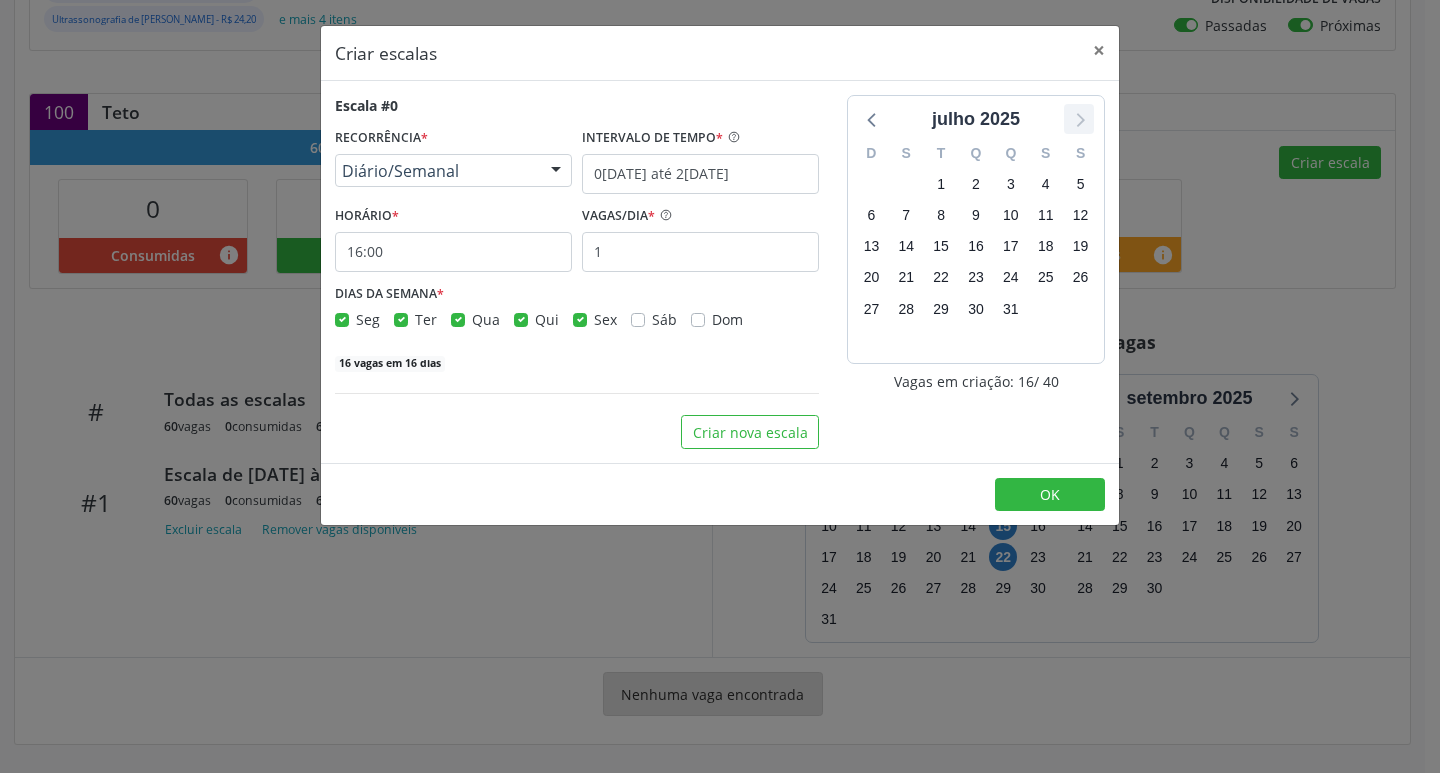 click 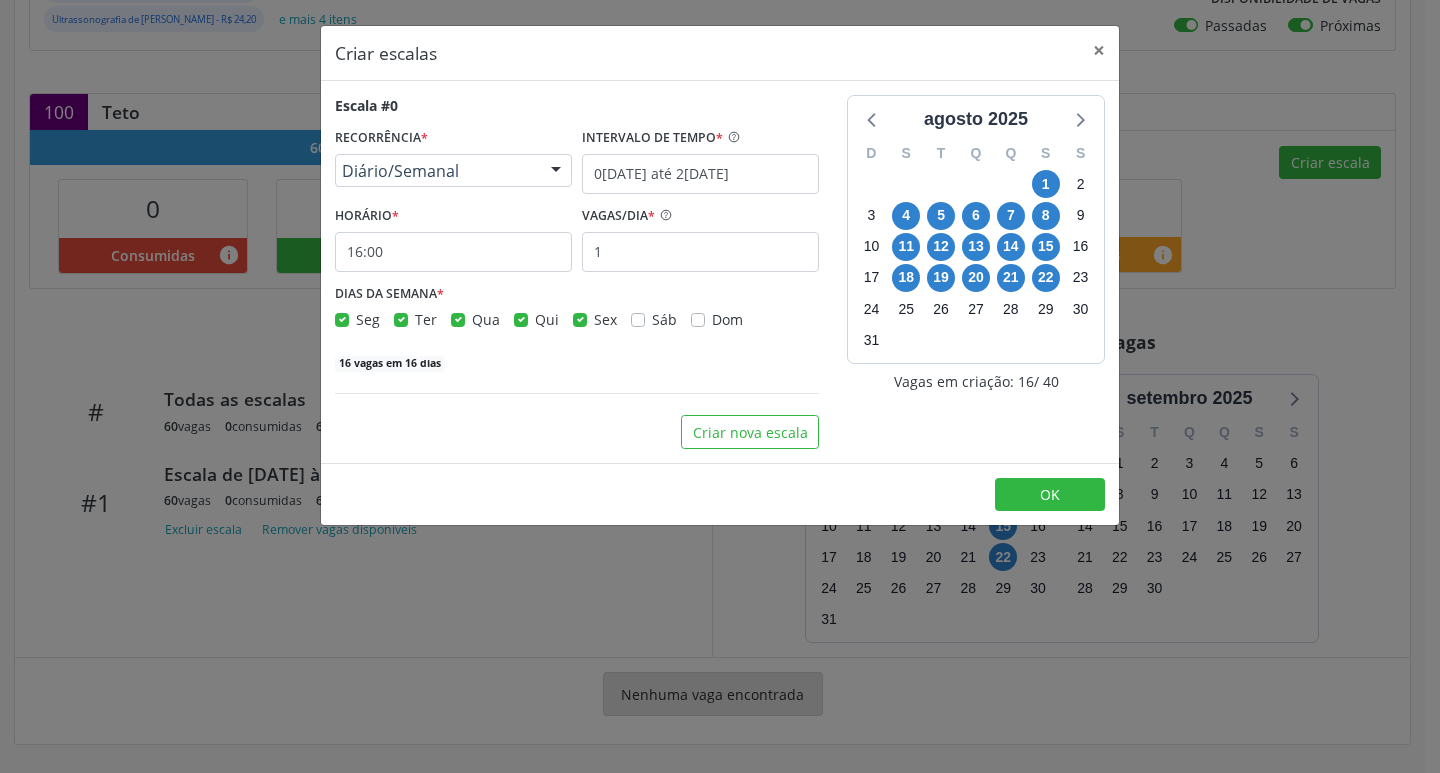 click on "Seg" at bounding box center (368, 319) 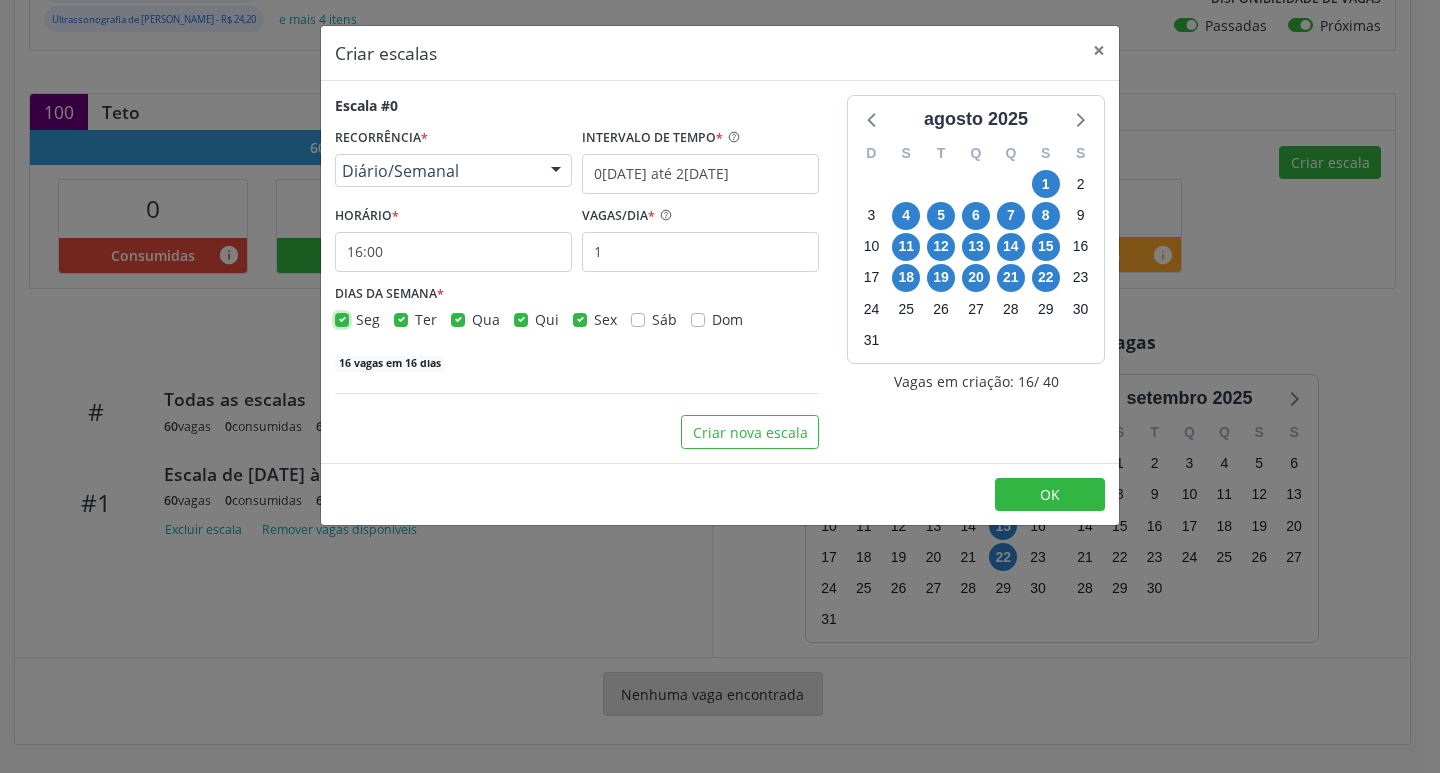 click on "Seg" at bounding box center (342, 318) 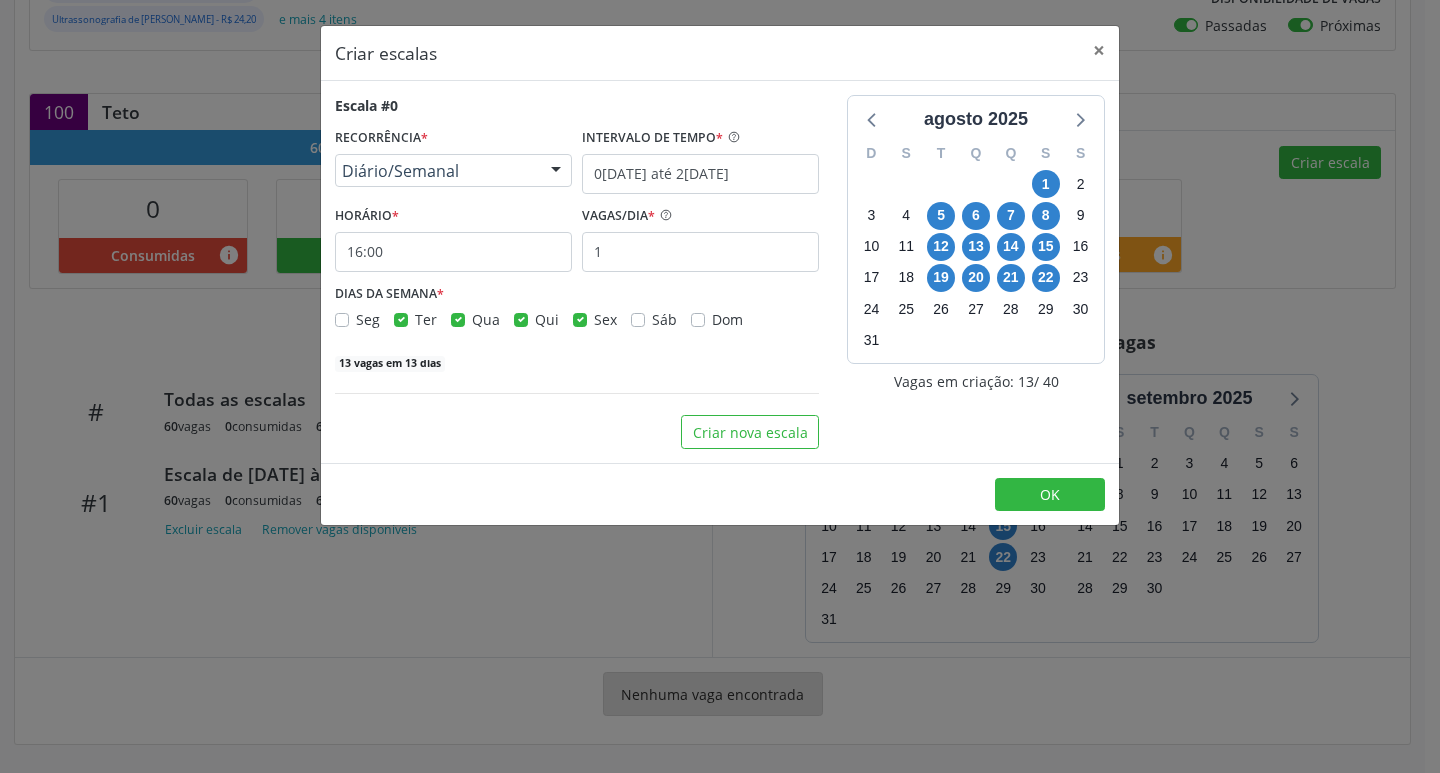 click on "Ter" at bounding box center [426, 319] 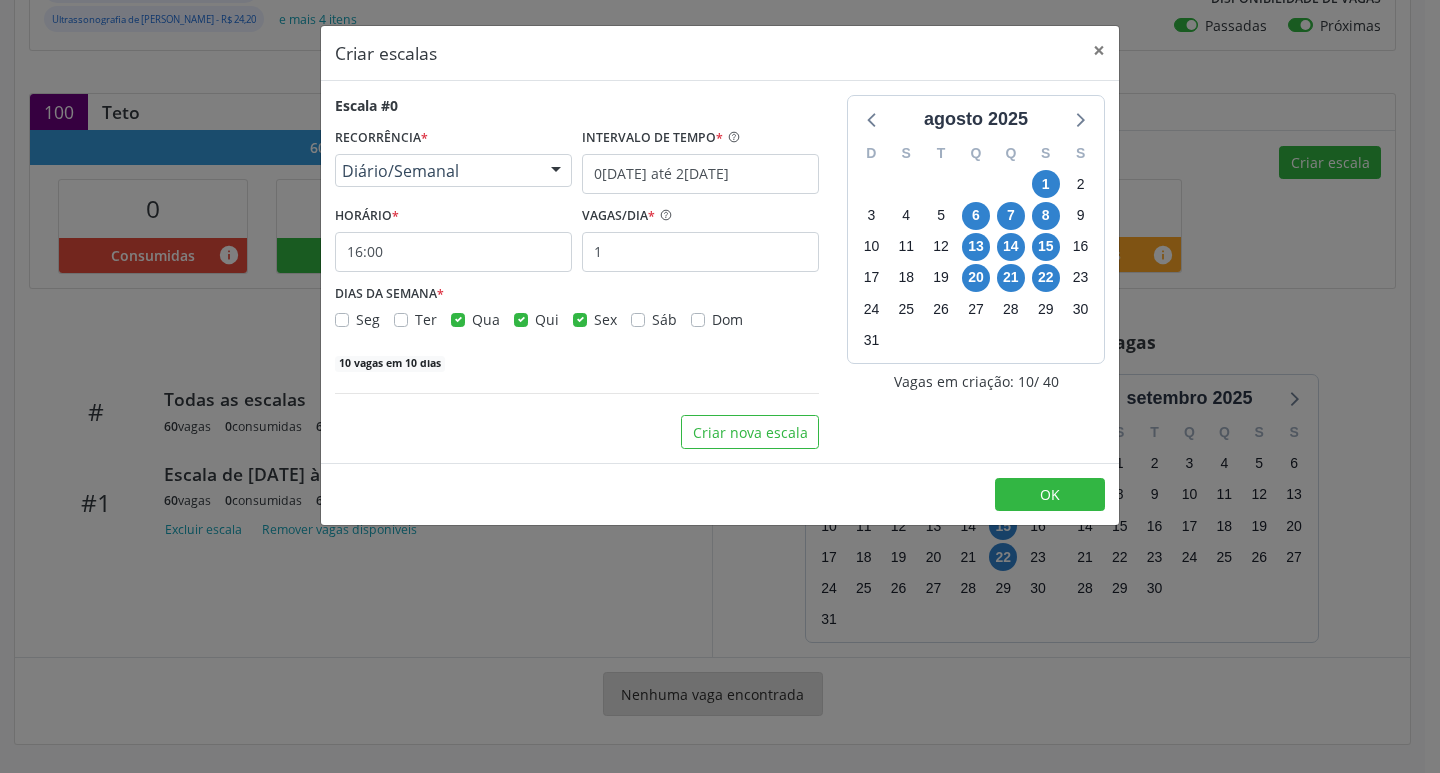 click on "Qua" at bounding box center (475, 319) 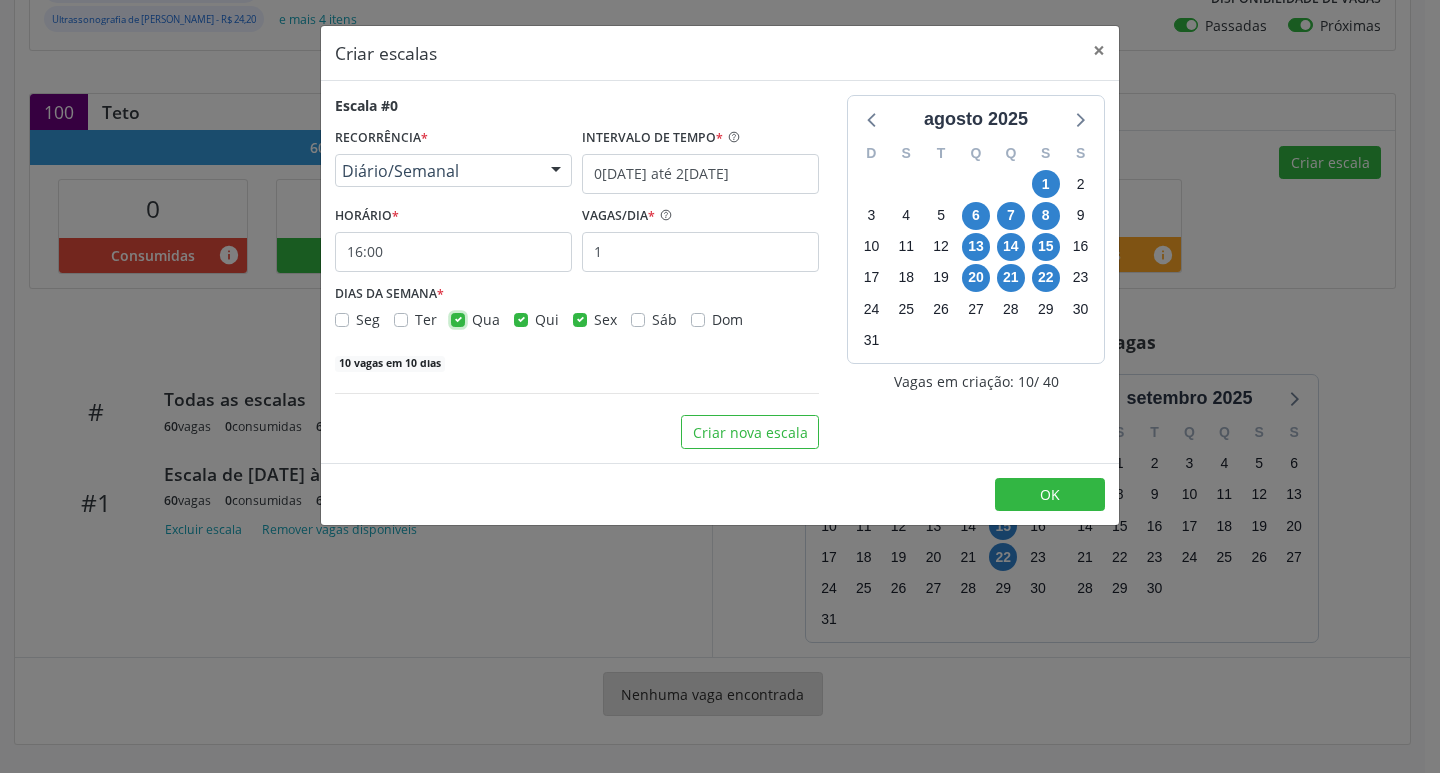checkbox on "false" 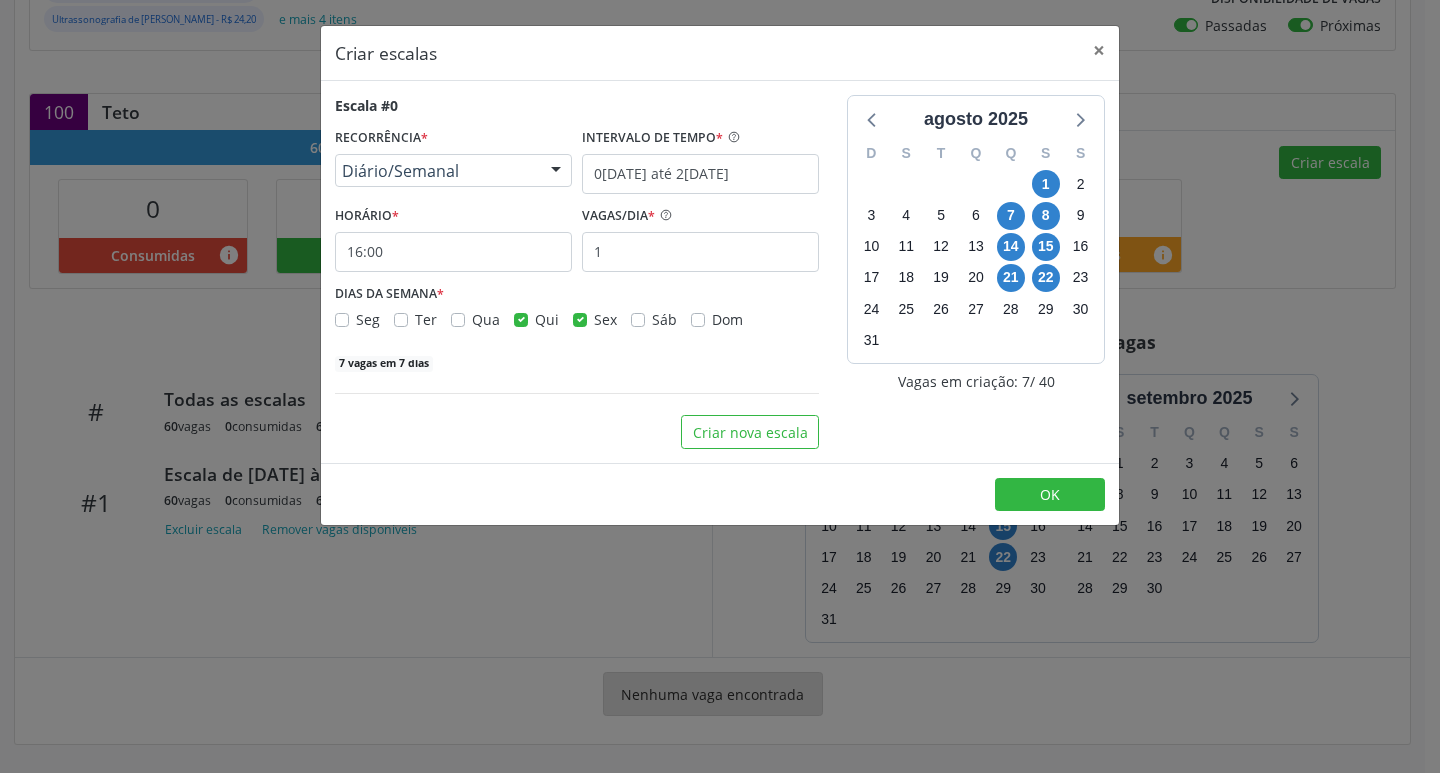 click on "Qui" at bounding box center (547, 319) 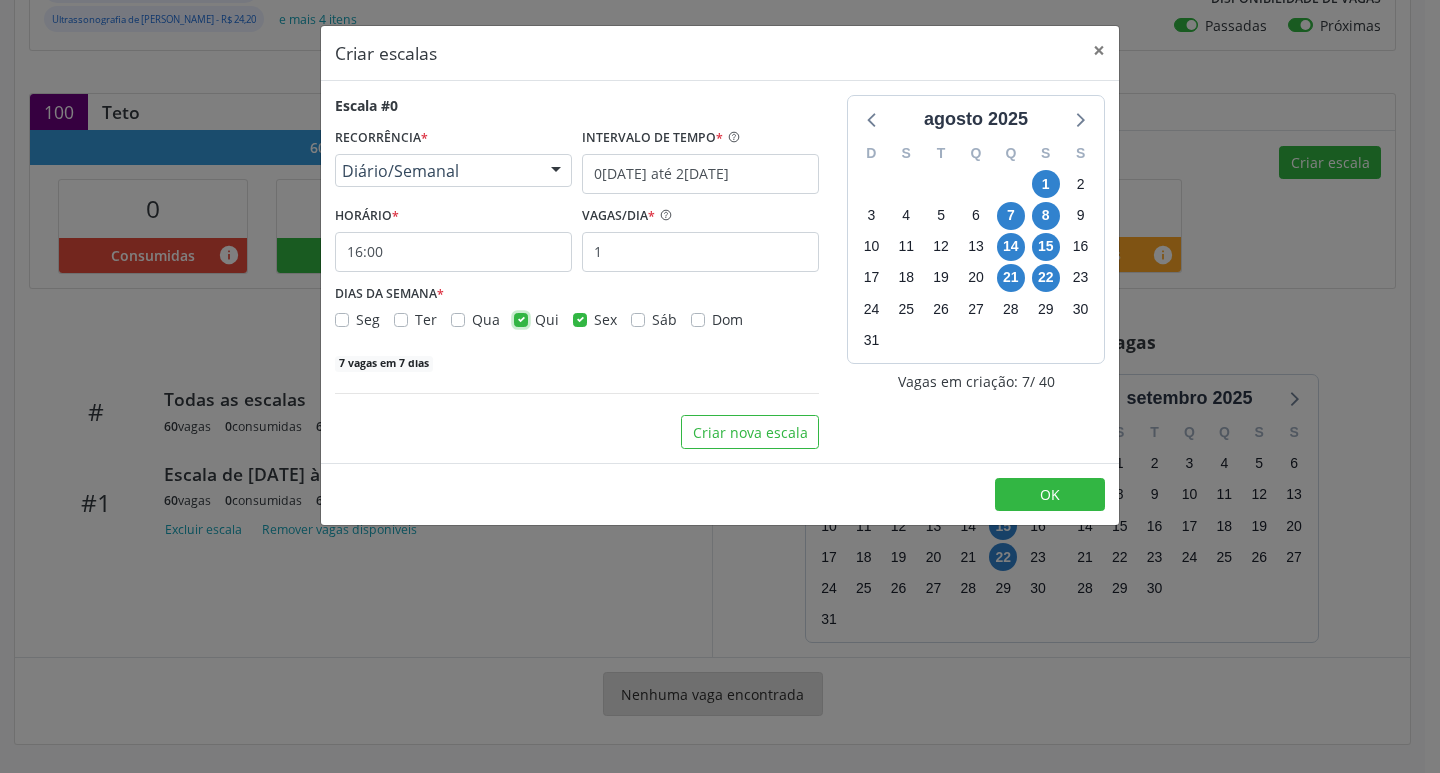 click on "Qui" at bounding box center (521, 318) 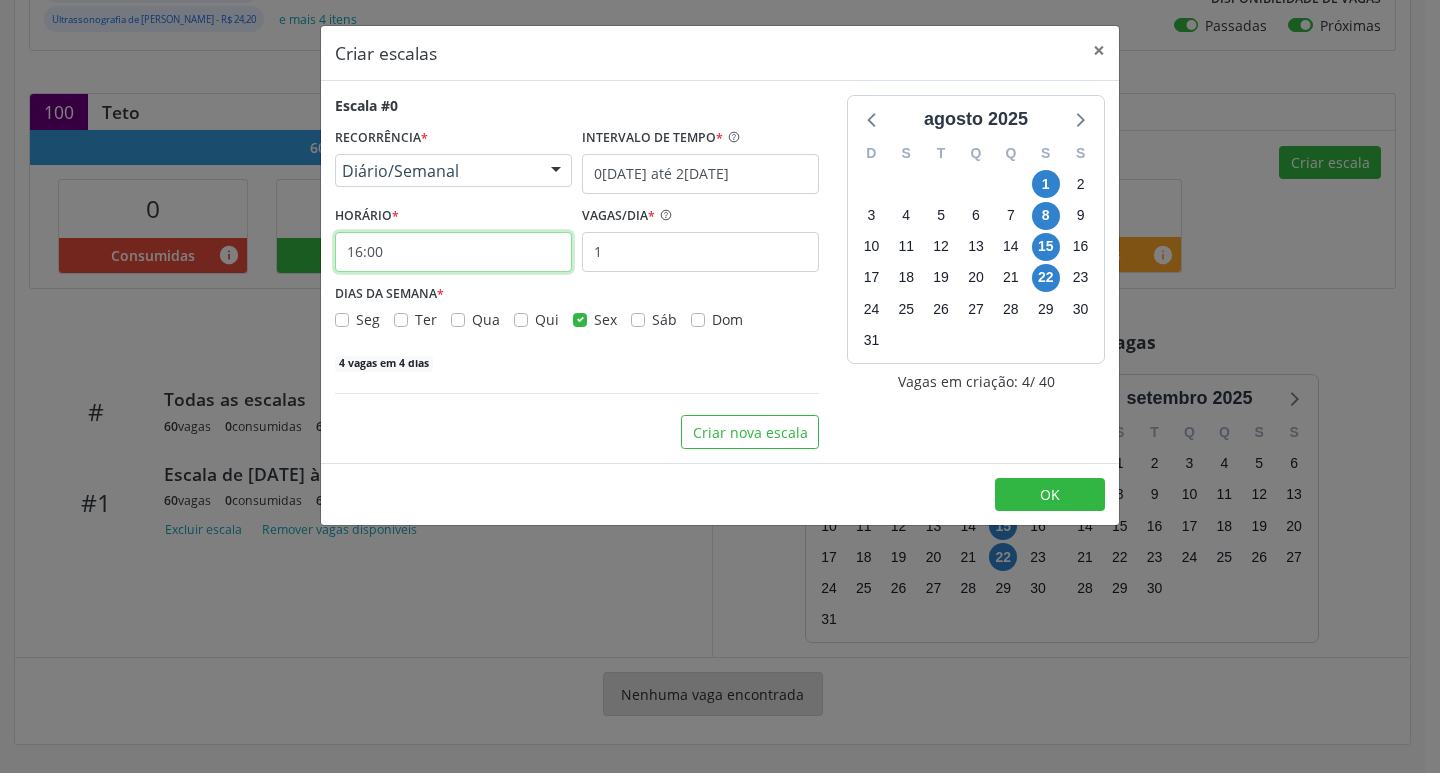 click on "16:00" at bounding box center [453, 252] 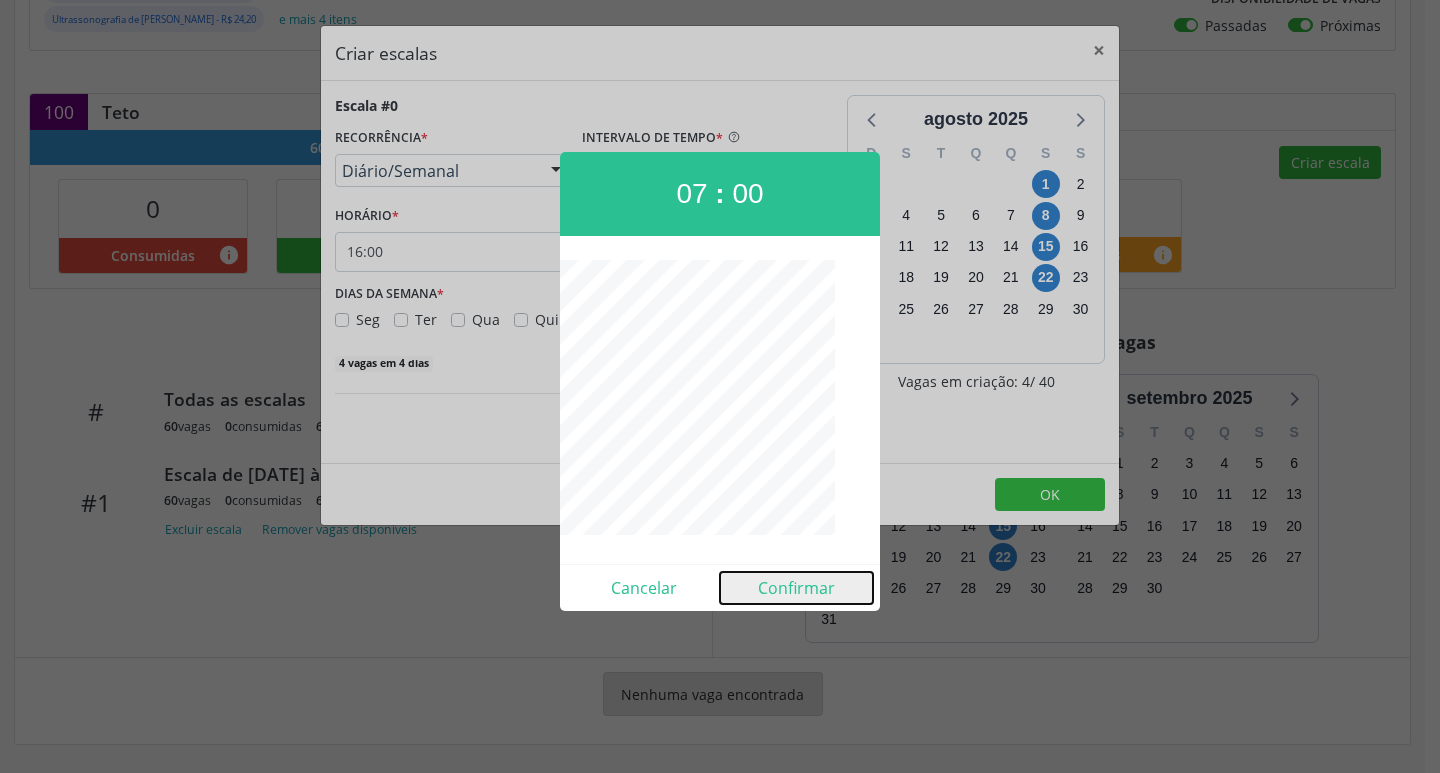 click on "Confirmar" at bounding box center [796, 588] 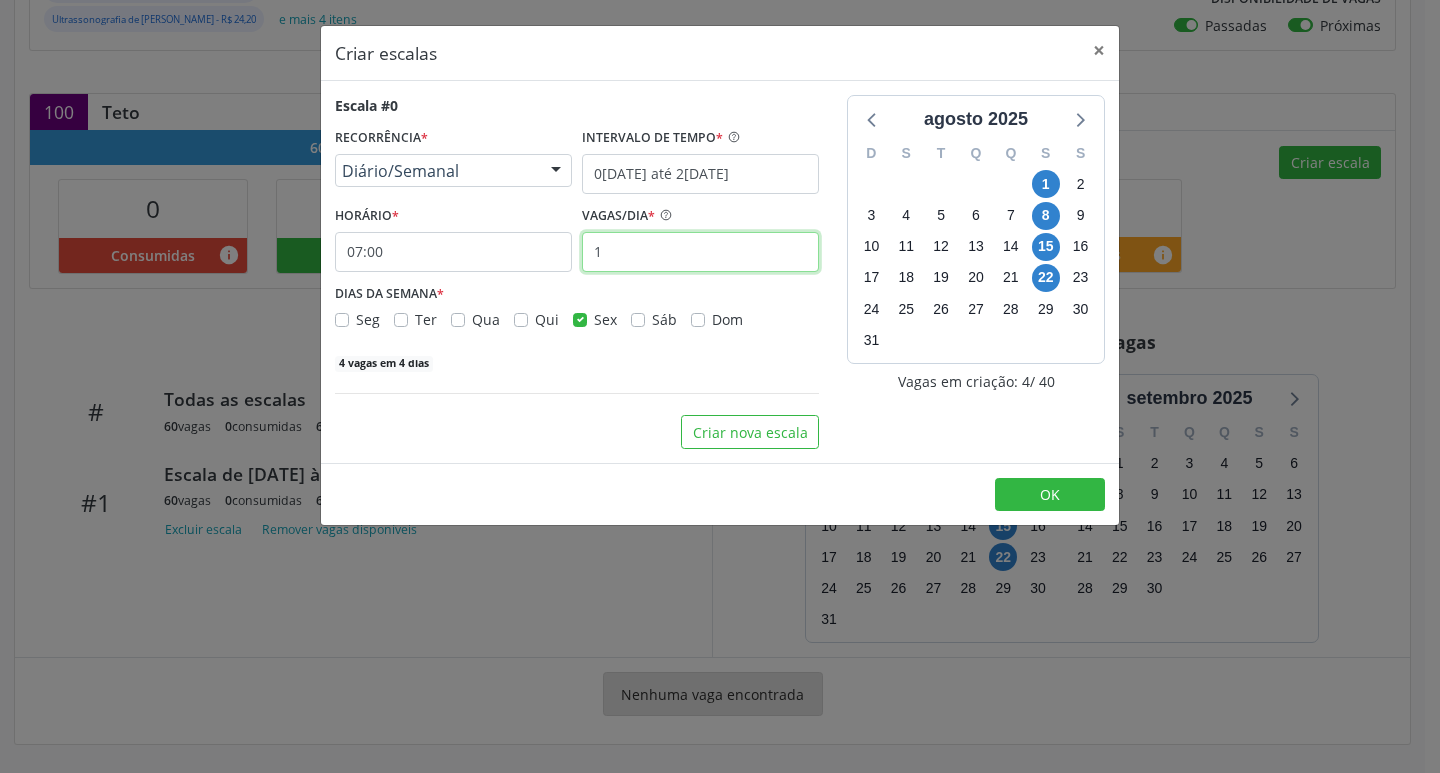 click on "1" at bounding box center (700, 252) 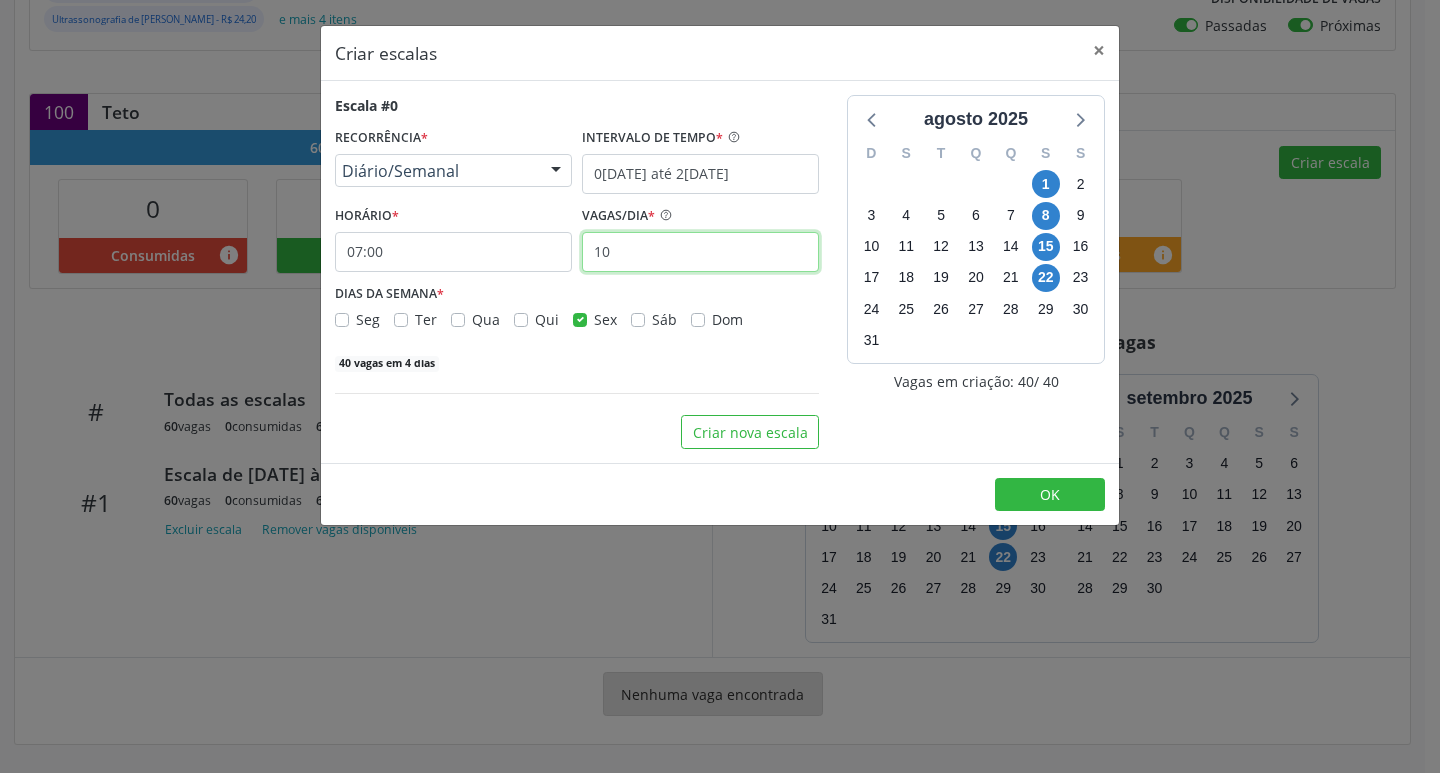 type on "10" 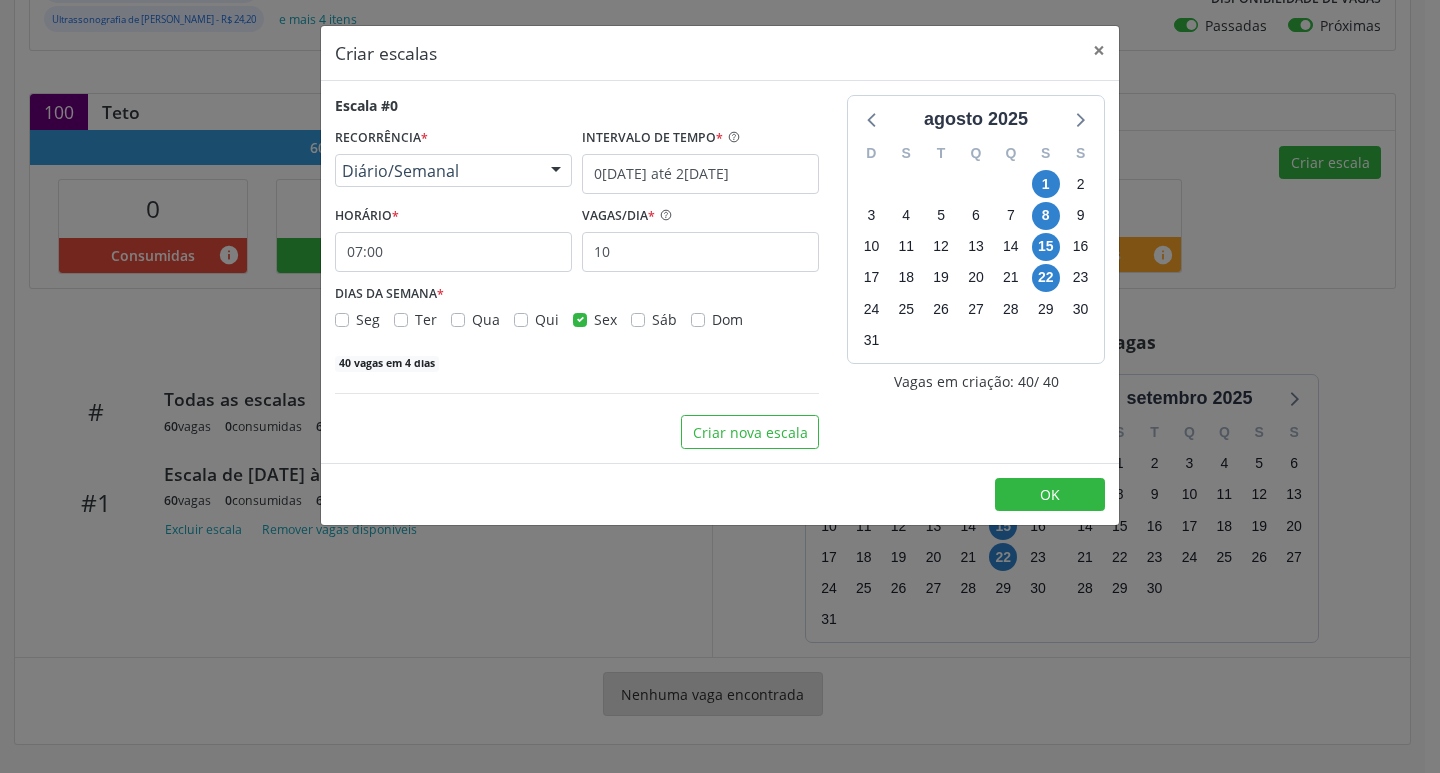 click on "[DATE] D S T Q Q S S 27 28 29 30 31 1 2 3 4 5 6 7 8 9 10 11 12 13 14 15 16 17 18 19 20 21 22 23 24 25 26 27 28 29 30 31 1 2 3 4 5 6
Vagas em criação: 40
/ 40" at bounding box center [976, 272] 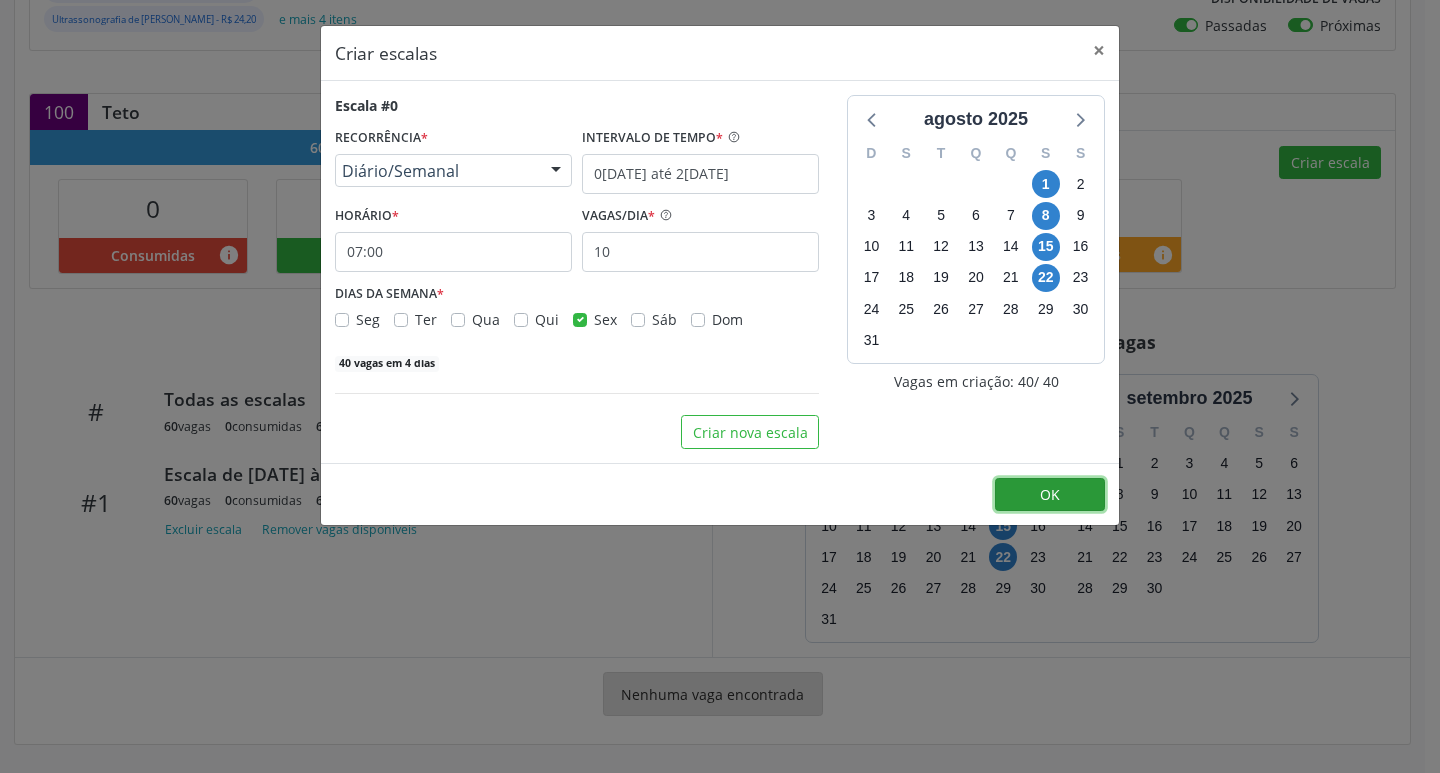 click on "OK" at bounding box center [1050, 495] 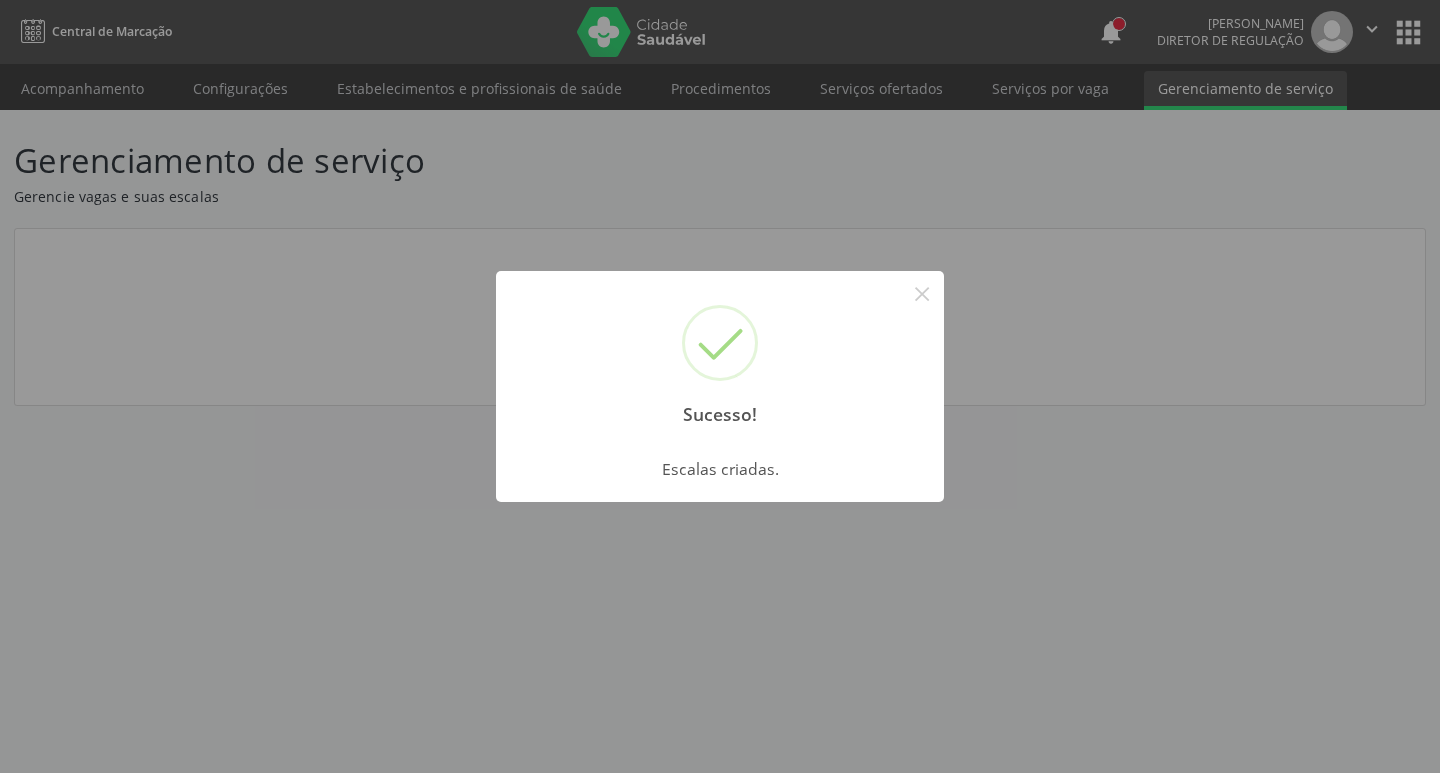 scroll, scrollTop: 0, scrollLeft: 0, axis: both 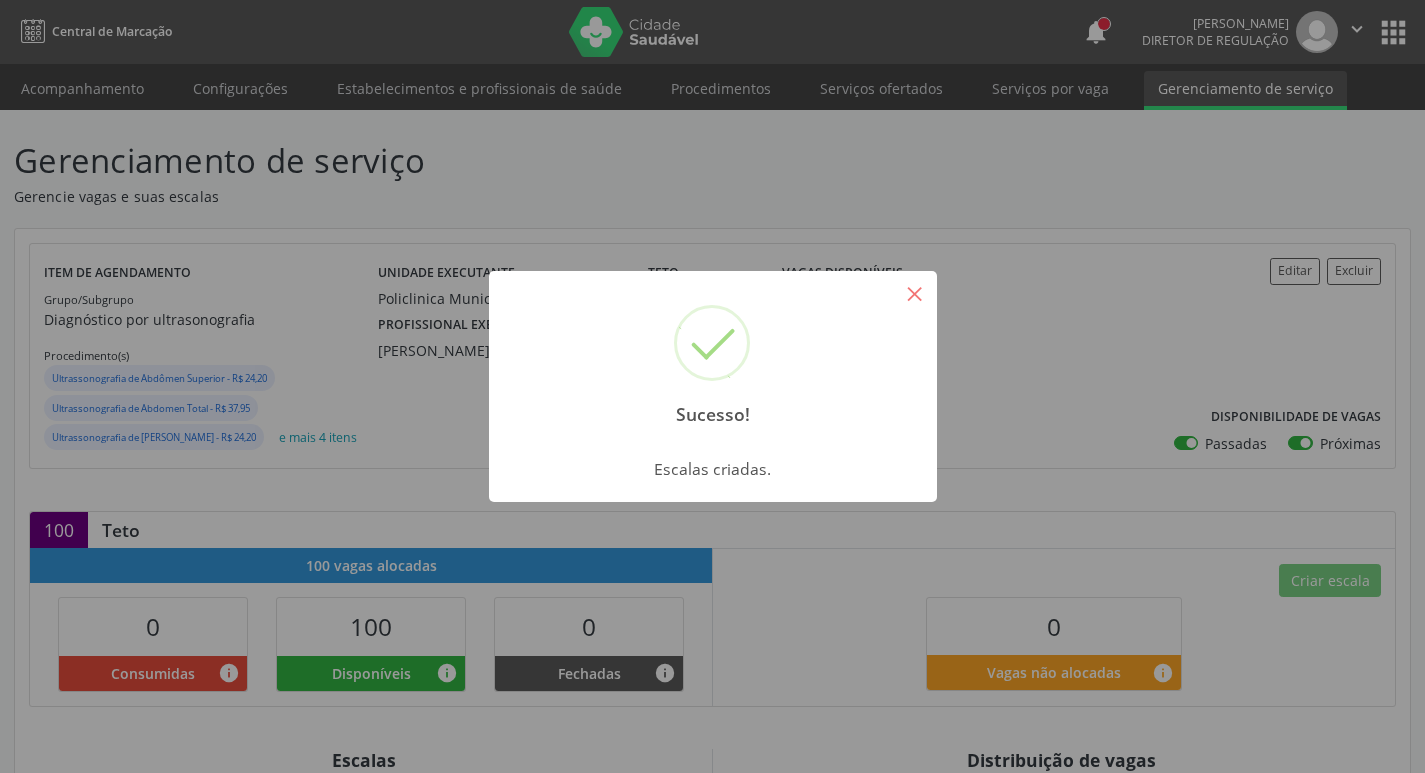 click on "×" at bounding box center [915, 293] 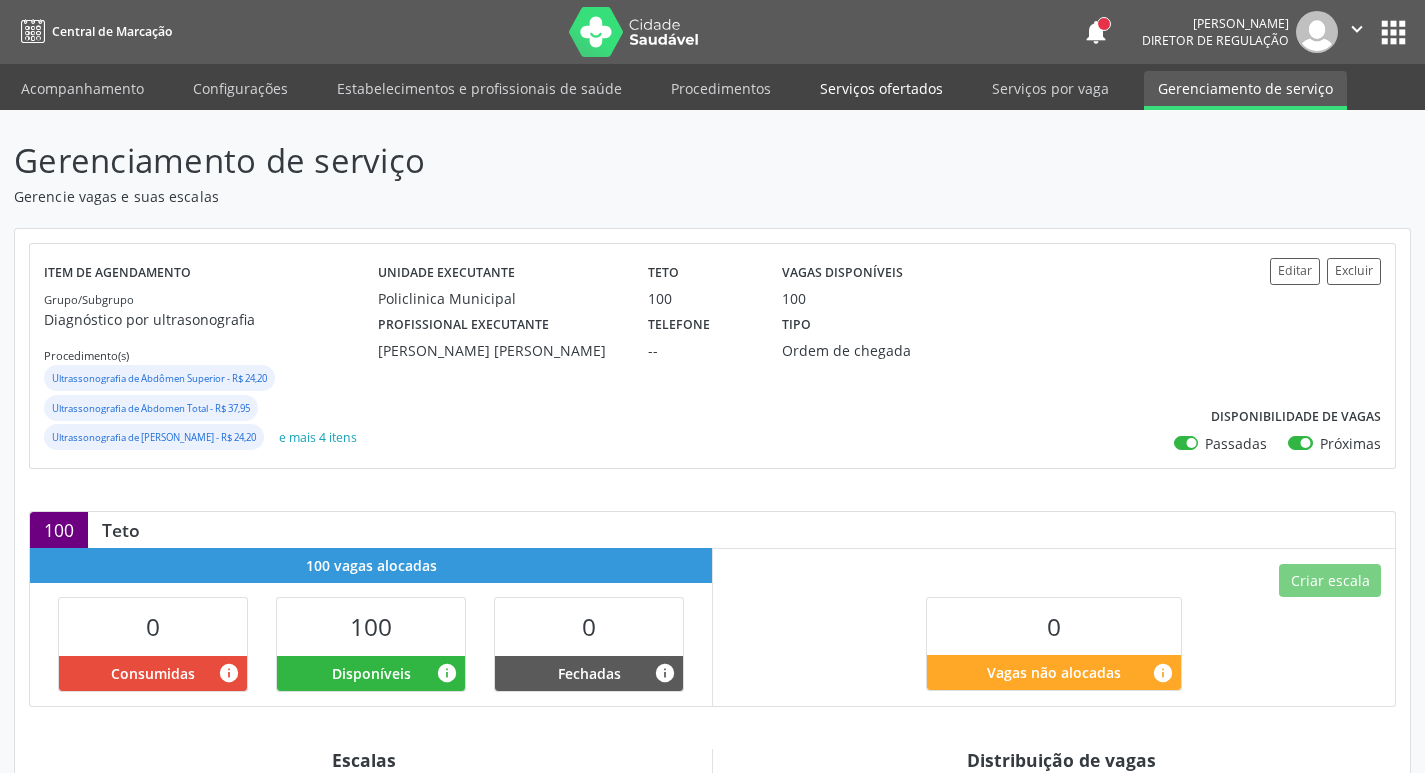 click on "Serviços ofertados" at bounding box center [881, 88] 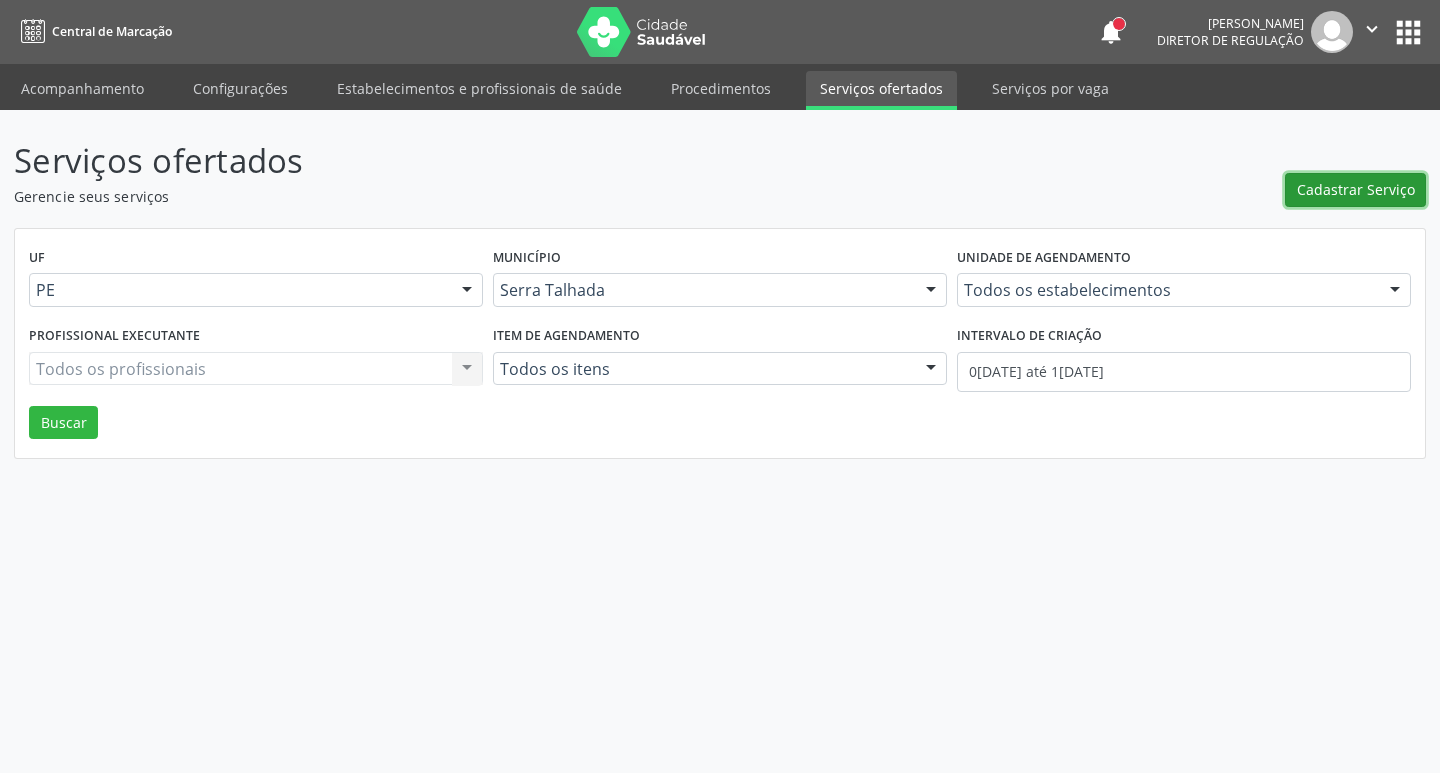 click on "Cadastrar Serviço" at bounding box center [1355, 190] 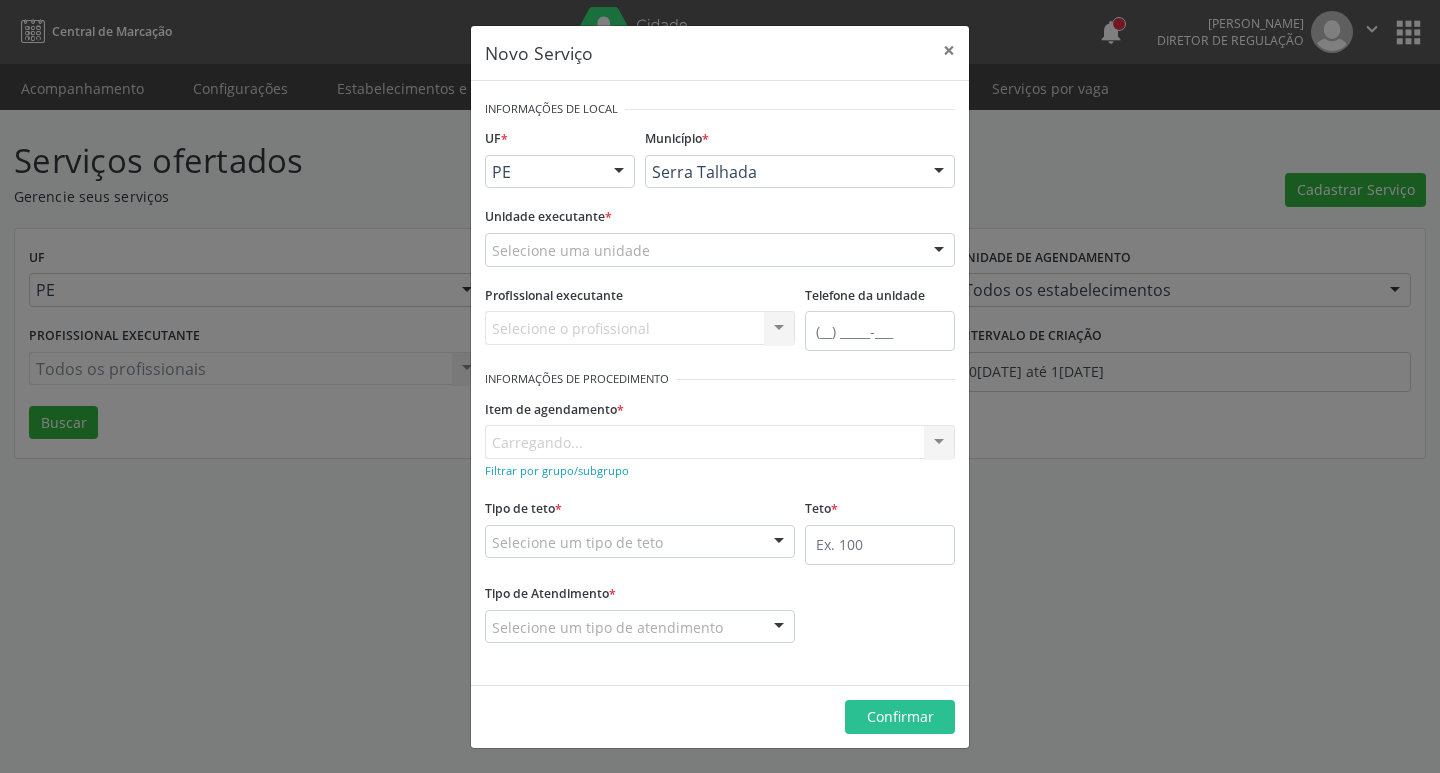 click on "Selecione uma unidade" at bounding box center [720, 250] 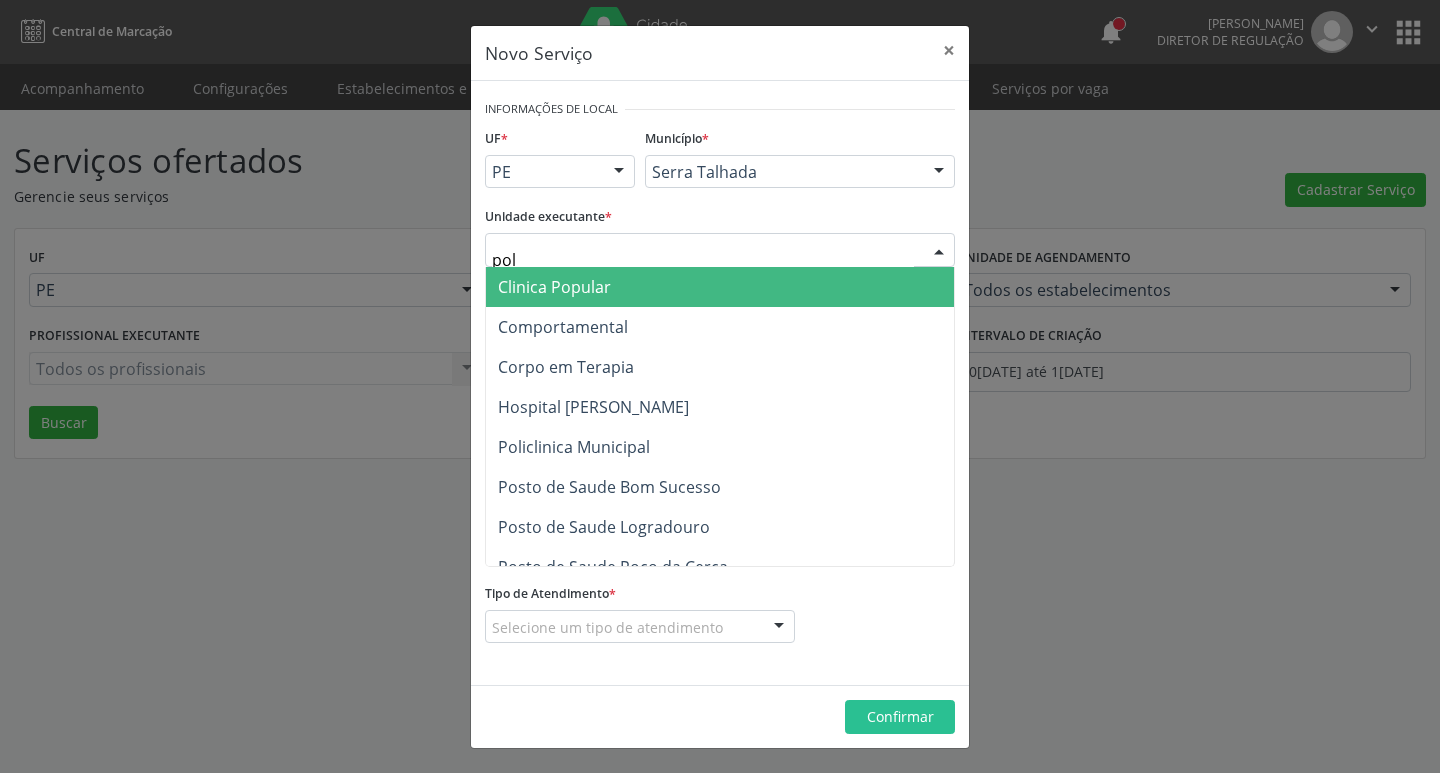 type on "poli" 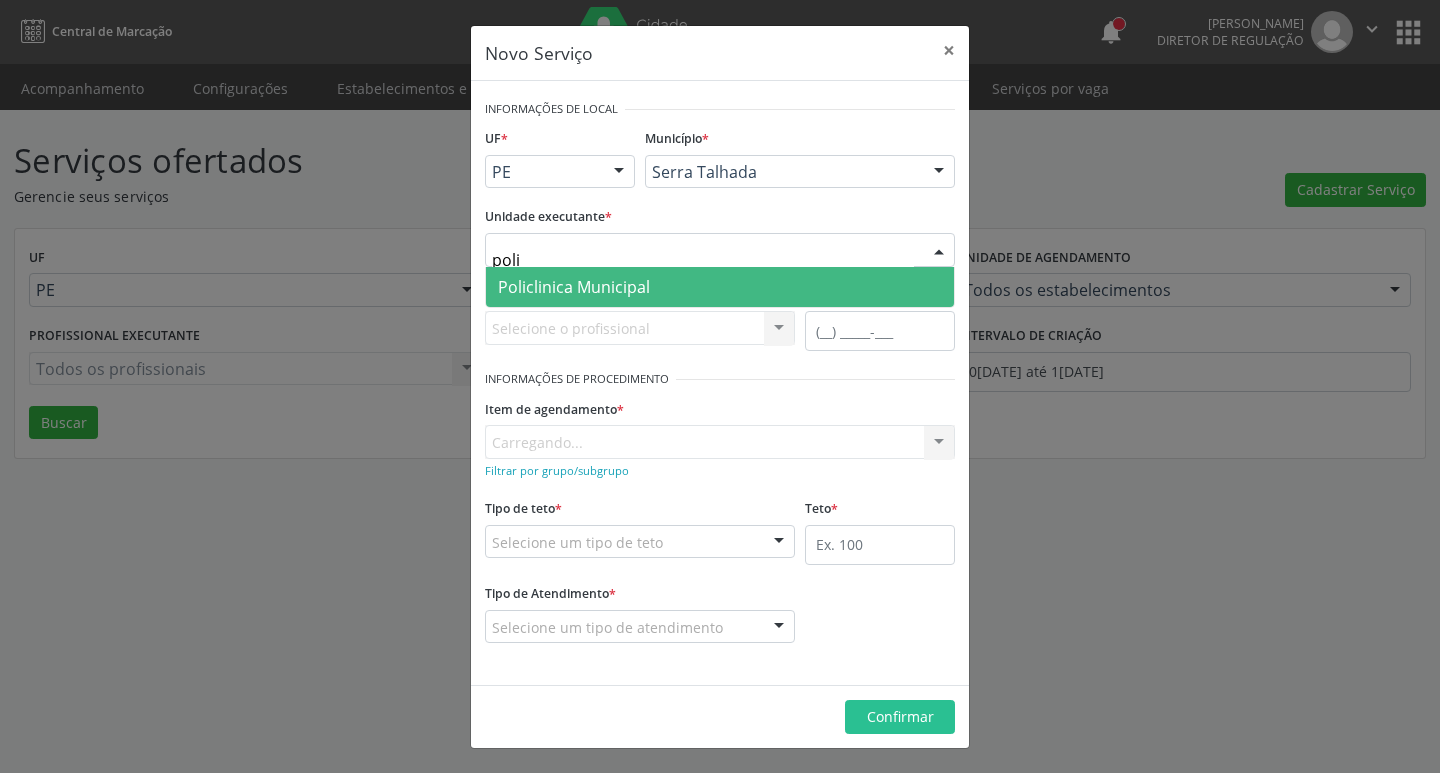 click on "Policlinica Municipal" at bounding box center (720, 287) 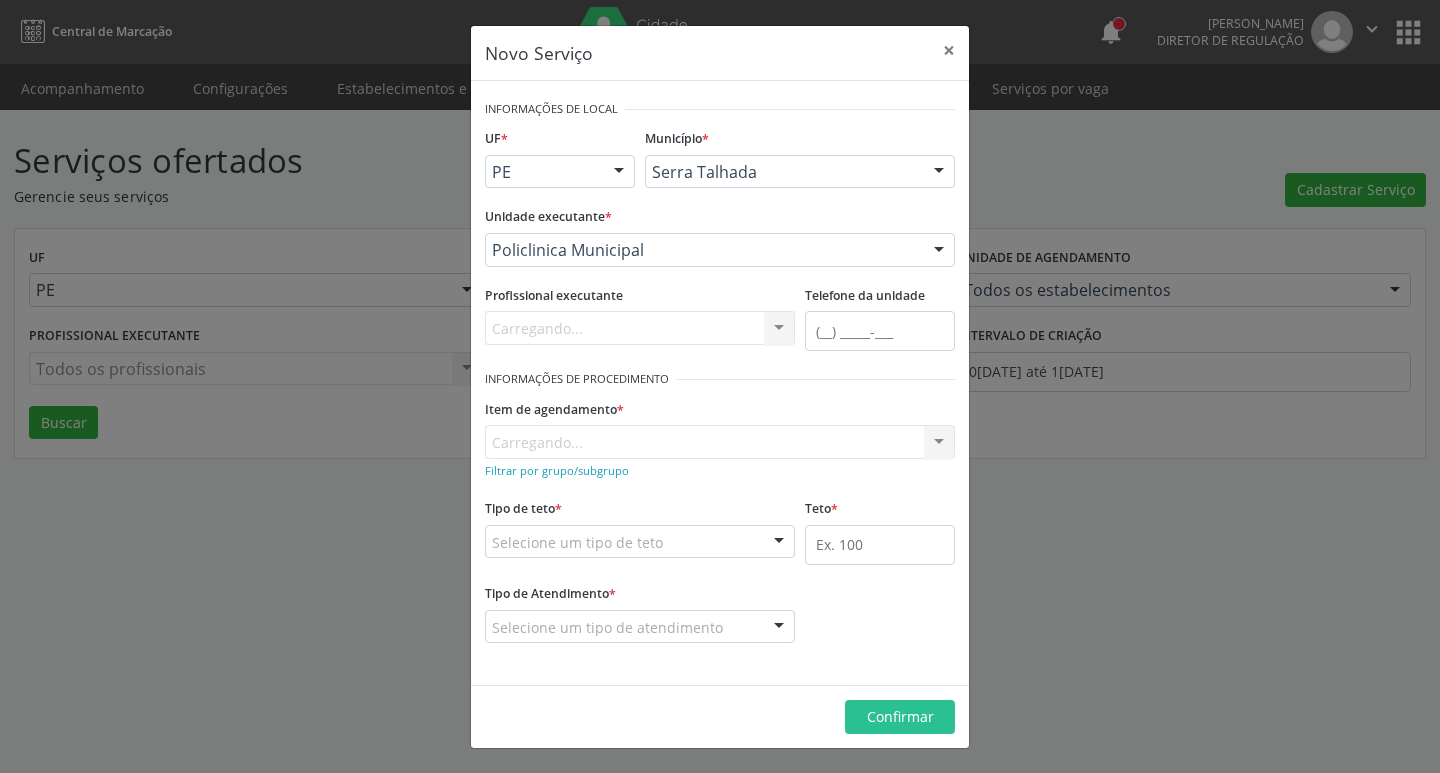click on "Carregando...
Nenhum resultado encontrado para: "   "
Não há nenhuma opção para ser exibida." at bounding box center (640, 328) 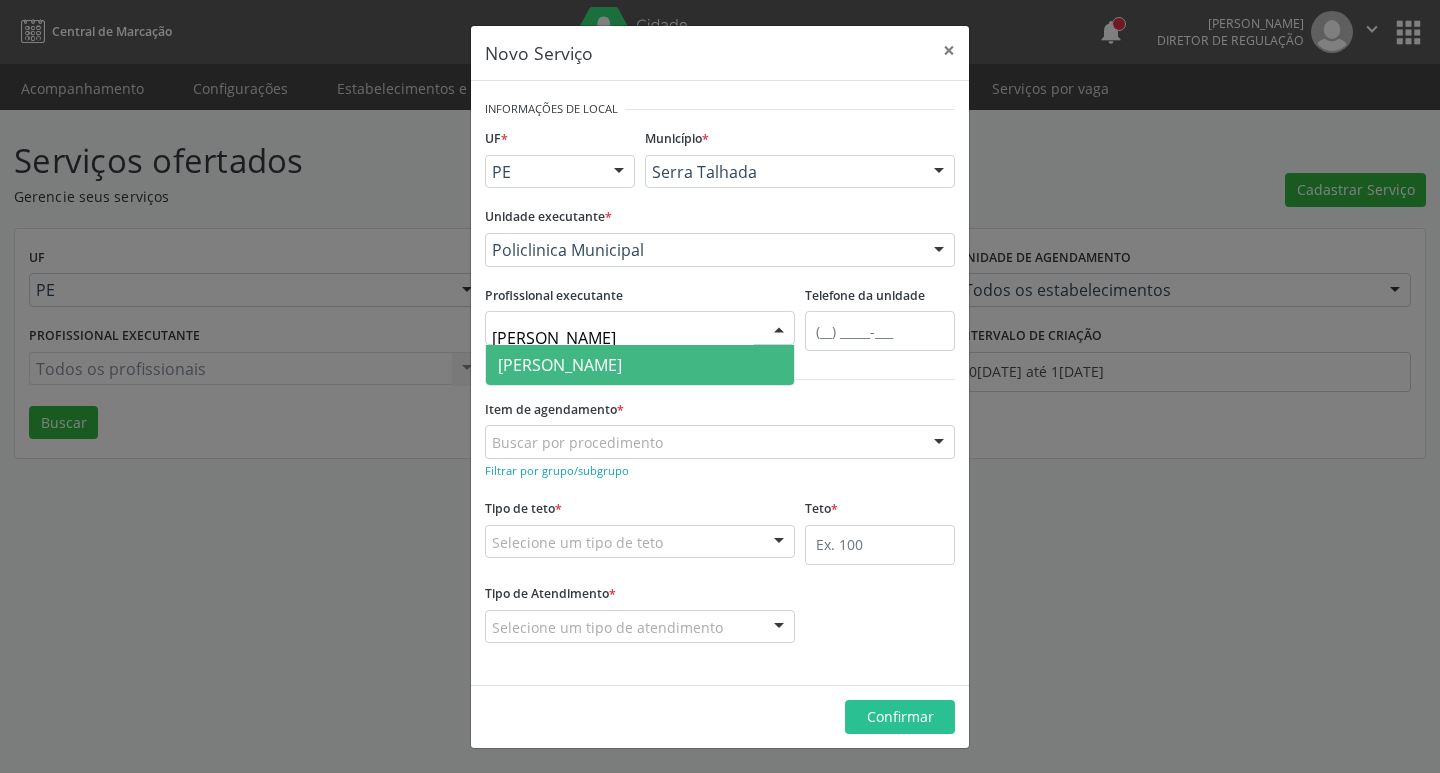 type on "[PERSON_NAME]" 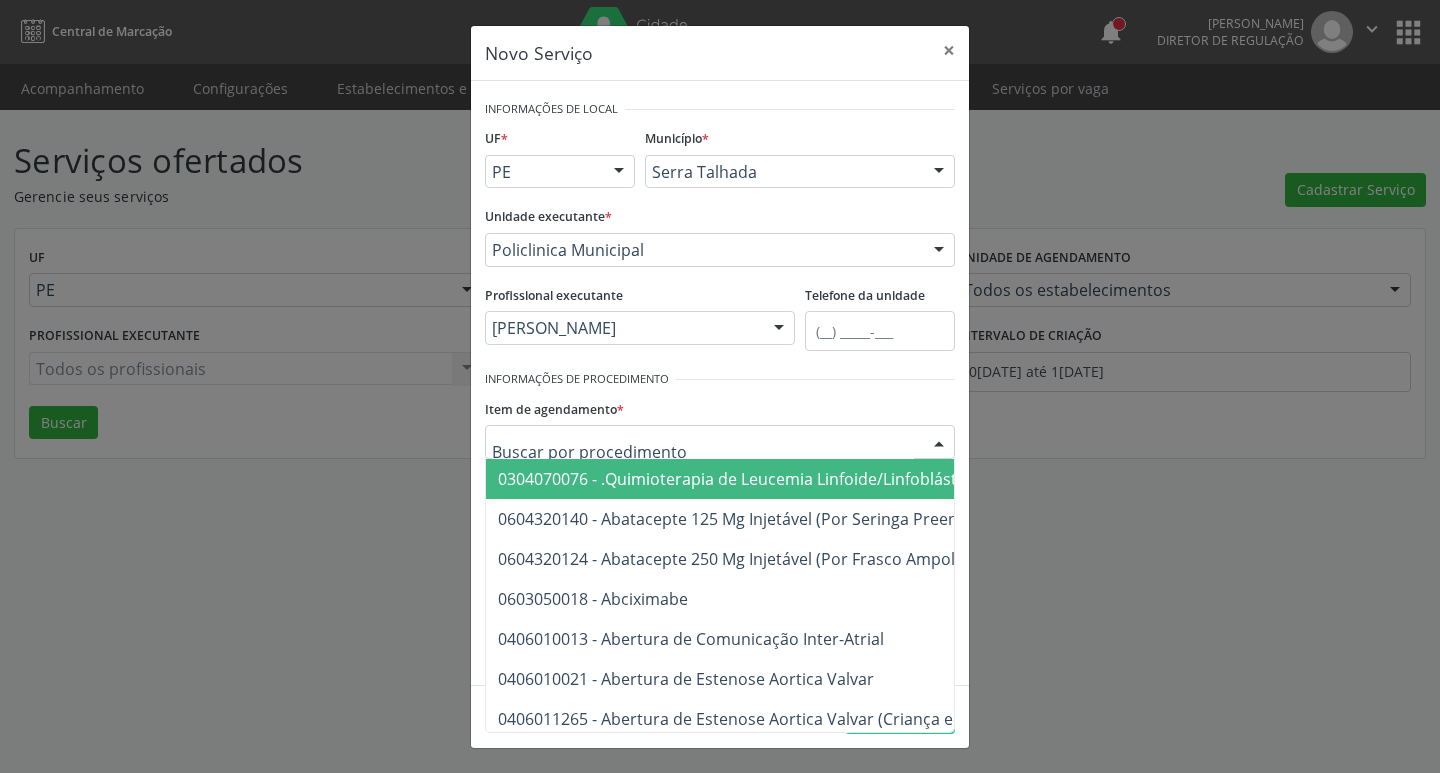 click on "Item de agendamento
*
0304070076 - .Quimioterapia de Leucemia Linfoide/Linfoblástica Aguda, Leucemia Mieloide Aguda e Leucemia Promielocítica Aguda Na Infância e Adolescência - 1ª Linha - Fase de Manutenção   0604320140 - Abatacepte 125 Mg Injetável (Por Seringa Preenchida)   0604320124 - Abatacepte 250 Mg Injetável (Por Frasco Ampola).   0603050018 - Abciximabe   0406010013 - Abertura de Comunicação Inter-Atrial   0406010021 - Abertura de Estenose Aortica Valvar   0406011265 - Abertura de Estenose Aortica Valvar (Criança e Adolescente)   0406010030 - Abertura de Estenose Pulmonar Valvar   0406011273 - Abertura de Estenose Pulmonar Valvar (Criança e Adolescente)   0301080011 - Abordagem Cognitiva Comportamental do Fumante (Por Atendimento / Paciente)   0307020010 - Acesso A Polpa Dentaria e Medicacao (Por Dente)   0604660030 - Acetazolamida 250 Mg (Por Comprimido)   0202010783 - Acidez Titulável no Leite Humano (Dornic)" at bounding box center (720, 426) 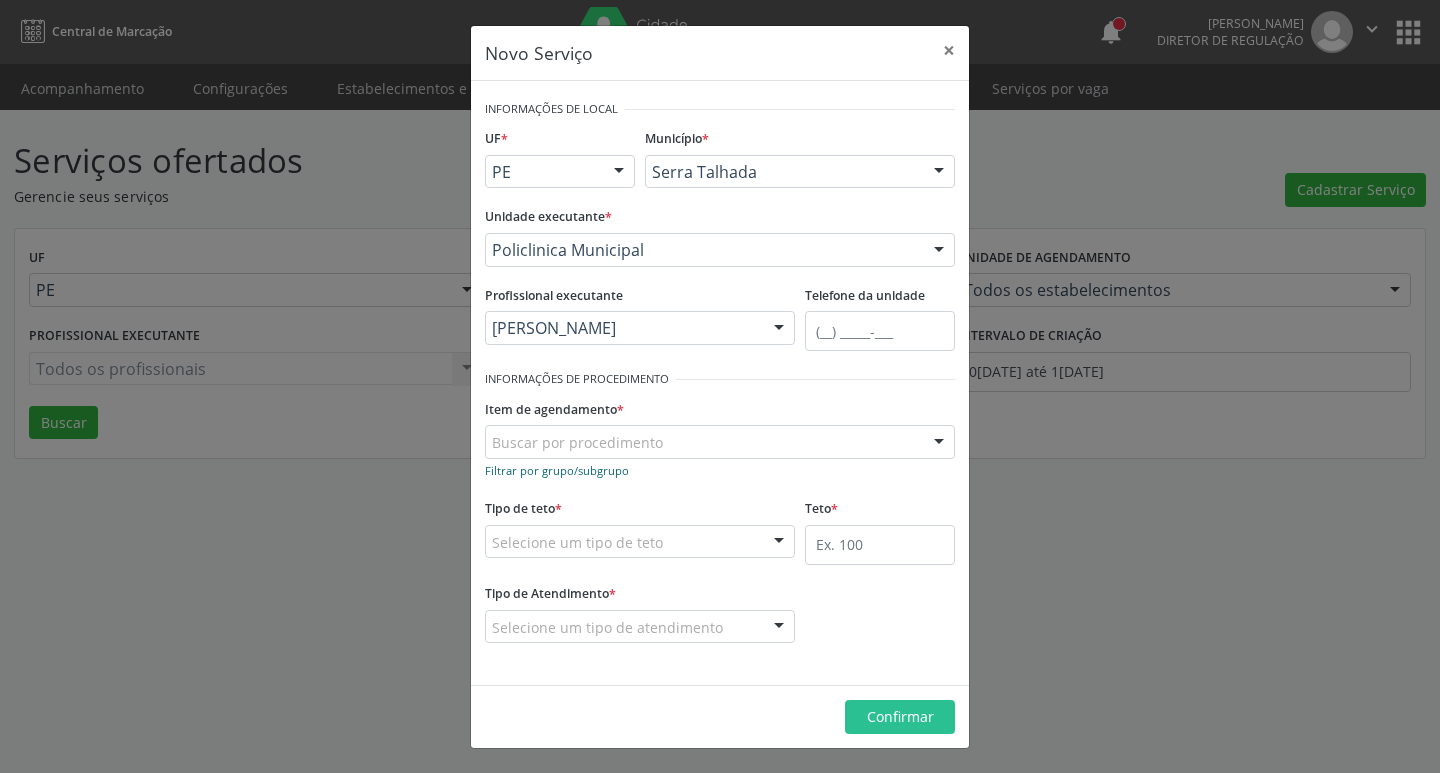 click on "Filtrar por grupo/subgrupo" at bounding box center [557, 470] 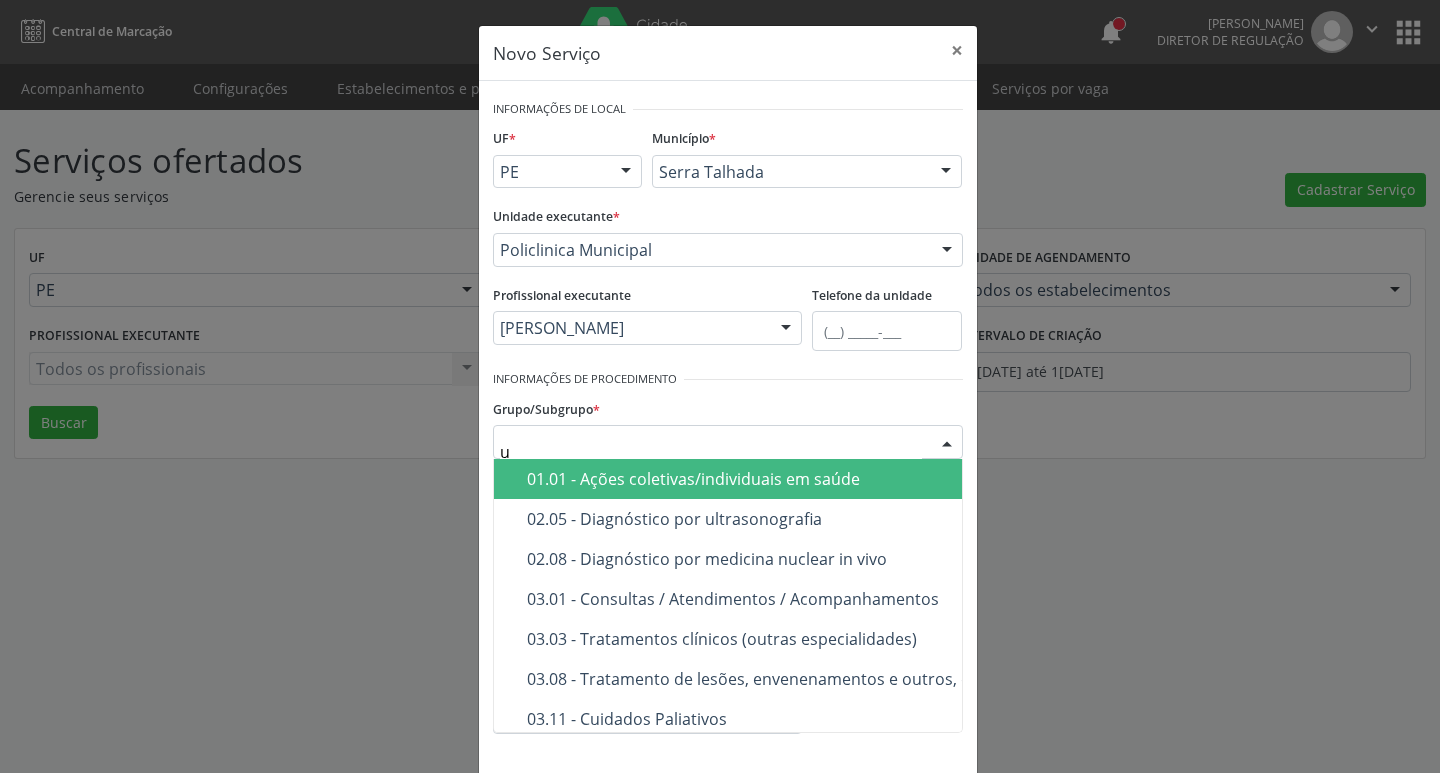 type on "ul" 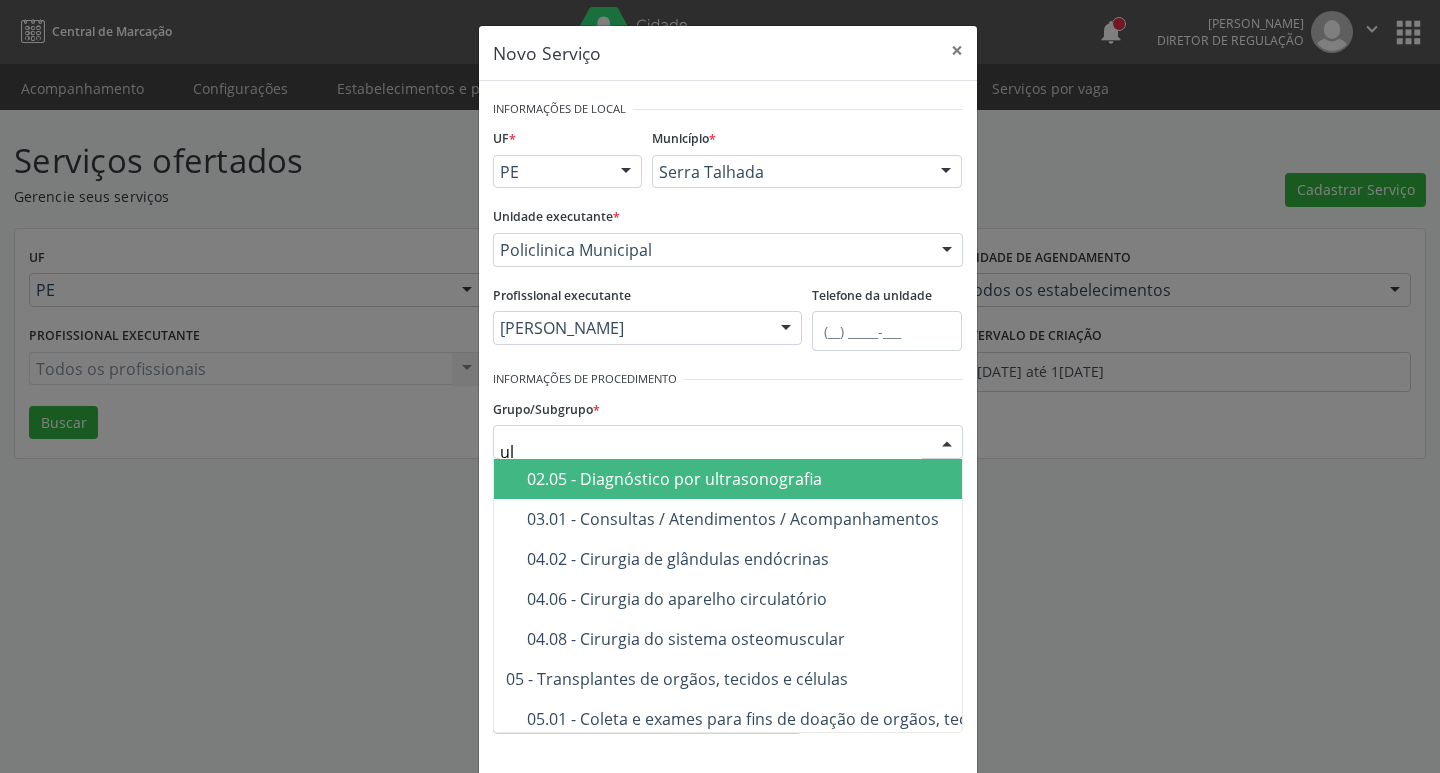 click on "02.05 - Diagnóstico por ultrasonografia" at bounding box center (861, 479) 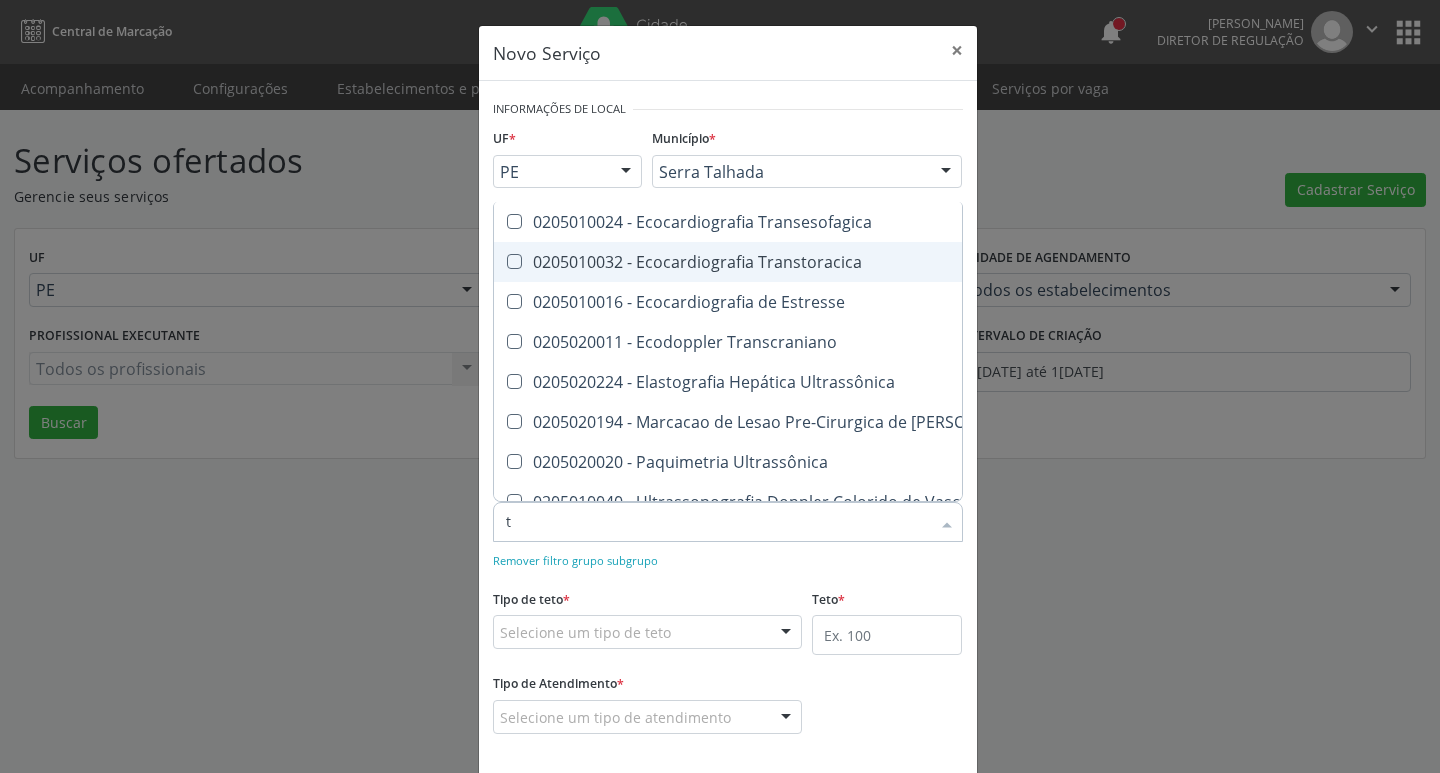 type on "ti" 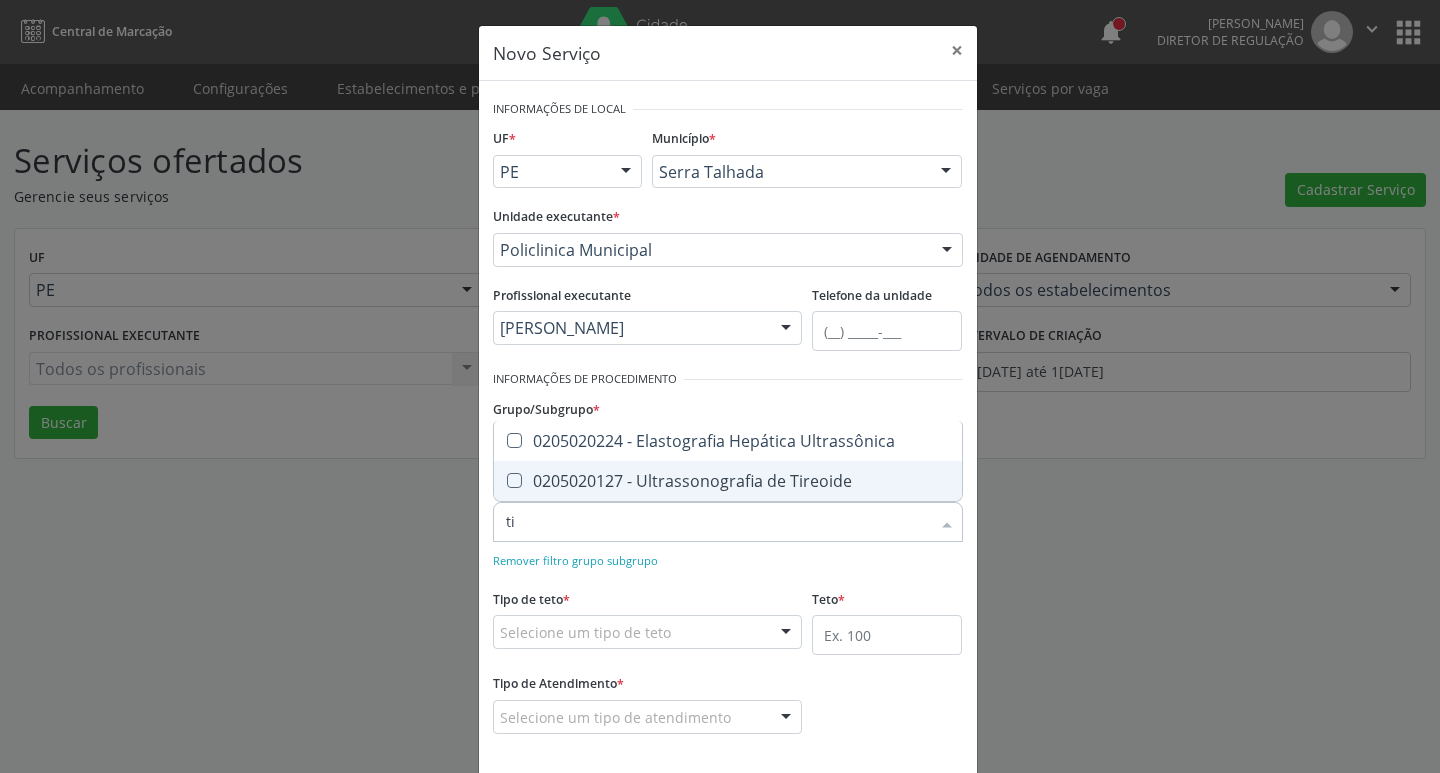 click on "0205020127 - Ultrassonografia de Tireoide" at bounding box center [728, 481] 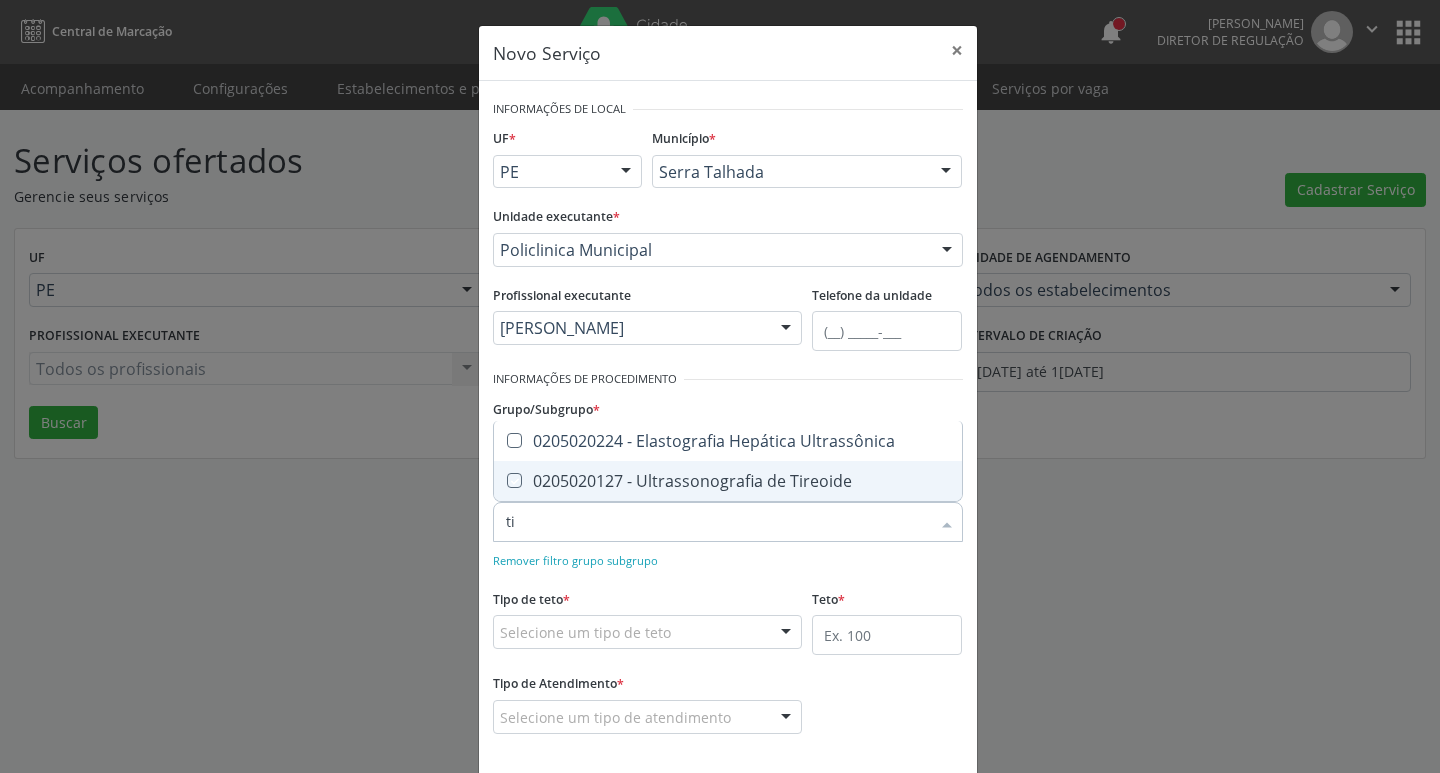 checkbox on "true" 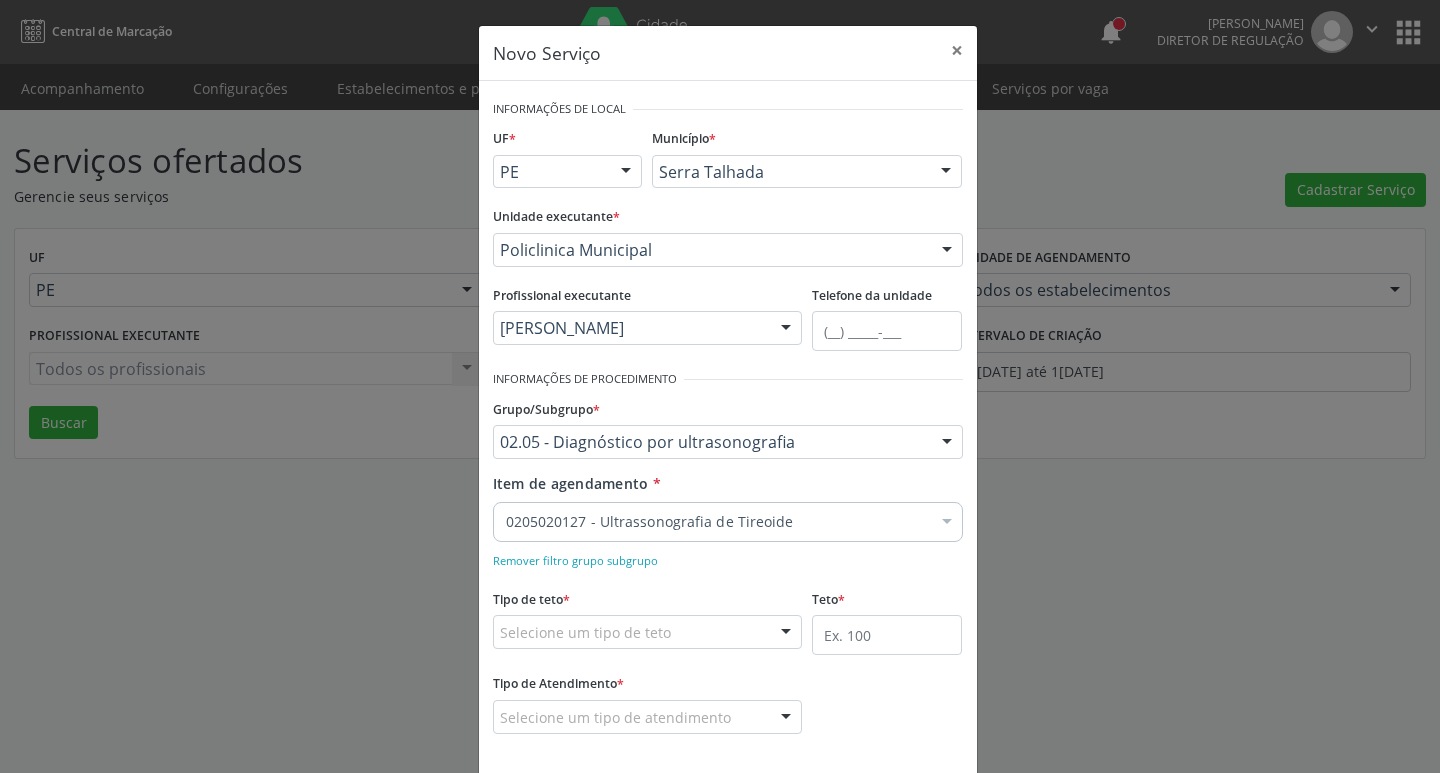 click on "Remover filtro grupo subgrupo" at bounding box center (728, 559) 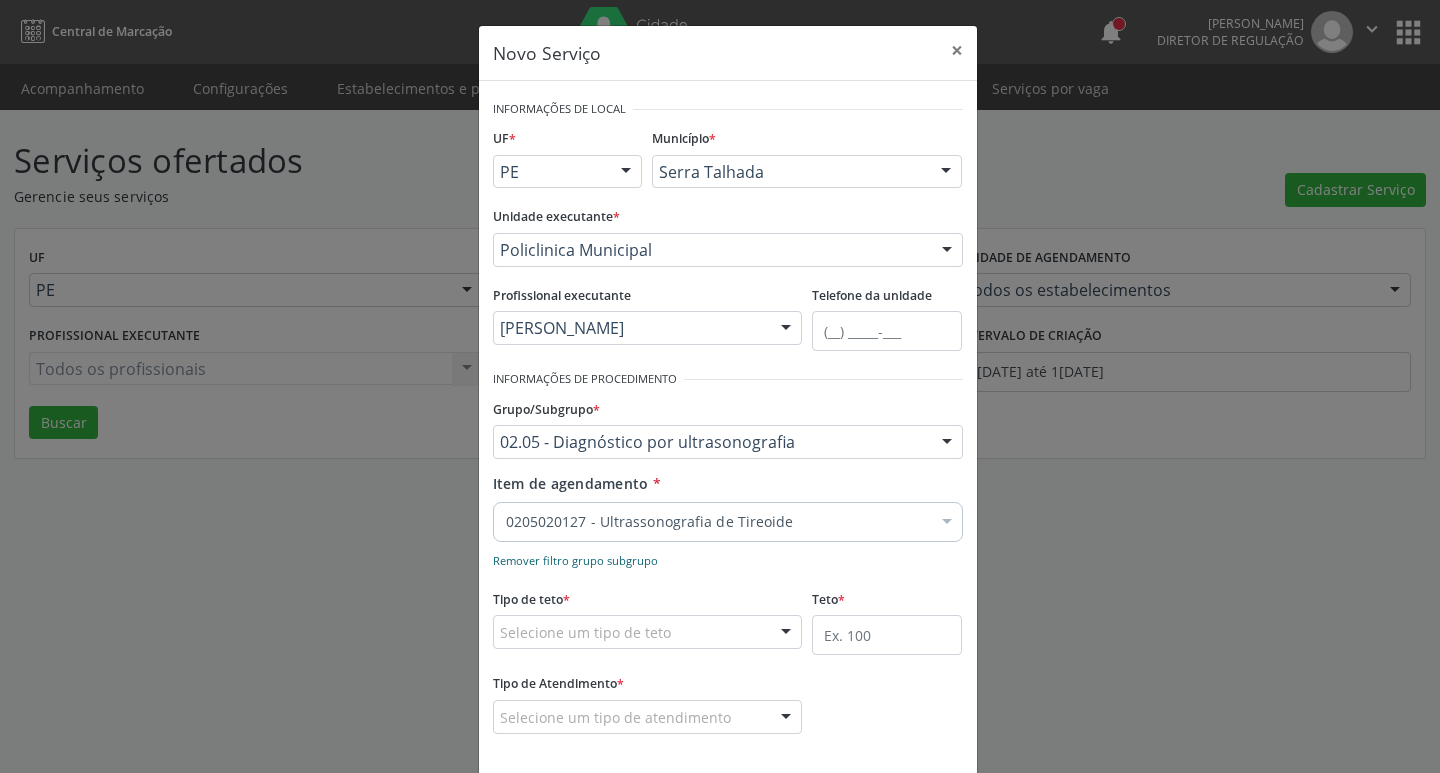 click on "Remover filtro grupo subgrupo" at bounding box center [575, 560] 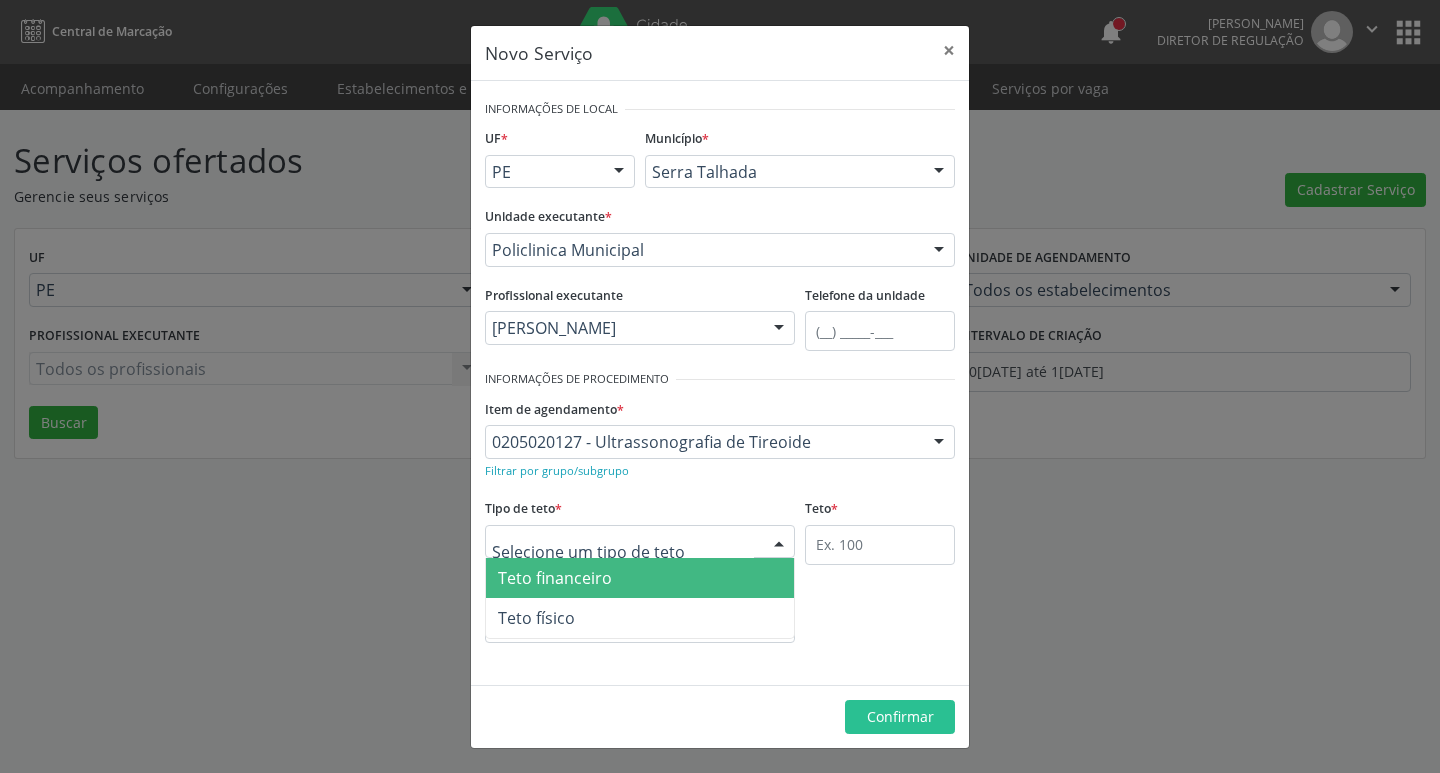 click at bounding box center (779, 543) 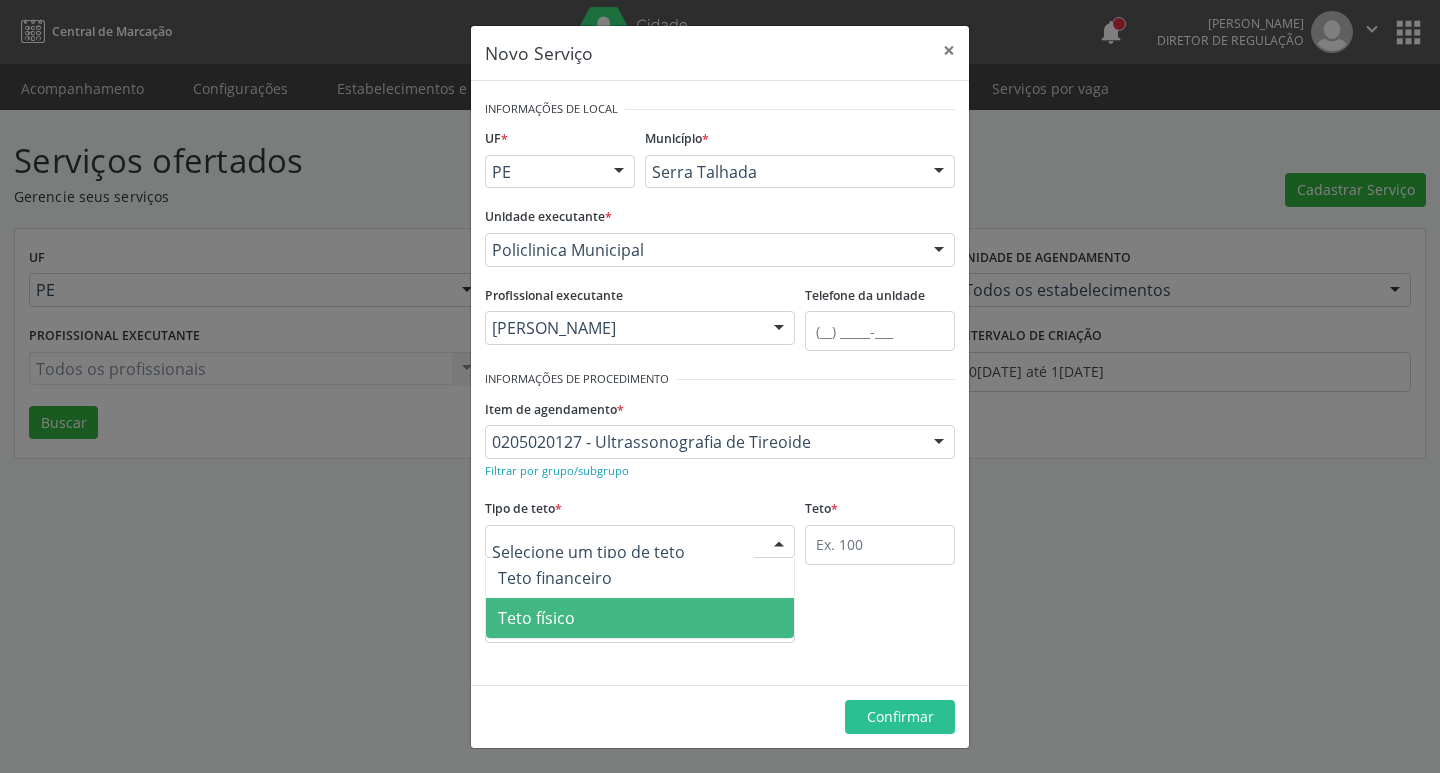 click on "Teto físico" at bounding box center (640, 618) 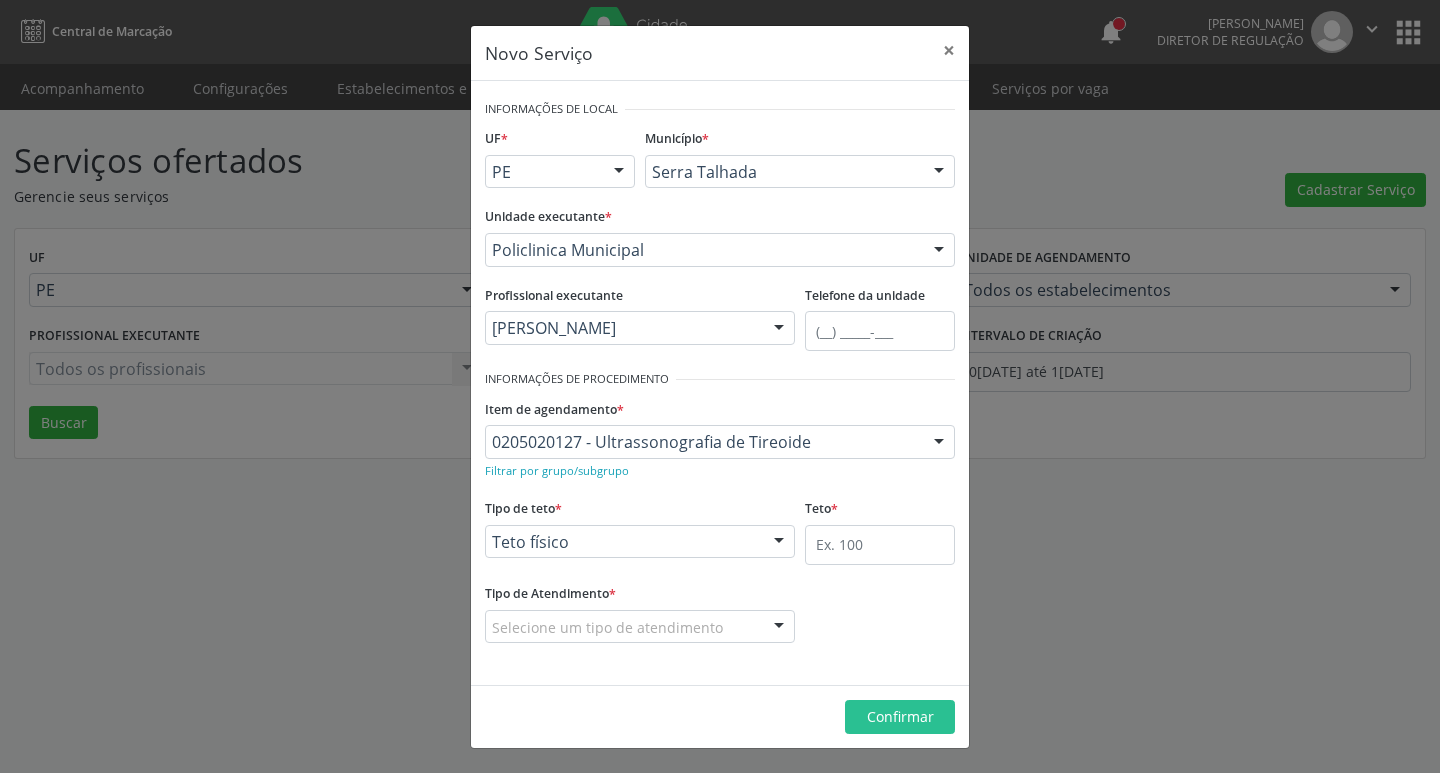 click on "Selecione um tipo de atendimento" at bounding box center [640, 627] 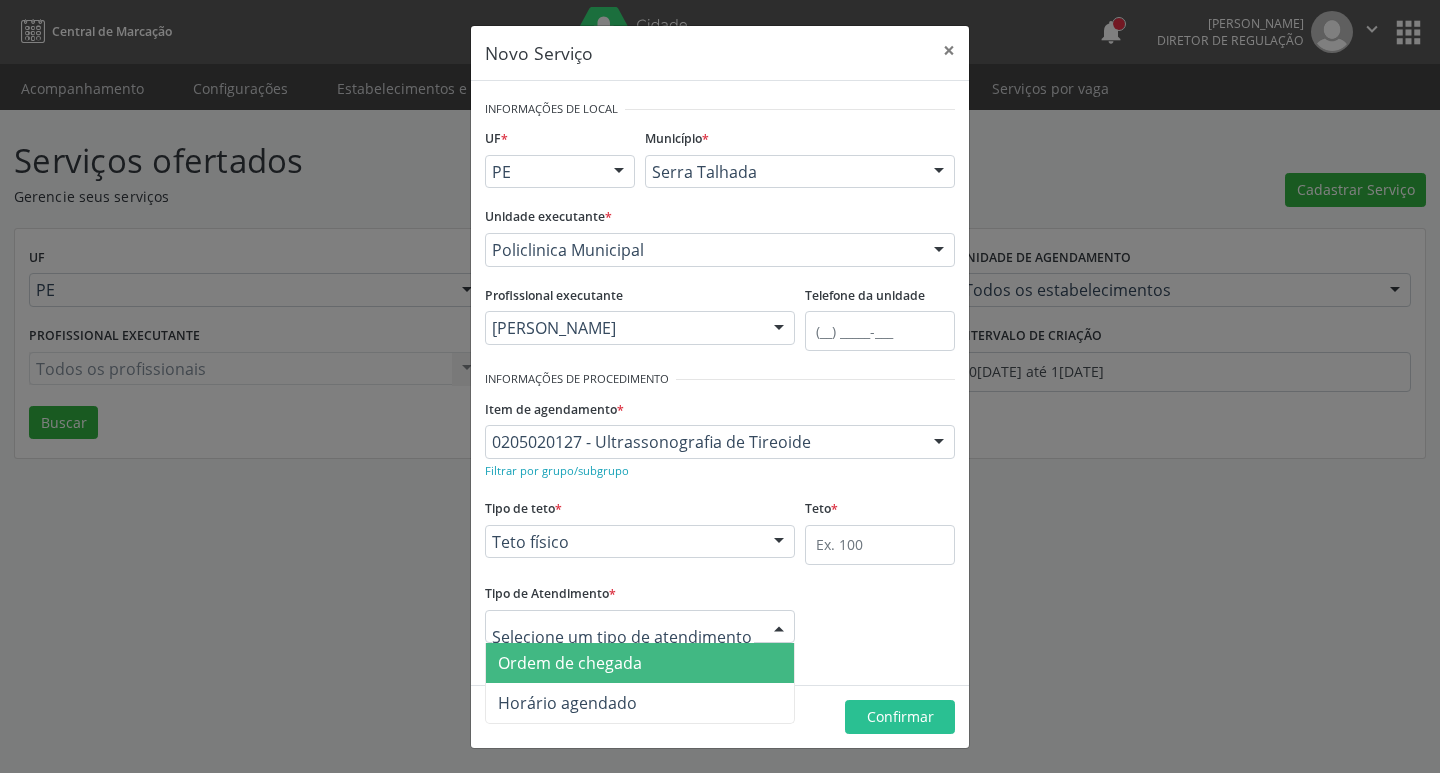 click on "Ordem de chegada" at bounding box center [640, 663] 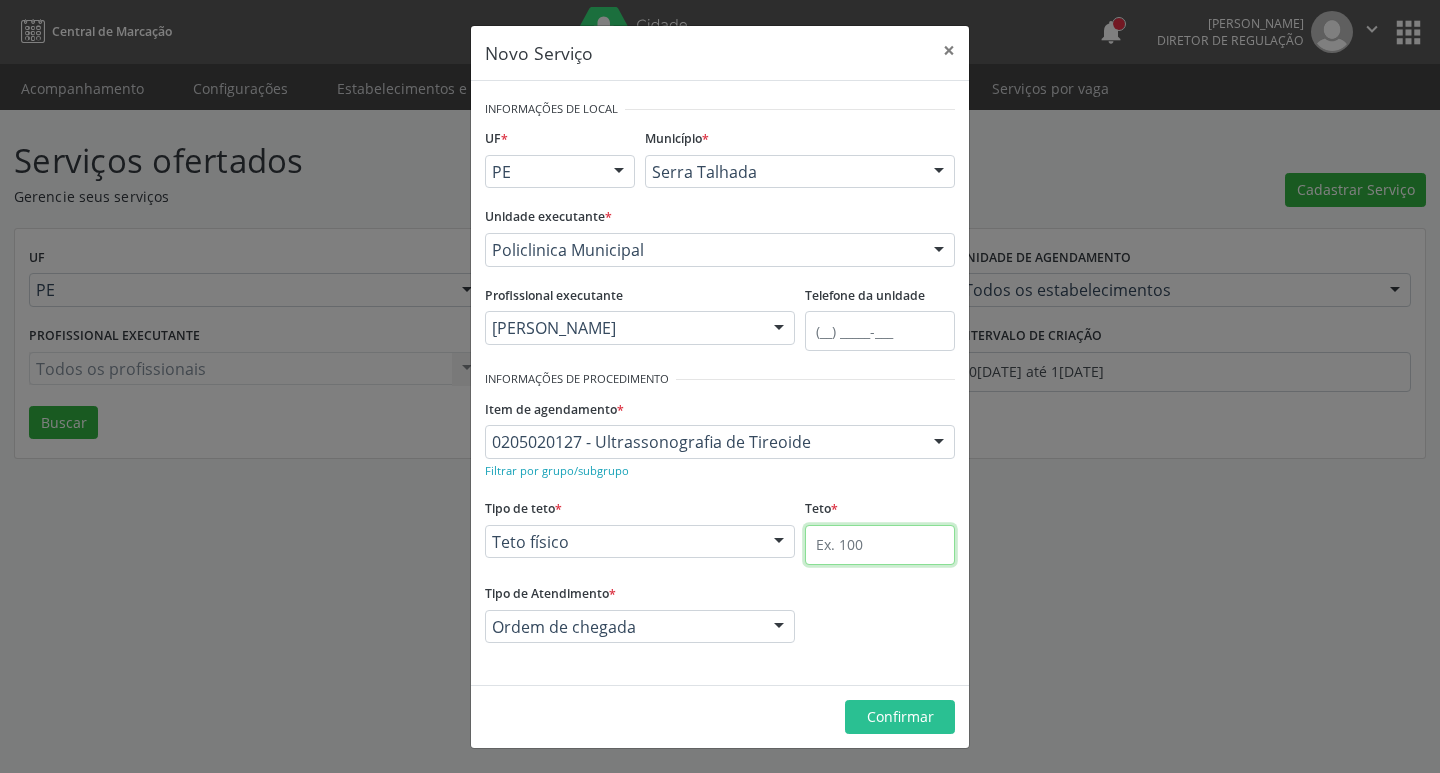 click at bounding box center (880, 545) 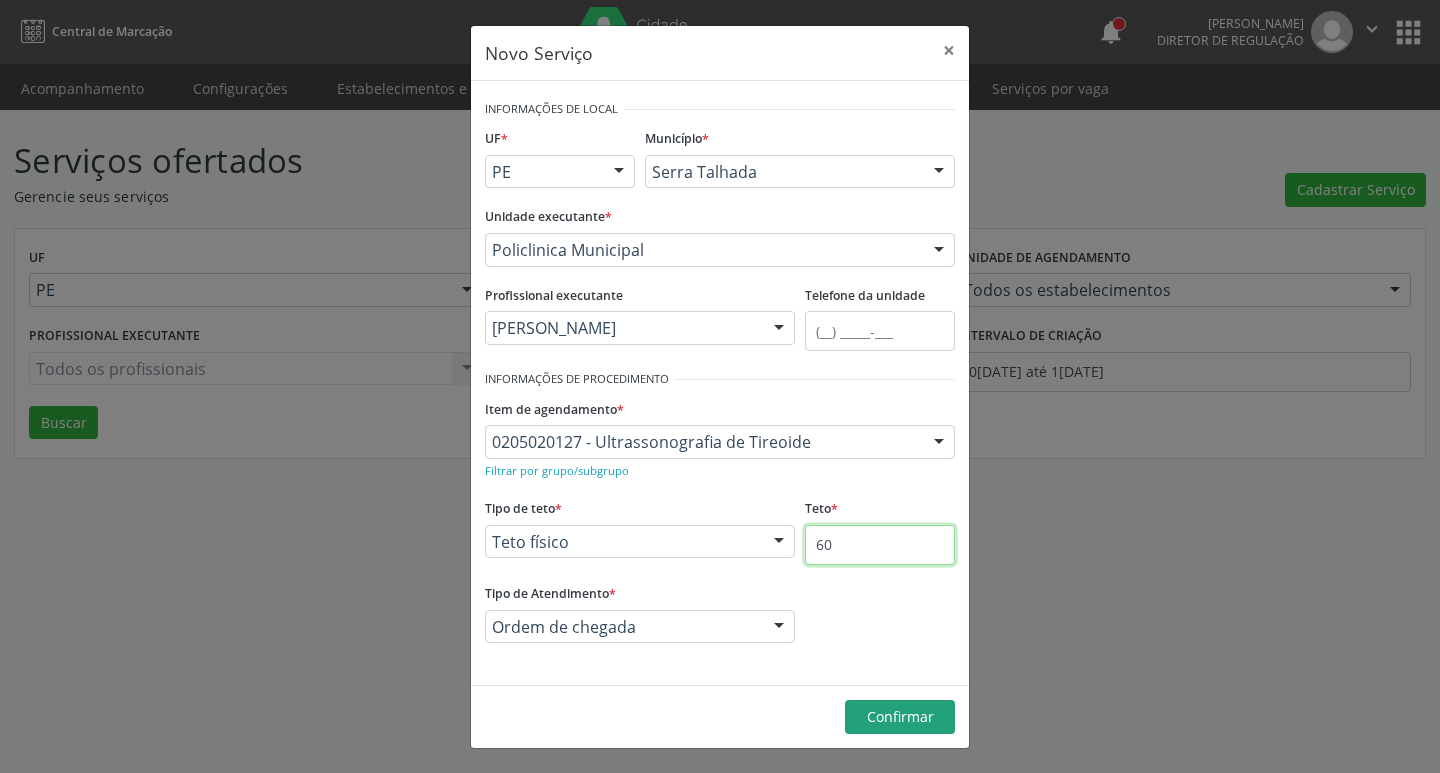 type on "60" 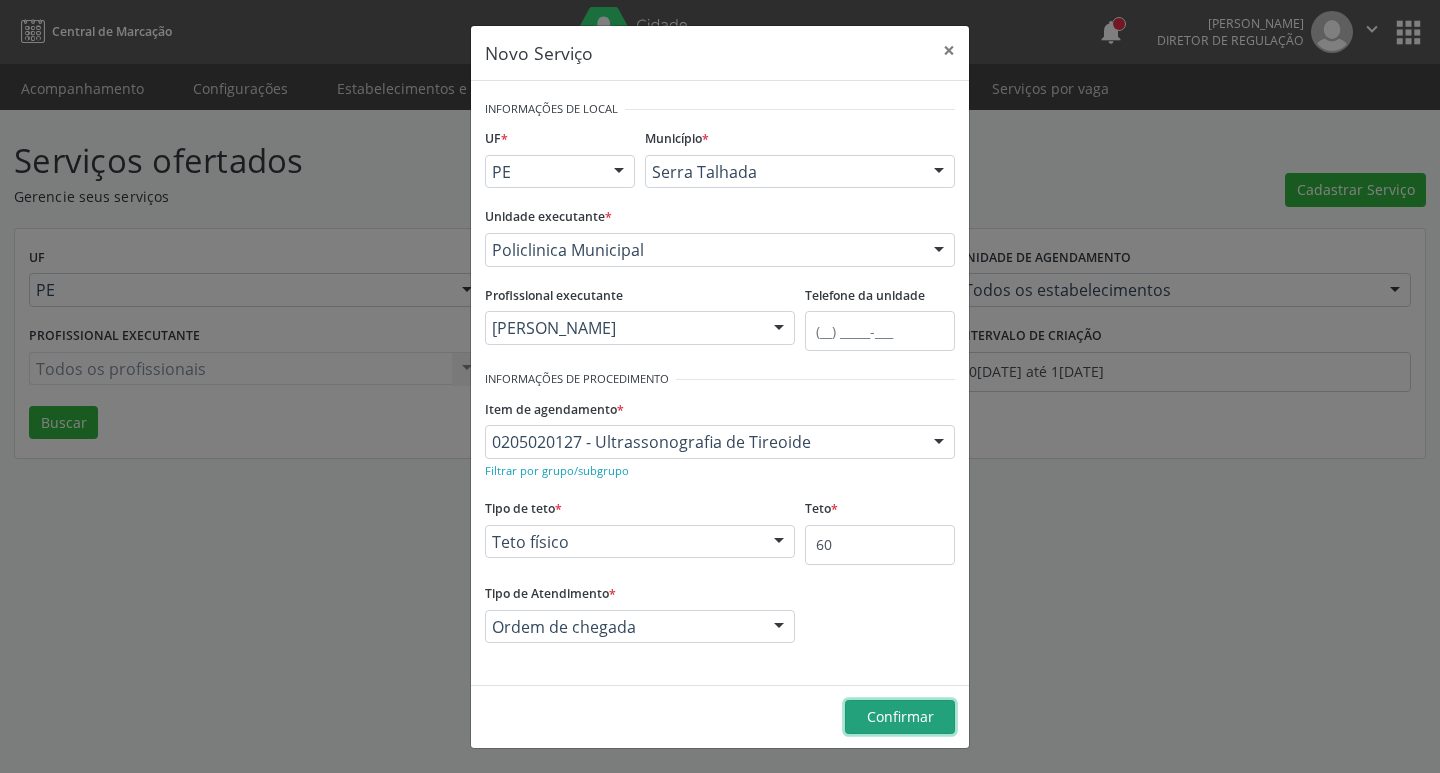 click on "Confirmar" at bounding box center [900, 716] 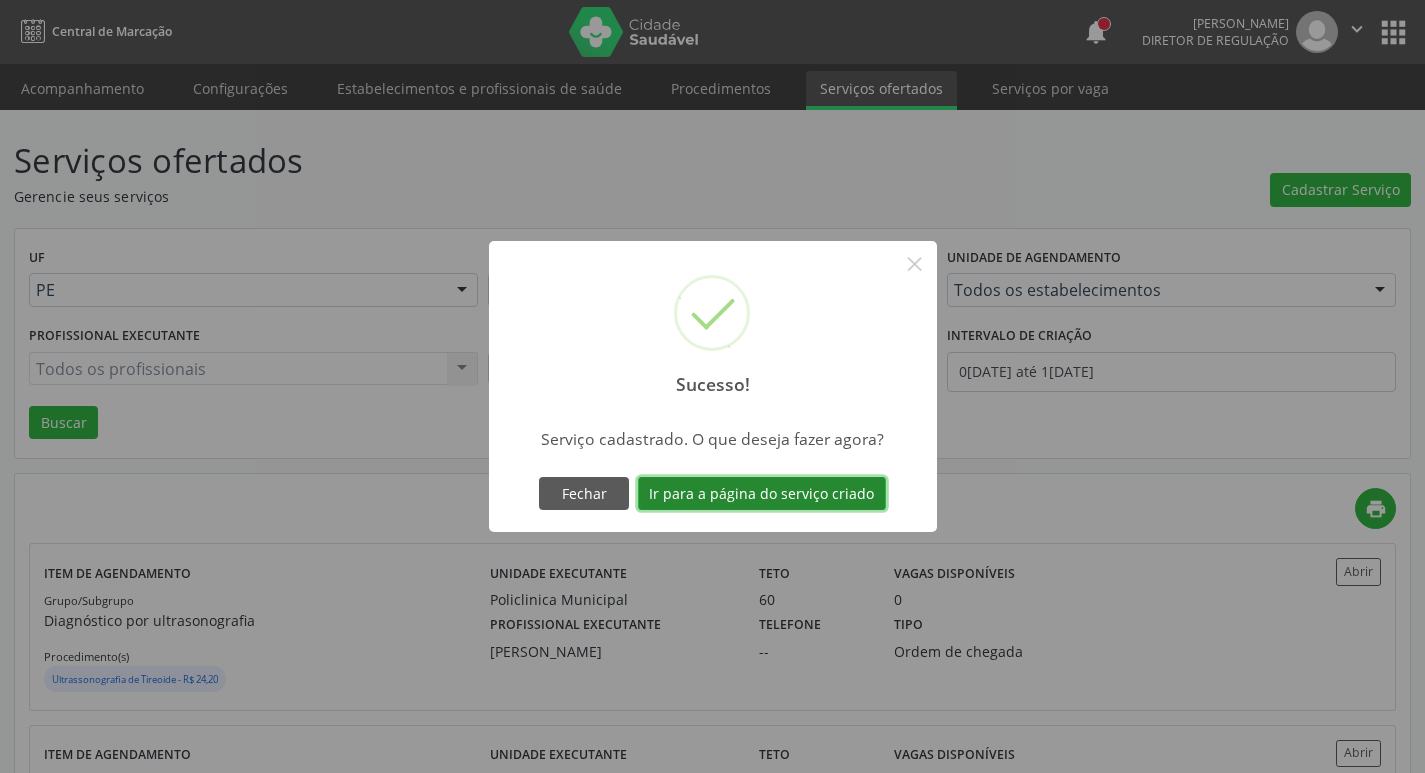 click on "Ir para a página do serviço criado" at bounding box center (762, 494) 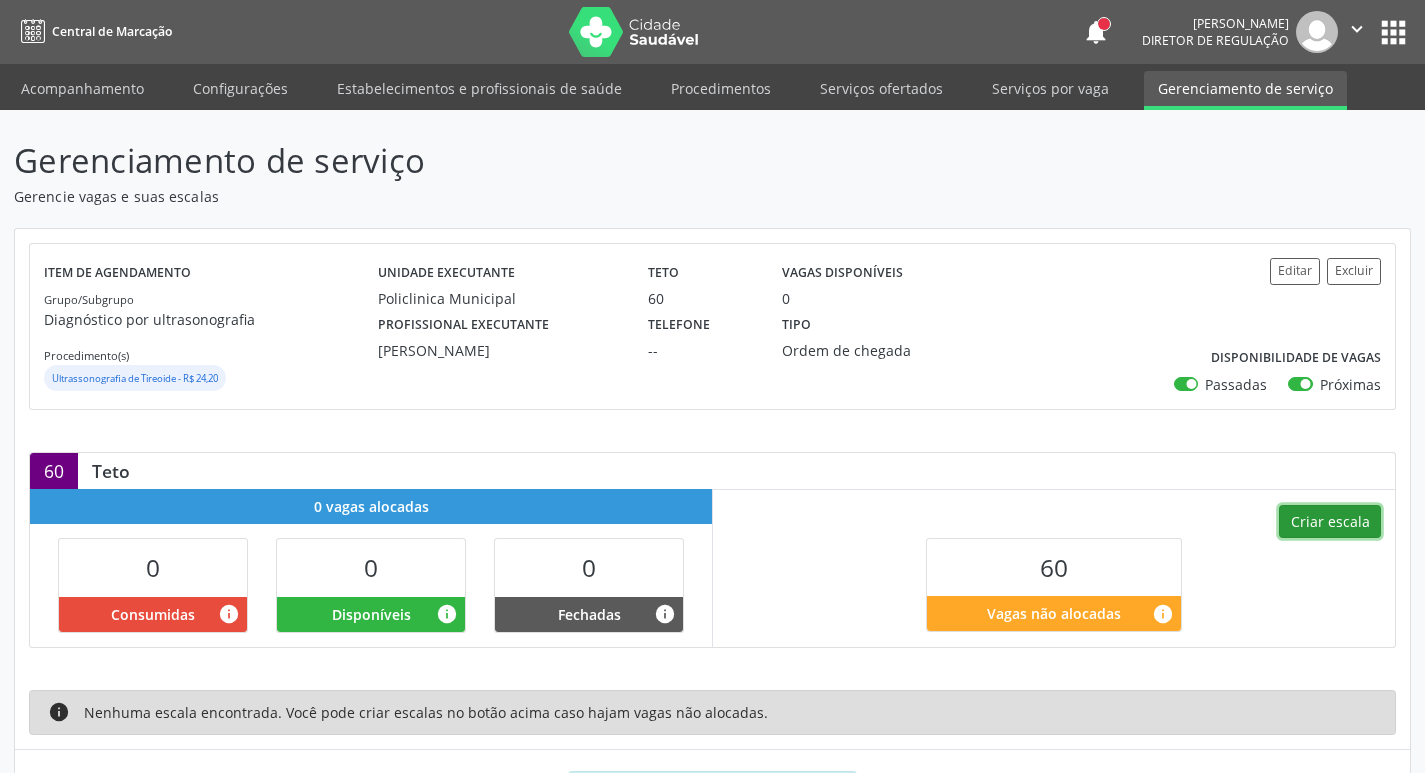 click on "Criar escala" at bounding box center (1330, 522) 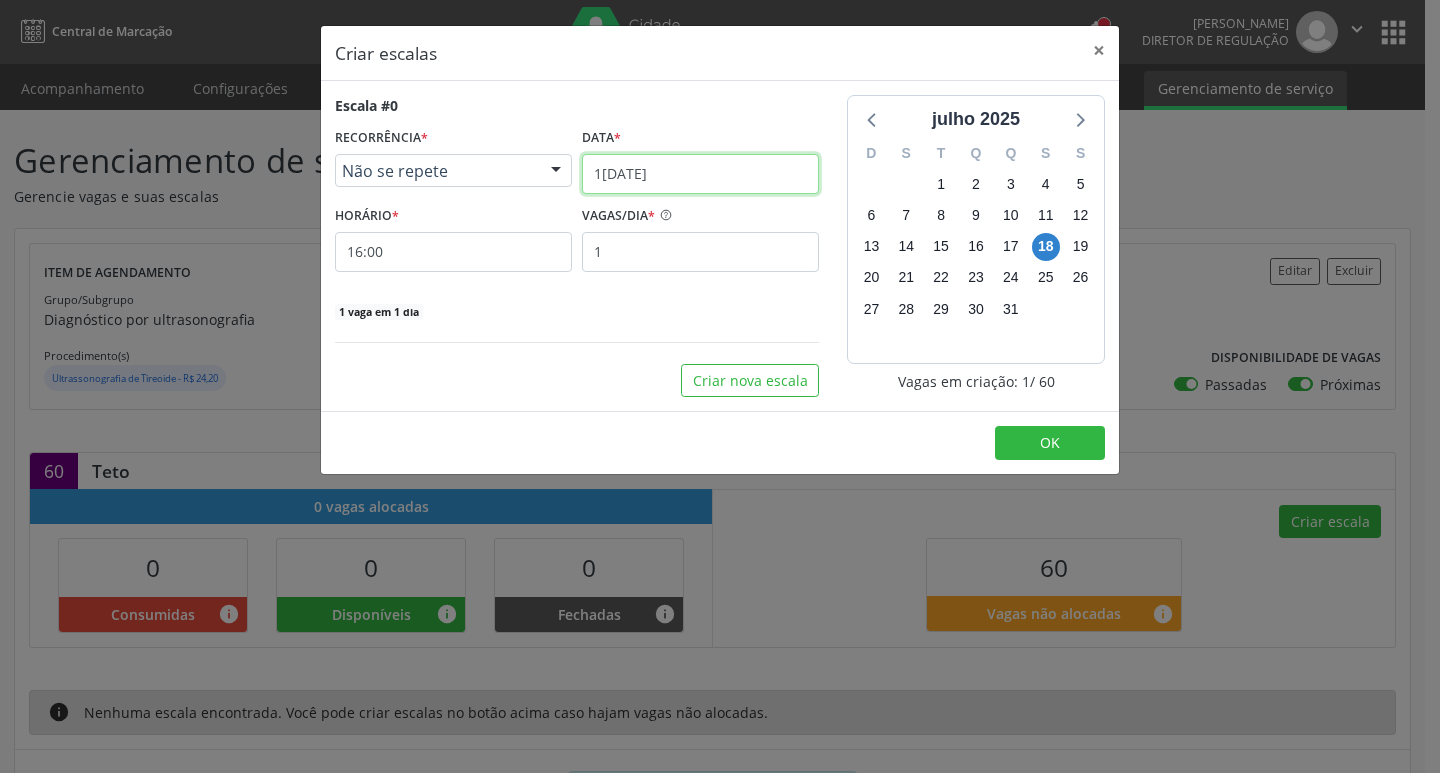 click on "1[DATE]" at bounding box center (700, 174) 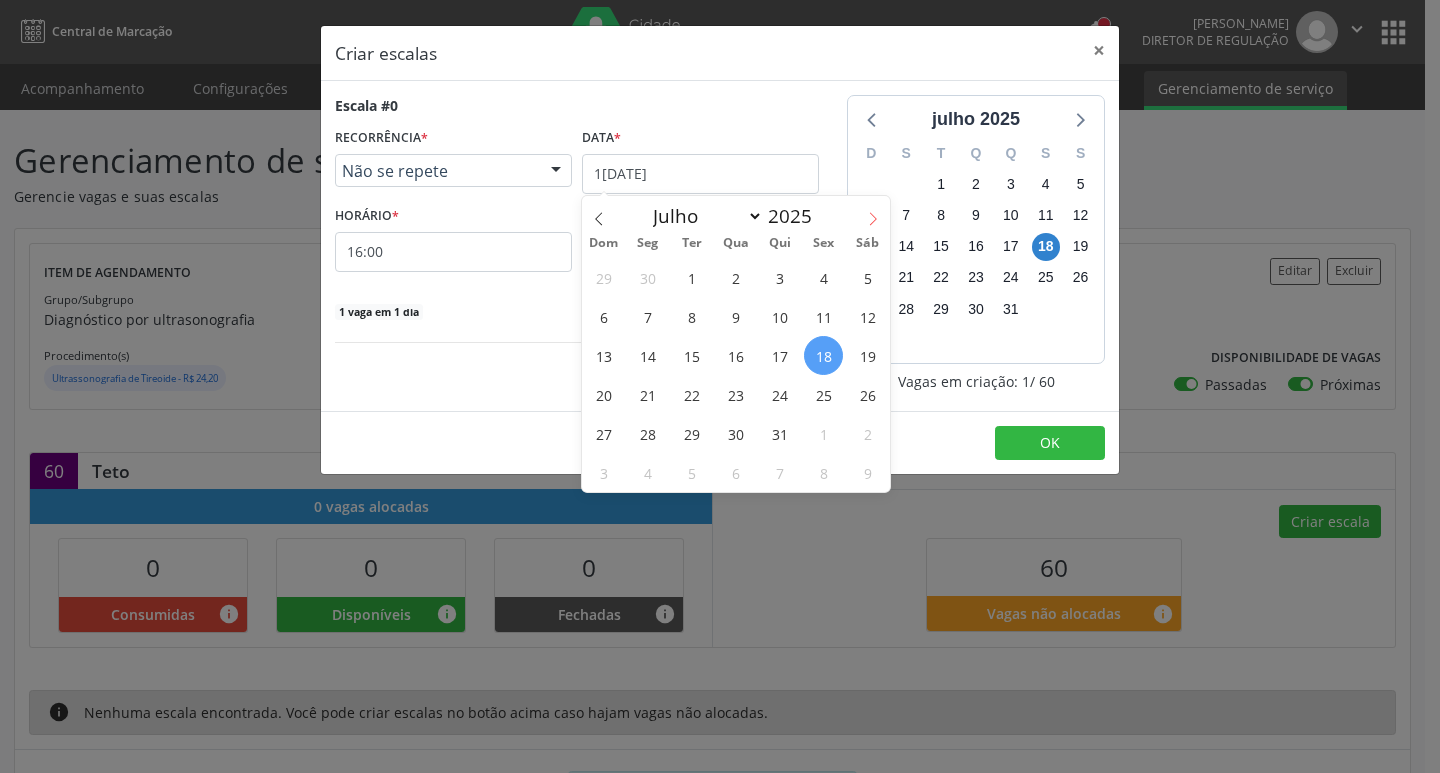 click at bounding box center (873, 213) 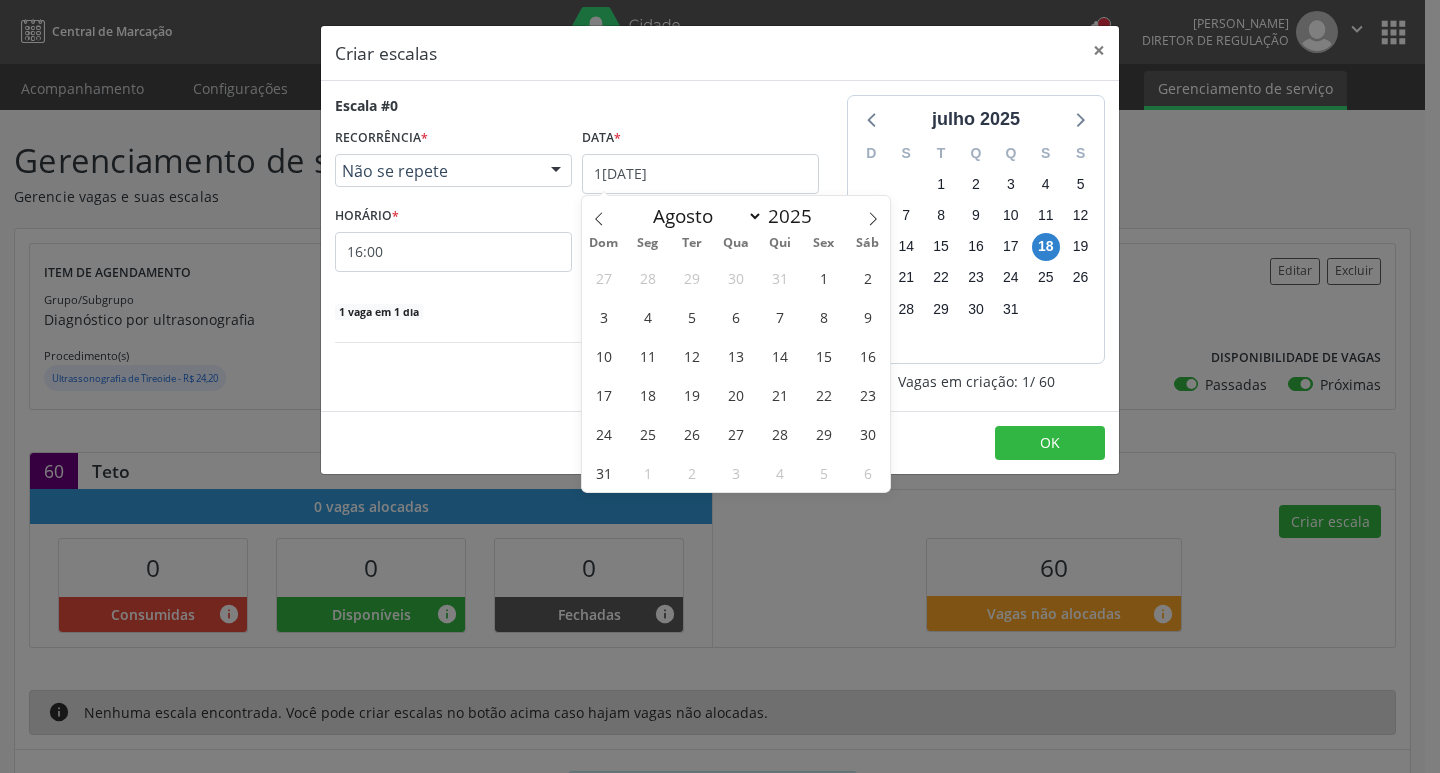click at bounding box center [556, 172] 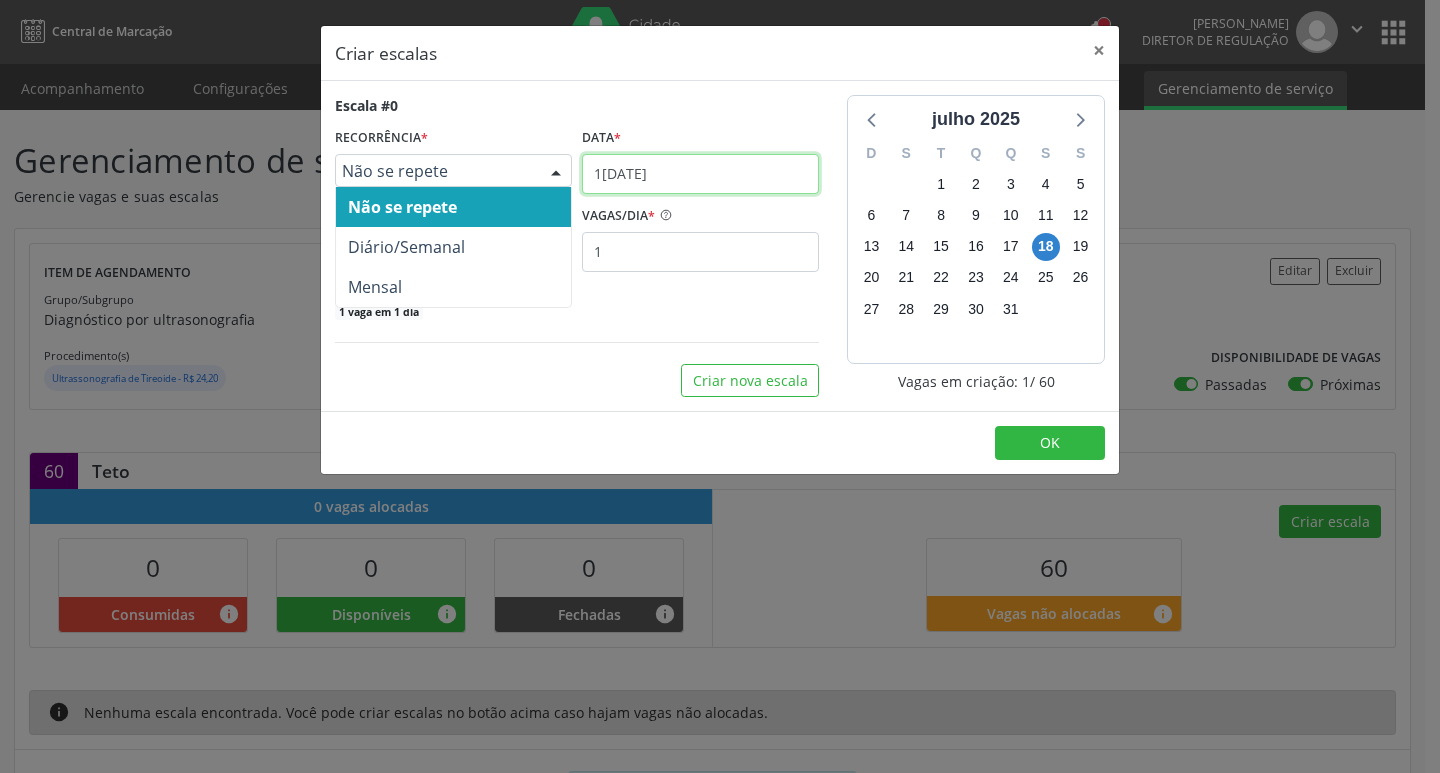 click on "1[DATE]" at bounding box center (700, 174) 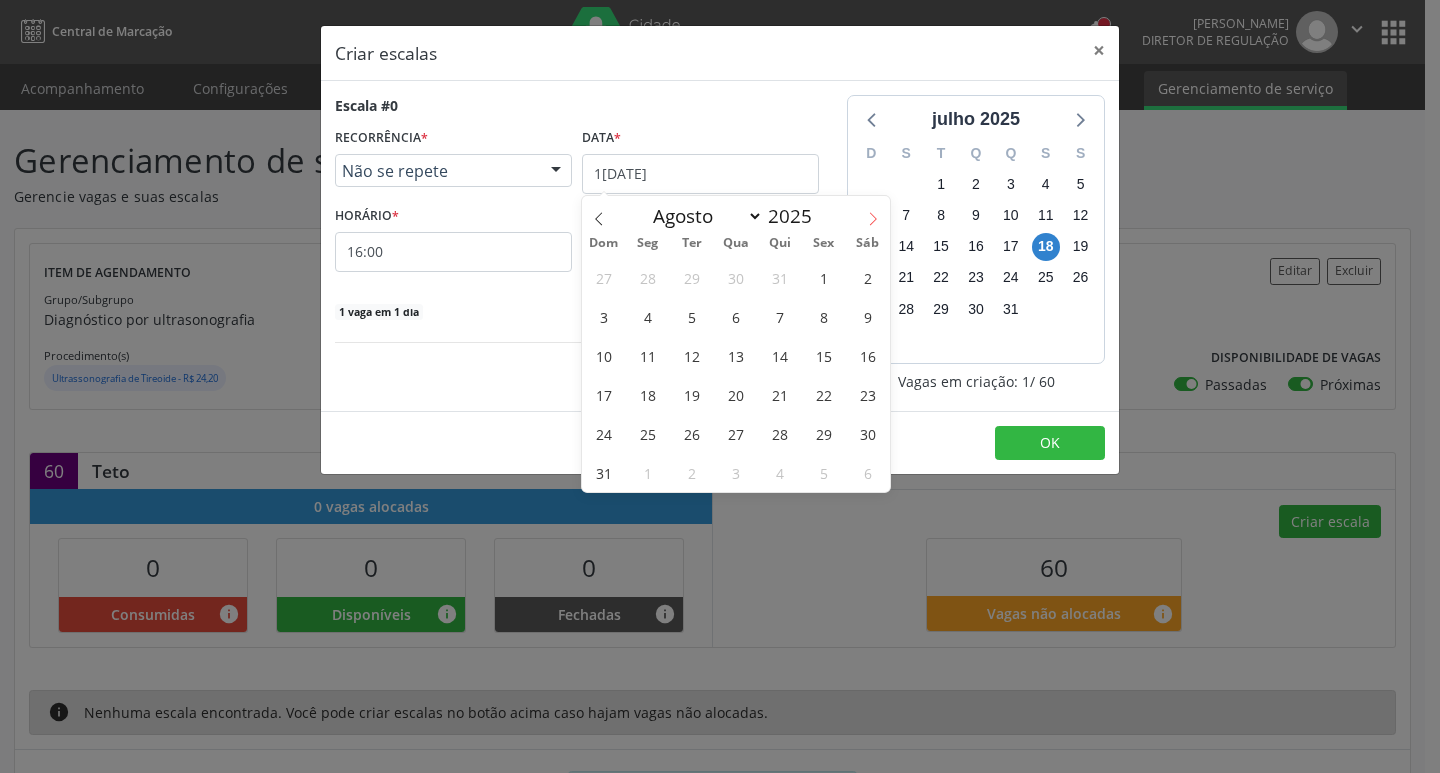 click 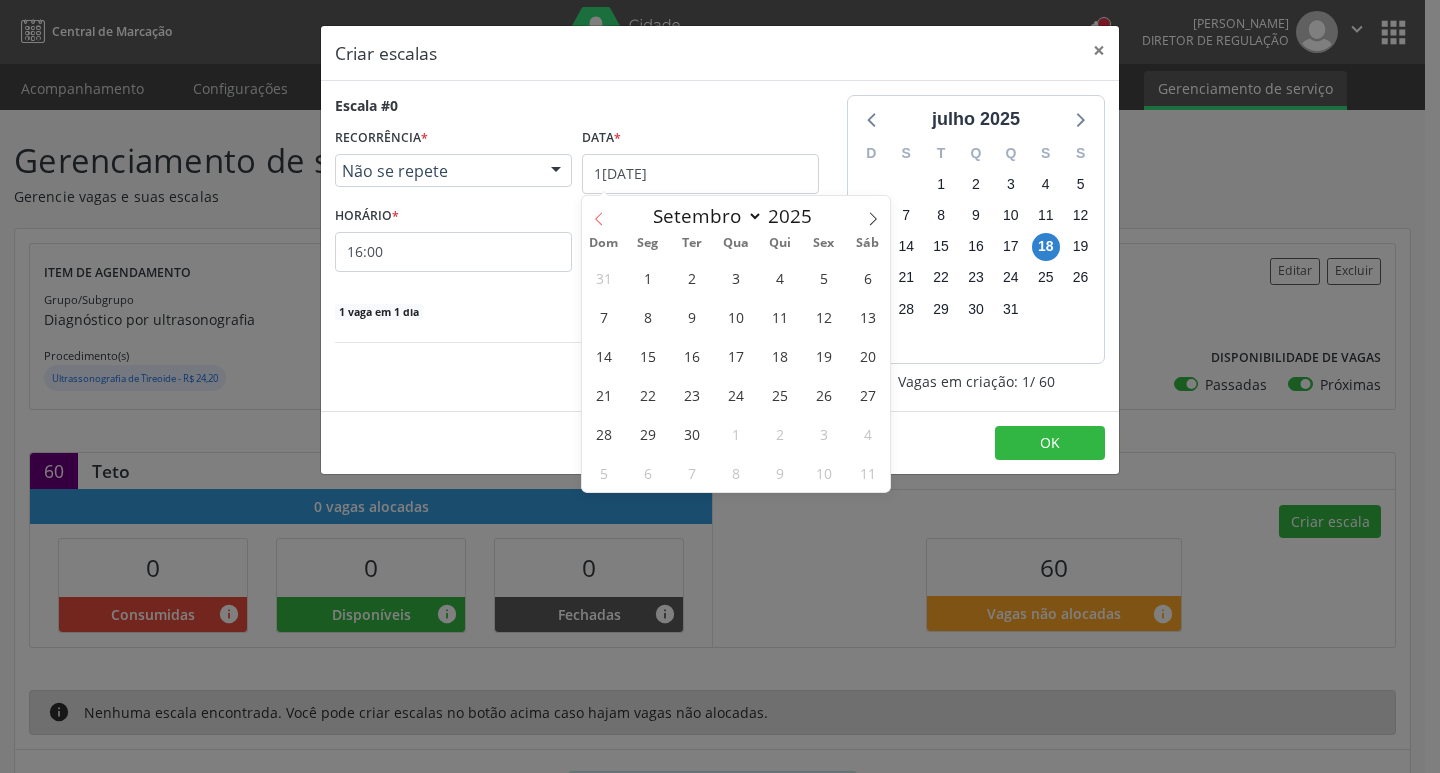 click 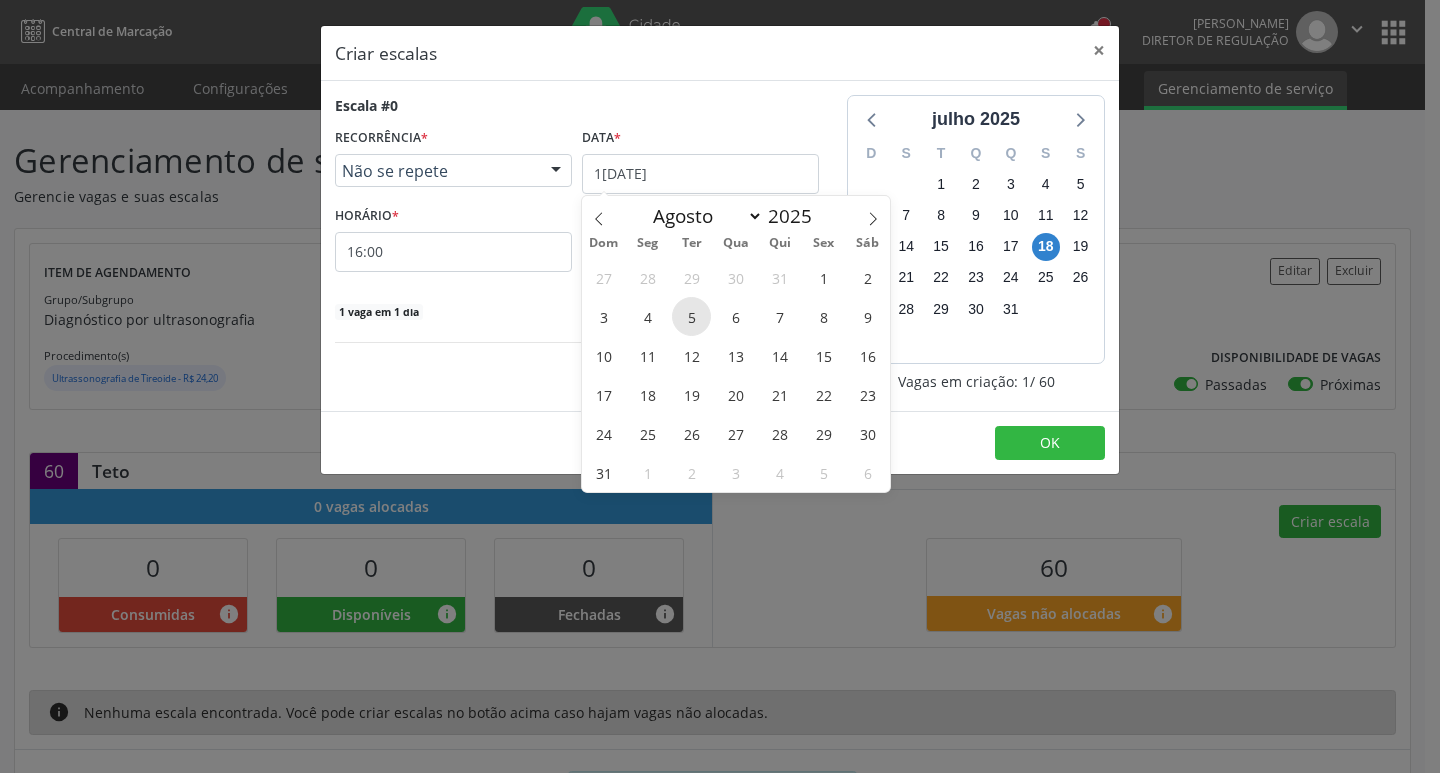 click on "5" at bounding box center (691, 316) 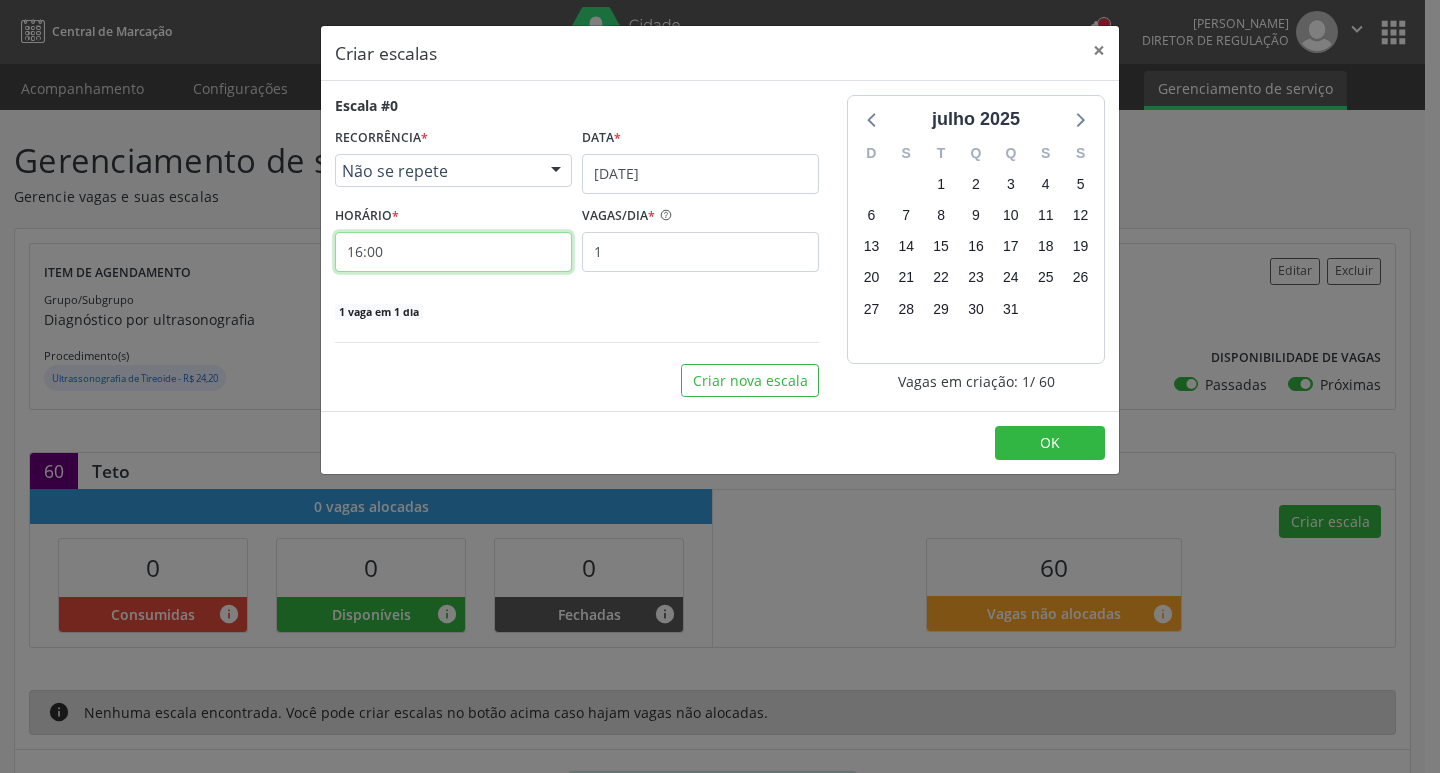 click on "16:00" at bounding box center (453, 252) 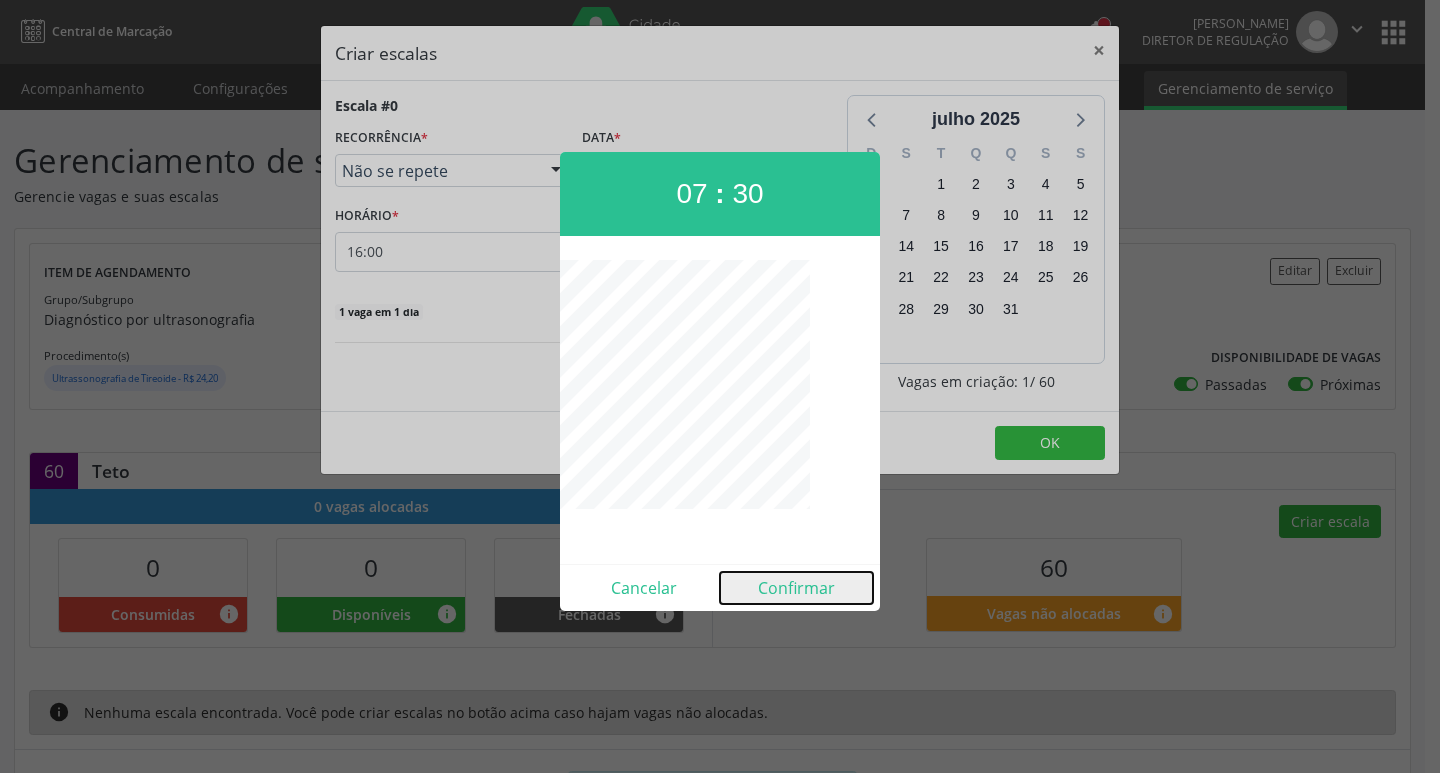 click on "Confirmar" at bounding box center [796, 588] 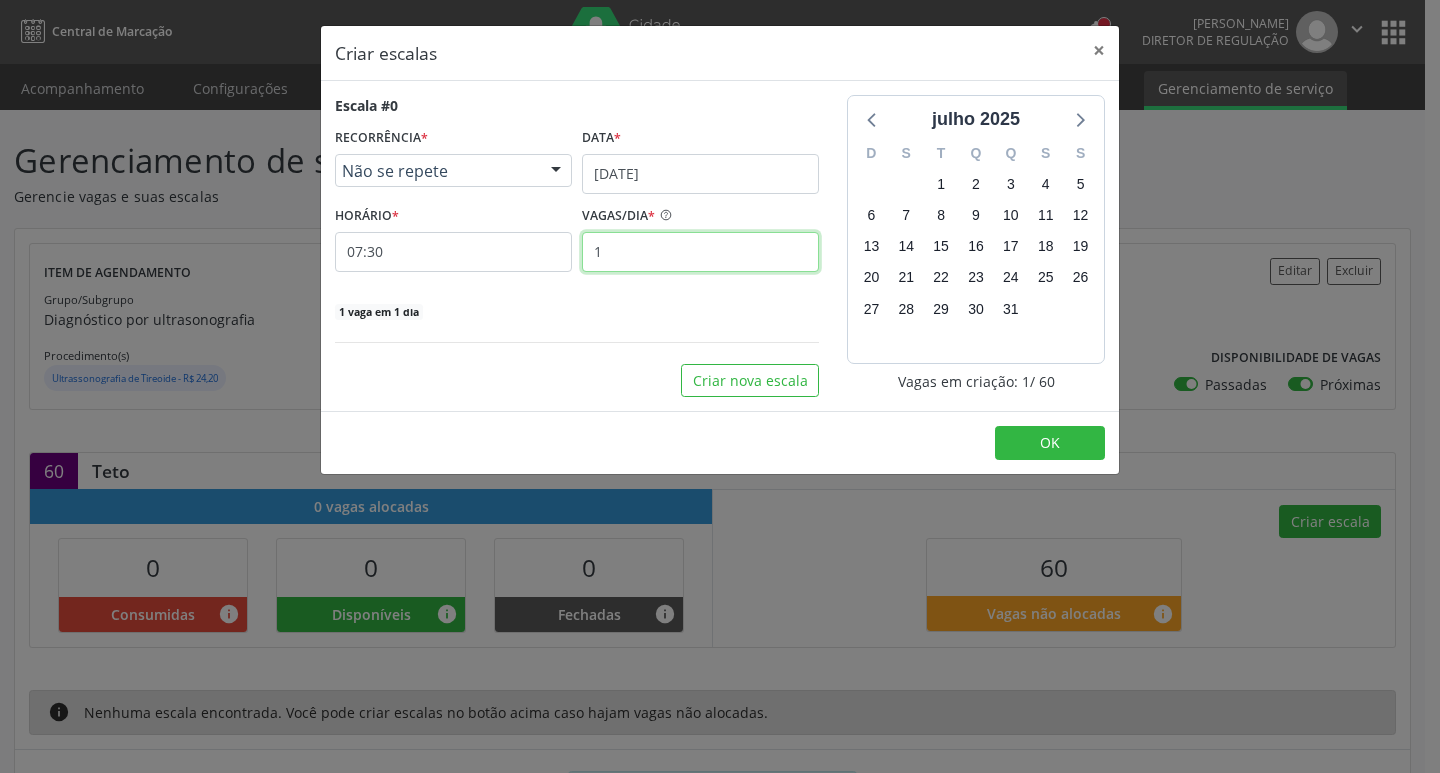 click on "1" at bounding box center (700, 252) 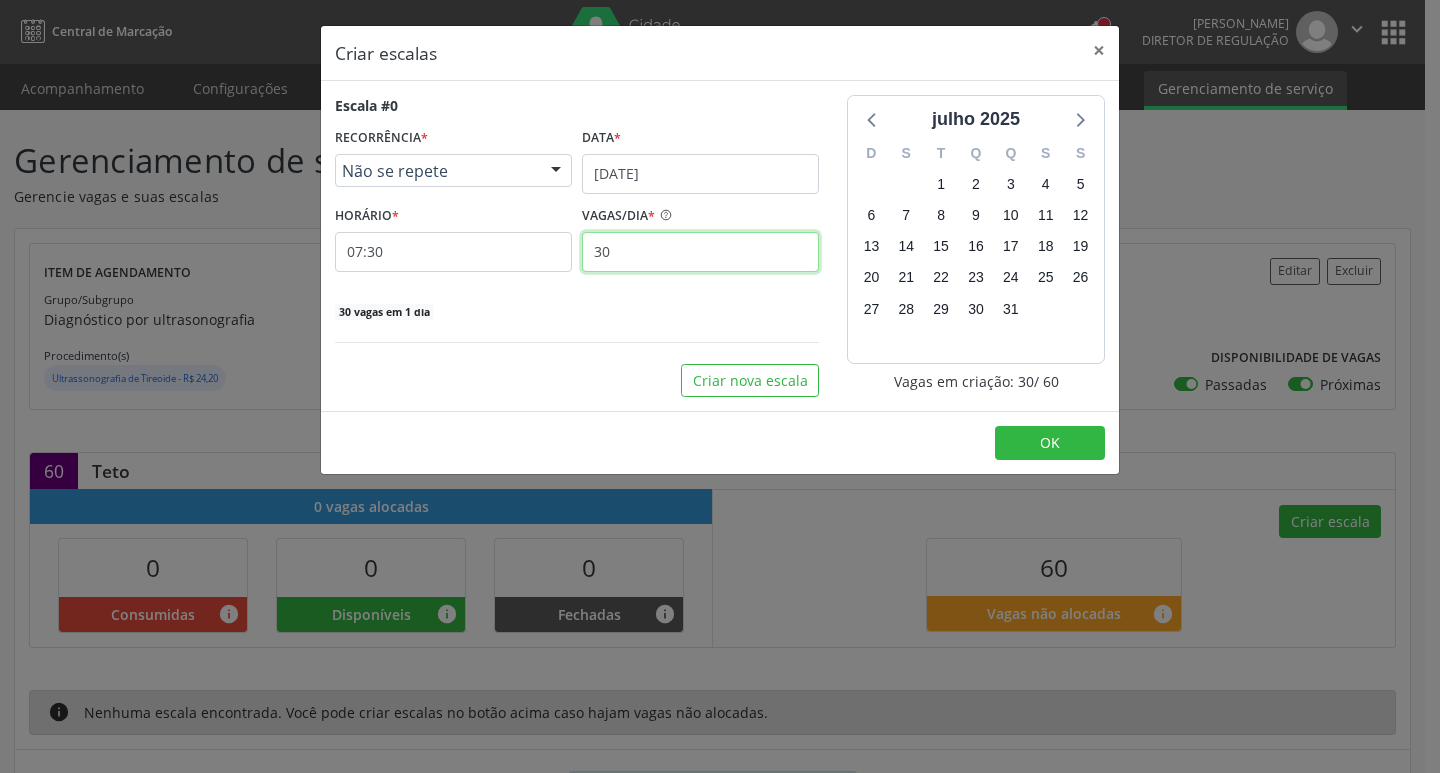 type on "30" 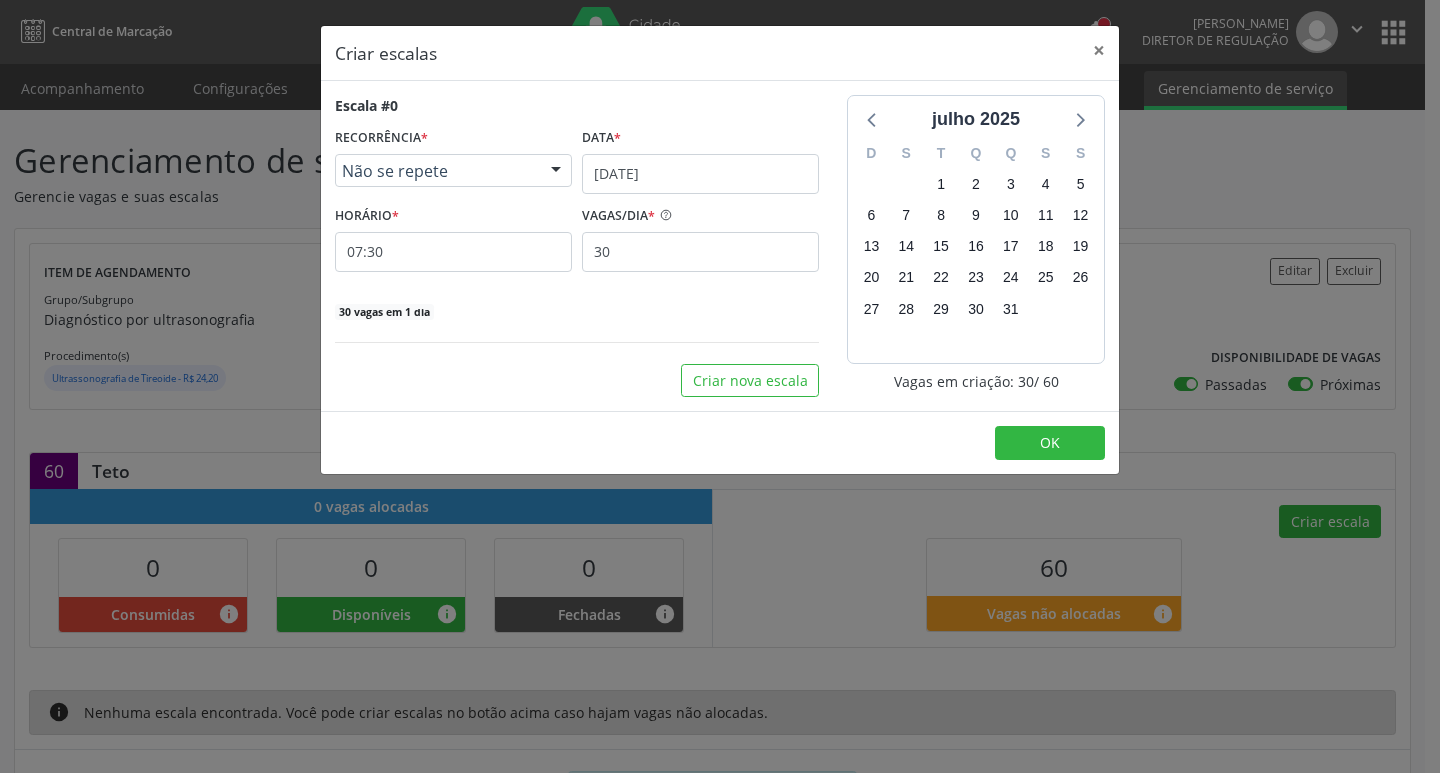 click on "OK" at bounding box center (720, 442) 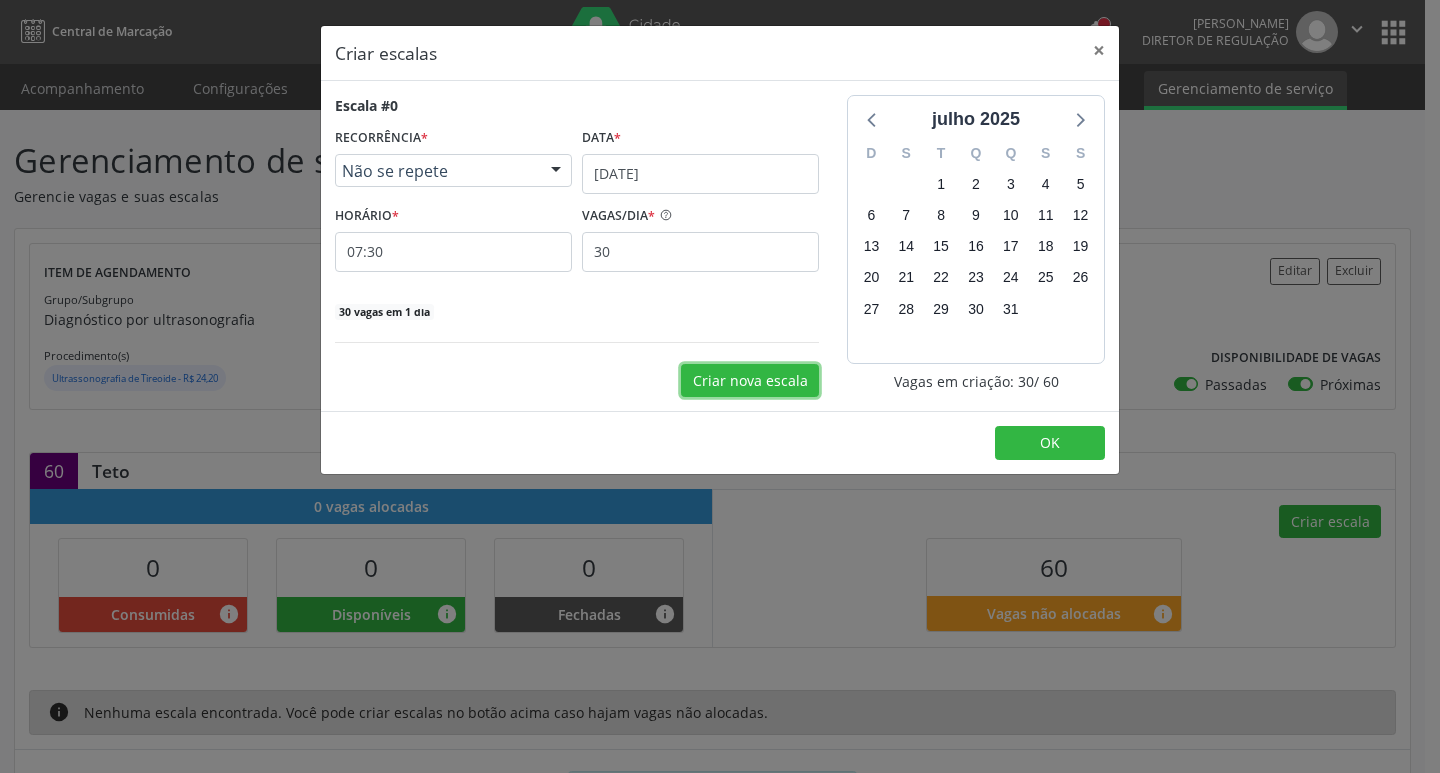 click on "Criar nova escala" at bounding box center (750, 381) 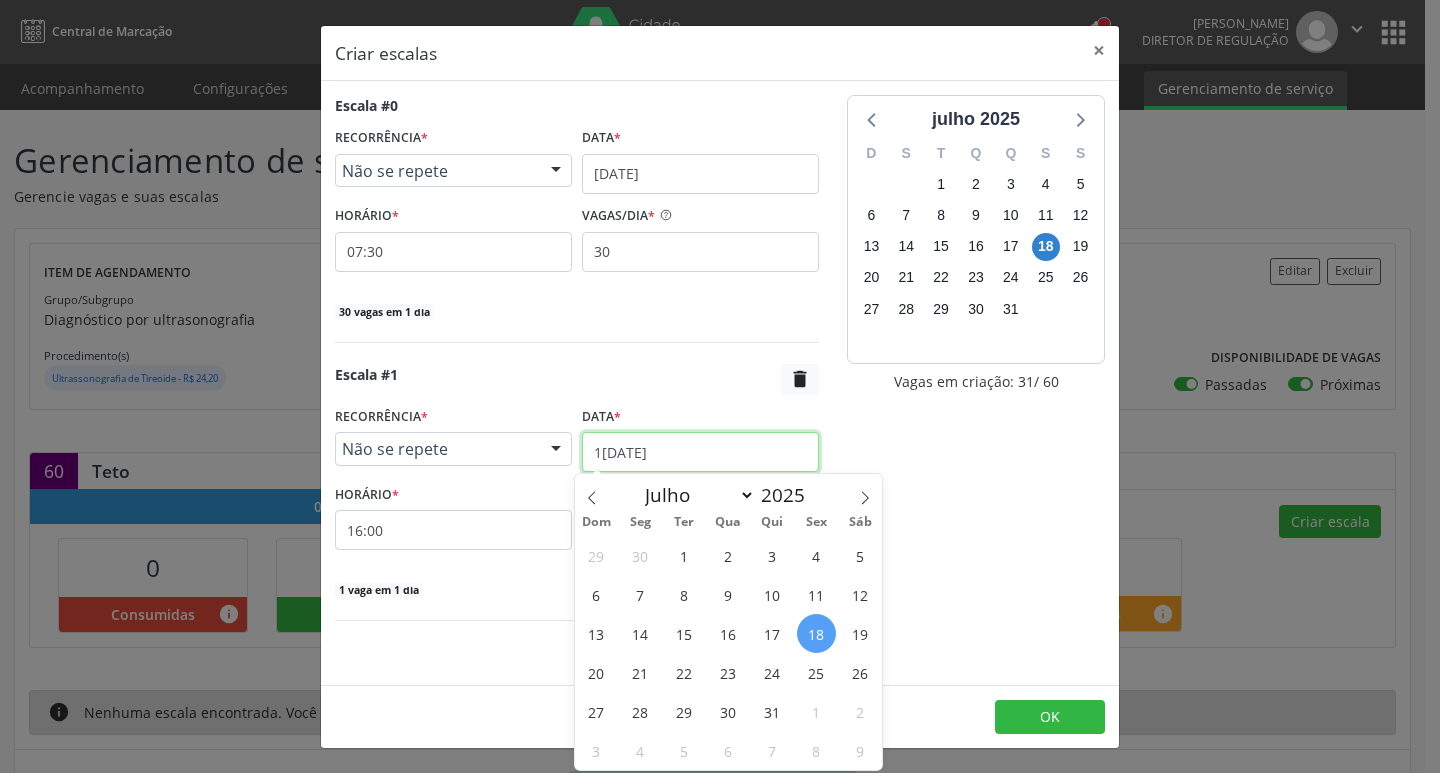 click on "1[DATE]" at bounding box center [700, 452] 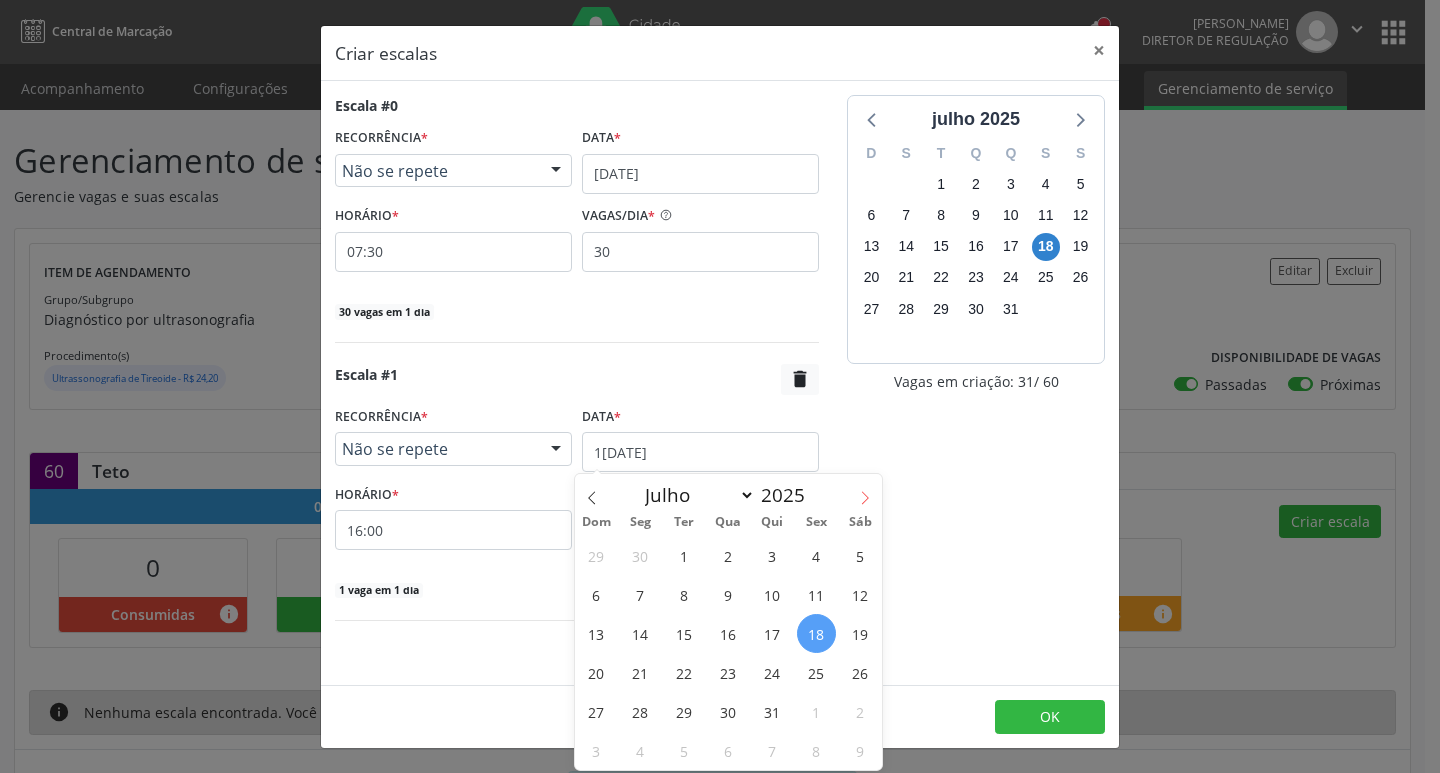 click at bounding box center [865, 491] 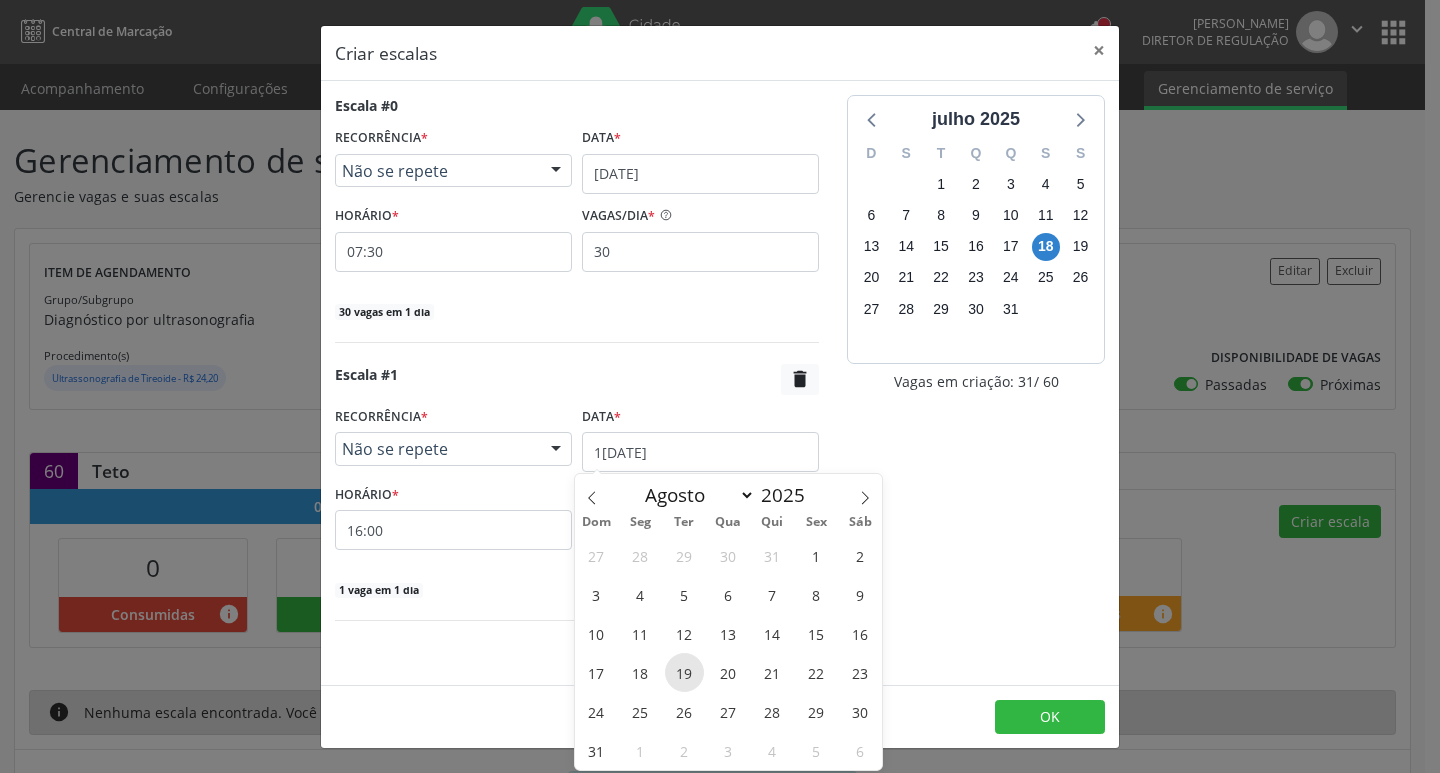 click on "19" at bounding box center [684, 672] 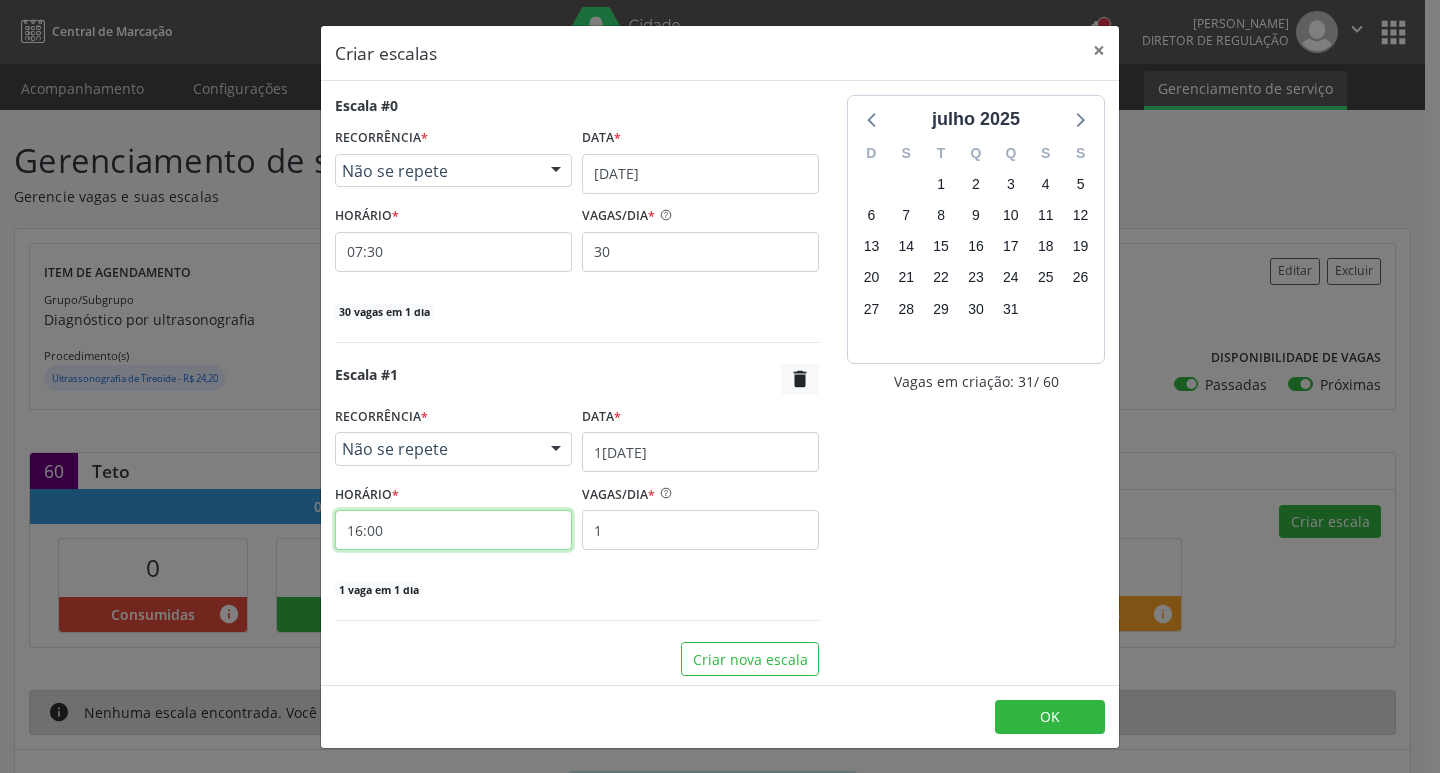 click on "16:00" at bounding box center [453, 530] 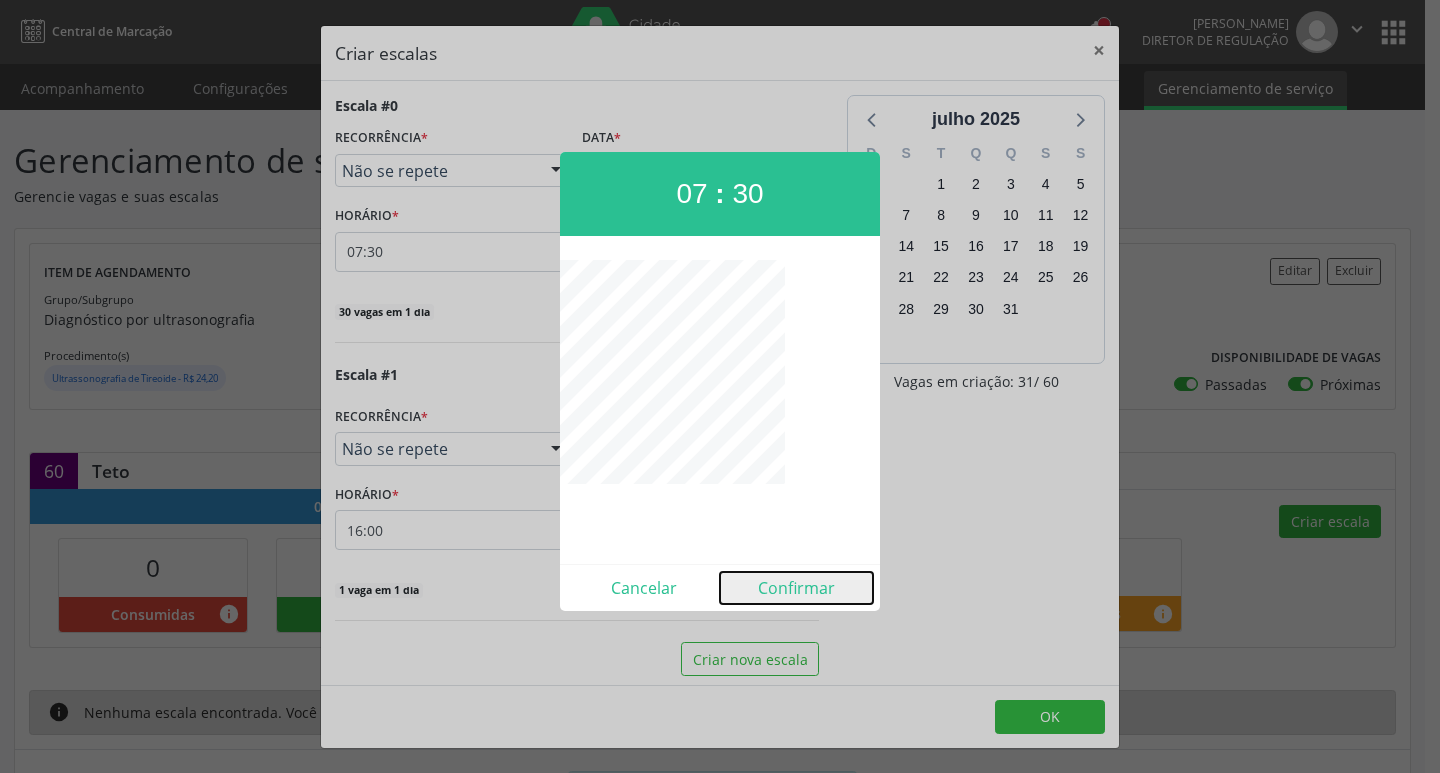 click on "Confirmar" at bounding box center (796, 588) 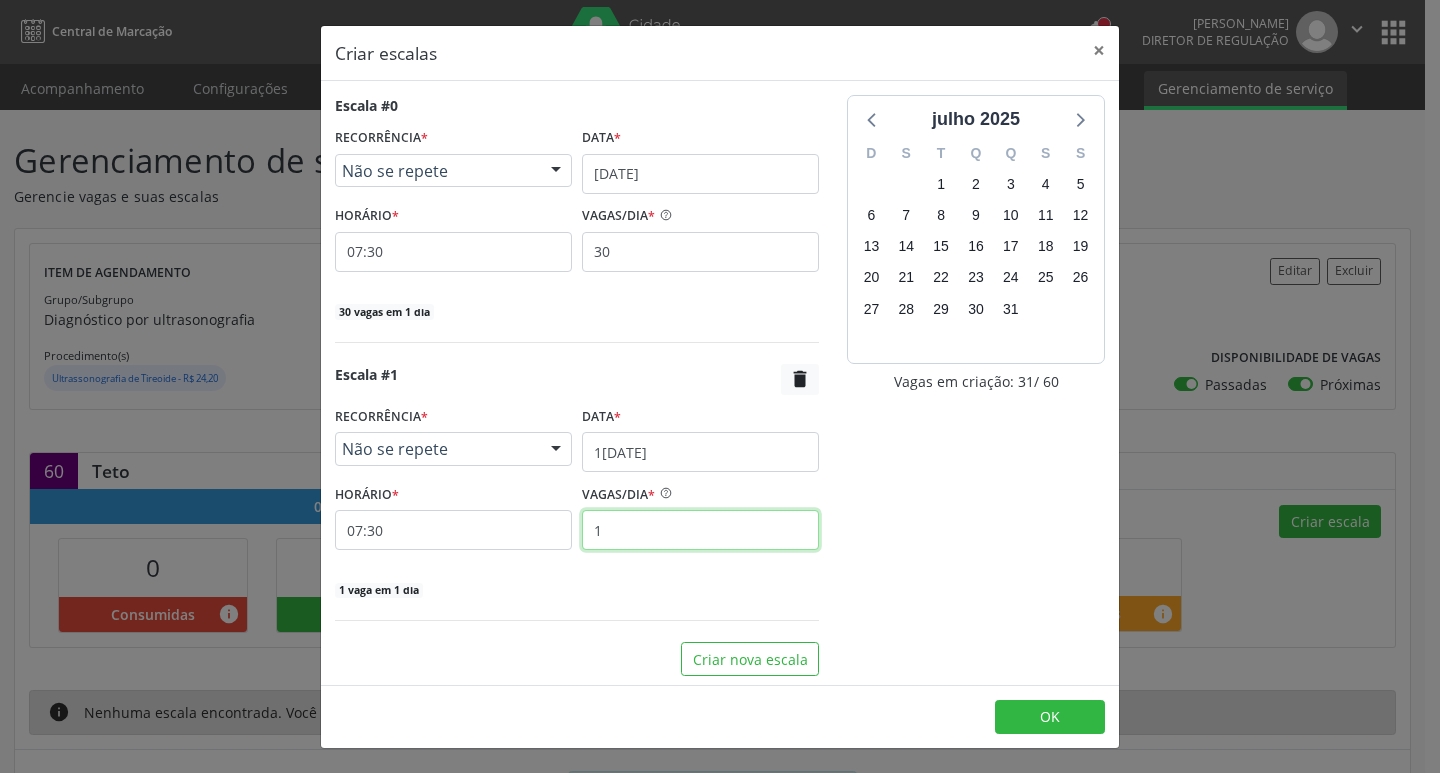 click on "1" at bounding box center (700, 530) 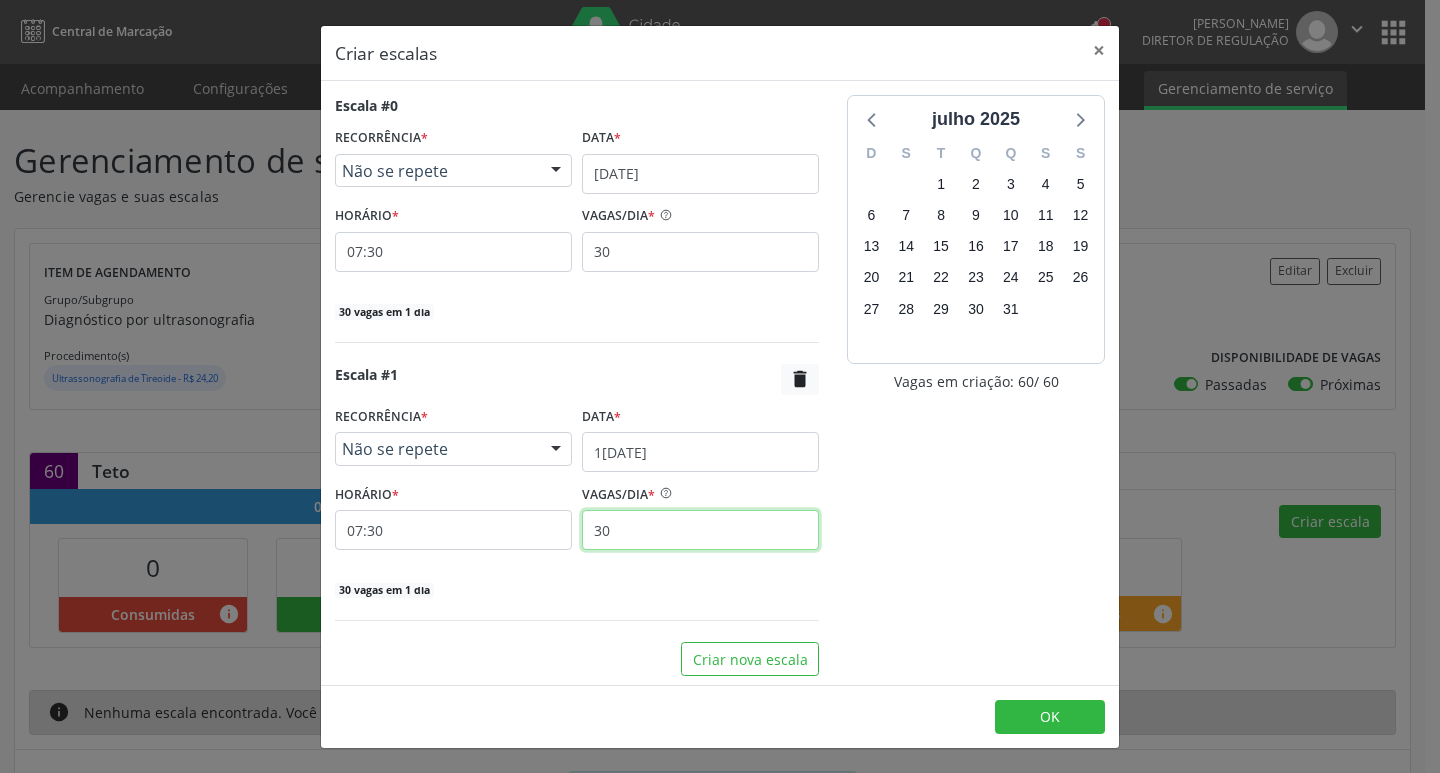 type on "30" 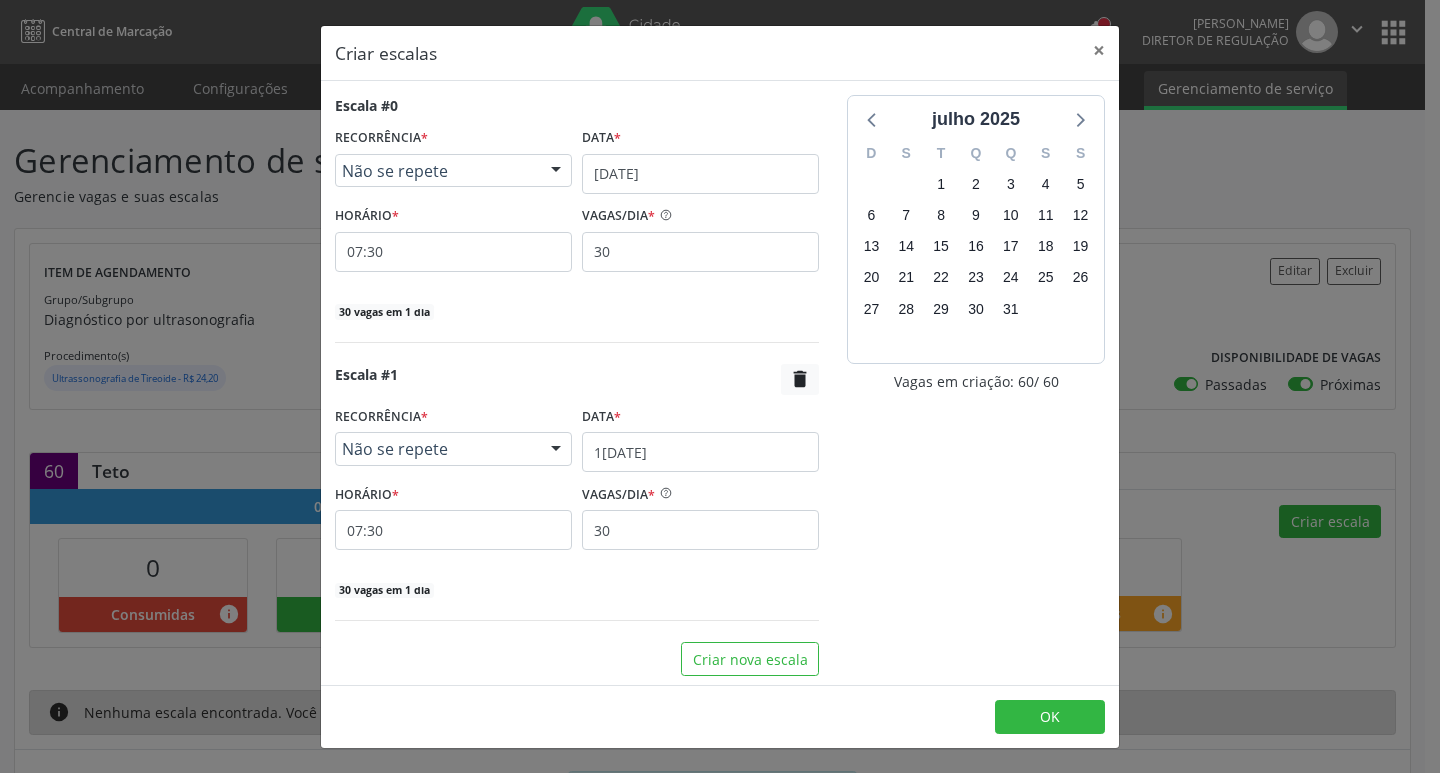 click on "j[DATE] D S T Q Q S S 29 30 1 2 3 4 5 6 7 8 9 10 11 12 13 14 15 16 17 18 19 20 21 22 23 24 25 26 27 28 29 30 31 1 2 3 4 5 6 7 8 9
Vagas em criação: 60
/ 60" at bounding box center [976, 385] 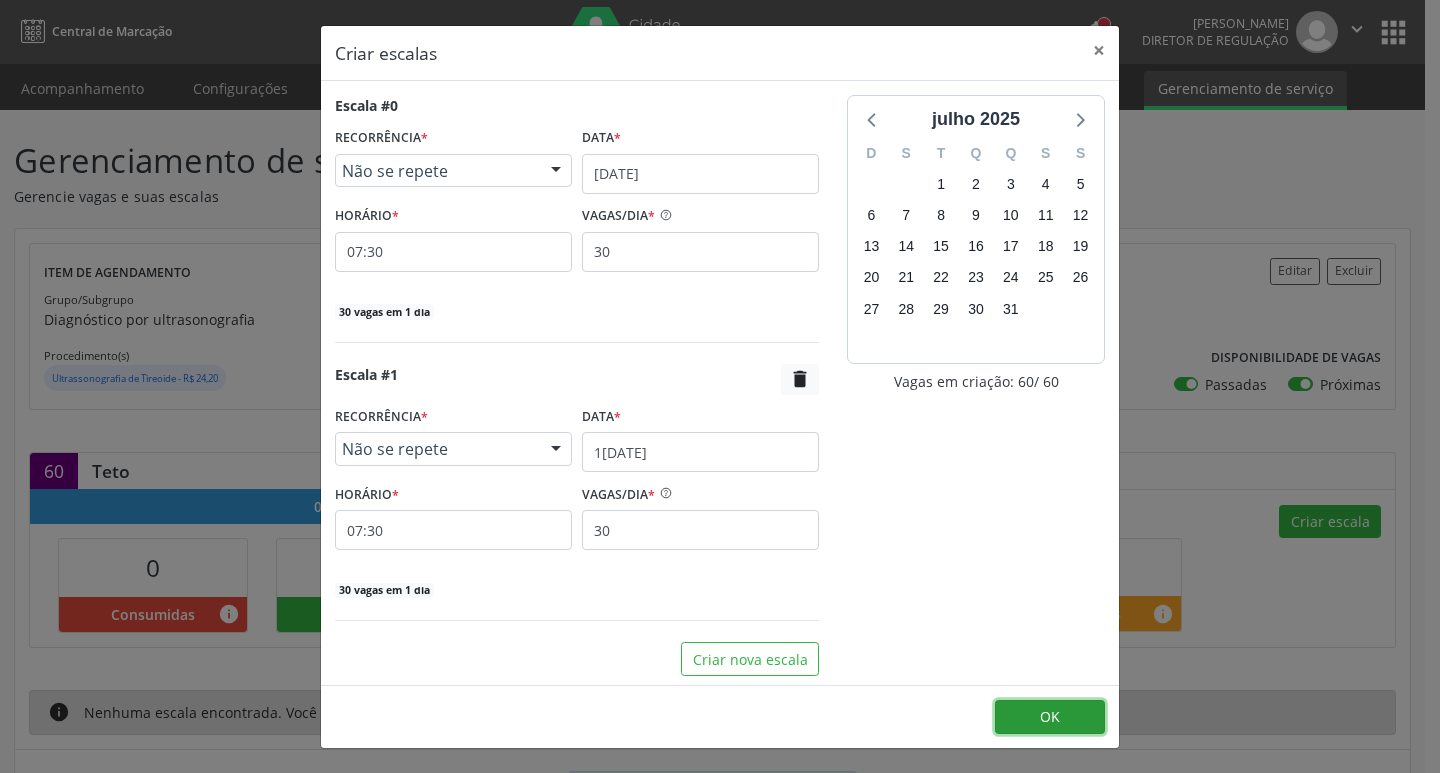 click on "OK" at bounding box center (1050, 717) 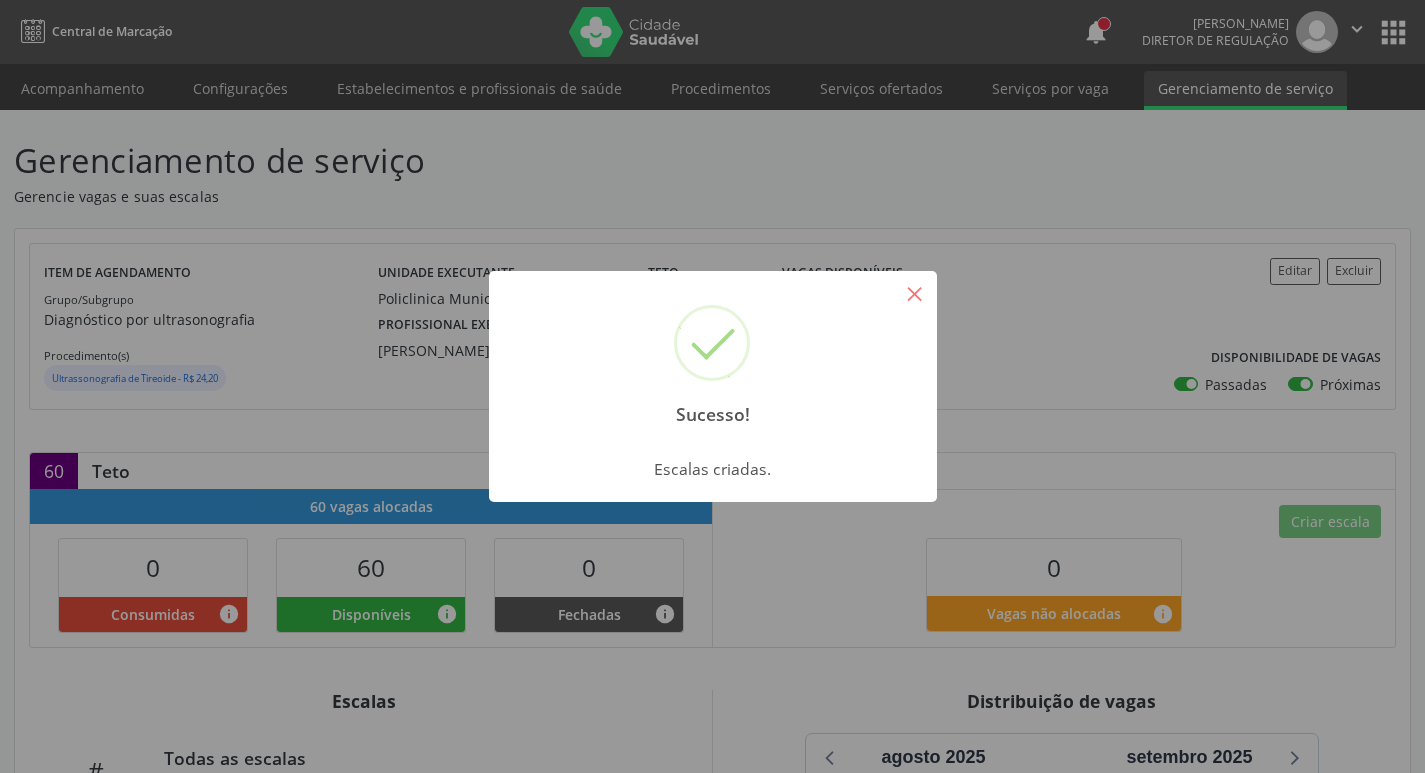 click on "×" at bounding box center (915, 293) 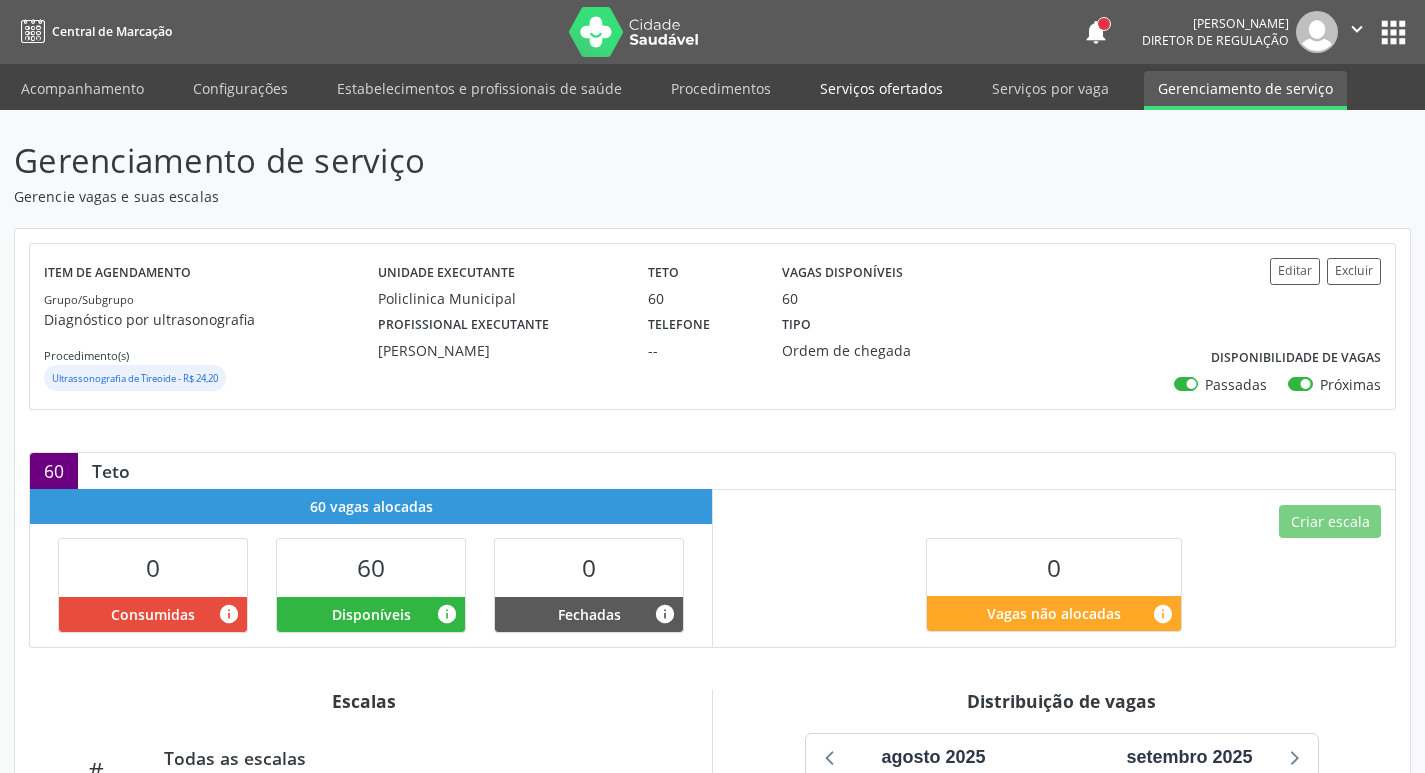 click on "Serviços ofertados" at bounding box center (881, 88) 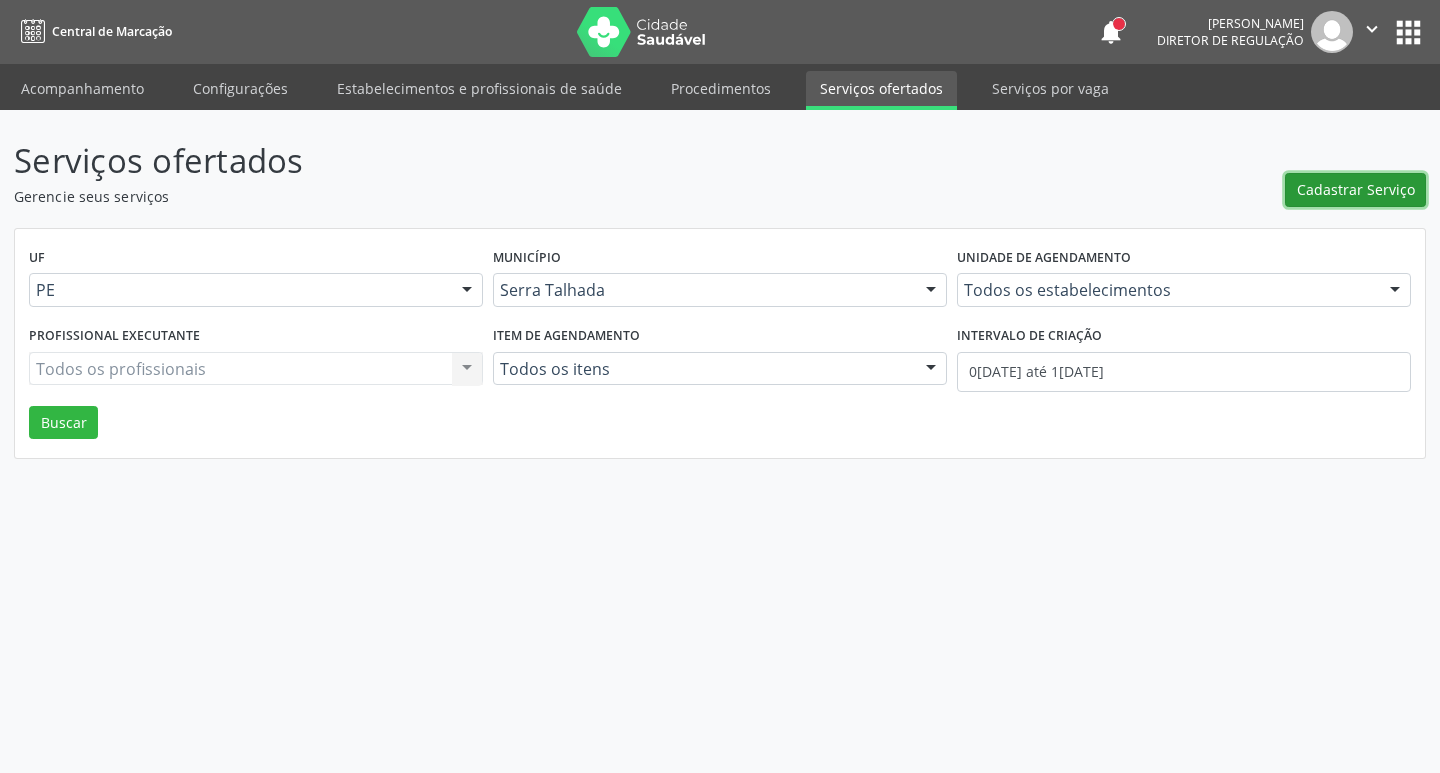 click on "Cadastrar Serviço" at bounding box center [1355, 190] 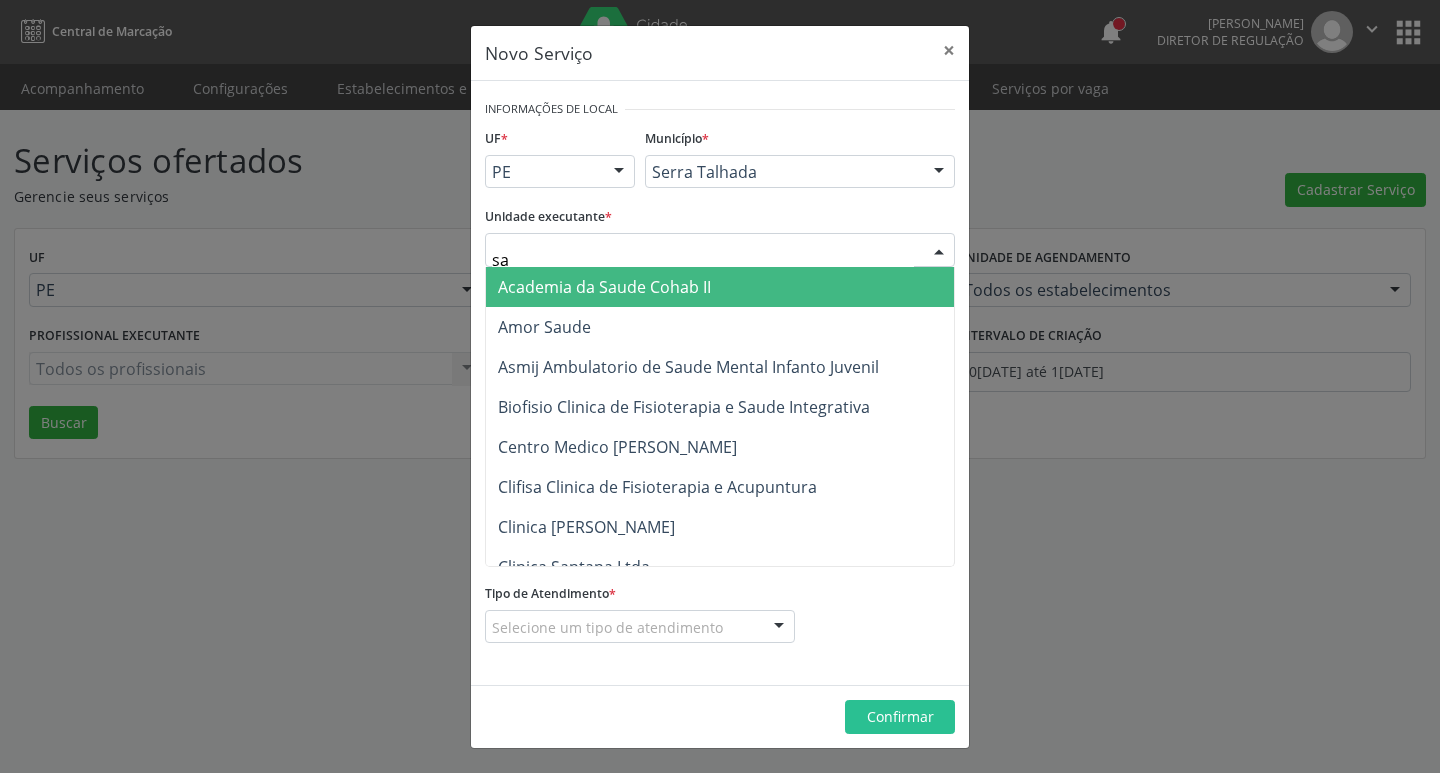type on "sao" 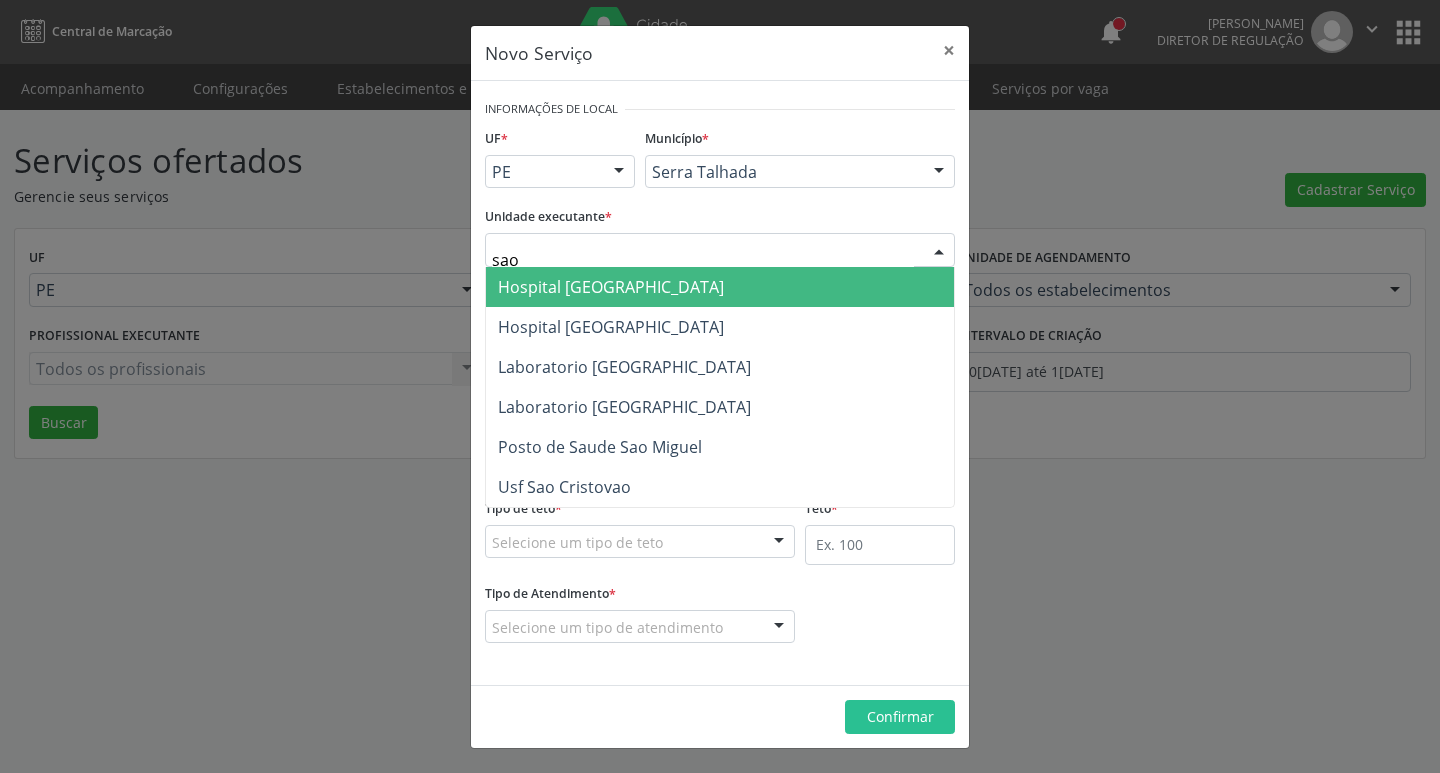 click on "Hospital [GEOGRAPHIC_DATA]" at bounding box center [611, 287] 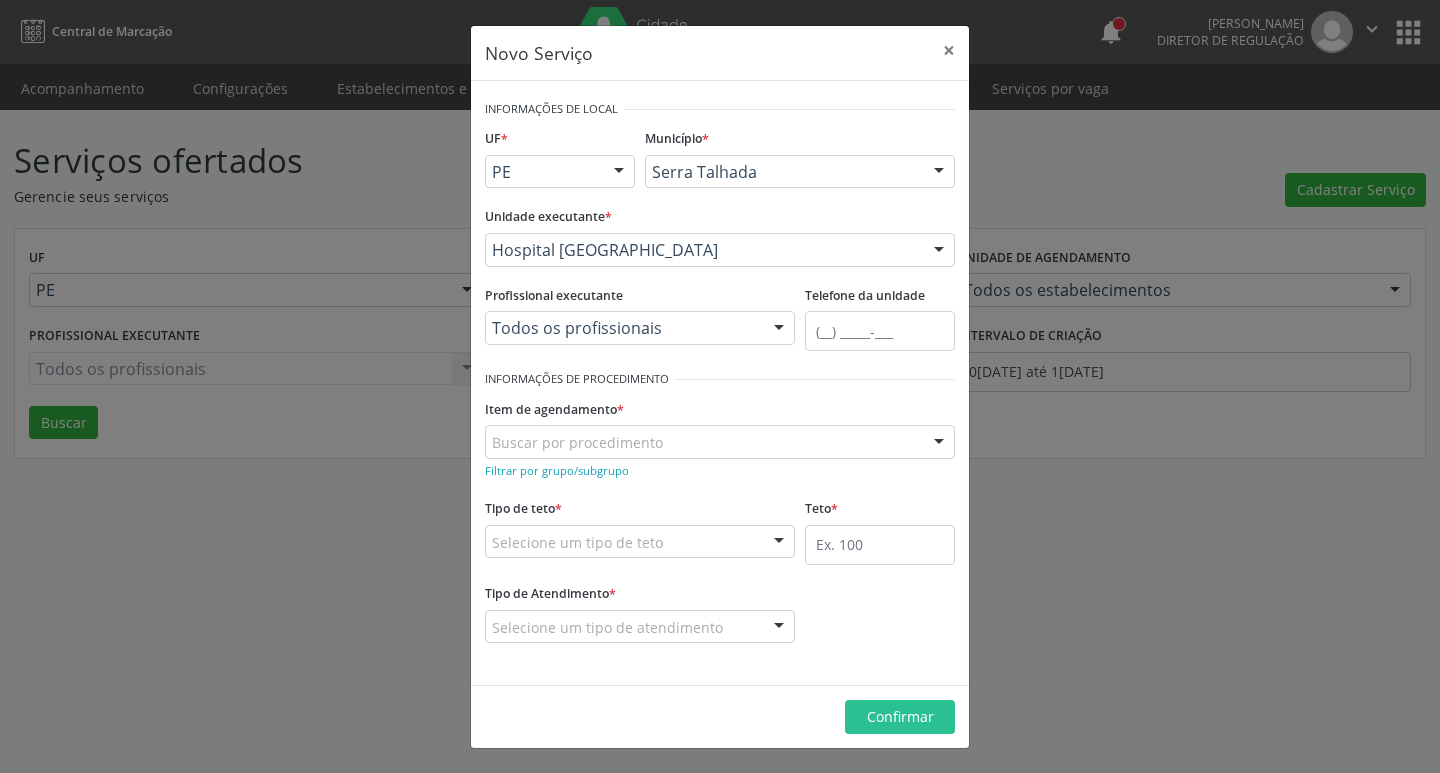 click at bounding box center (779, 329) 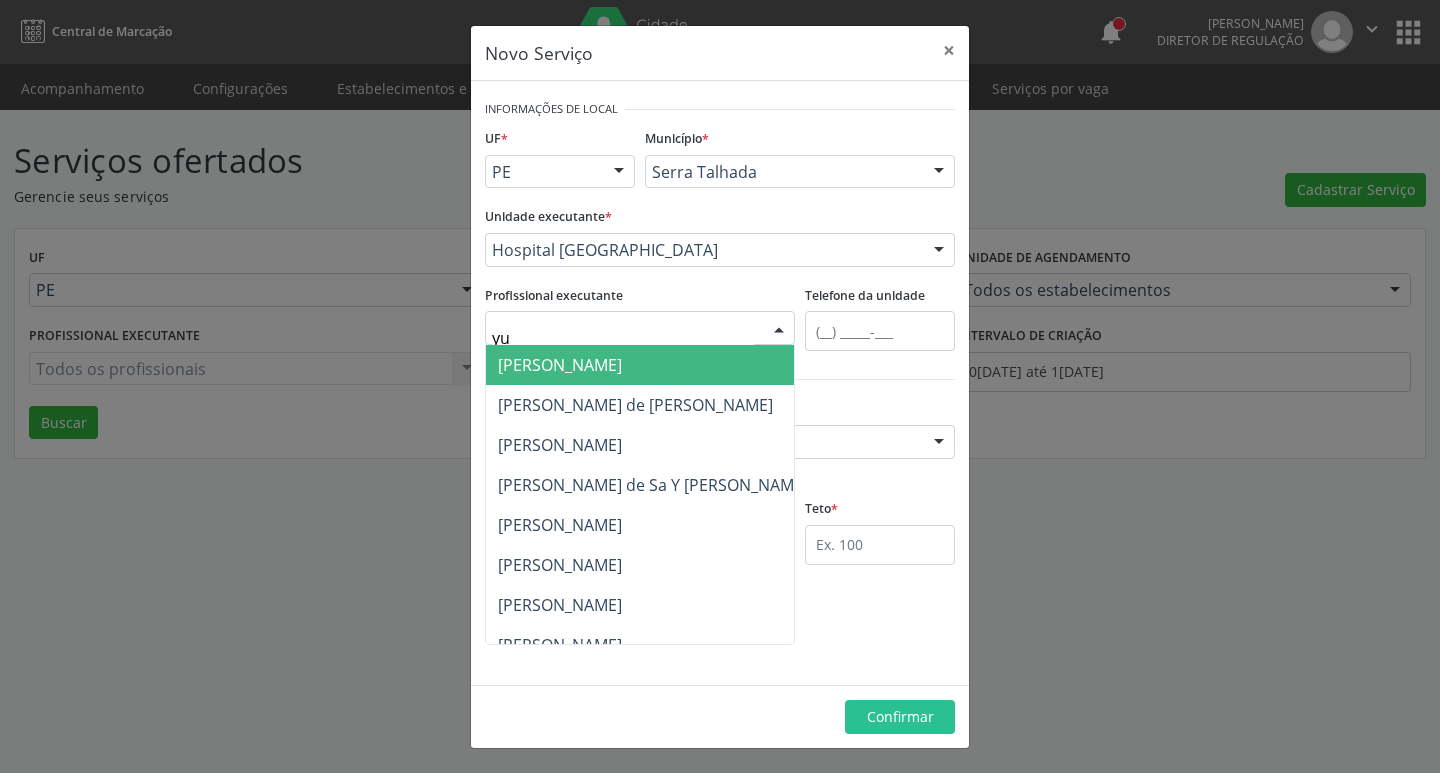 type on "yur" 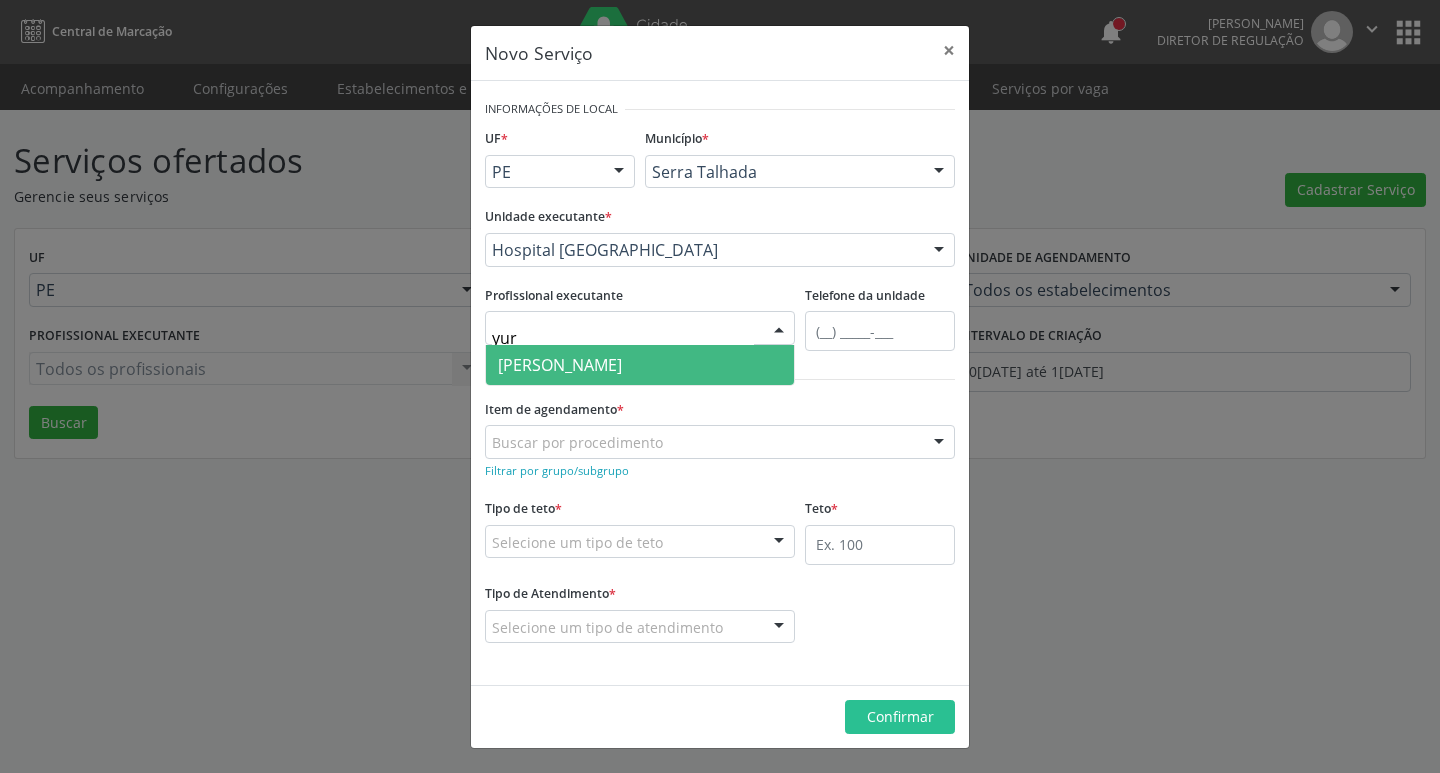 click on "[PERSON_NAME]" at bounding box center [640, 365] 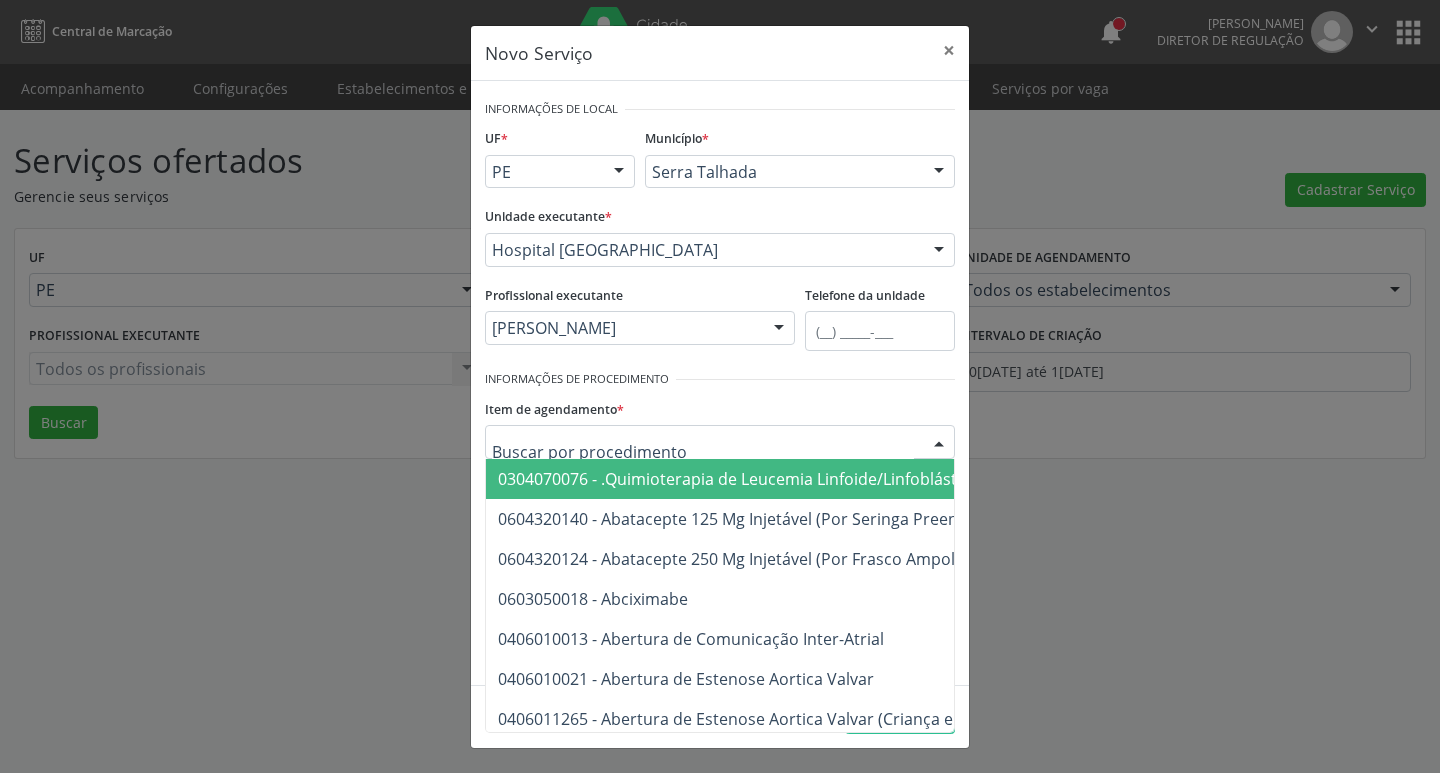 click at bounding box center [720, 442] 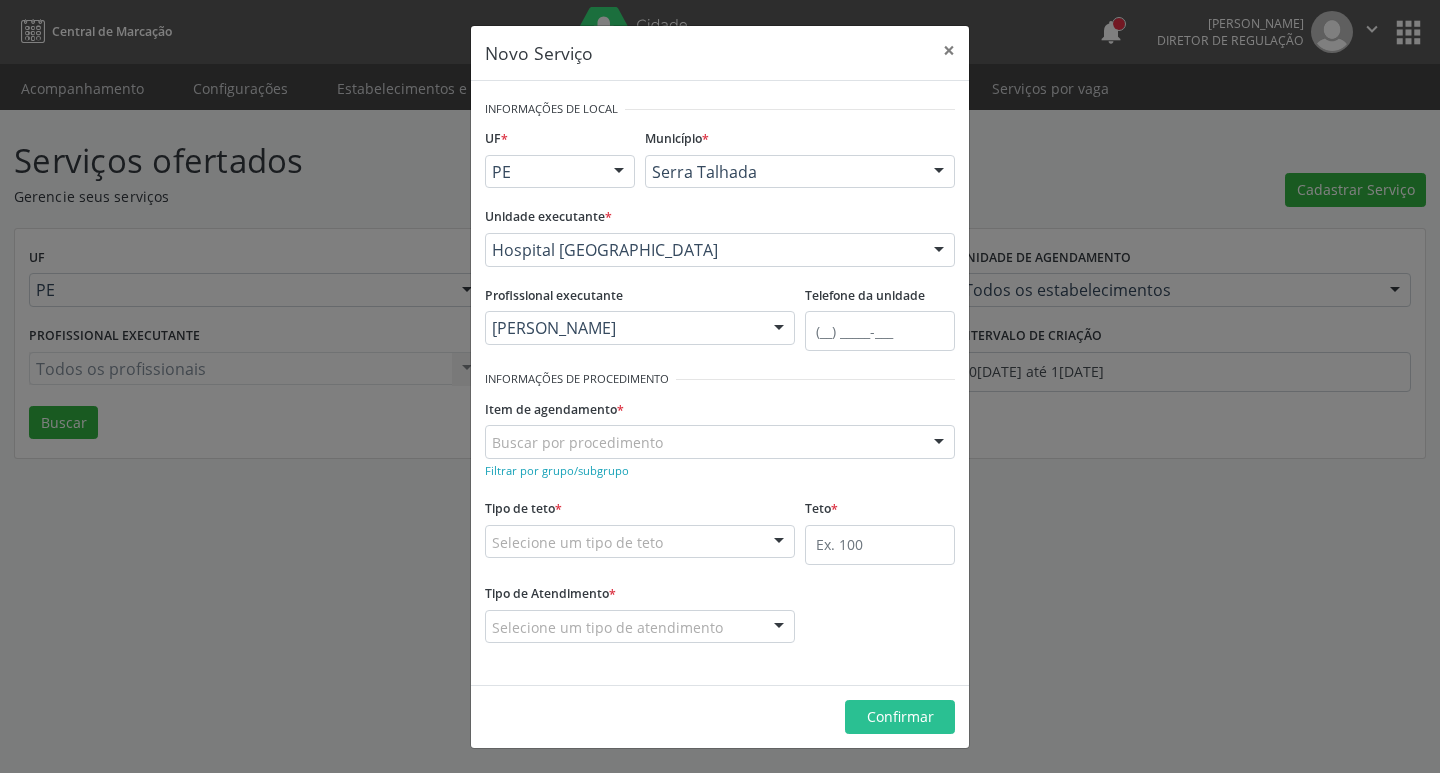 click on "Item de agendamento
*
Buscar por procedimento
0304070076 - .Quimioterapia de Leucemia Linfoide/Linfoblástica Aguda, Leucemia Mieloide Aguda e Leucemia Promielocítica Aguda Na Infância e Adolescência - 1ª Linha - Fase de Manutenção   0604320140 - Abatacepte 125 Mg Injetável (Por Seringa Preenchida)   0604320124 - Abatacepte 250 Mg Injetável (Por Frasco Ampola).   0603050018 - Abciximabe   0406010013 - Abertura de Comunicação Inter-Atrial   0406010021 - Abertura de Estenose Aortica Valvar   0406011265 - Abertura de Estenose Aortica Valvar (Criança e Adolescente)   0406010030 - Abertura de Estenose Pulmonar Valvar   0406011273 - Abertura de Estenose Pulmonar Valvar (Criança e Adolescente)   0301080011 - Abordagem Cognitiva Comportamental do Fumante (Por Atendimento / Paciente)   0307020010 - Acesso A Polpa Dentaria e Medicacao (Por Dente)   0604660030 - Acetazolamida 250 Mg (Por Comprimido)     0604600011 - Acitretina 10 Mg (Por Capsula)" at bounding box center (720, 426) 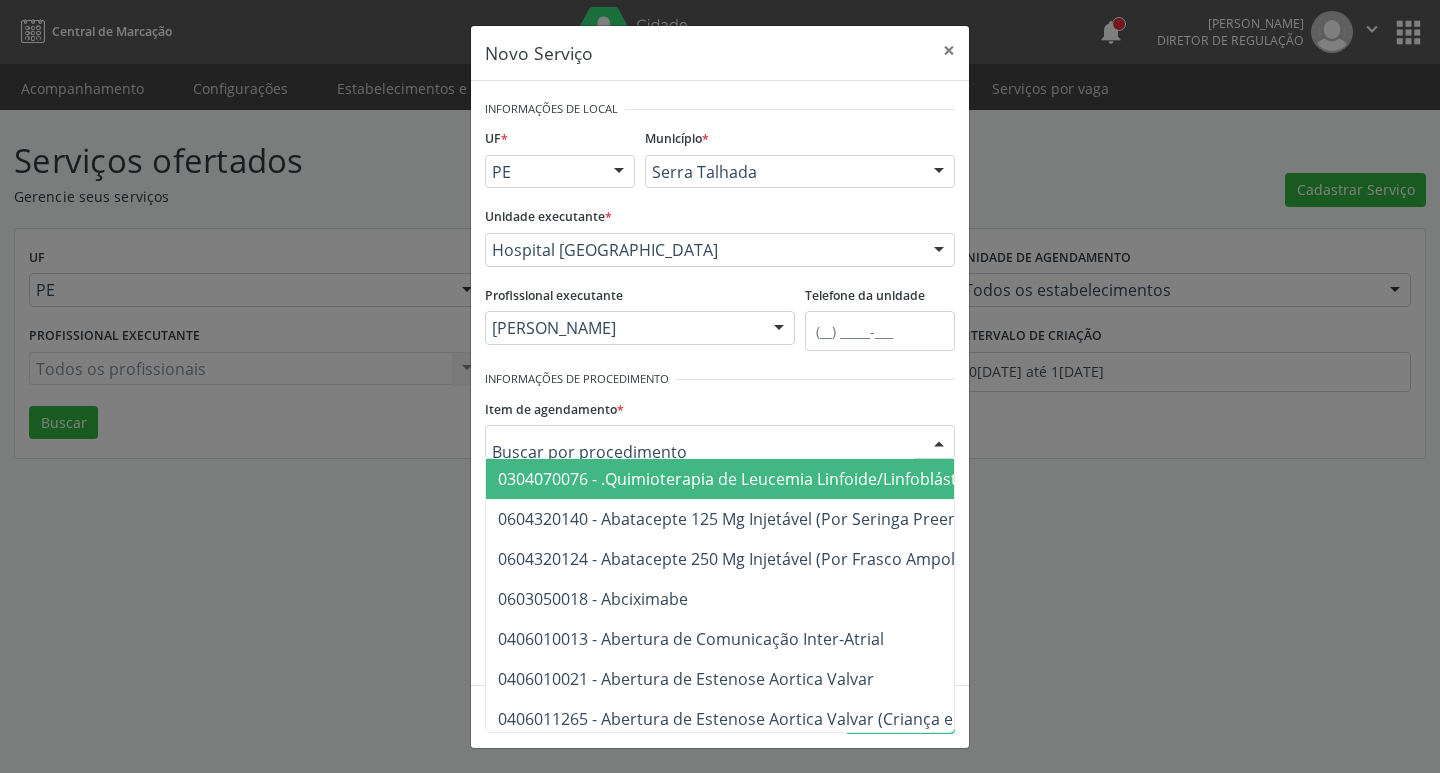 click at bounding box center [815, 379] 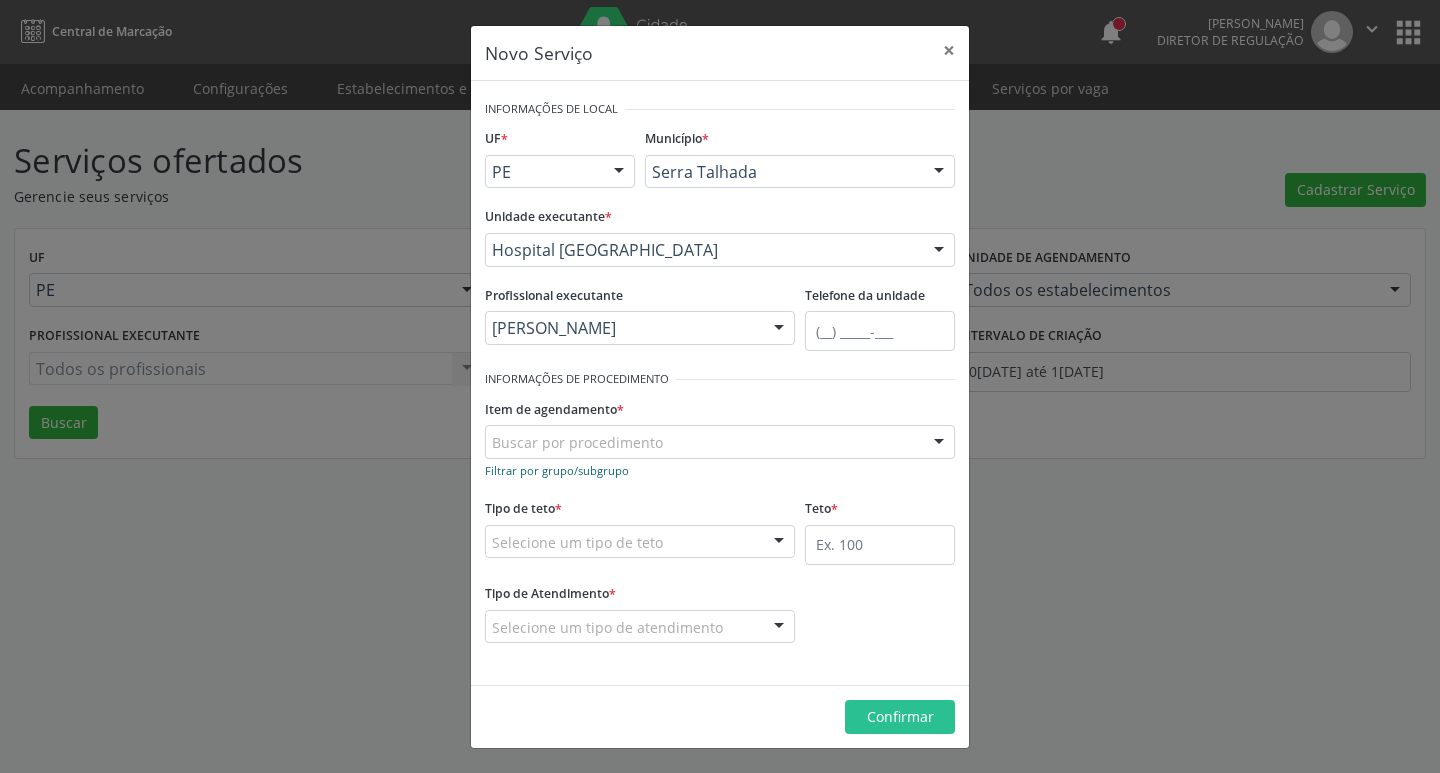 click on "Filtrar por grupo/subgrupo" at bounding box center (557, 470) 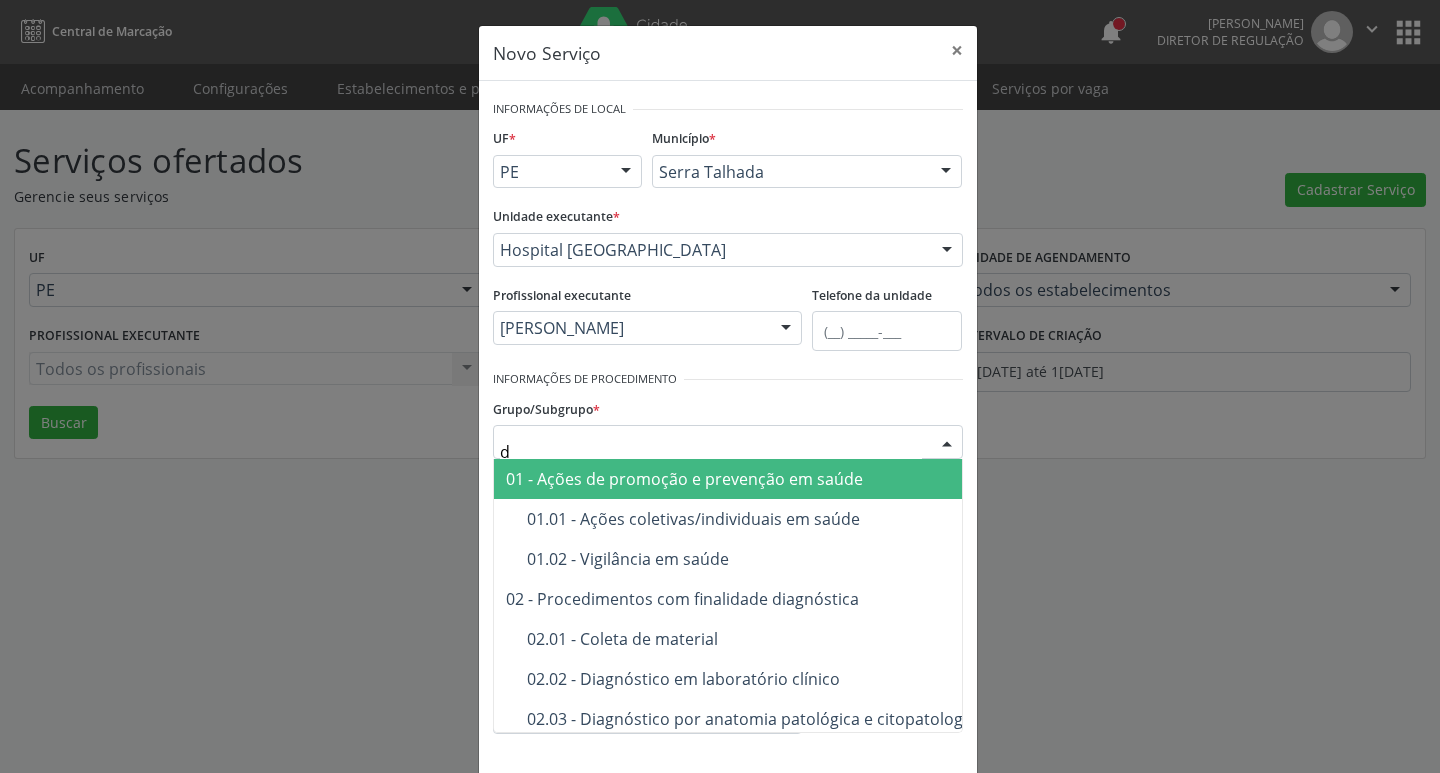 type on "di" 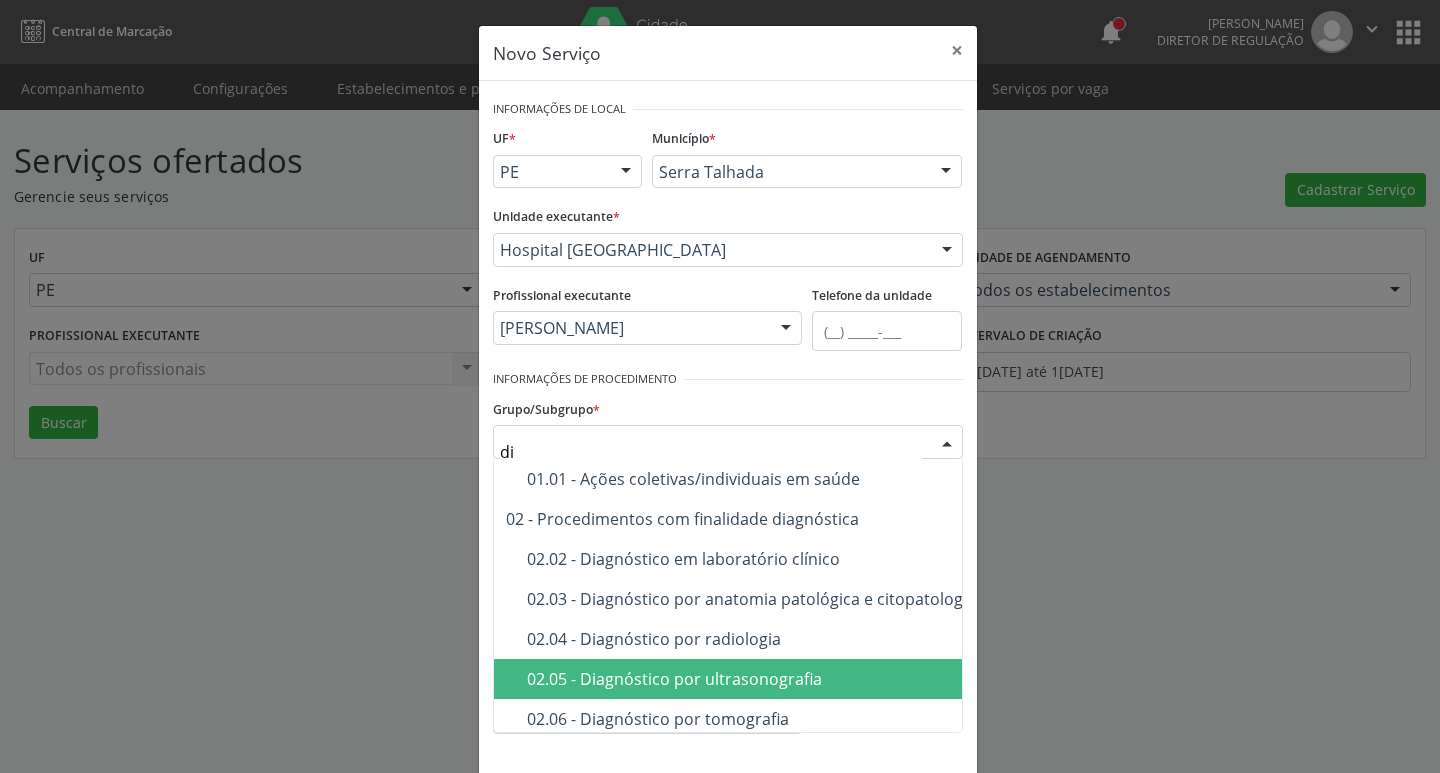 click on "02.05 - Diagnóstico por ultrasonografia" at bounding box center (805, 679) 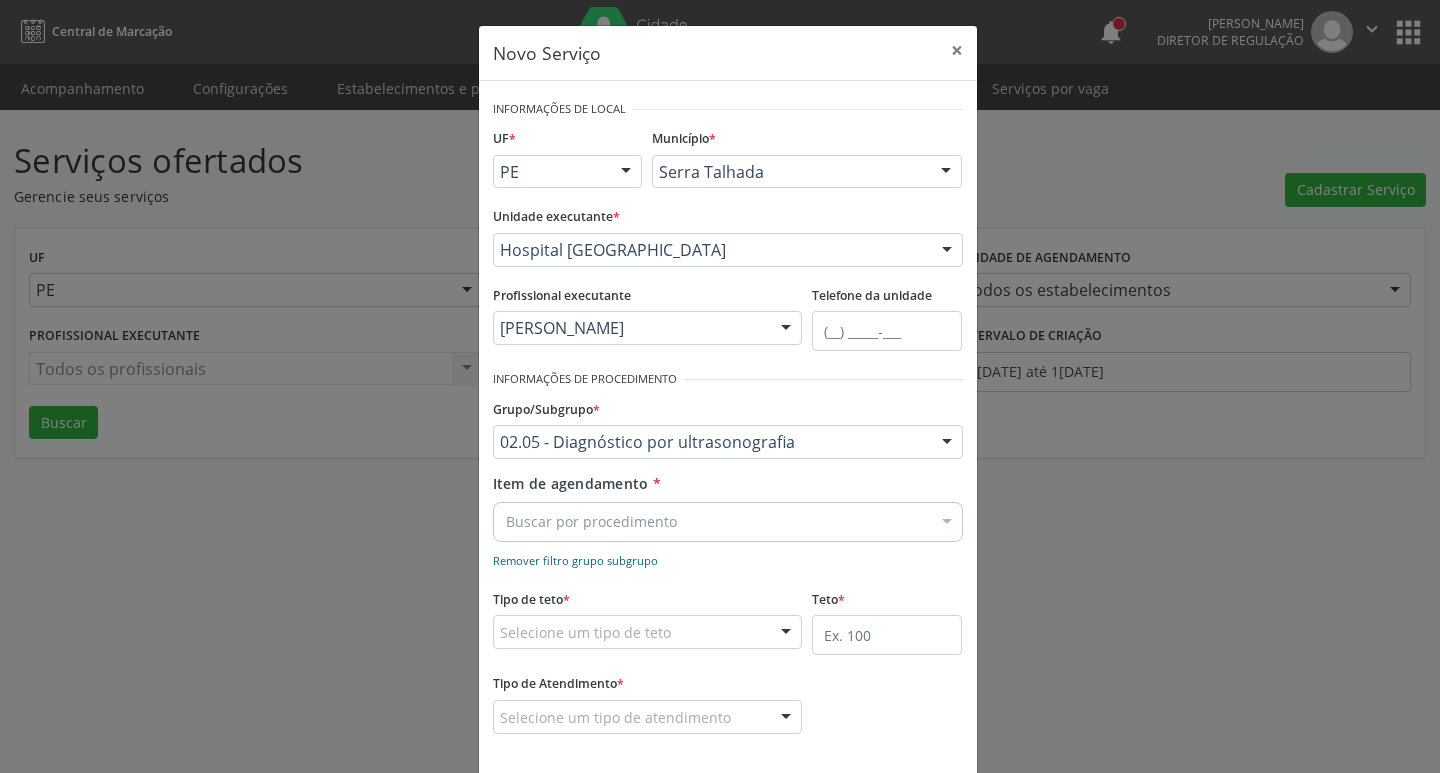 click on "Remover filtro grupo subgrupo" at bounding box center [575, 560] 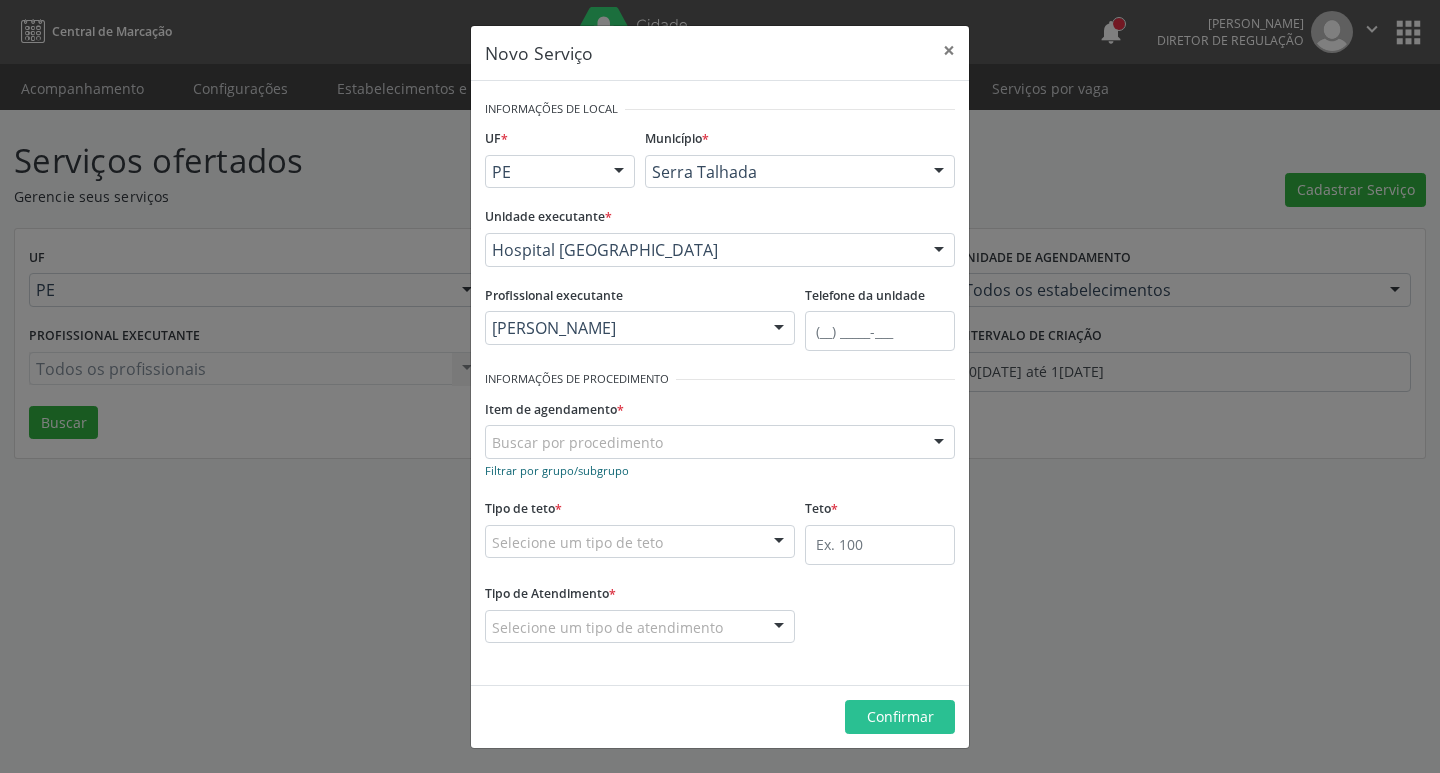 click on "Filtrar por grupo/subgrupo" at bounding box center (557, 470) 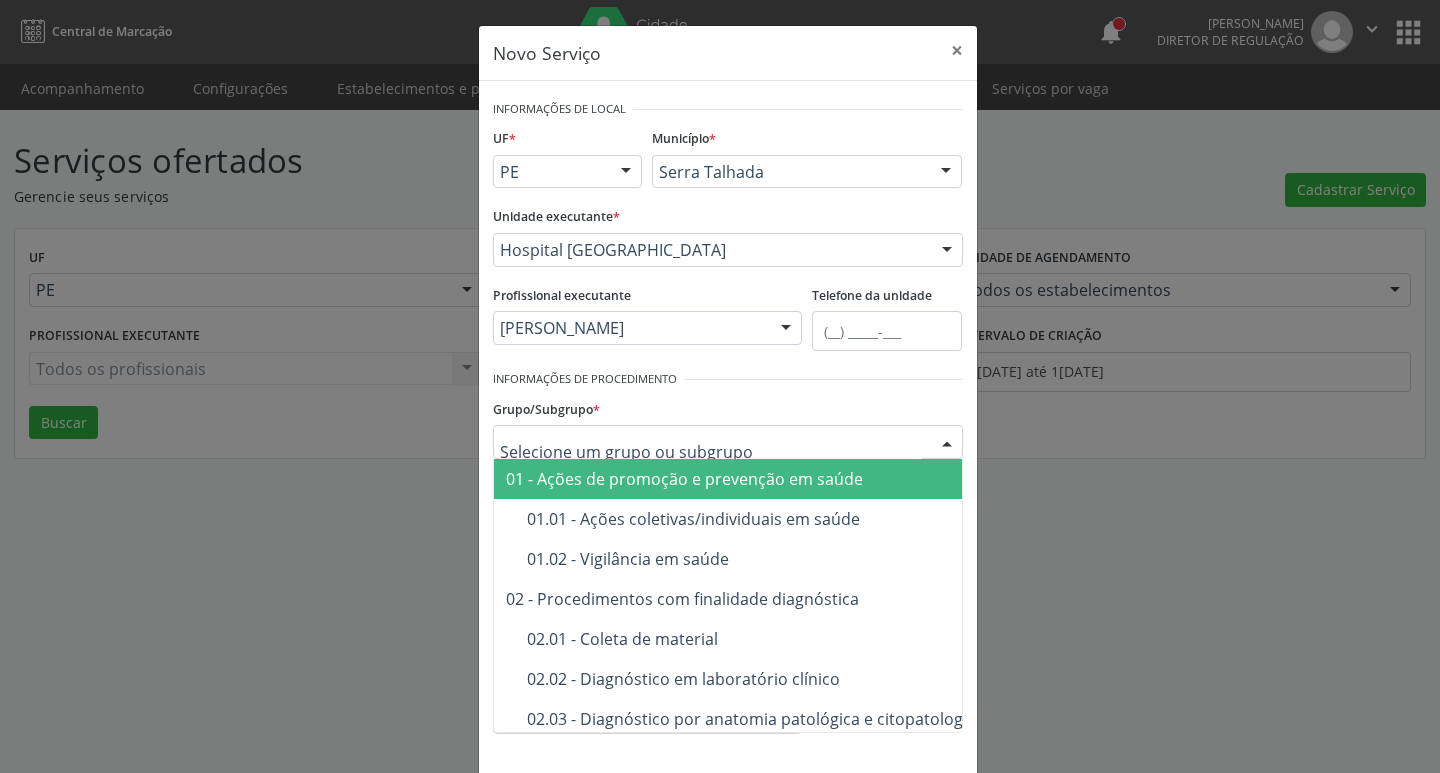 click at bounding box center (728, 442) 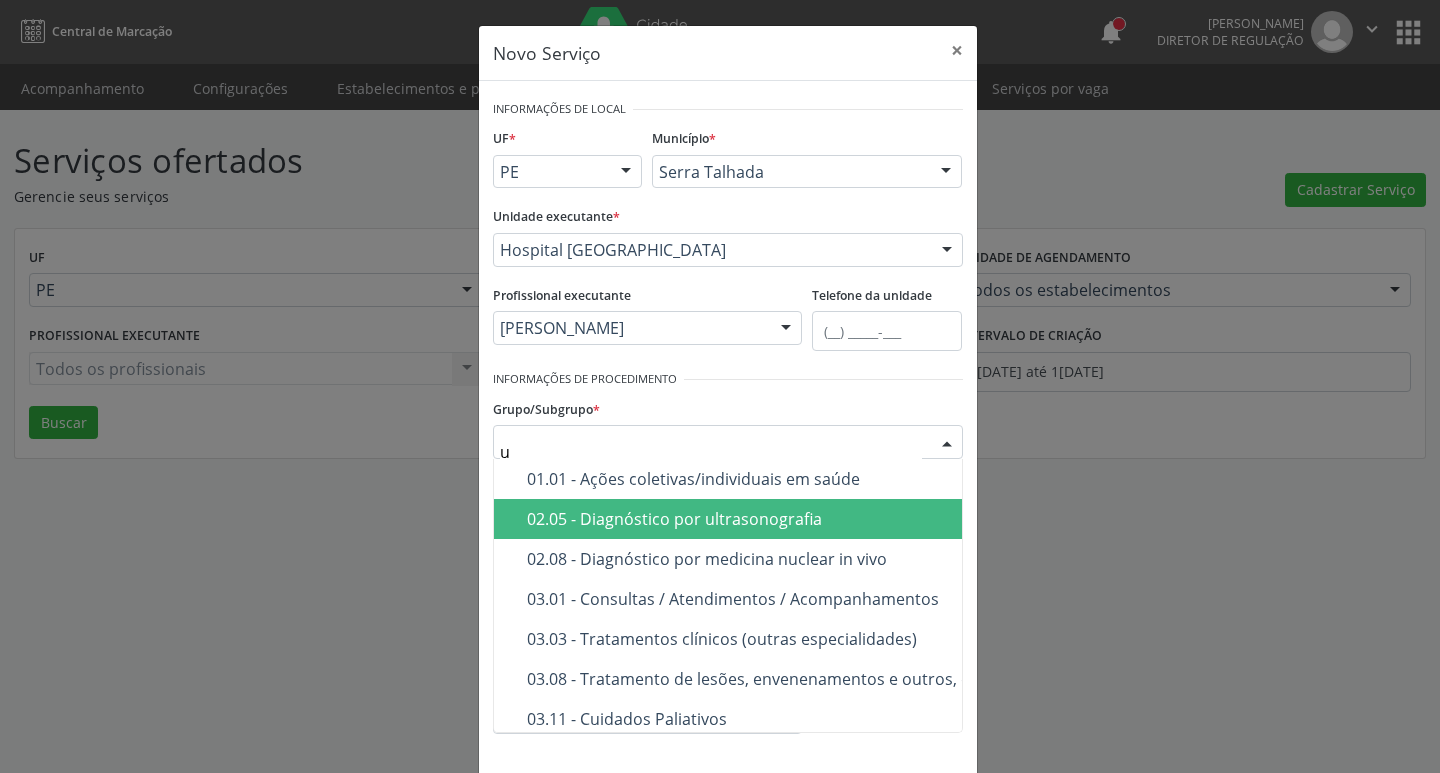 click on "02.05 - Diagnóstico por ultrasonografia" at bounding box center (865, 519) 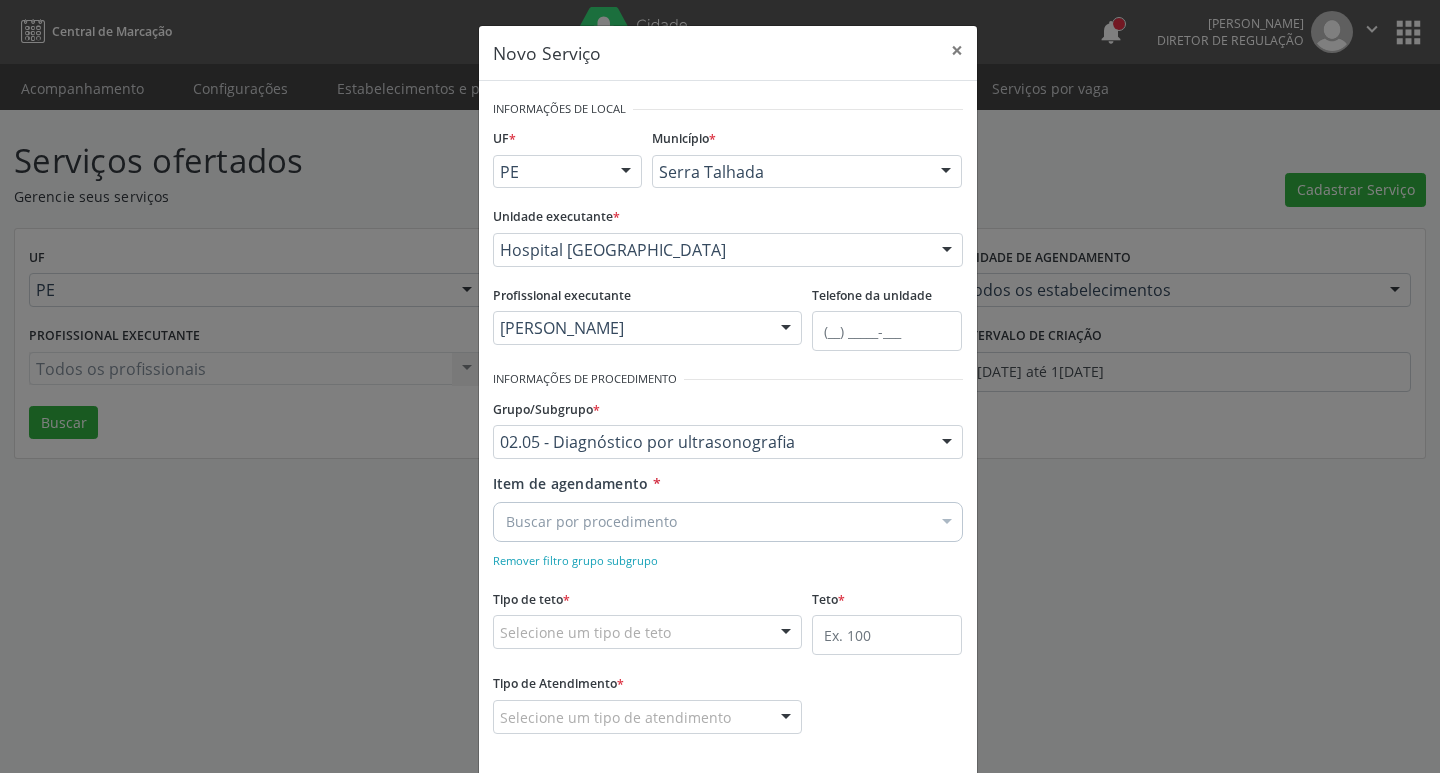 click on "Buscar por procedimento" at bounding box center (728, 522) 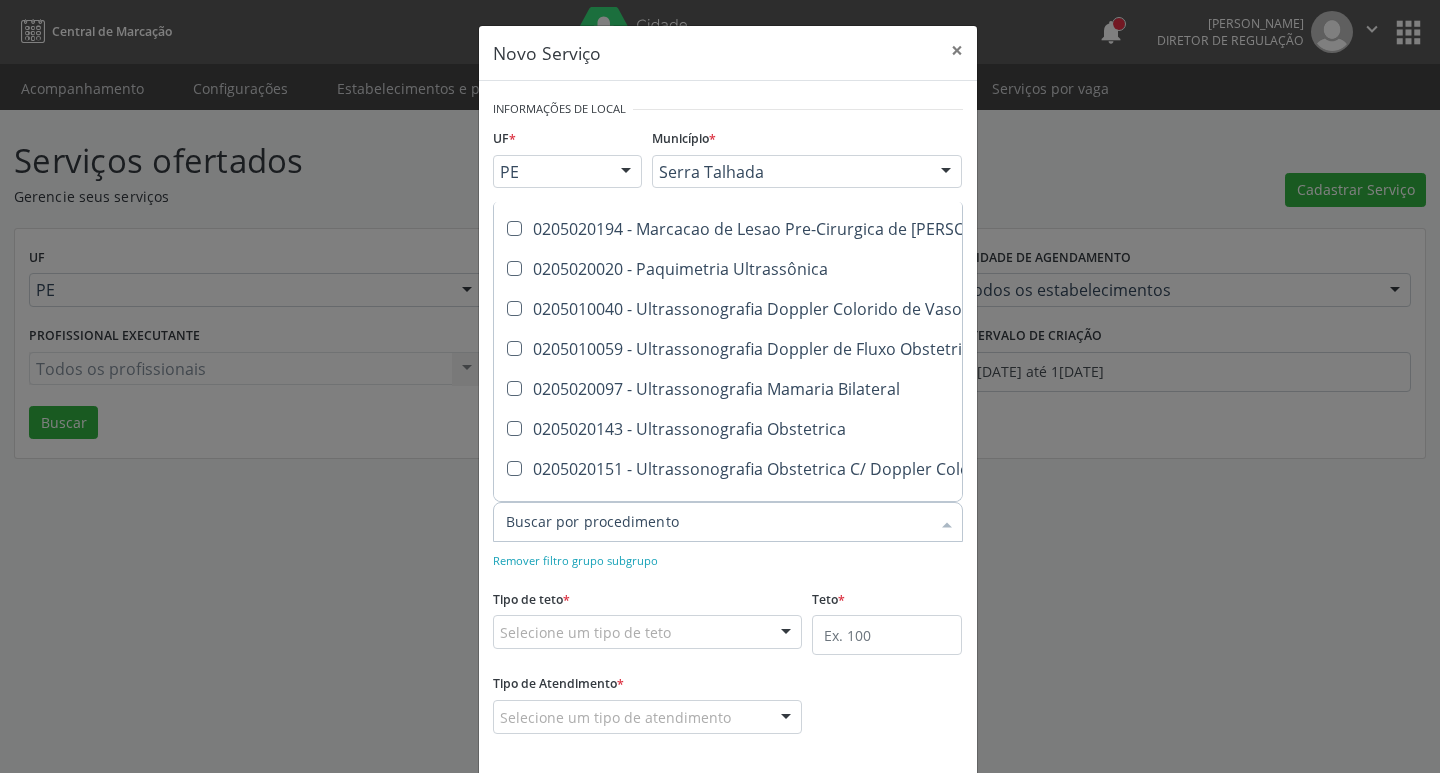 scroll, scrollTop: 313, scrollLeft: 0, axis: vertical 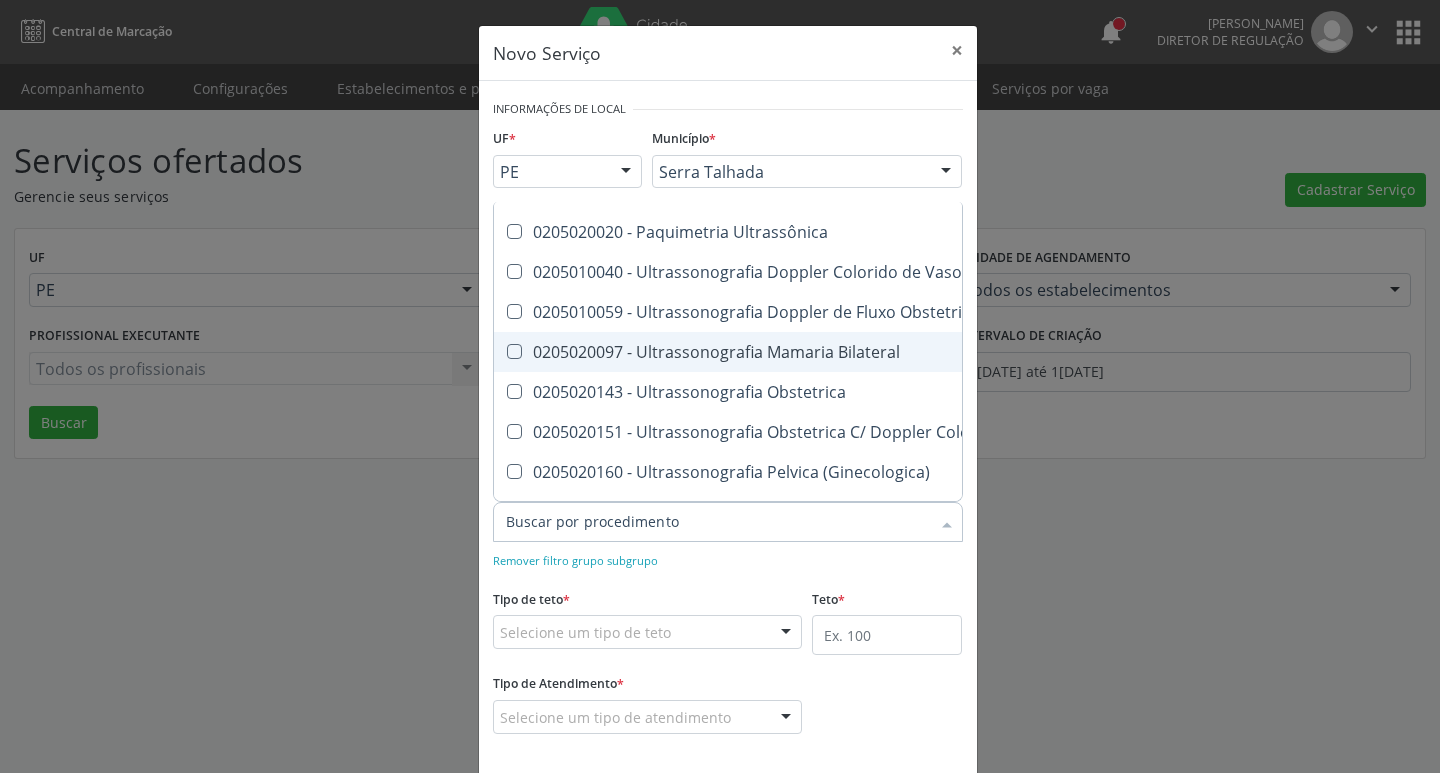 click on "0205020097 - Ultrassonografia Mamaria Bilateral" at bounding box center (920, 352) 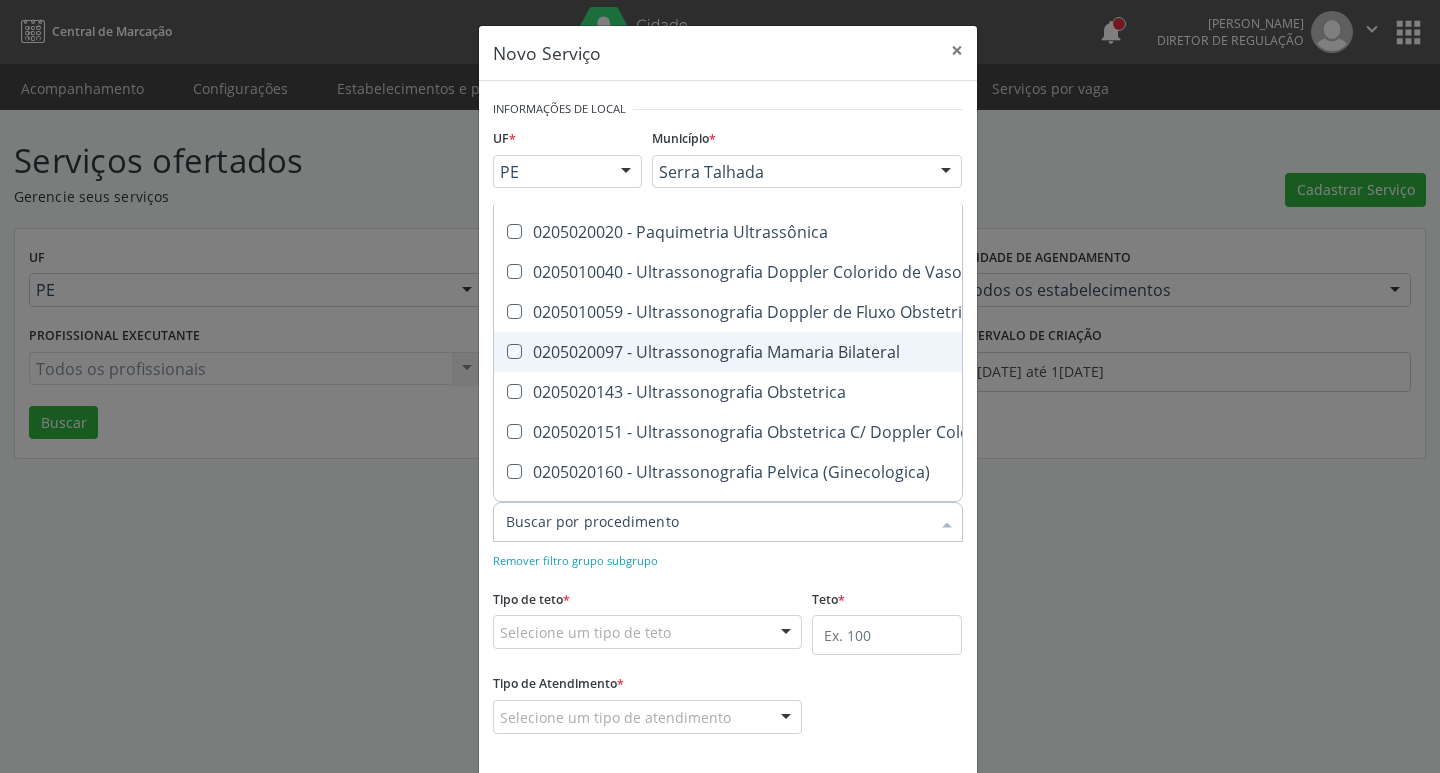 checkbox on "true" 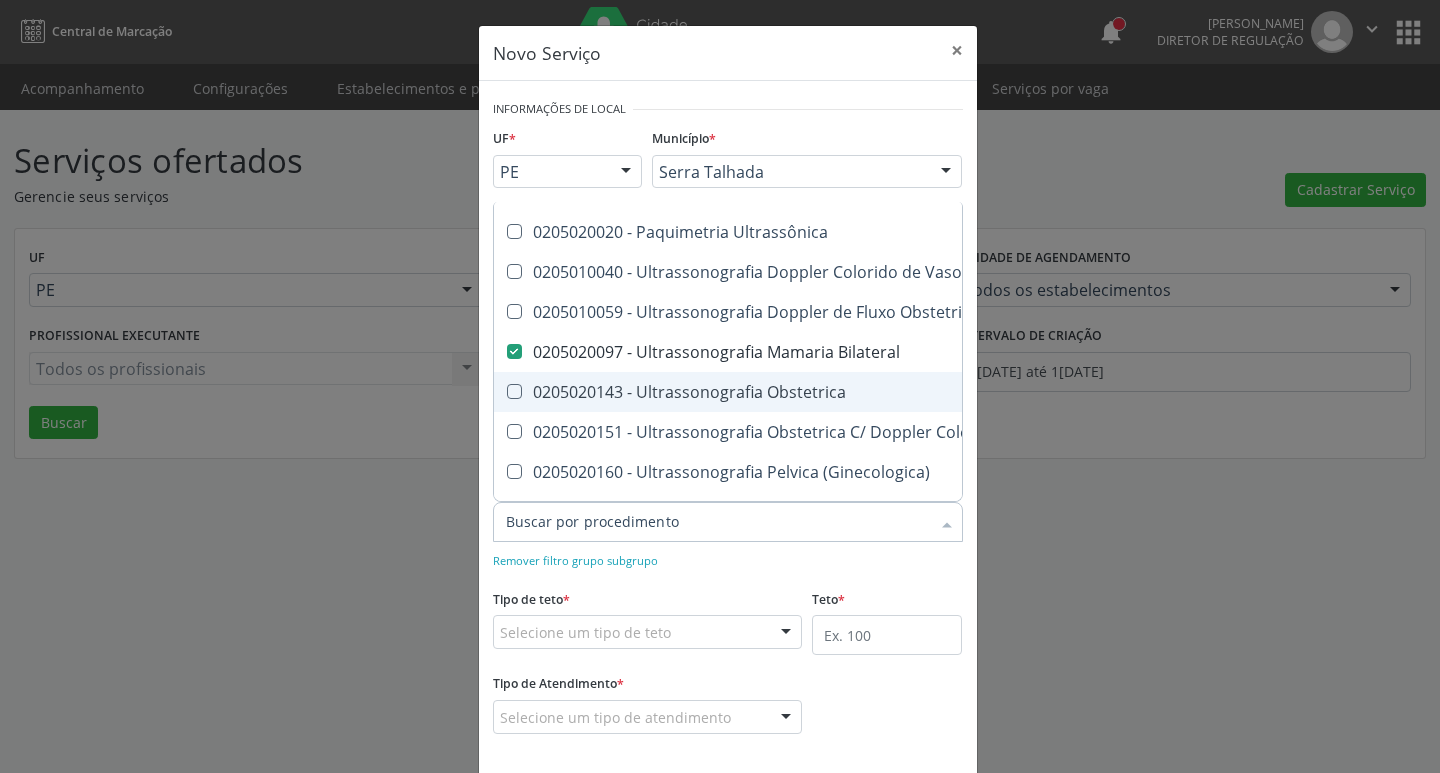 click on "0205020143 - Ultrassonografia Obstetrica" at bounding box center (920, 392) 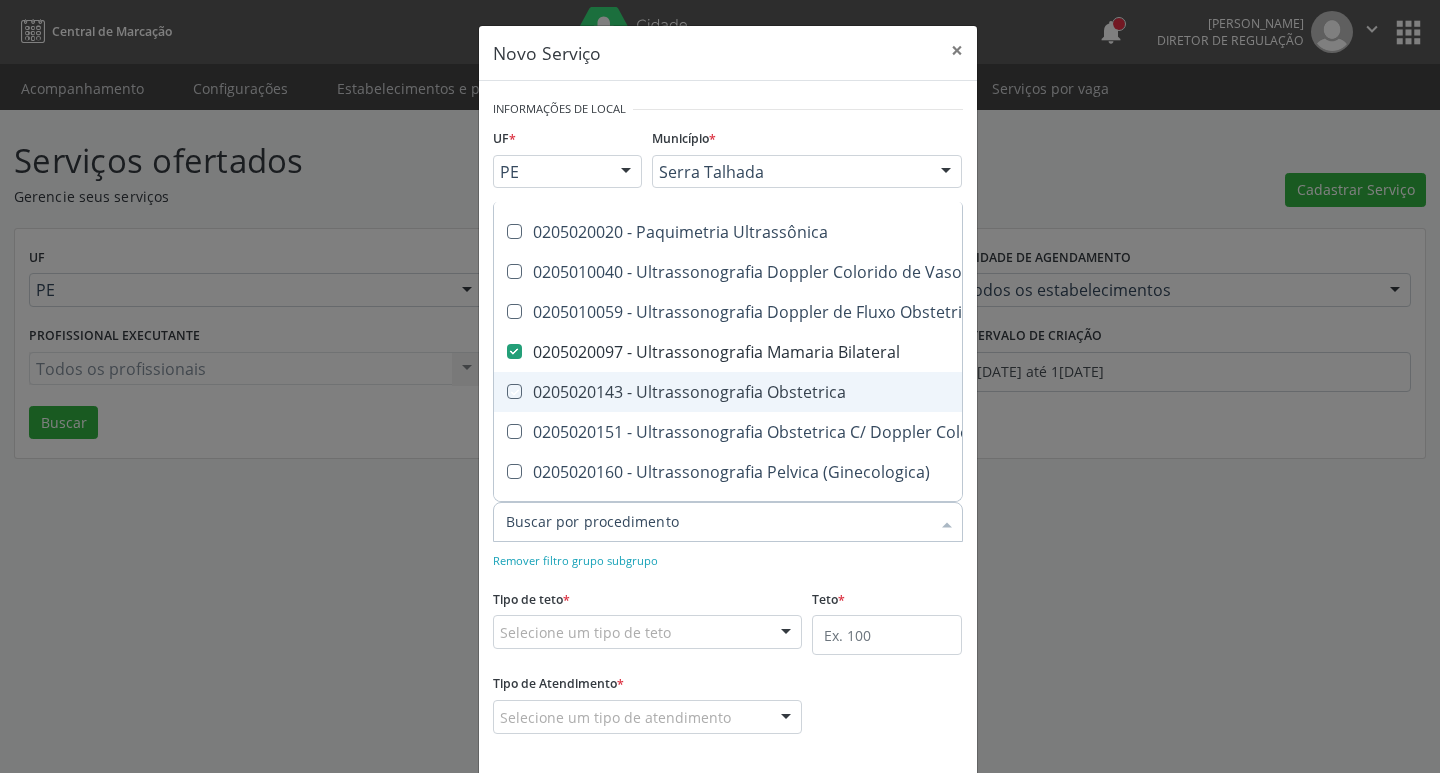 checkbox on "true" 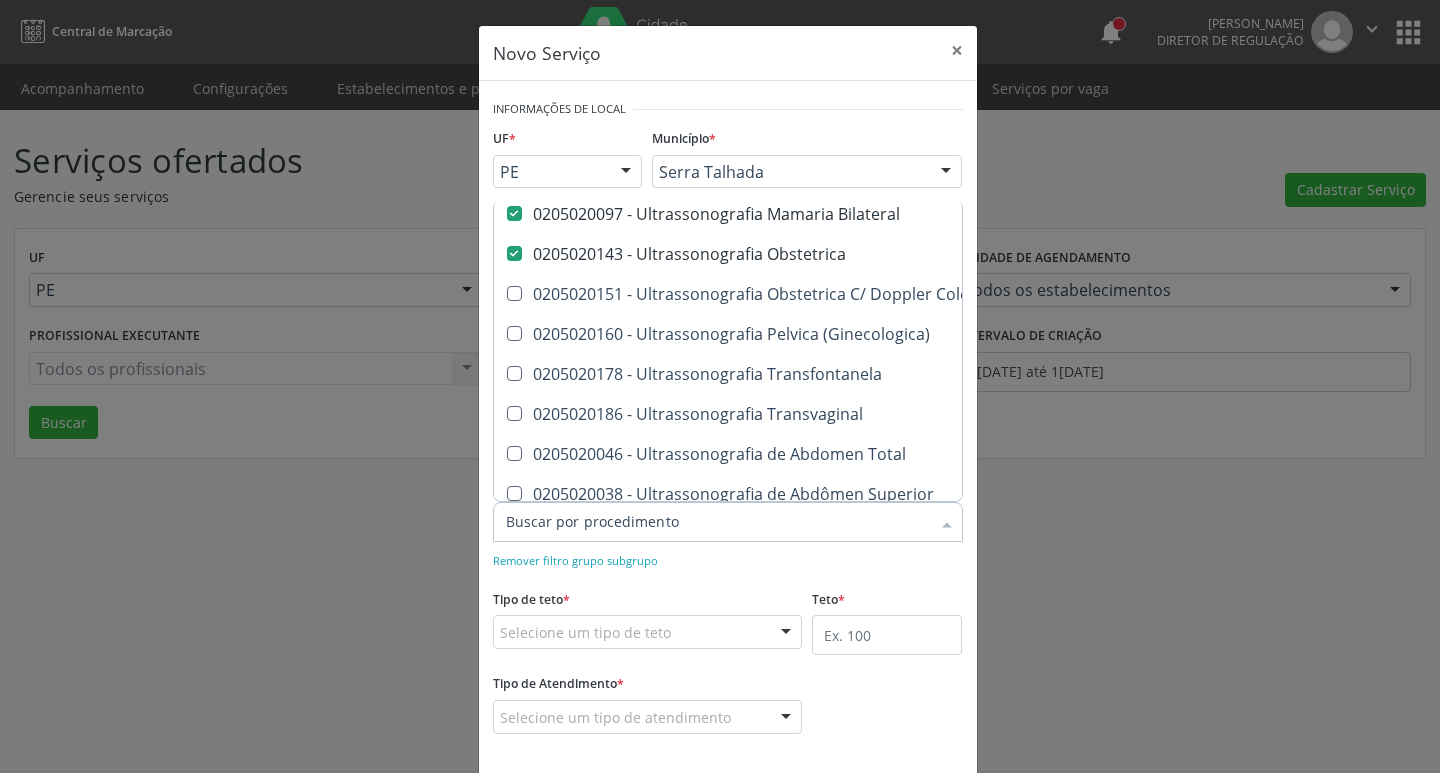 scroll, scrollTop: 516, scrollLeft: 0, axis: vertical 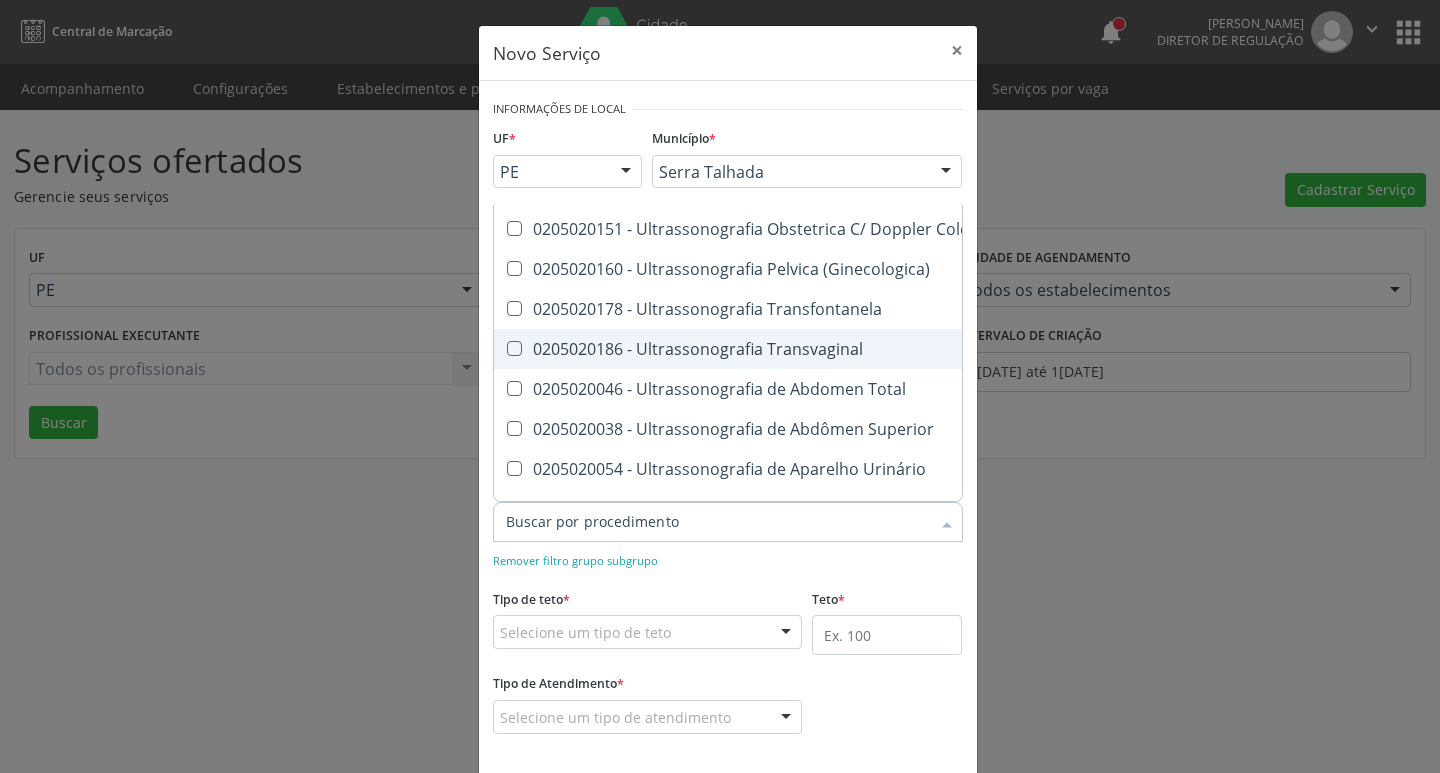 click on "0205020186 - Ultrassonografia Transvaginal" at bounding box center [920, 349] 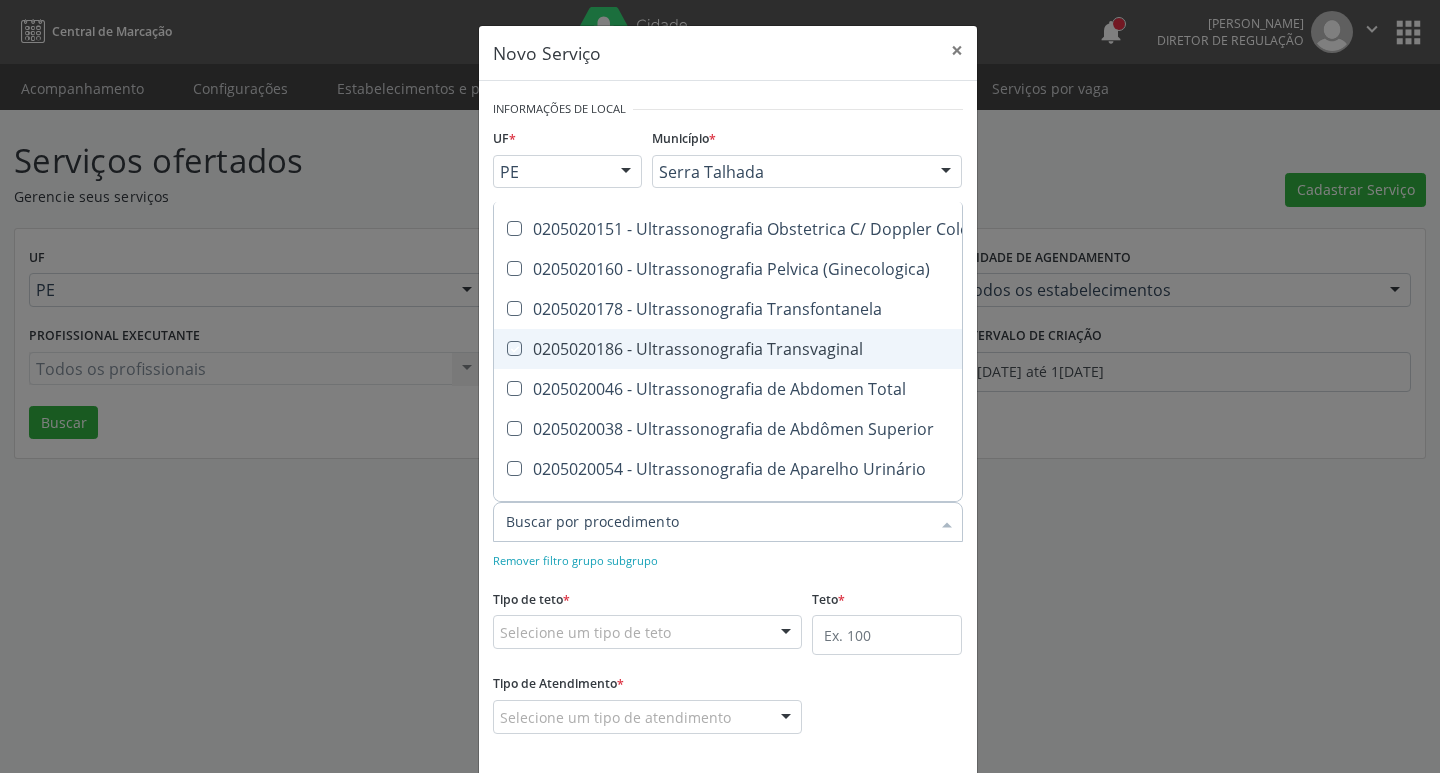 checkbox on "true" 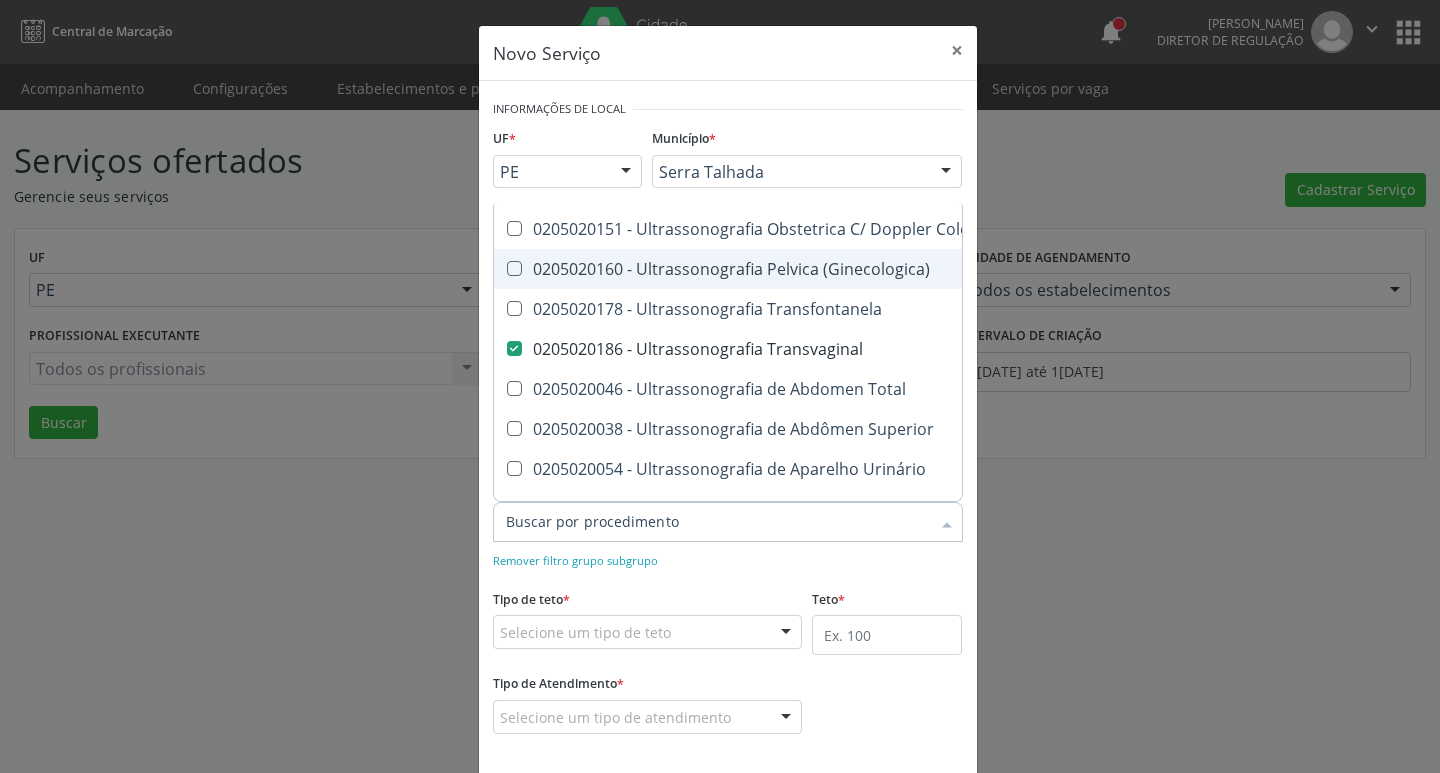 click on "0205020160 - Ultrassonografia Pelvica (Ginecologica)" at bounding box center [920, 269] 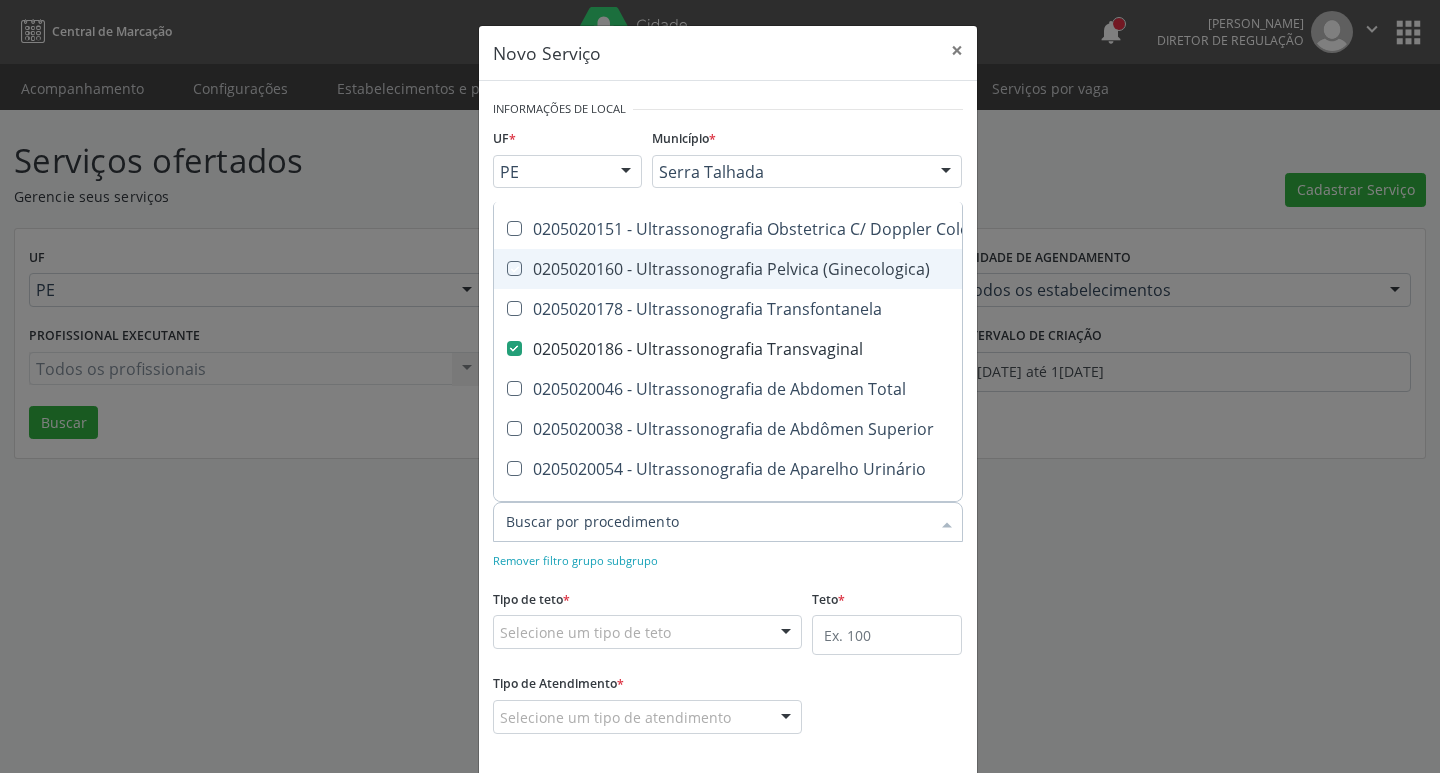 checkbox on "true" 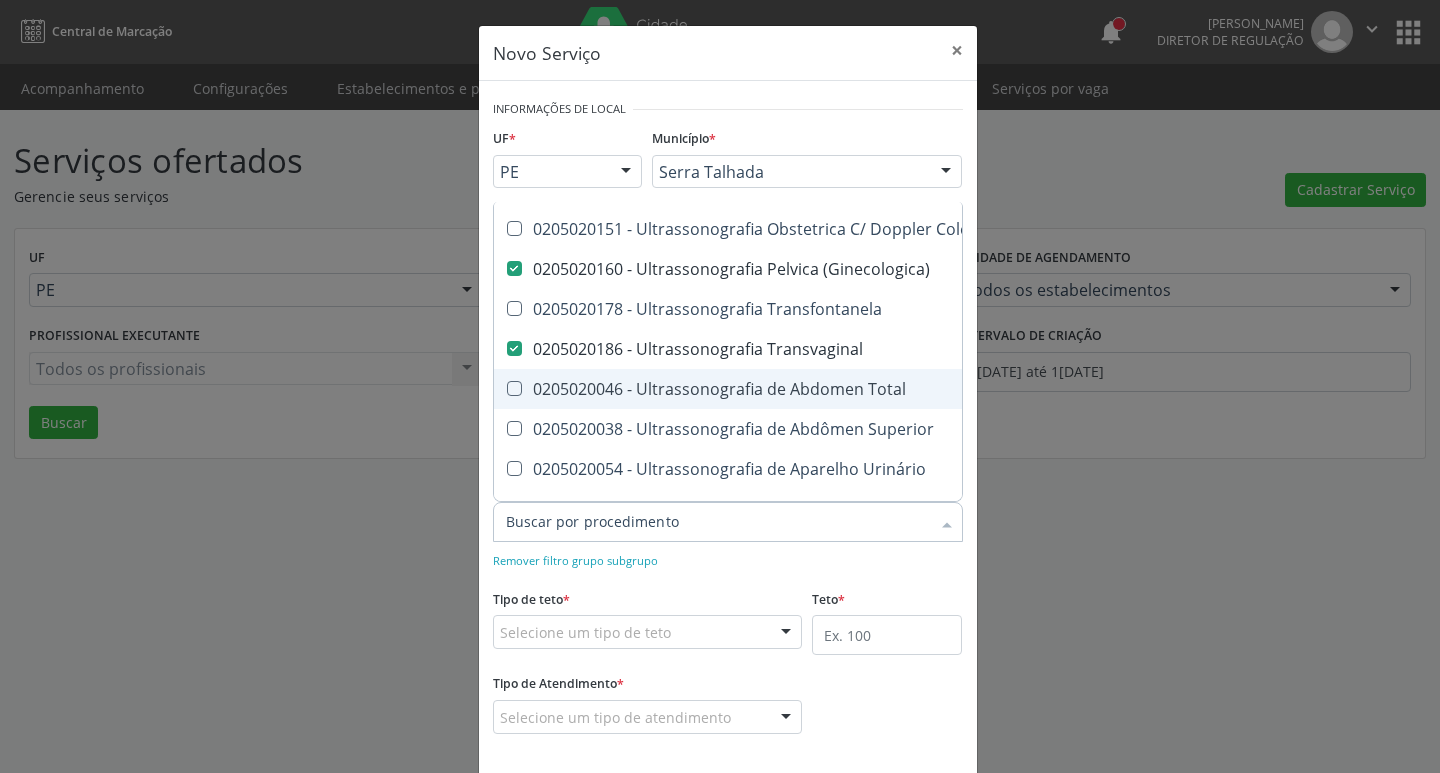 click on "0205020046 - Ultrassonografia de Abdomen Total" at bounding box center (920, 389) 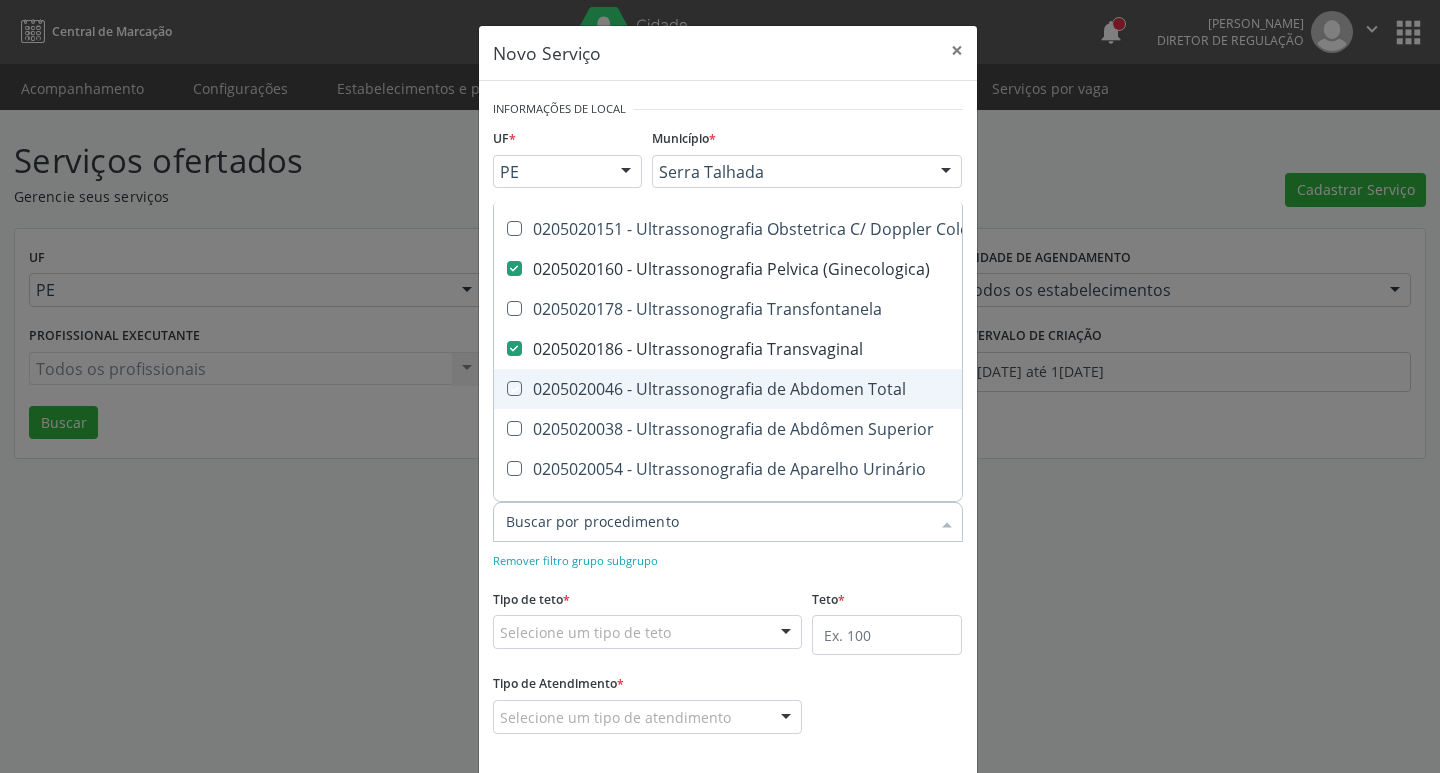 checkbox on "true" 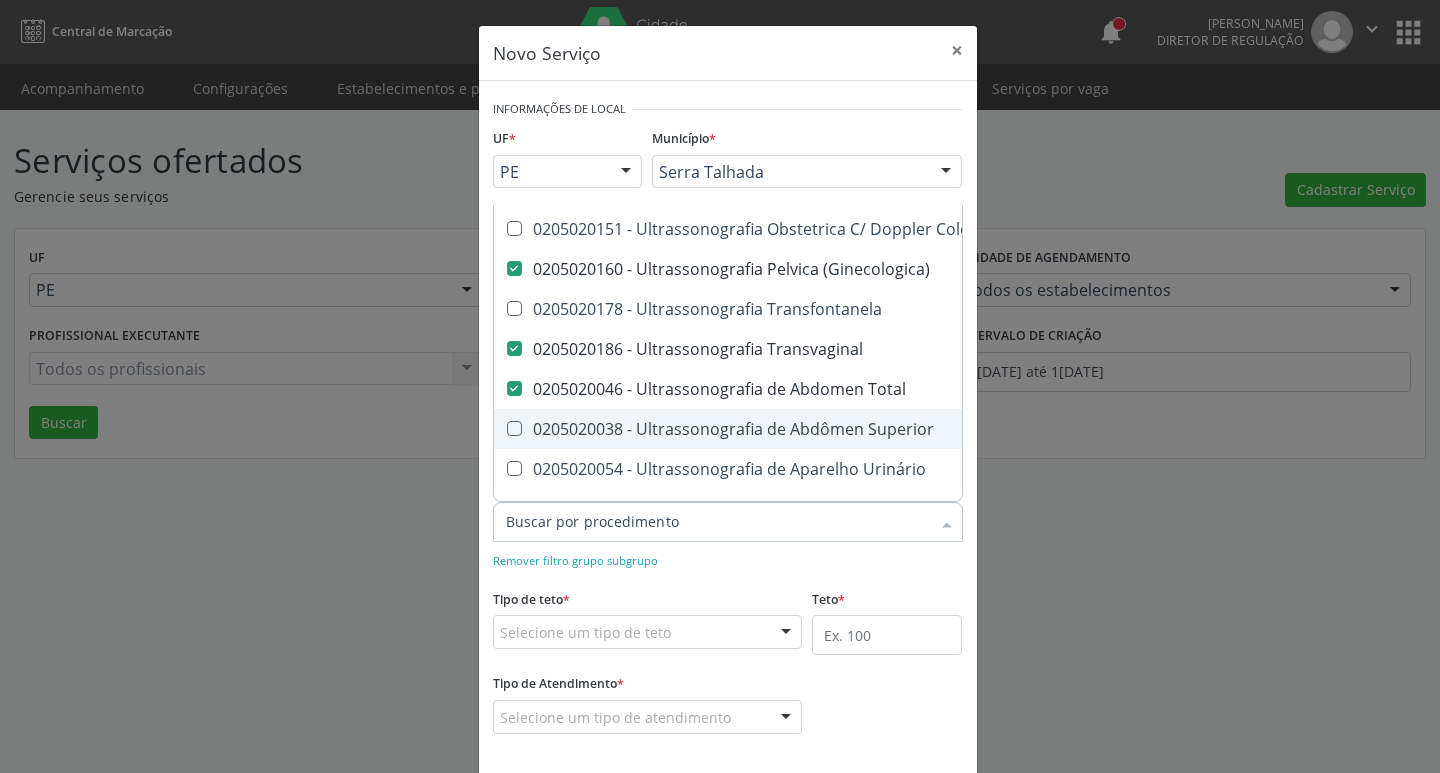 click on "0205020038 - Ultrassonografia de Abdômen Superior" at bounding box center (920, 429) 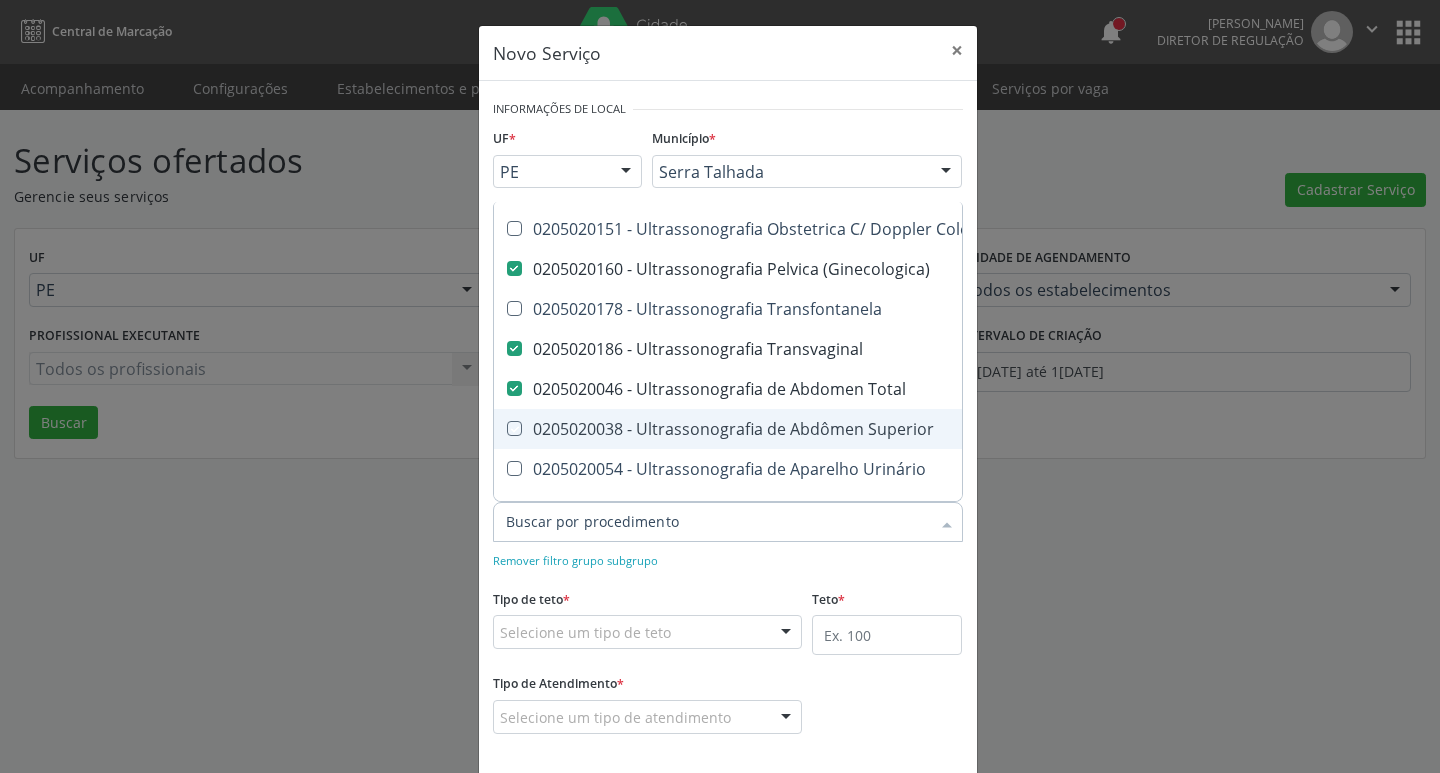 checkbox on "true" 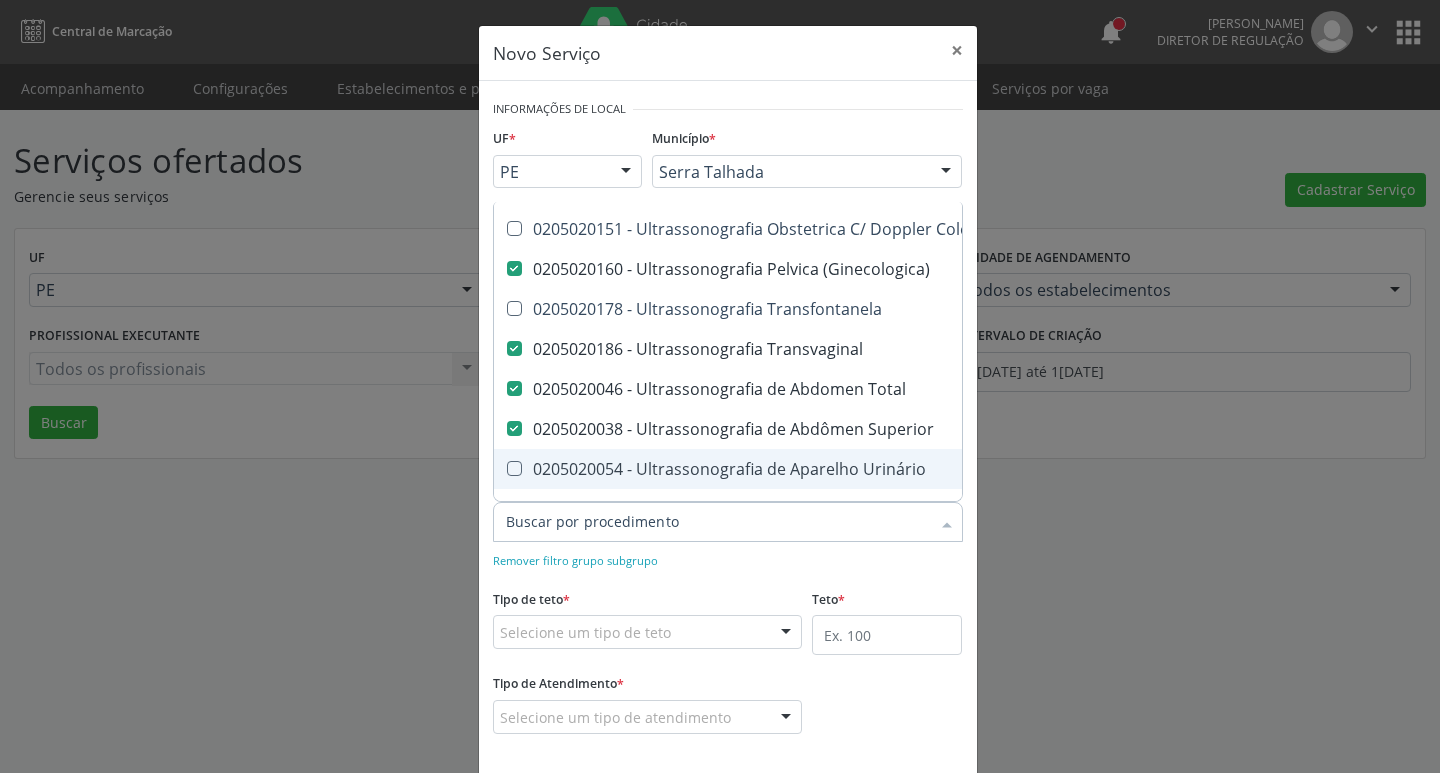 click on "0205020054 - Ultrassonografia de Aparelho Urinário" at bounding box center [920, 469] 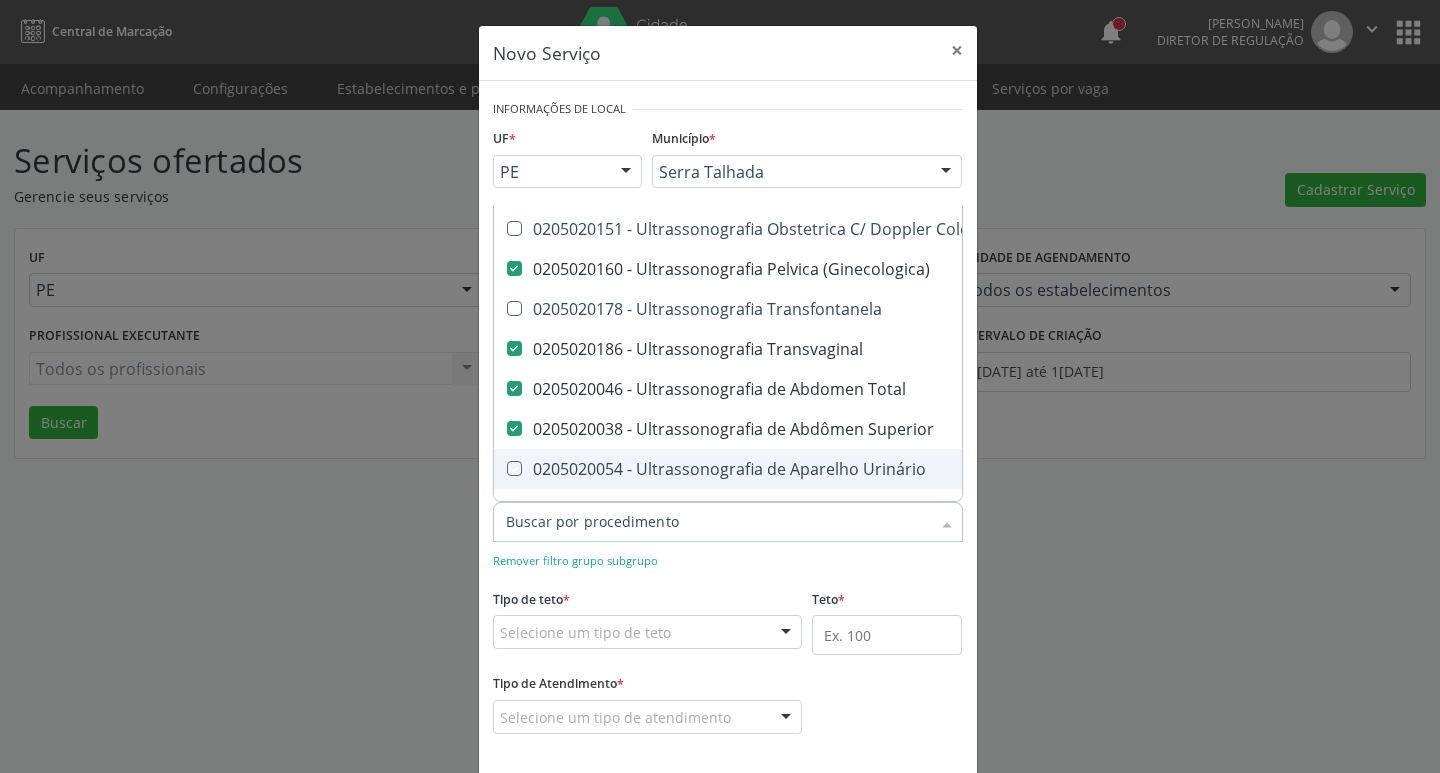 checkbox on "true" 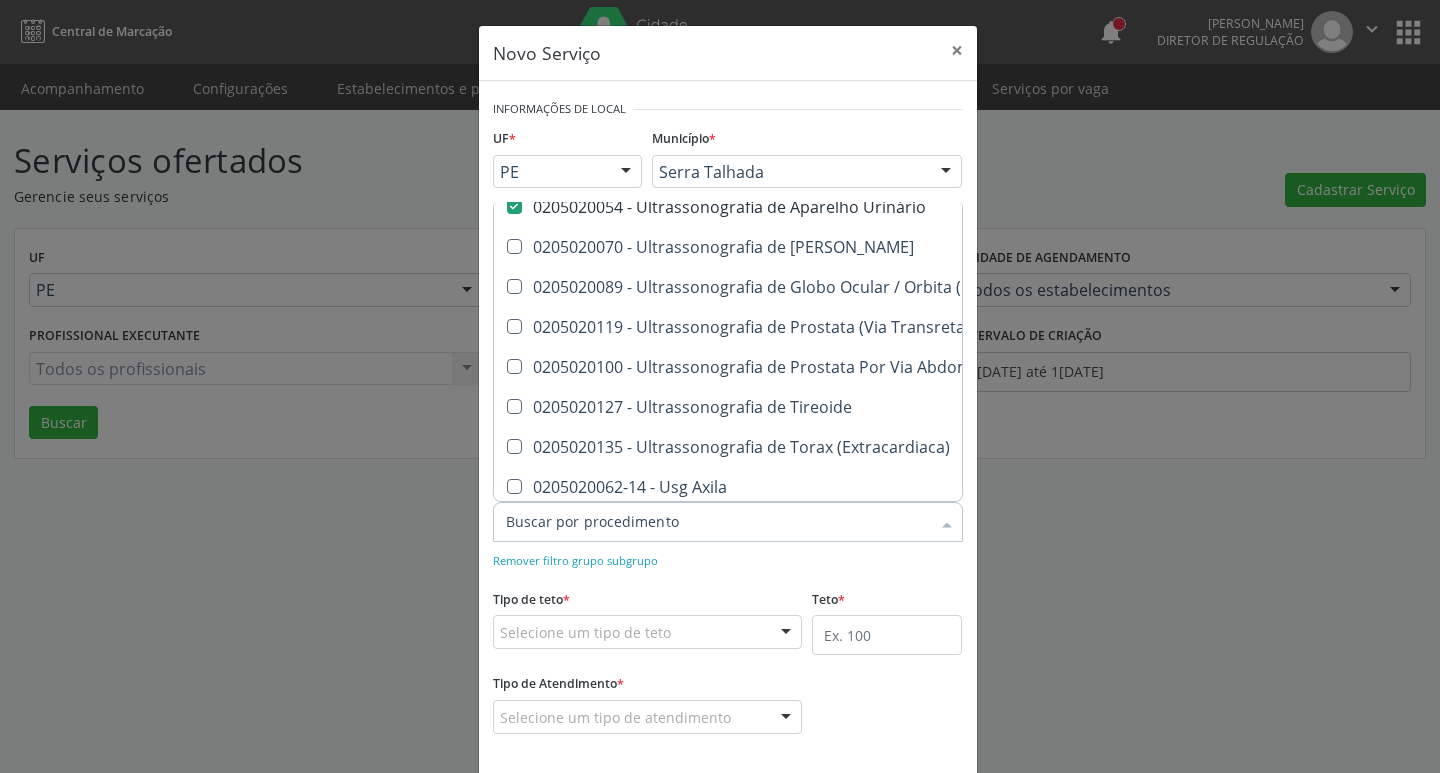 scroll, scrollTop: 792, scrollLeft: 0, axis: vertical 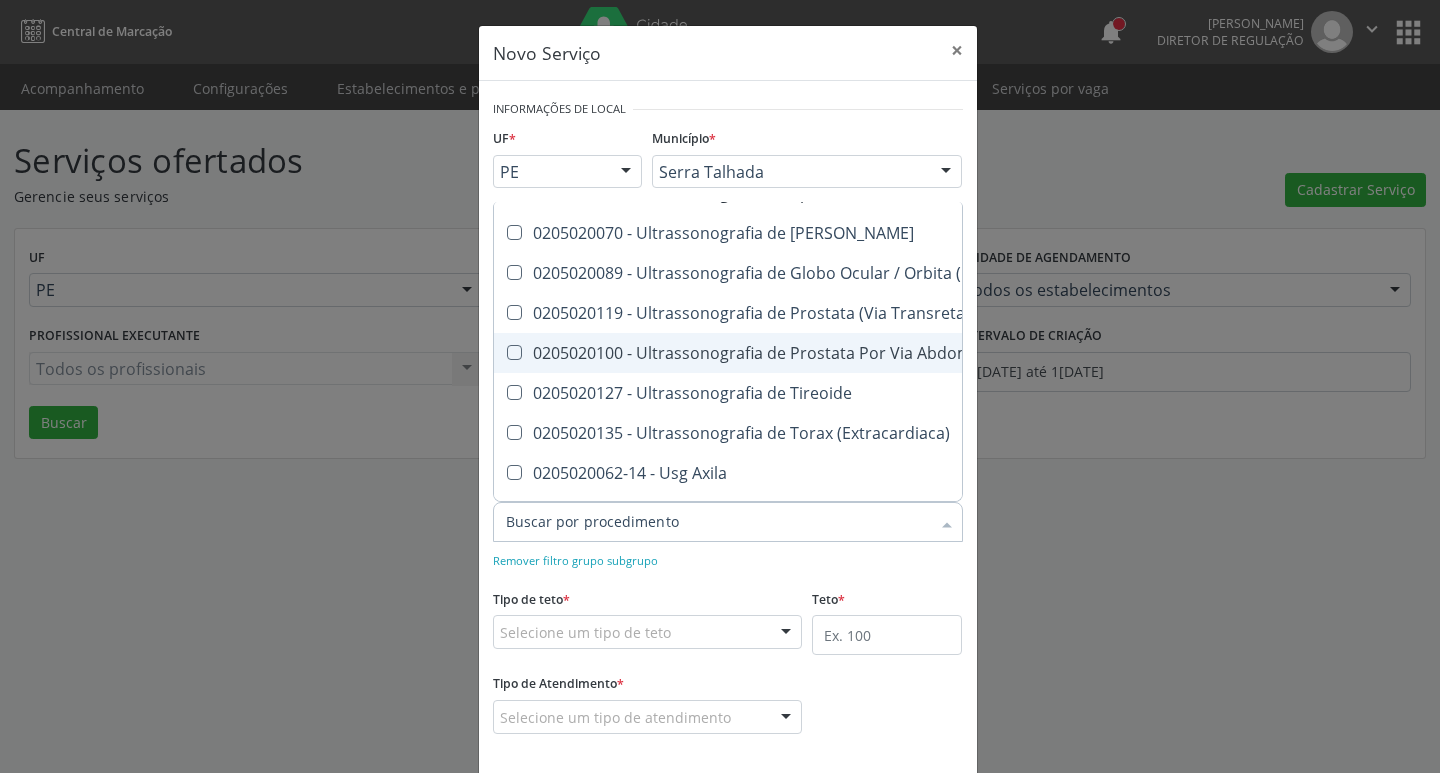 click on "0205020100 - Ultrassonografia de Prostata Por Via Abdominal" at bounding box center [920, 353] 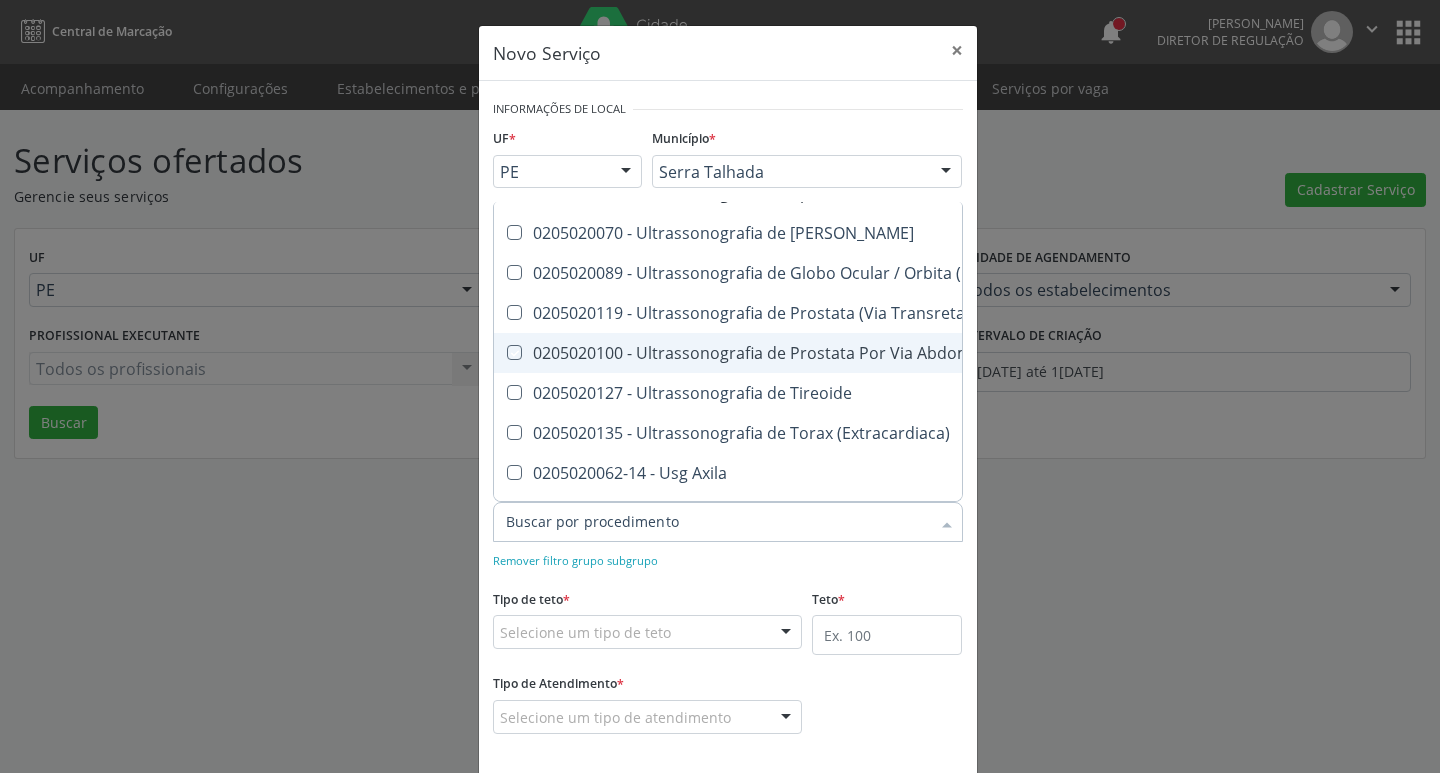 checkbox on "true" 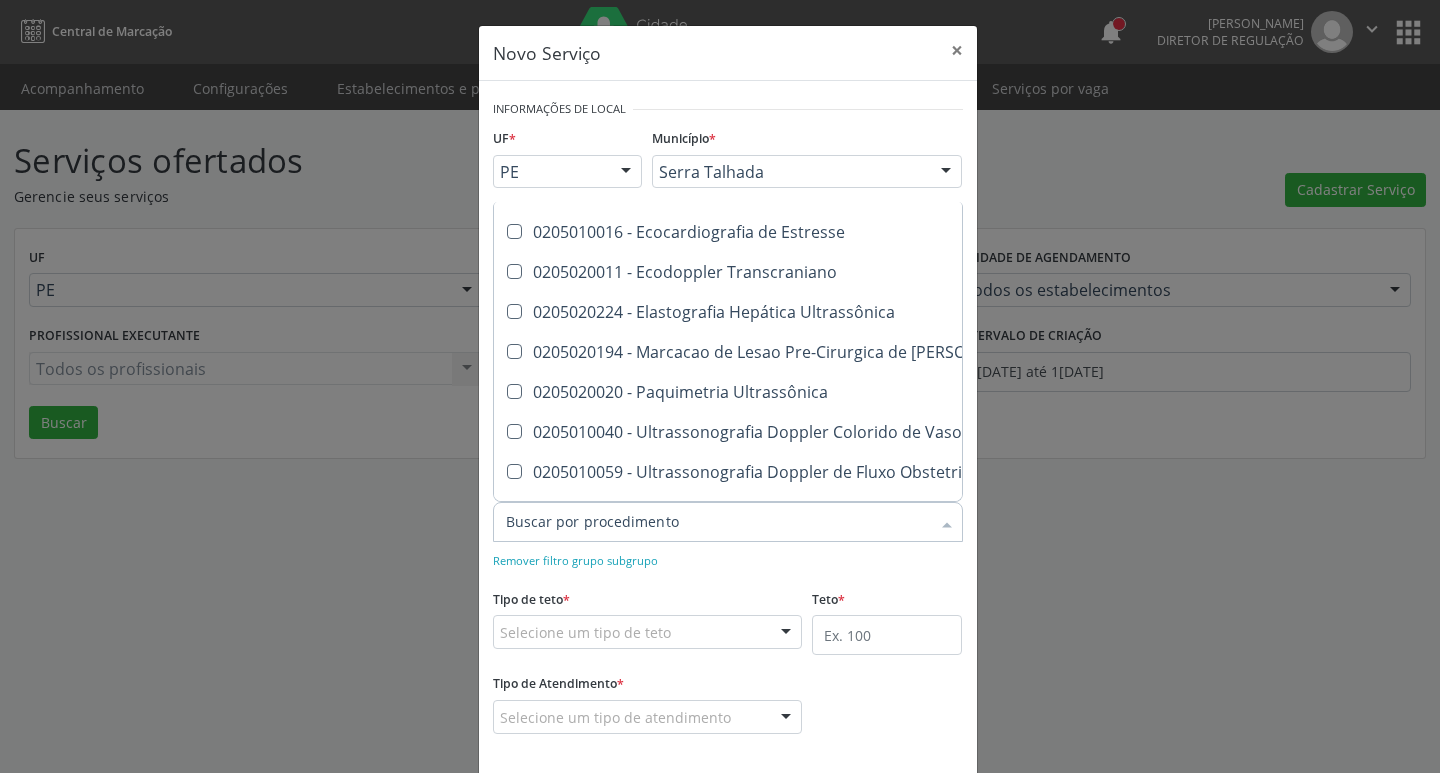 scroll, scrollTop: 0, scrollLeft: 0, axis: both 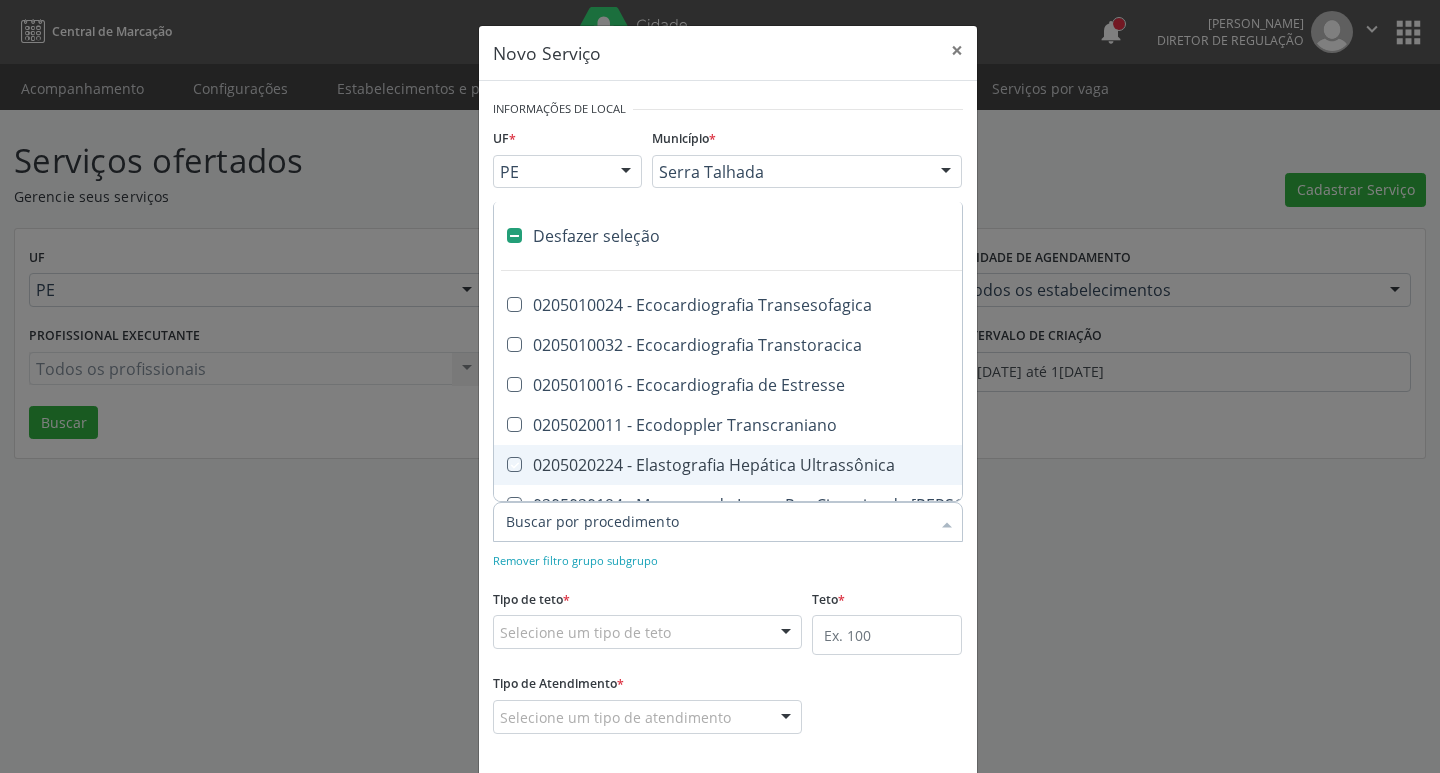 checkbox on "true" 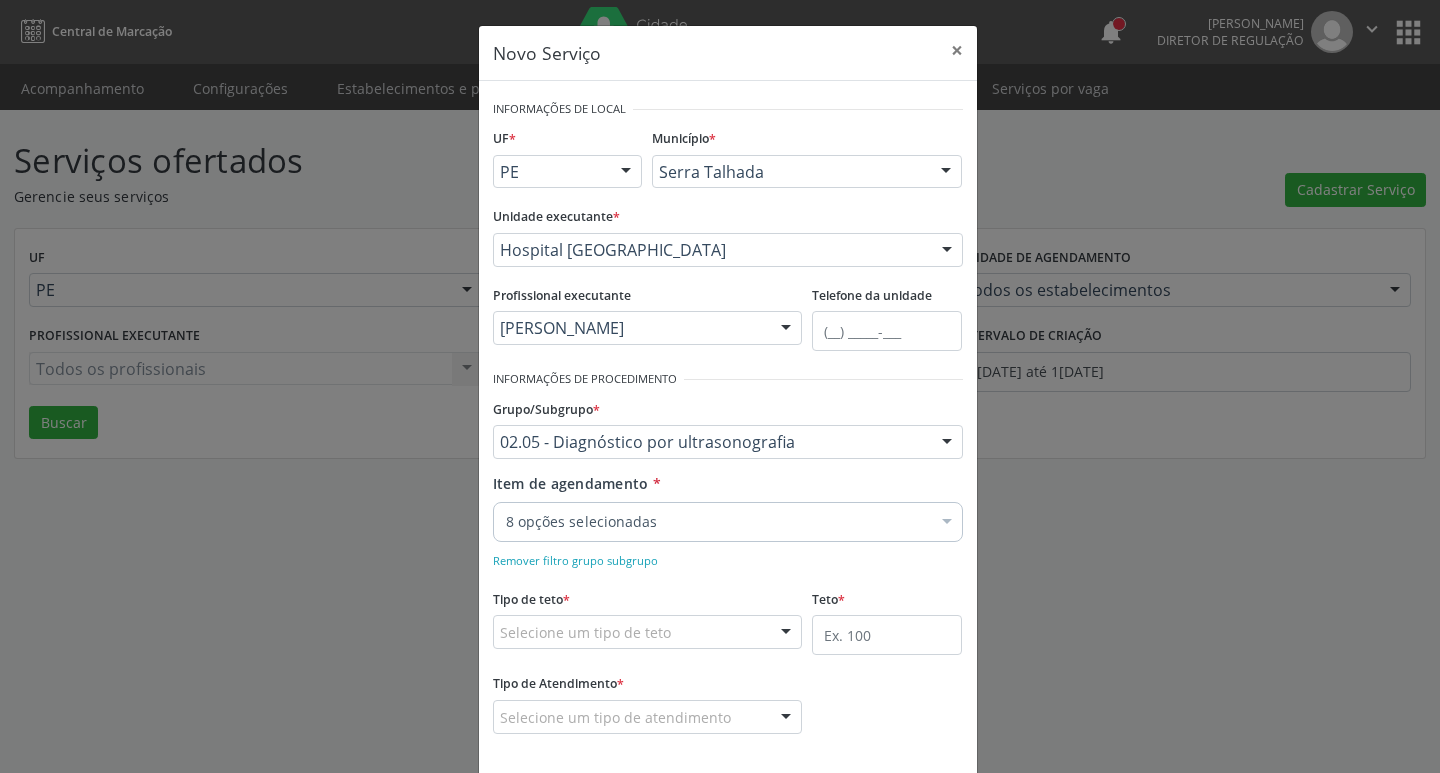 click on "Remover filtro grupo subgrupo" at bounding box center [728, 559] 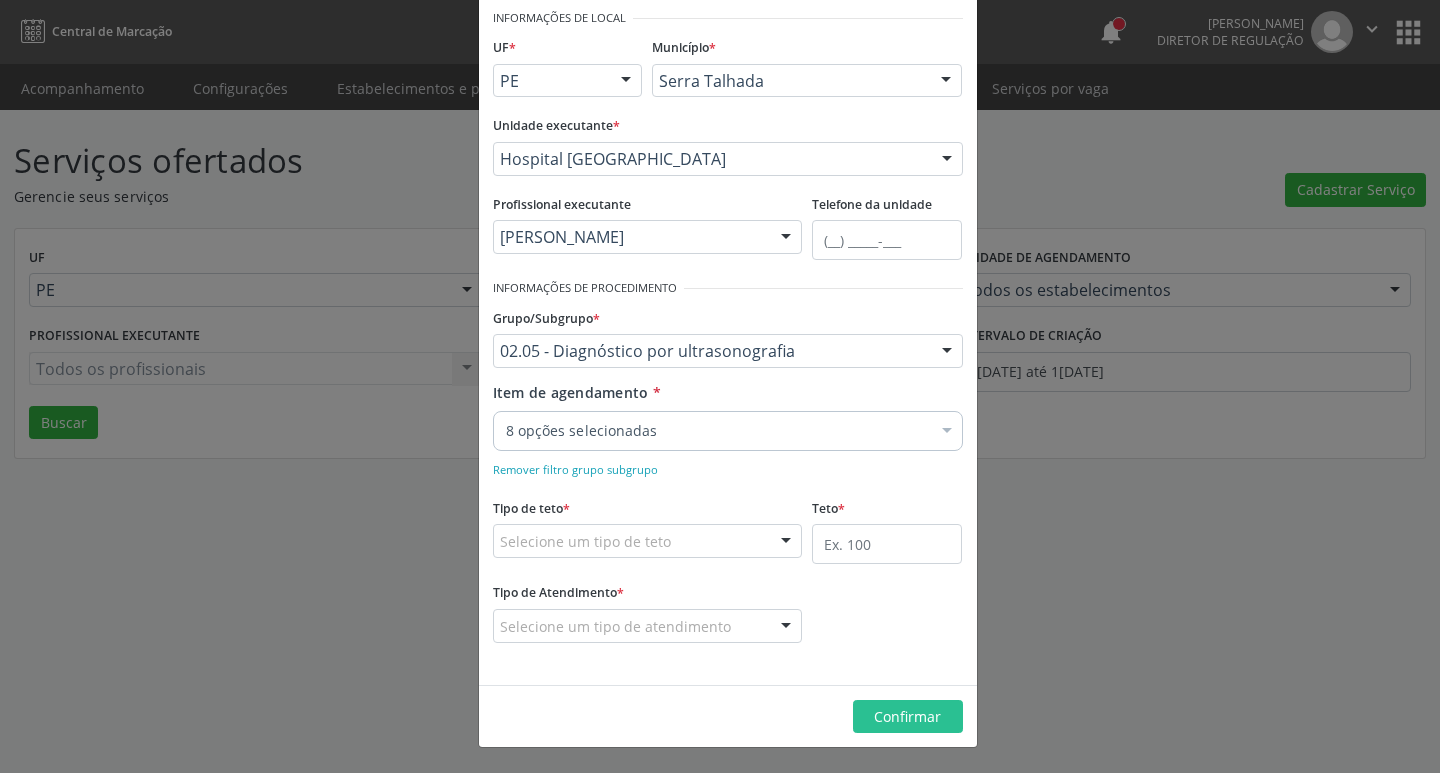 click on "Selecione um tipo de teto" at bounding box center (648, 541) 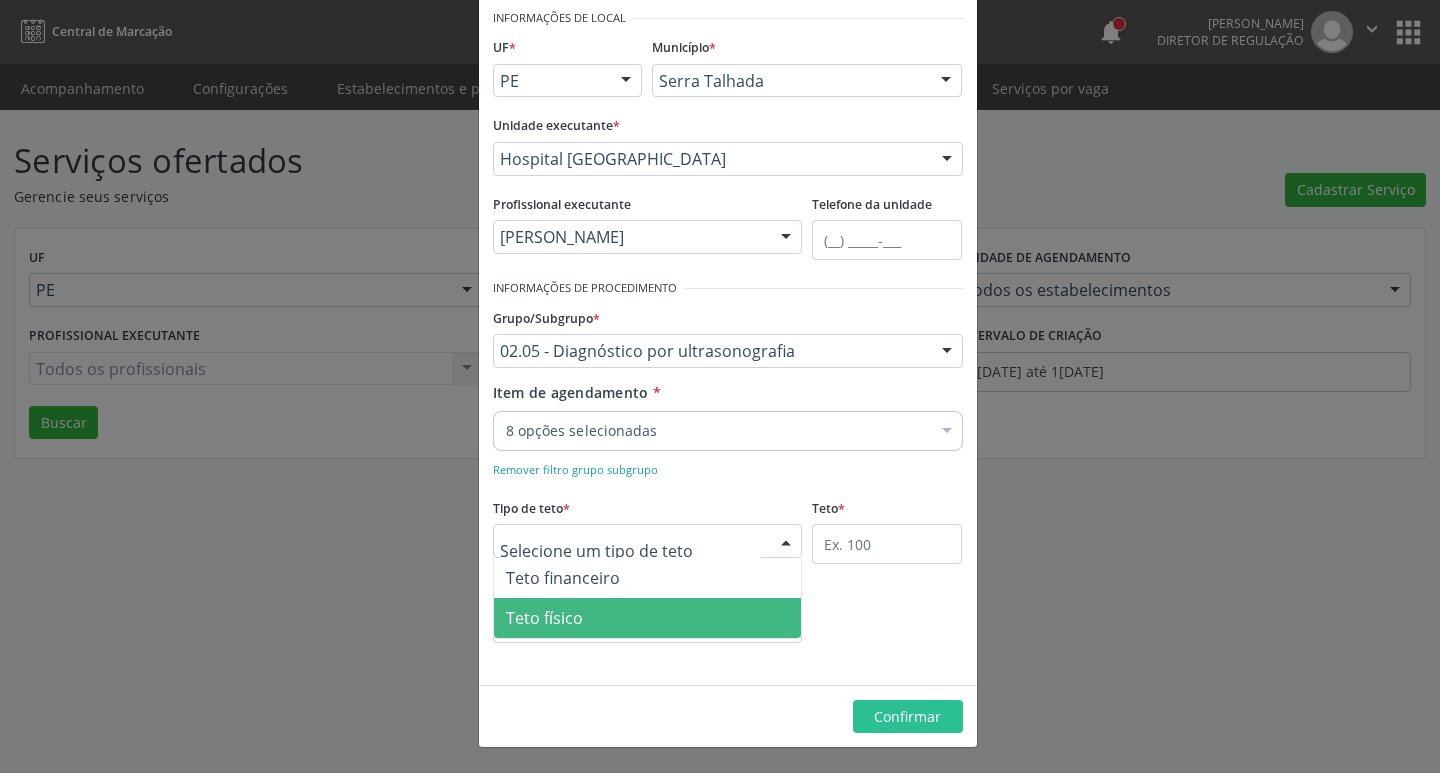 click on "Teto físico" at bounding box center (648, 618) 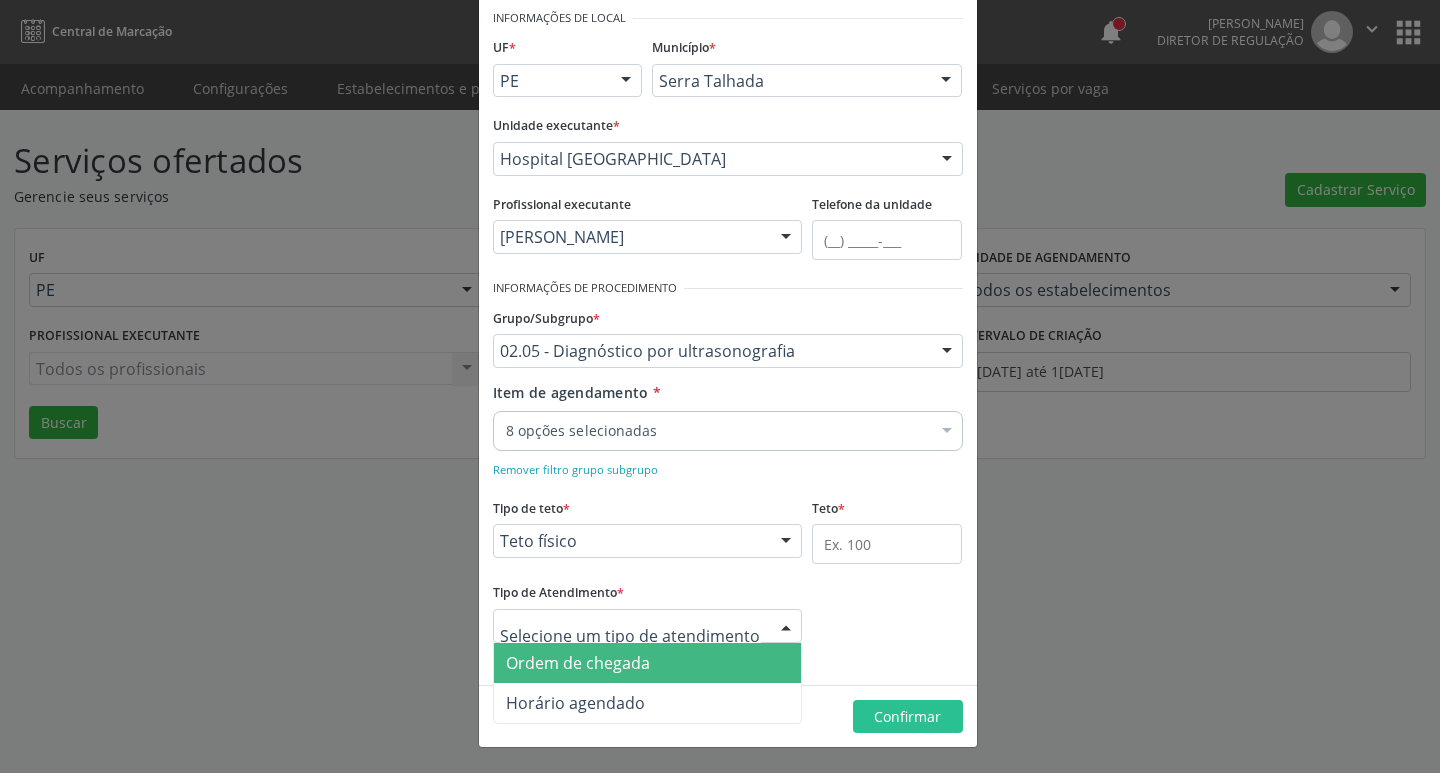click on "Ordem de chegada" at bounding box center [648, 663] 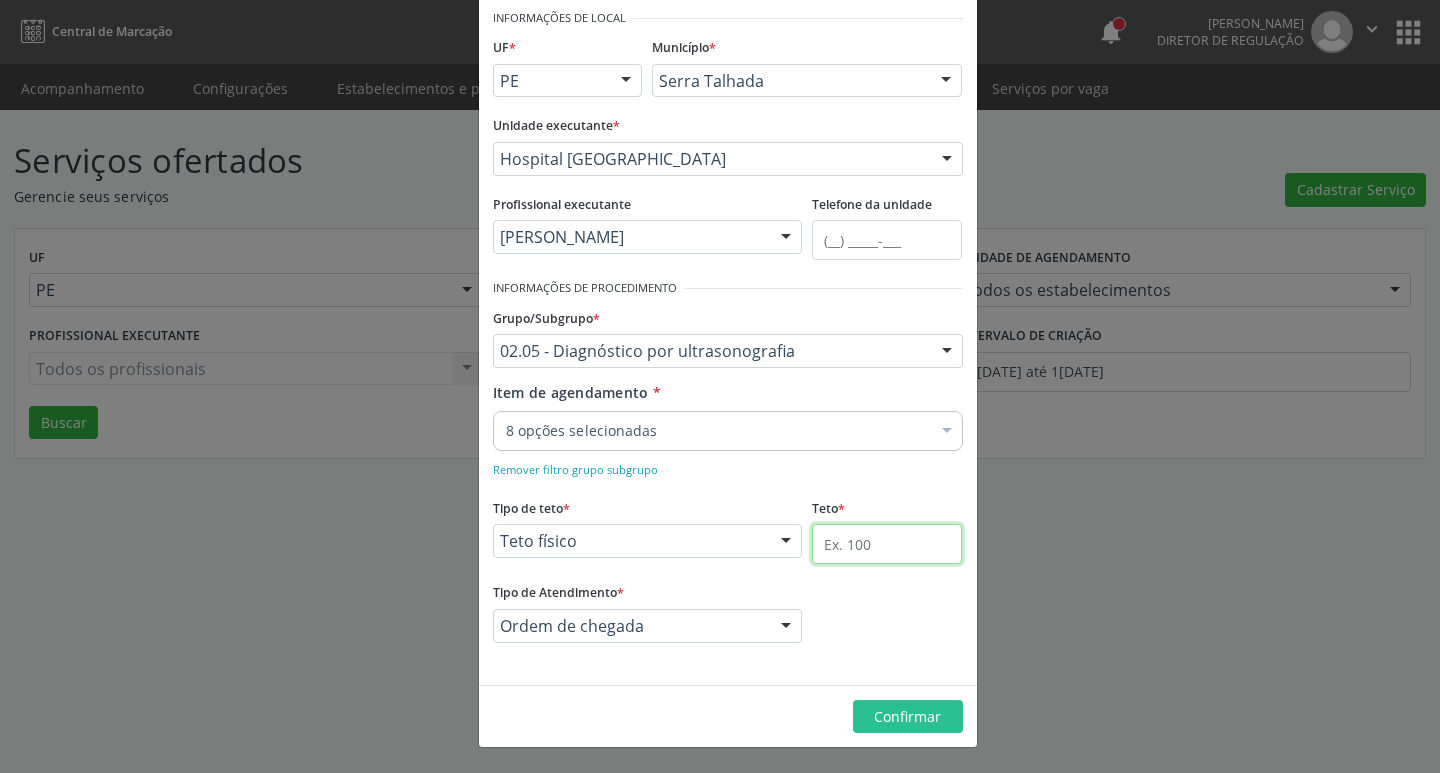 click at bounding box center [887, 544] 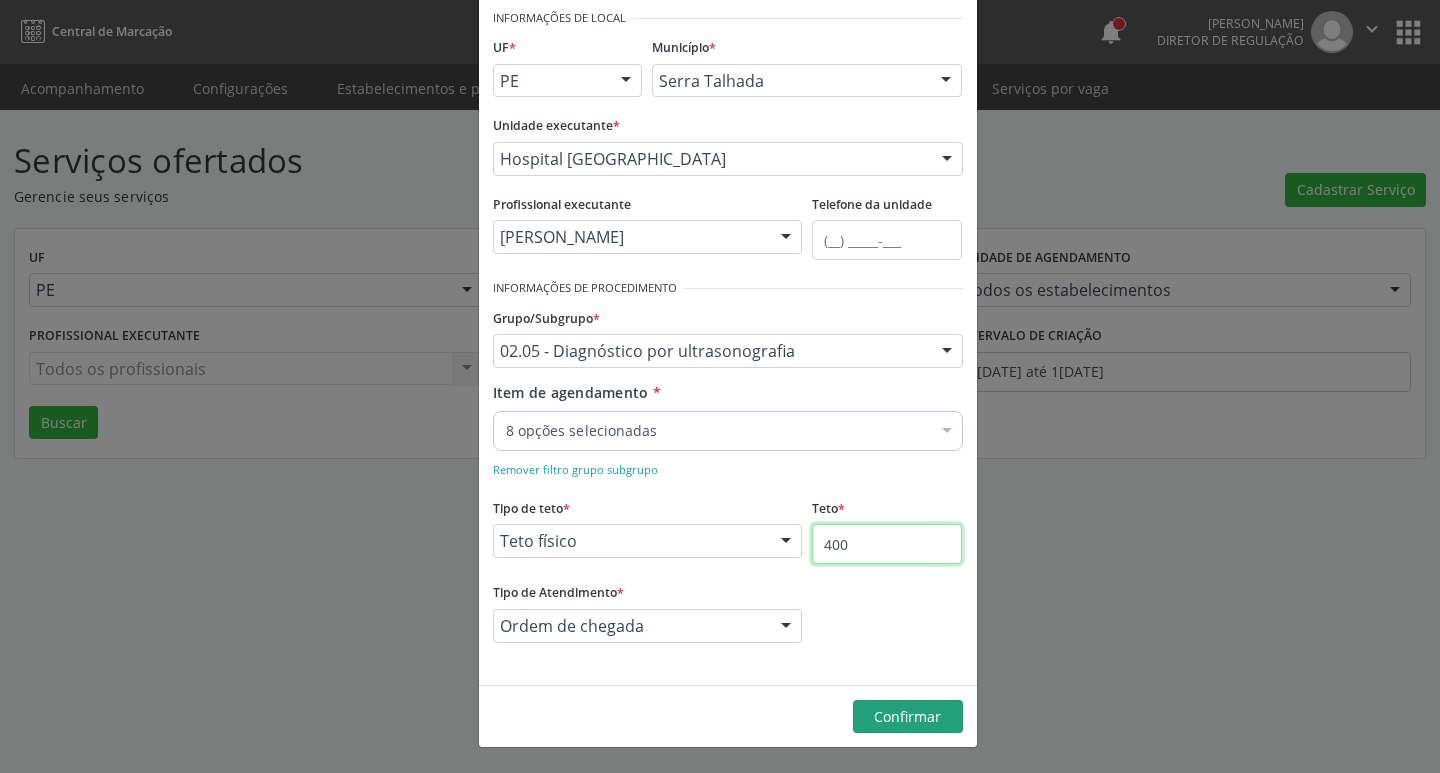 type on "400" 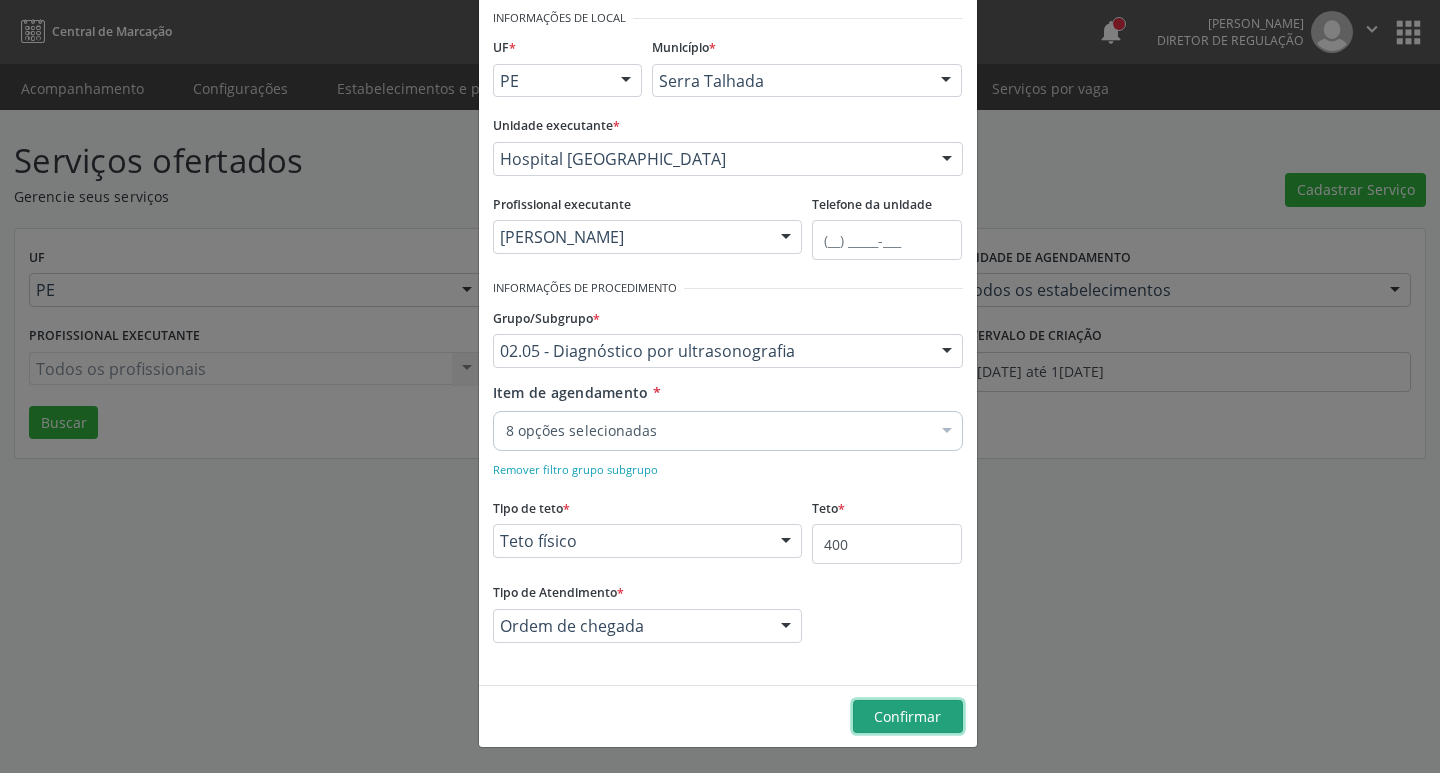 click on "Confirmar" at bounding box center (908, 717) 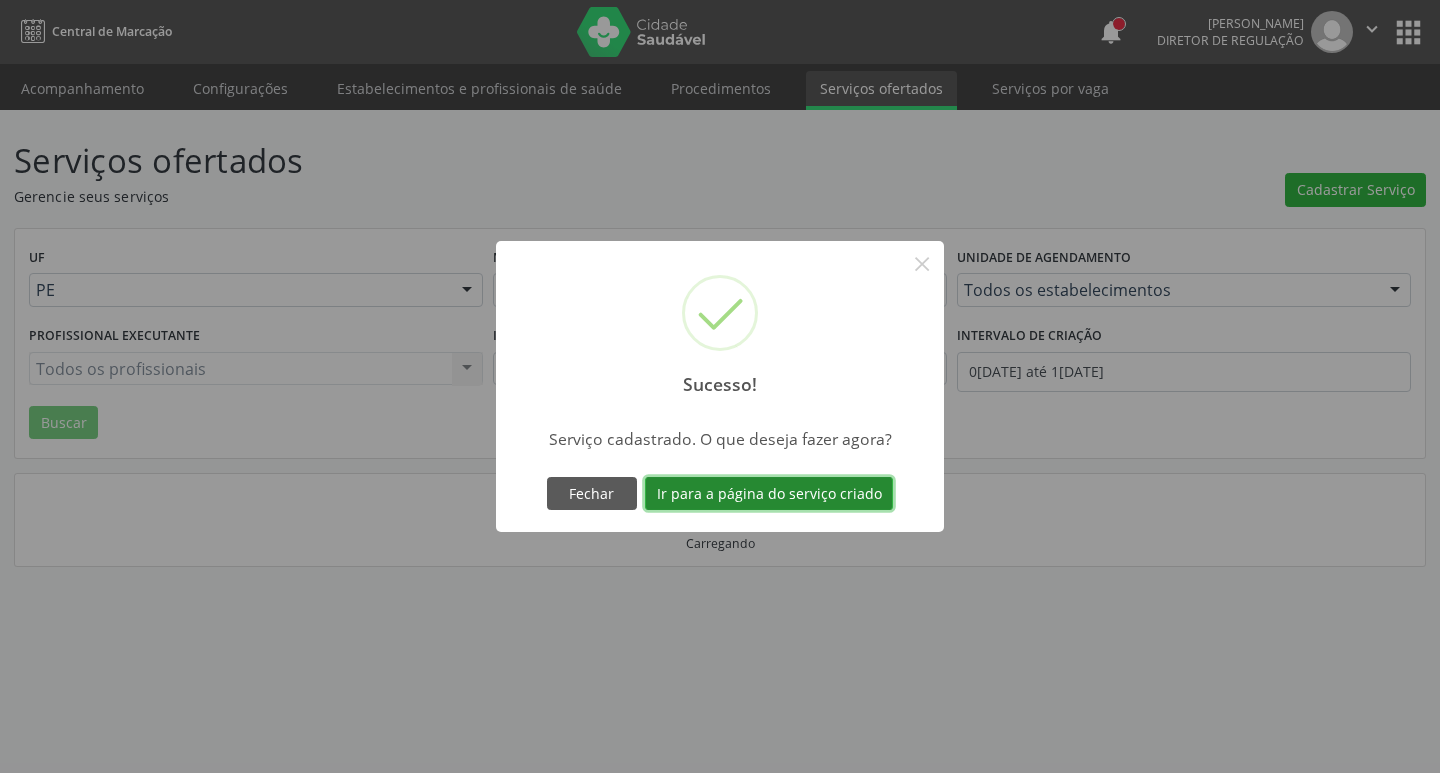 click on "Ir para a página do serviço criado" at bounding box center [769, 494] 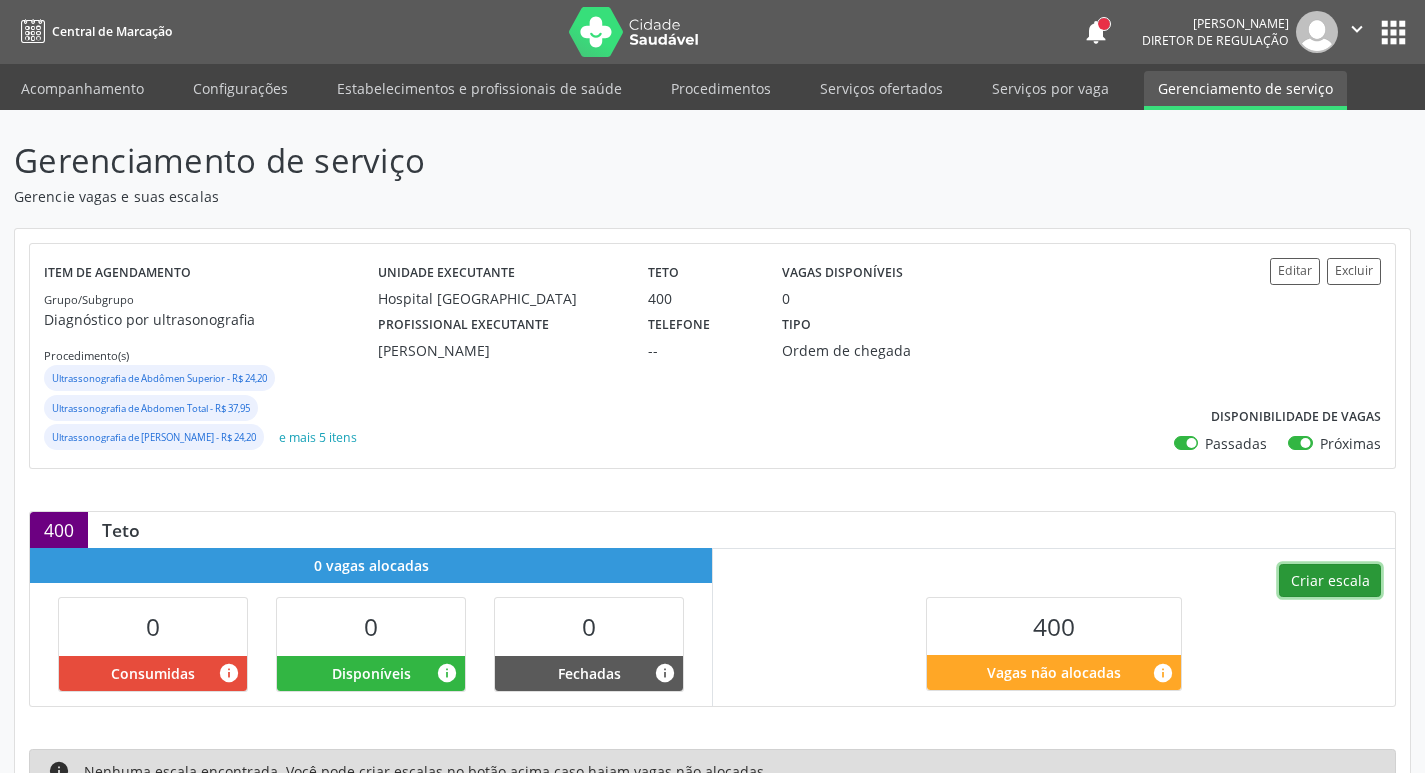 click on "Criar escala" at bounding box center (1330, 581) 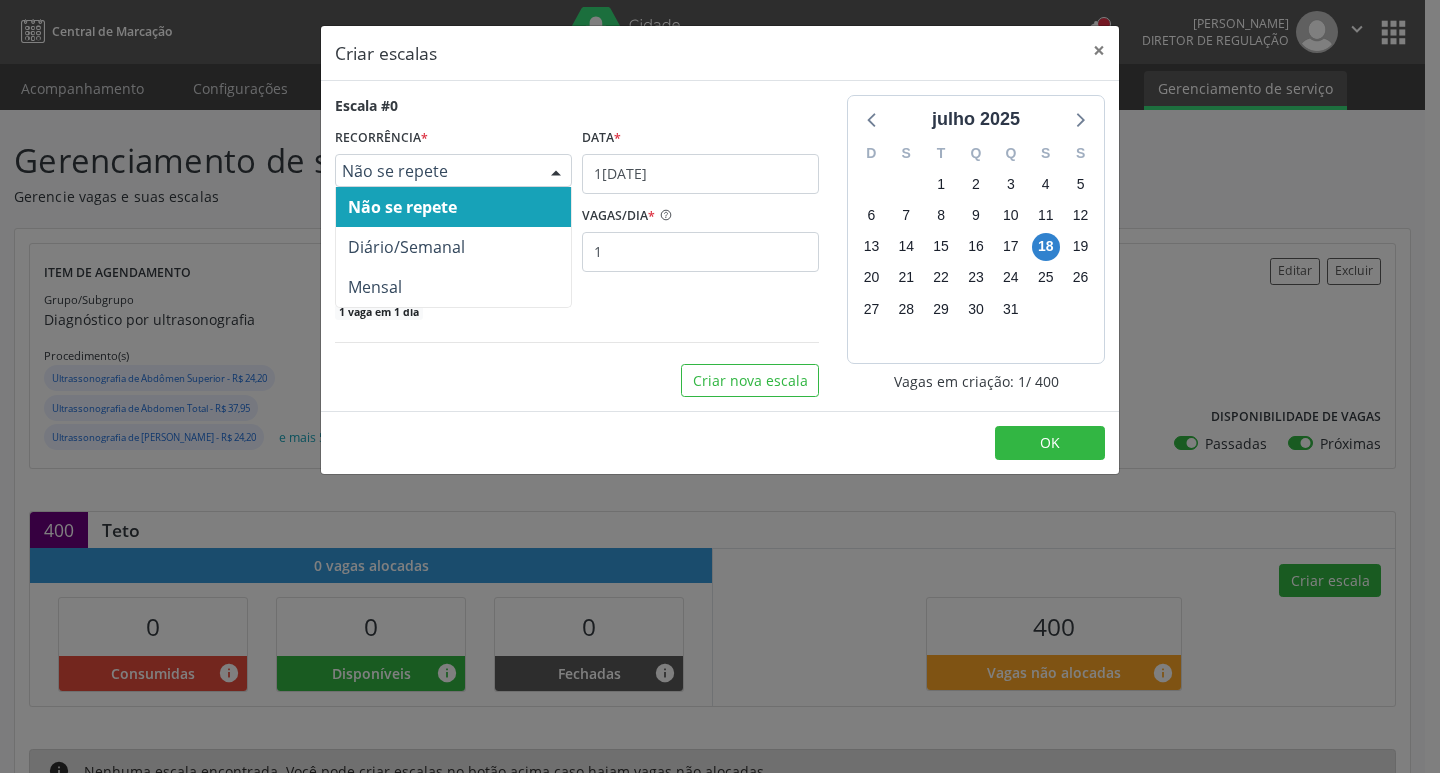 click on "Não se repete" at bounding box center [436, 171] 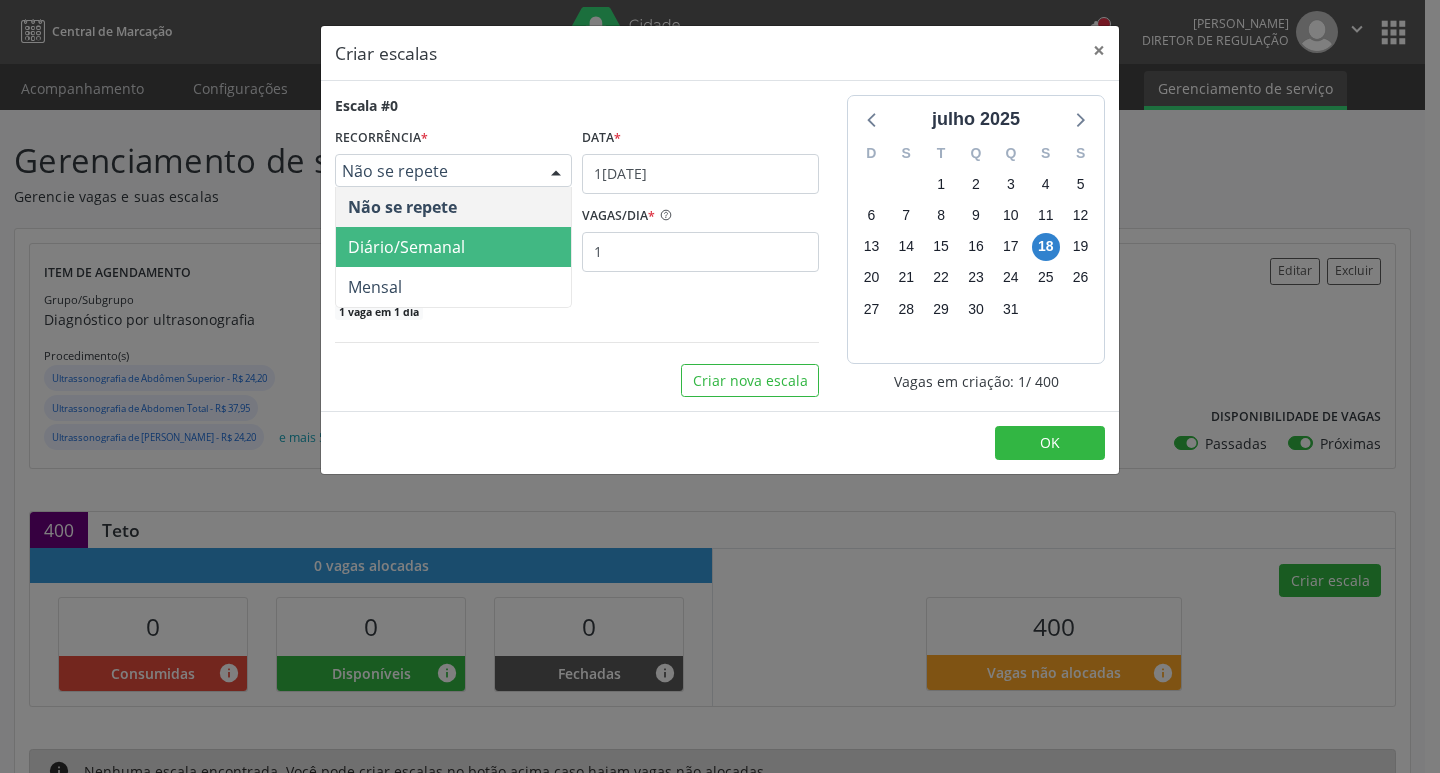 click on "Diário/Semanal" at bounding box center (453, 247) 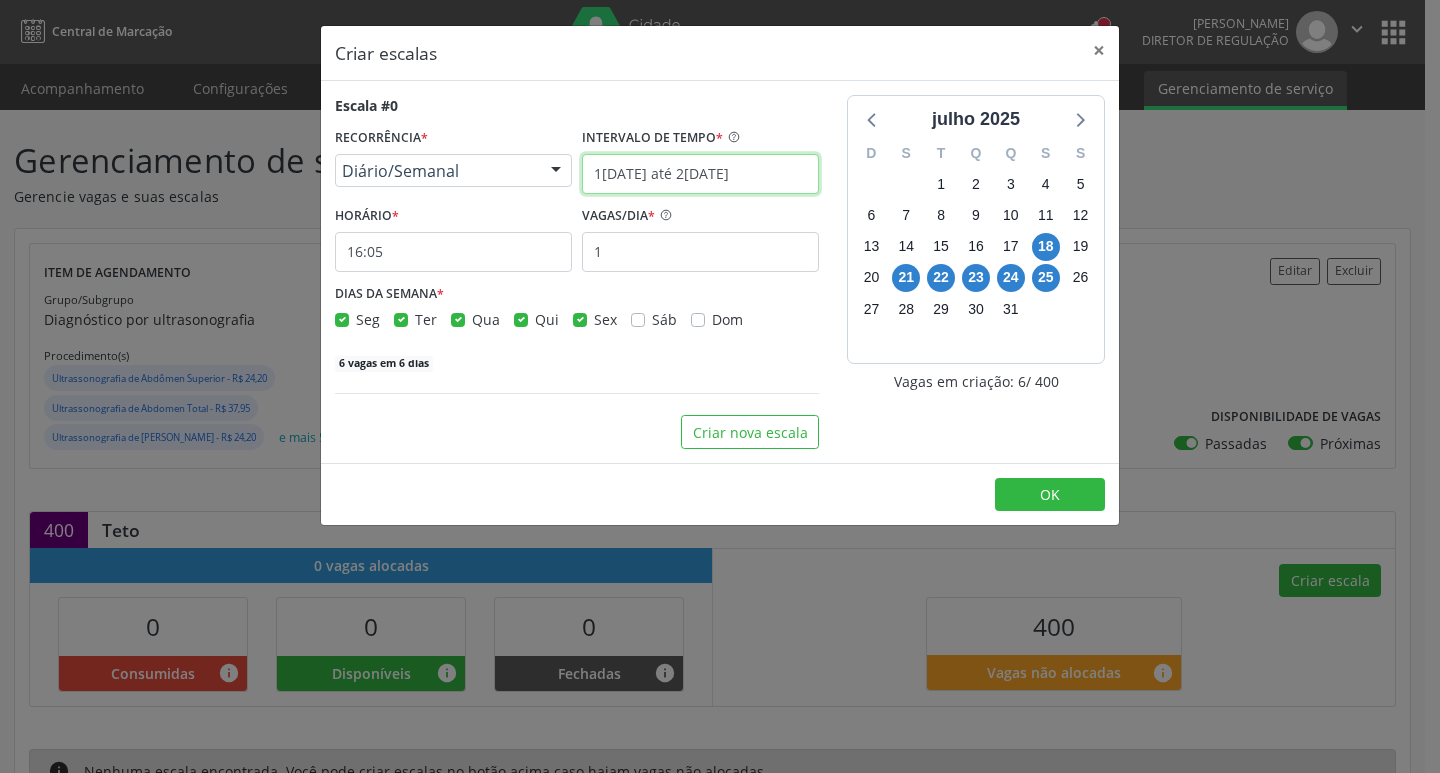 click on "1[DATE] até 2[DATE]" at bounding box center [700, 174] 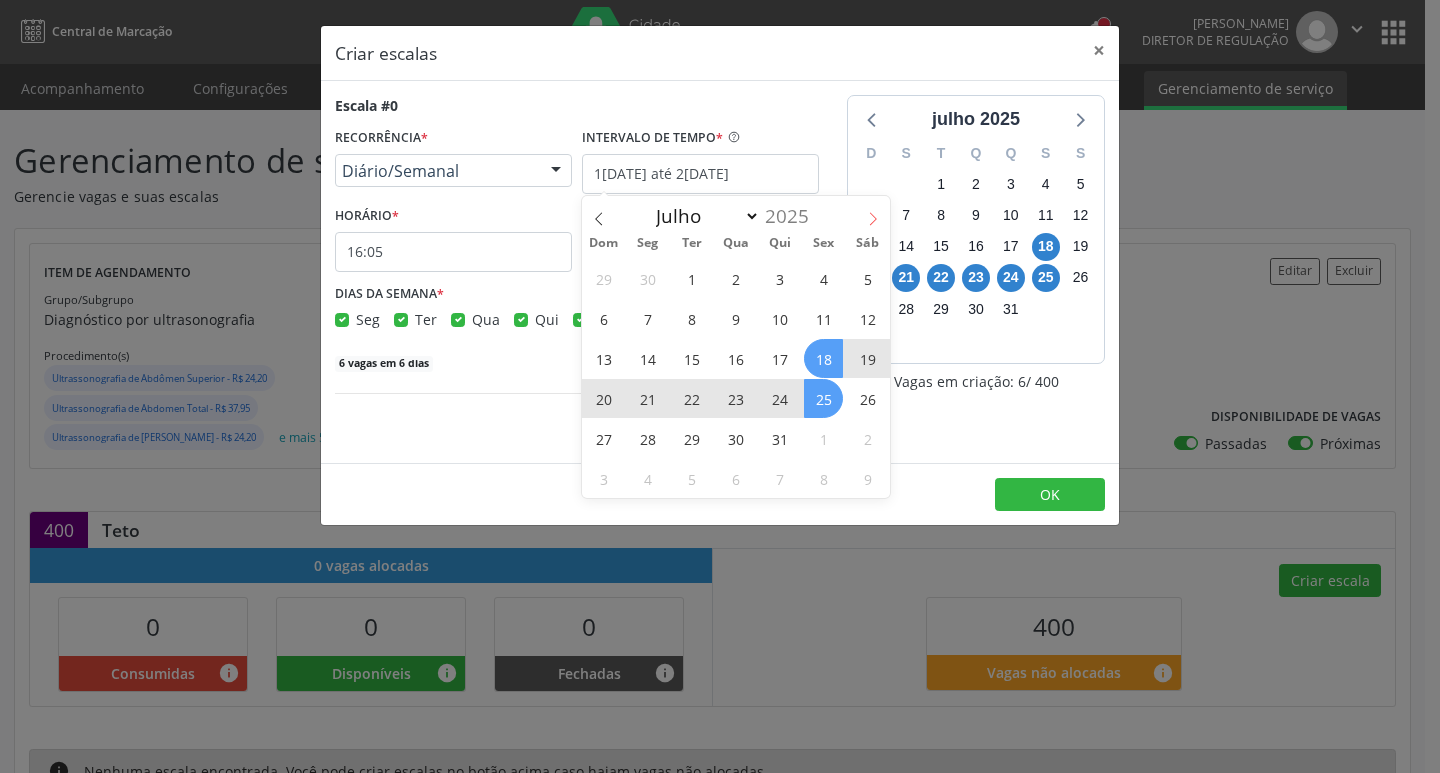 click 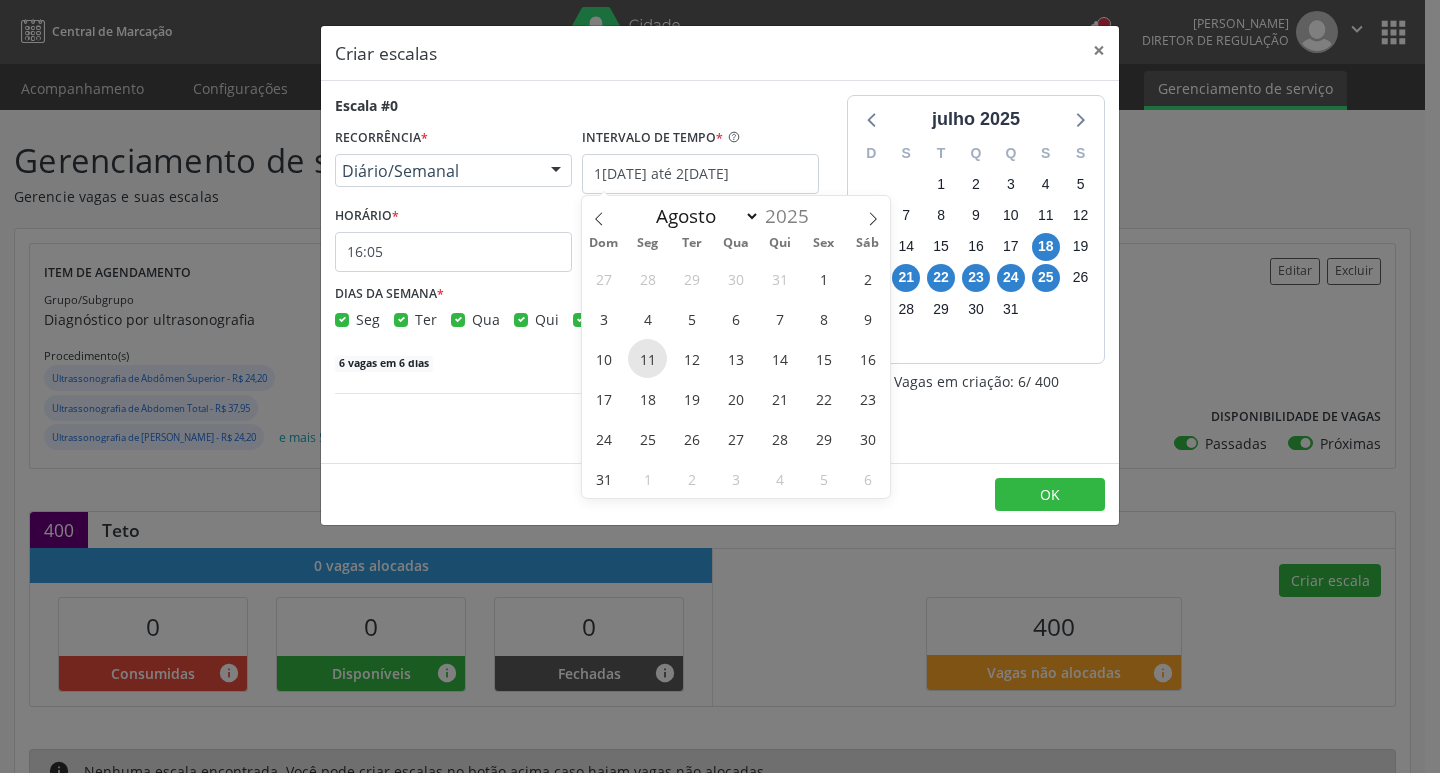 click on "11" at bounding box center [647, 358] 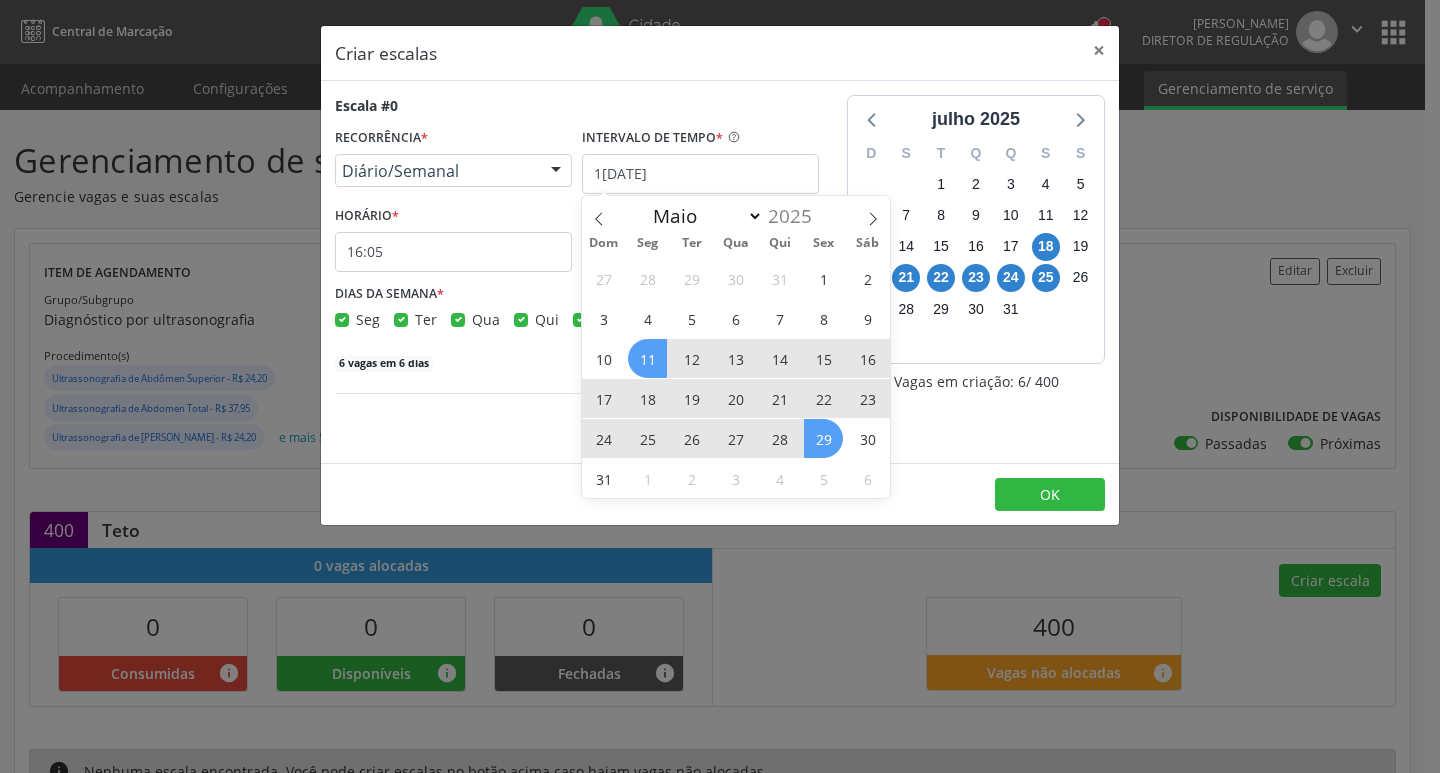 click on "29" at bounding box center [823, 438] 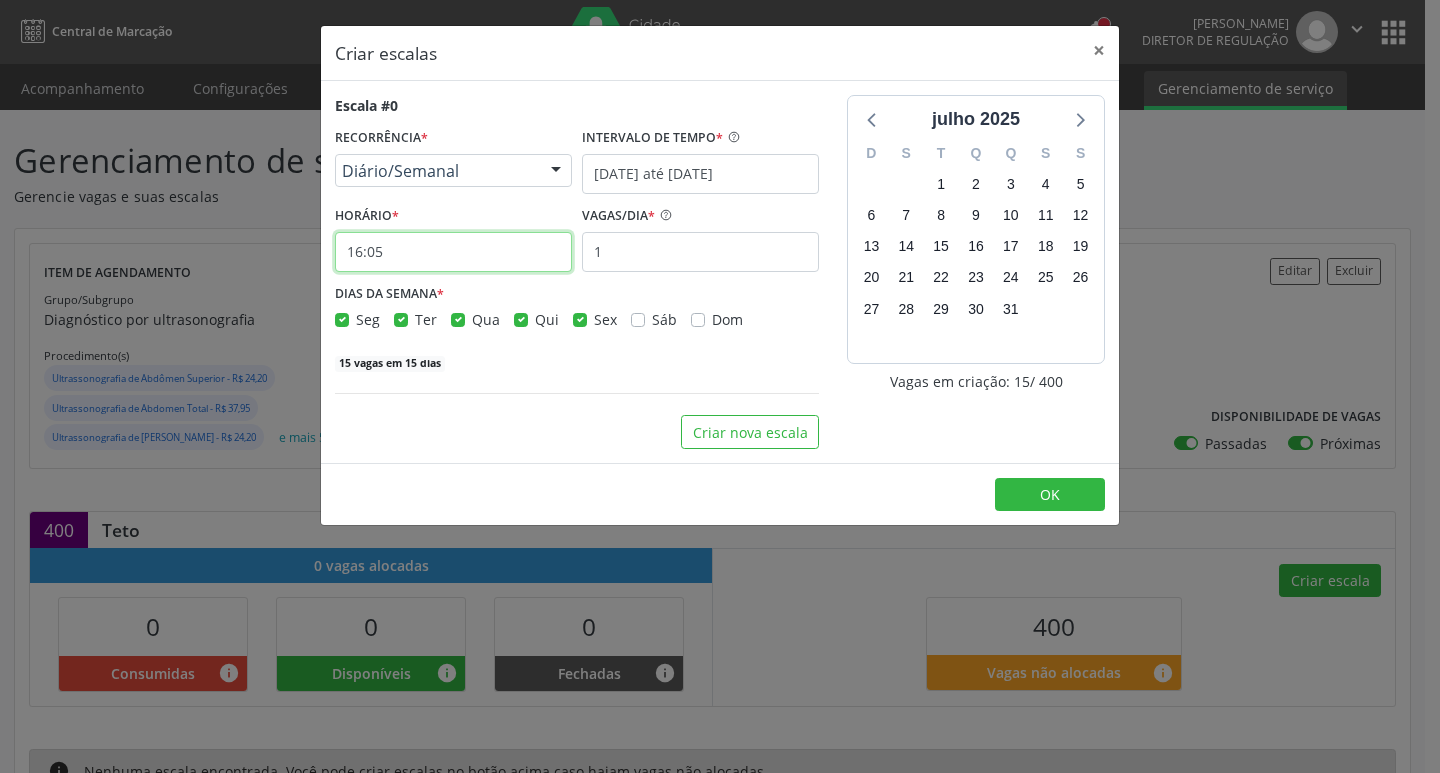 click on "16:05" at bounding box center [453, 252] 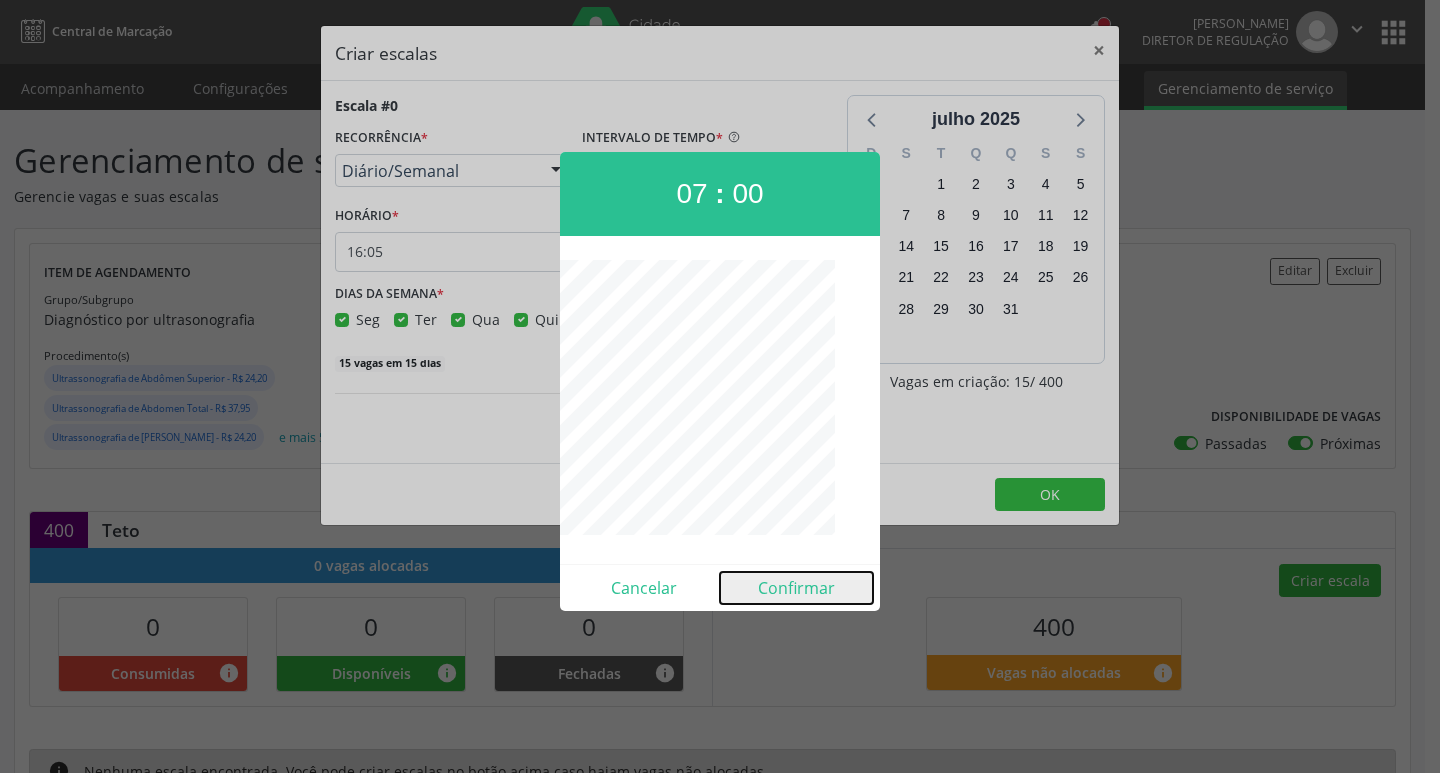 click on "Confirmar" at bounding box center [796, 588] 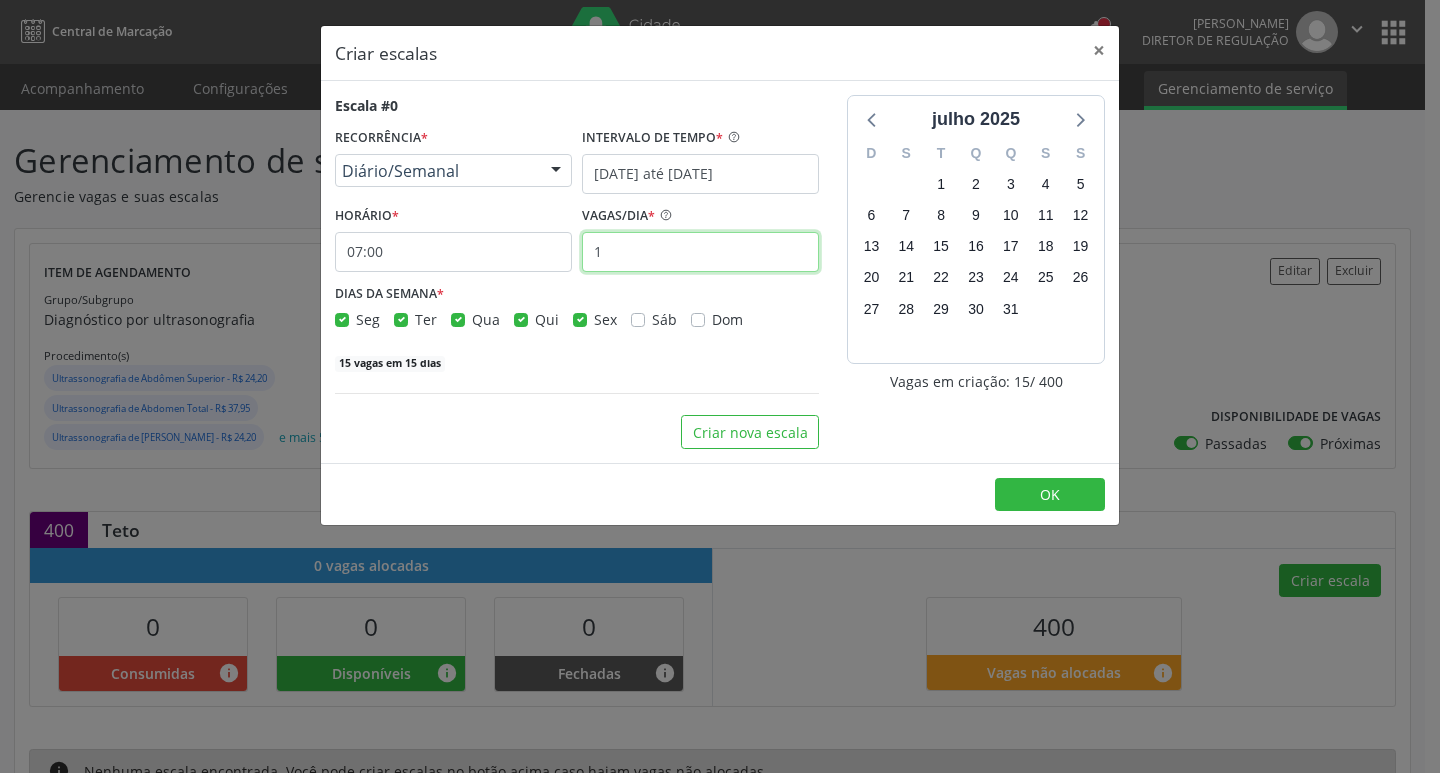 click on "1" at bounding box center [700, 252] 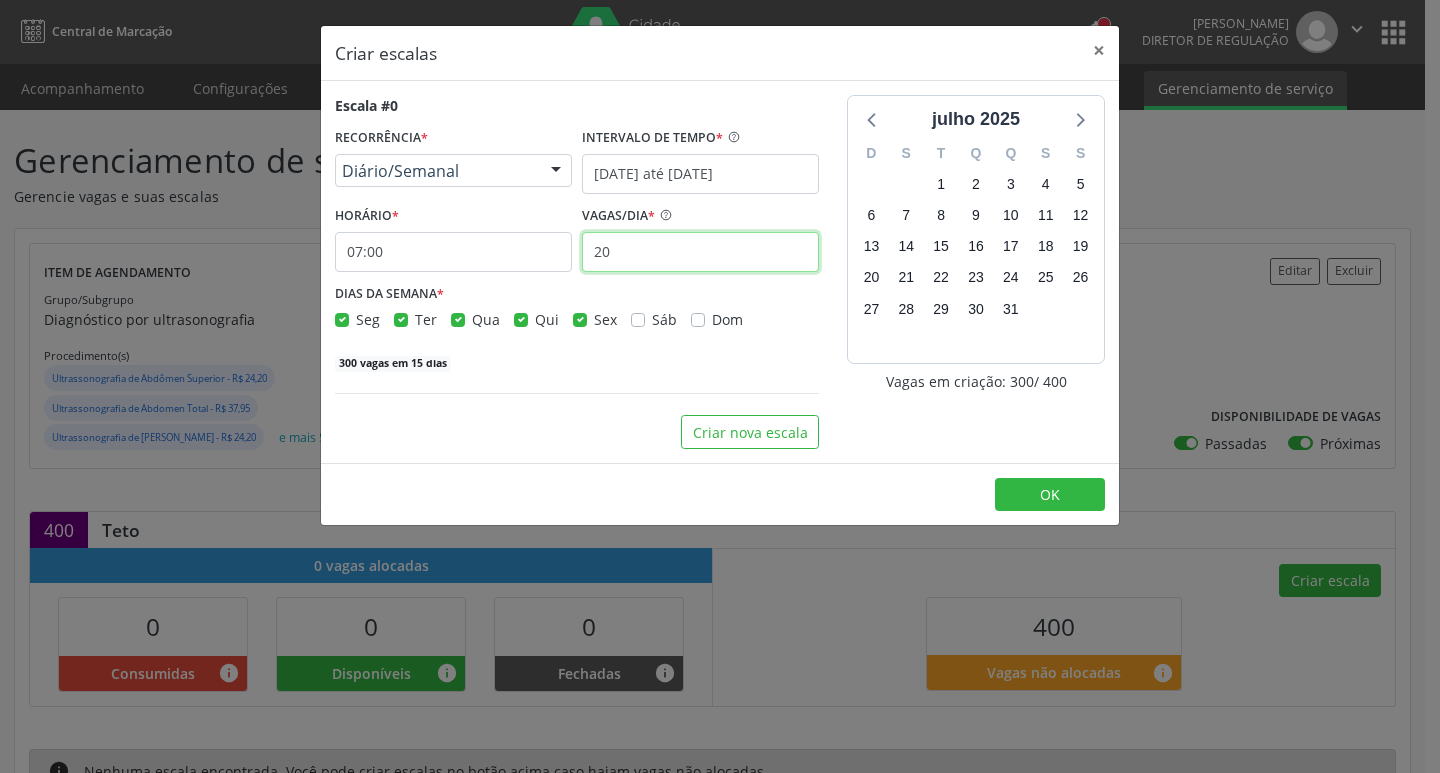 type on "2" 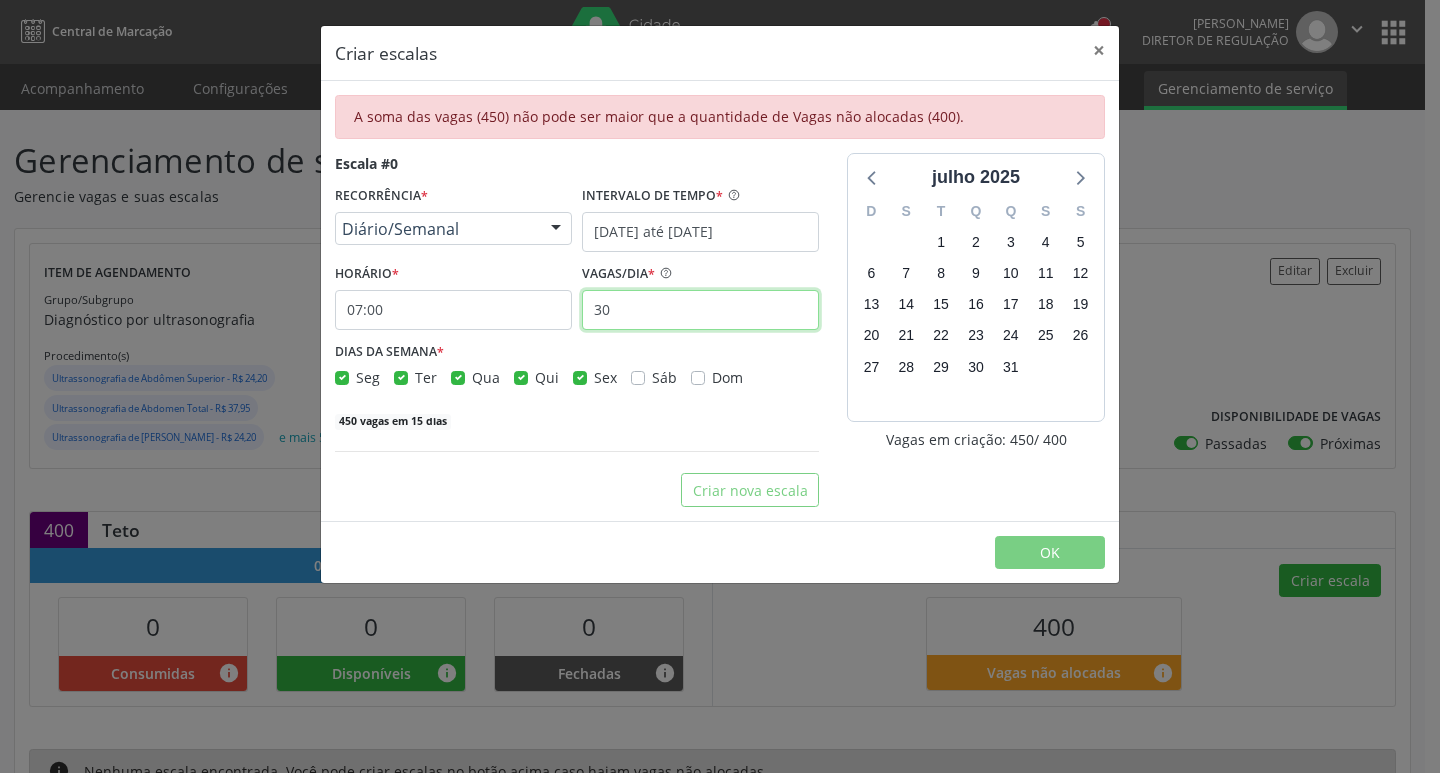type on "3" 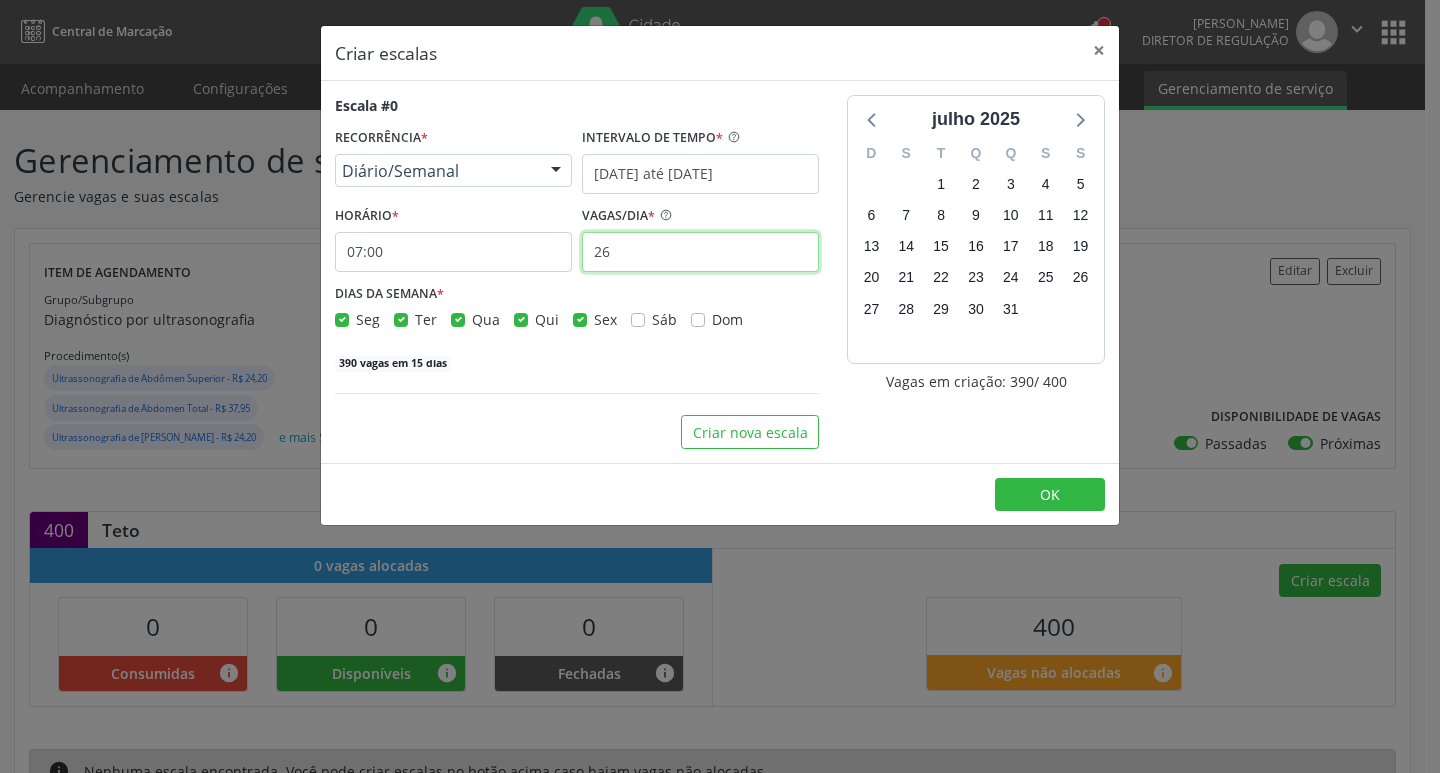 type on "26" 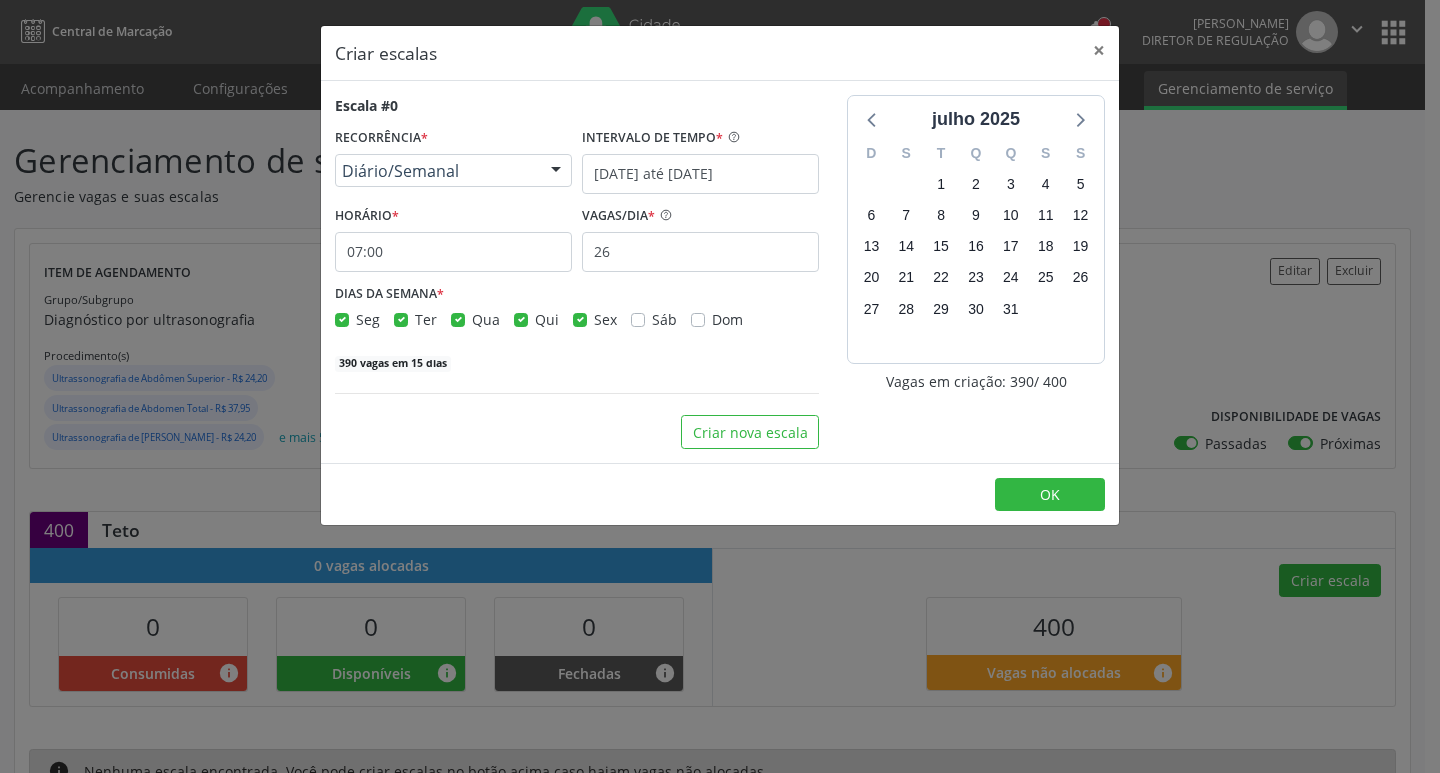 click on "j[DATE] D S T Q Q S S 29 30 1 2 3 4 5 6 7 8 9 10 11 12 13 14 15 16 17 18 19 20 21 22 23 24 25 26 27 28 29 30 31 1 2 3 4 5 6 7 8 9
Vagas em criação: 390
/ 400" at bounding box center (976, 272) 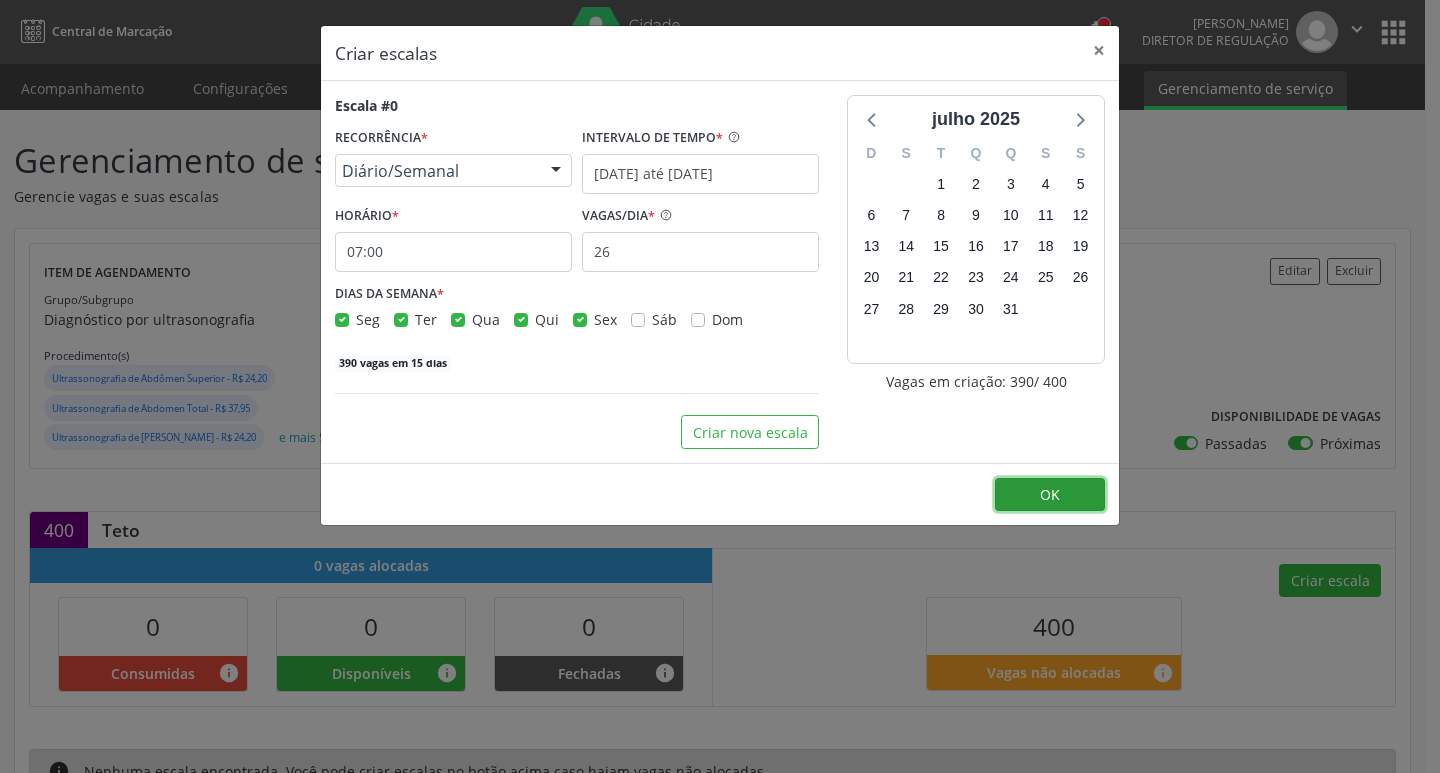 click on "OK" at bounding box center (1050, 495) 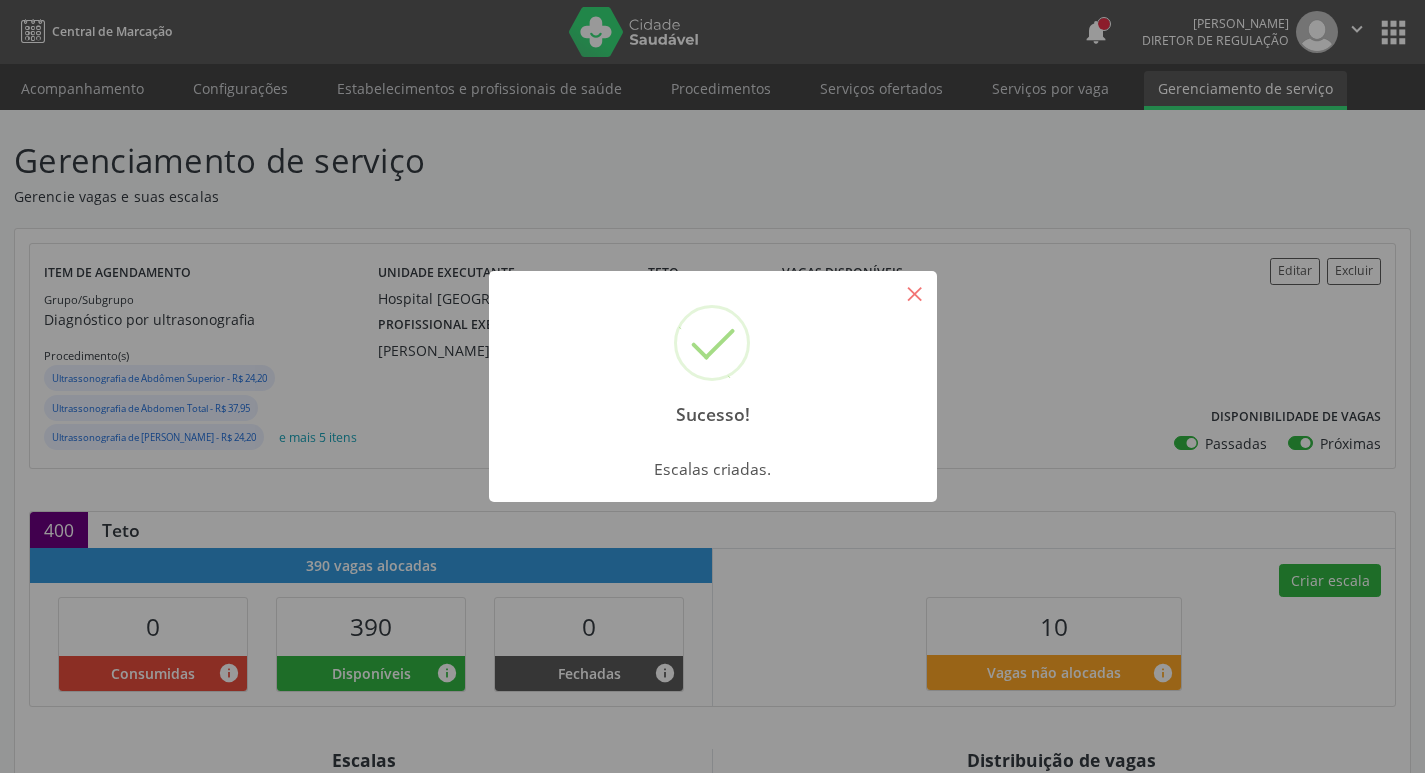 click on "×" at bounding box center [915, 293] 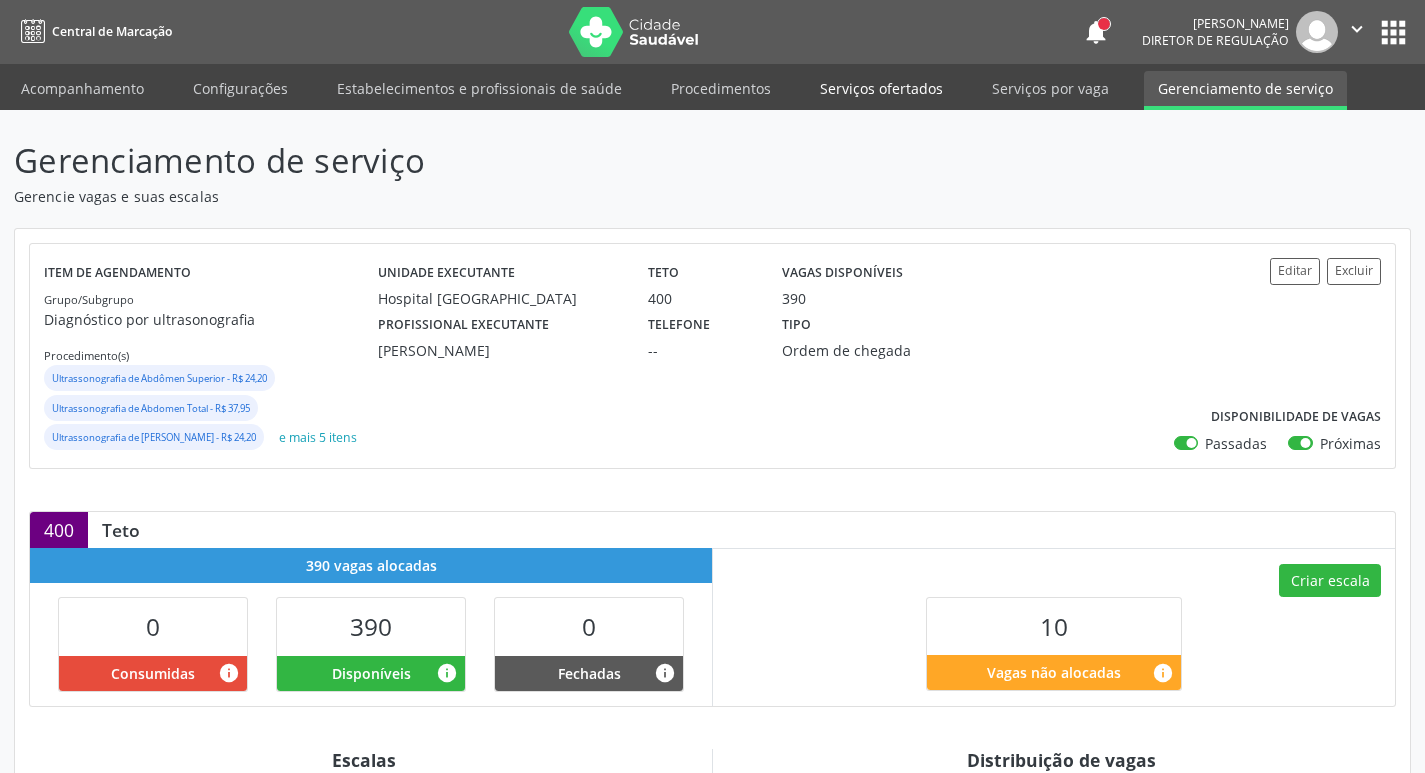 click on "Serviços ofertados" at bounding box center [881, 88] 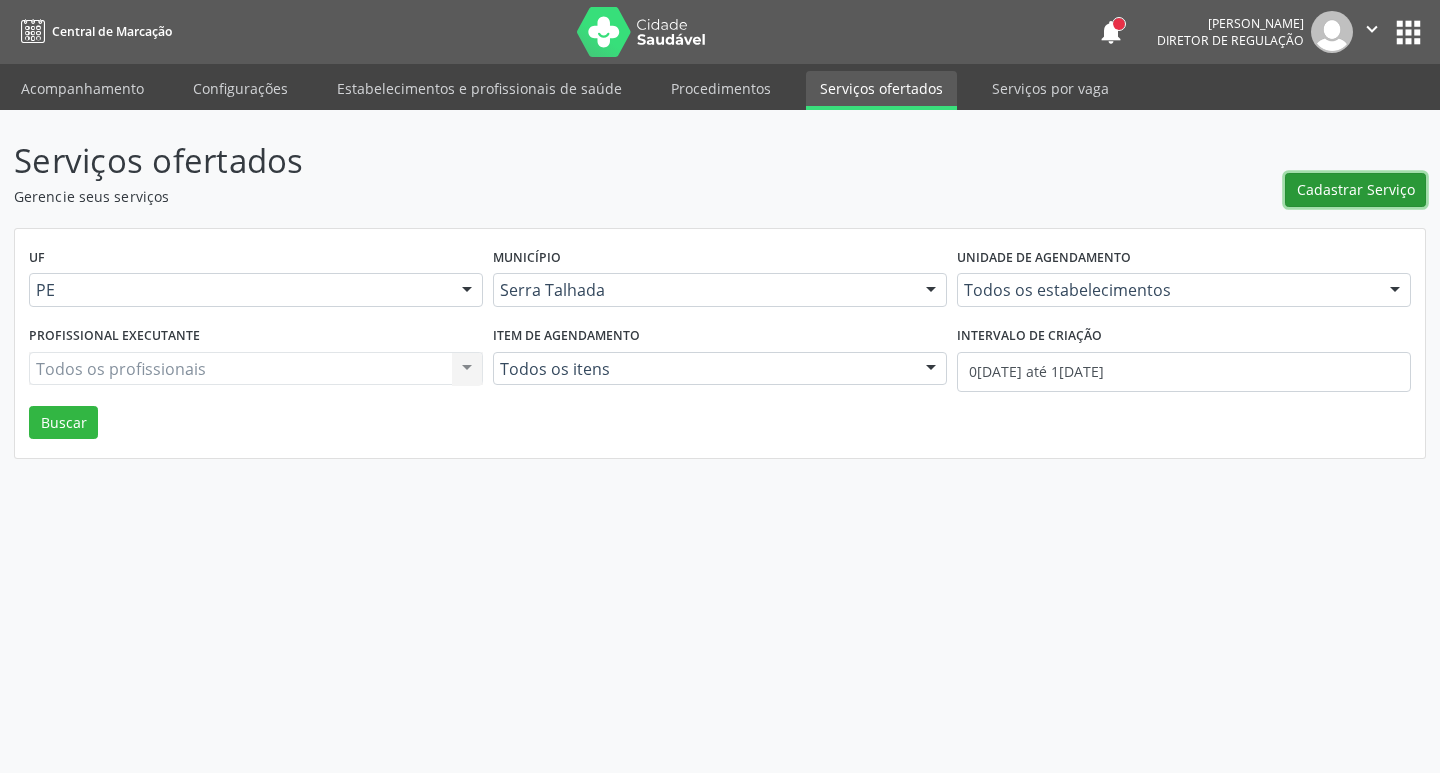 click on "Cadastrar Serviço" at bounding box center (1356, 189) 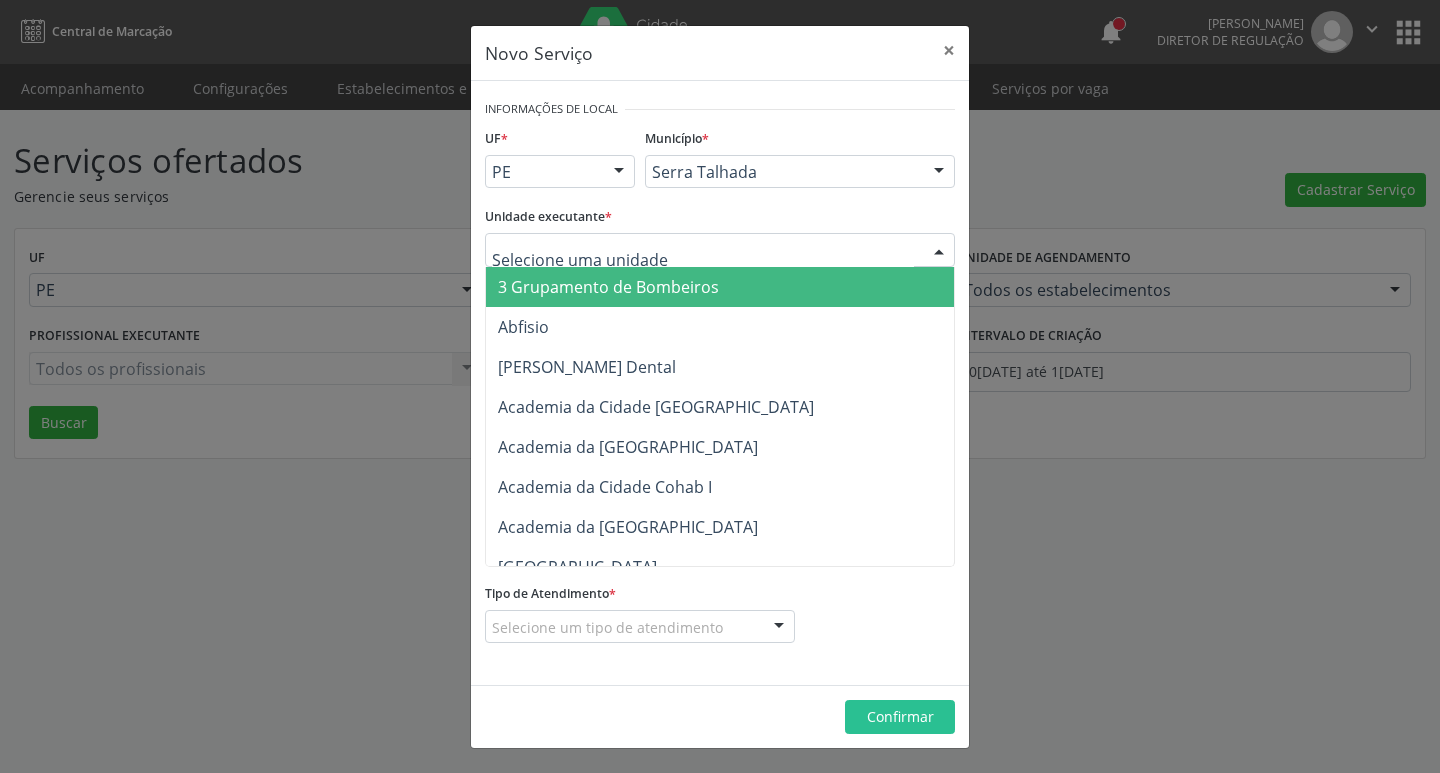 click at bounding box center (720, 250) 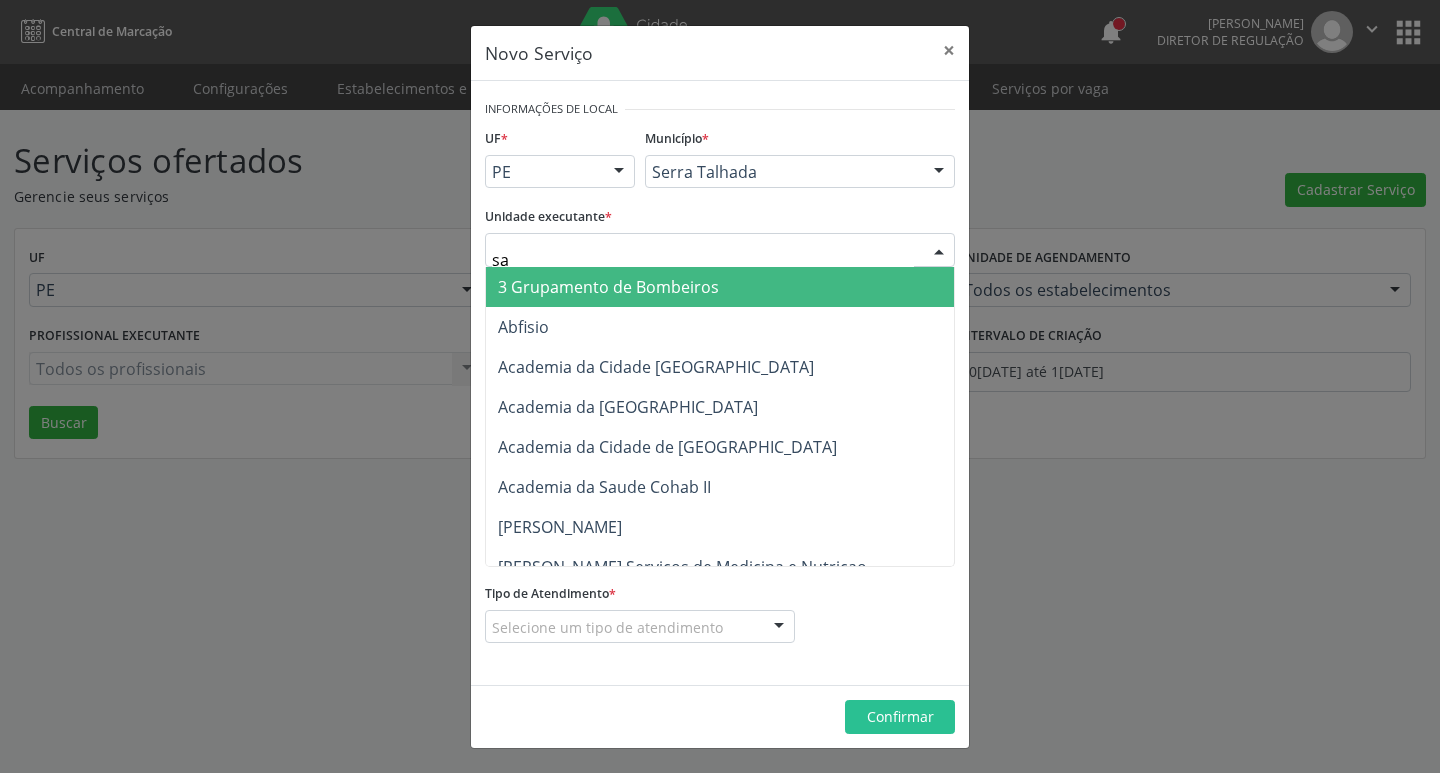 type on "sao" 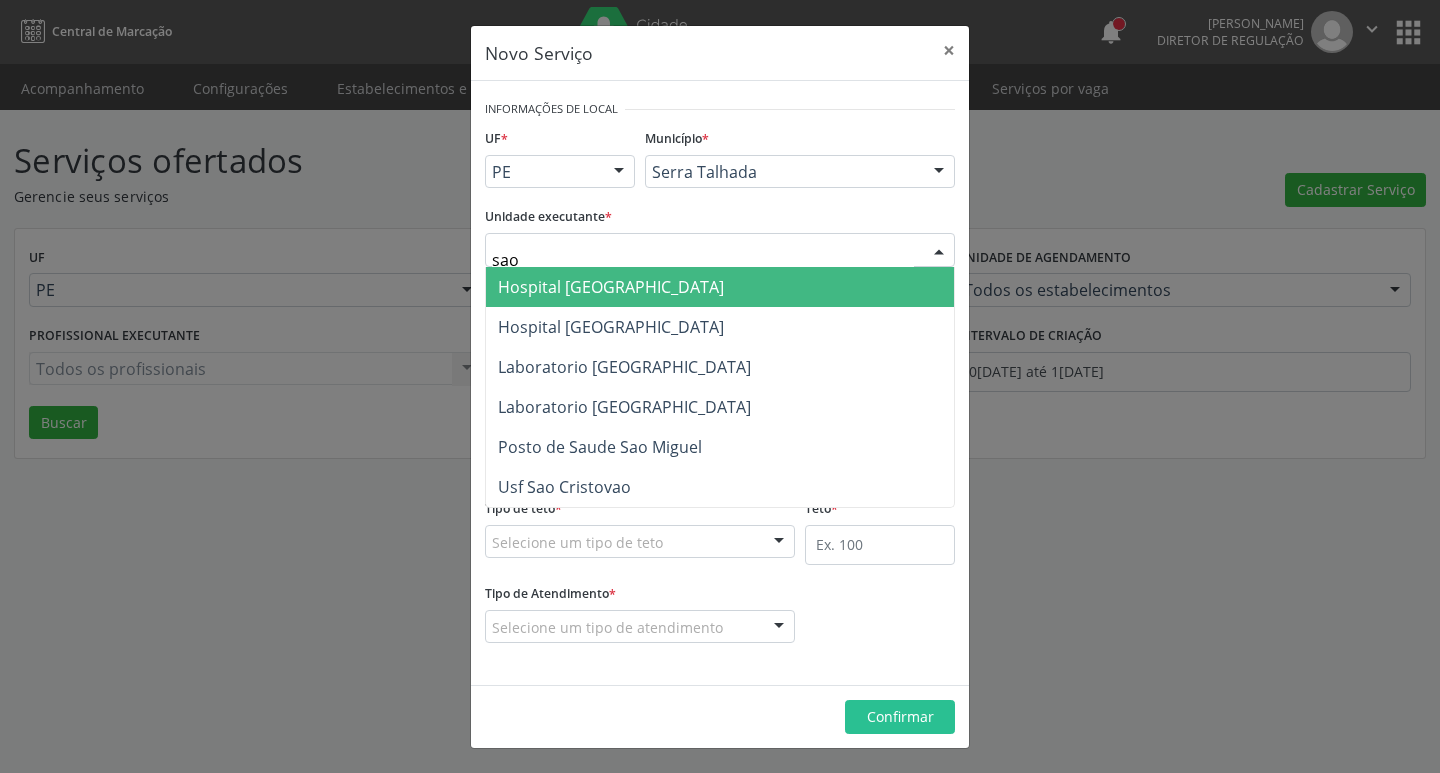 click on "Hospital [GEOGRAPHIC_DATA]" at bounding box center (720, 287) 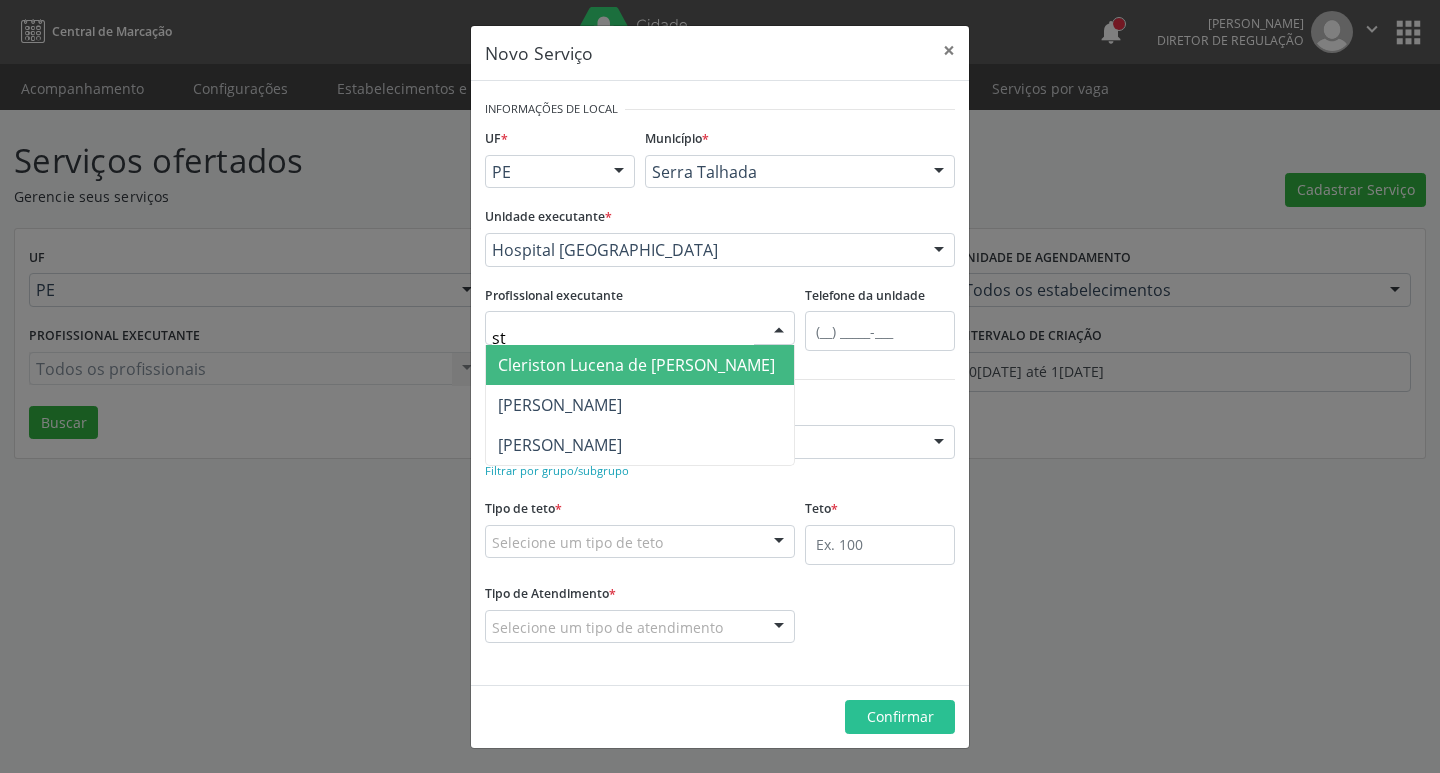 type on "s" 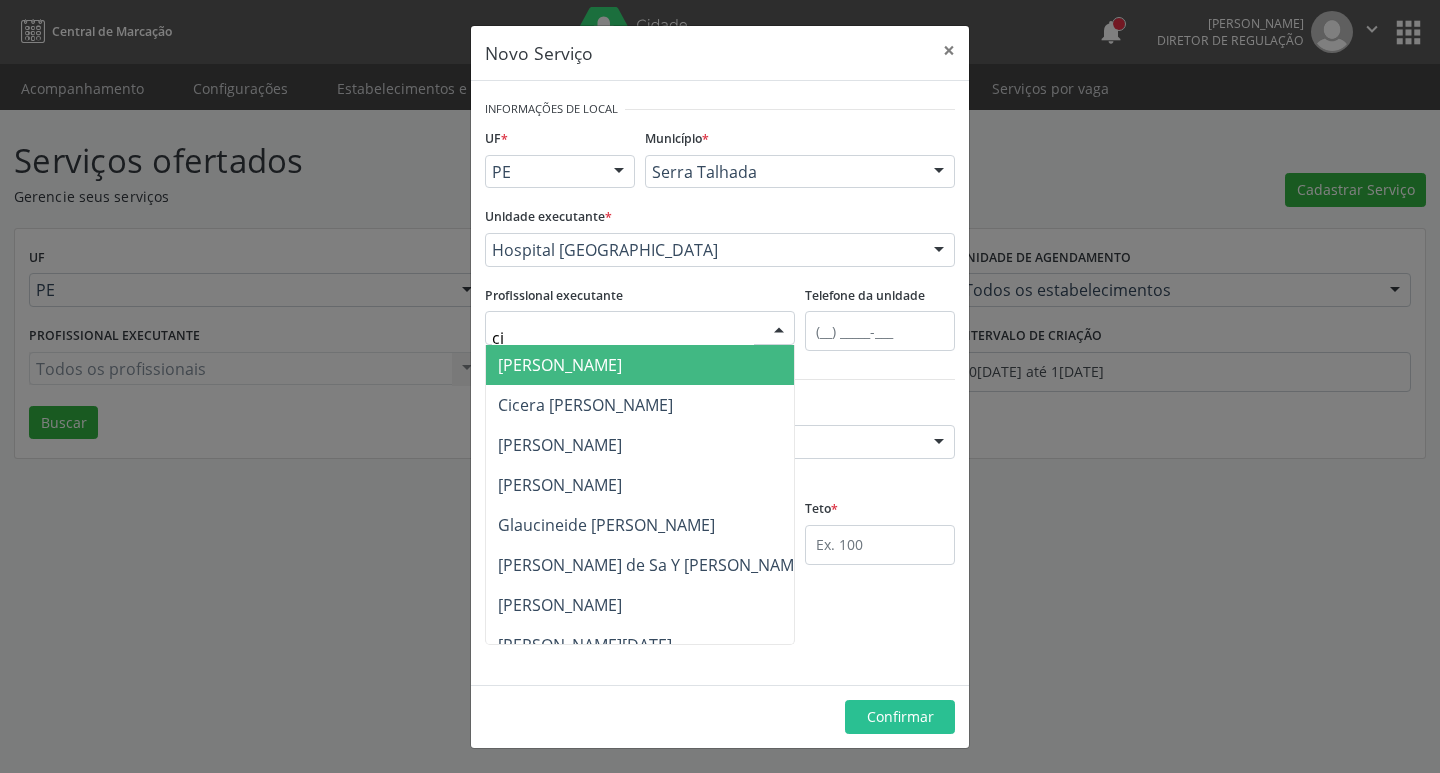 type on "cib" 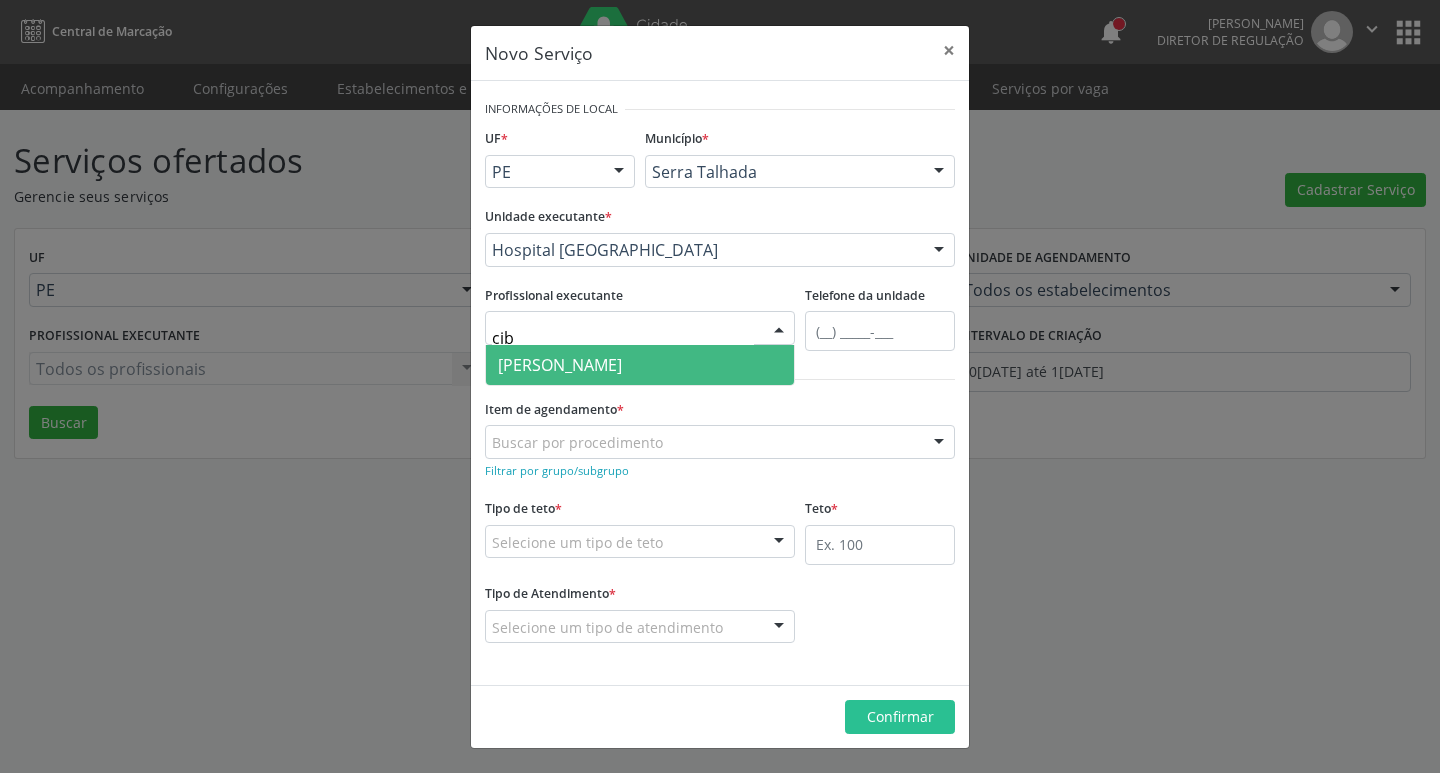 click on "[PERSON_NAME]" at bounding box center [640, 365] 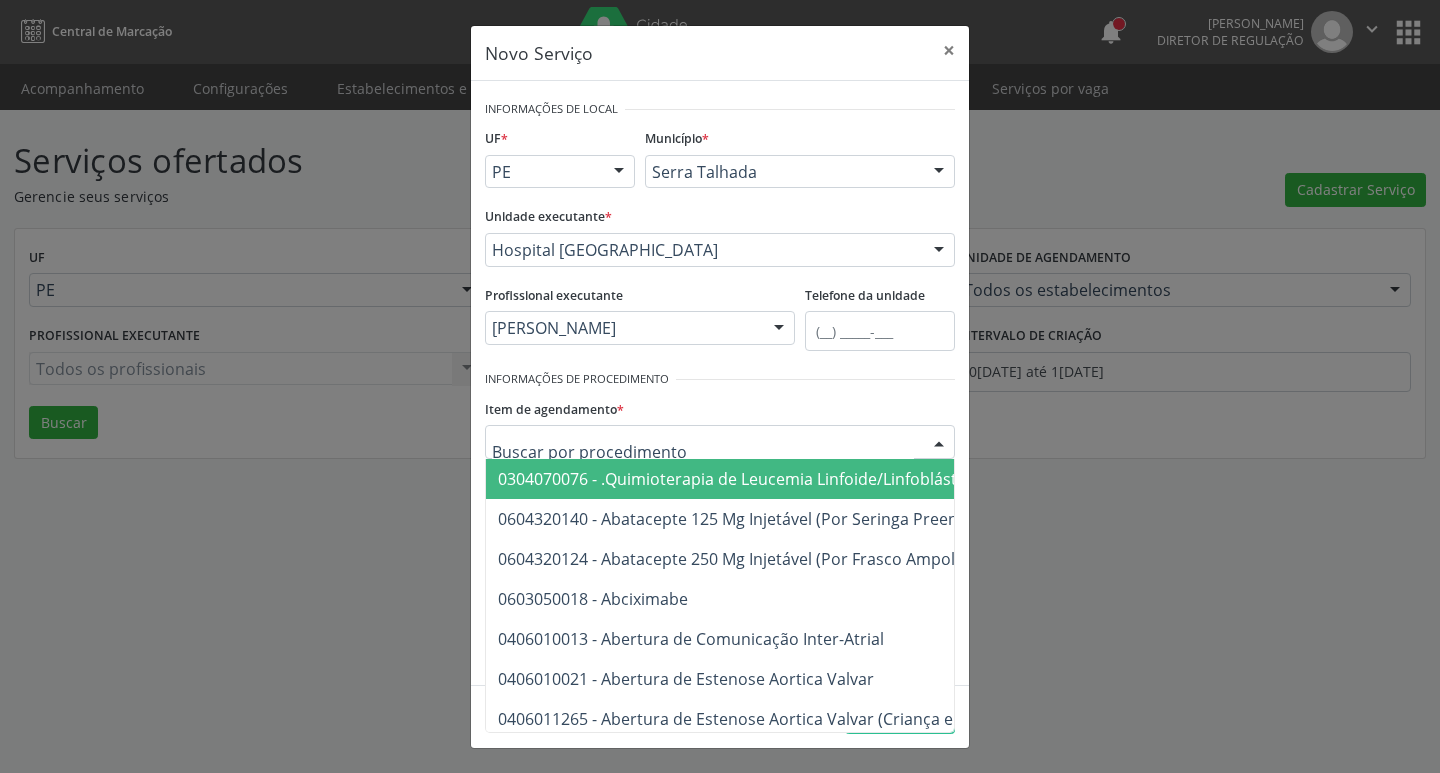 click at bounding box center (720, 442) 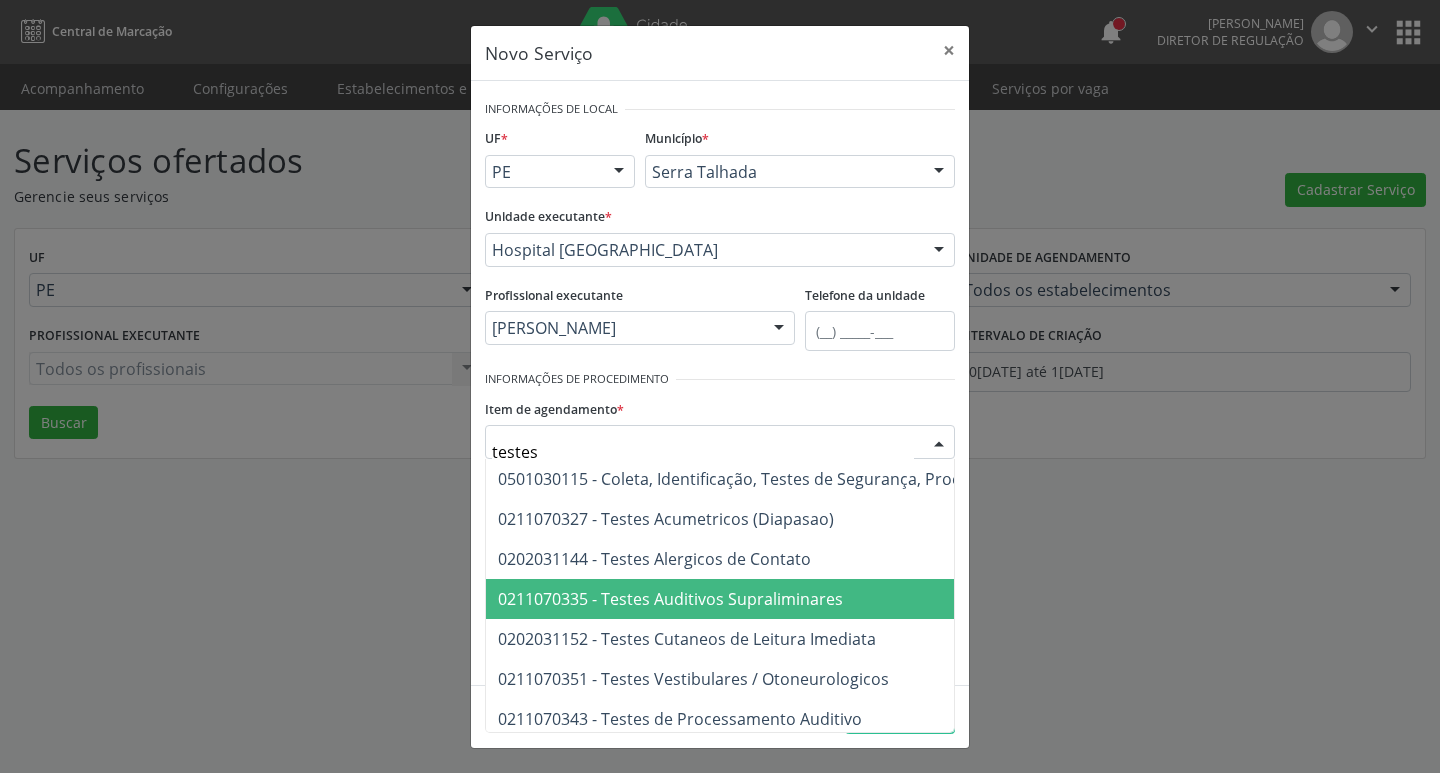 click on "0211070335 - Testes Auditivos Supraliminares" at bounding box center (670, 599) 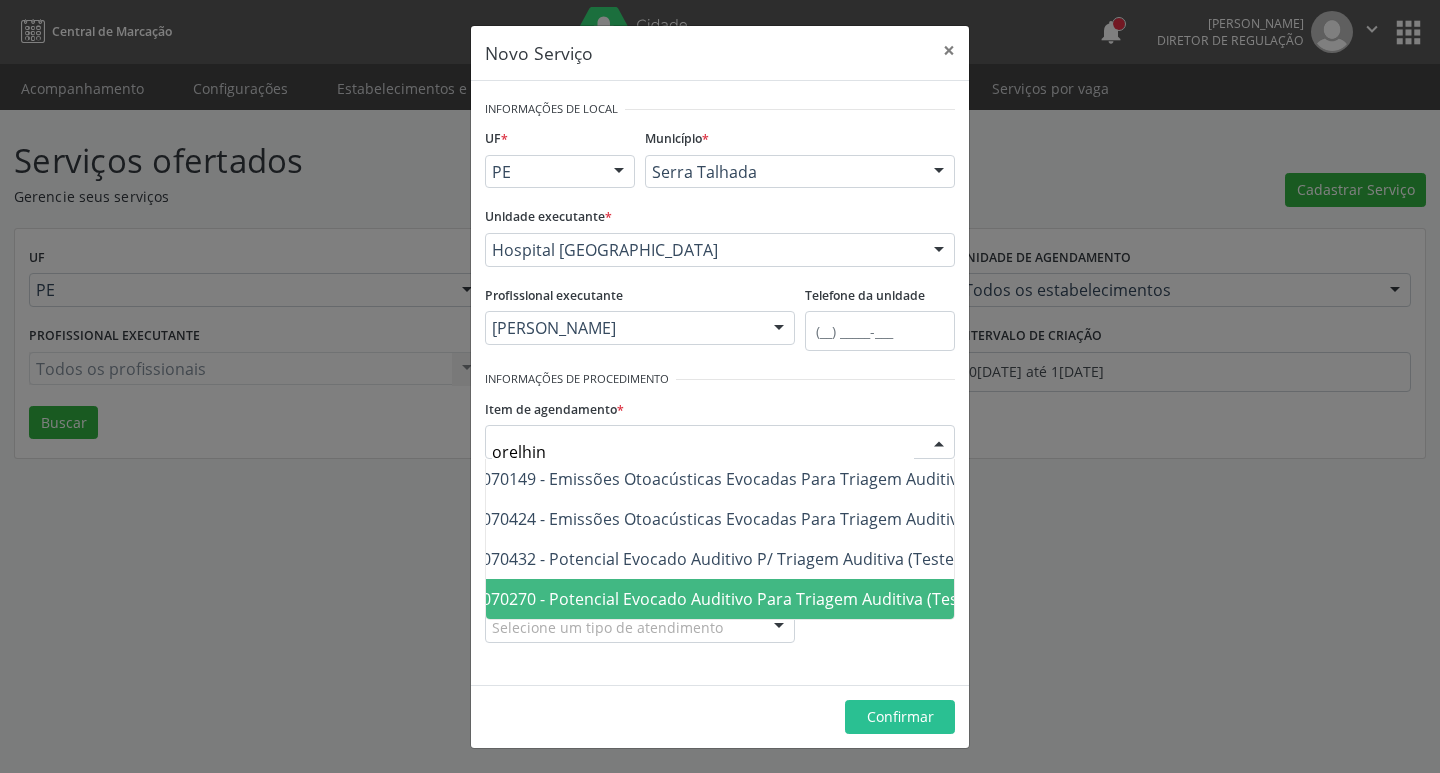scroll, scrollTop: 0, scrollLeft: 0, axis: both 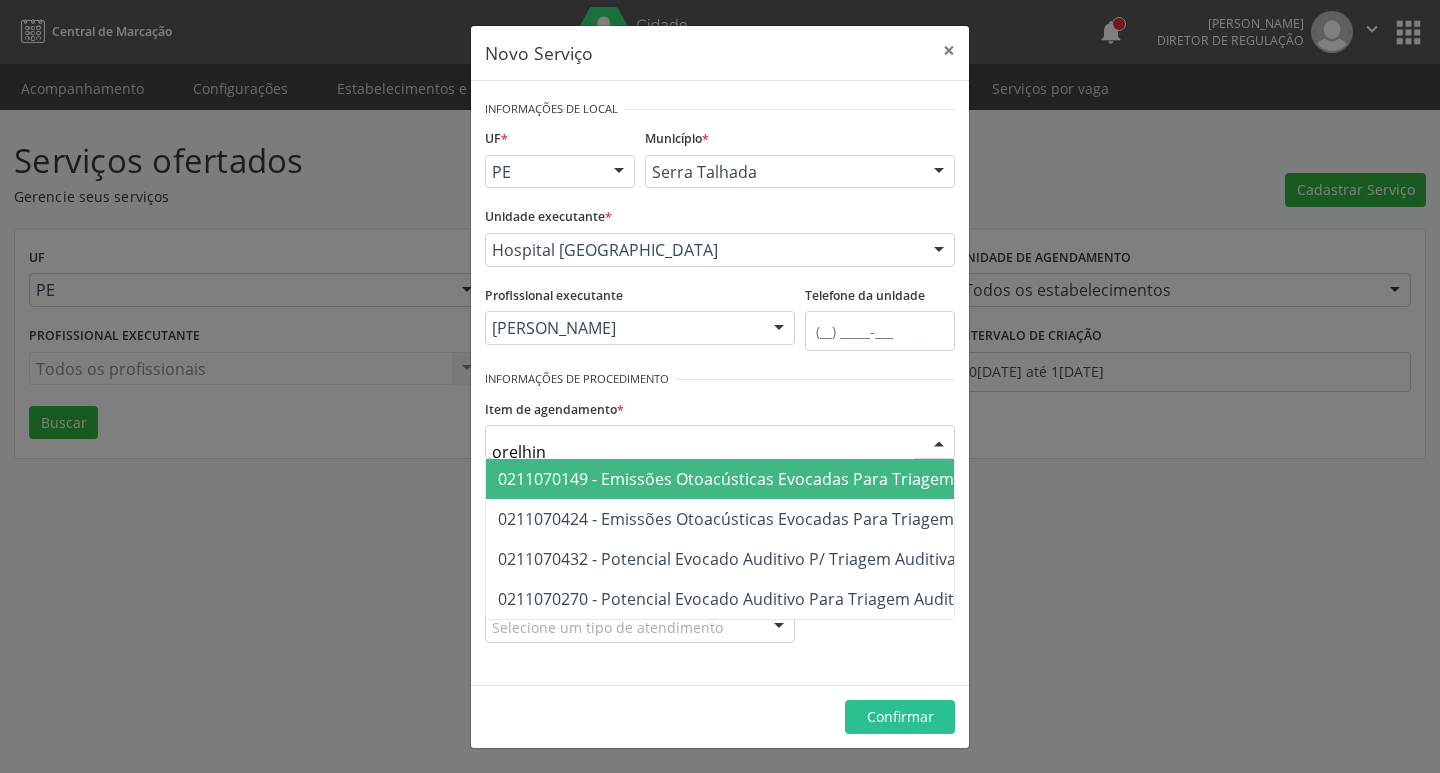 drag, startPoint x: 562, startPoint y: 442, endPoint x: 464, endPoint y: 444, distance: 98.02041 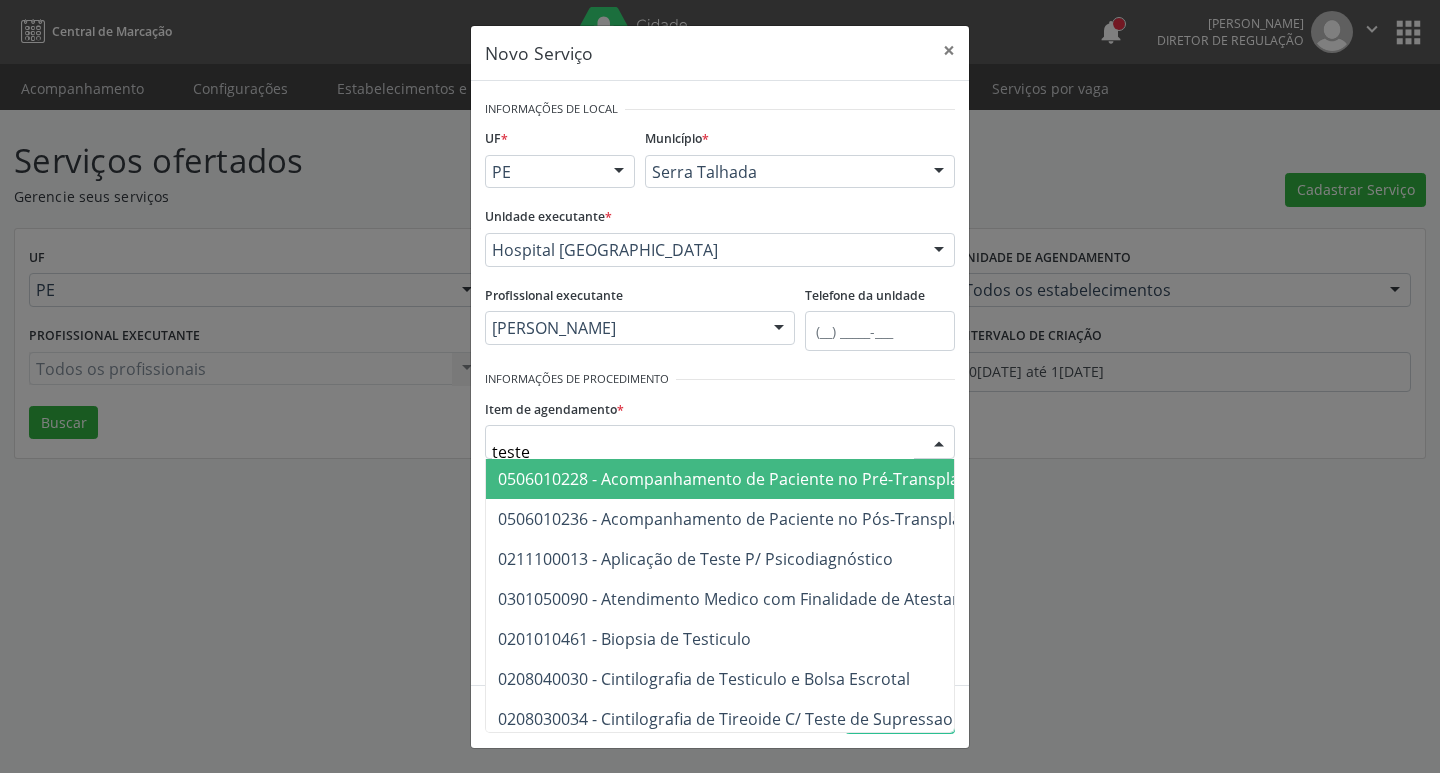 type on "testes" 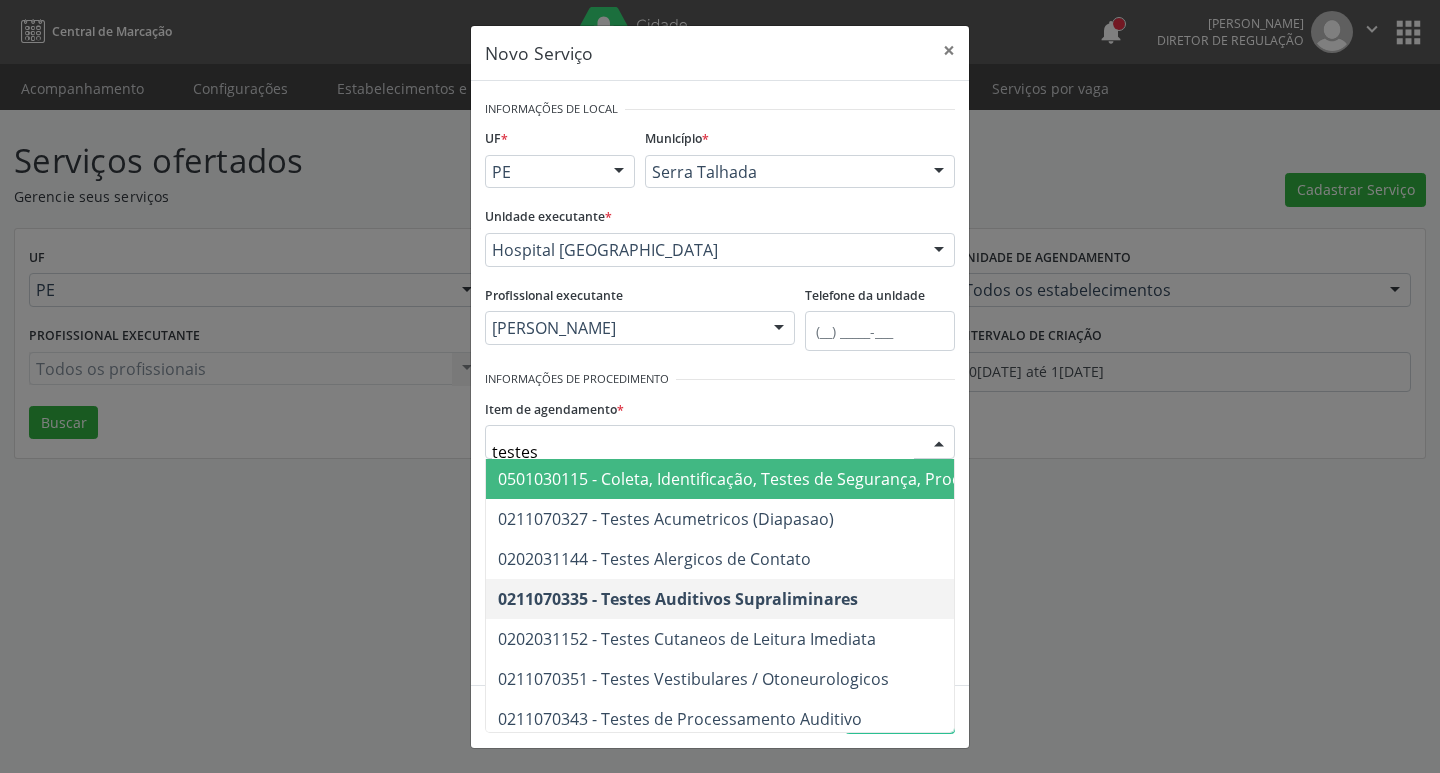 click on "Item de agendamento
*
testes           0501030115 - Coleta, Identificação, Testes de Segurança, Processamento, Armazenagem e Fornecimento de Celulas Tronco Hematopoeticas de Cordao [MEDICAL_DATA] e Placentario   0211070327 - Testes Acumetricos (Diapasao)   0202031144 - Testes Alergicos de Contato   0211070335 - Testes Auditivos Supraliminares   0202031152 - Testes Cutaneos de Leitura Imediata   0211070351 - Testes Vestibulares / Otoneurologicos   0211070343 - Testes de Processamento Auditivo     No elements found. Consider changing the search query.   List is empty." at bounding box center [720, 426] 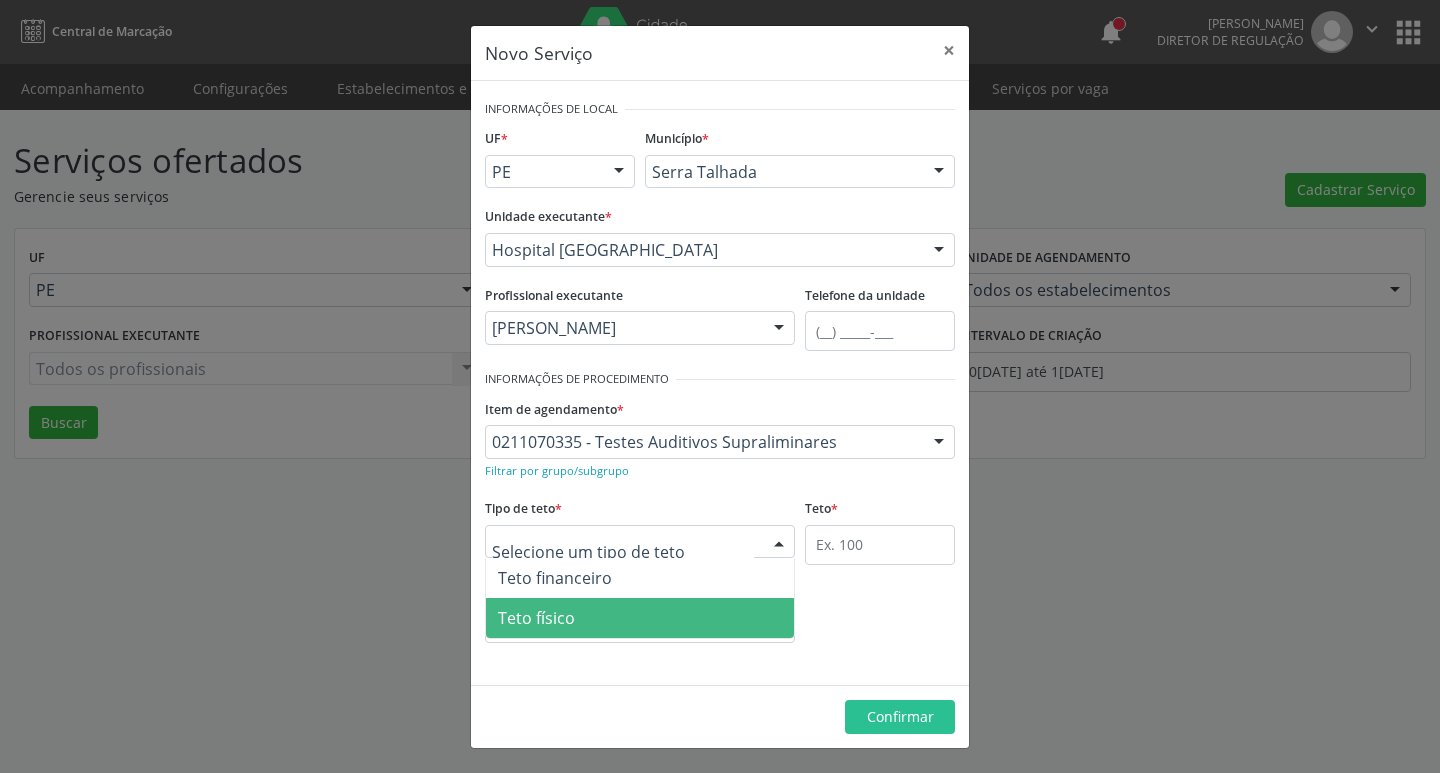 click on "Teto físico" at bounding box center [640, 618] 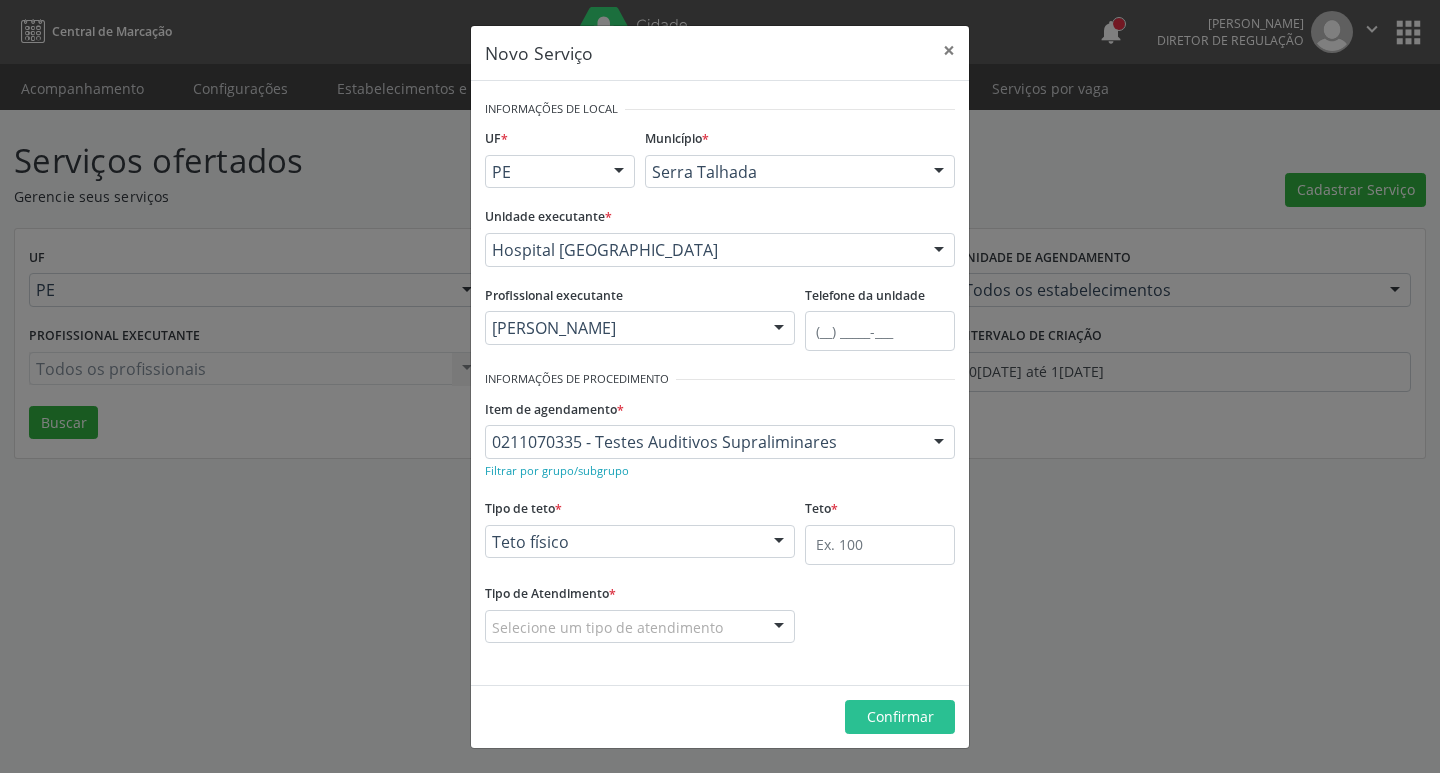 click on "Selecione um tipo de atendimento" at bounding box center (640, 627) 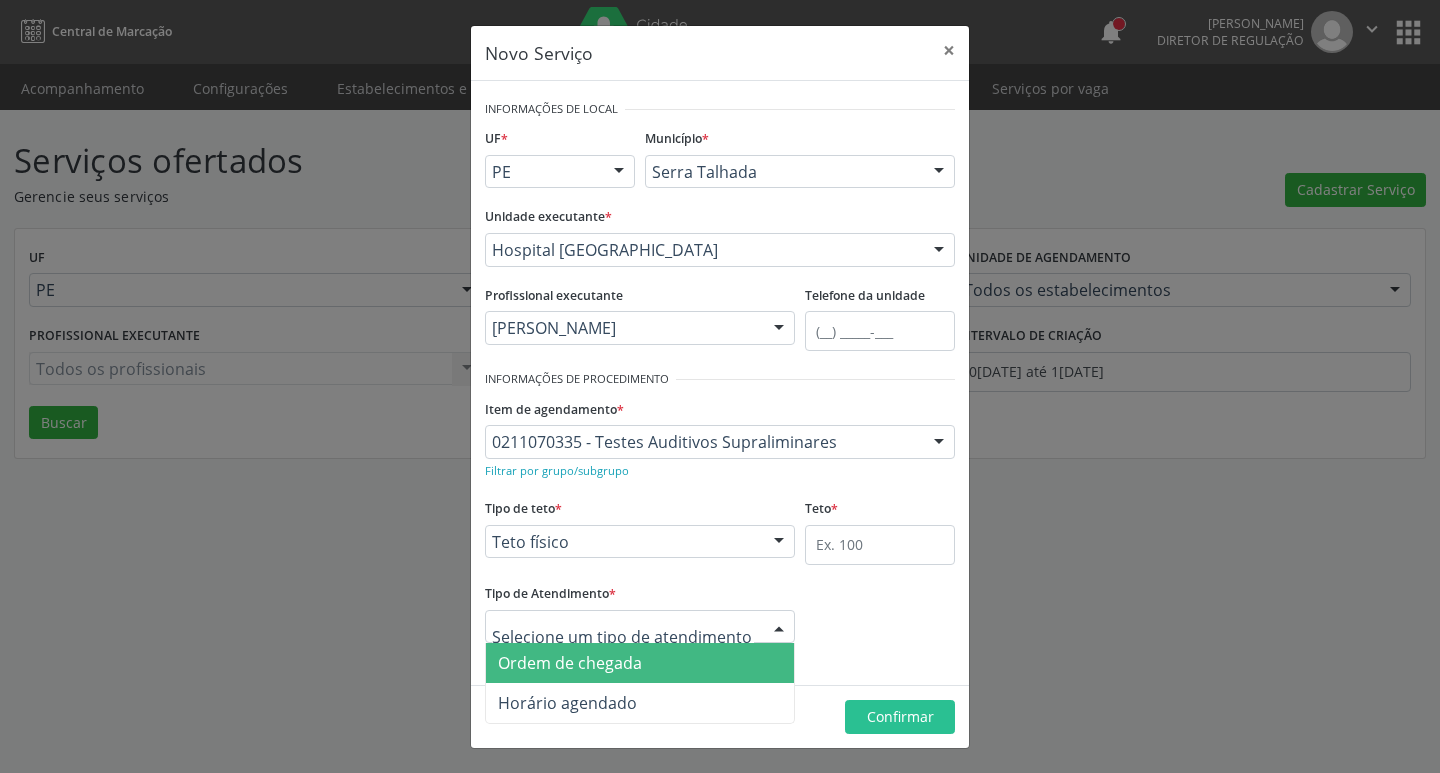 click on "Ordem de chegada" at bounding box center (570, 663) 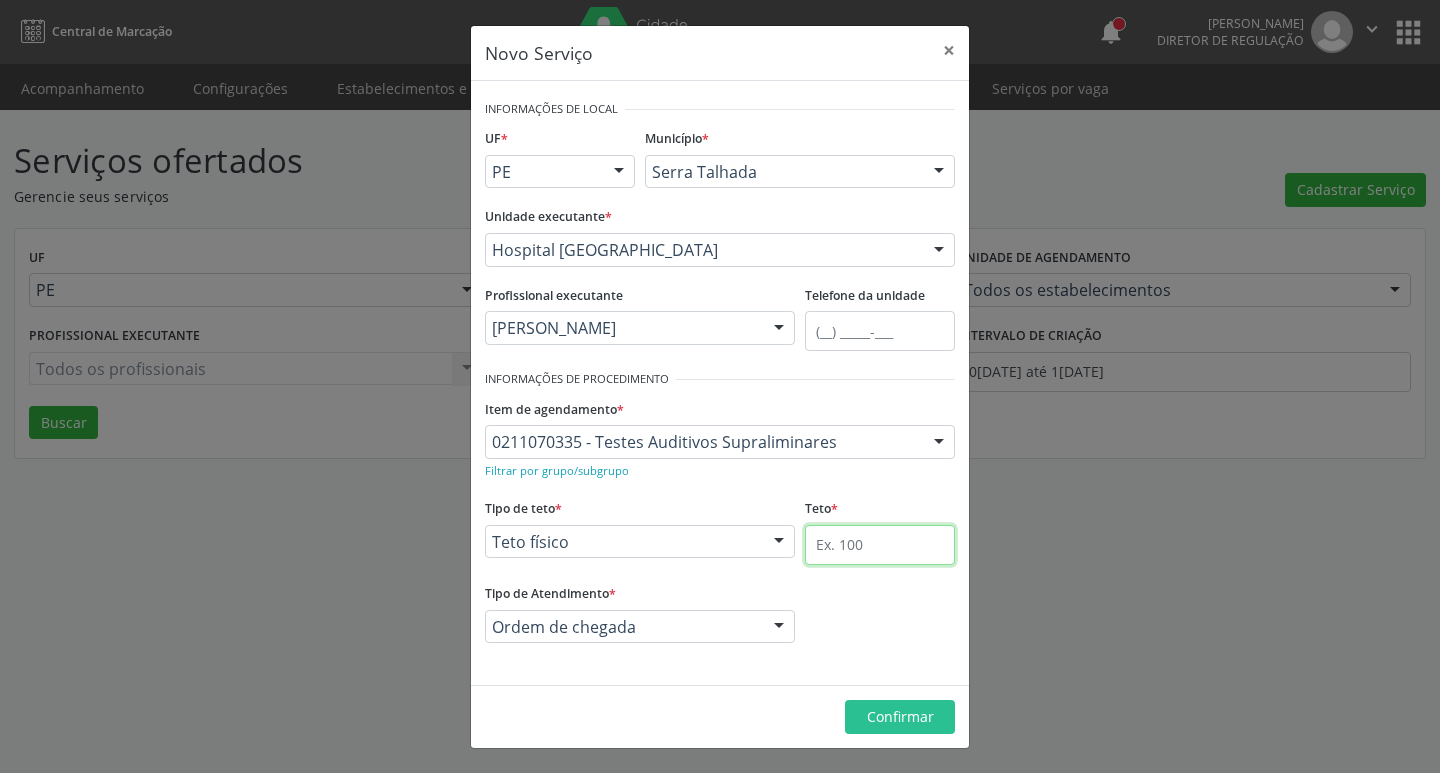 click at bounding box center [880, 545] 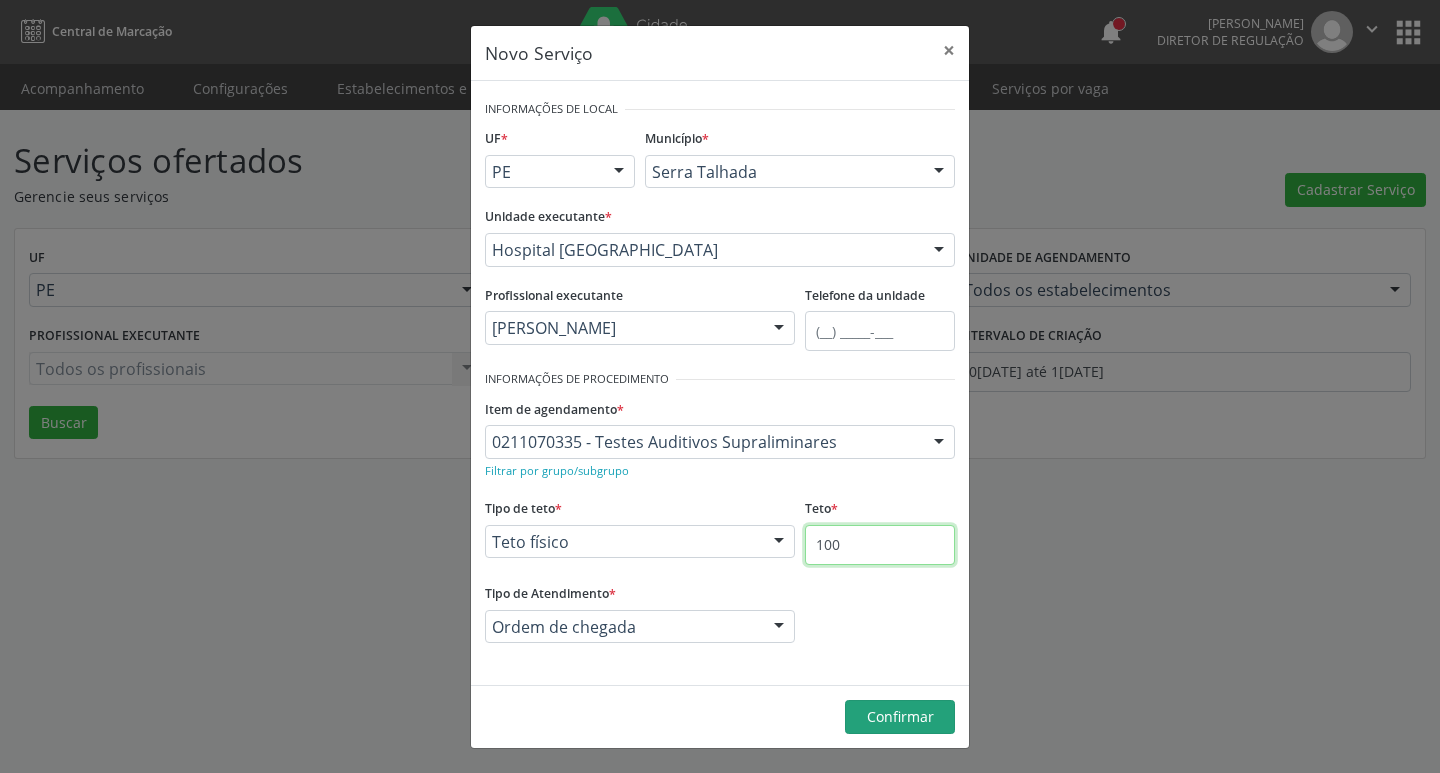 type on "100" 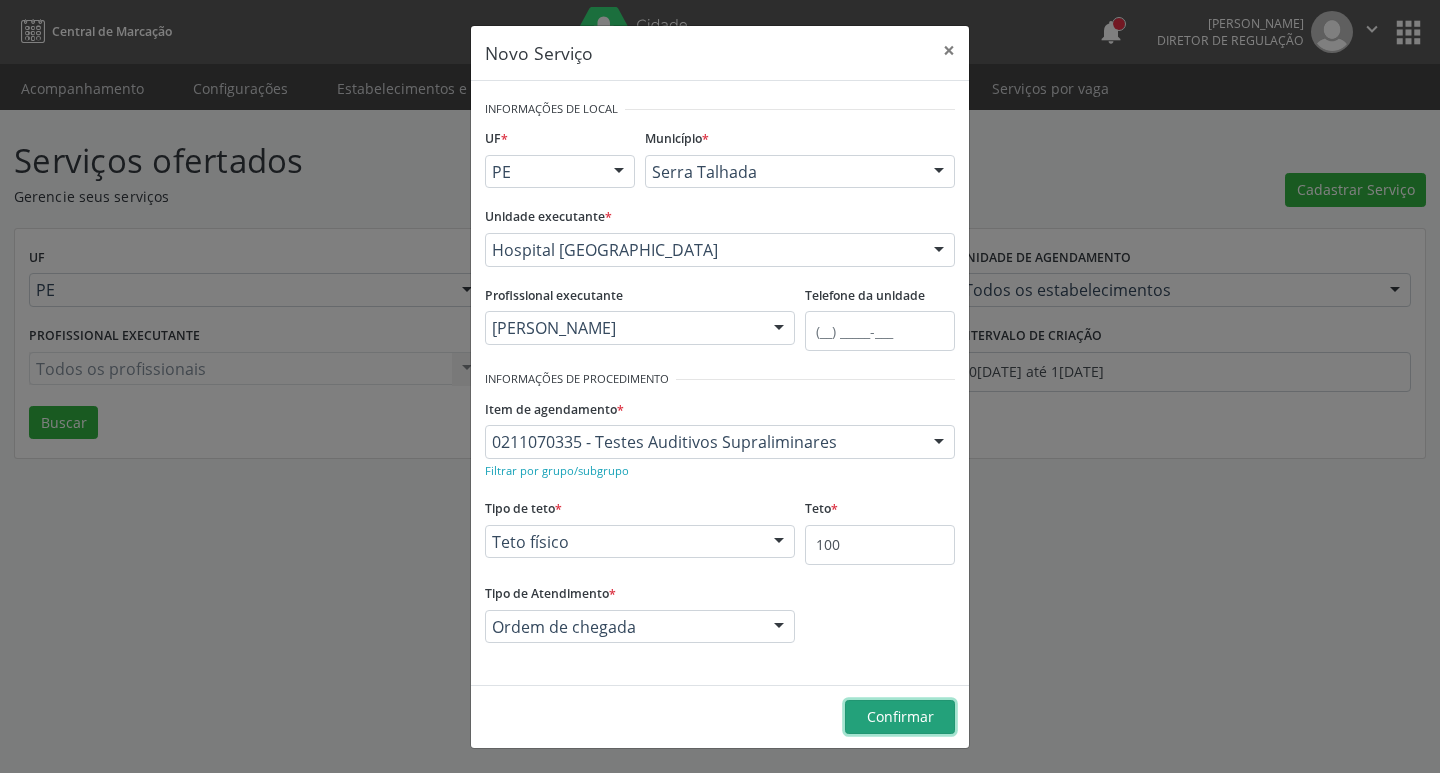 click on "Confirmar" at bounding box center (900, 717) 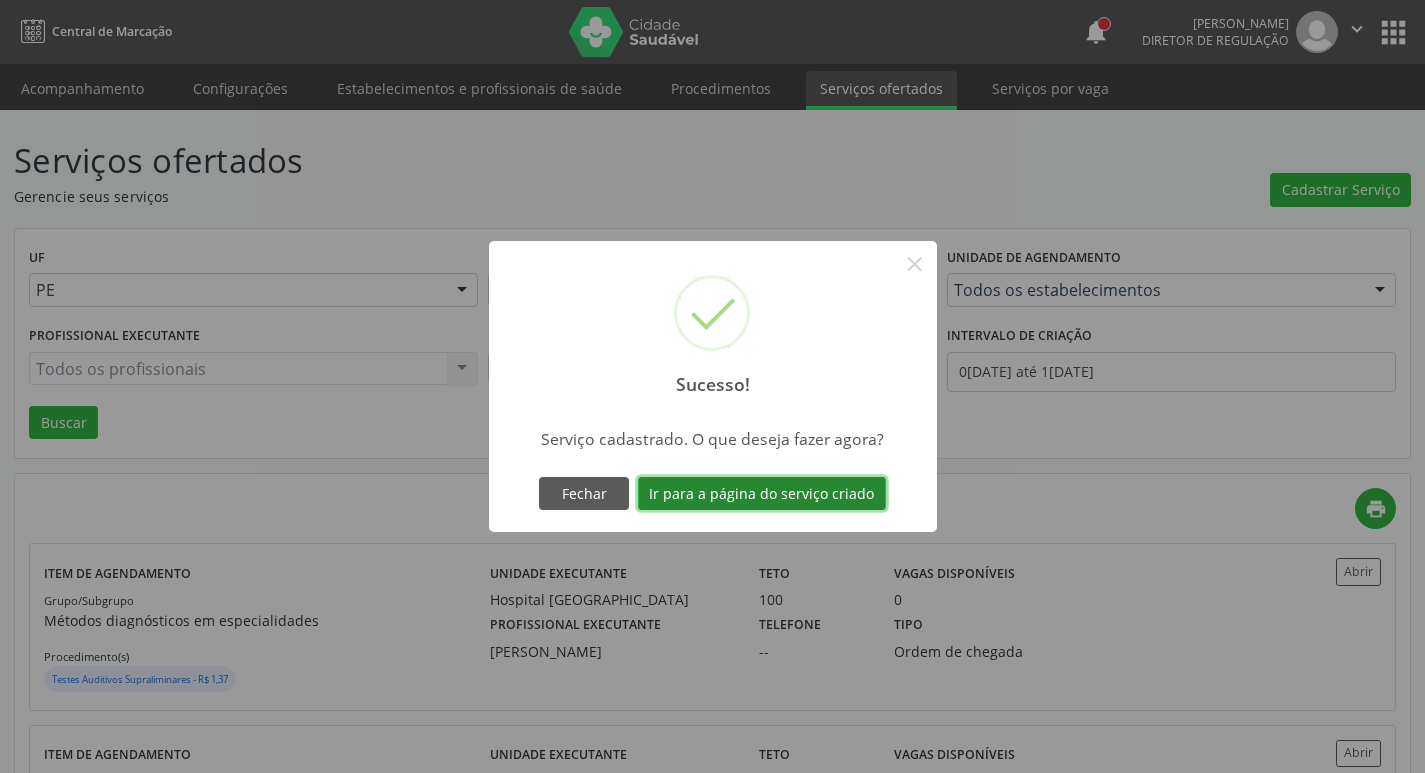 click on "Ir para a página do serviço criado" at bounding box center (762, 494) 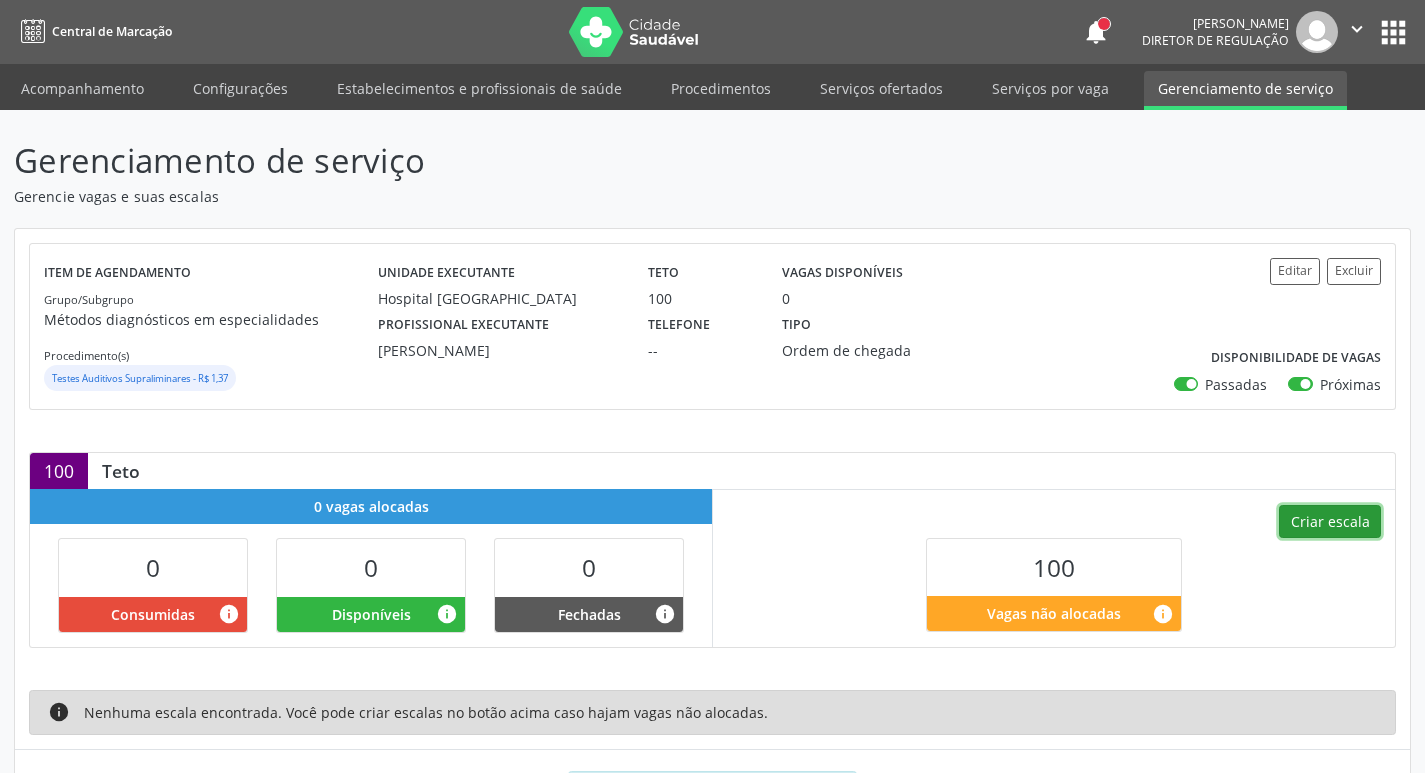 click on "Criar escala" at bounding box center (1330, 522) 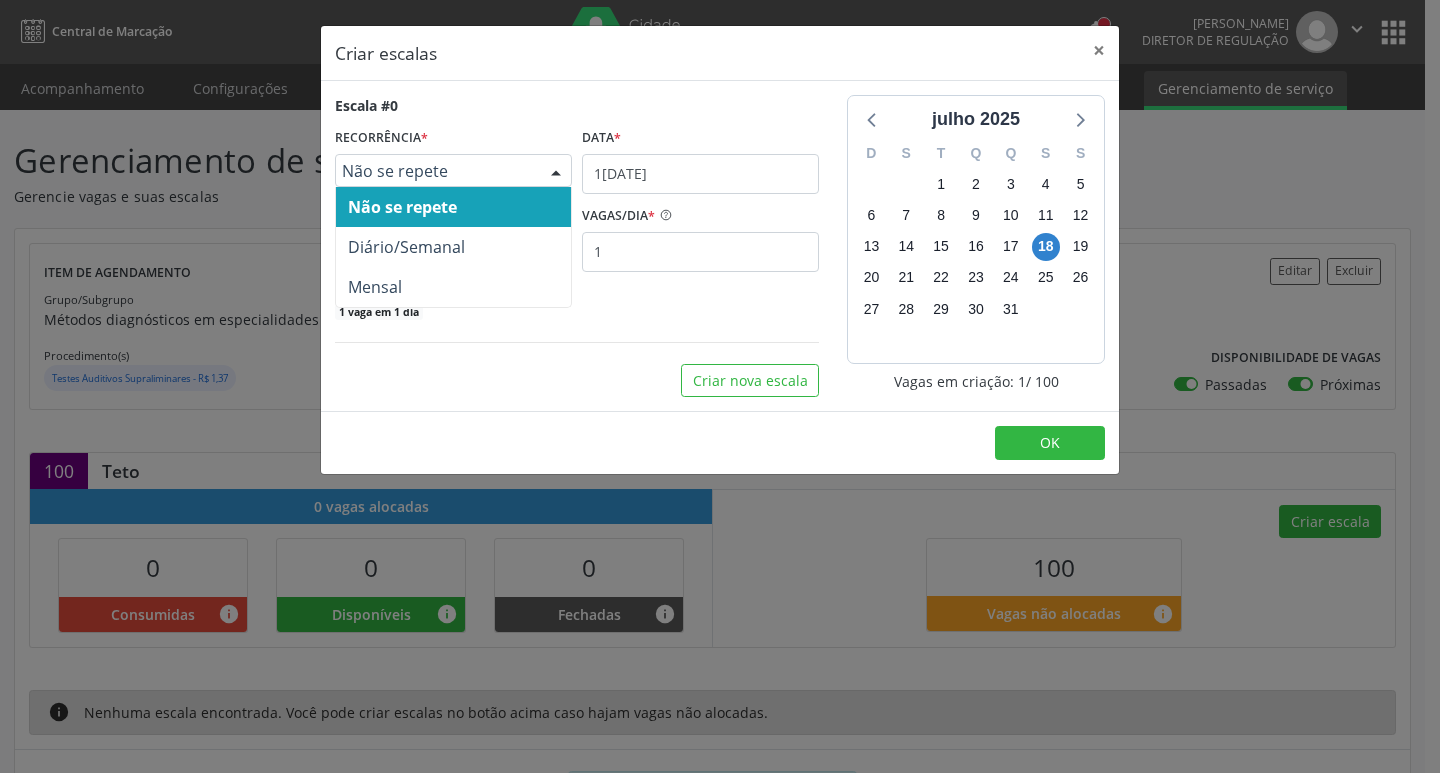 click on "Não se repete" at bounding box center (453, 171) 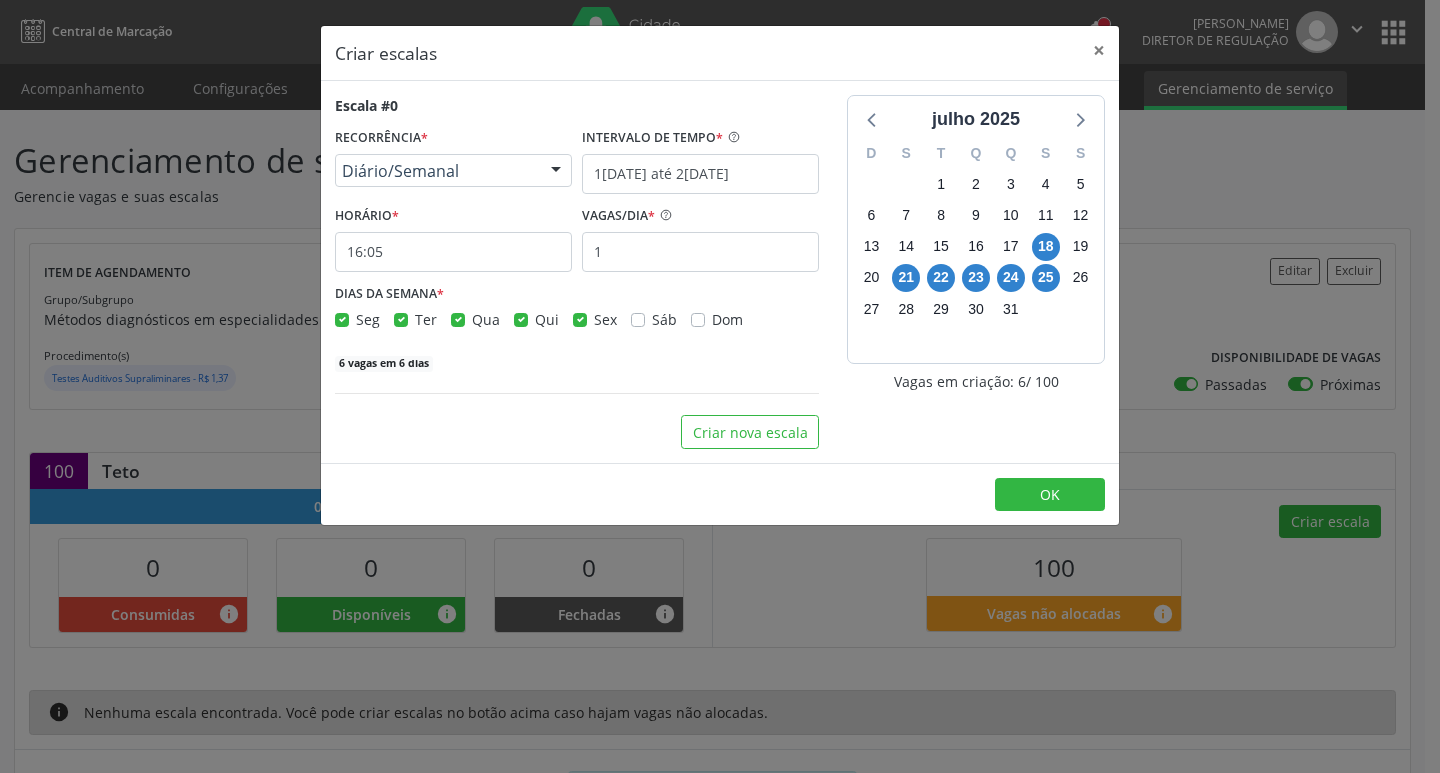 click on "Escala #0
RECORRÊNCIA
*
Diário/Semanal         Não se repete   Diário/Semanal   Mensal
Nenhum resultado encontrado para: "   "
Não há nenhuma opção para ser exibida.
INTERVALO DE TEMPO
*
1[DATE] até 2[DATE]
HORÁRIO
*
16:05
VAGAS/DIA
*
1
DIAS DA SEMANA
*
Seg Ter Qua Qui Sex Sáb Dom
6 vagas em 6 dias" at bounding box center [577, 234] 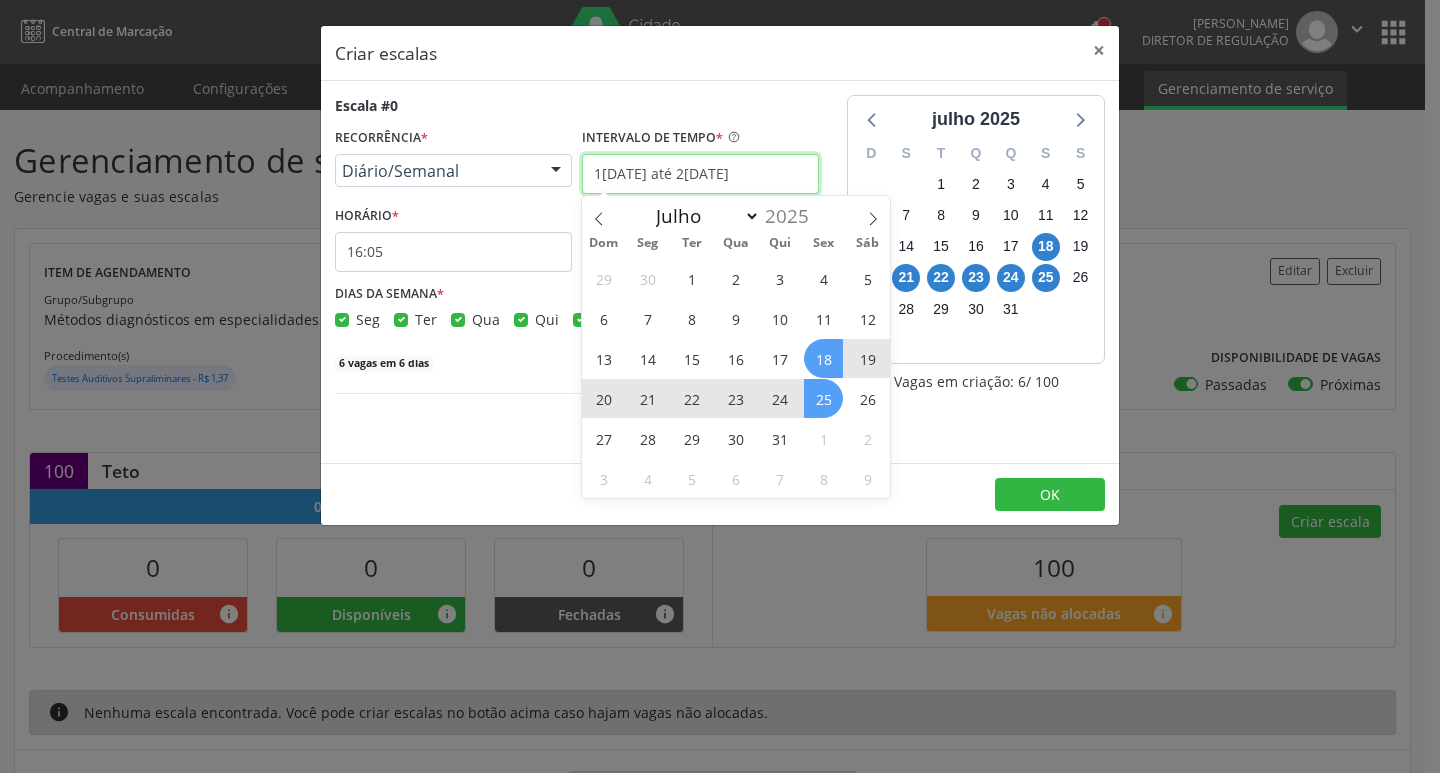 click on "1[DATE] até 2[DATE]" at bounding box center [700, 174] 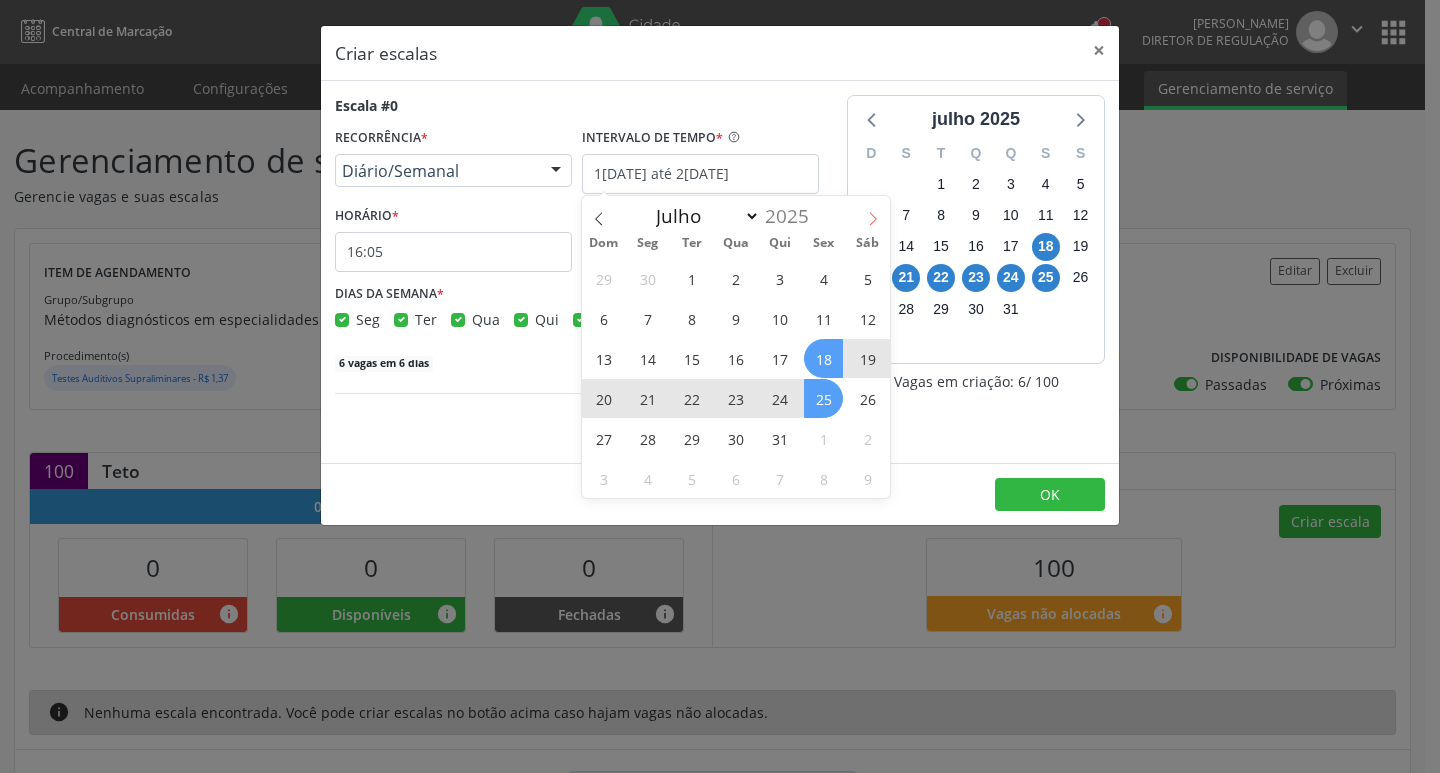 click 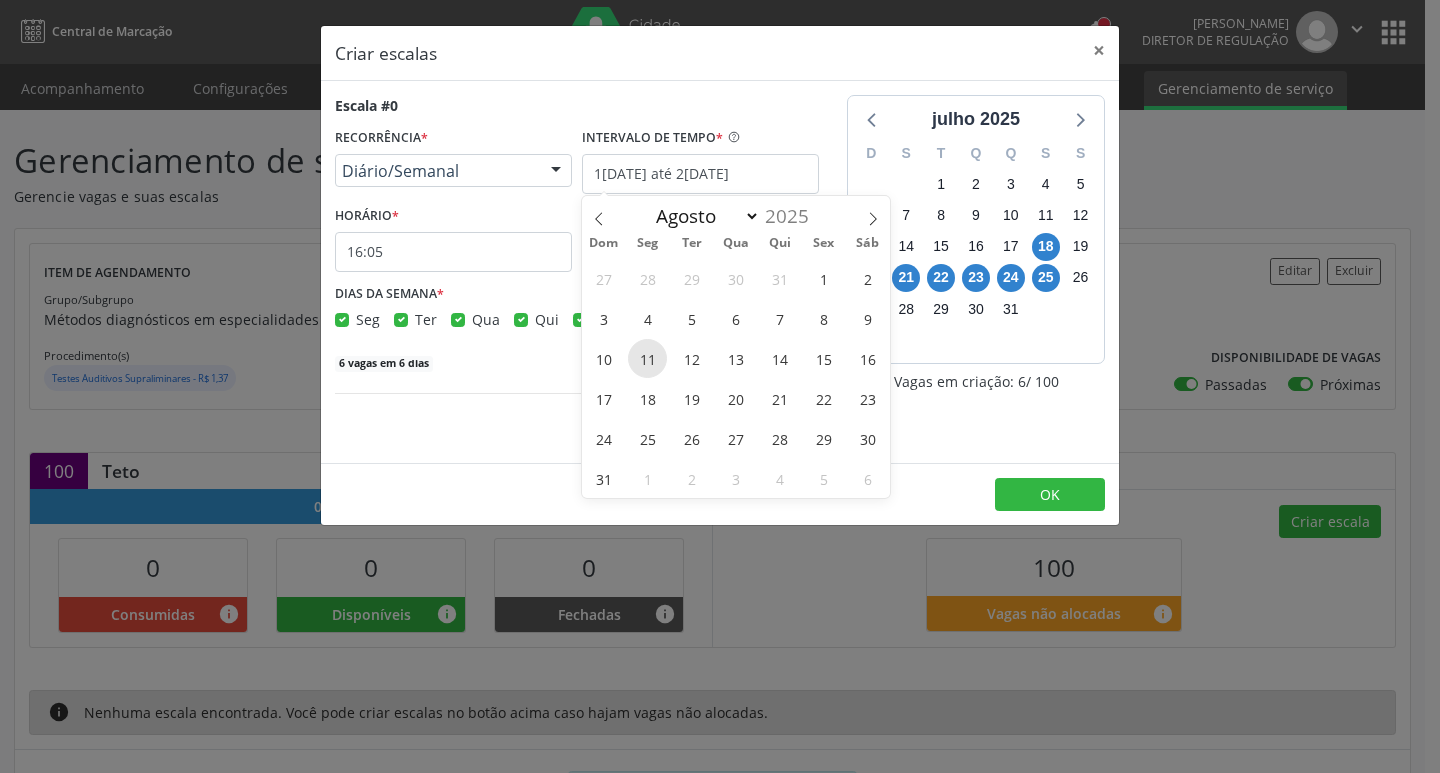 click on "11" at bounding box center [647, 358] 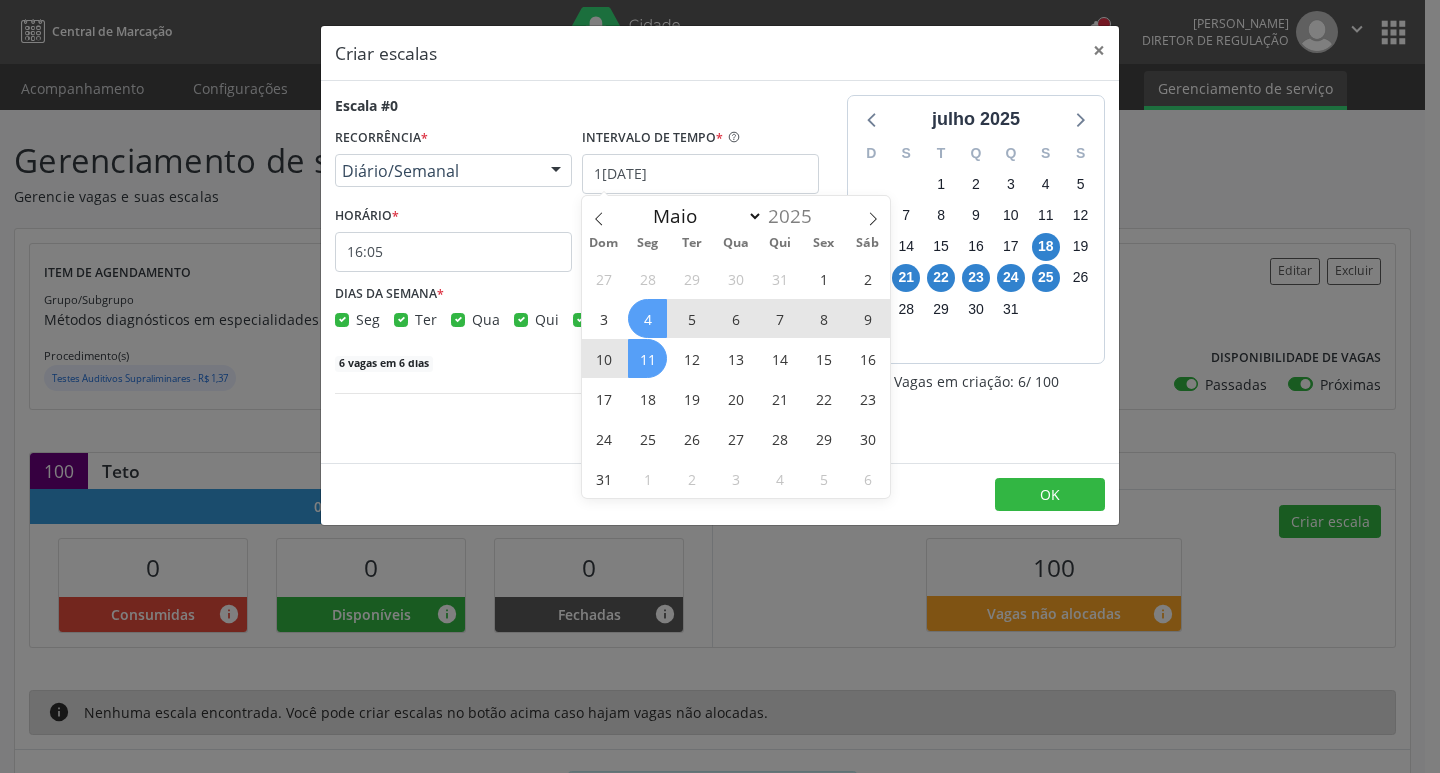 click on "4" at bounding box center (647, 318) 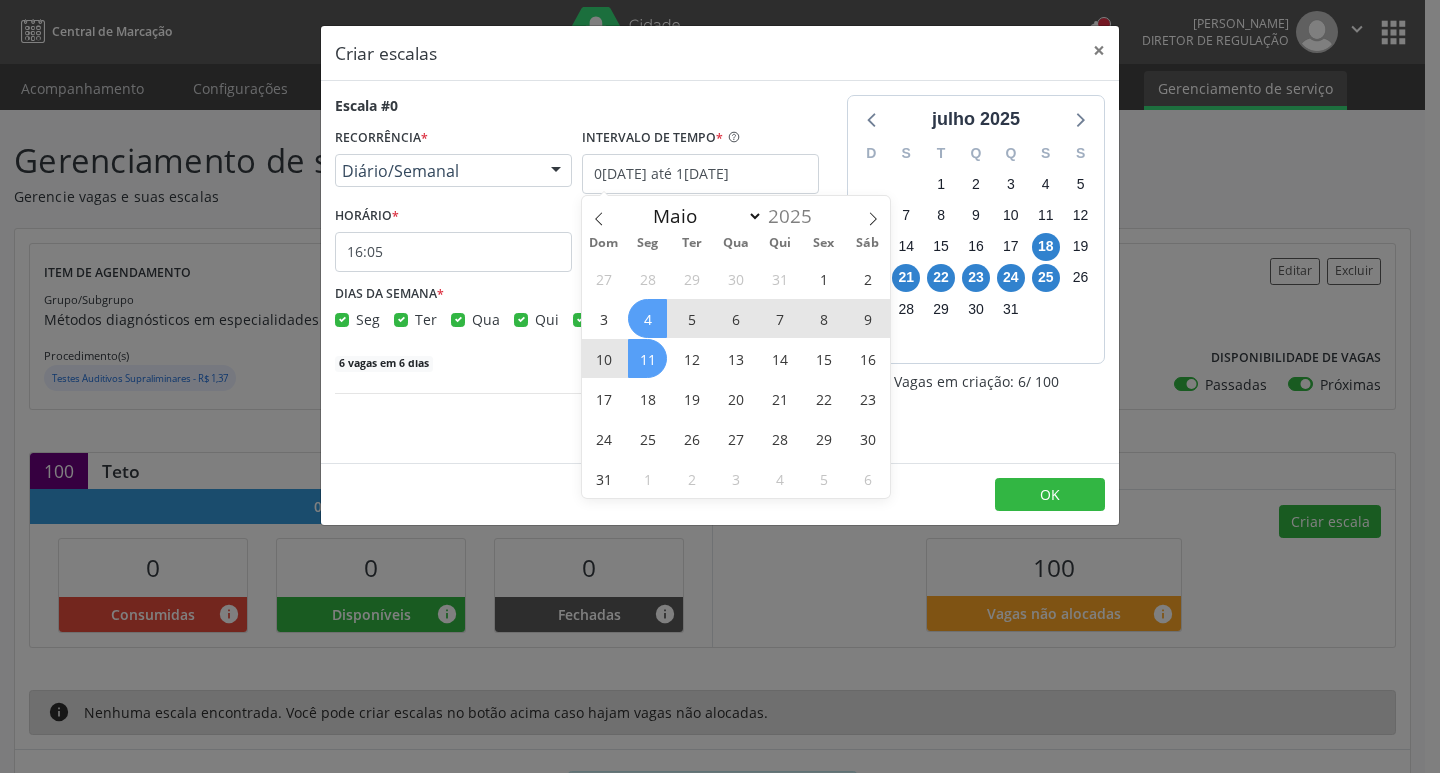 select on "7" 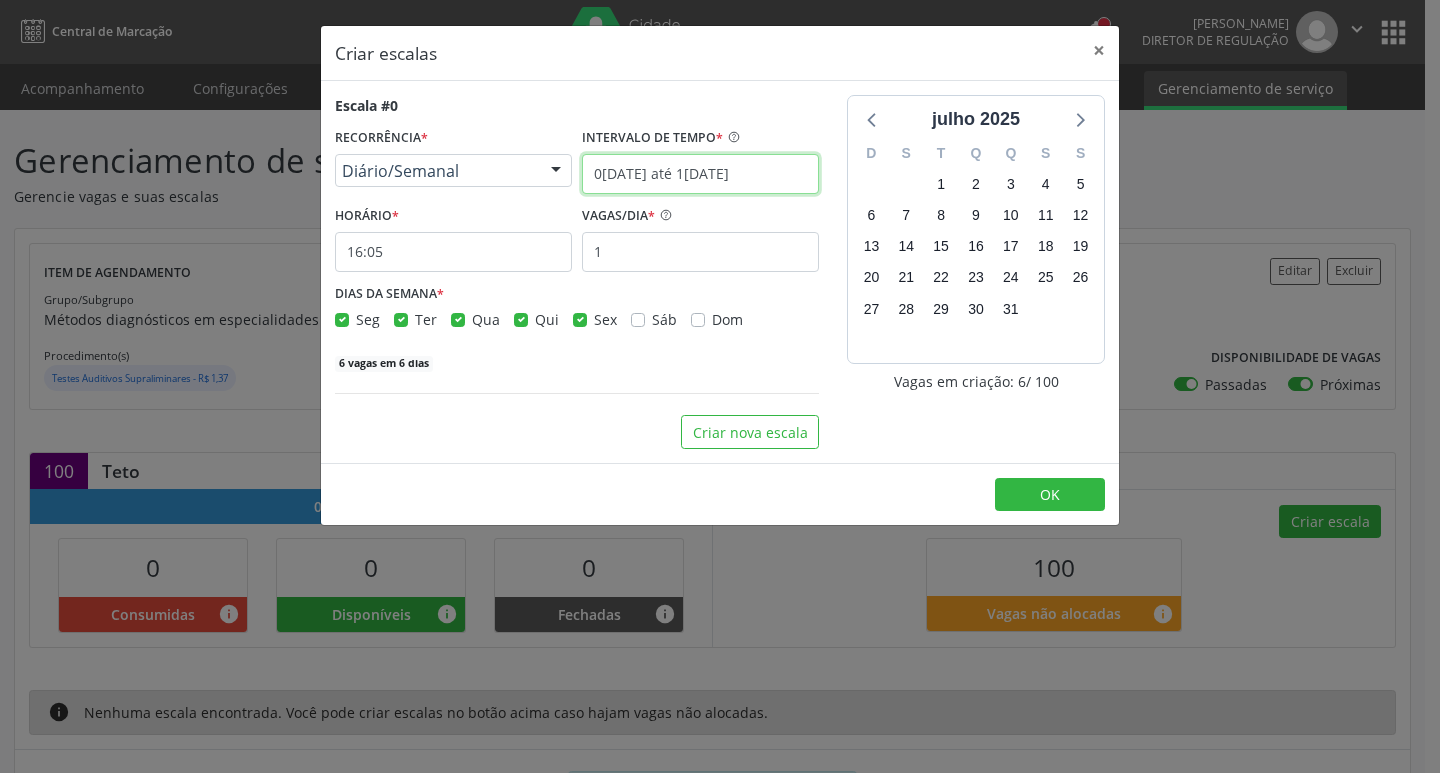 click on "0[DATE] até 1[DATE]" at bounding box center (700, 174) 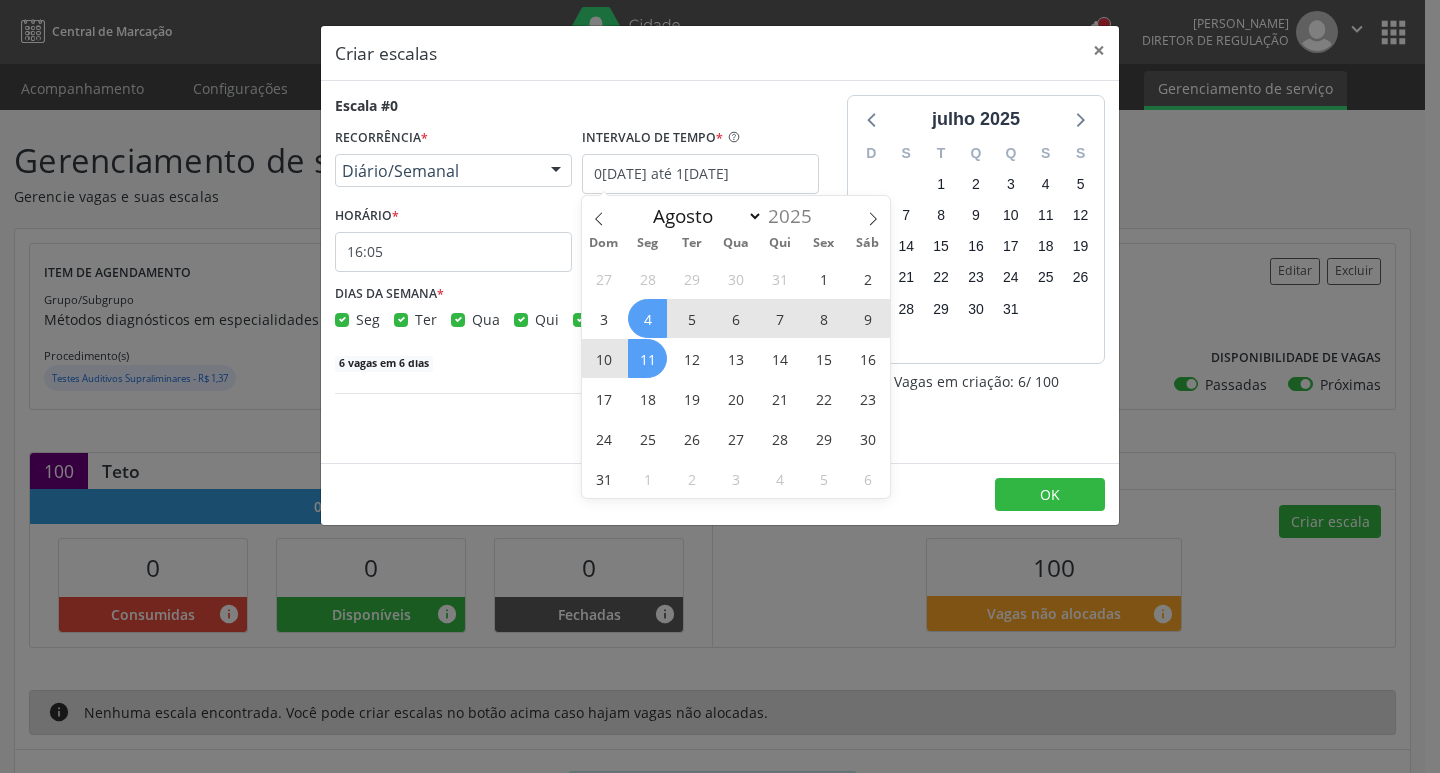click on "4" at bounding box center [647, 318] 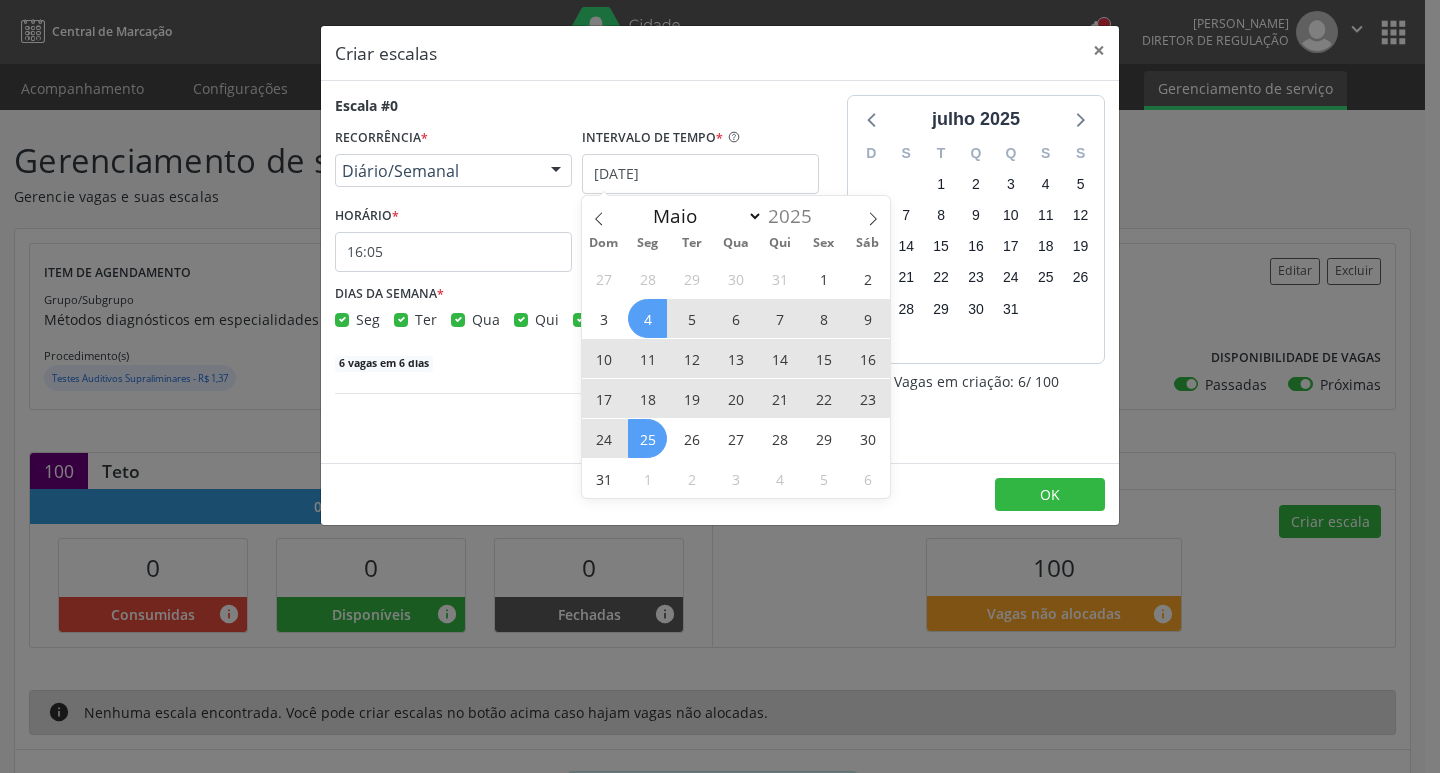 click on "25" at bounding box center (647, 438) 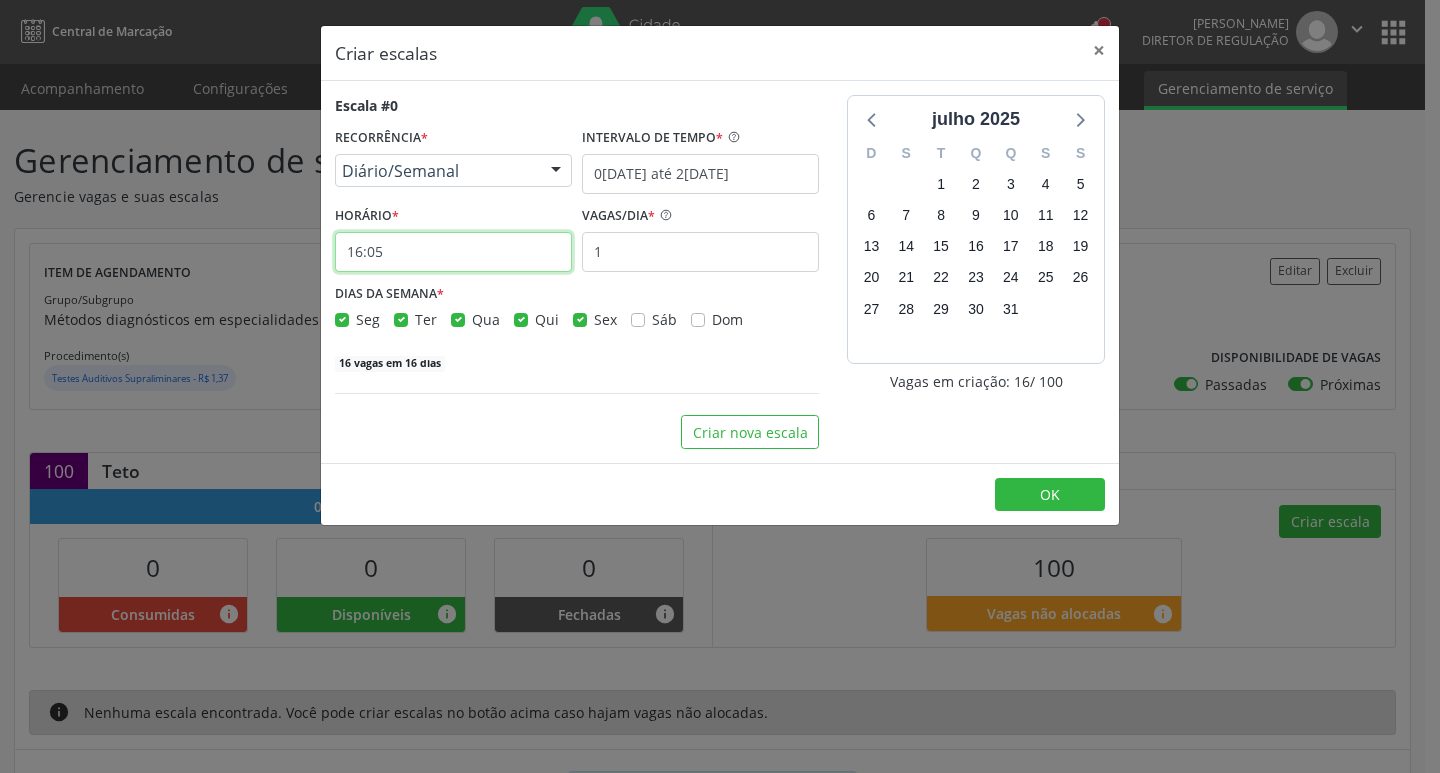 click on "16:05" at bounding box center (453, 252) 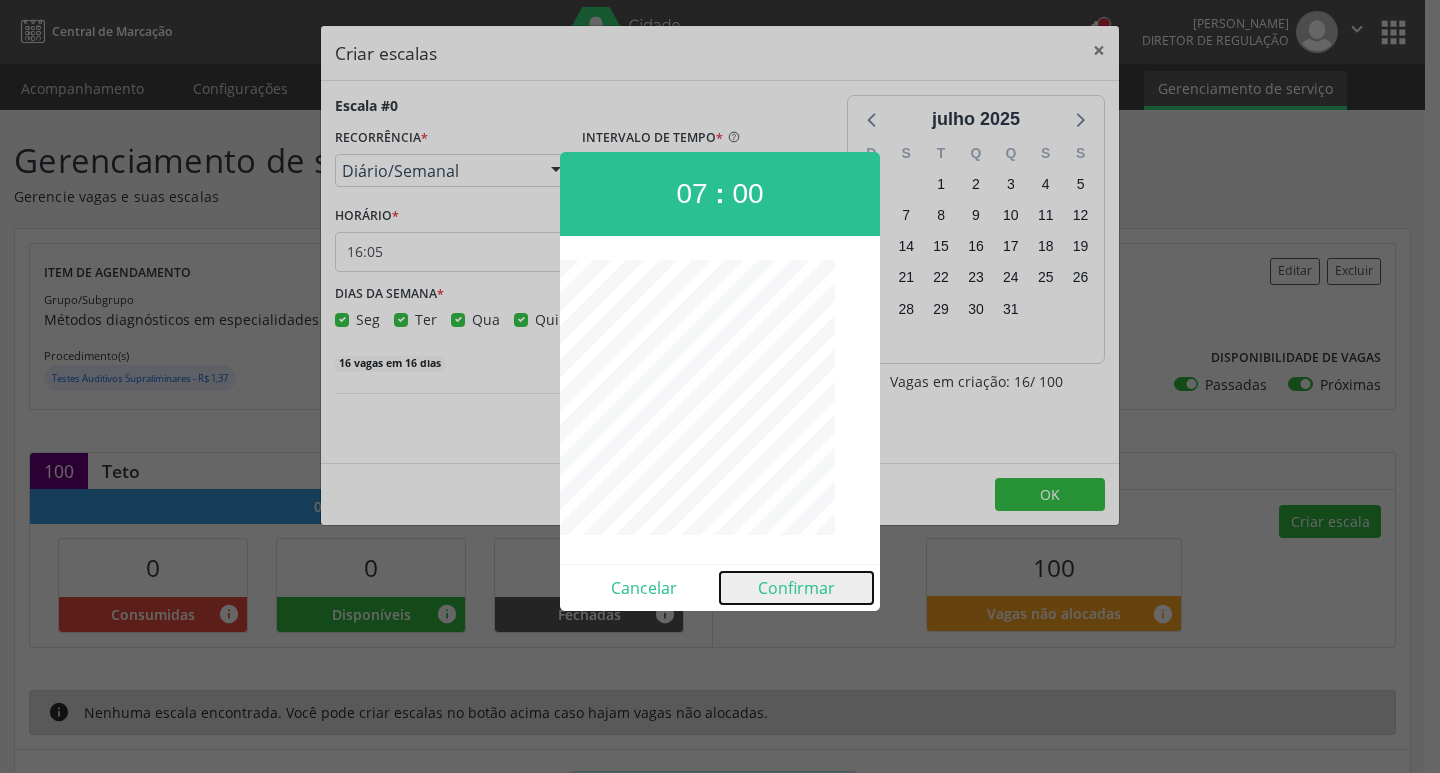 click on "Confirmar" at bounding box center [796, 588] 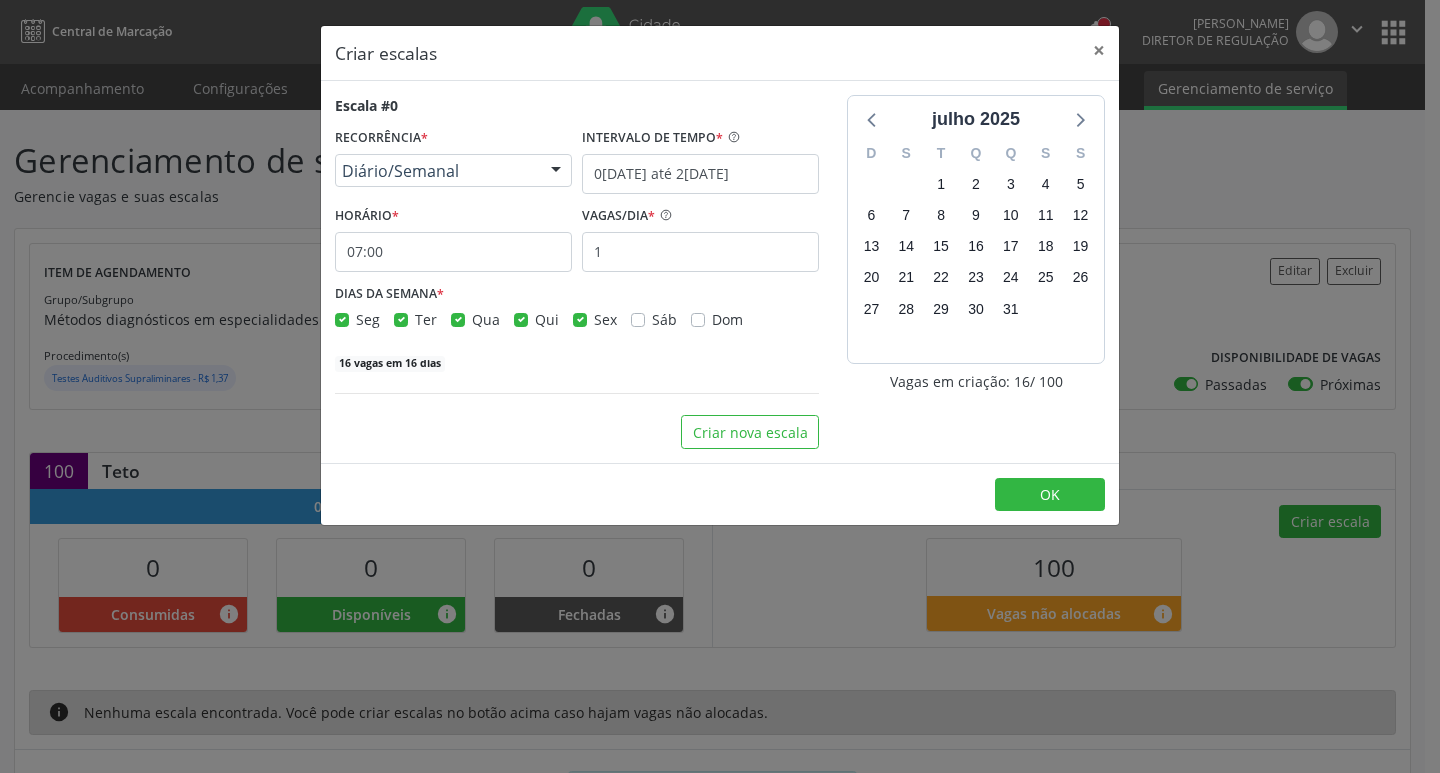 click on "Sex" at bounding box center (605, 319) 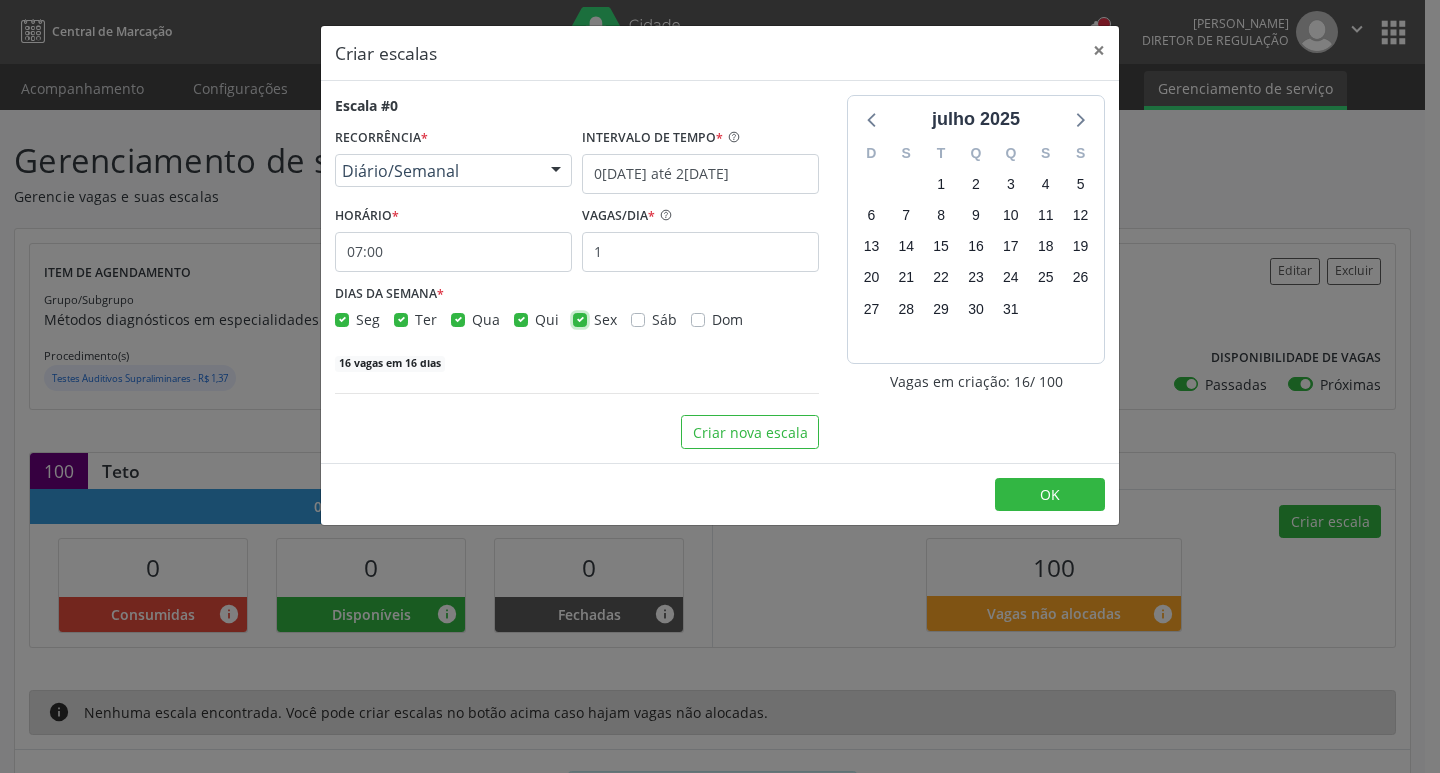 click on "Sex" at bounding box center [580, 318] 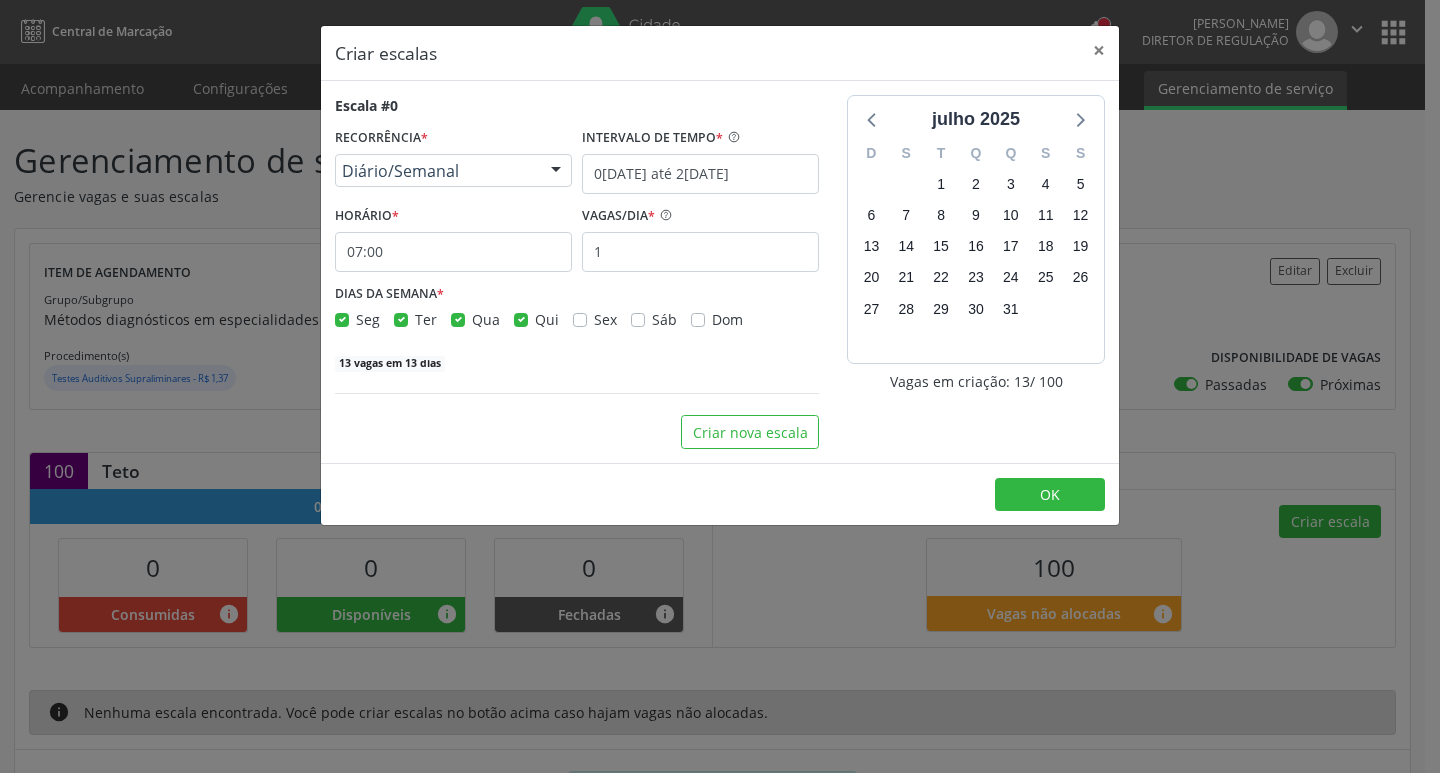 click on "Seg Ter Qua Qui Sex Sáb Dom" at bounding box center (577, 319) 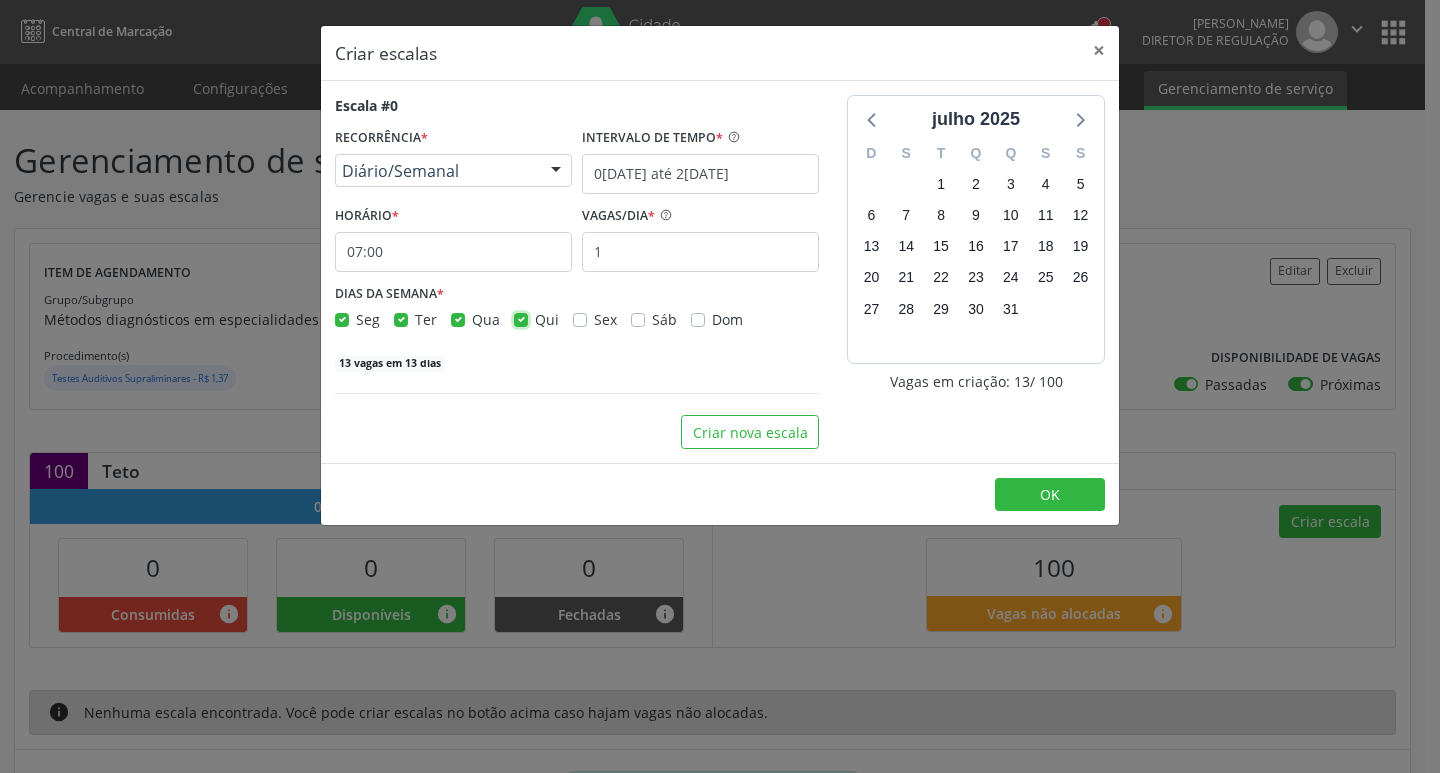 click on "Qui" at bounding box center [521, 318] 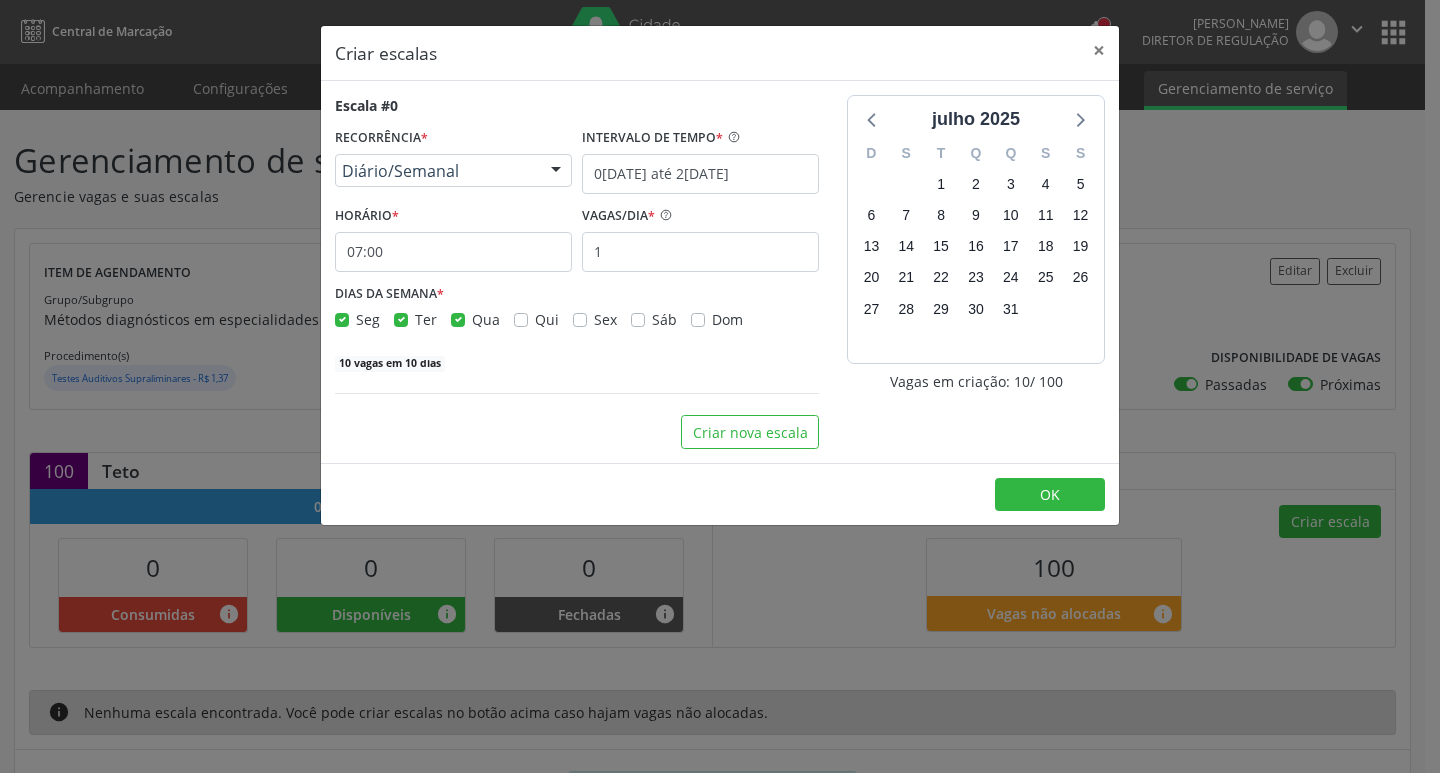 click on "Qua" at bounding box center [486, 319] 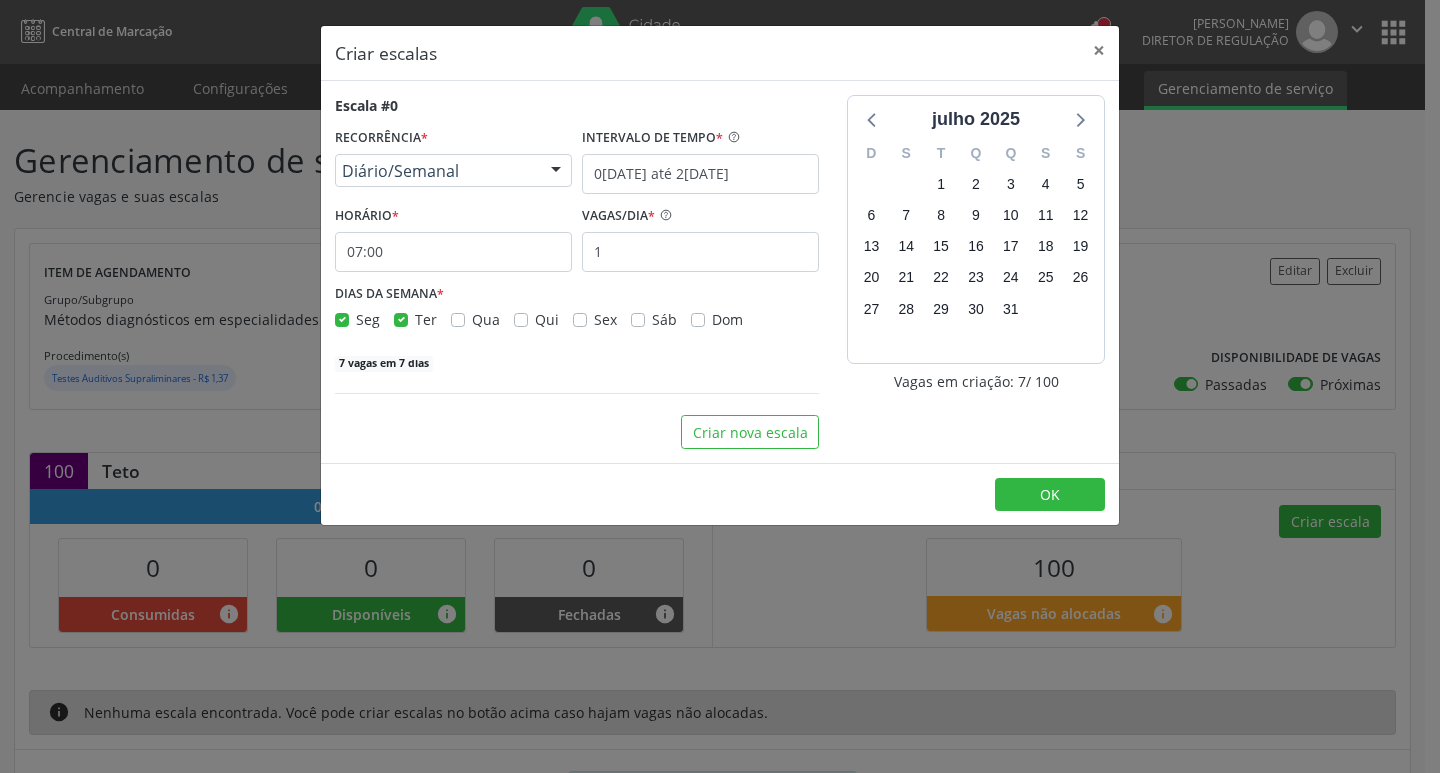 click on "Ter" at bounding box center [426, 319] 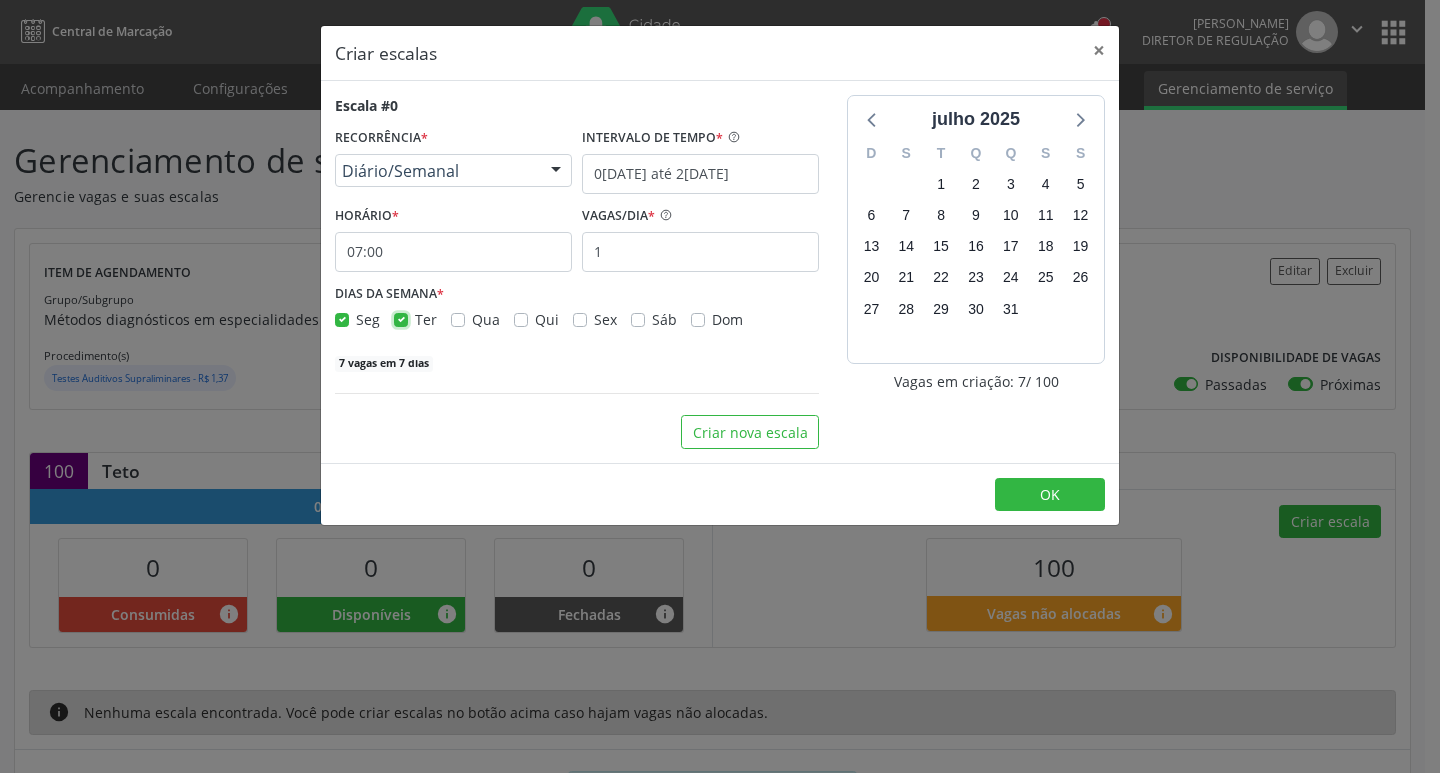 click on "Ter" at bounding box center (401, 318) 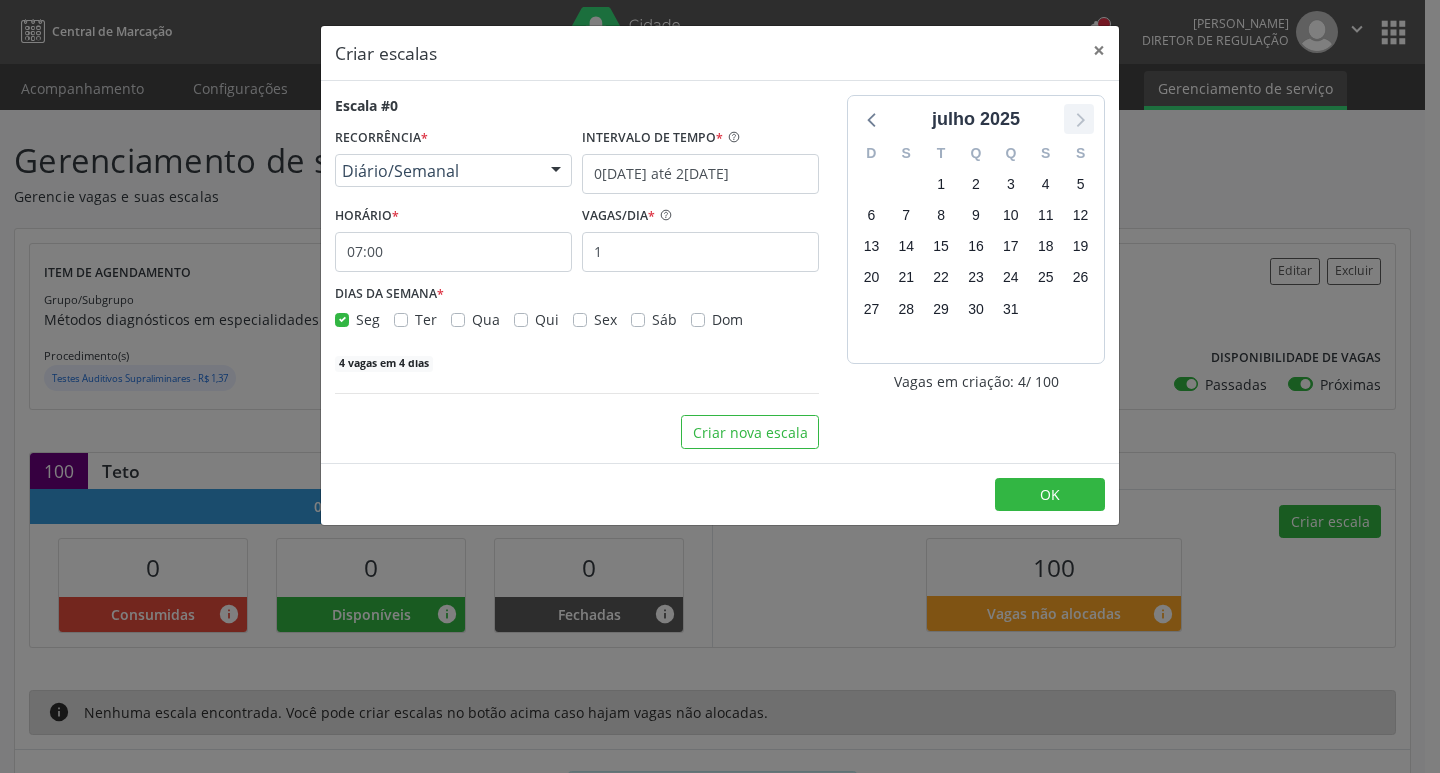 click 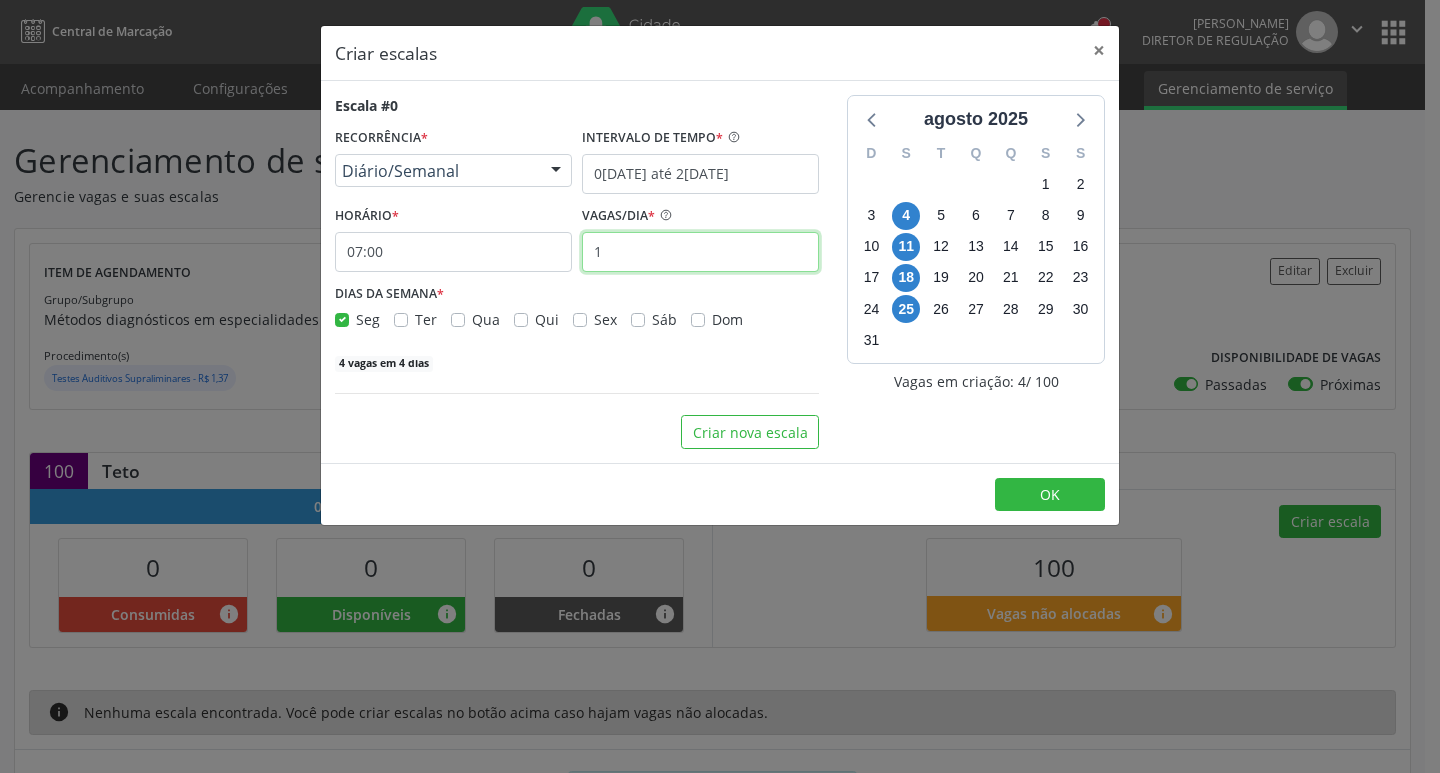click on "1" at bounding box center (700, 252) 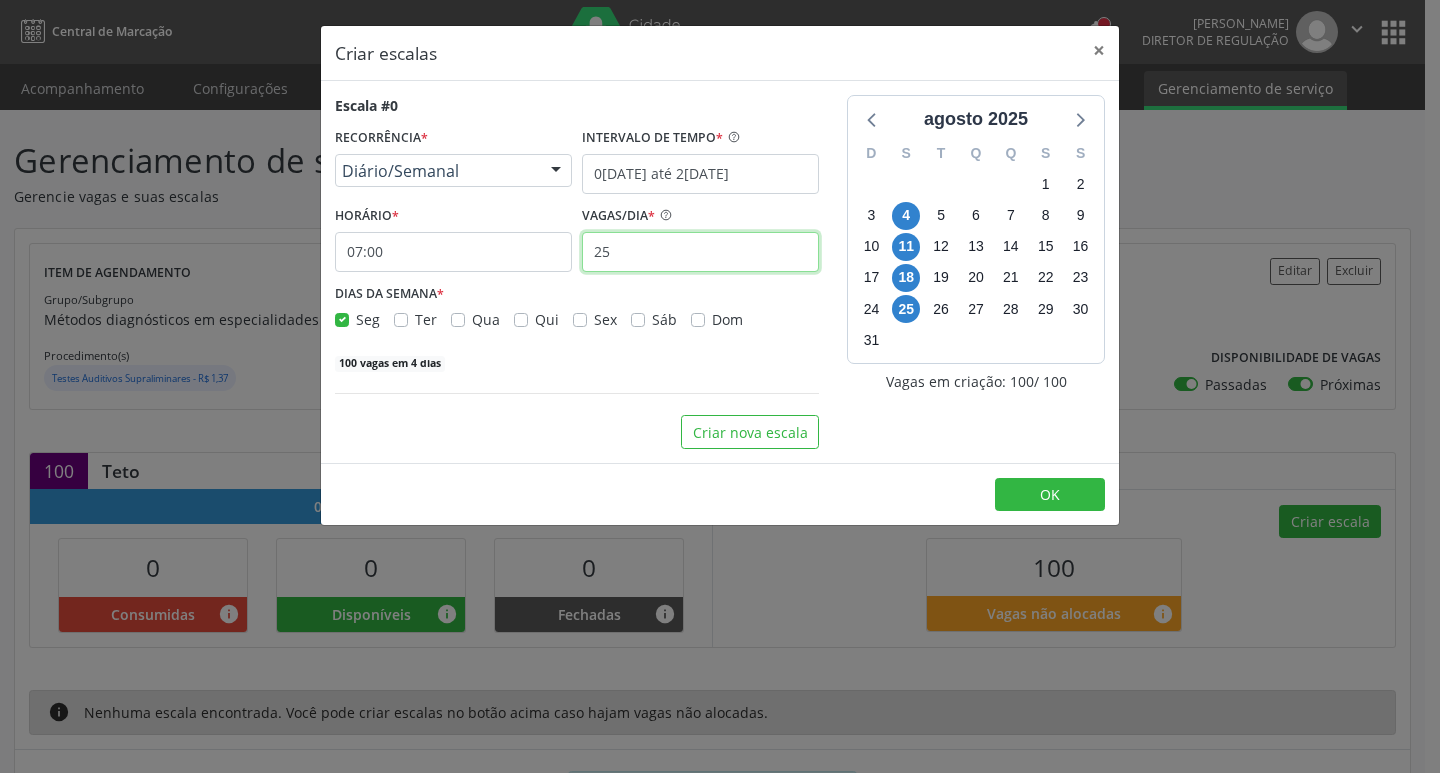 type on "25" 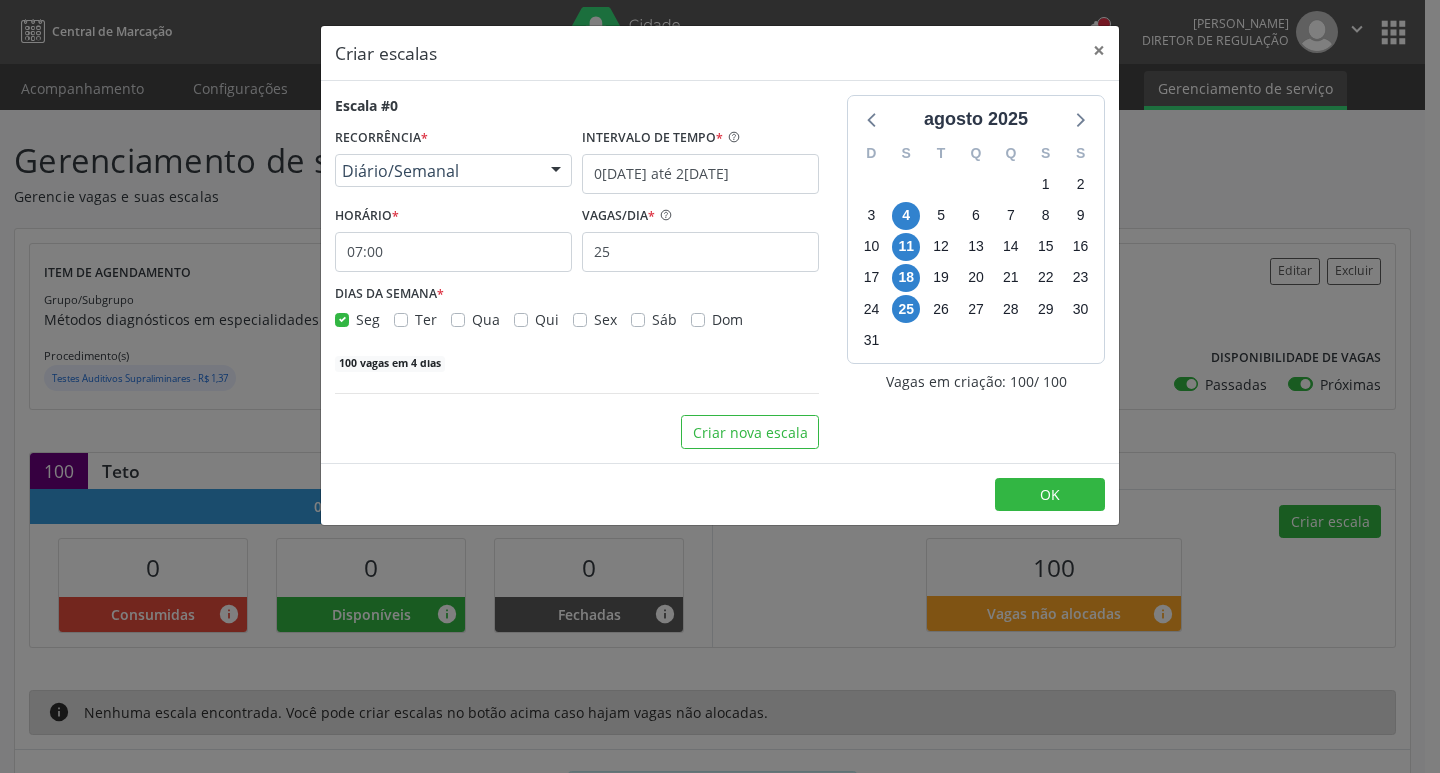 click on "Vagas em criação: 100
/ 100" at bounding box center (976, 381) 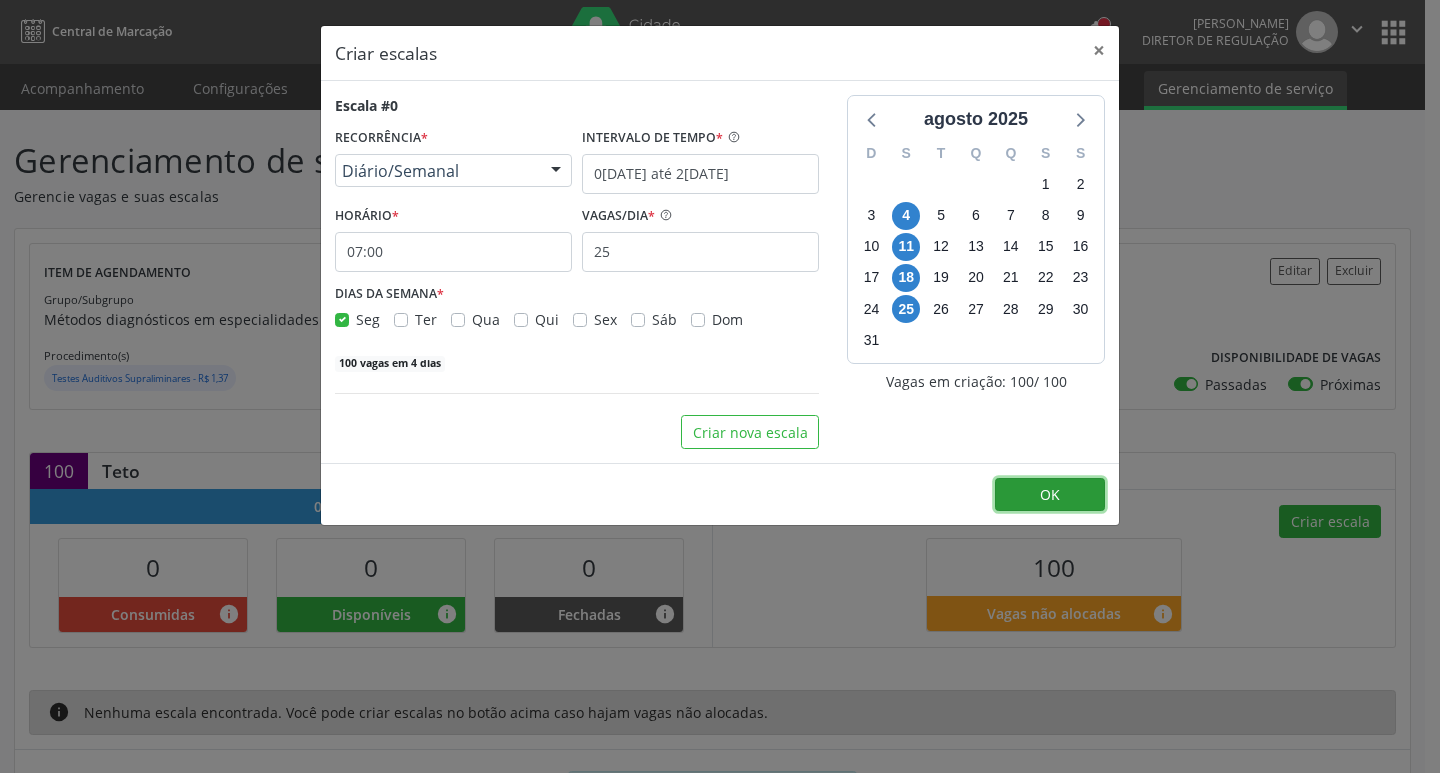 click on "OK" at bounding box center [1050, 495] 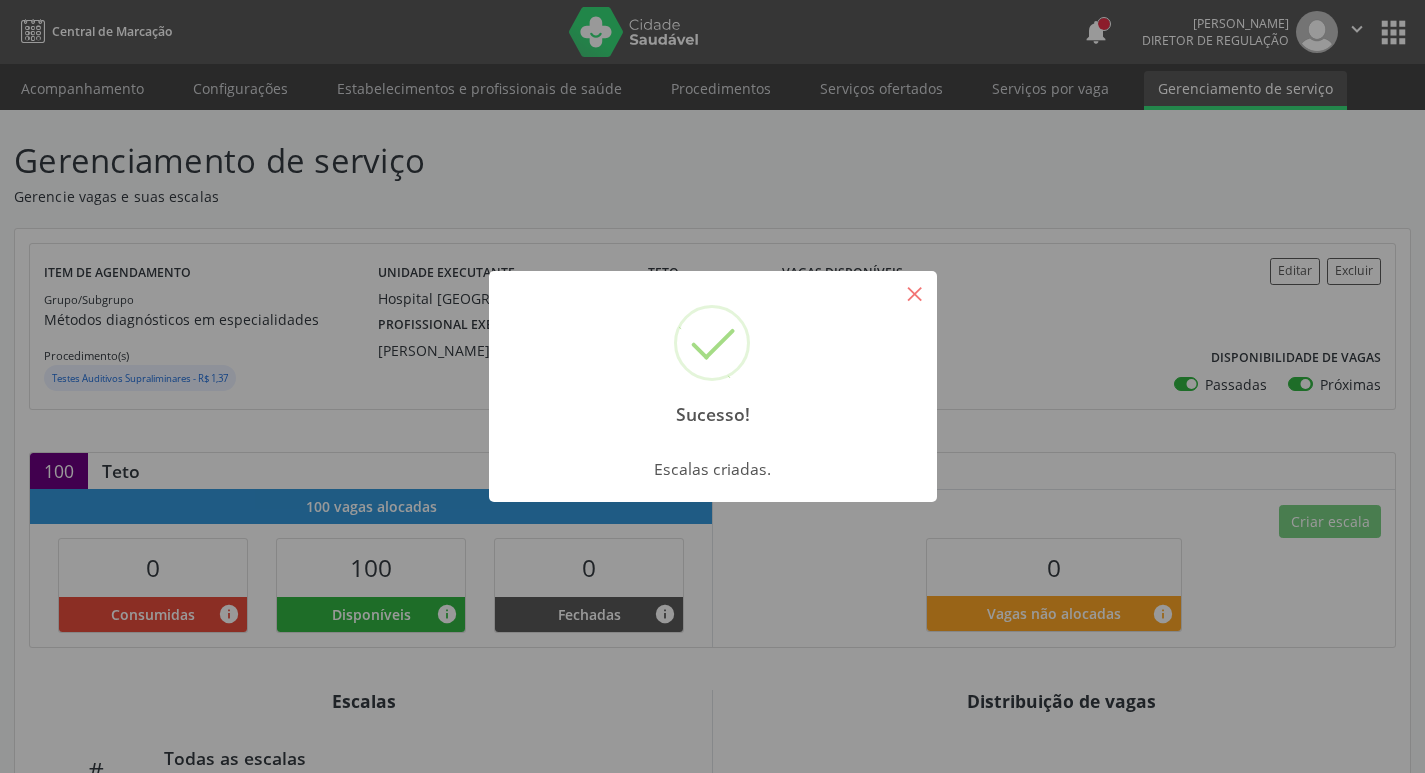 click on "×" at bounding box center (915, 293) 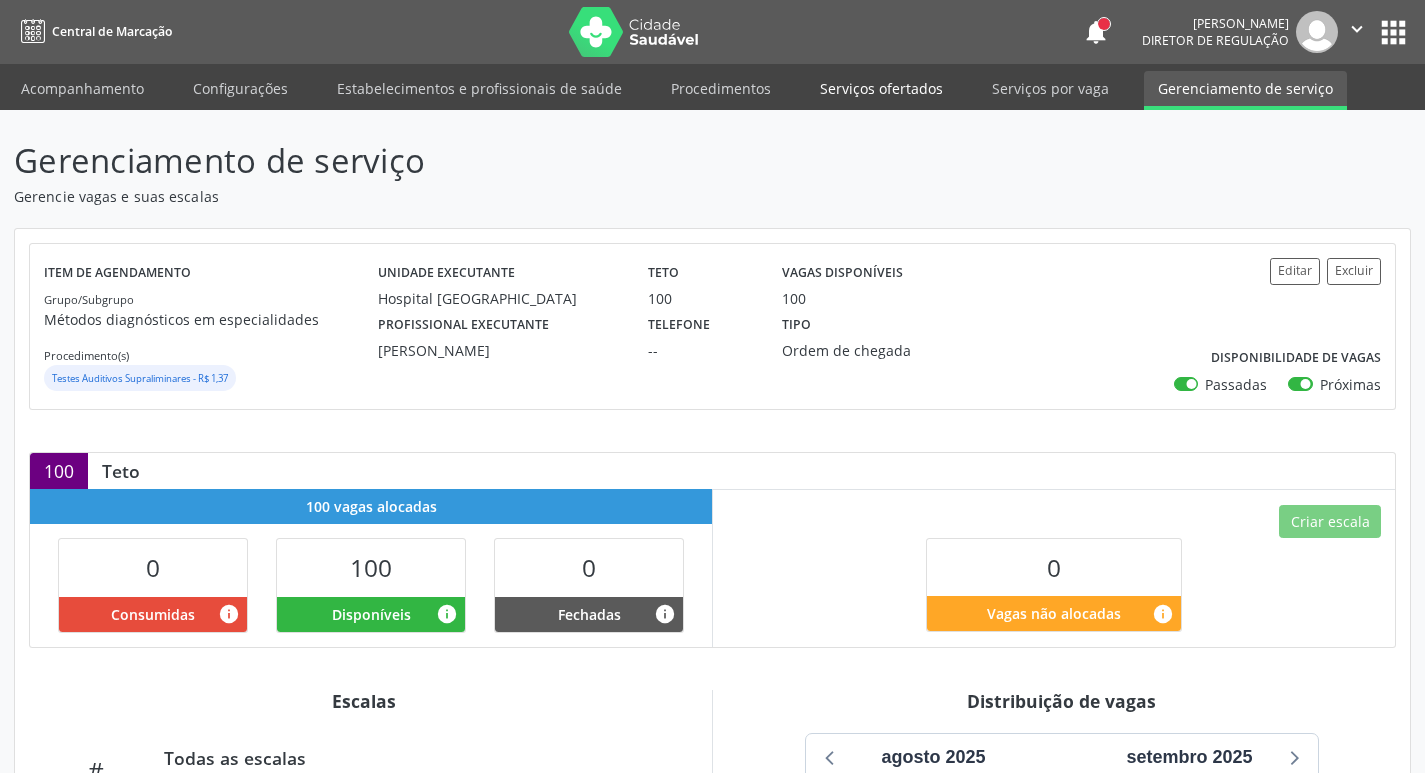 click on "Serviços ofertados" at bounding box center (881, 88) 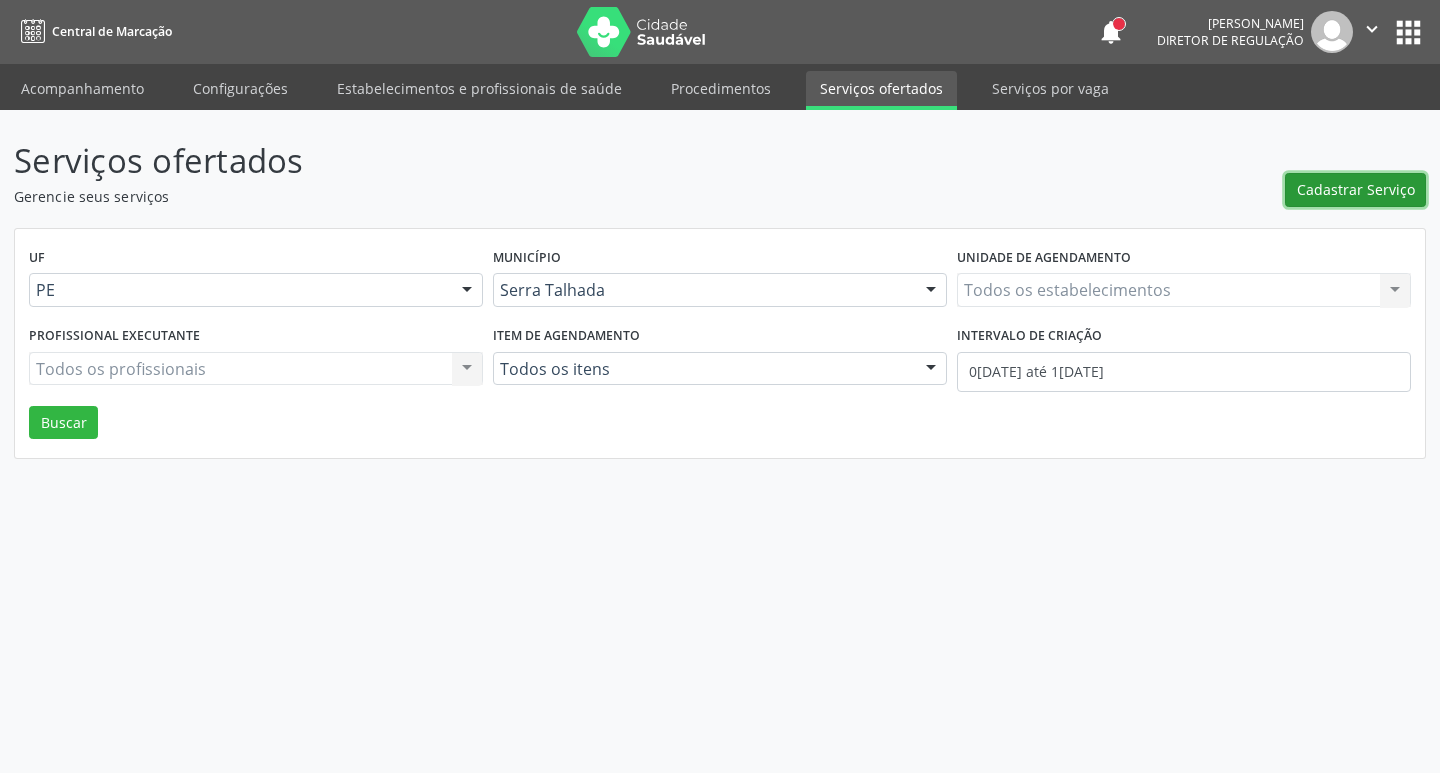 click on "Cadastrar Serviço" at bounding box center (1355, 190) 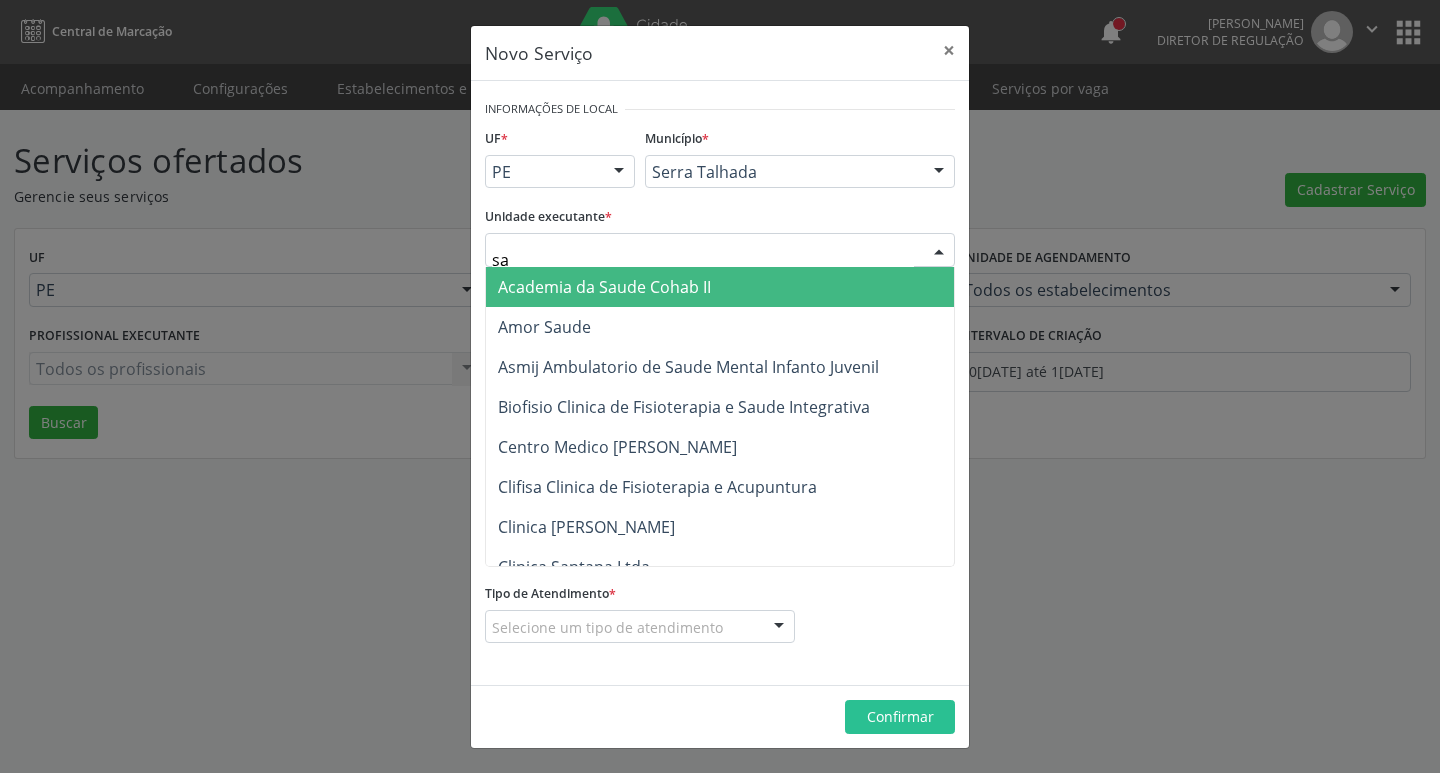 type on "sao" 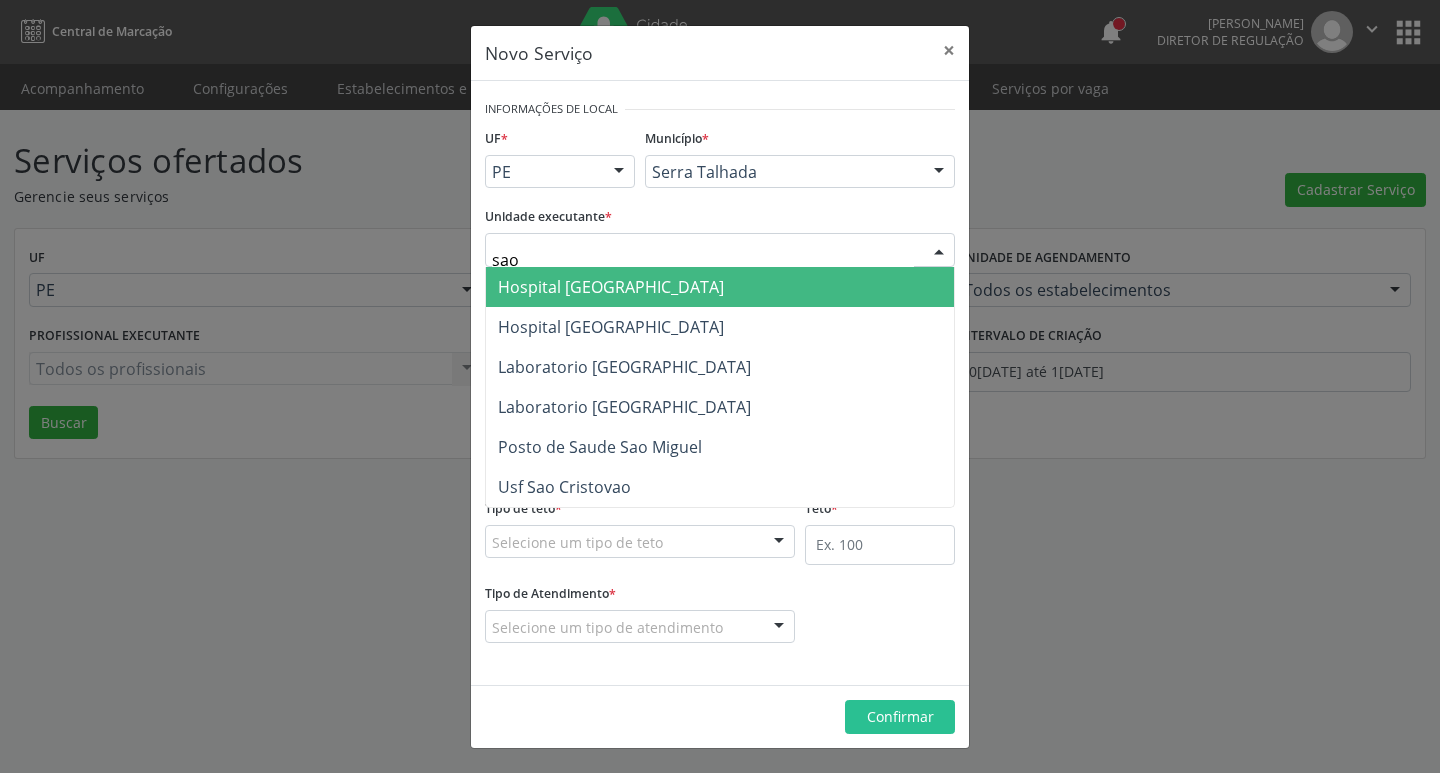 click on "Hospital [GEOGRAPHIC_DATA]" at bounding box center [611, 287] 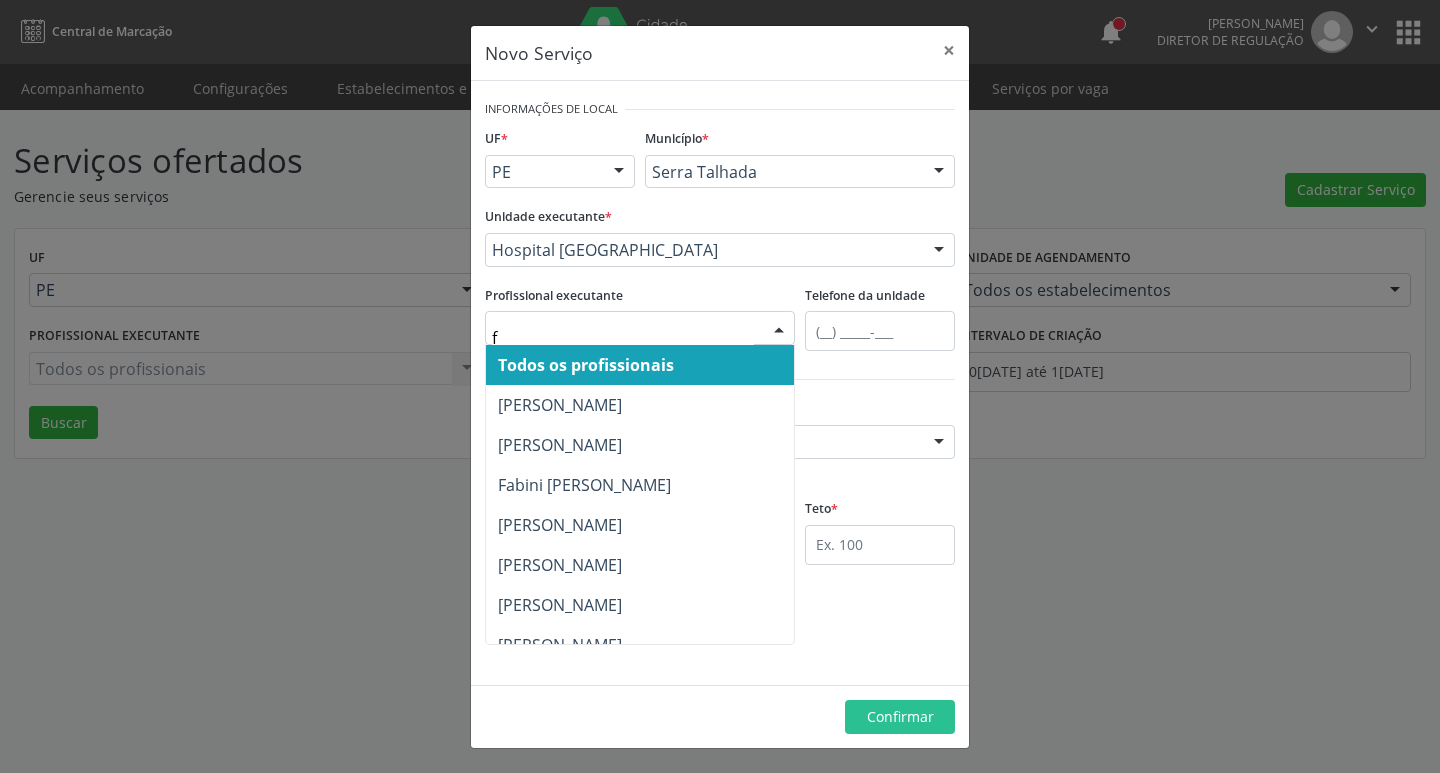 type on "fr" 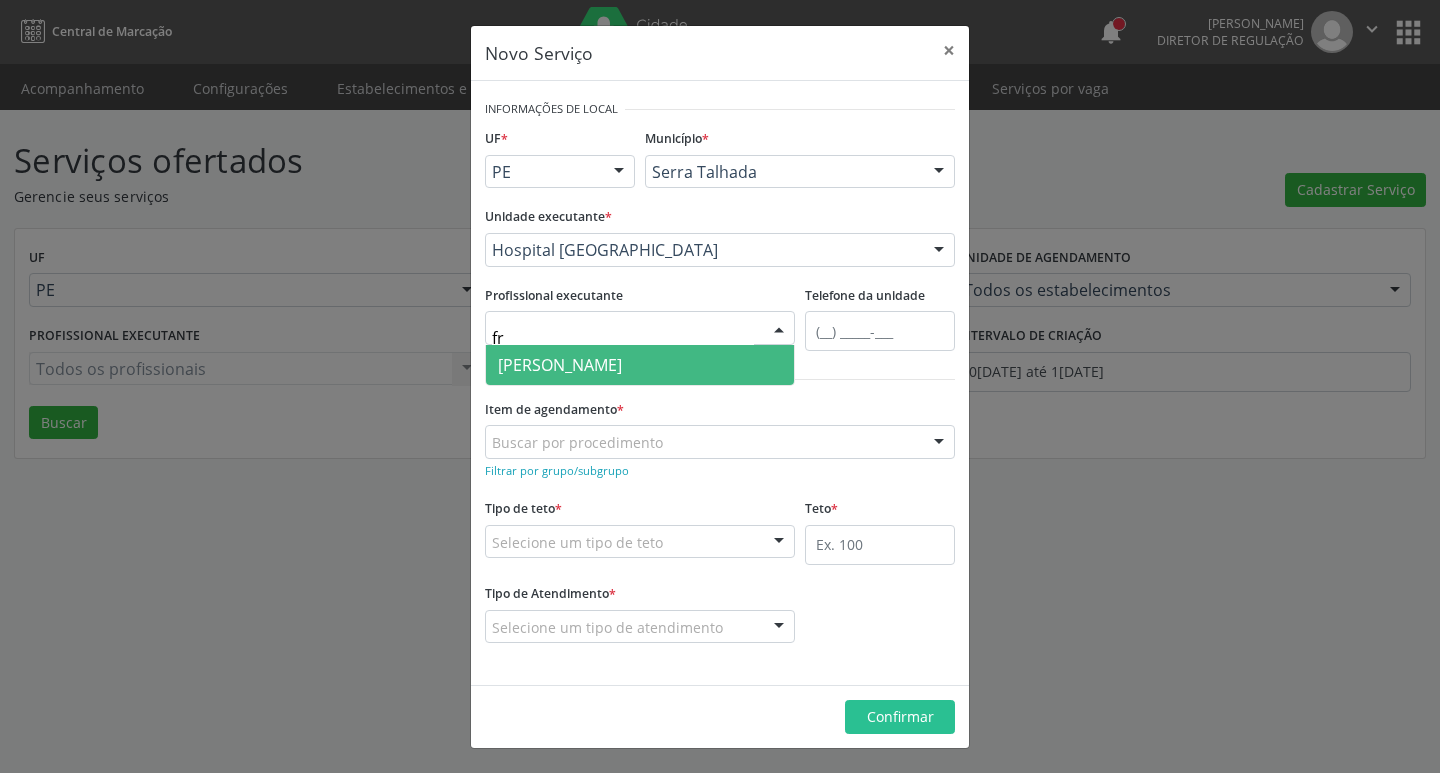 click on "[PERSON_NAME]" at bounding box center [560, 365] 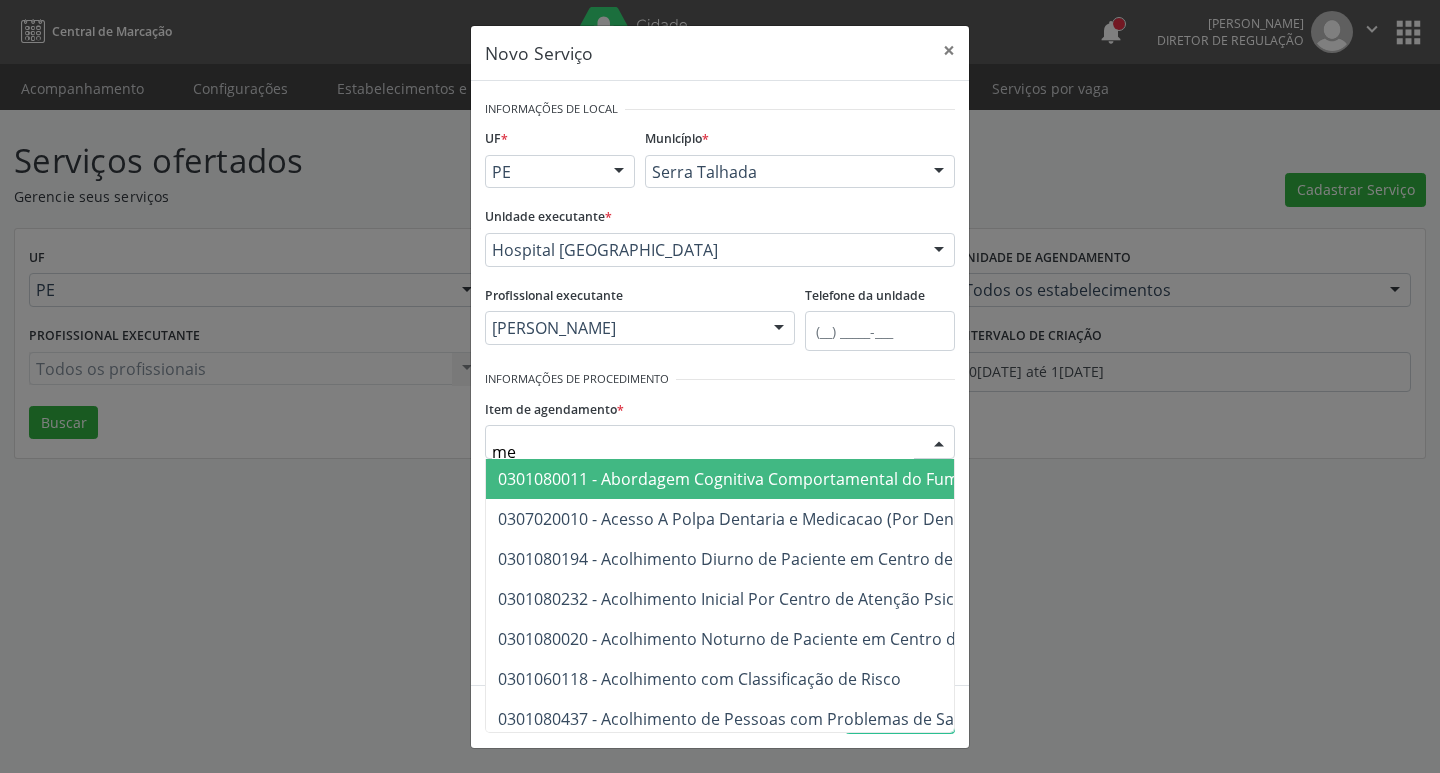type on "m" 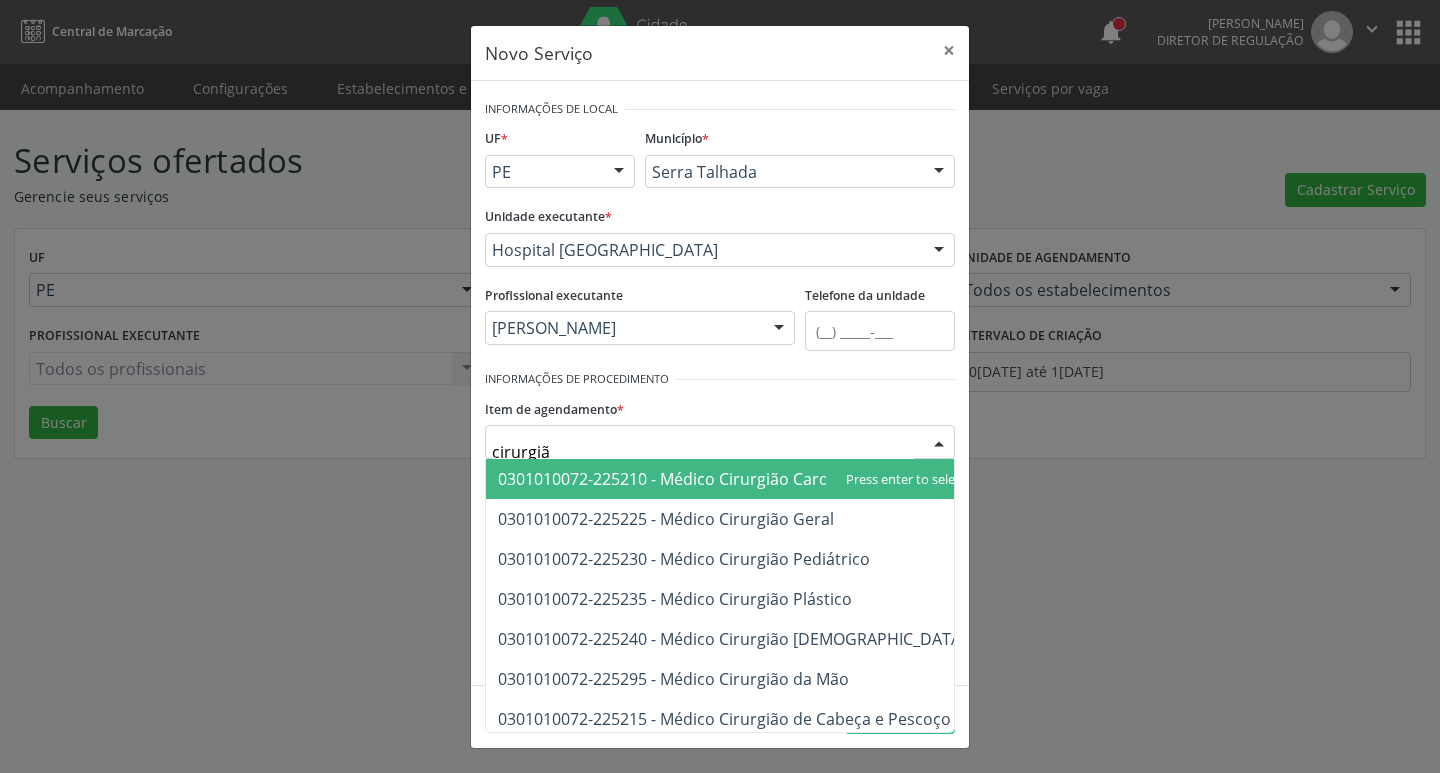 type on "cirurgião" 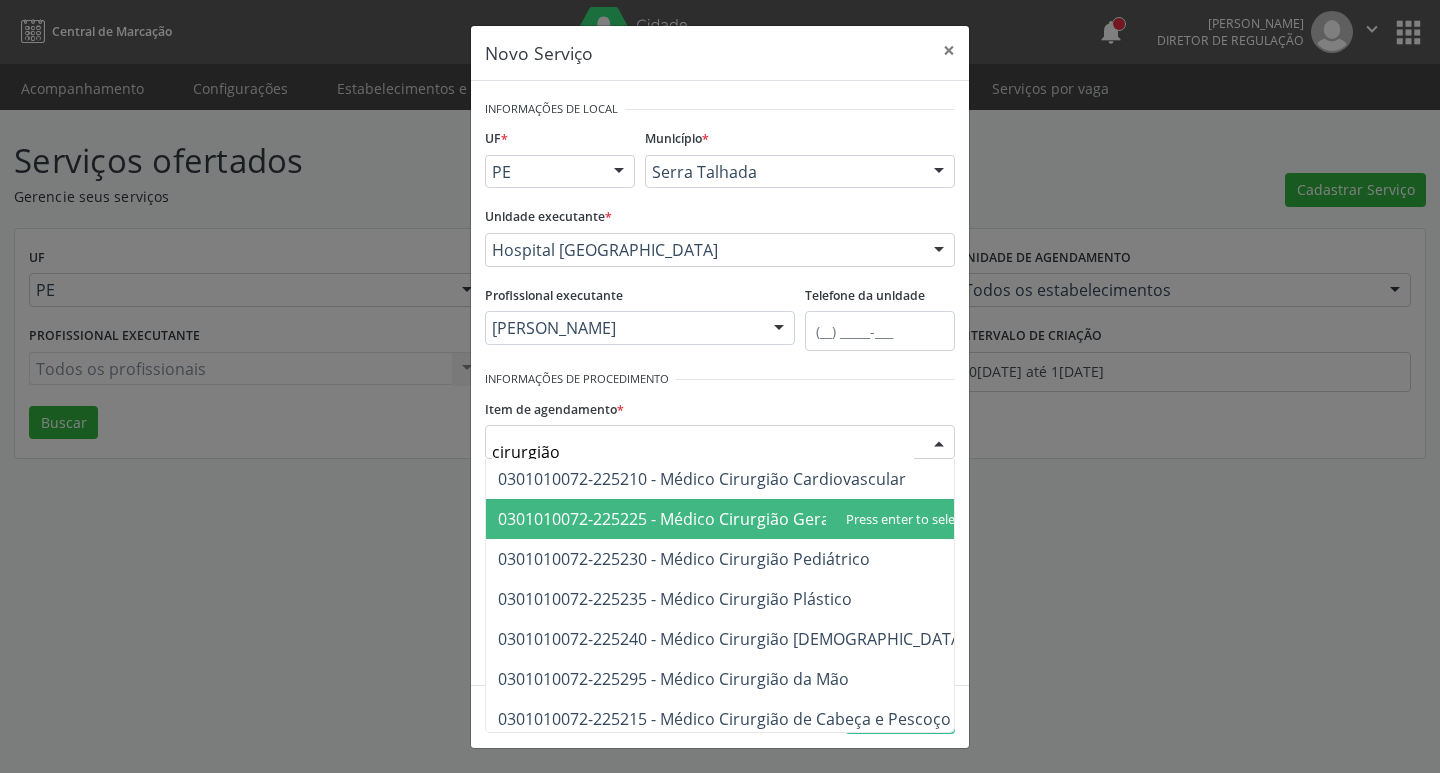 click on "0301010072-225225 - Médico Cirurgião Geral" at bounding box center [666, 519] 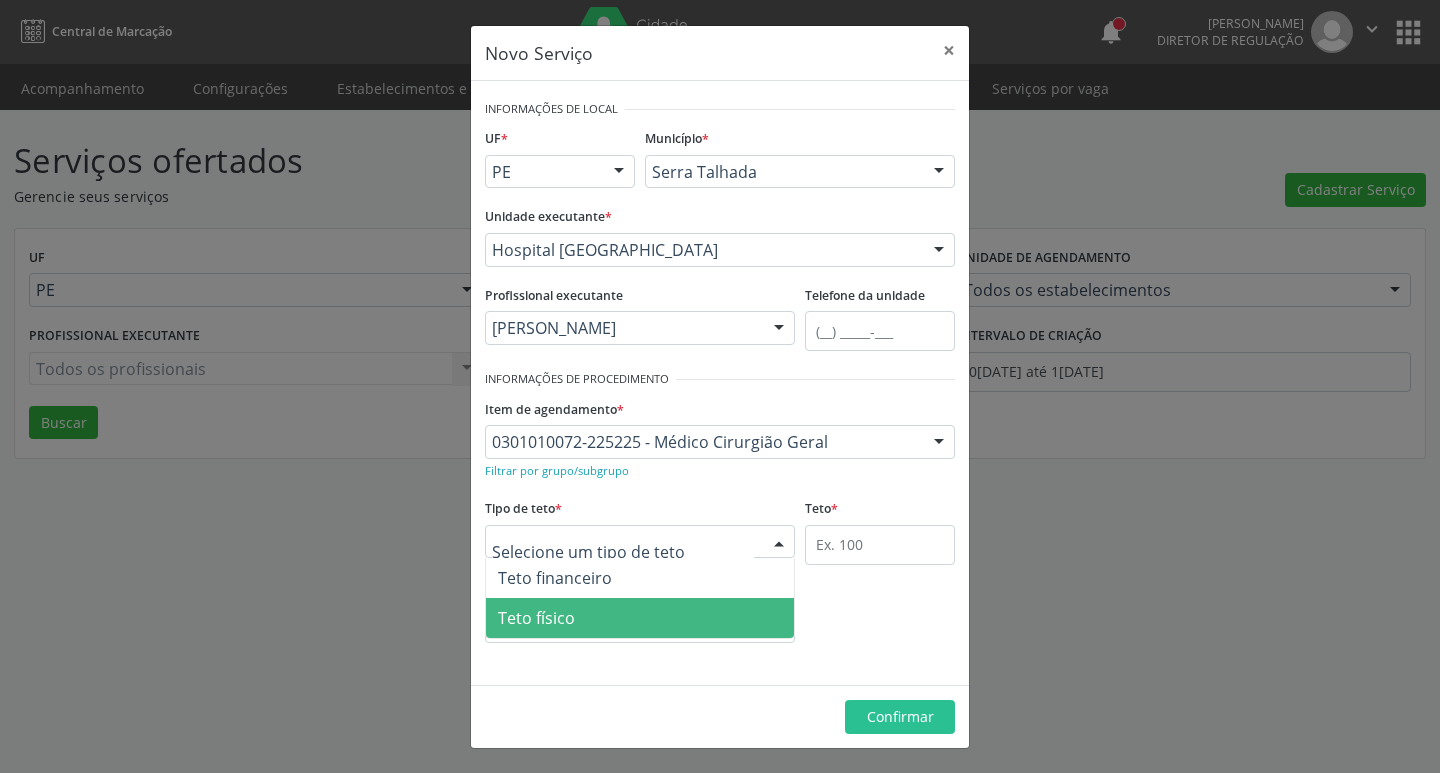 click on "Teto físico" at bounding box center [640, 618] 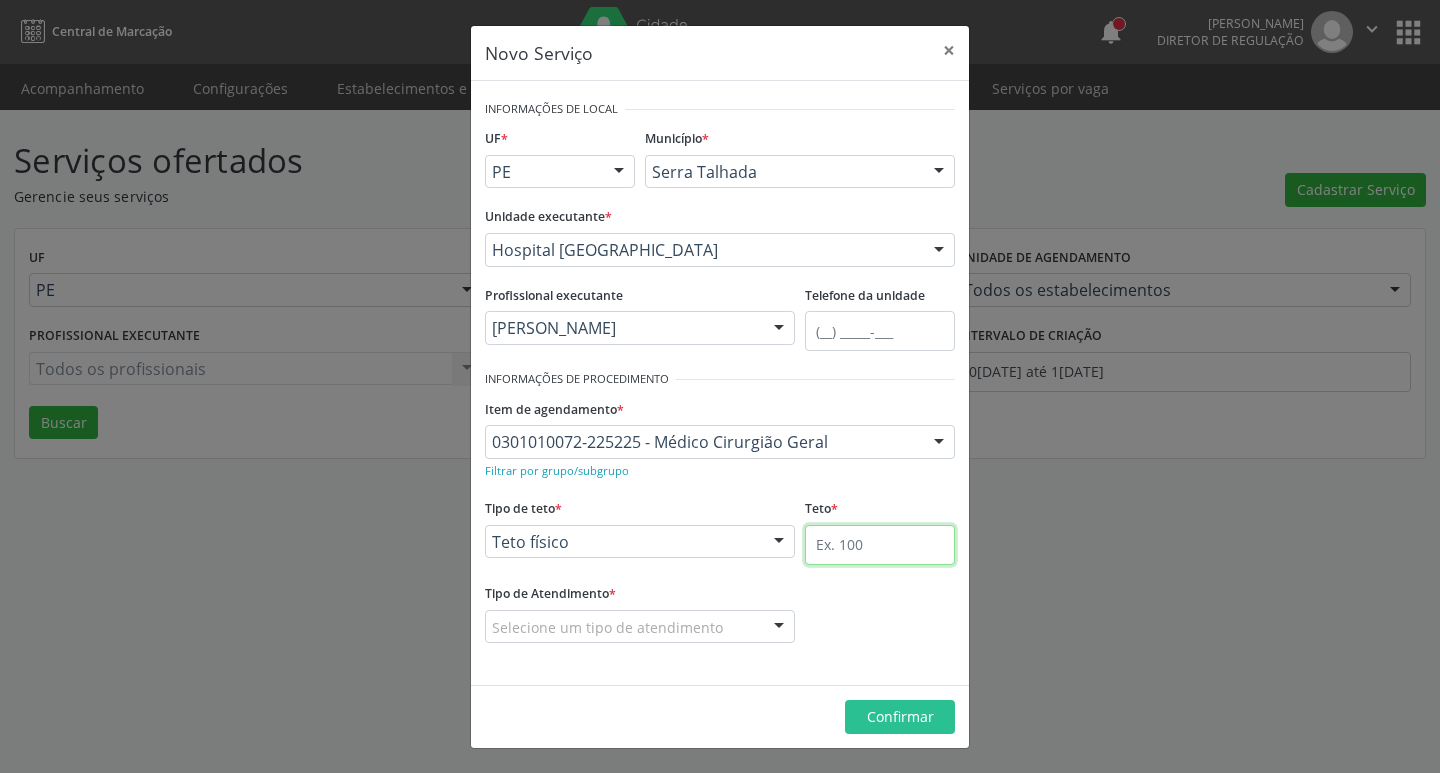 click at bounding box center [880, 545] 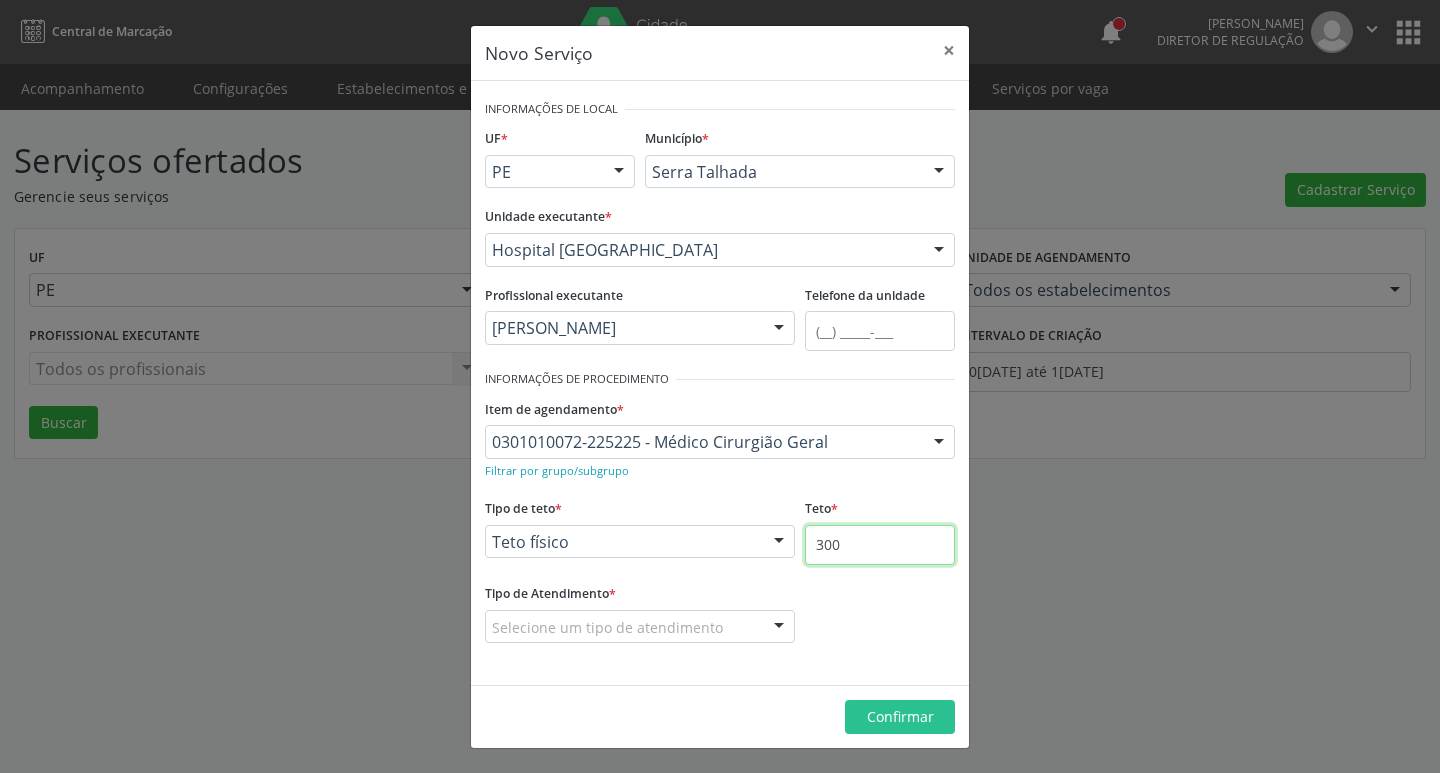 type on "300" 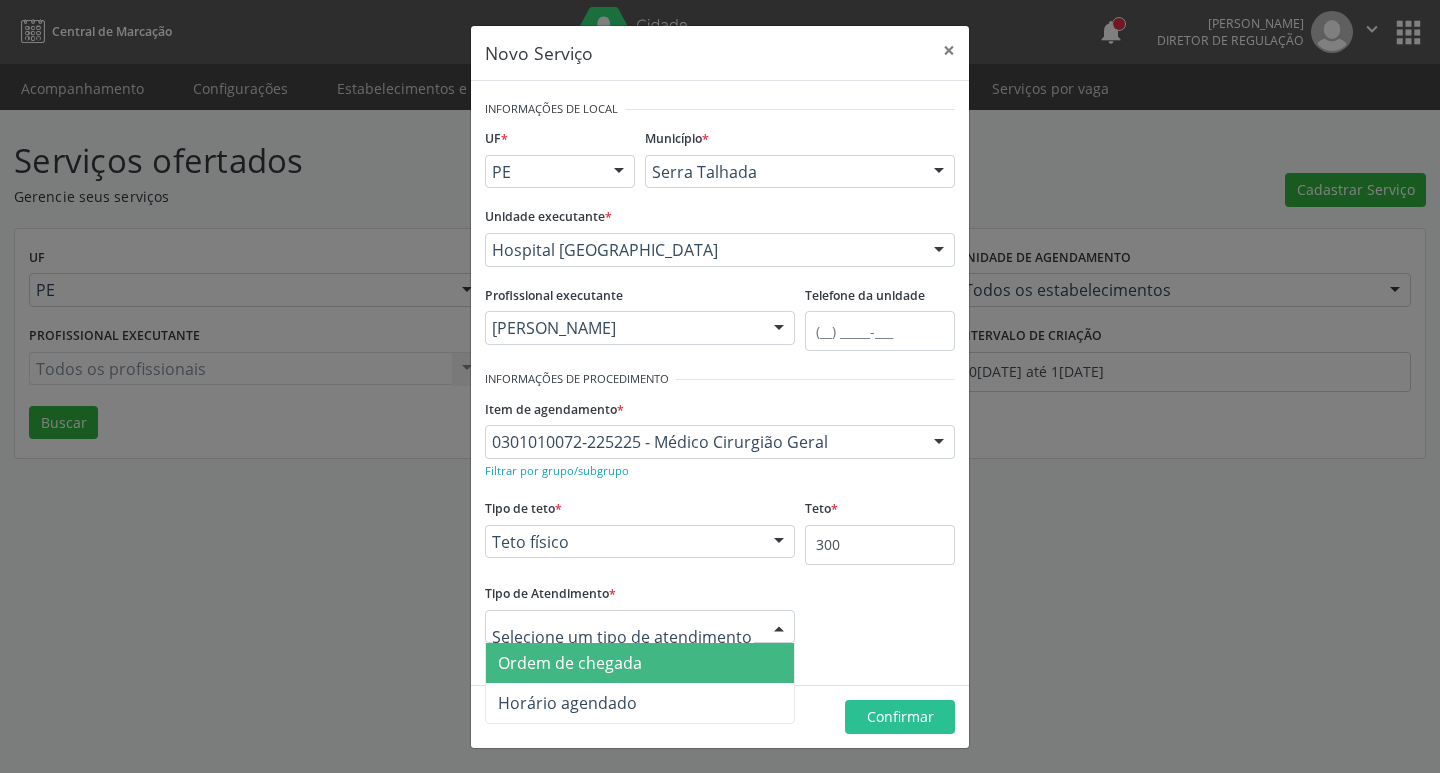 click on "Ordem de chegada" at bounding box center (640, 663) 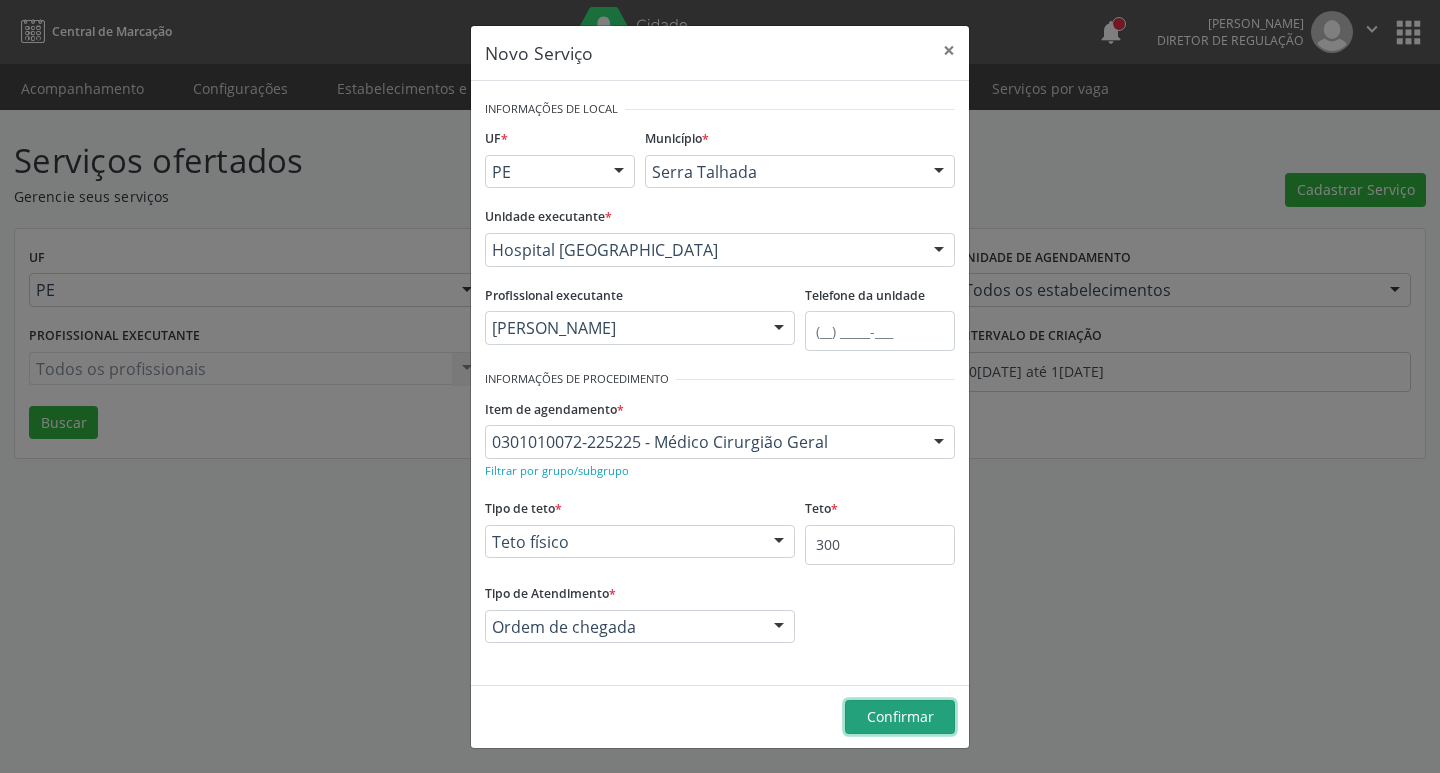 click on "Confirmar" at bounding box center [900, 716] 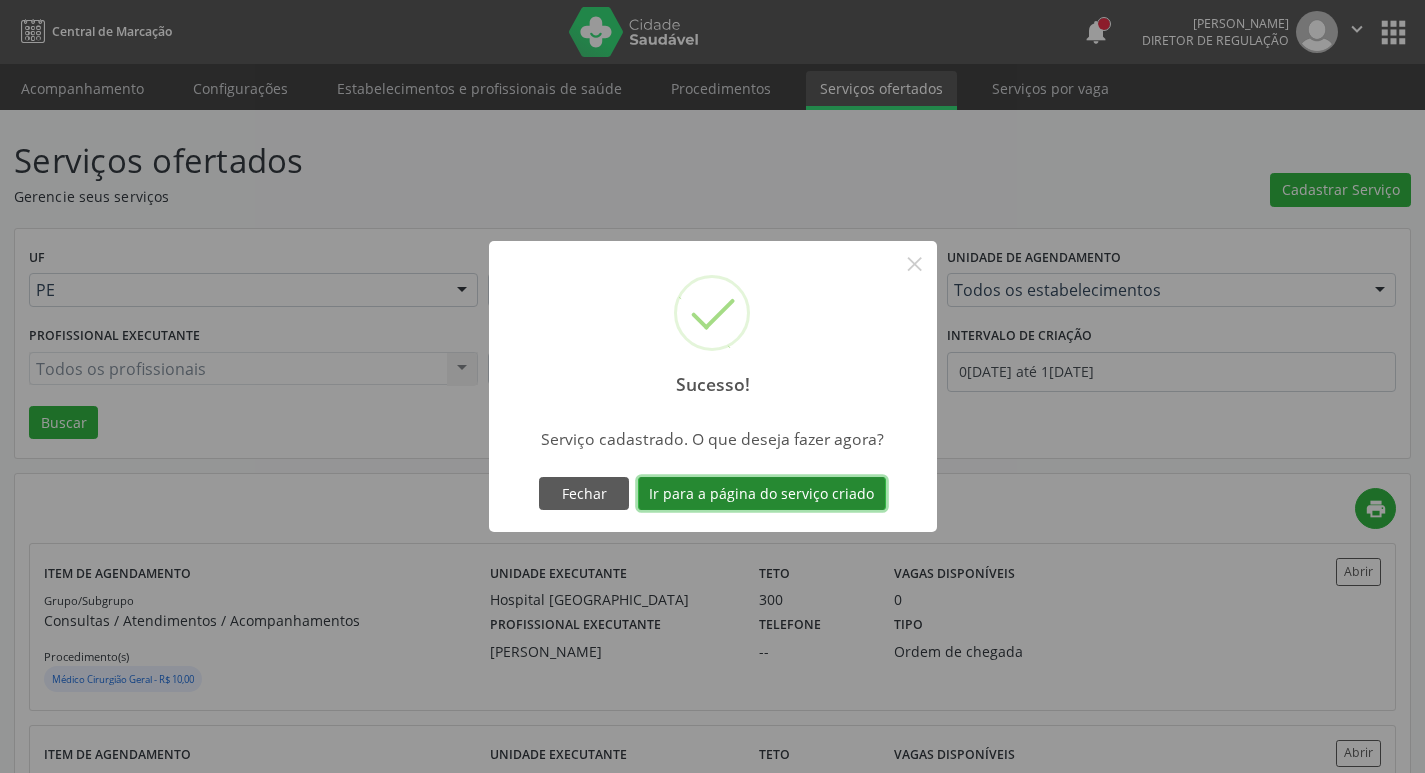 click on "Ir para a página do serviço criado" at bounding box center [762, 494] 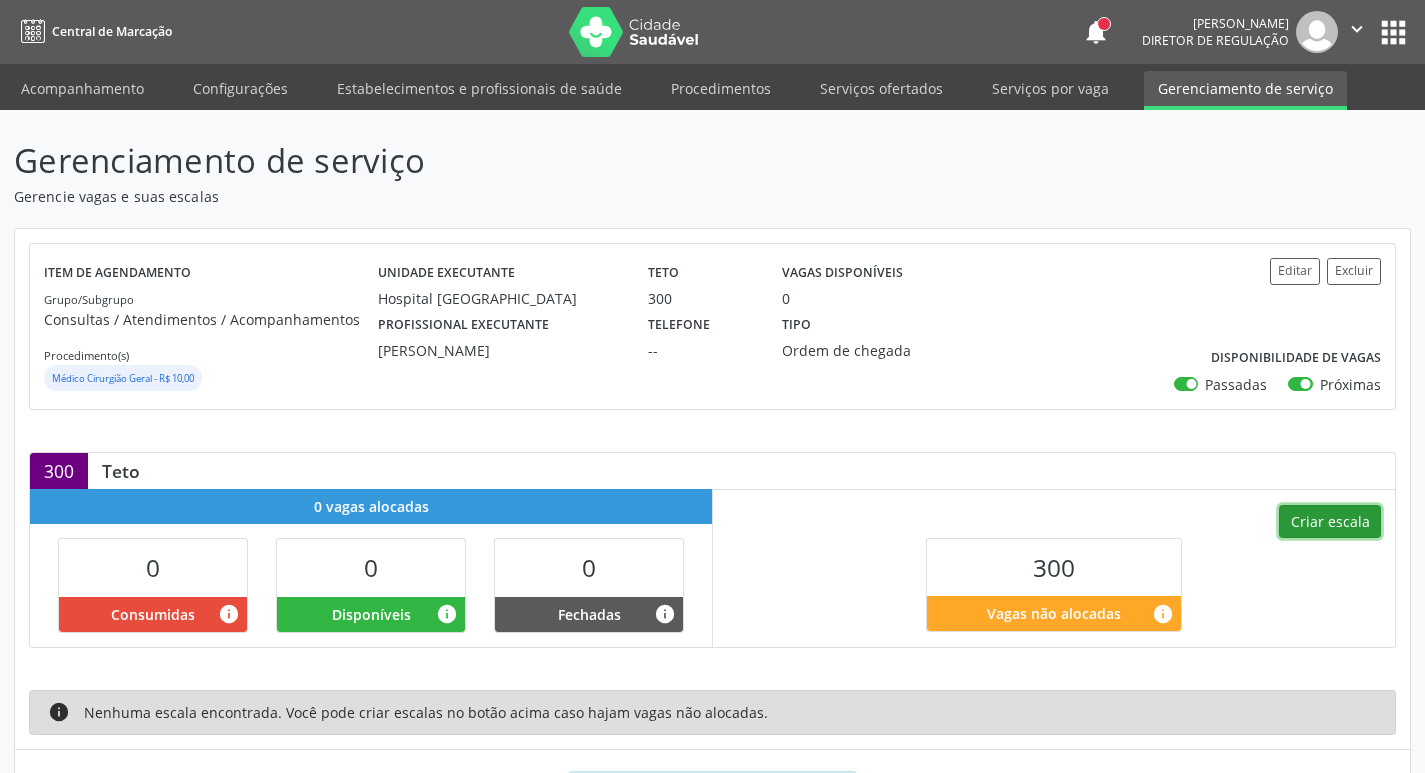 click on "Criar escala" at bounding box center (1330, 522) 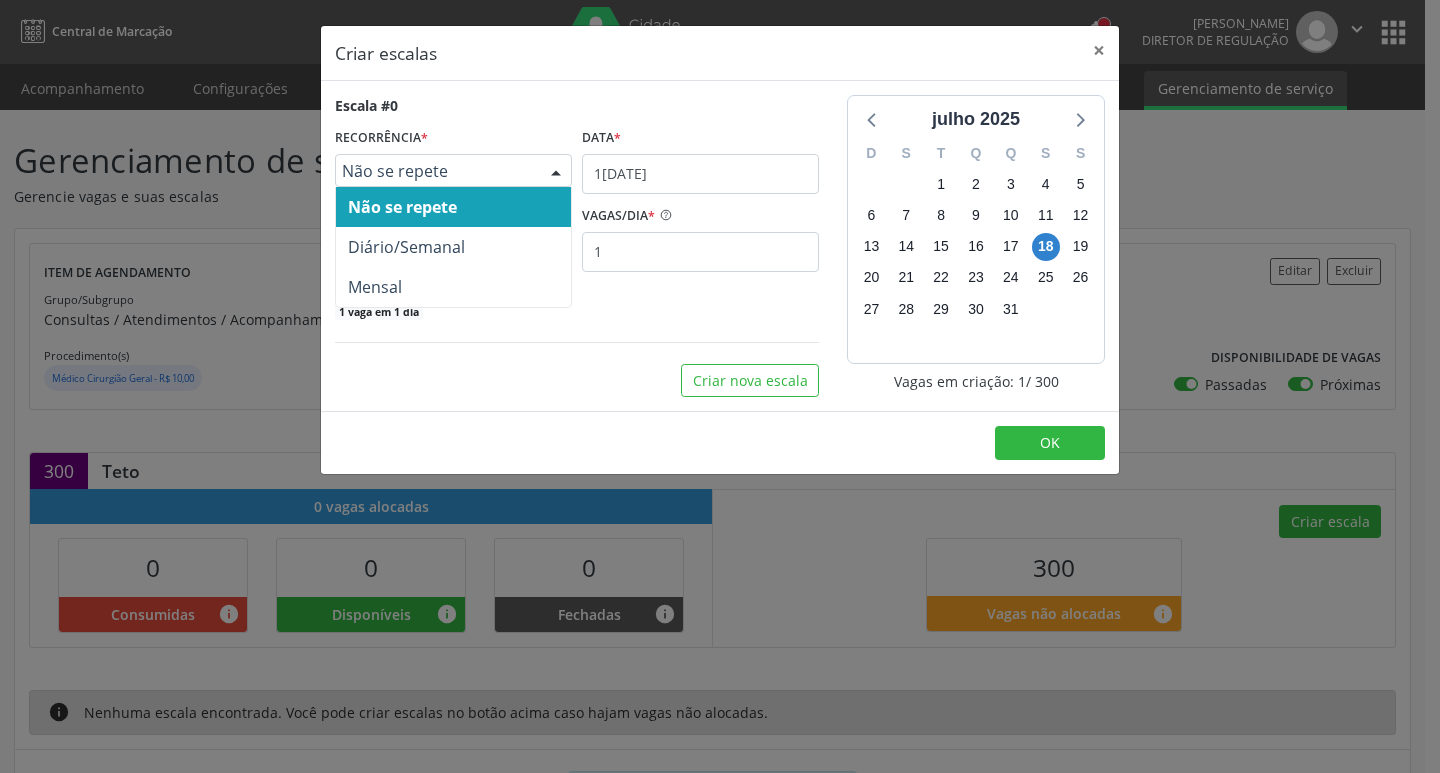 click on "Não se repete" at bounding box center (436, 171) 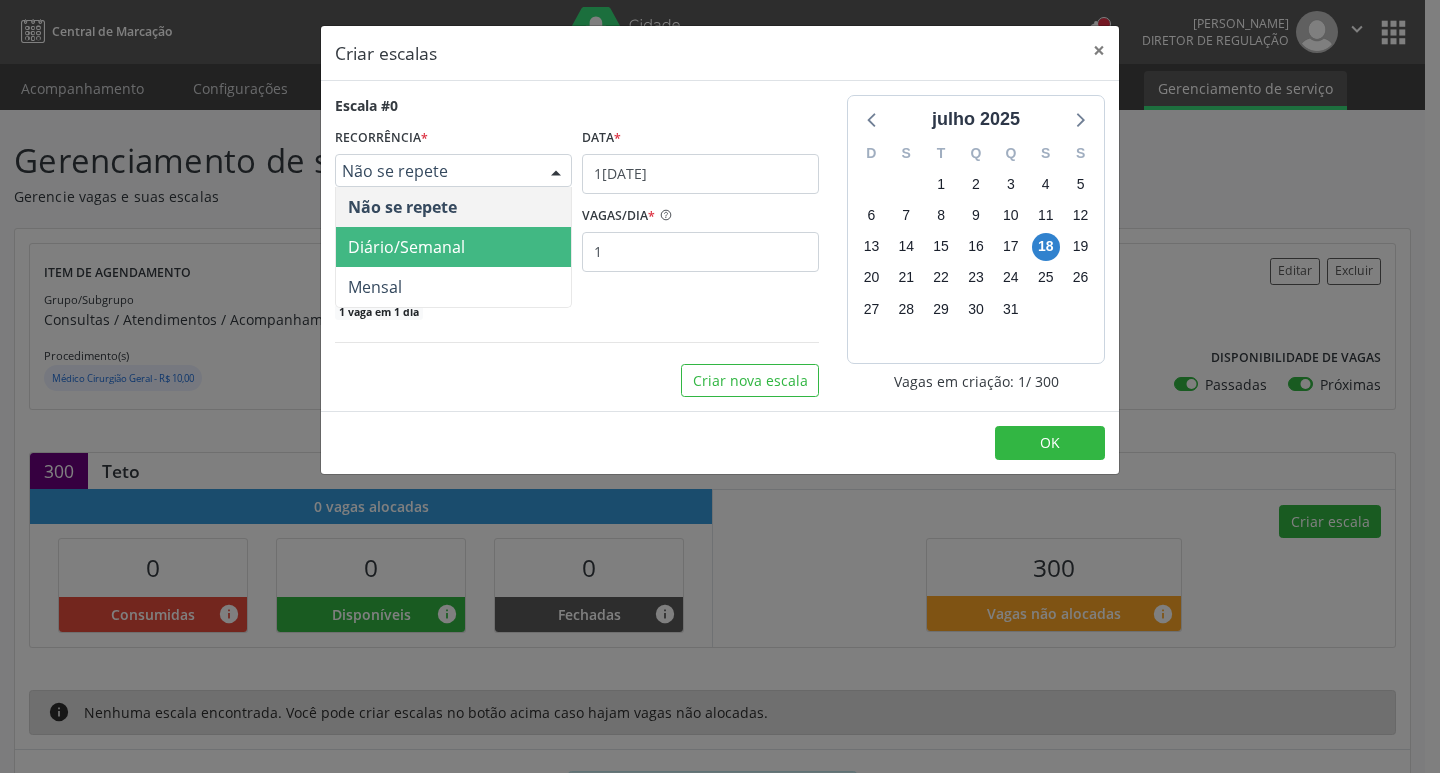 click on "Diário/Semanal" at bounding box center [453, 247] 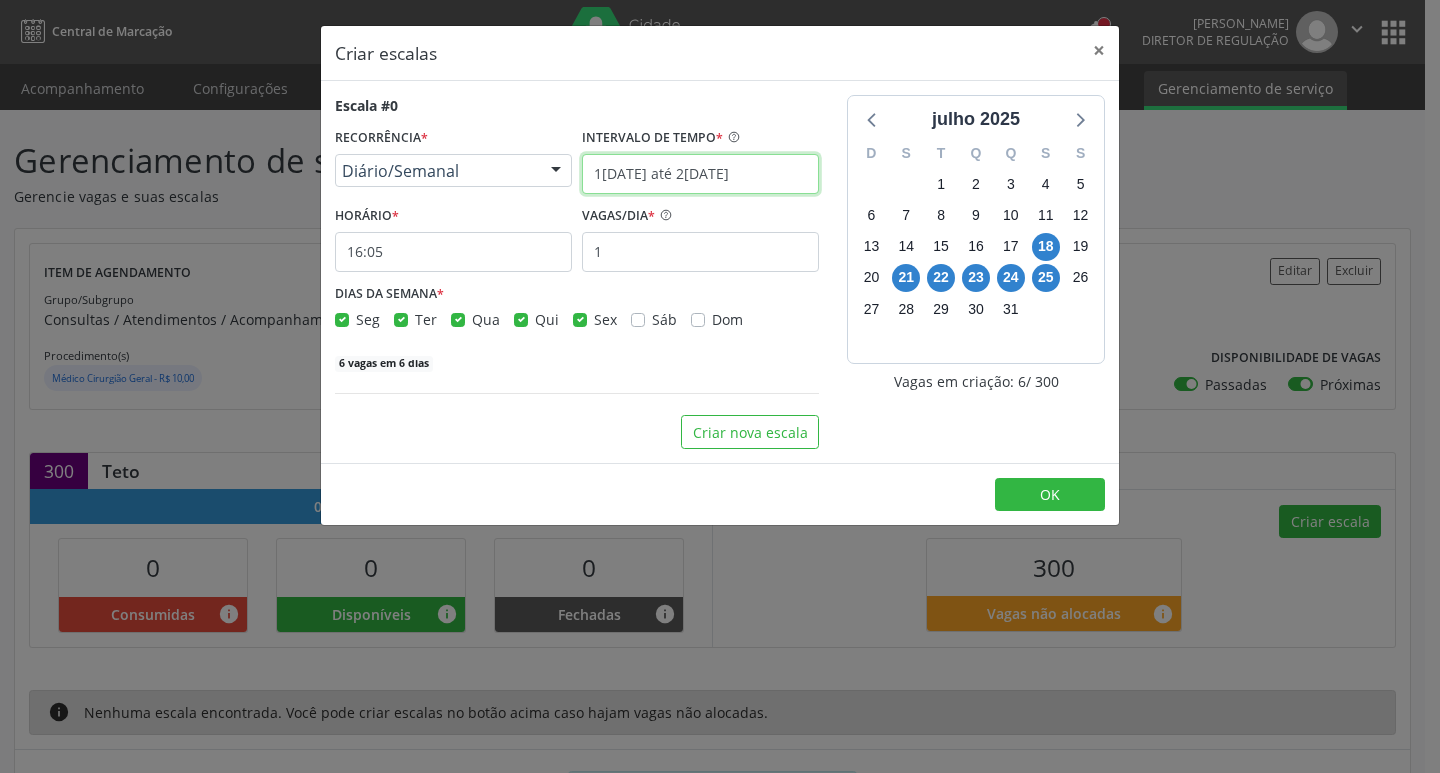 click on "1[DATE] até 2[DATE]" at bounding box center (700, 174) 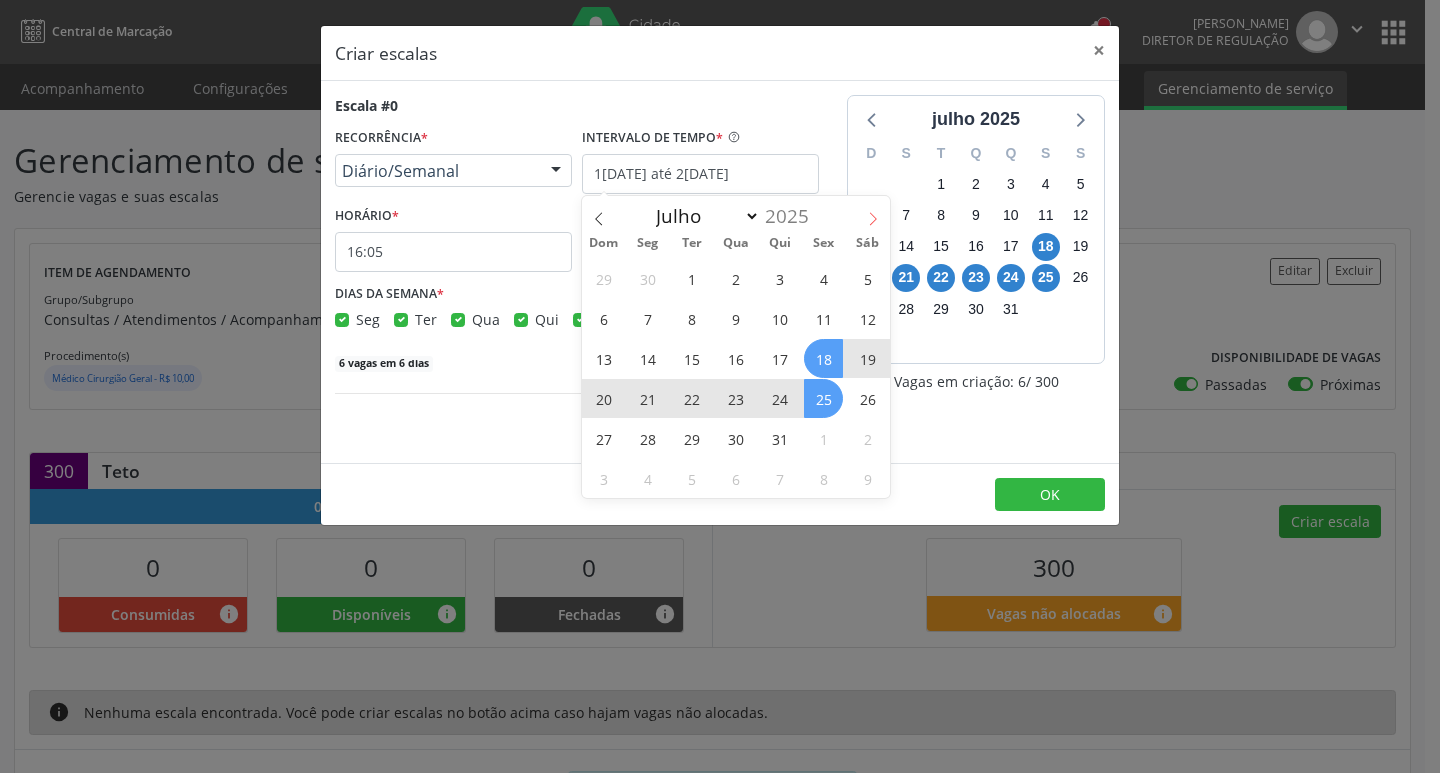 click 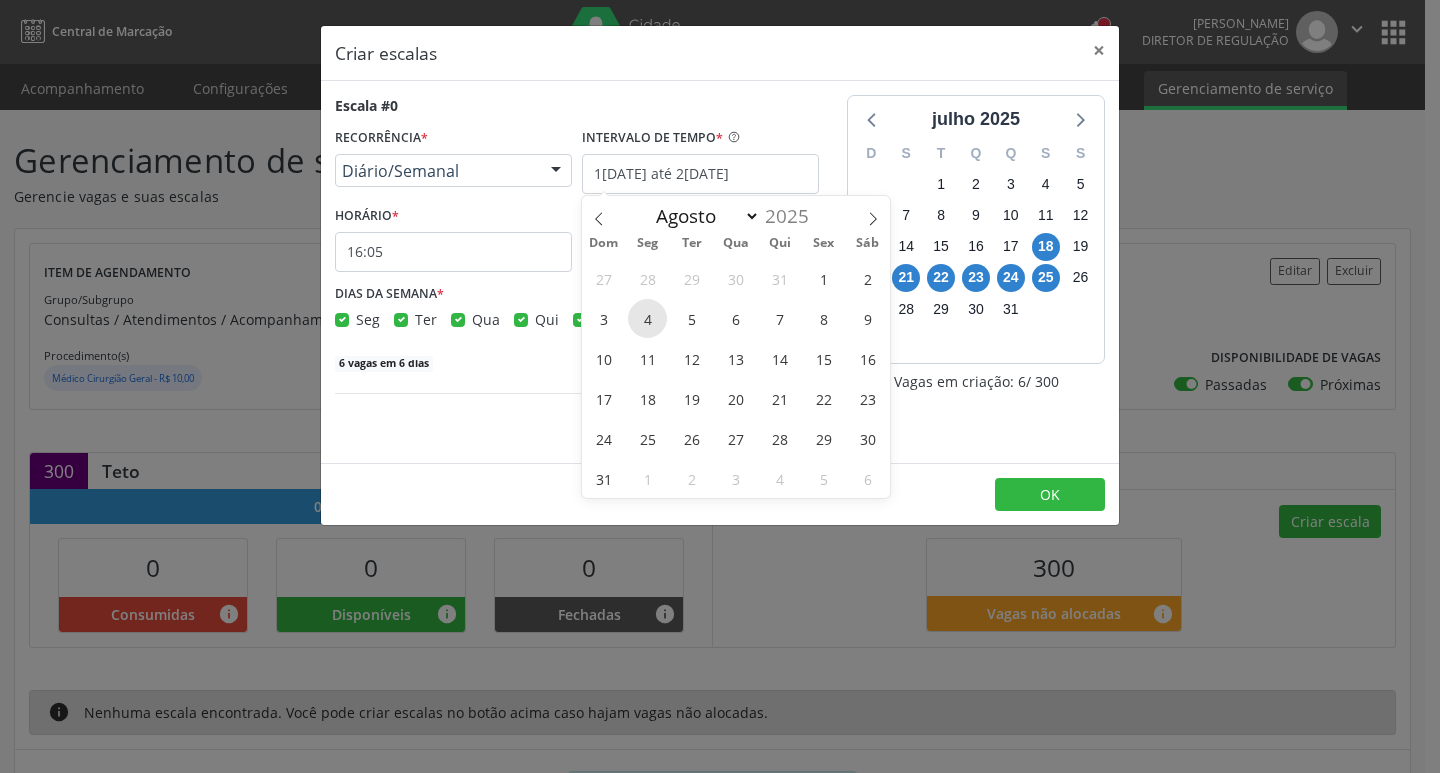 click on "4" at bounding box center [647, 318] 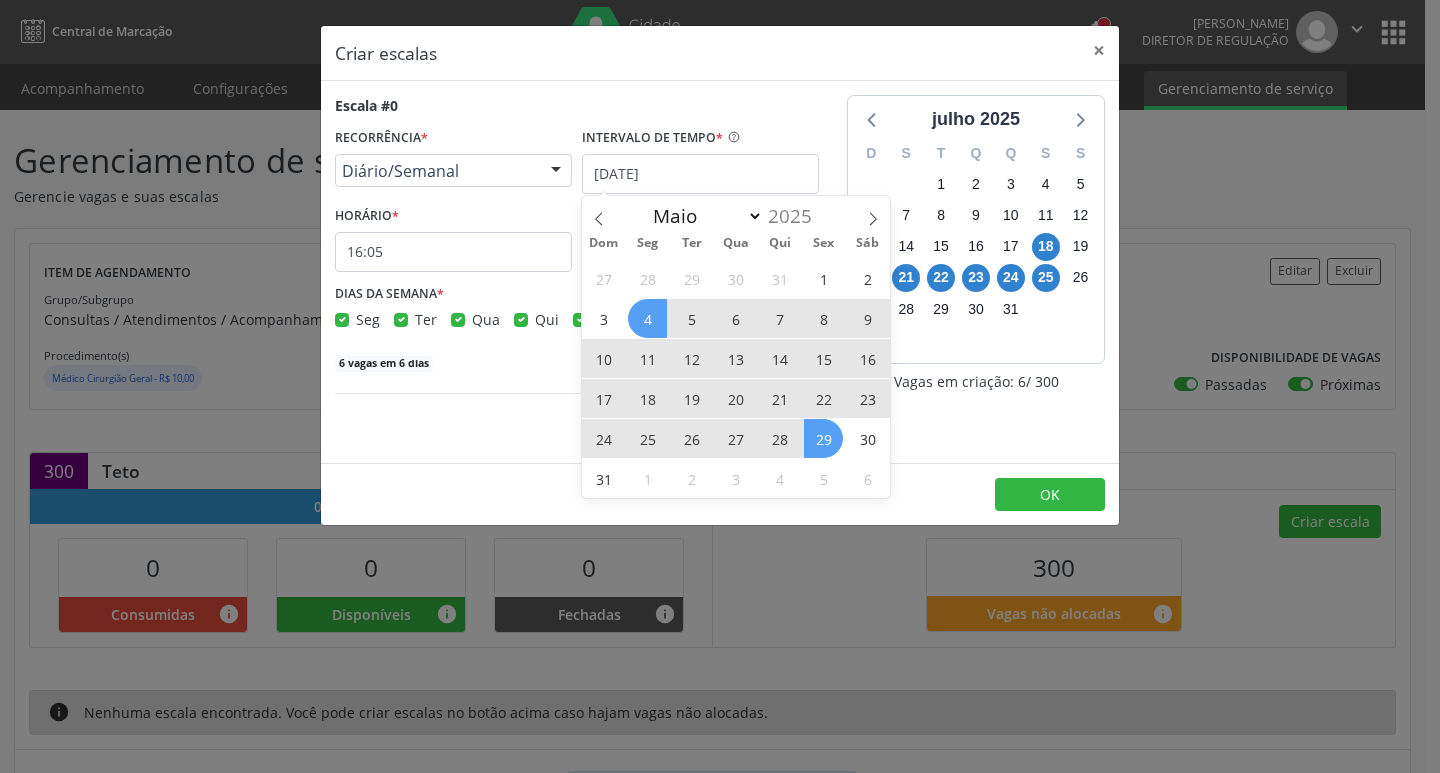 click on "29" at bounding box center (823, 438) 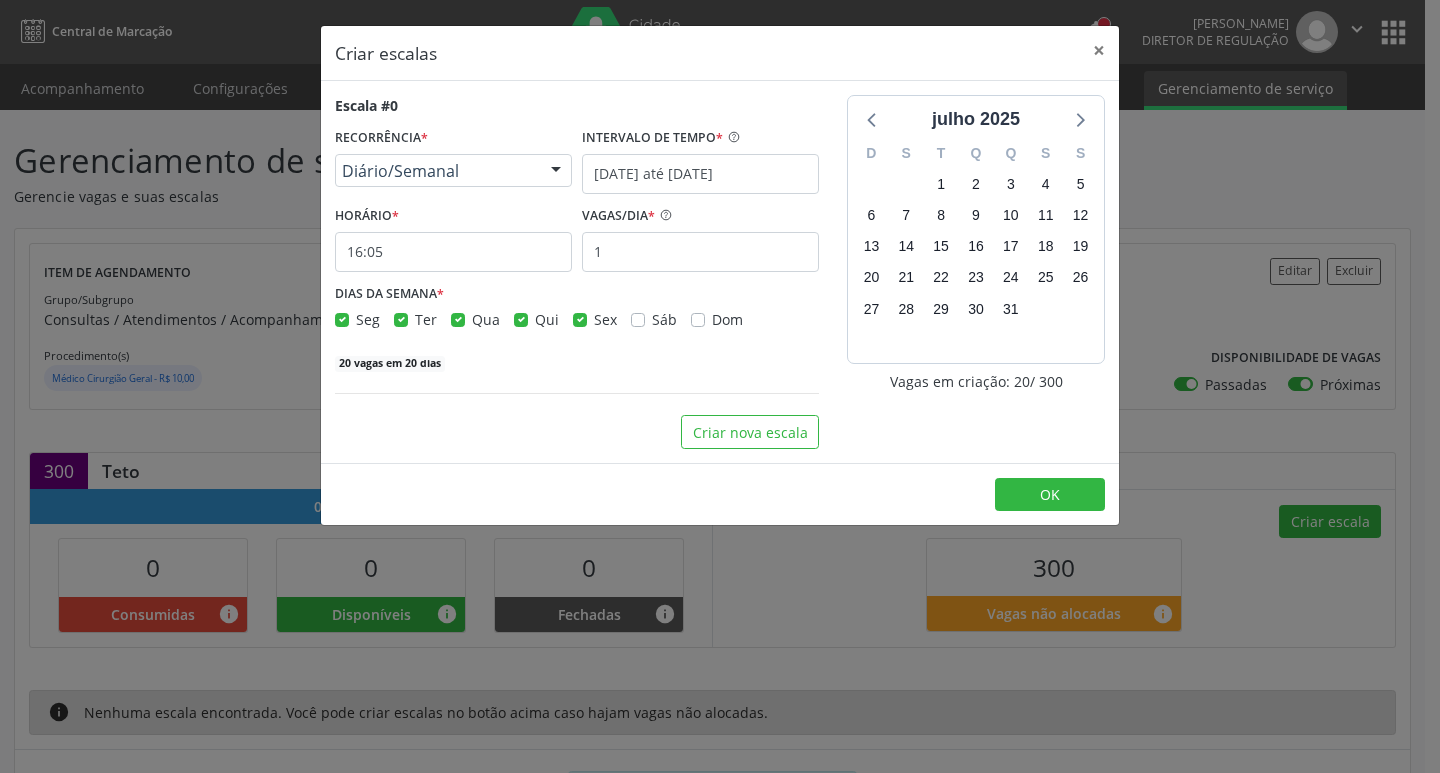click on "Ter" at bounding box center [426, 319] 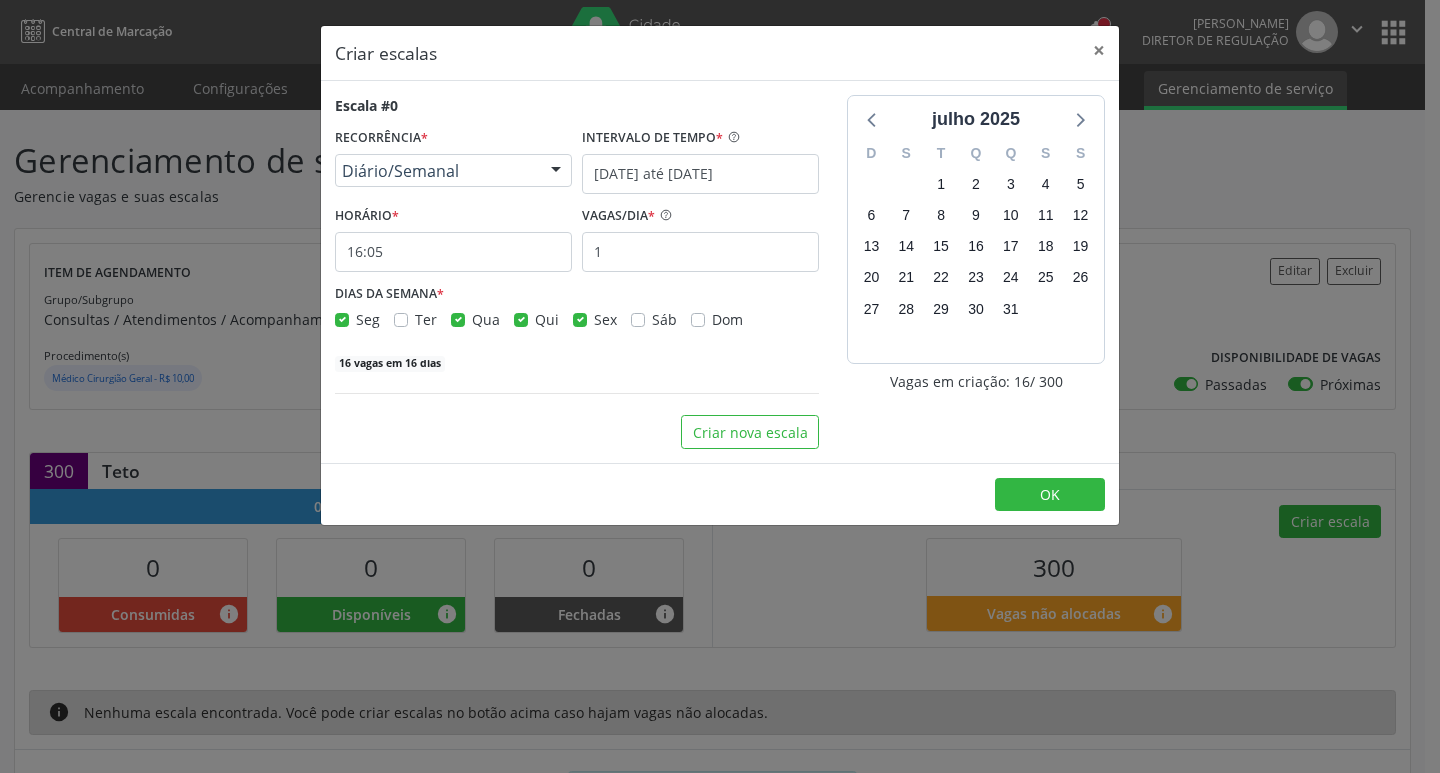 click on "Qui" at bounding box center [547, 319] 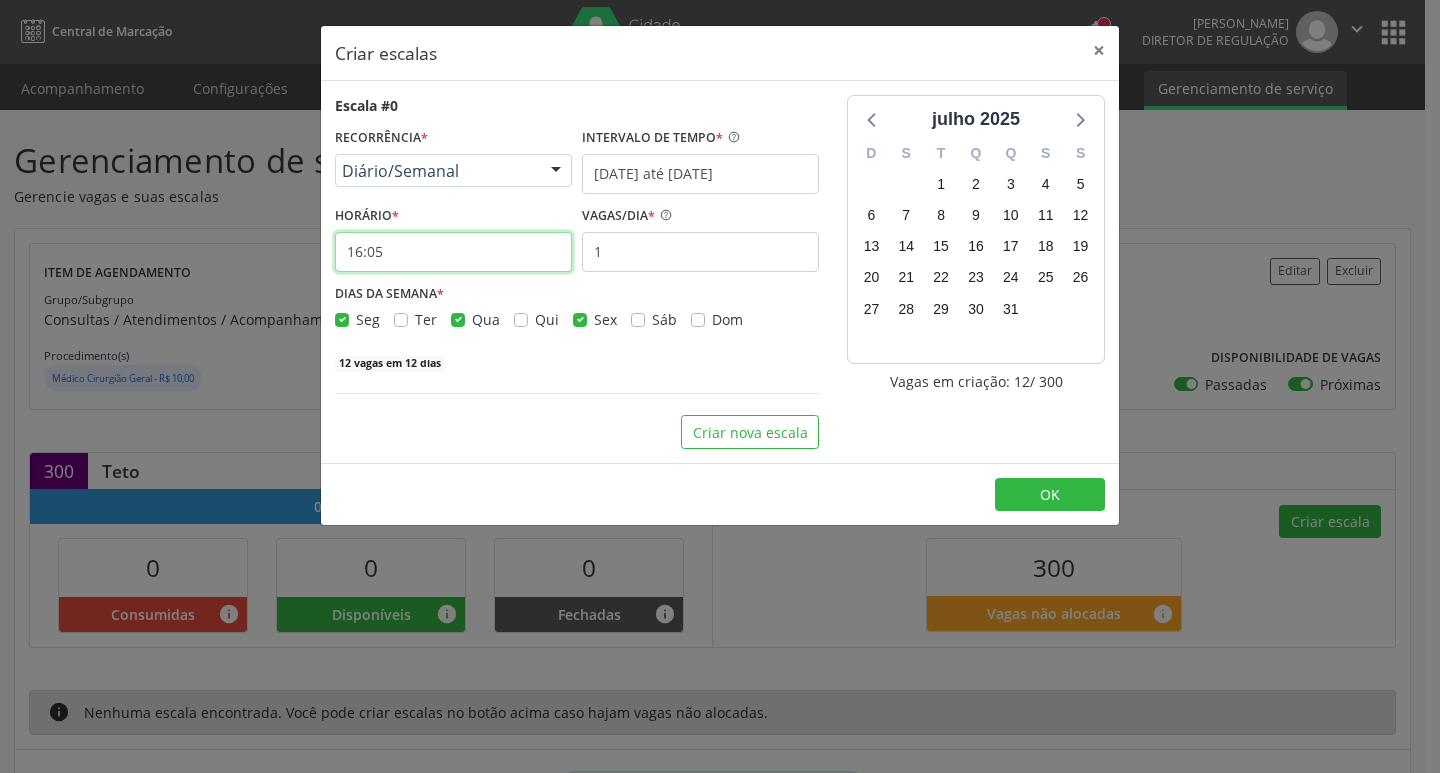 click on "16:05" at bounding box center (453, 252) 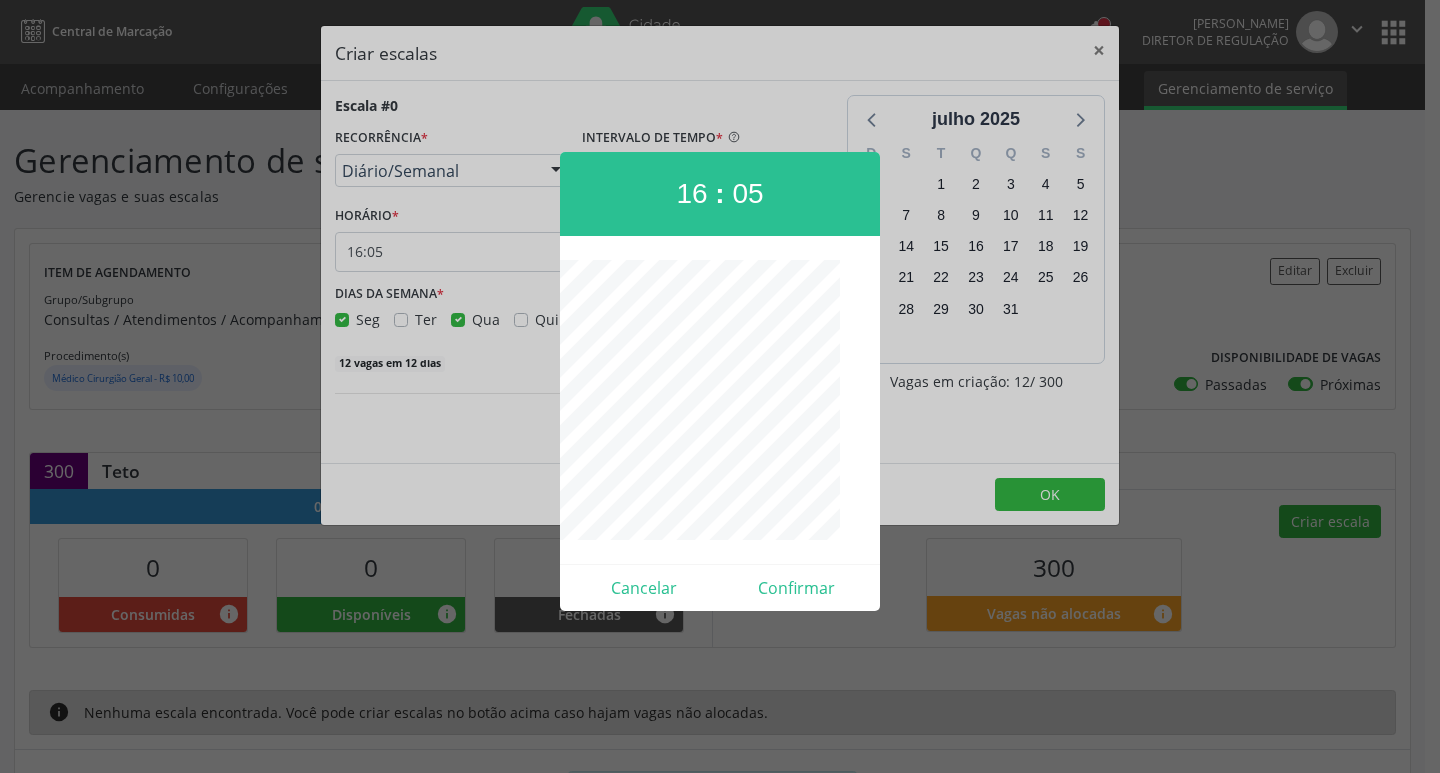 click at bounding box center [720, 386] 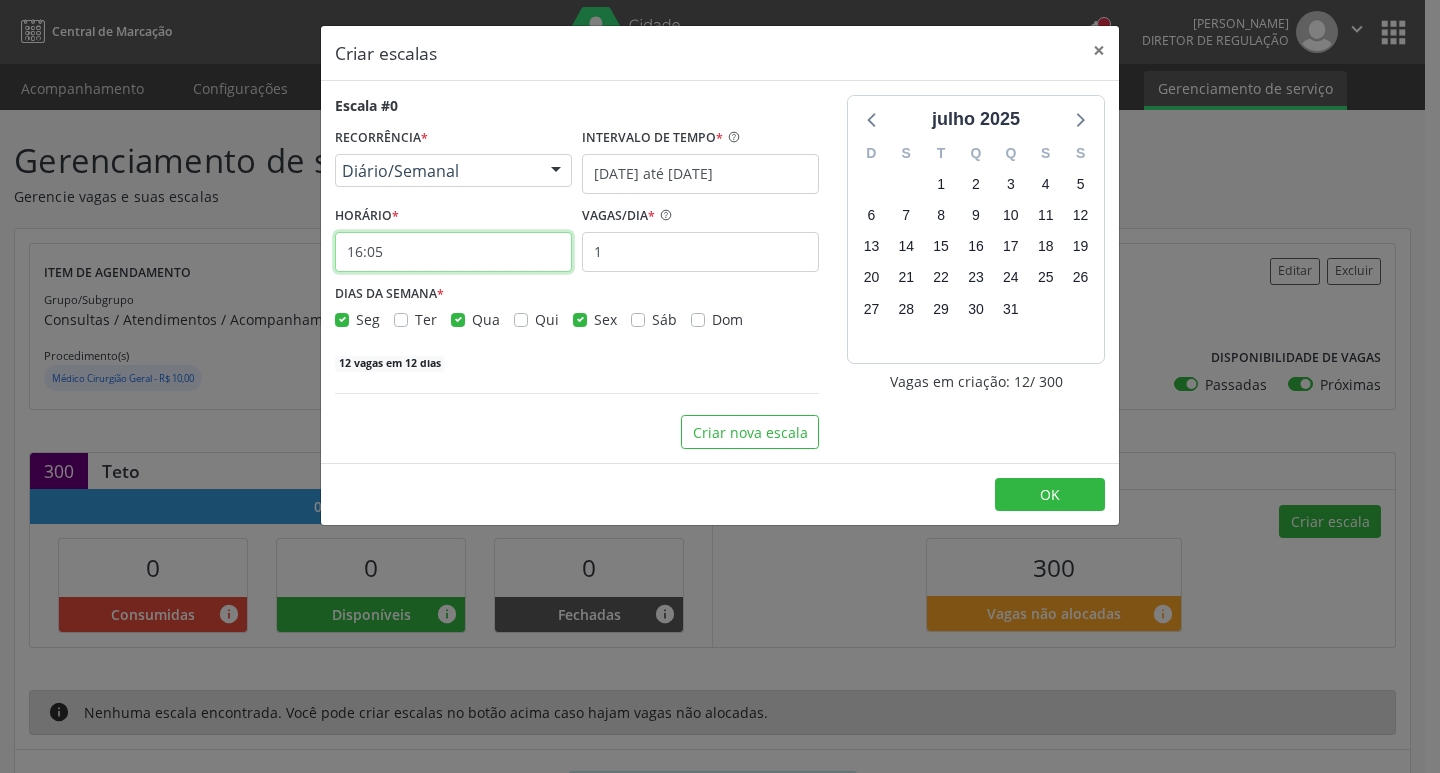 click on "16:05" at bounding box center (453, 252) 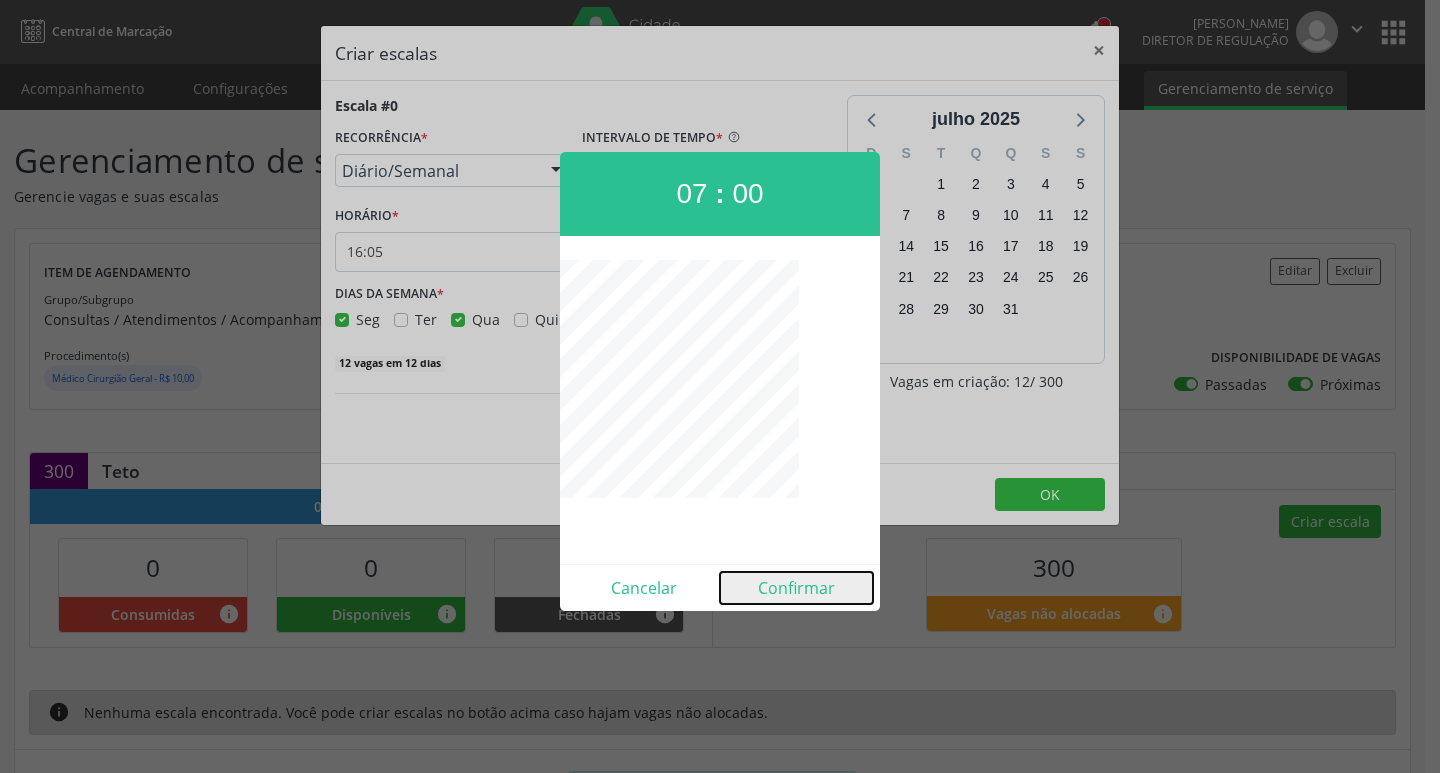click on "Confirmar" at bounding box center (796, 588) 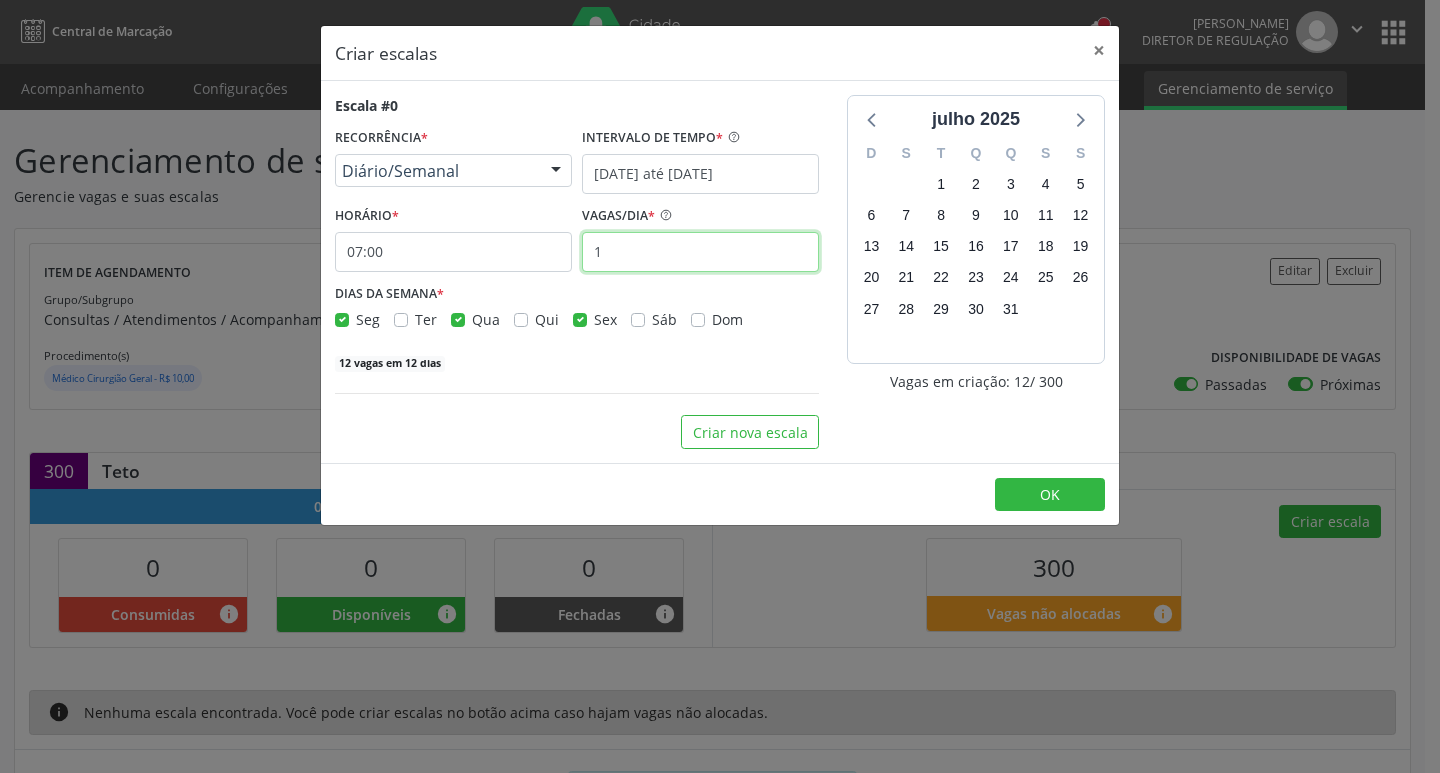 click on "1" at bounding box center (700, 252) 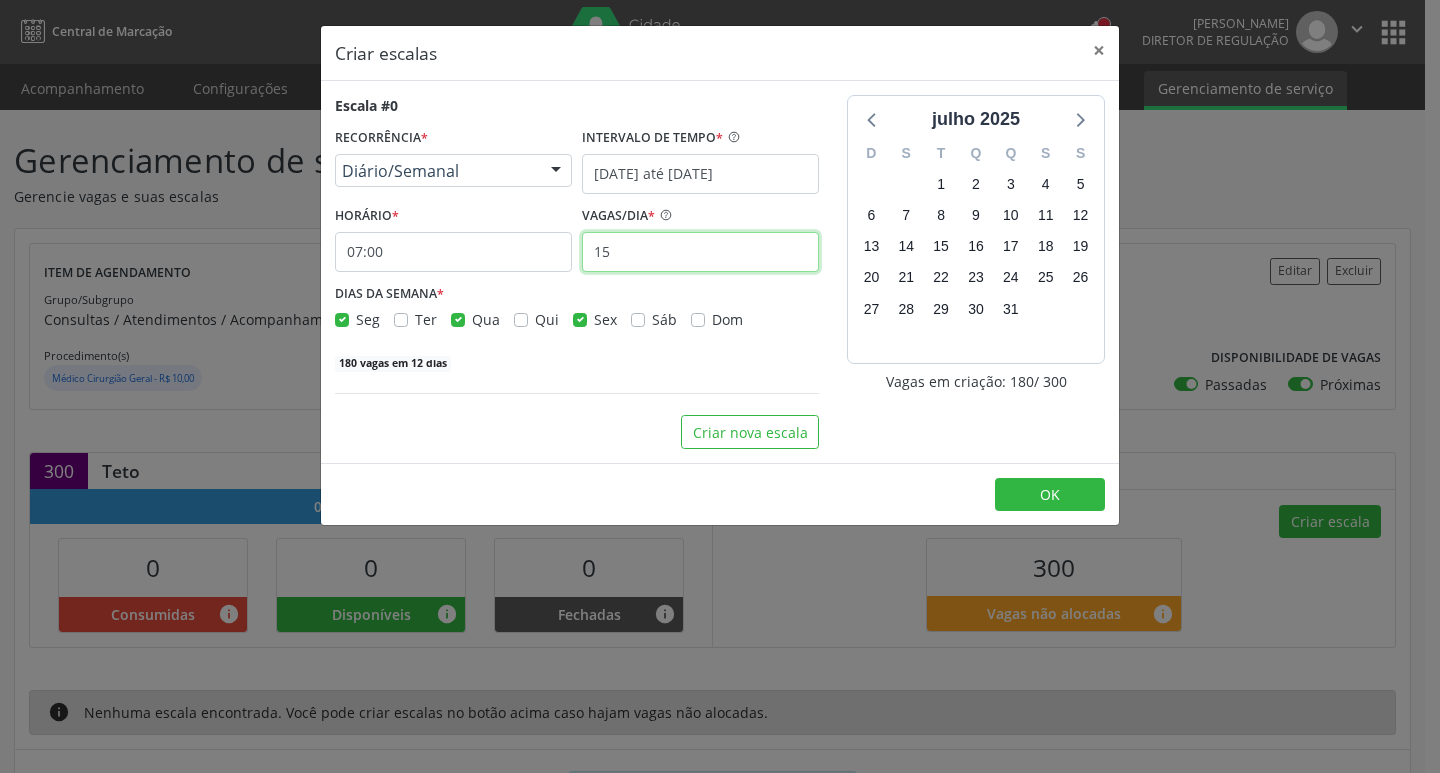 type on "1" 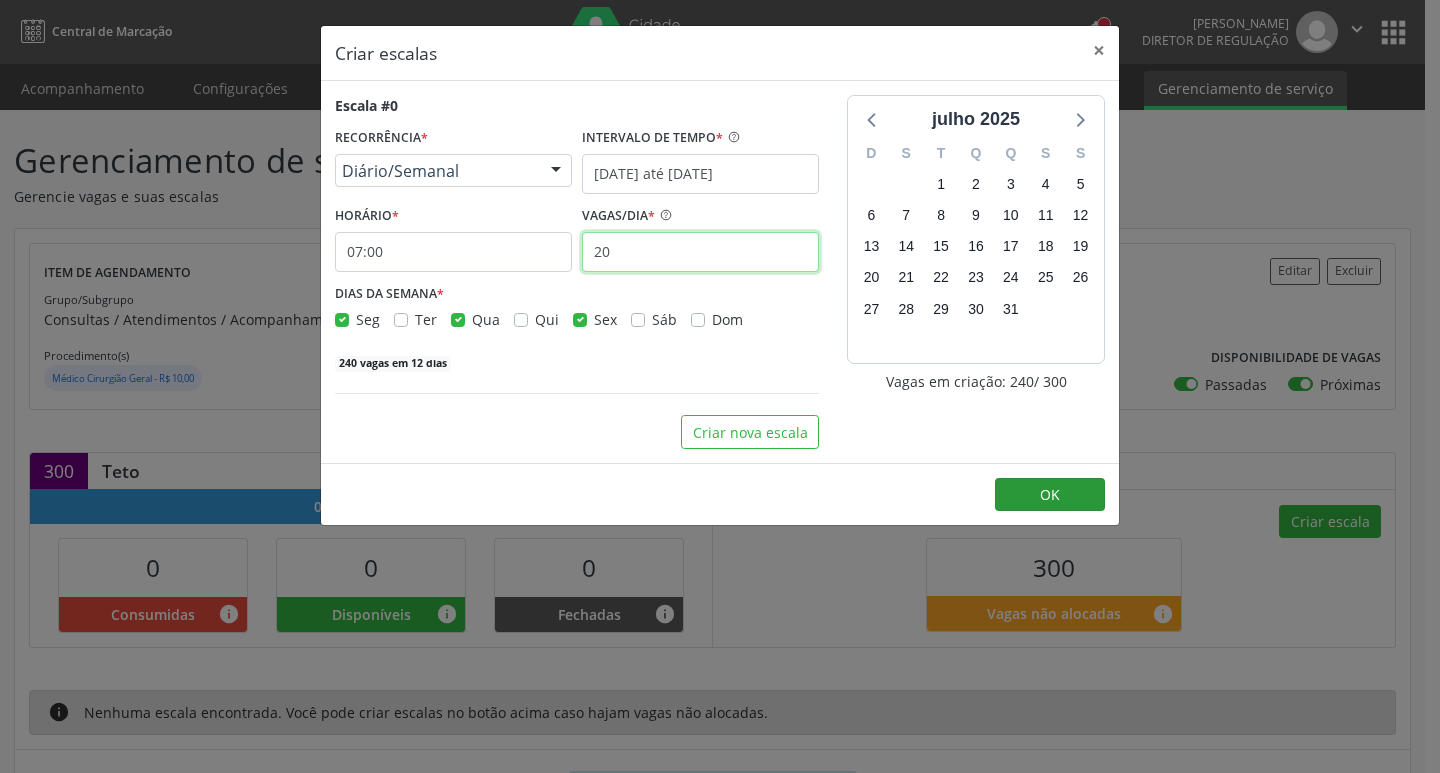 type on "20" 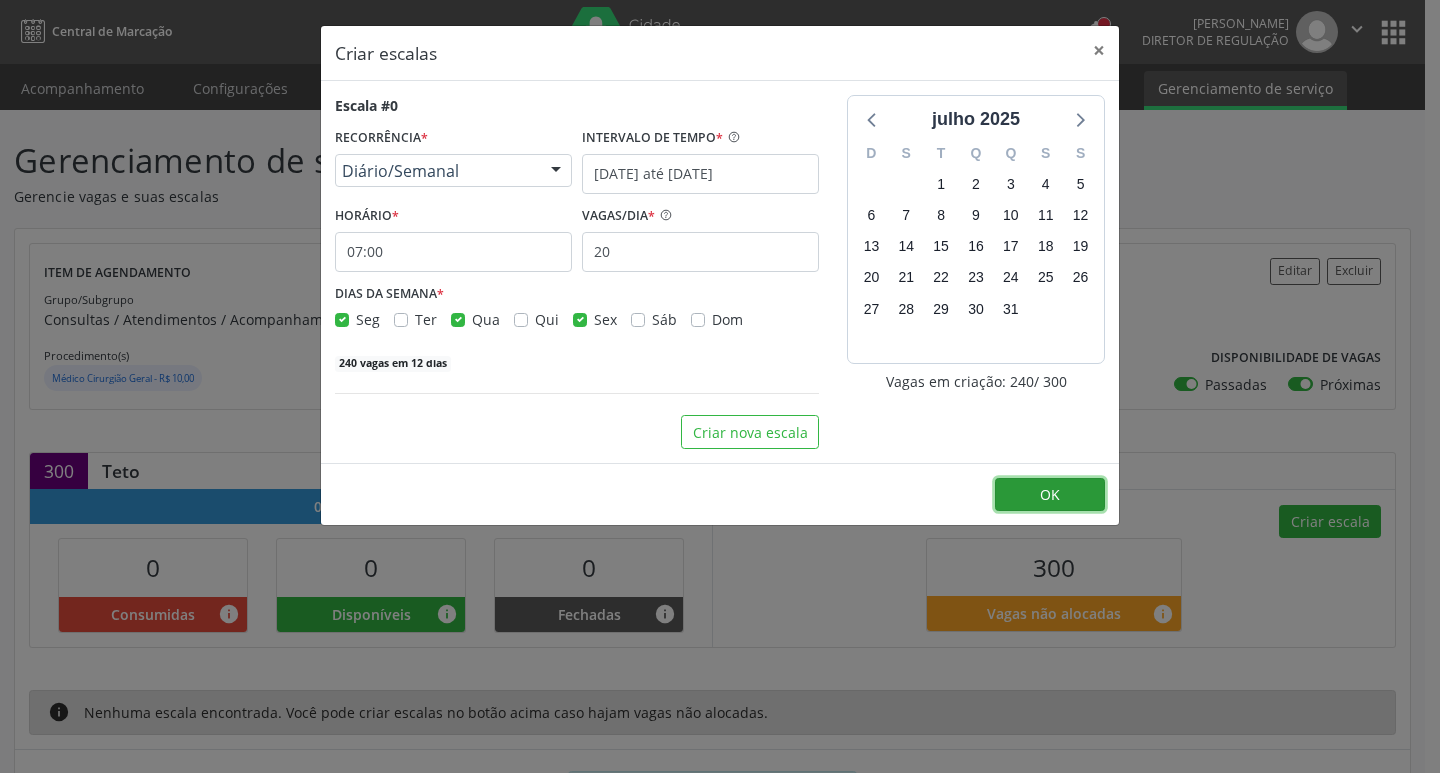 click on "OK" at bounding box center (1050, 495) 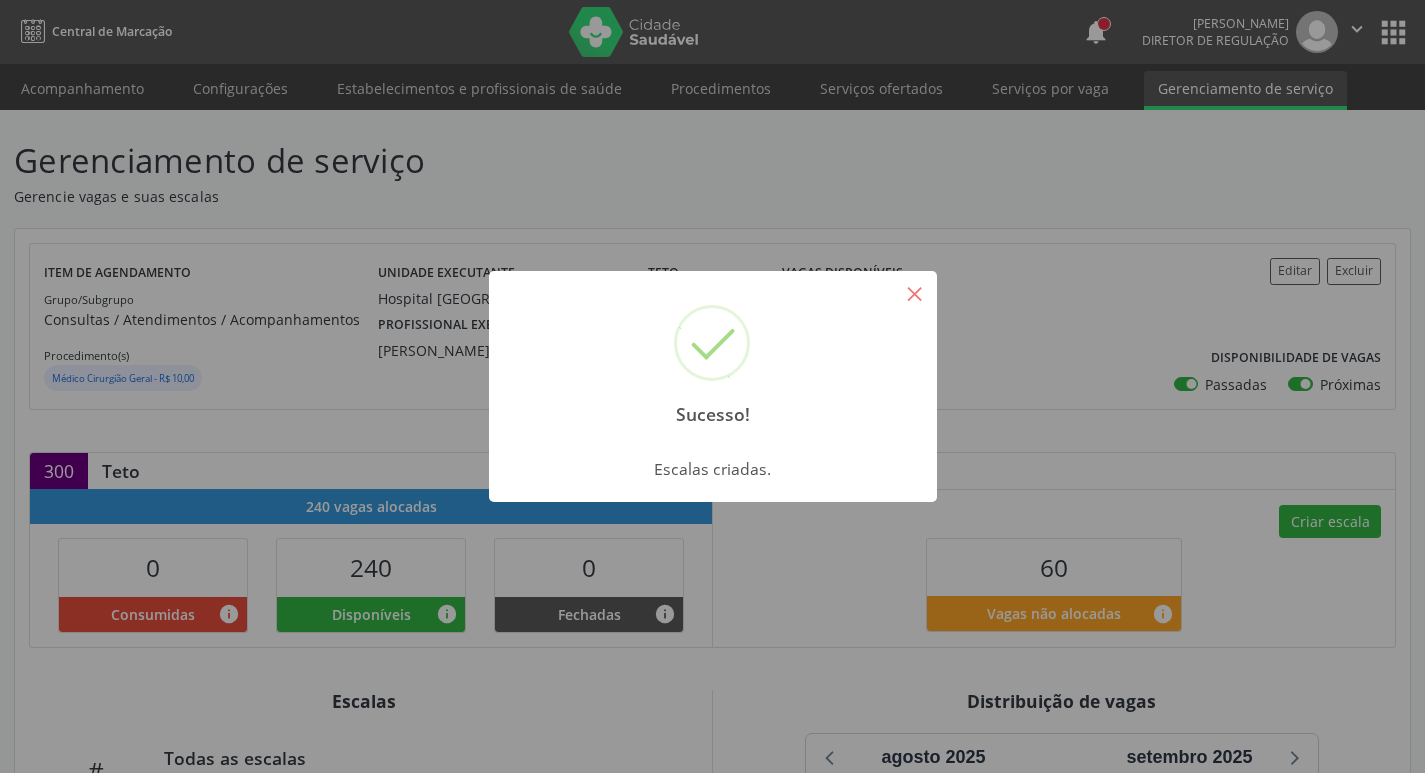 click on "×" at bounding box center [915, 293] 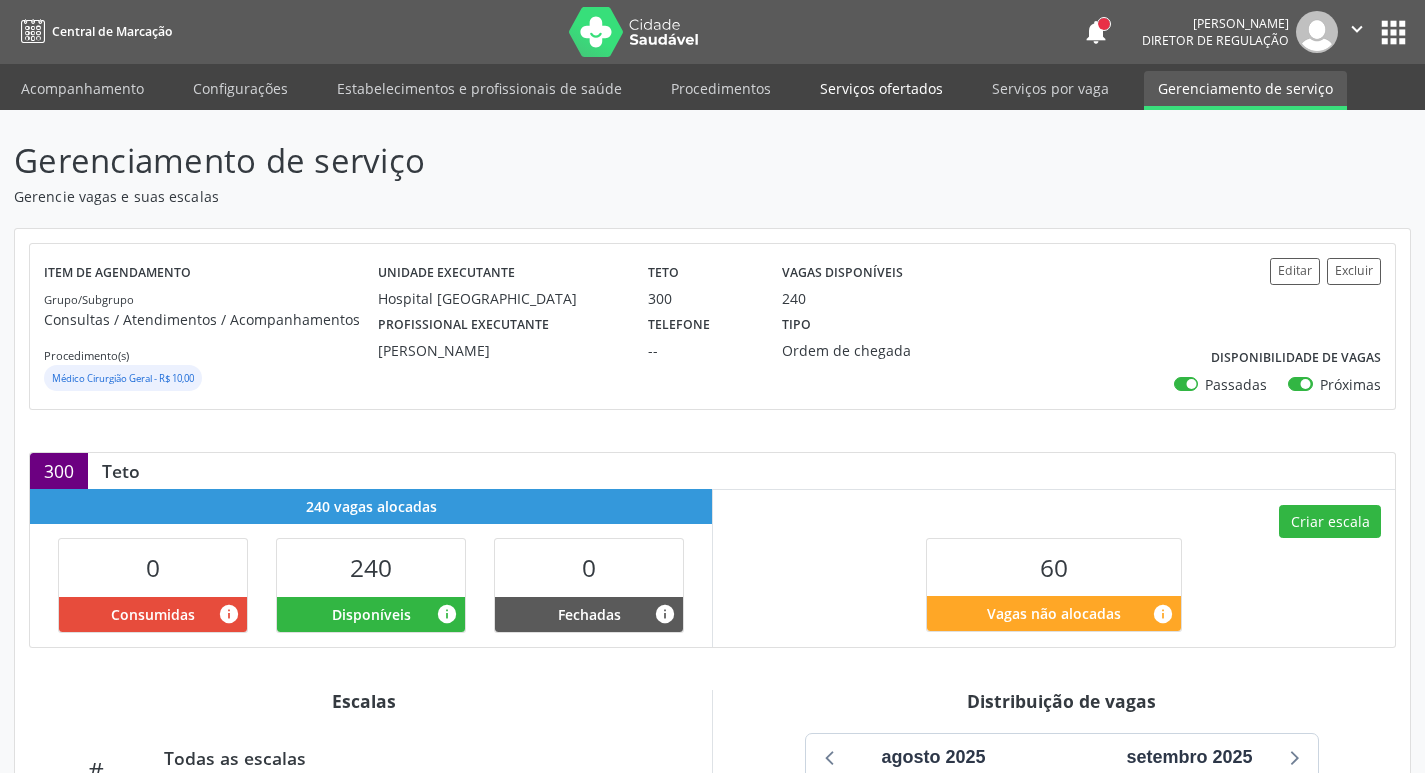 click on "Serviços ofertados" at bounding box center (881, 88) 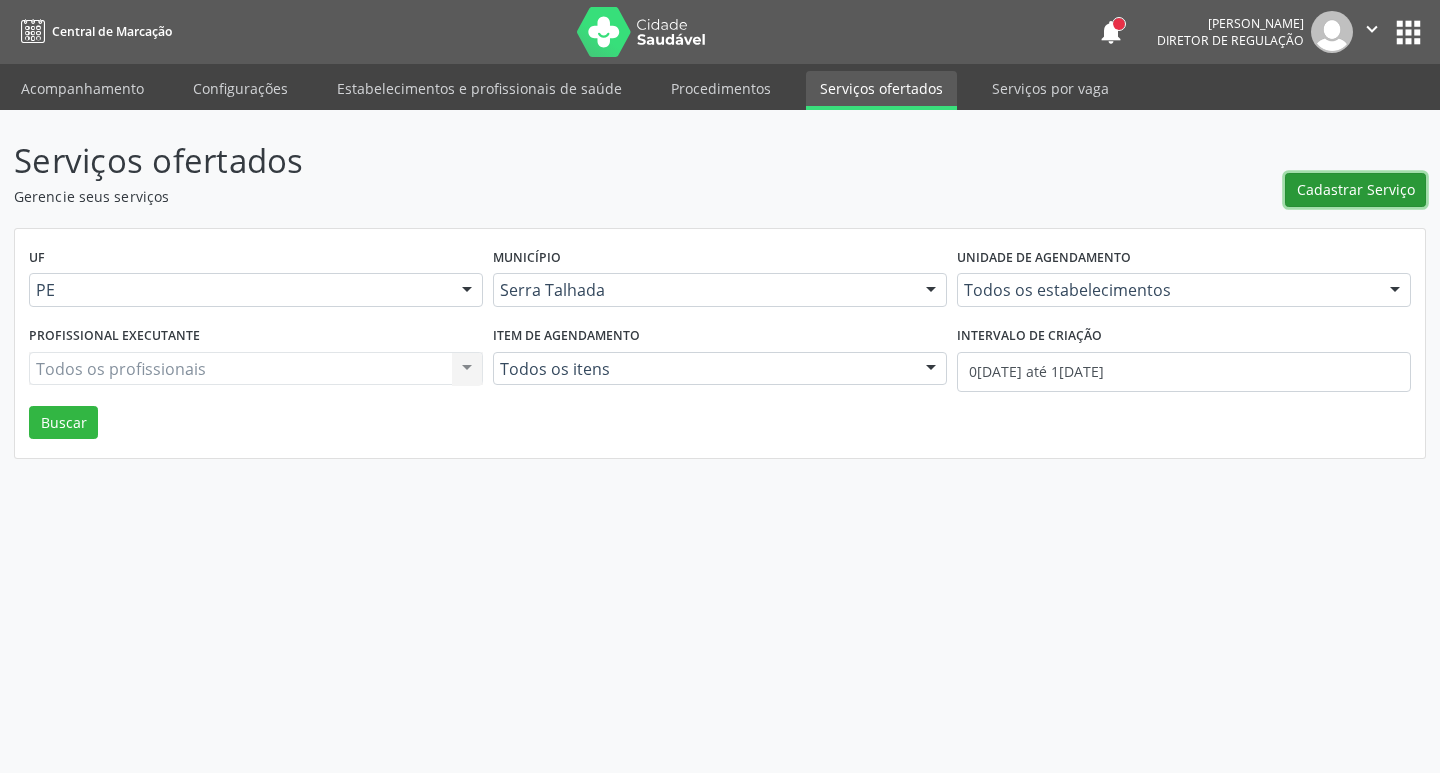 click on "Cadastrar Serviço" at bounding box center [1356, 189] 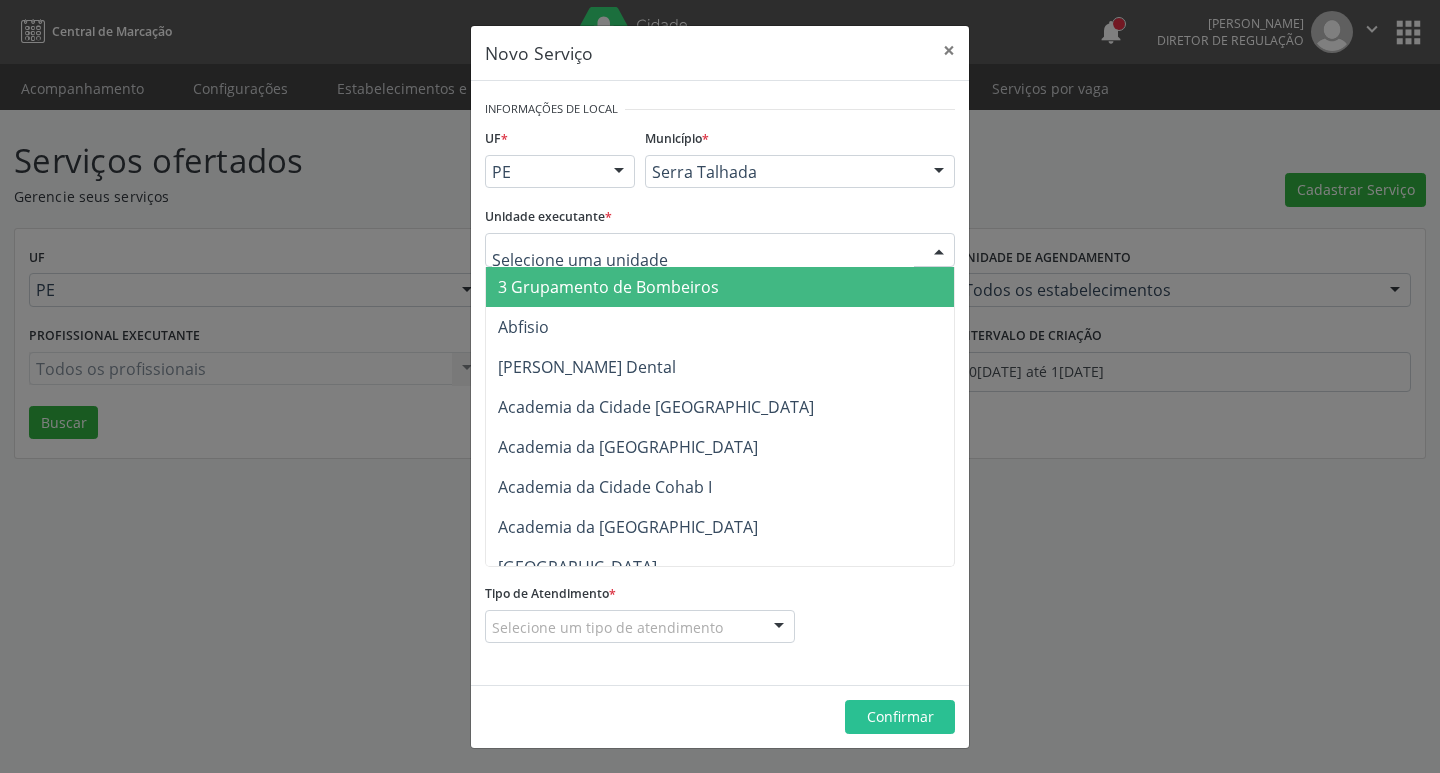click at bounding box center [939, 251] 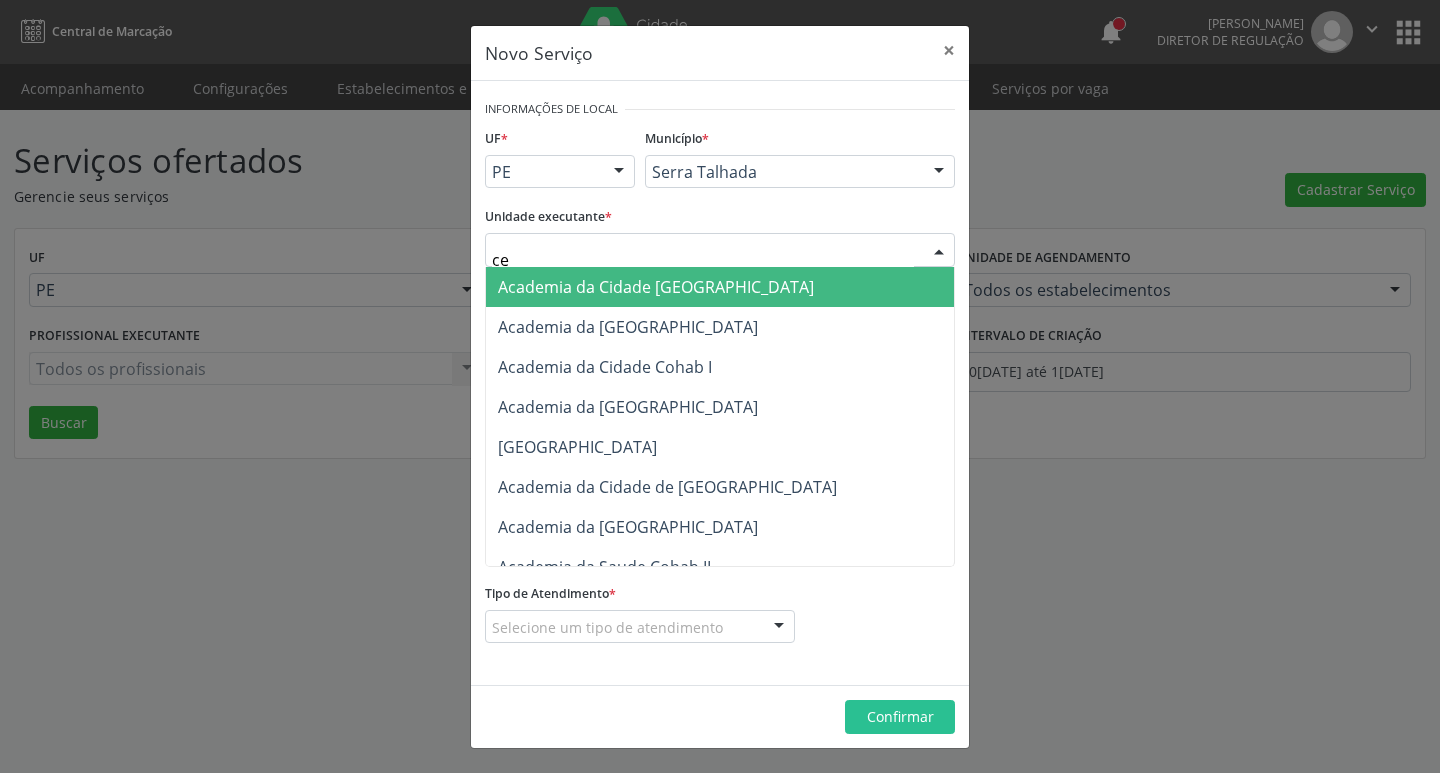type on "cem" 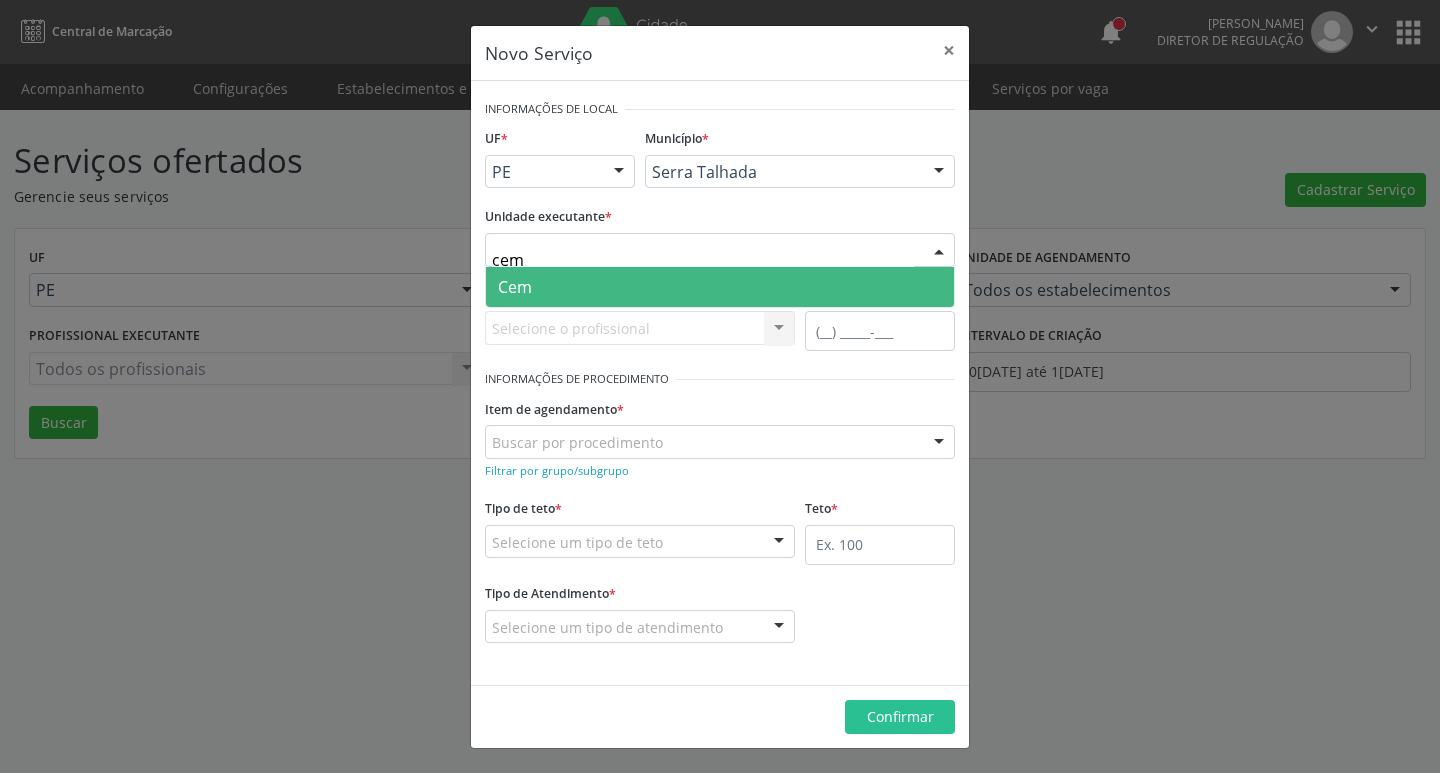 click on "Cem" at bounding box center (720, 287) 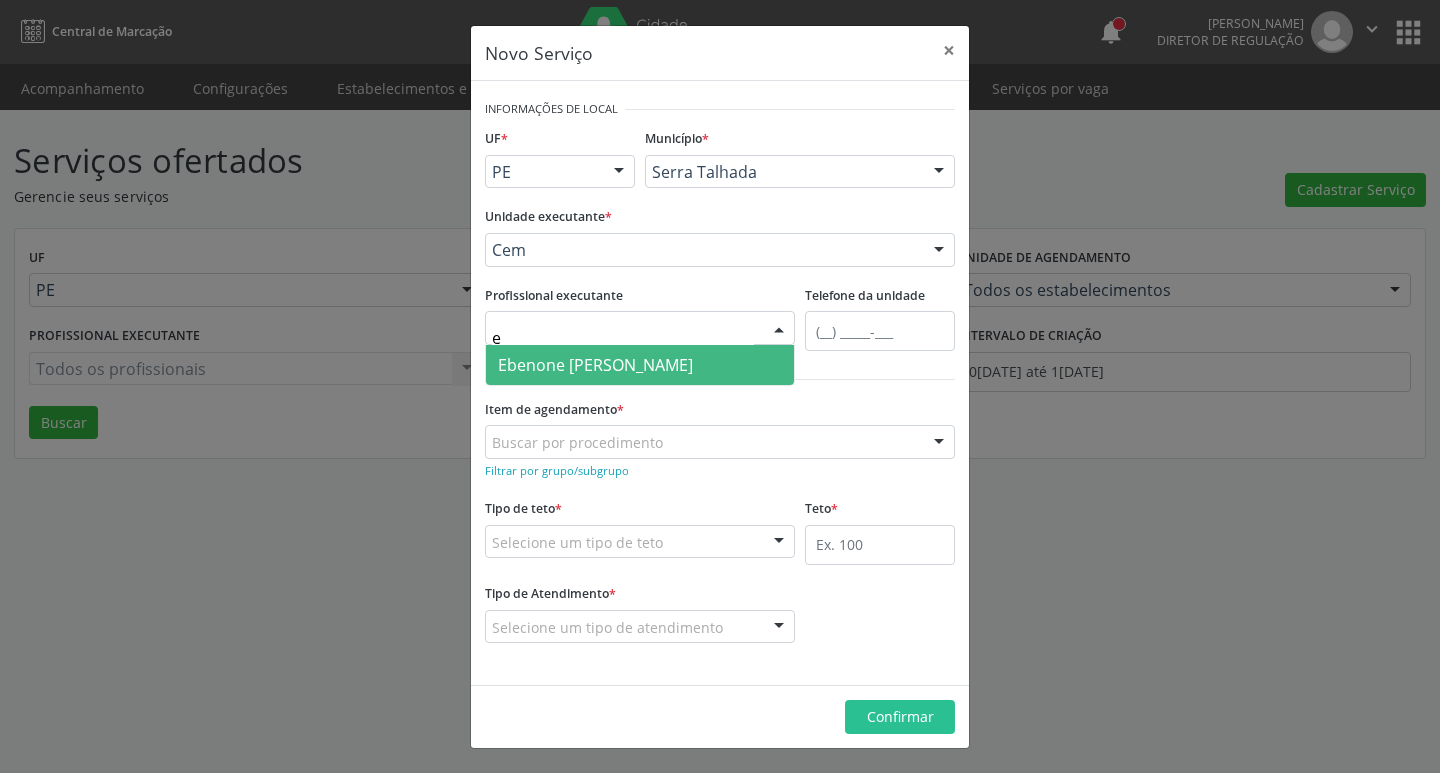 type on "eb" 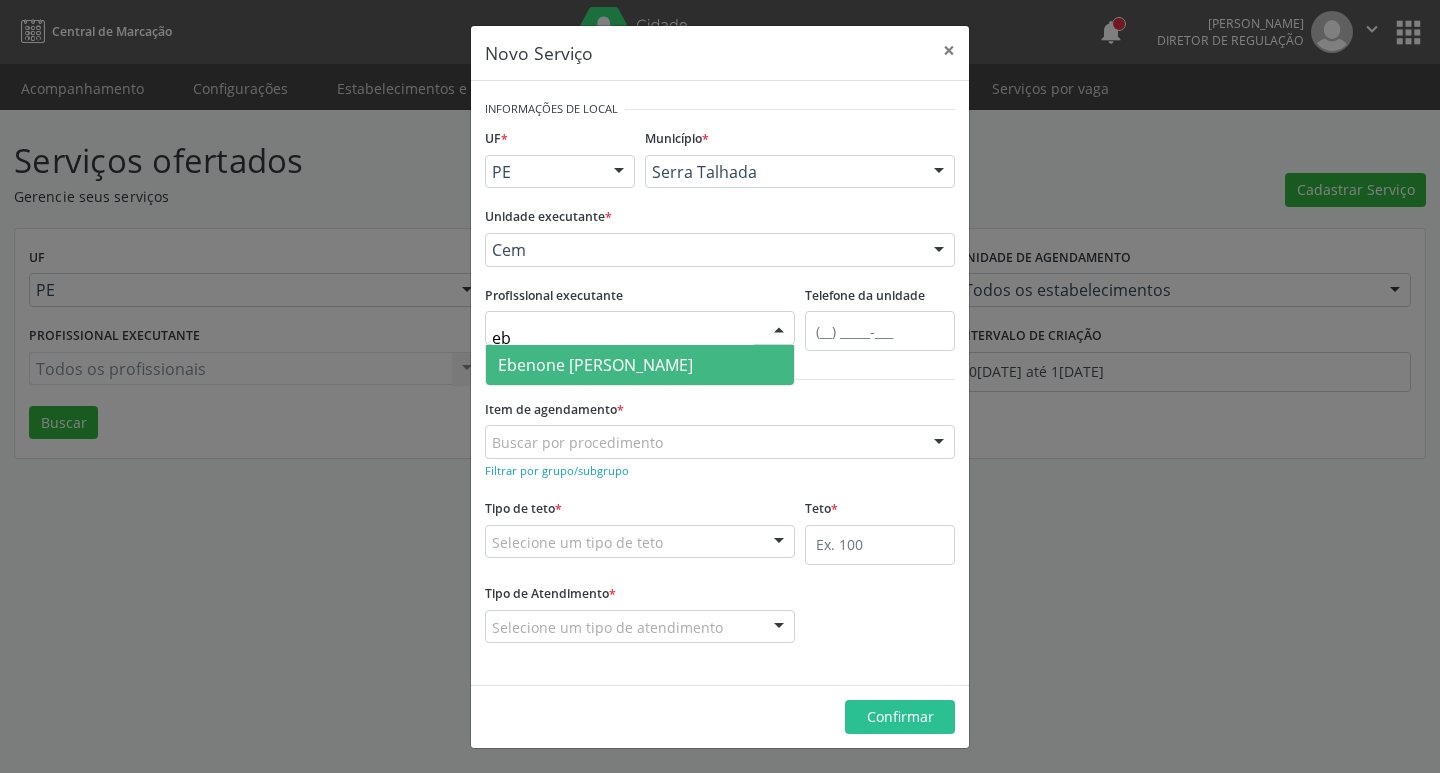 click on "Ebenone [PERSON_NAME]" at bounding box center (595, 365) 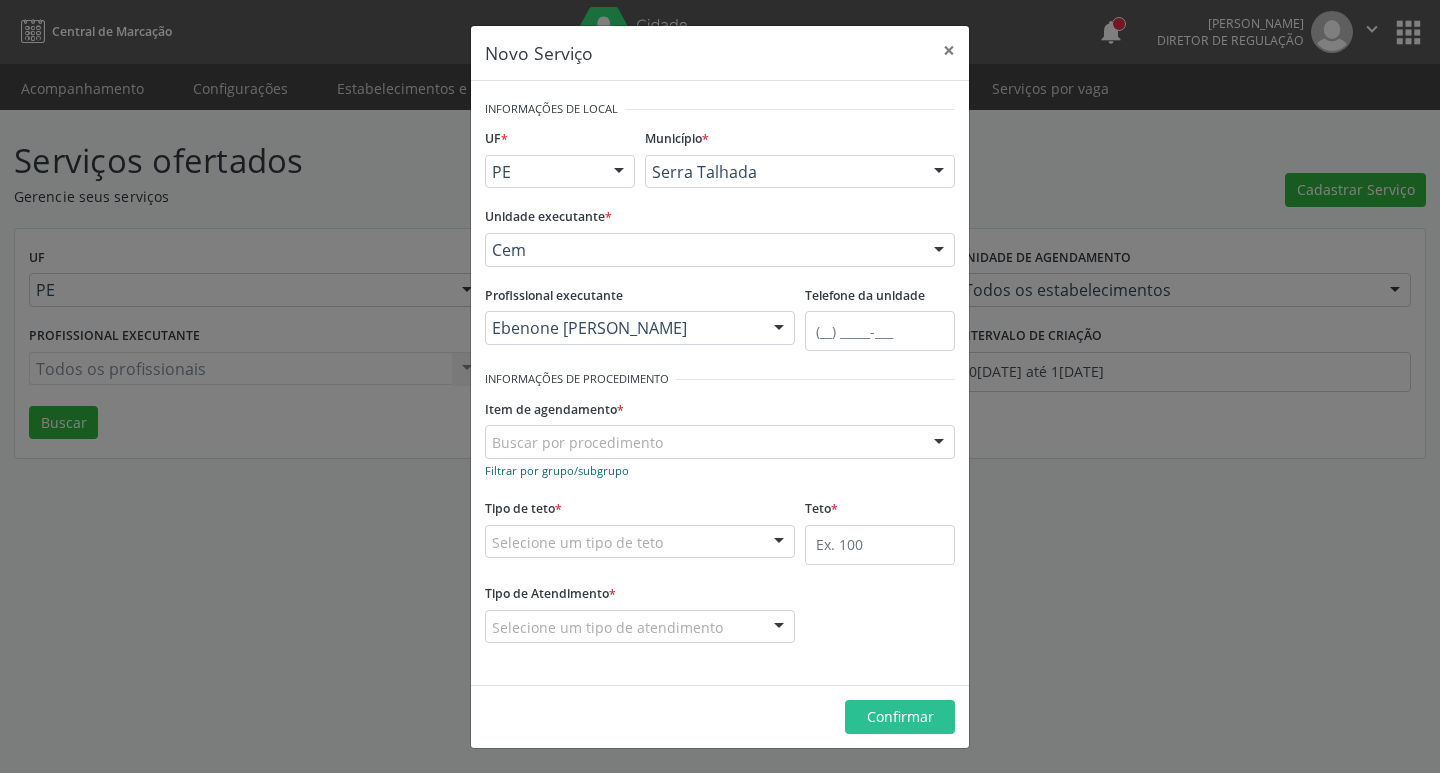 click on "Filtrar por grupo/subgrupo" at bounding box center (557, 470) 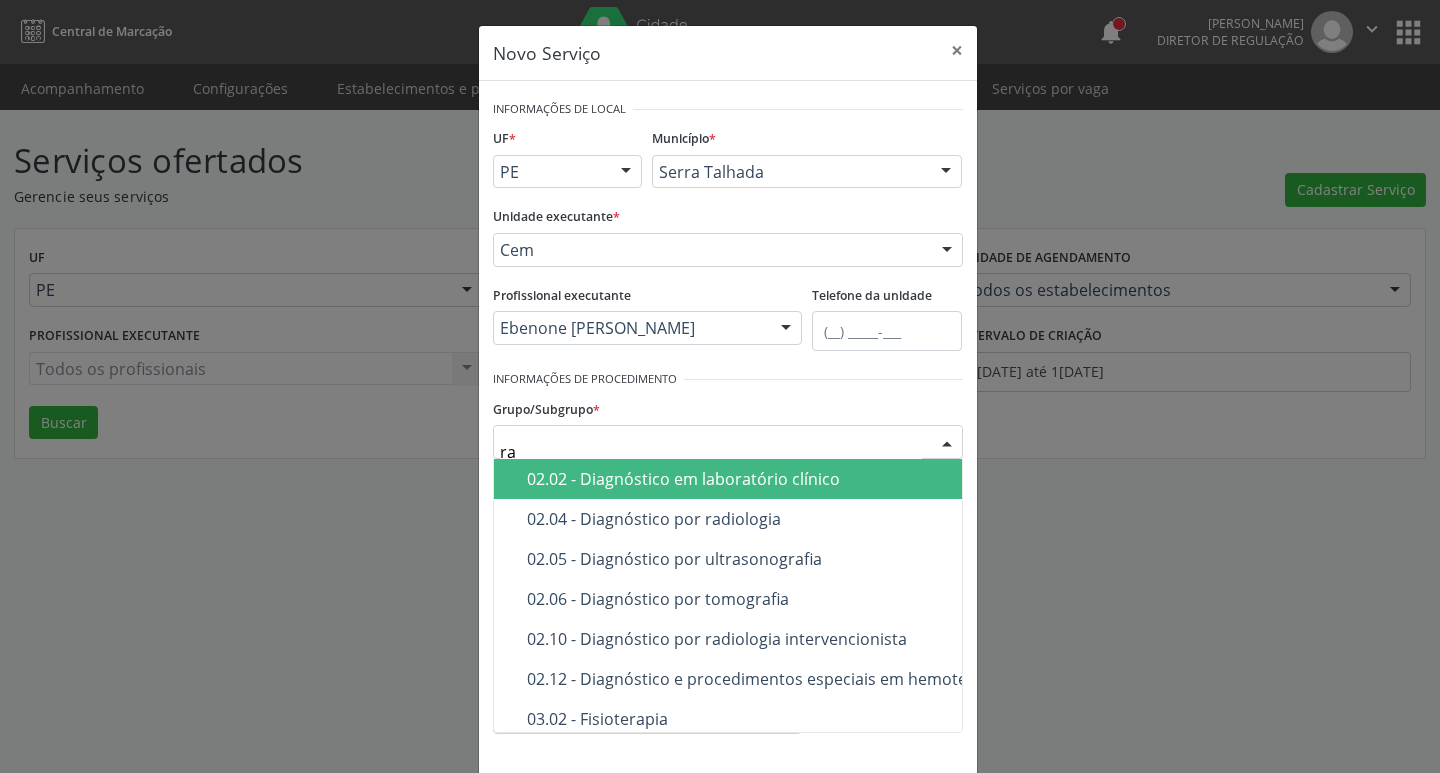 type on "rad" 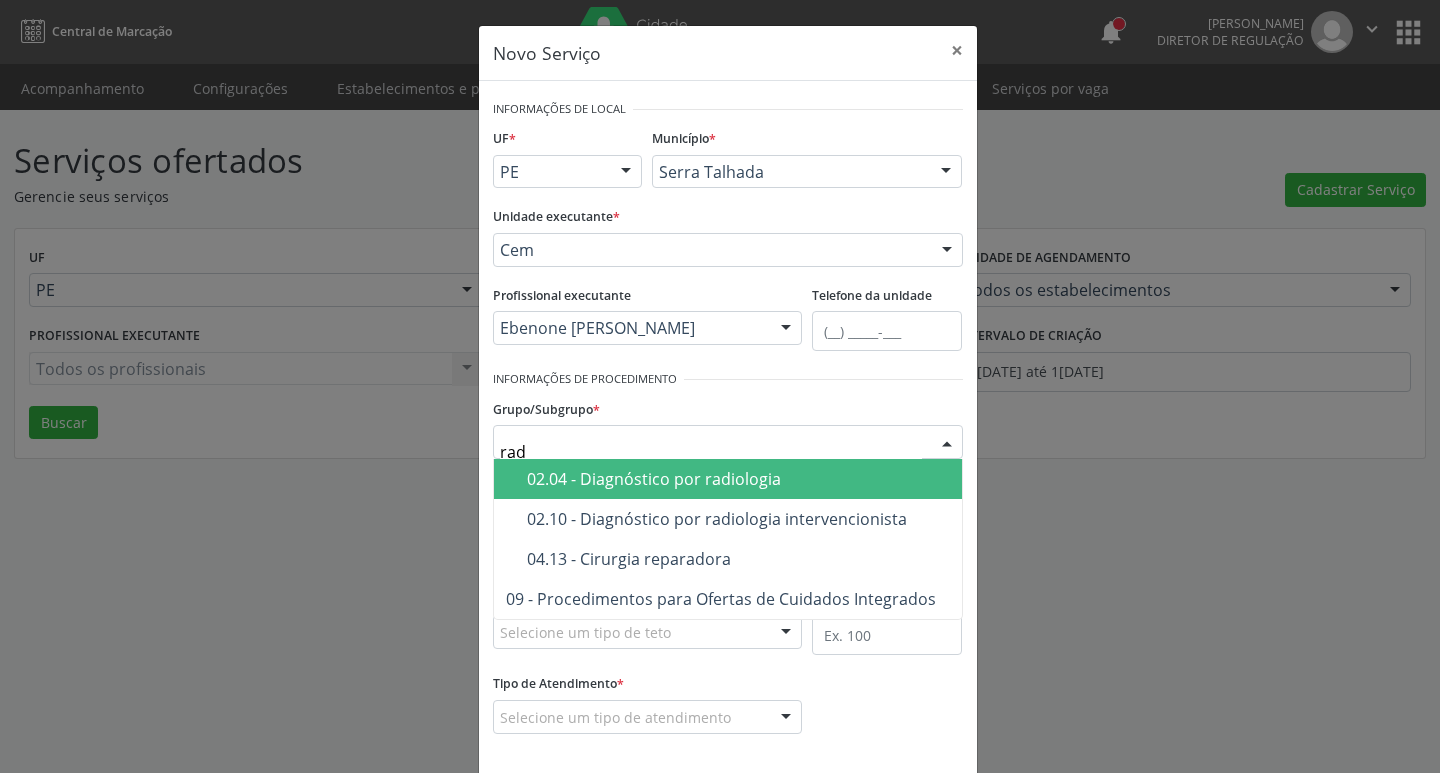 click on "02.04 - Diagnóstico por radiologia" at bounding box center (738, 479) 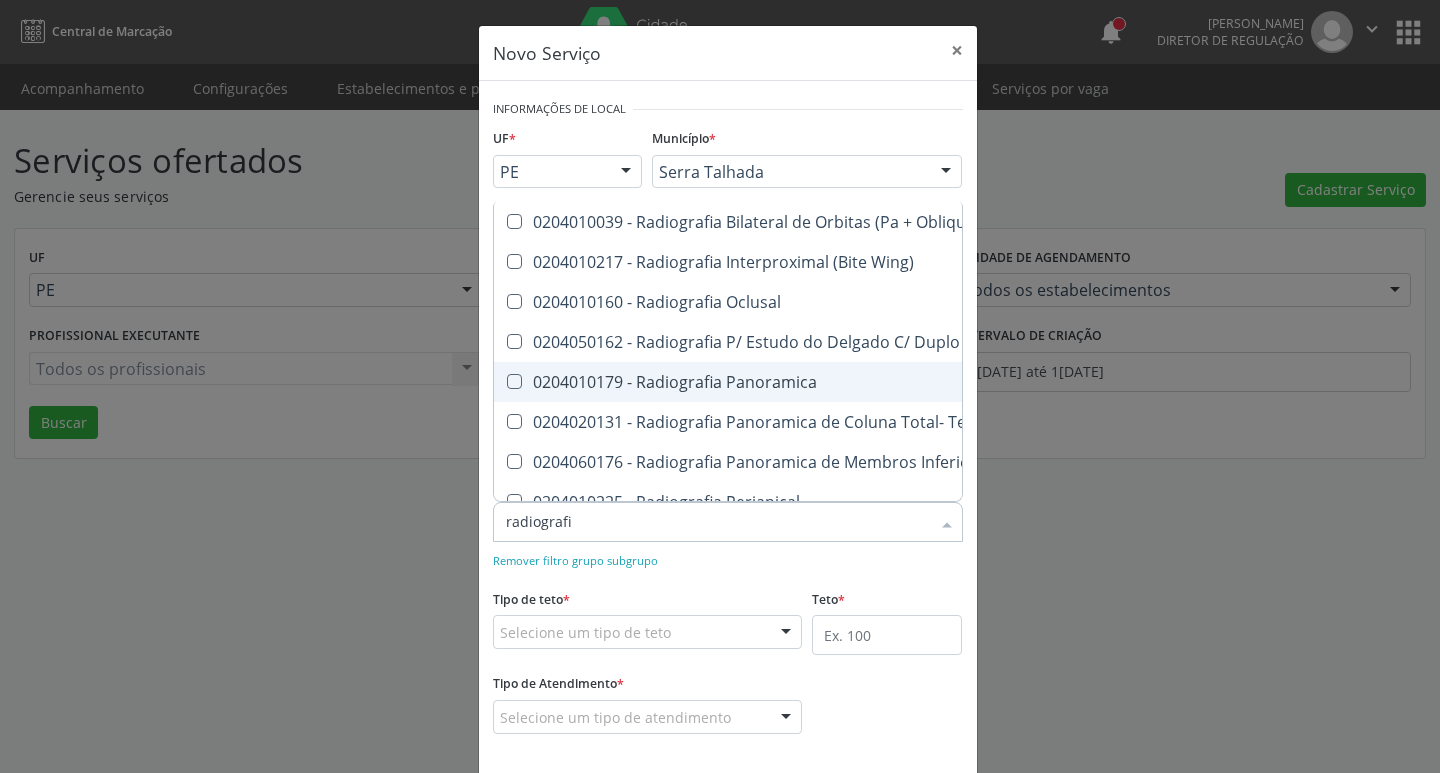 type on "radiografia" 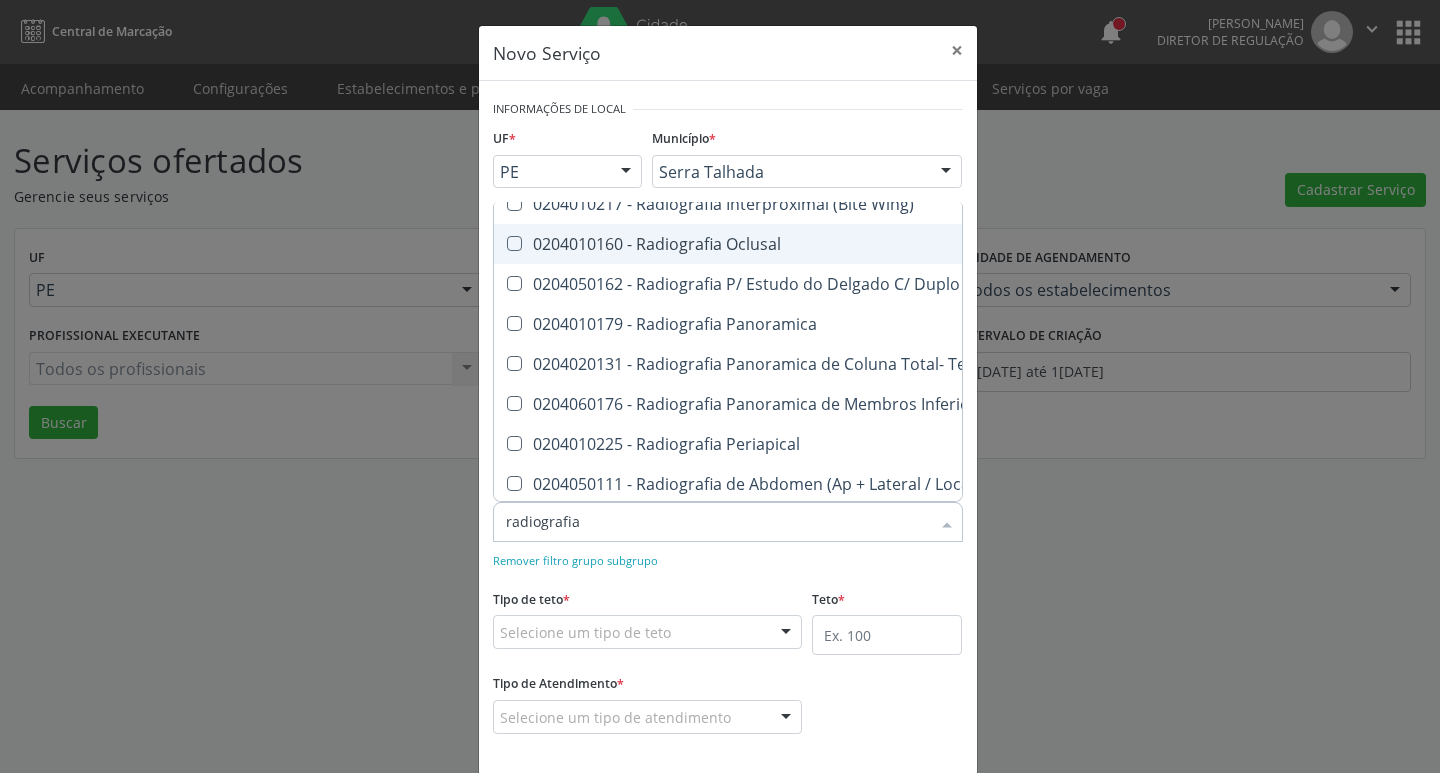 scroll, scrollTop: 0, scrollLeft: 0, axis: both 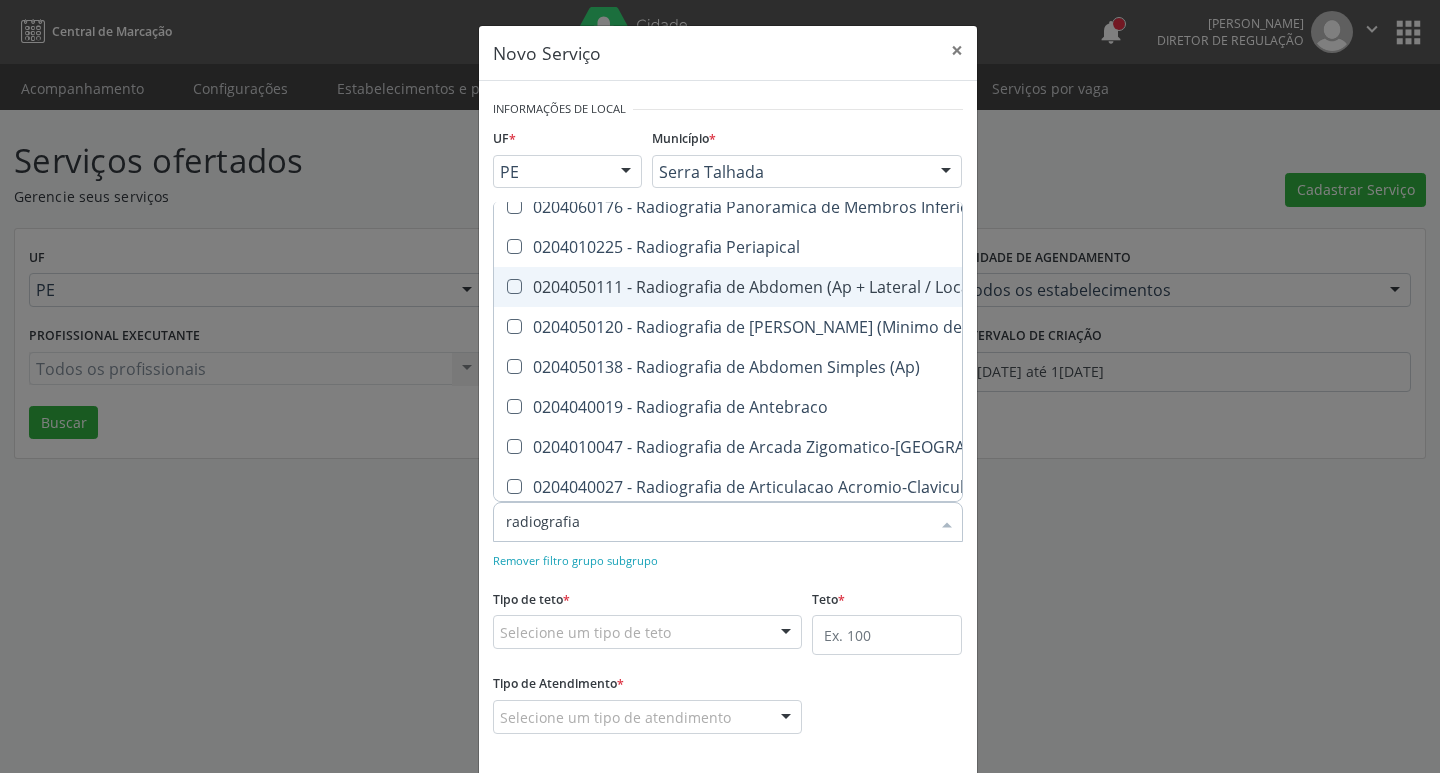 click on "0204050111 - Radiografia de Abdomen (Ap + Lateral / Localizada)" at bounding box center (851, 287) 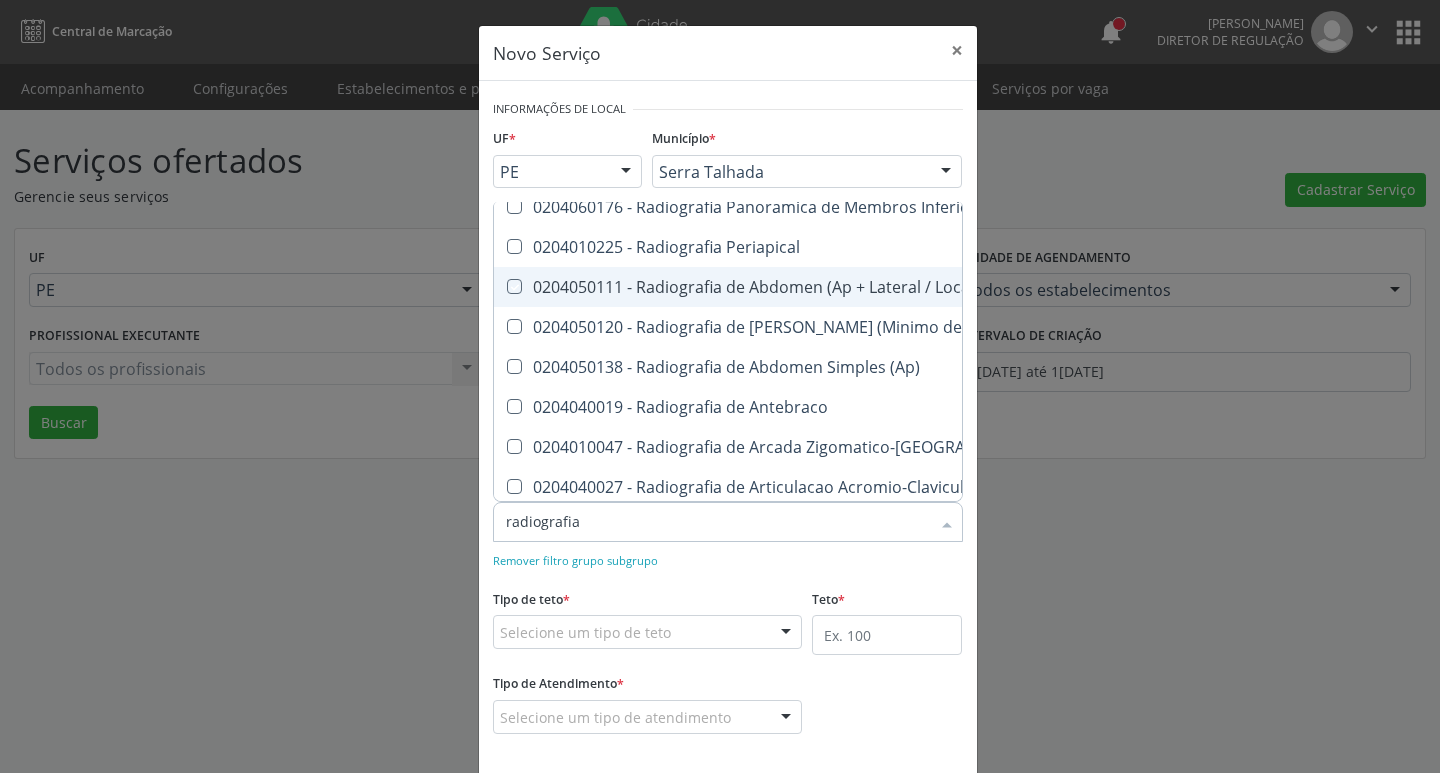 checkbox on "true" 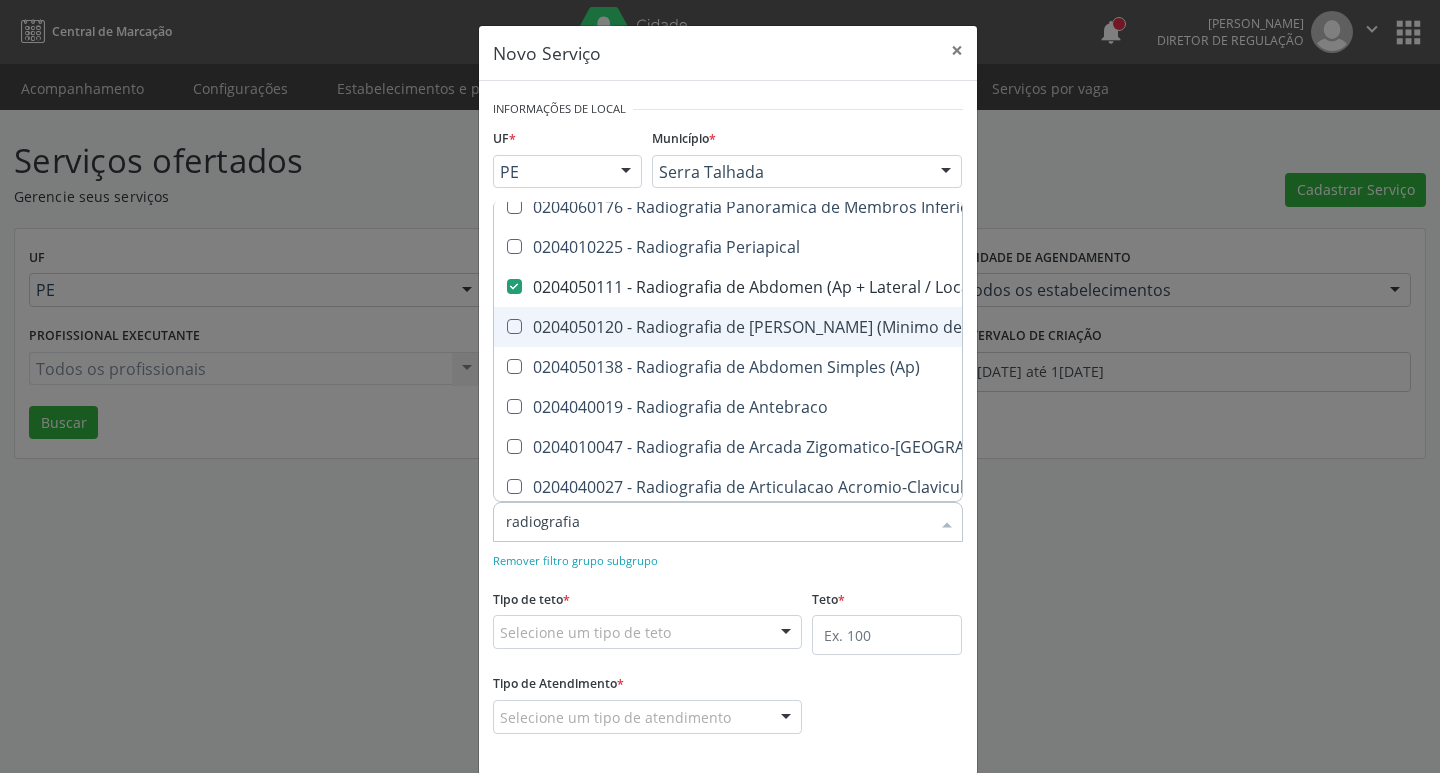 click on "0204050120 - Radiografia de [PERSON_NAME] (Minimo de 3 Incidencias)" at bounding box center [851, 327] 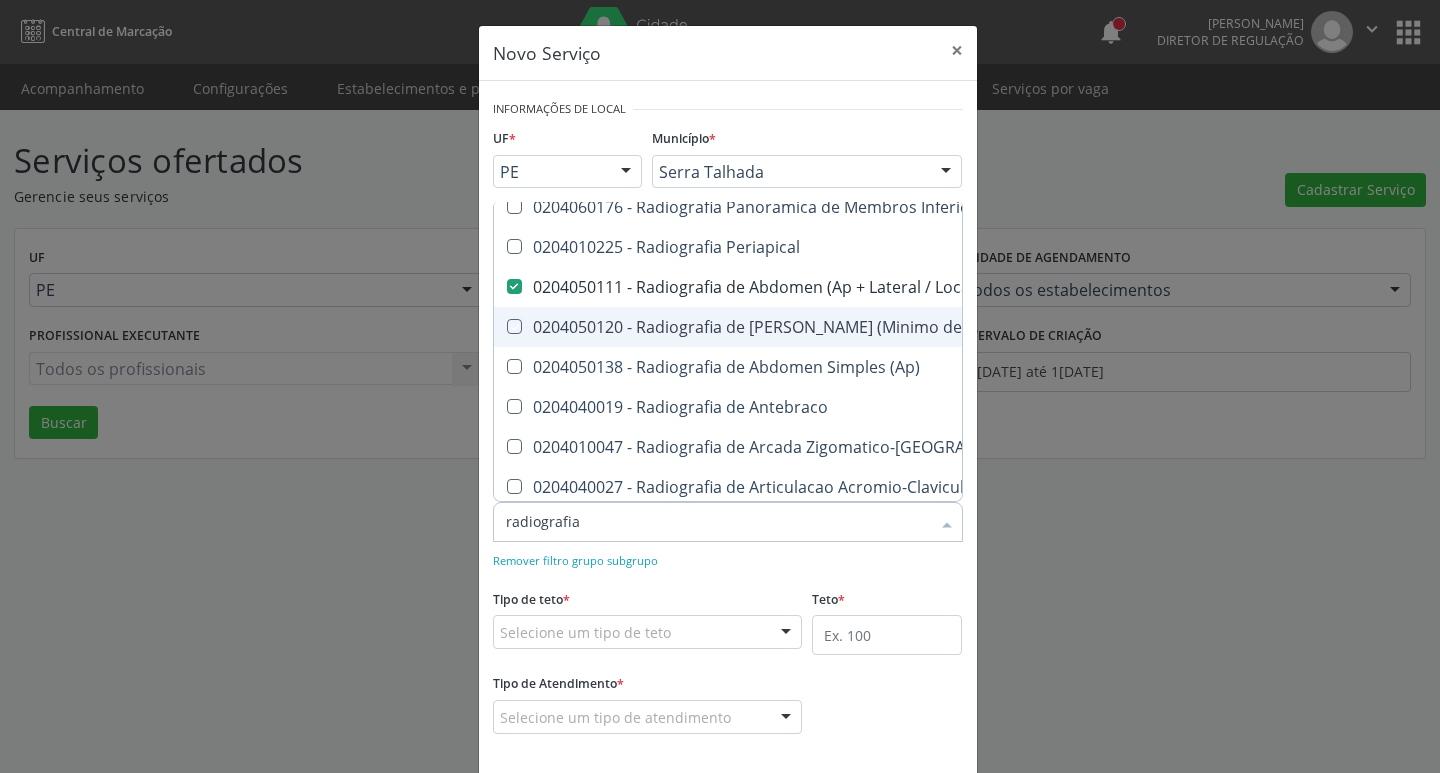 checkbox on "true" 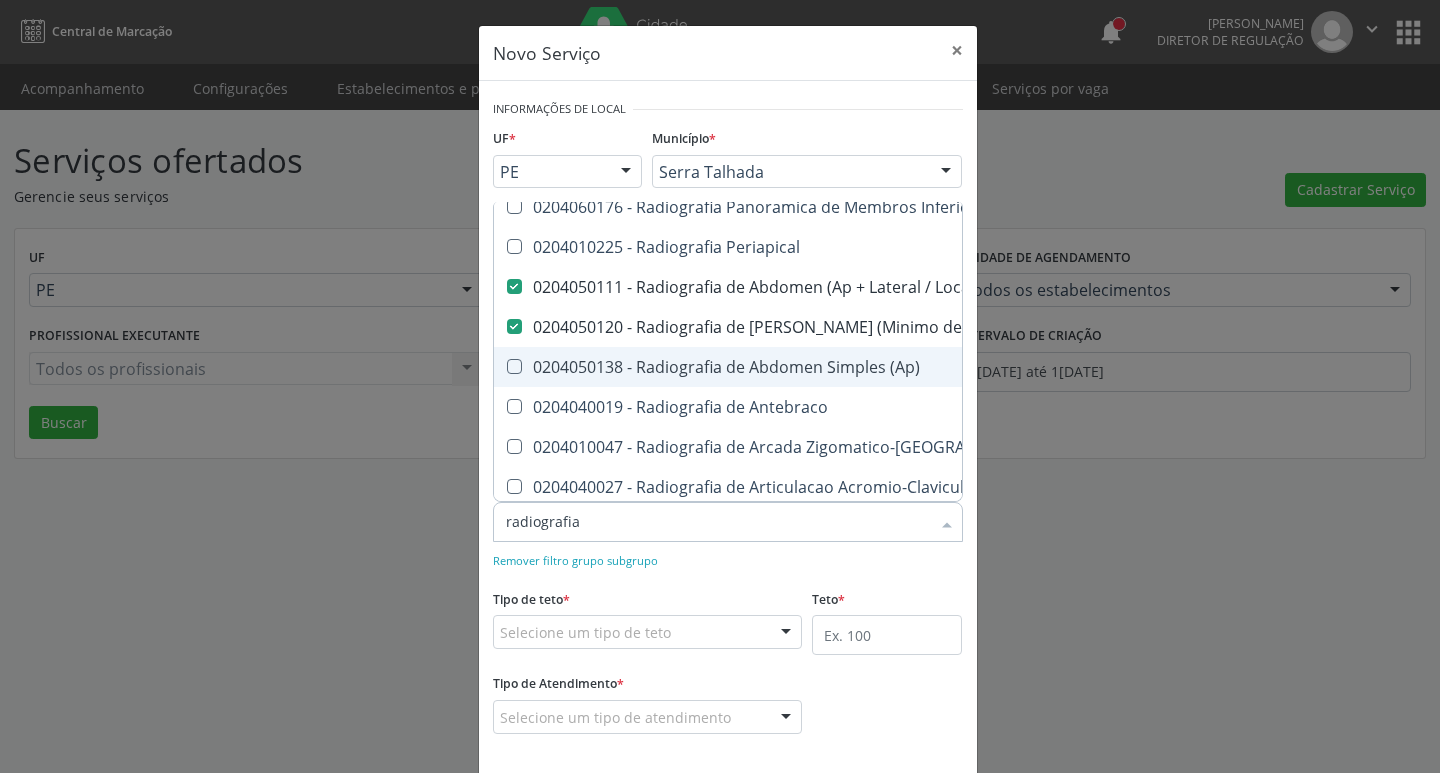 click on "0204050138 - Radiografia de Abdomen Simples (Ap)" at bounding box center [851, 367] 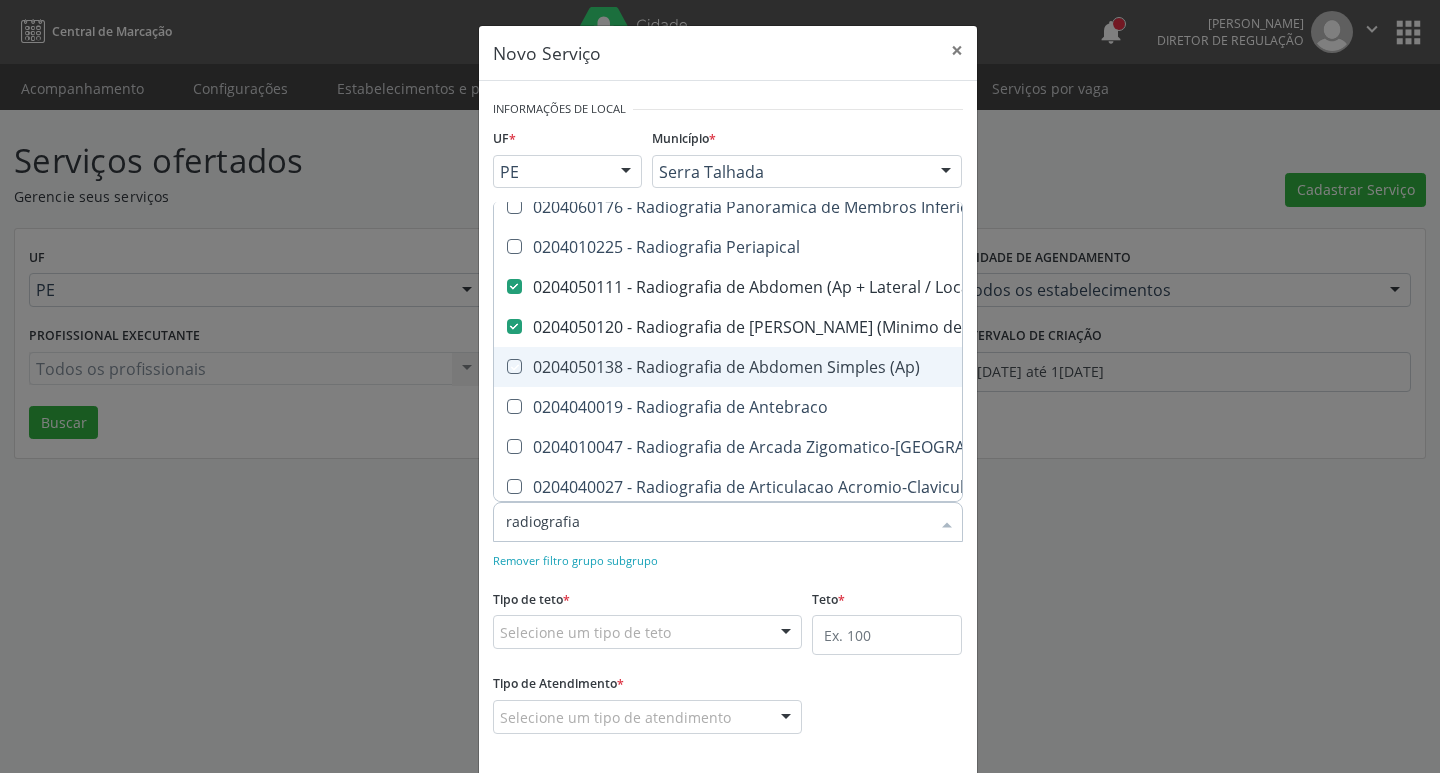 checkbox on "true" 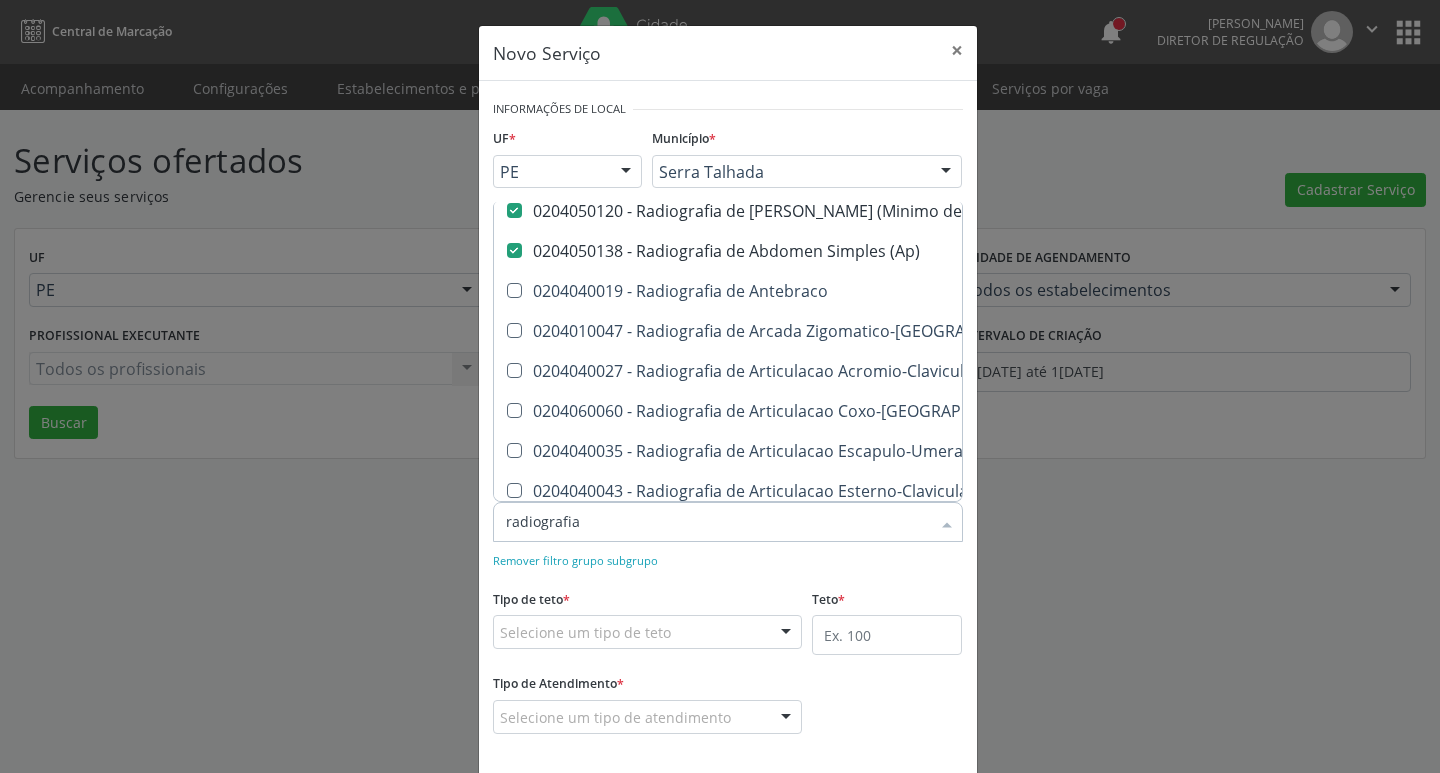 scroll, scrollTop: 417, scrollLeft: 0, axis: vertical 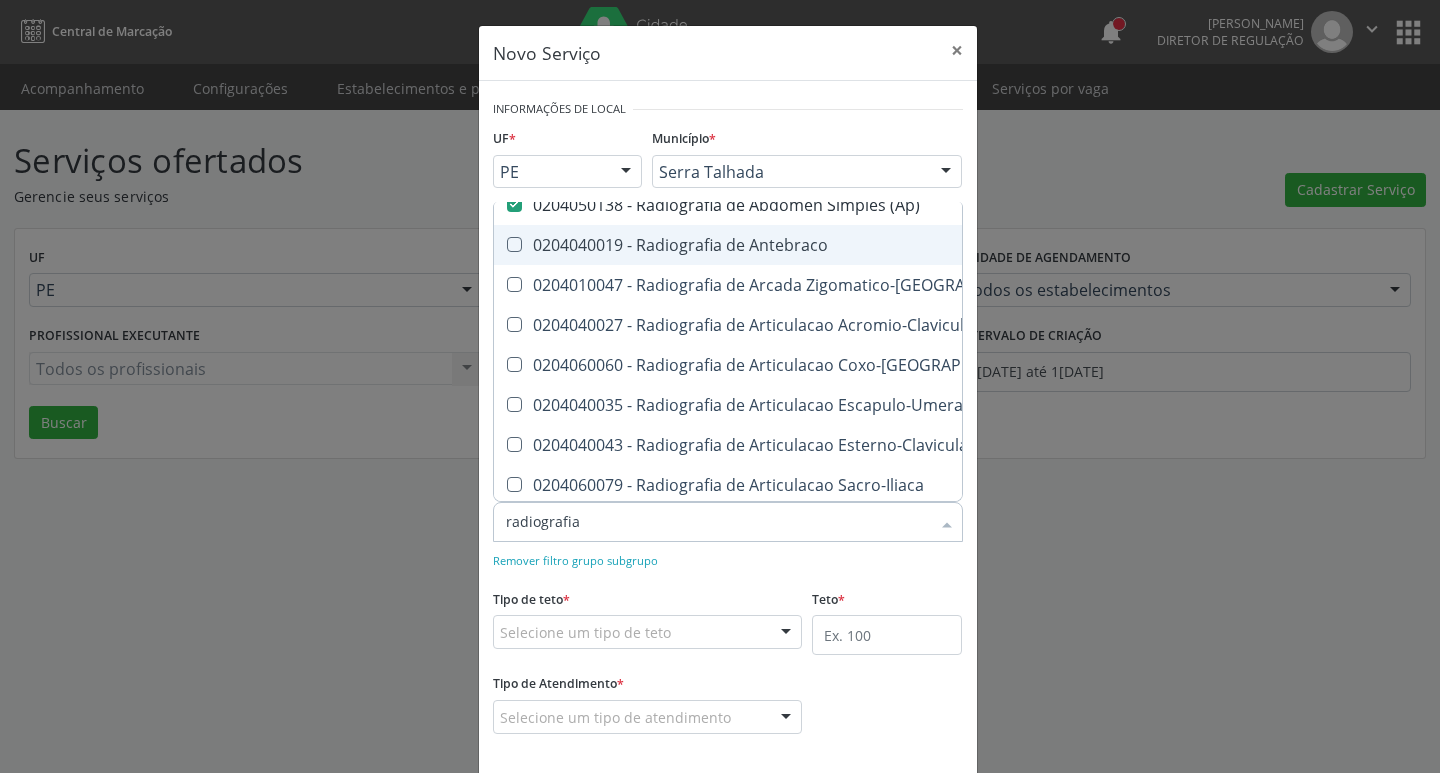 click on "0204040019 - Radiografia de Antebraco" at bounding box center (851, 245) 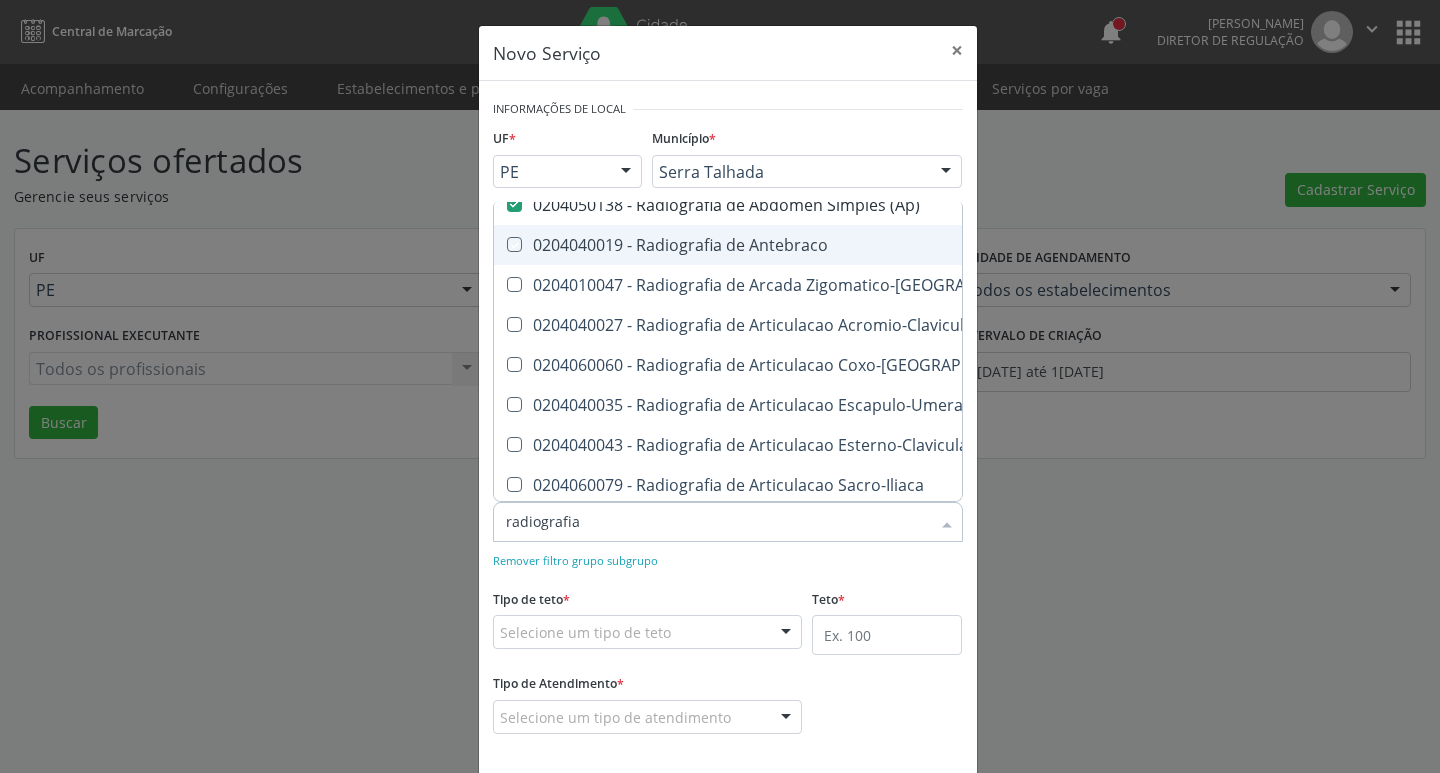 checkbox on "true" 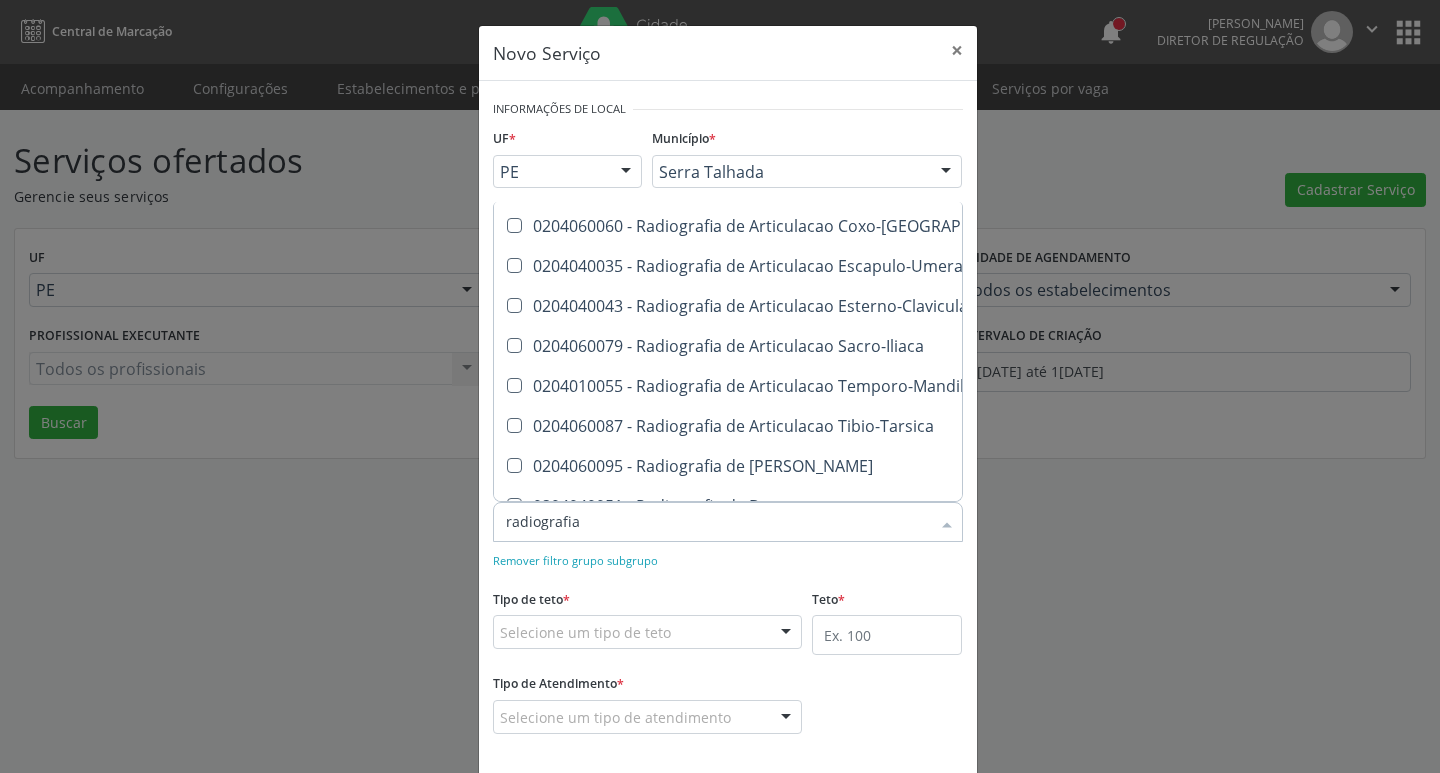 scroll, scrollTop: 579, scrollLeft: 0, axis: vertical 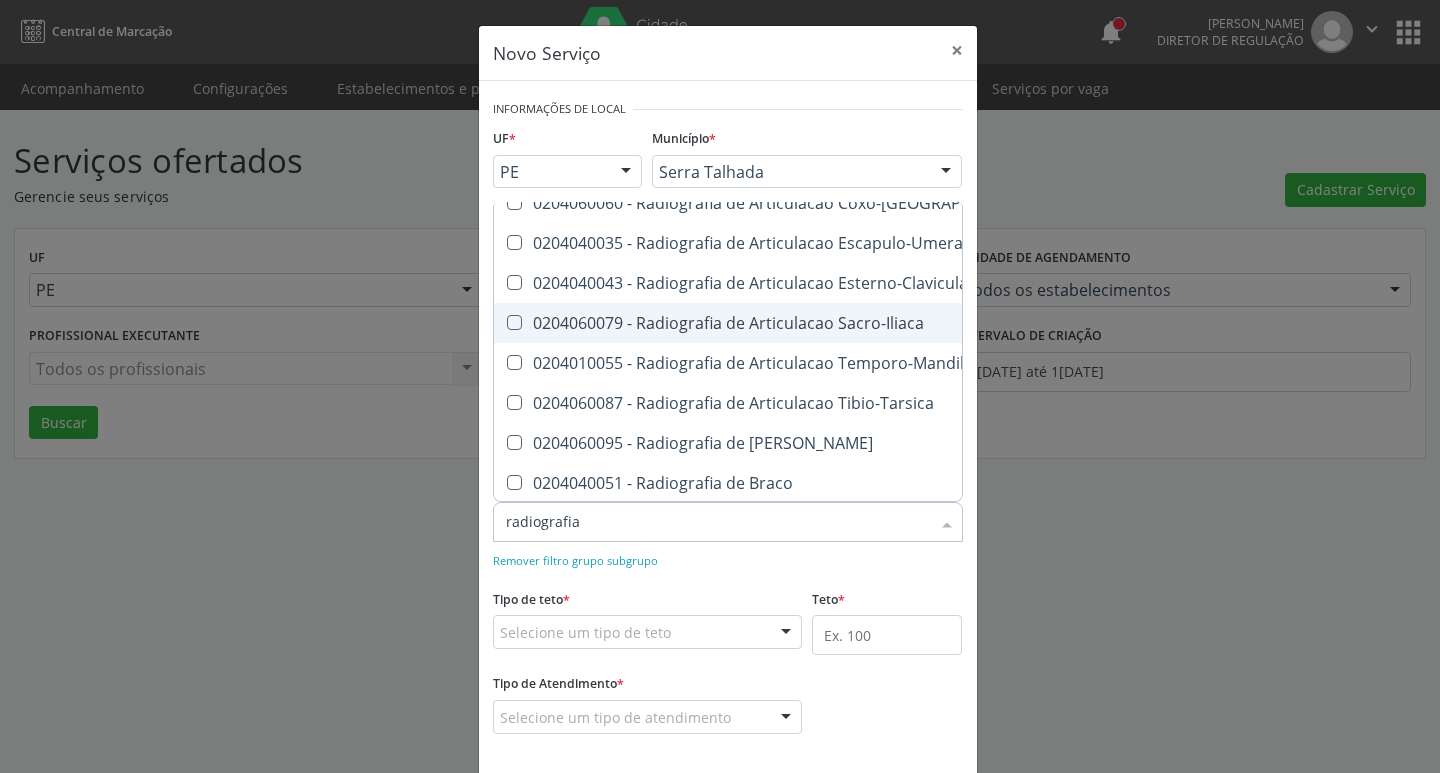 click on "0204060079 - Radiografia de Articulacao Sacro-Iliaca" at bounding box center [851, 323] 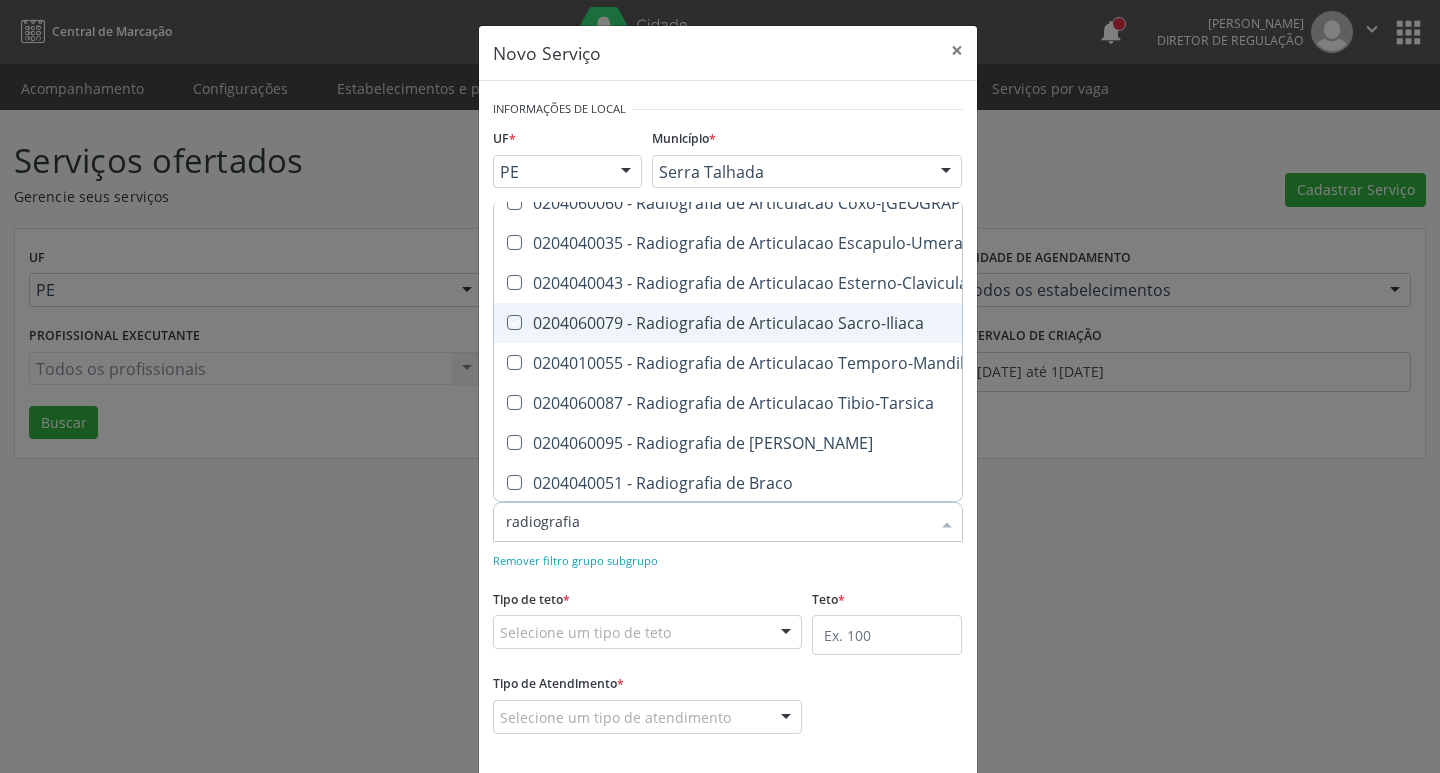 checkbox on "true" 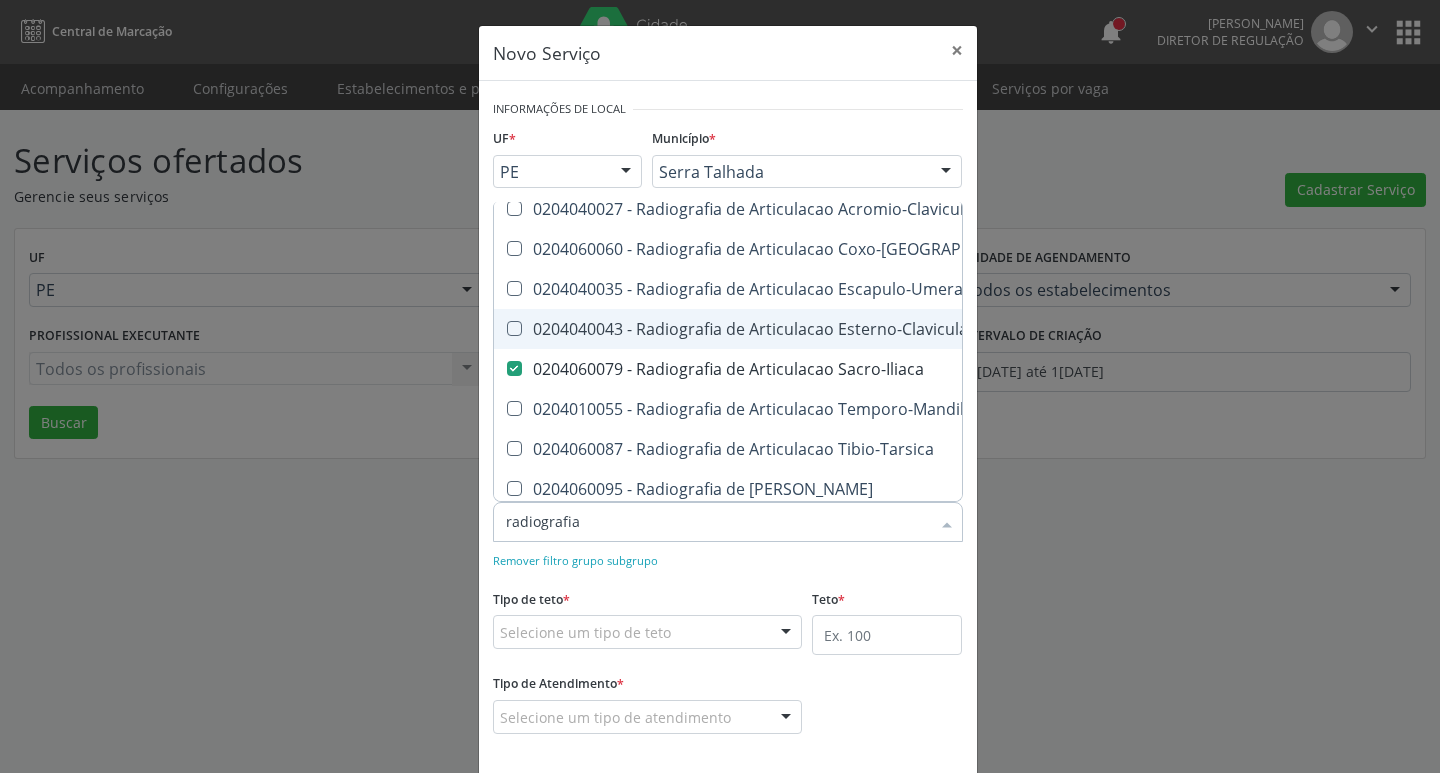 scroll, scrollTop: 486, scrollLeft: 0, axis: vertical 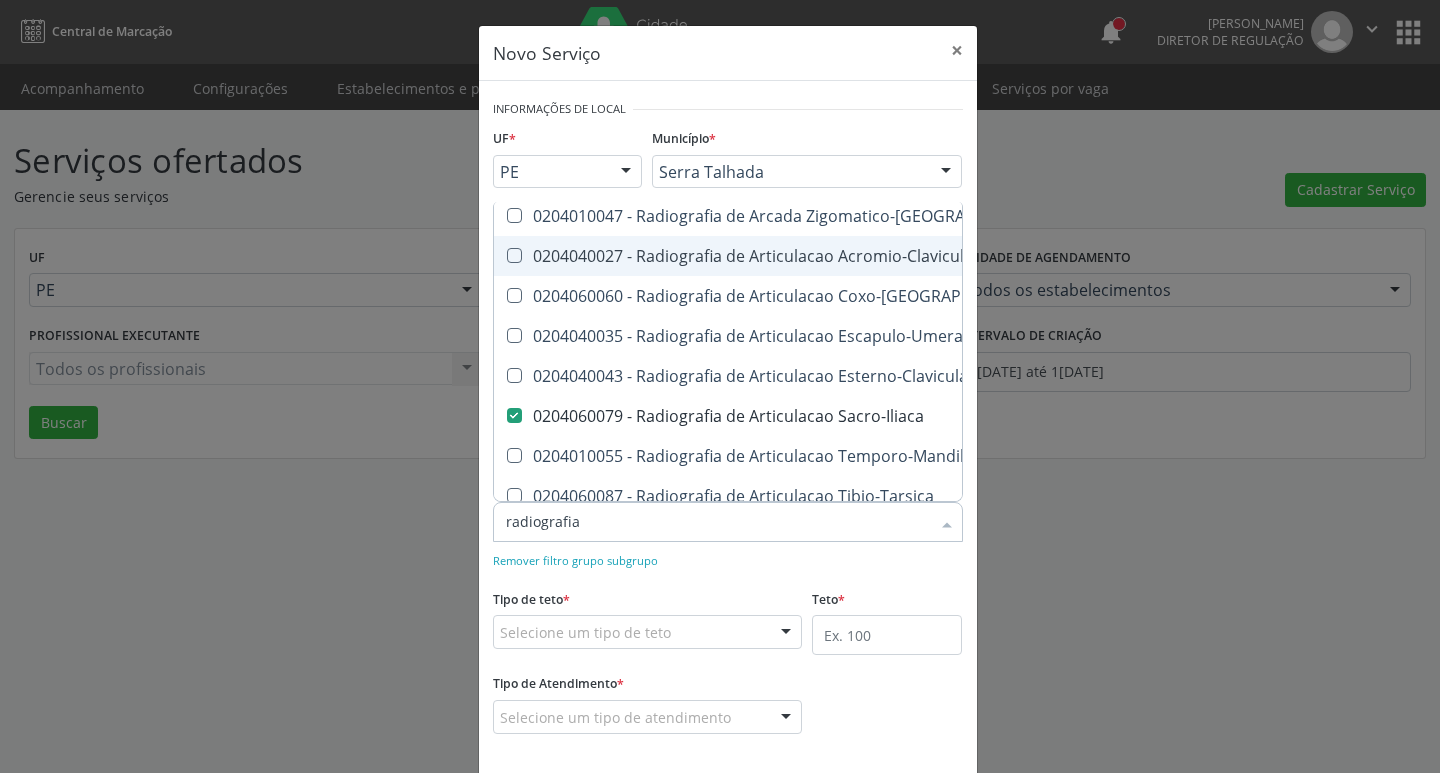 click on "0204040027 - Radiografia de Articulacao Acromio-Clavicular" at bounding box center [851, 256] 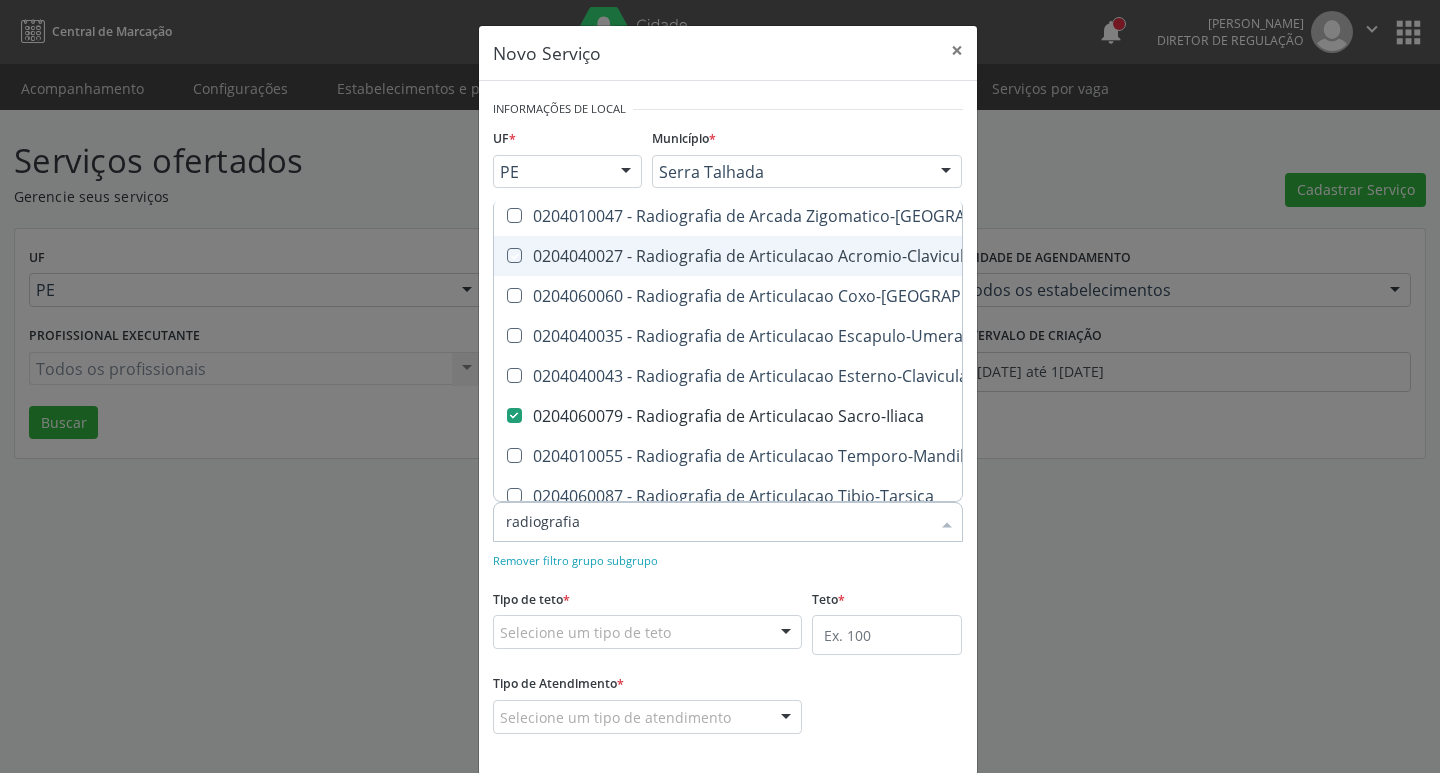 checkbox on "true" 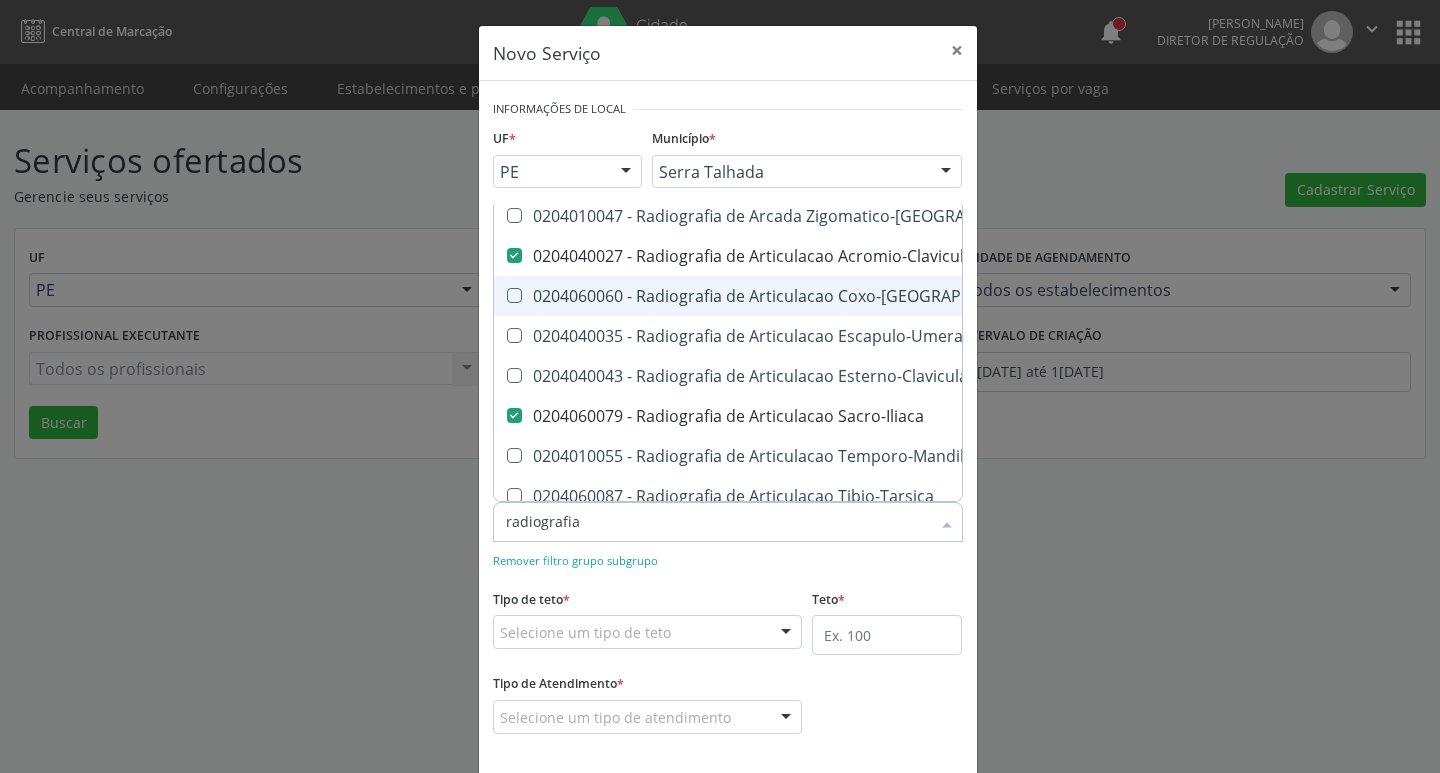 click on "0204060060 - Radiografia de Articulacao Coxo-[GEOGRAPHIC_DATA]" at bounding box center [851, 296] 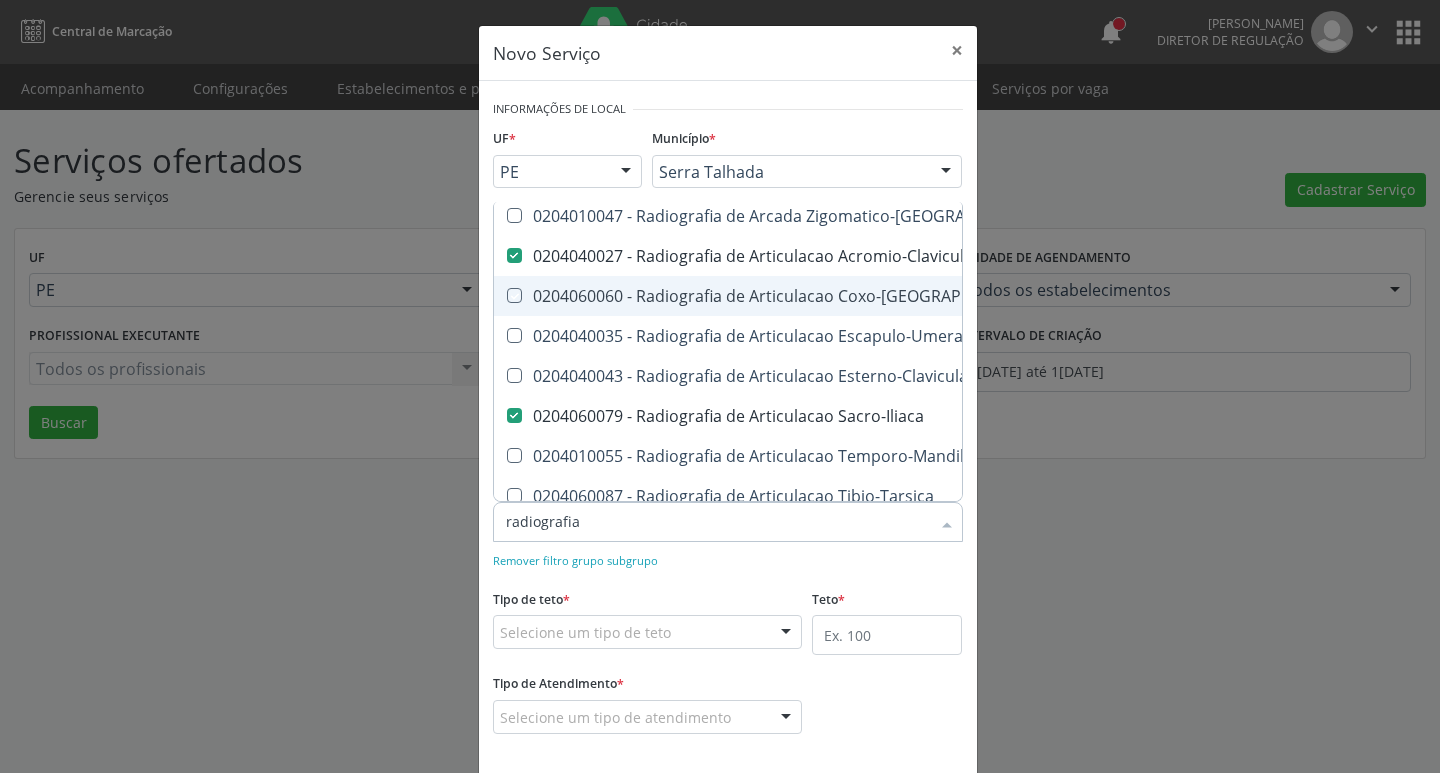 checkbox on "true" 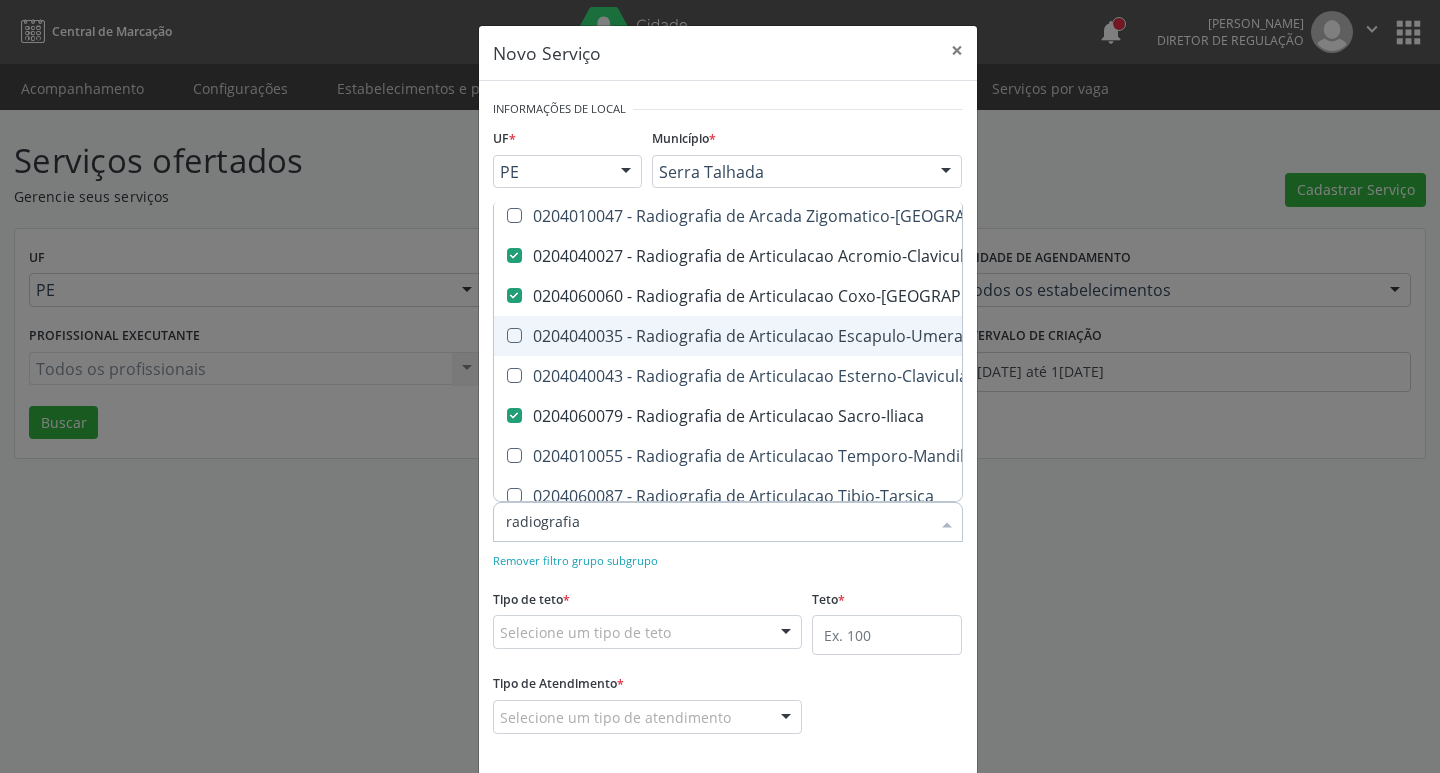 click on "0204040035 - Radiografia de Articulacao Escapulo-Umeral" at bounding box center (851, 336) 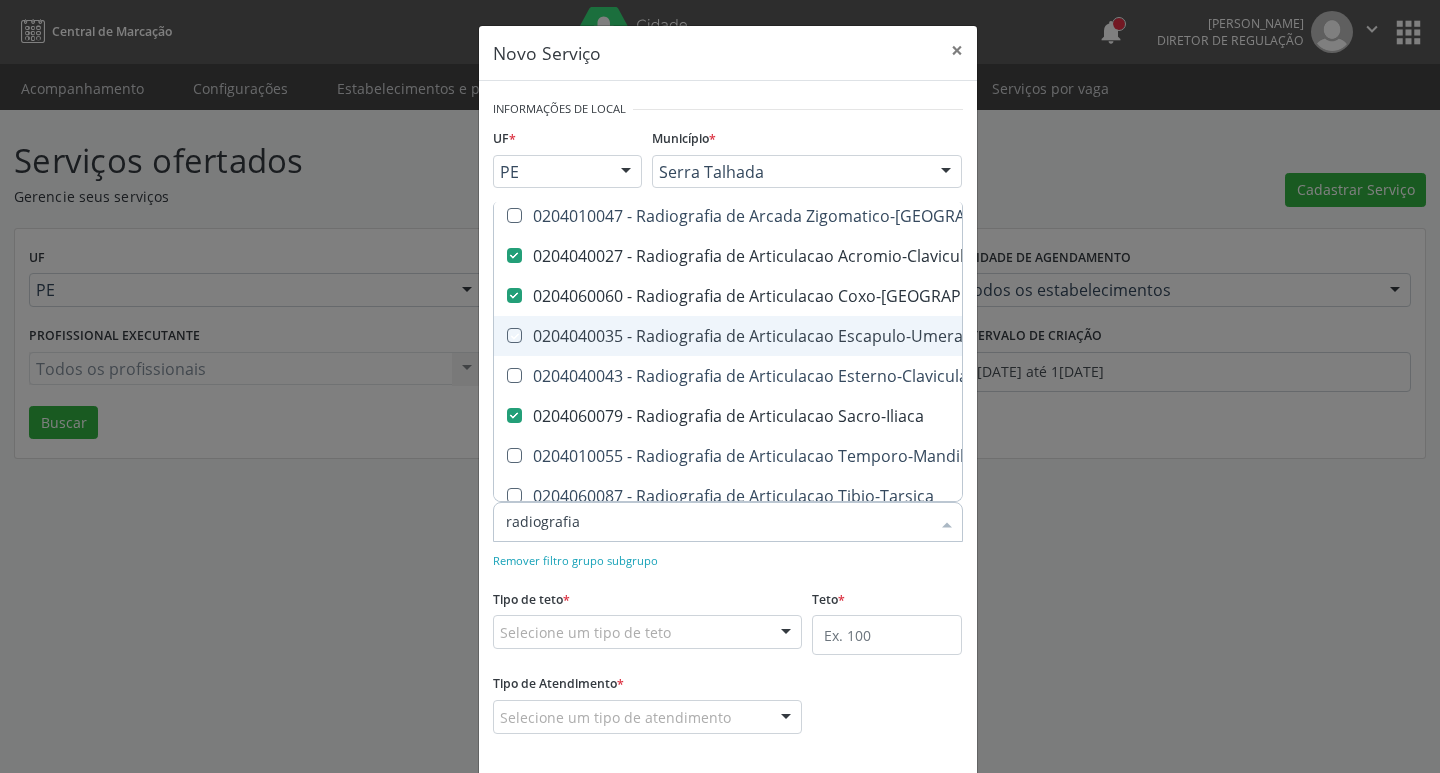 checkbox on "true" 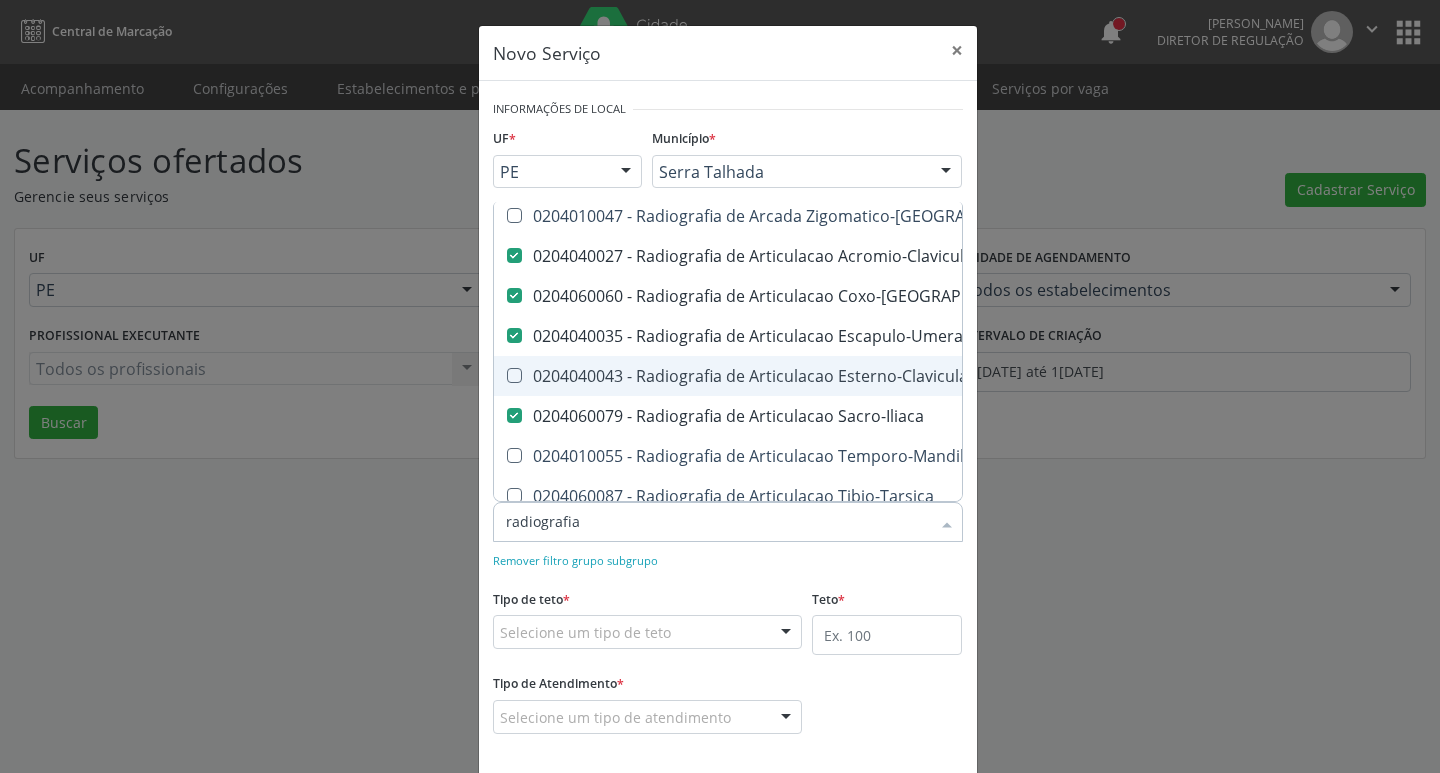click on "0204040043 - Radiografia de Articulacao Esterno-Clavicular" at bounding box center [851, 376] 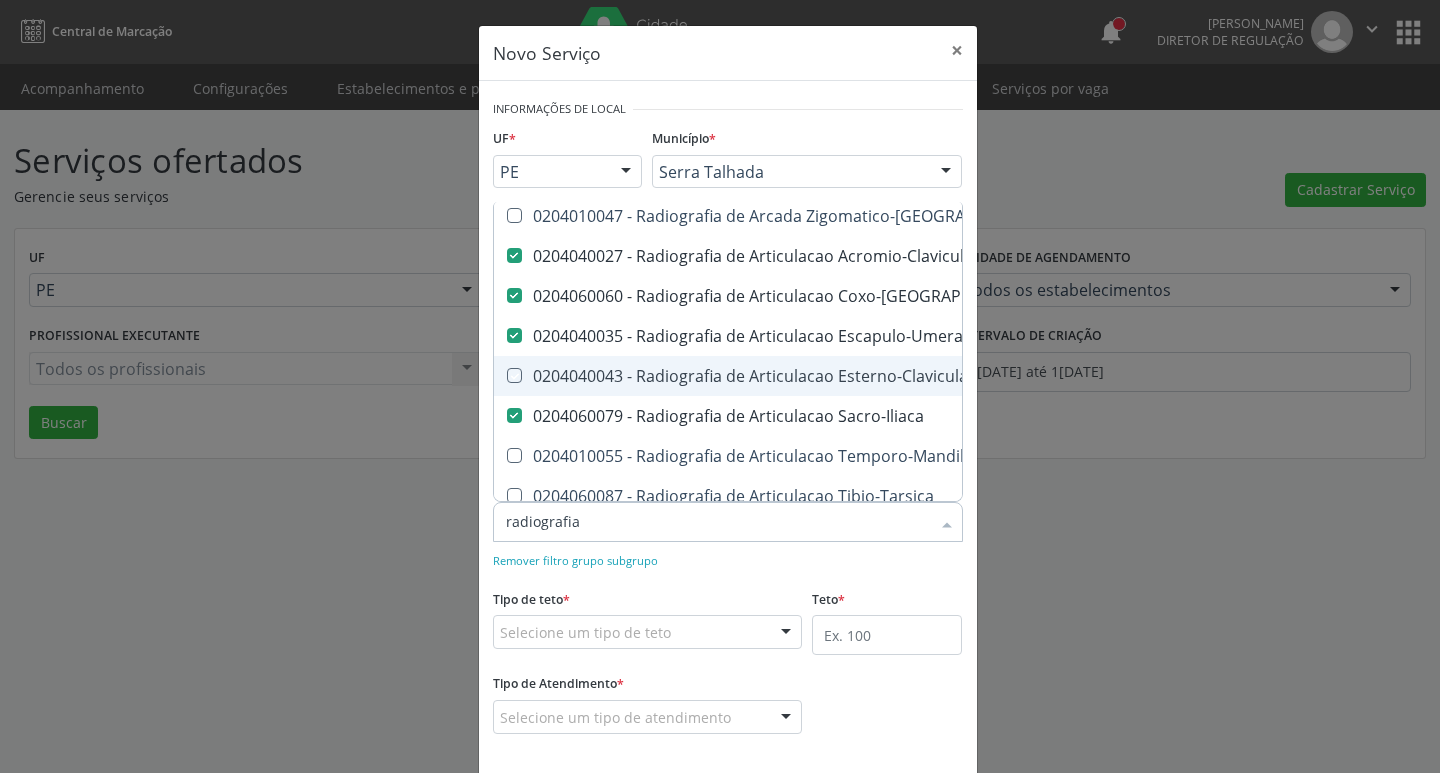 checkbox on "true" 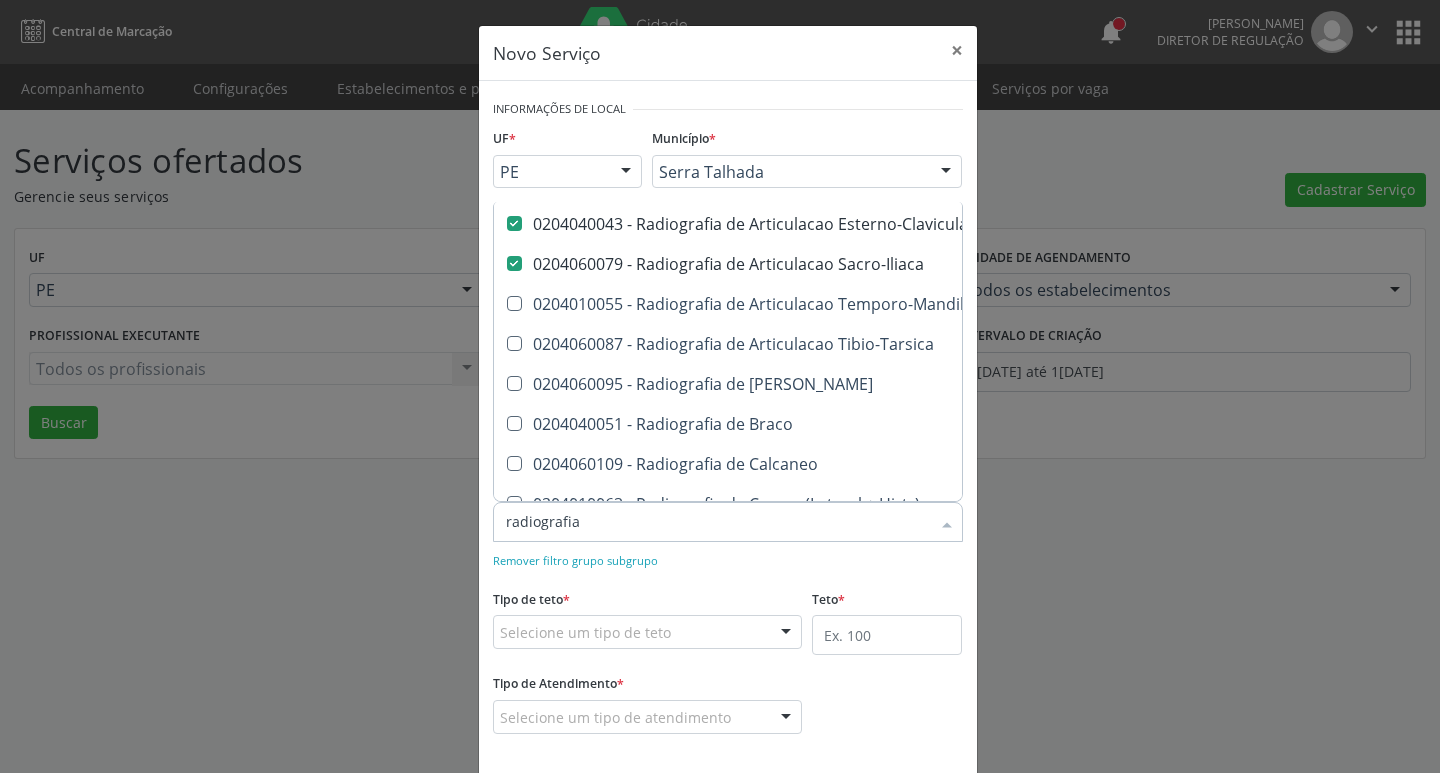 scroll, scrollTop: 673, scrollLeft: 0, axis: vertical 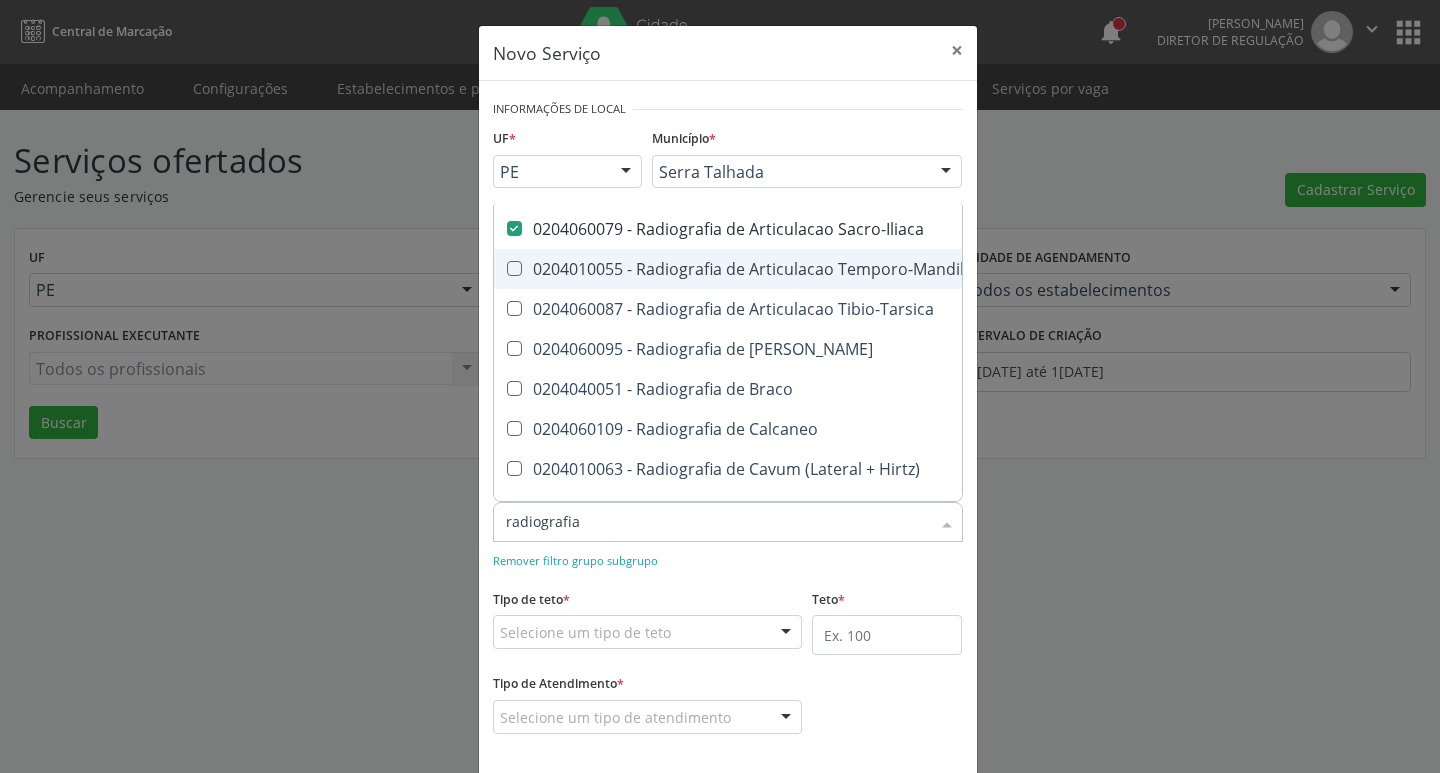 click on "0204010055 - Radiografia de Articulacao Temporo-Mandibular Bilateral" at bounding box center (851, 269) 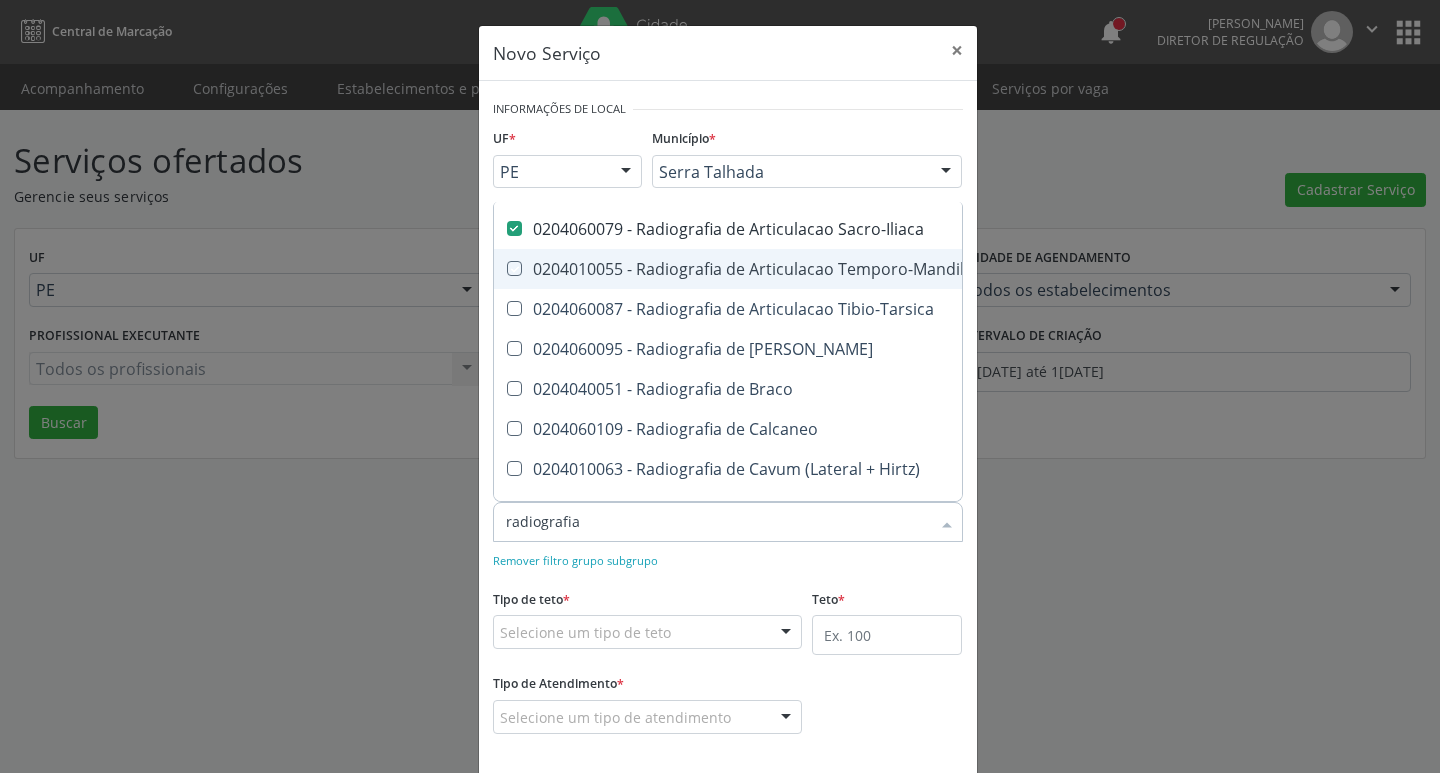 checkbox on "true" 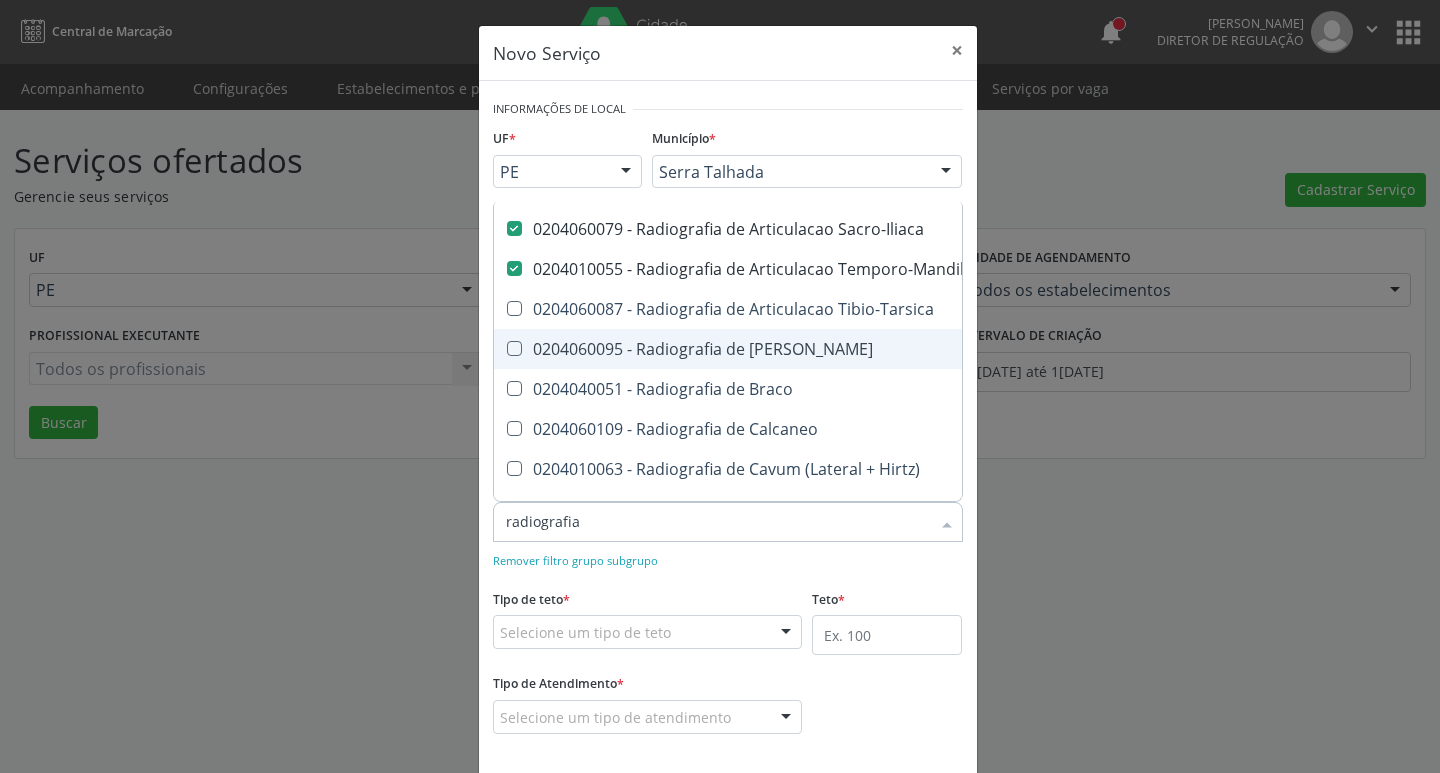 click on "0204060095 - Radiografia de [PERSON_NAME]" at bounding box center (851, 349) 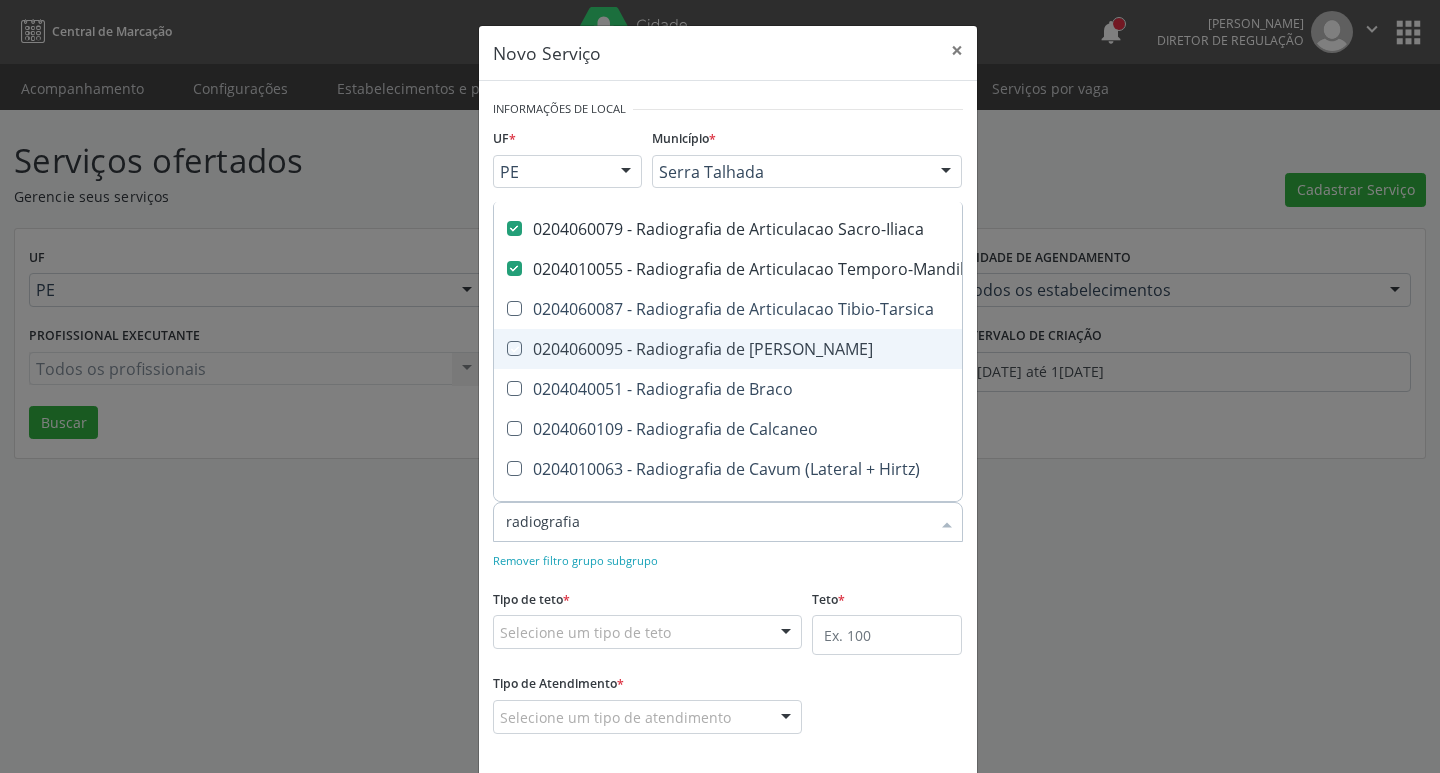checkbox on "true" 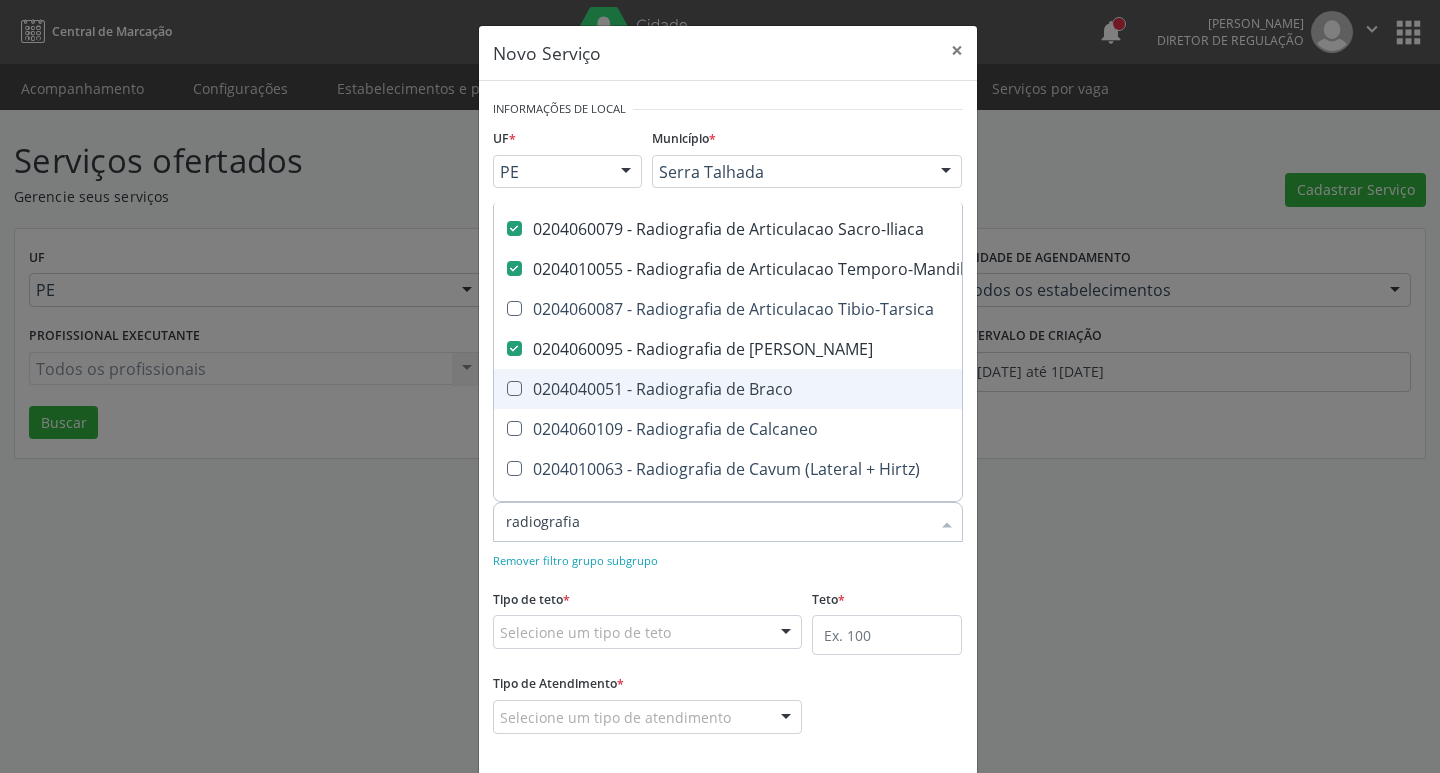 click on "0204040051 - Radiografia de Braco" at bounding box center (851, 389) 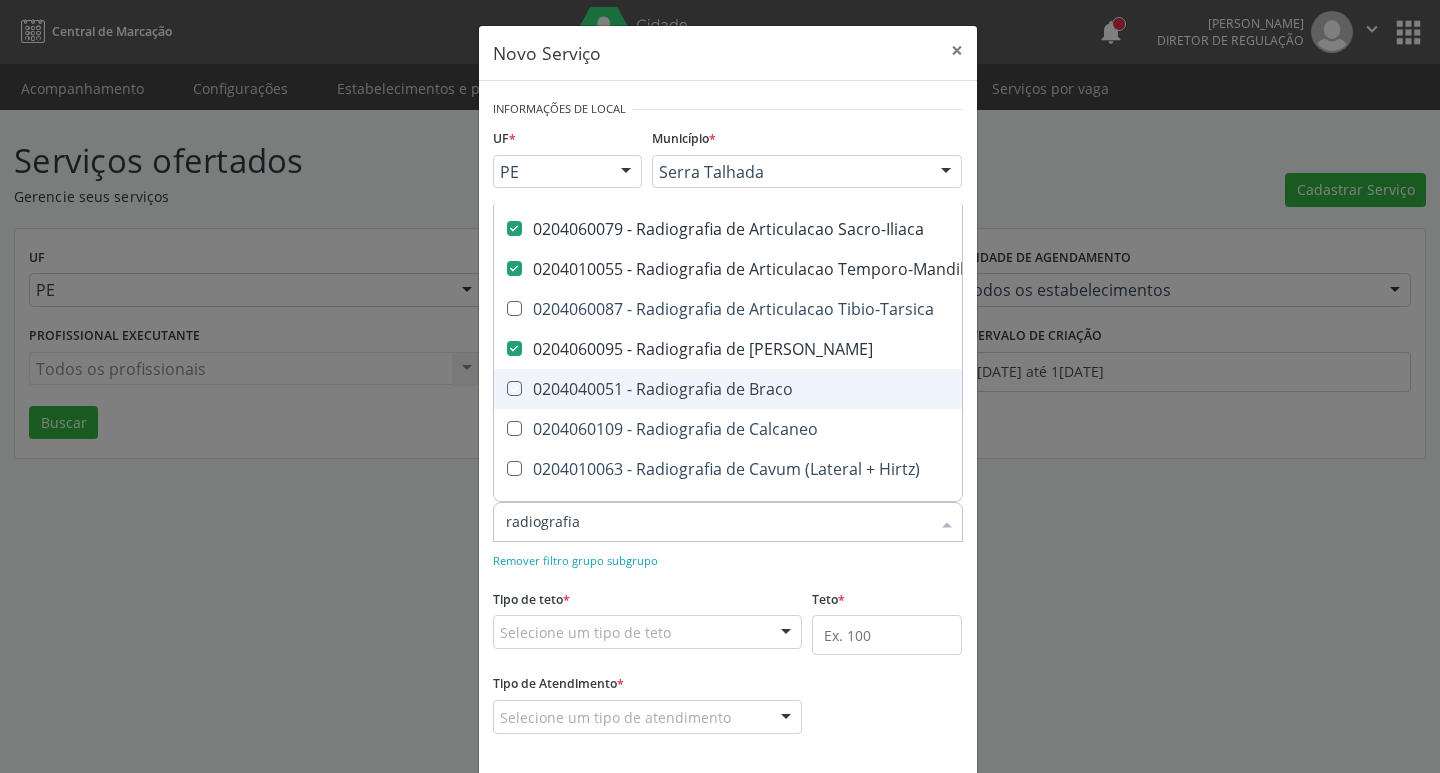 checkbox on "true" 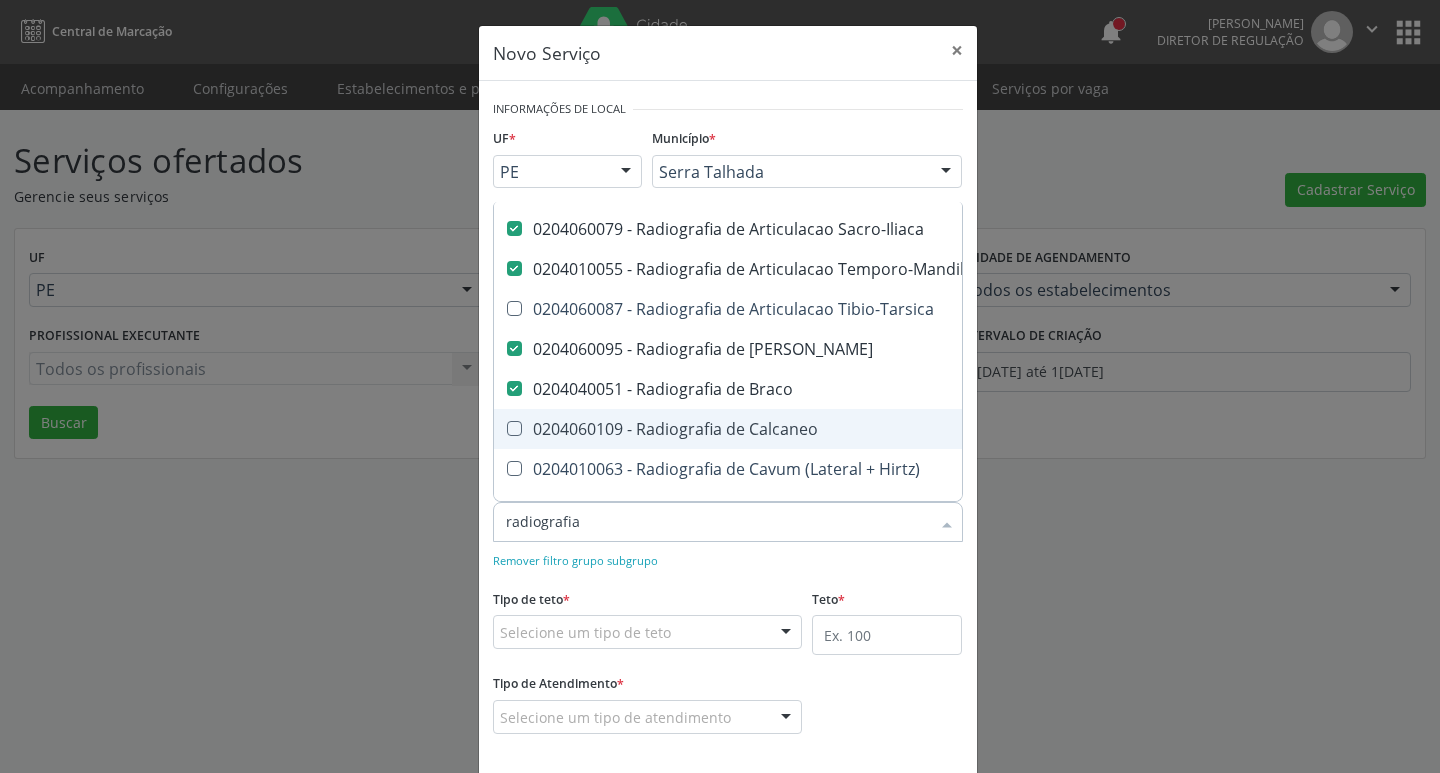click on "0204060109 - Radiografia de Calcaneo" at bounding box center (851, 429) 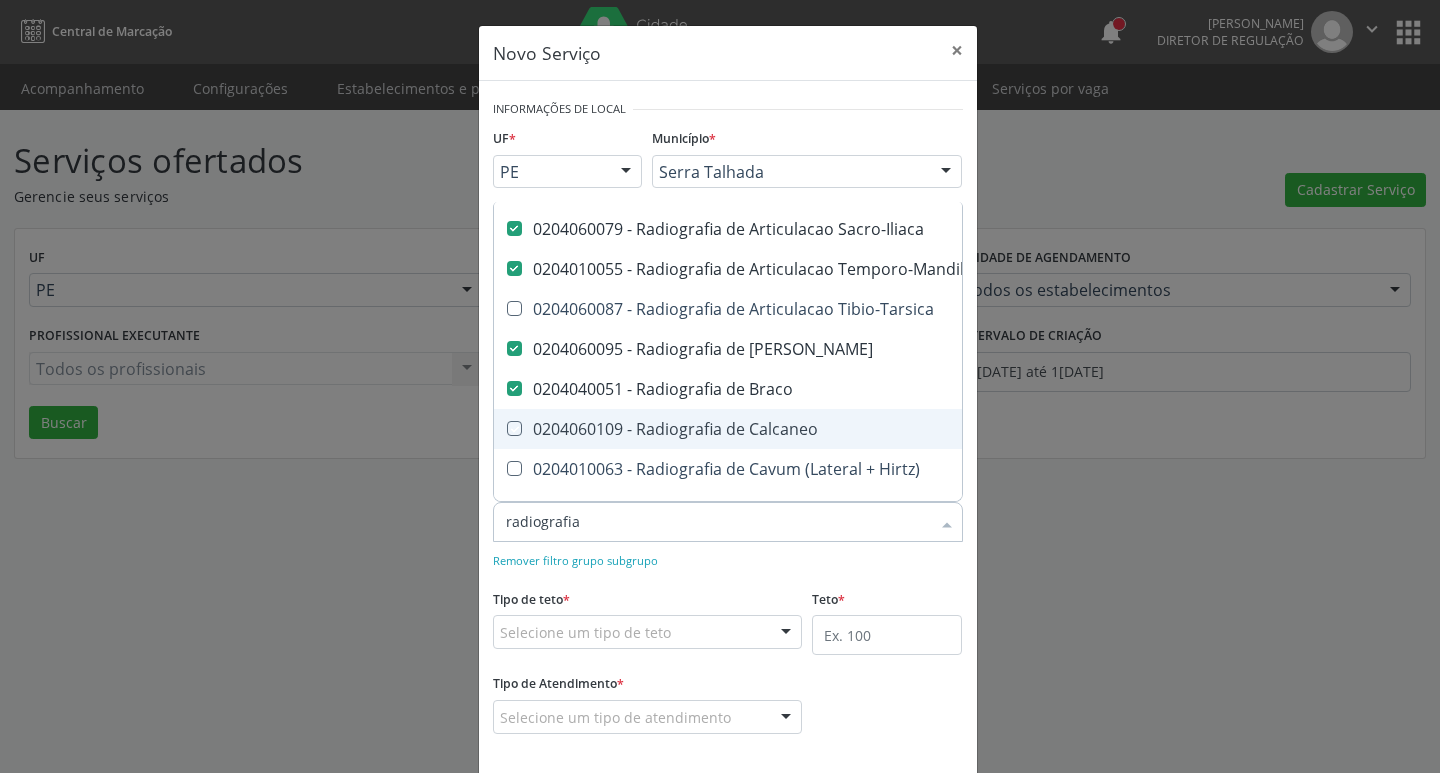checkbox on "true" 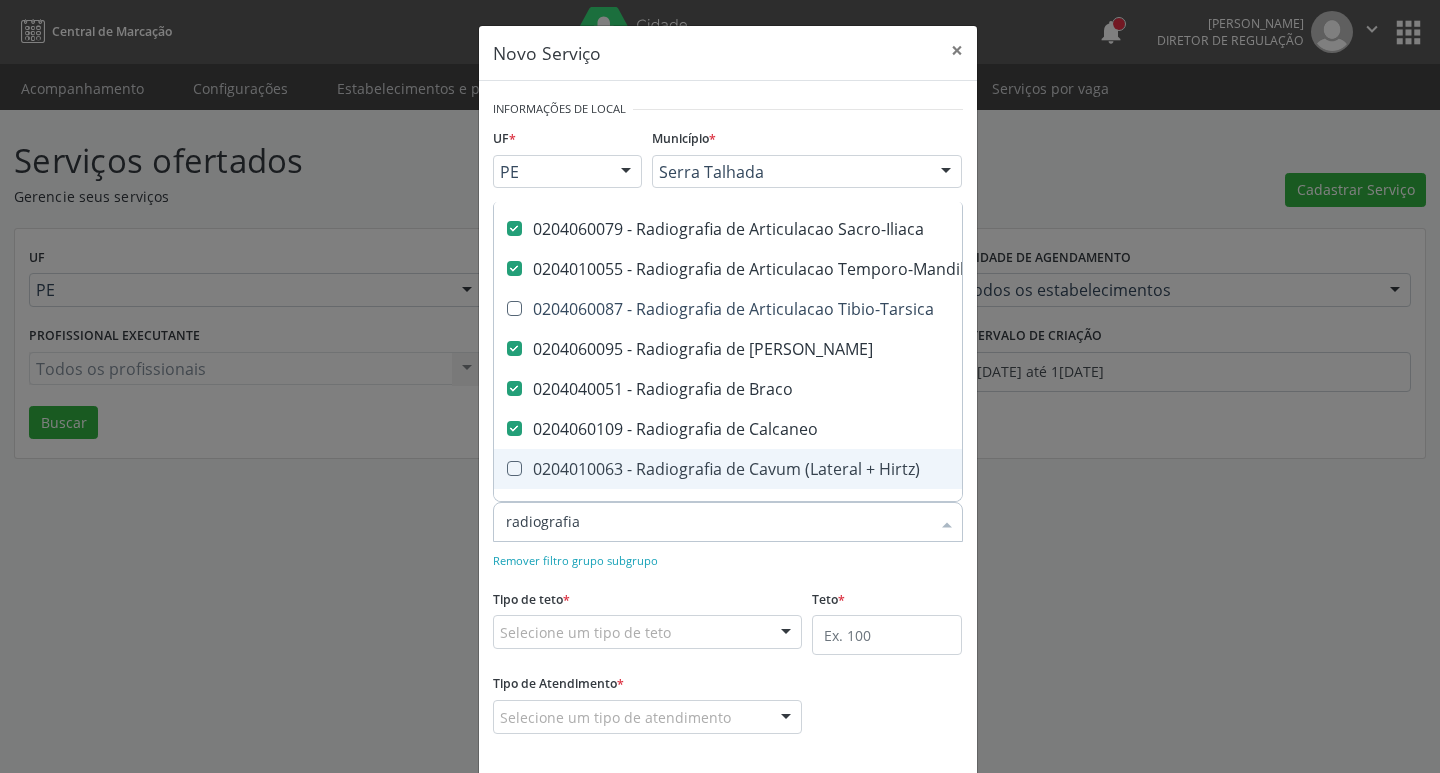 click on "0204010063 - Radiografia de Cavum (Lateral + Hirtz)" at bounding box center [851, 469] 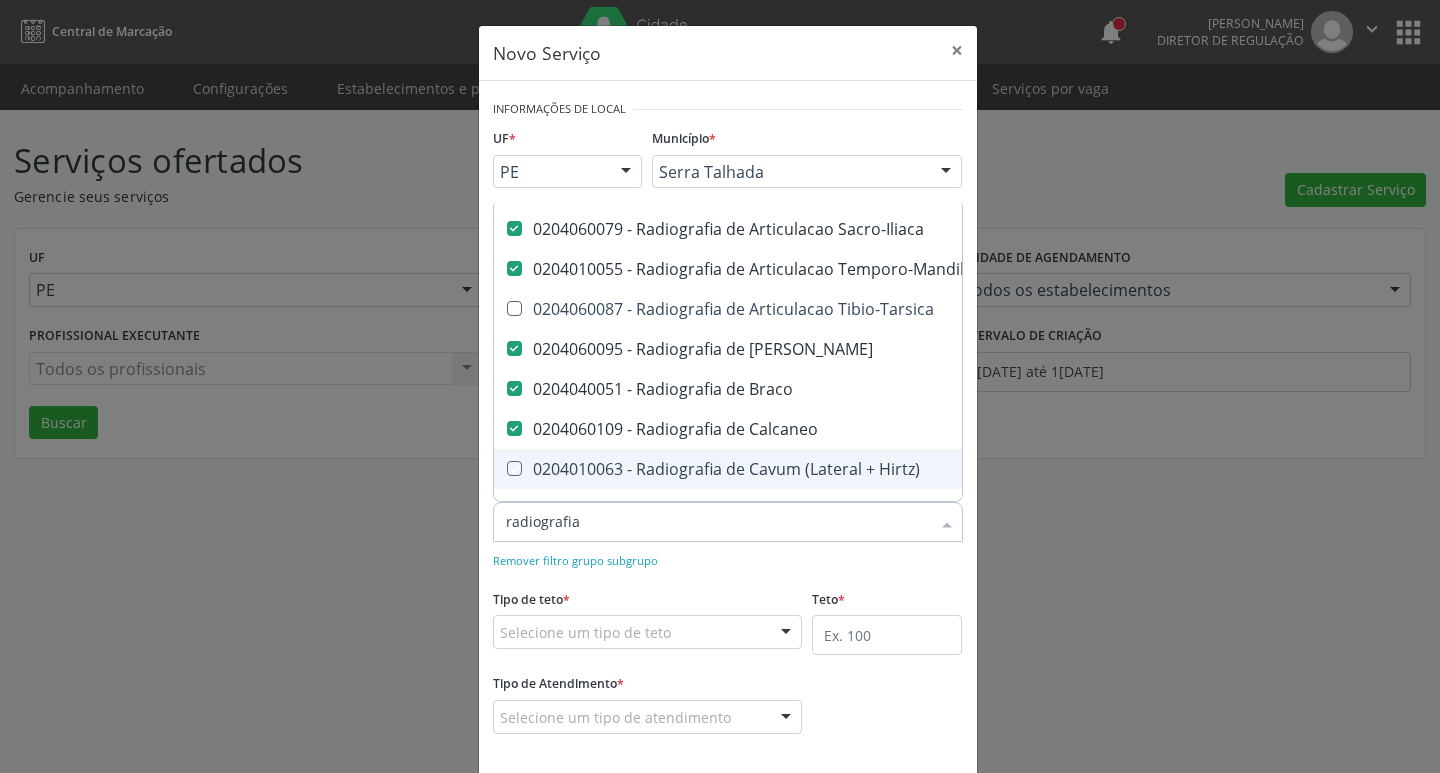 checkbox on "true" 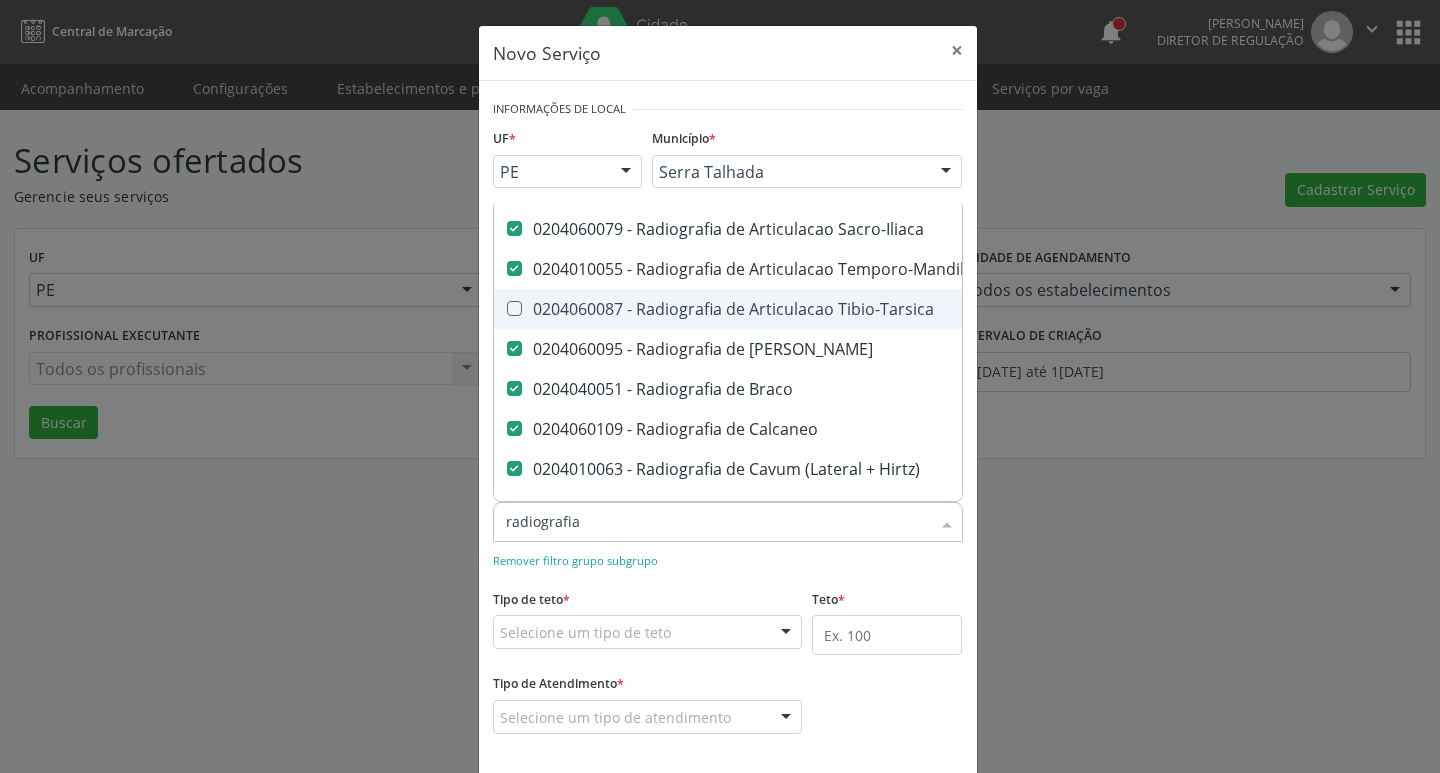 click on "0204060087 - Radiografia de Articulacao Tibio-Tarsica" at bounding box center [851, 309] 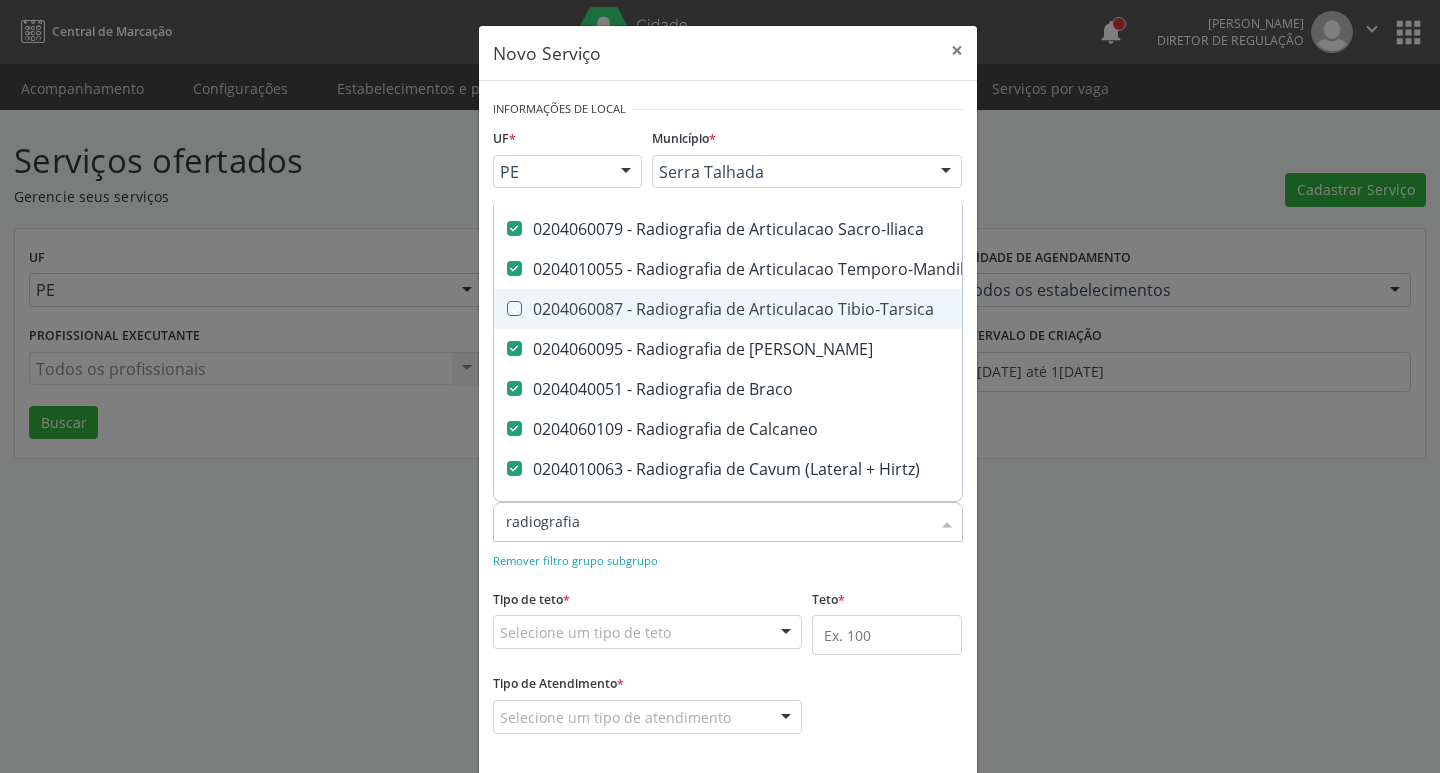 checkbox on "true" 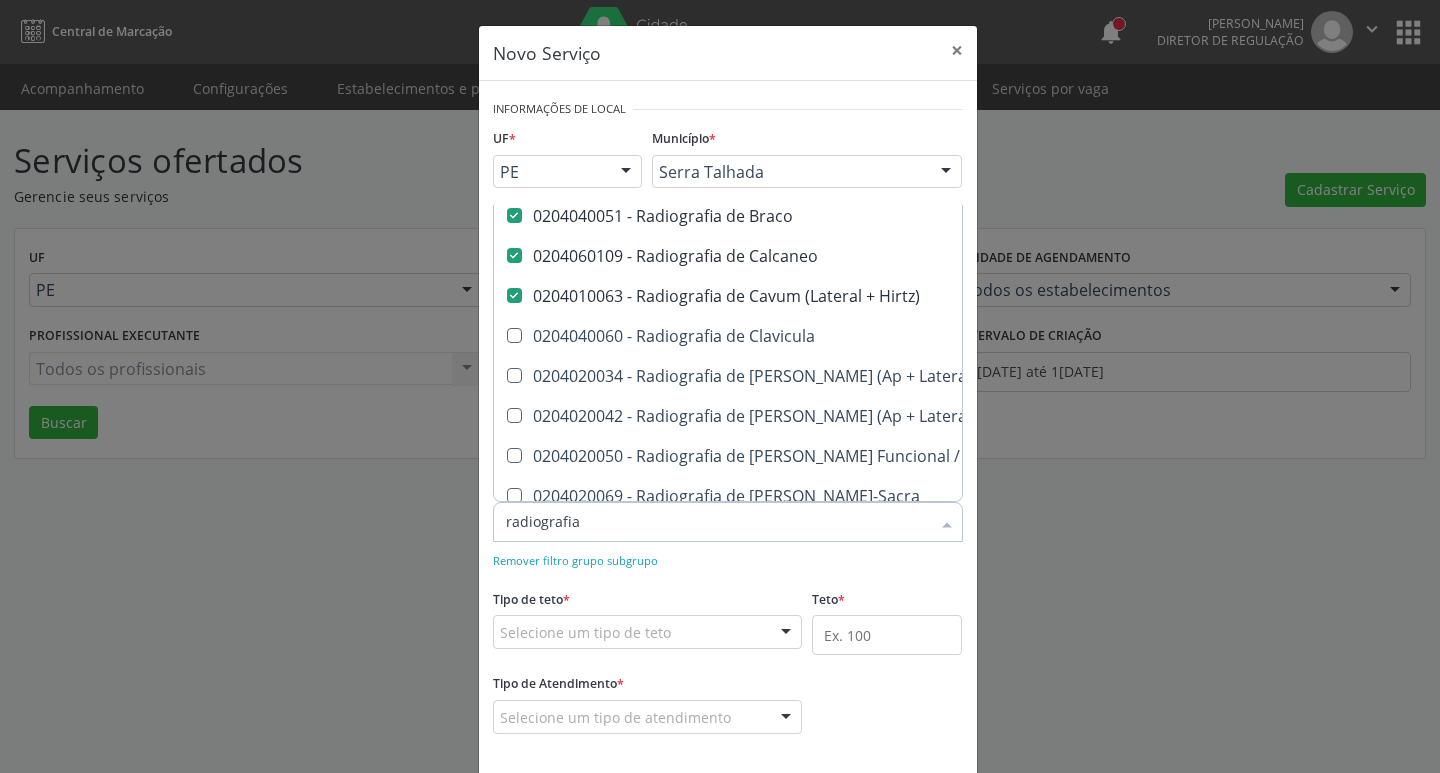 scroll, scrollTop: 892, scrollLeft: 0, axis: vertical 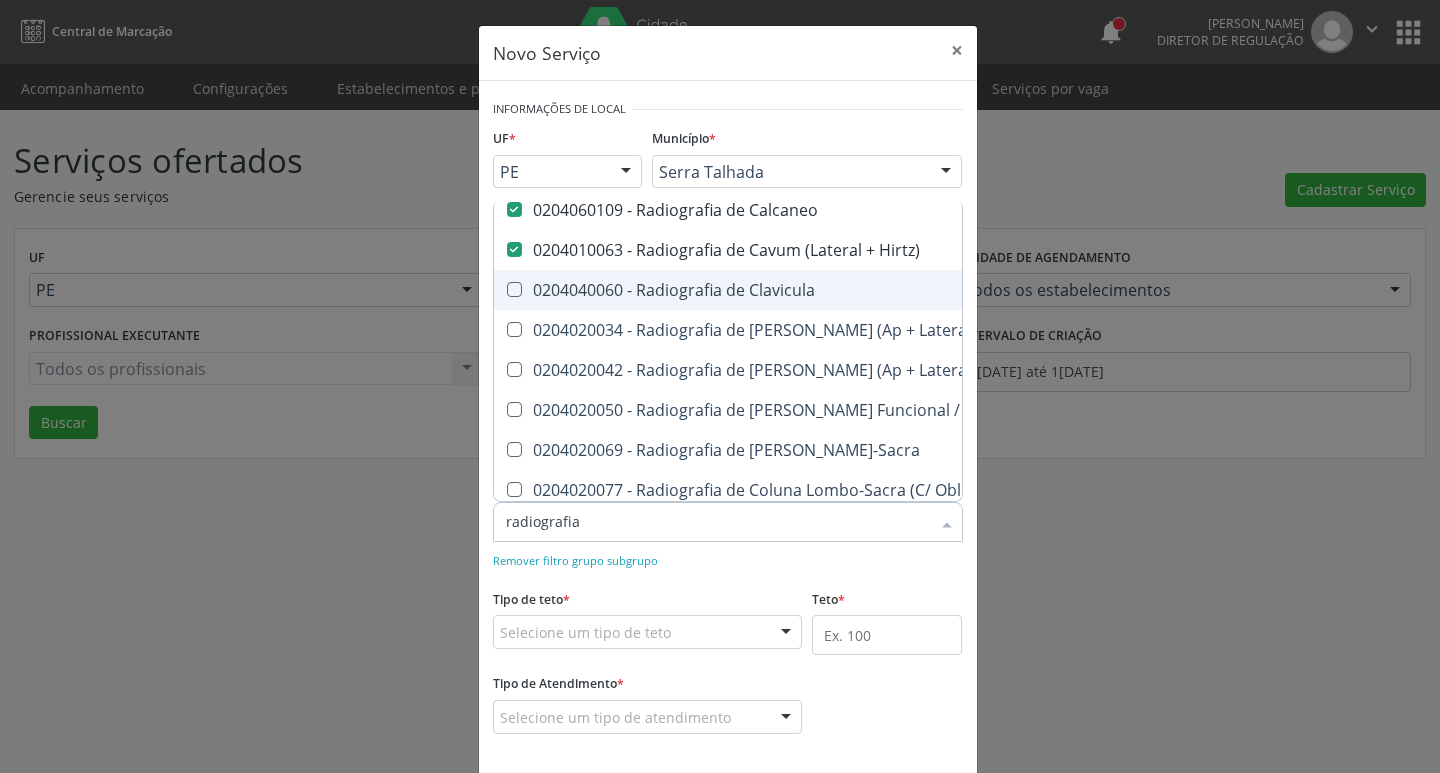 click on "0204040060 - Radiografia de Clavicula" at bounding box center (851, 290) 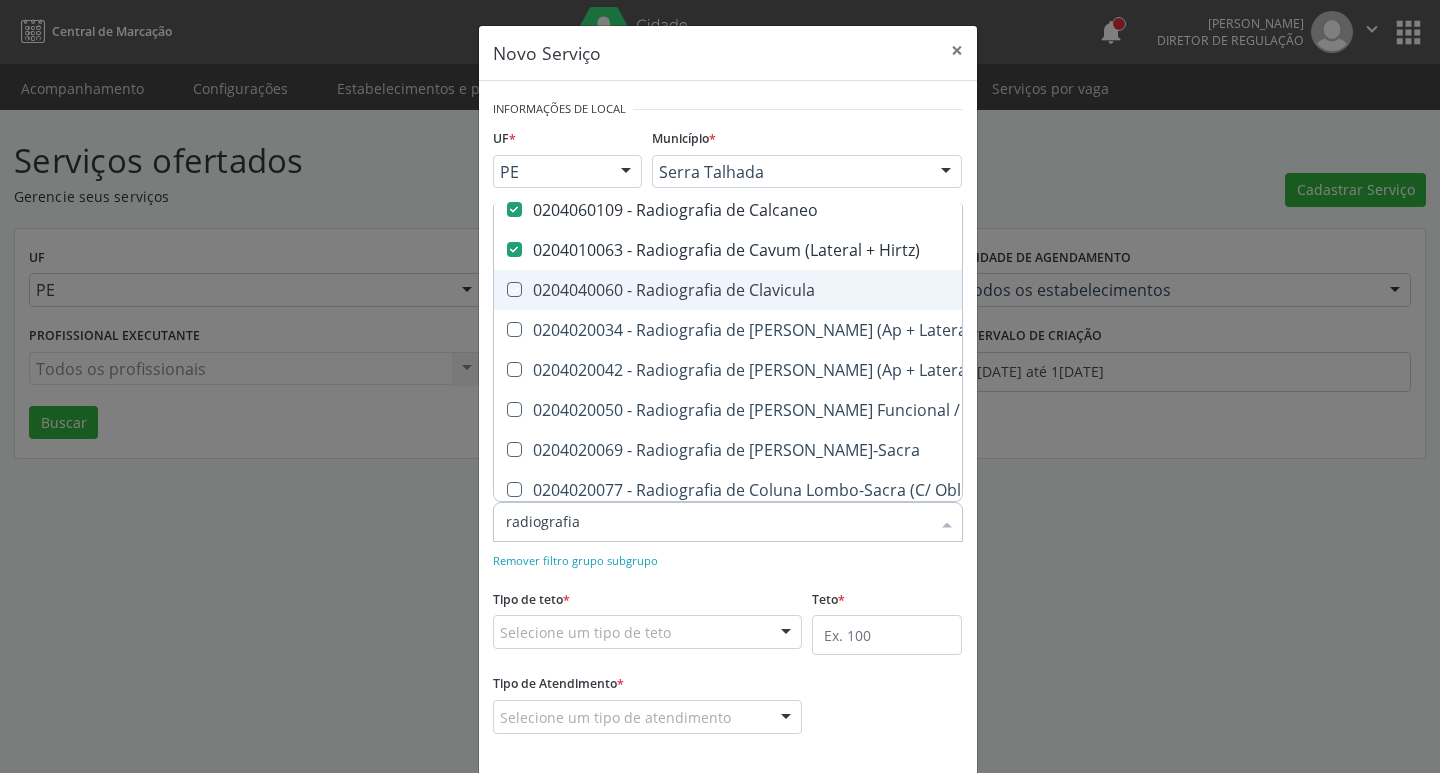 checkbox on "true" 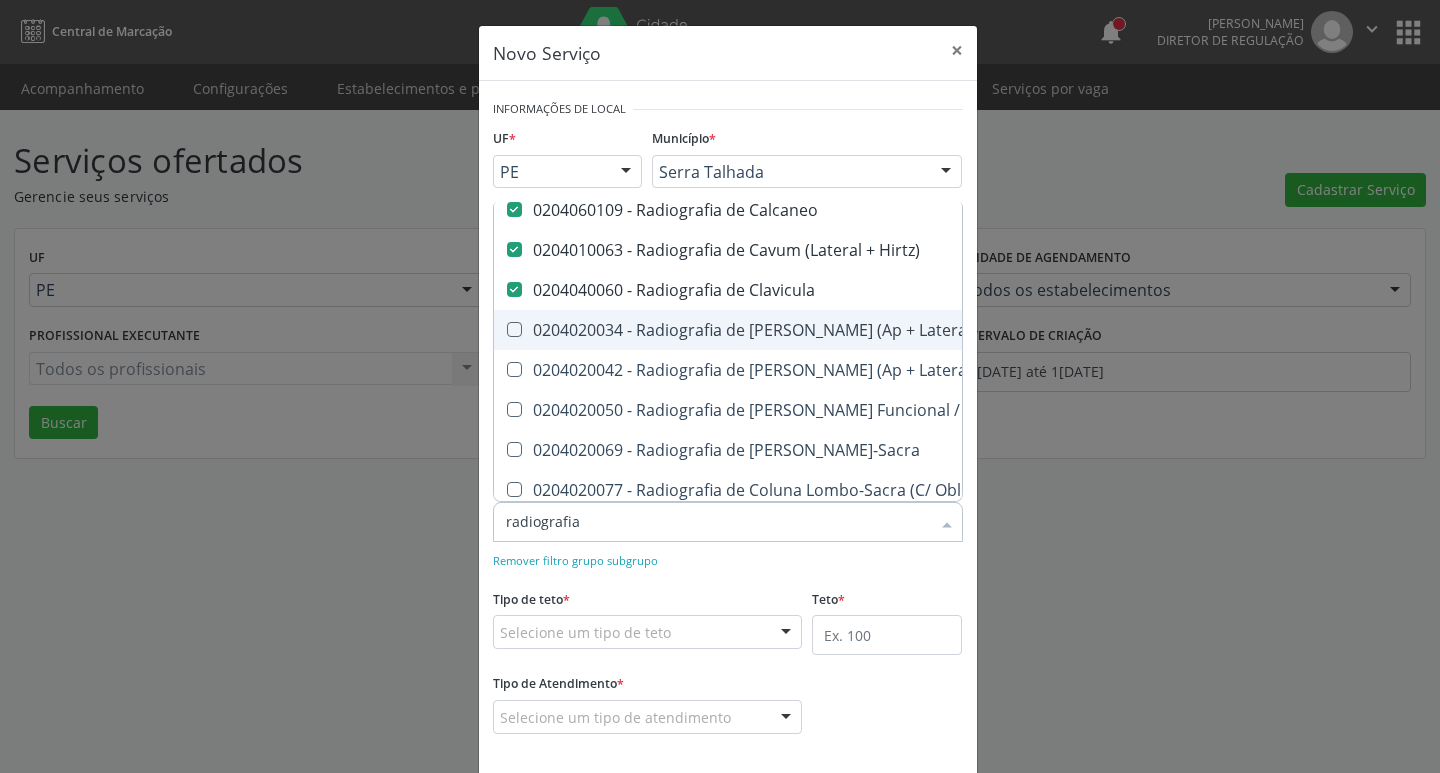 click on "0204020034 - Radiografia de [PERSON_NAME] (Ap + Lateral + to + Obliquas)" at bounding box center (851, 330) 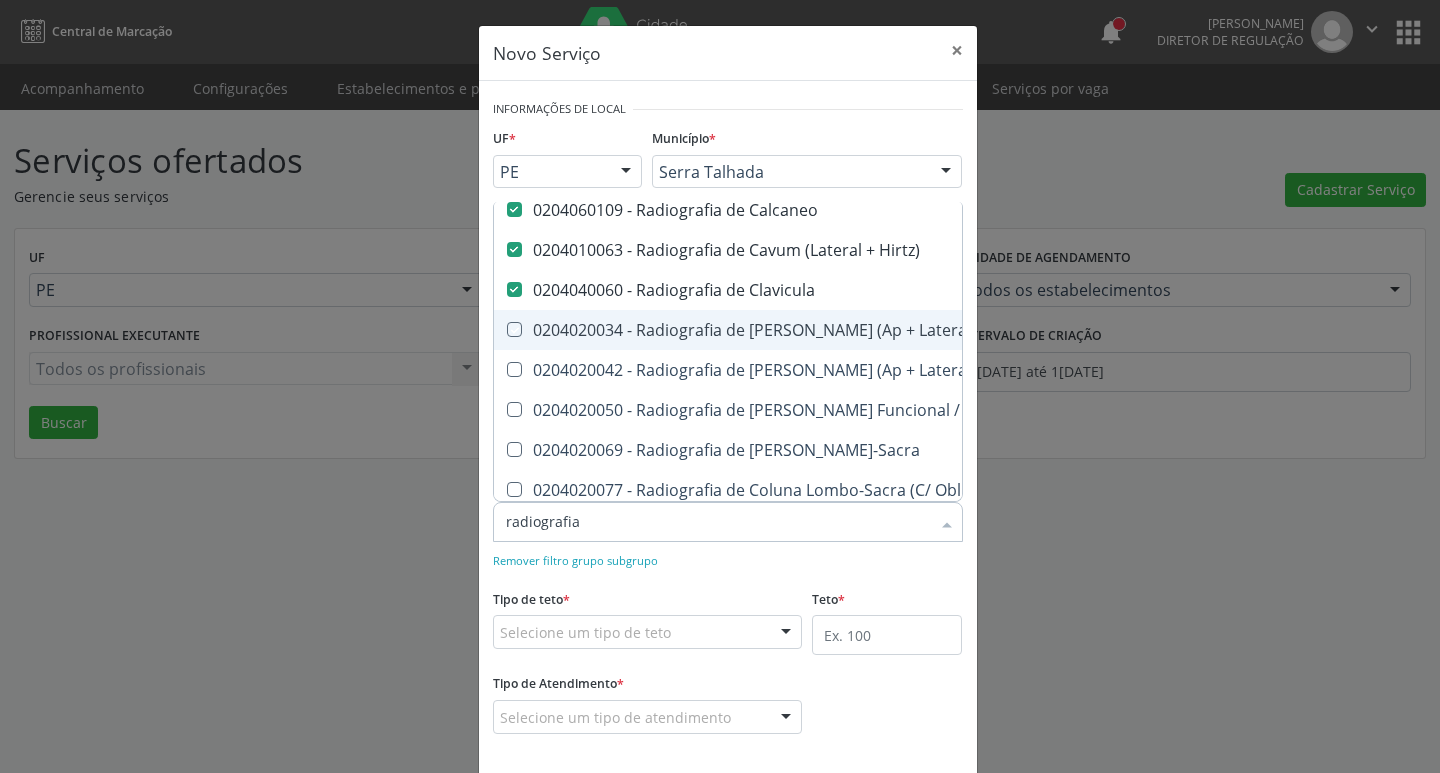 checkbox on "true" 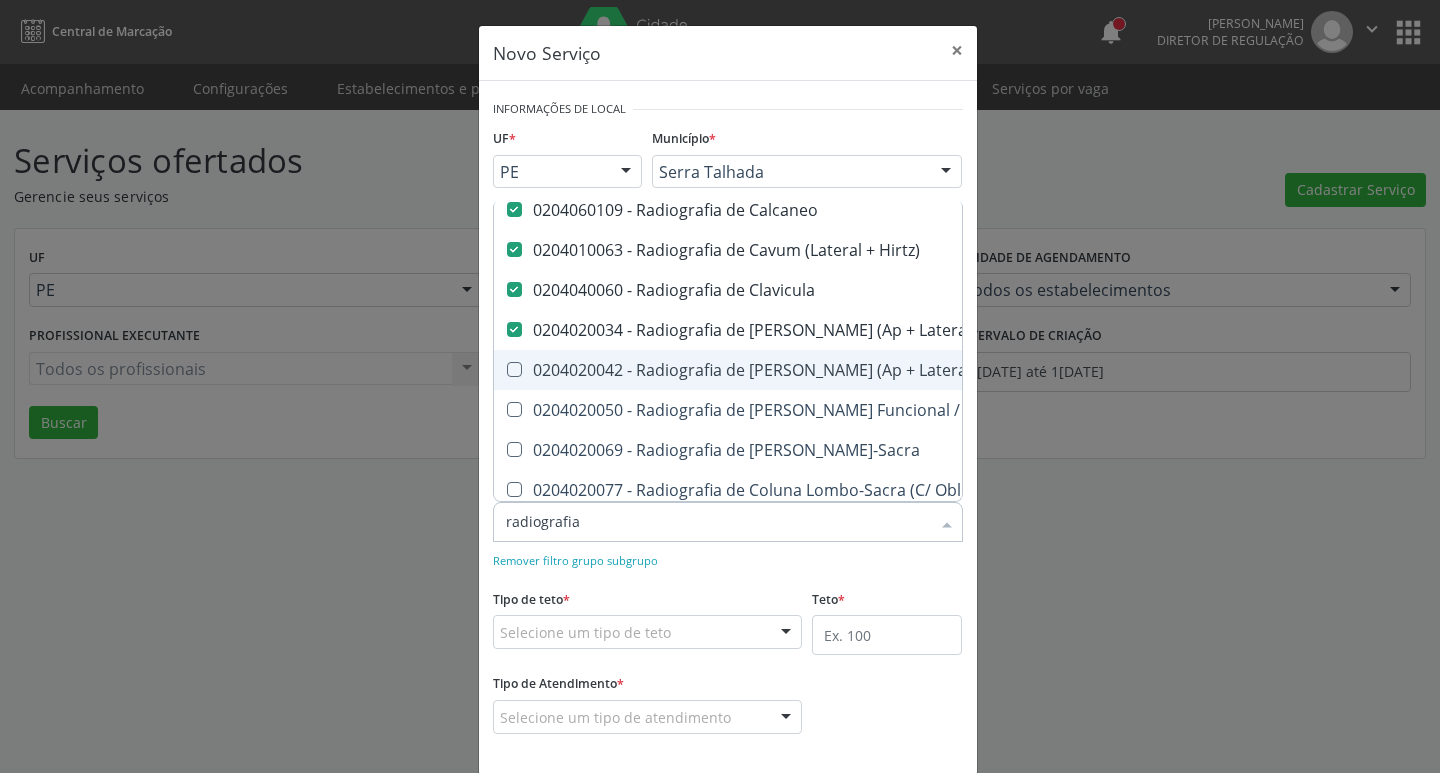 click on "0204020042 - Radiografia de [PERSON_NAME] (Ap + Lateral + to / Flexao)" at bounding box center [851, 370] 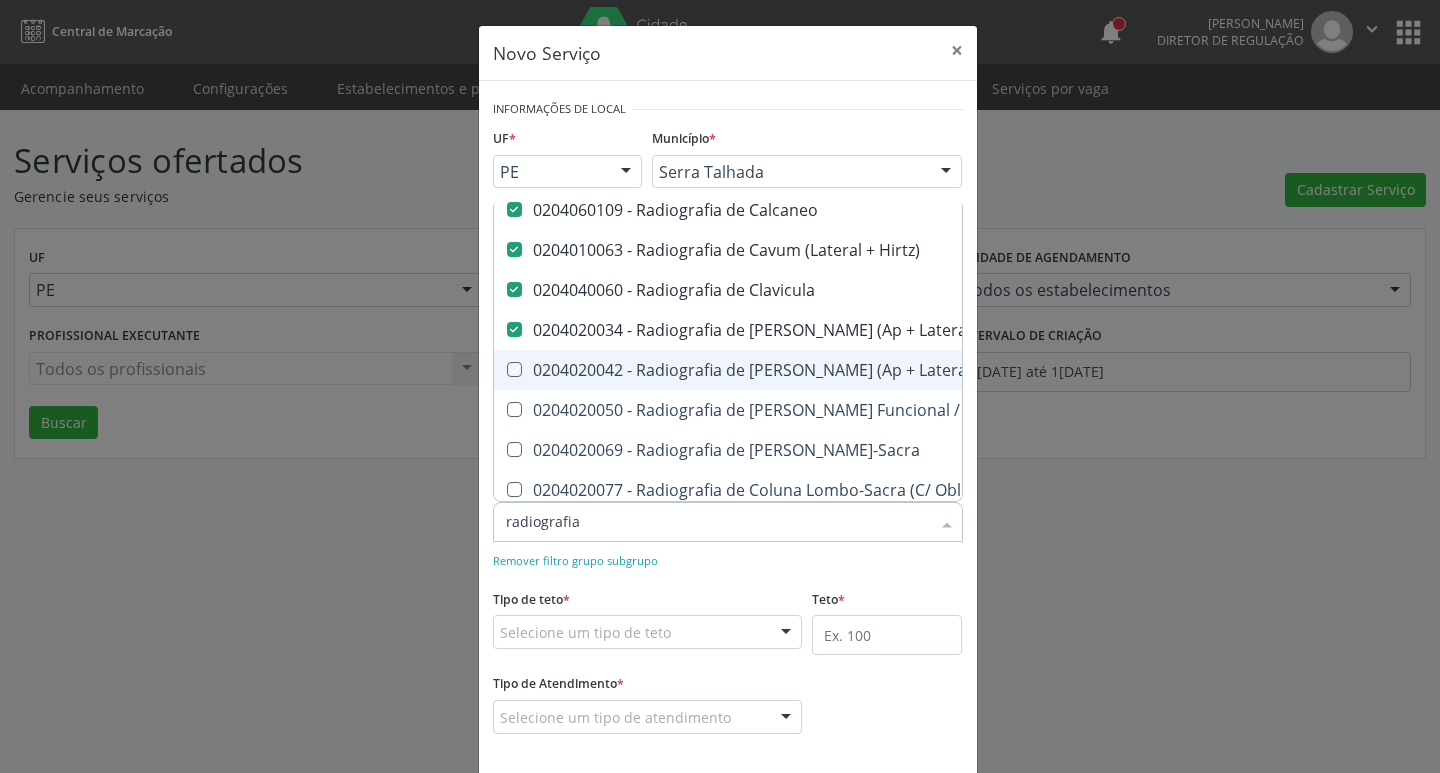 checkbox on "true" 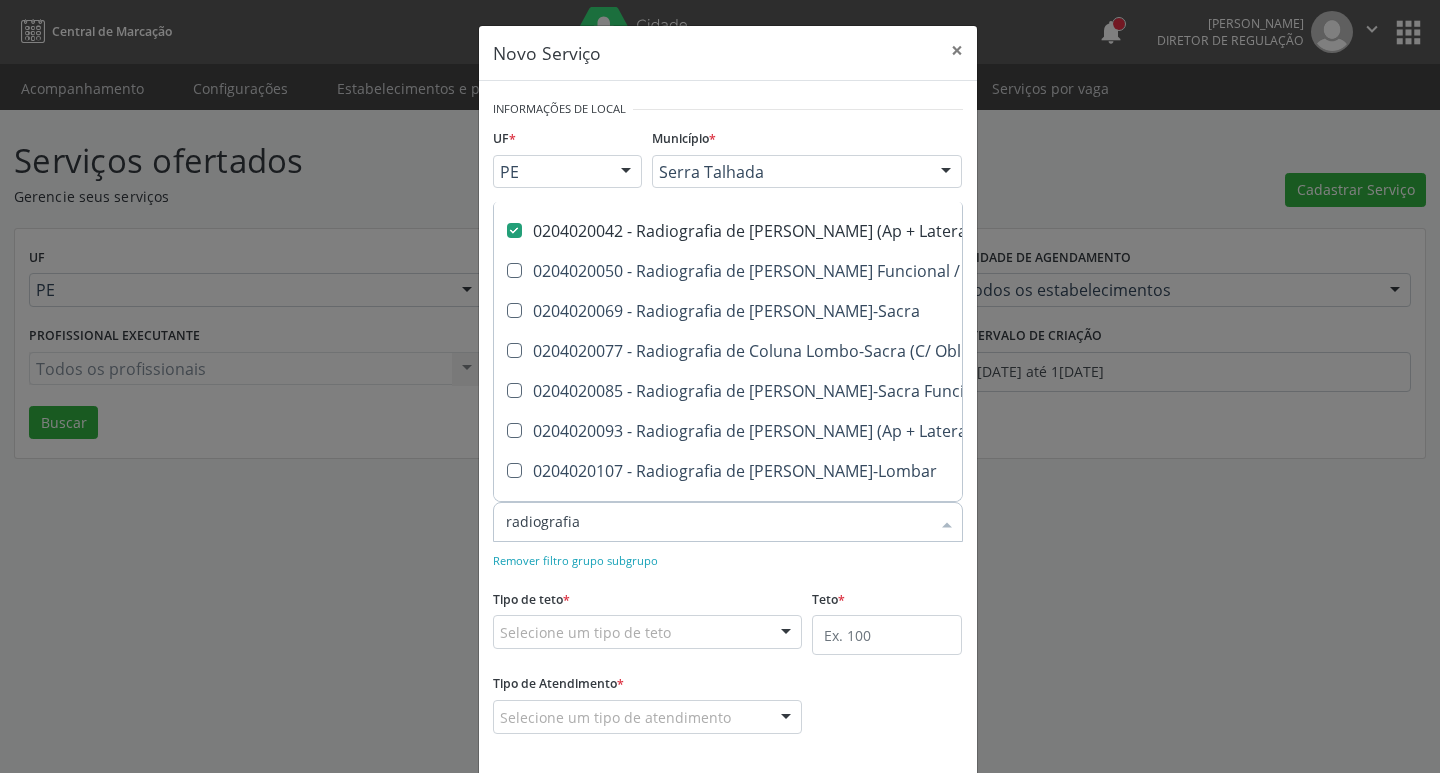 scroll, scrollTop: 1078, scrollLeft: 0, axis: vertical 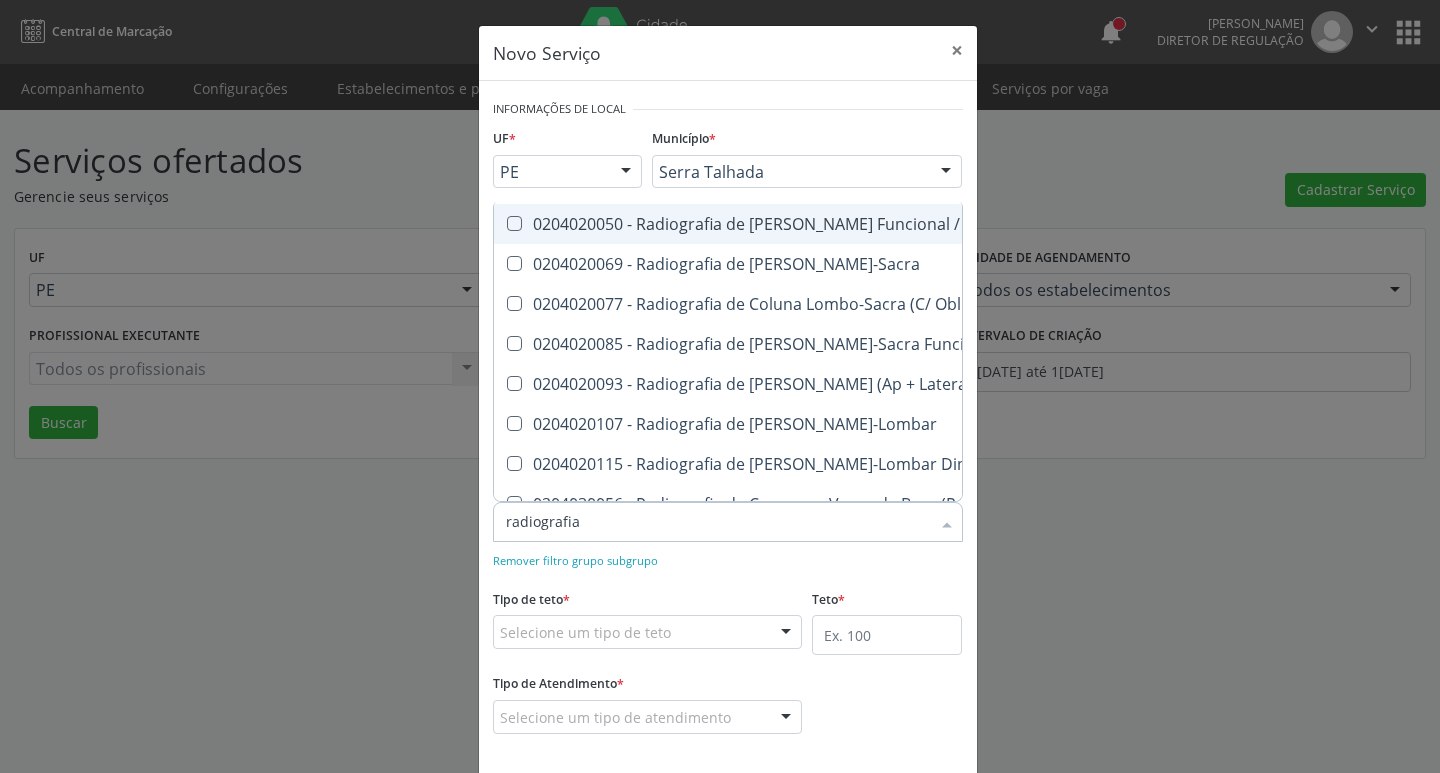 click on "0204020050 - Radiografia de [PERSON_NAME] Funcional / Dinamica" at bounding box center [851, 224] 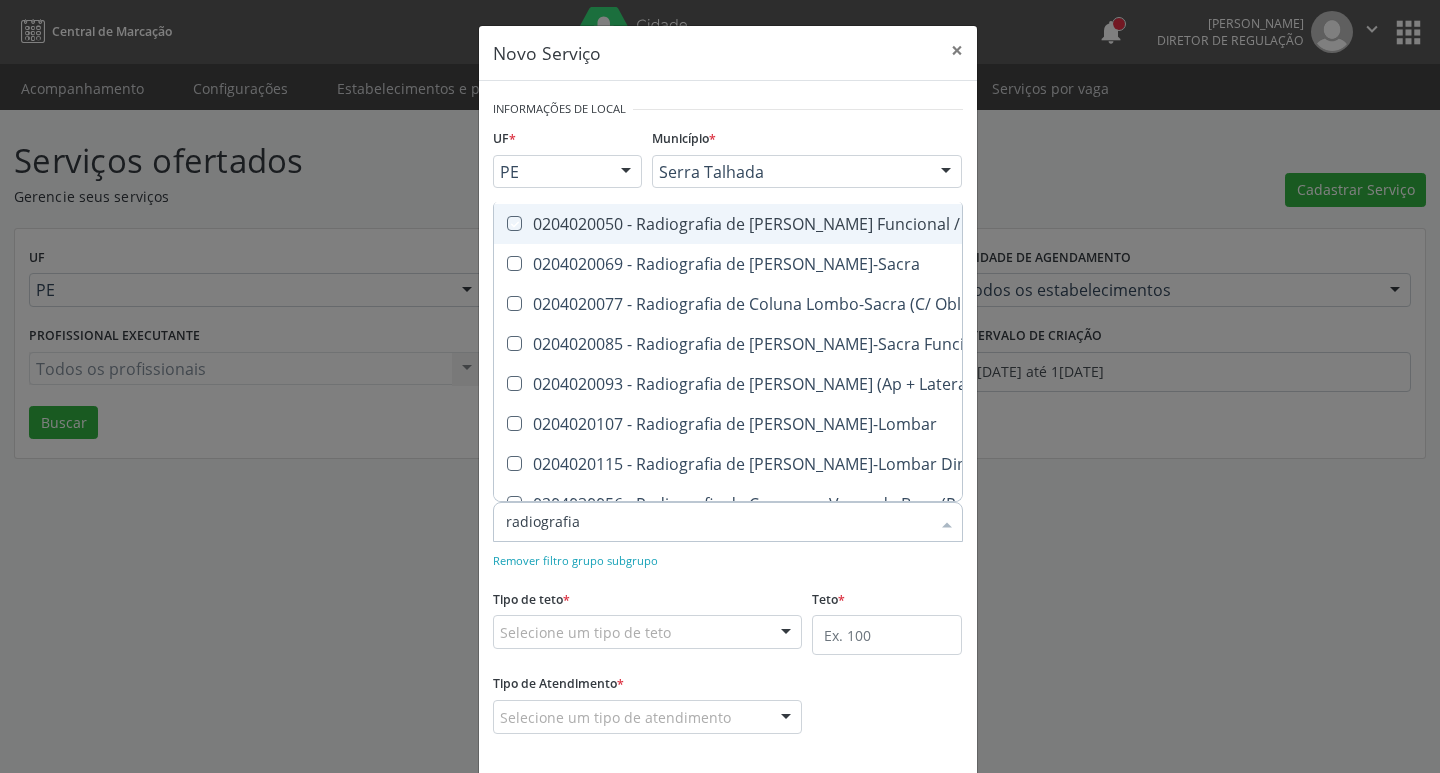 checkbox on "true" 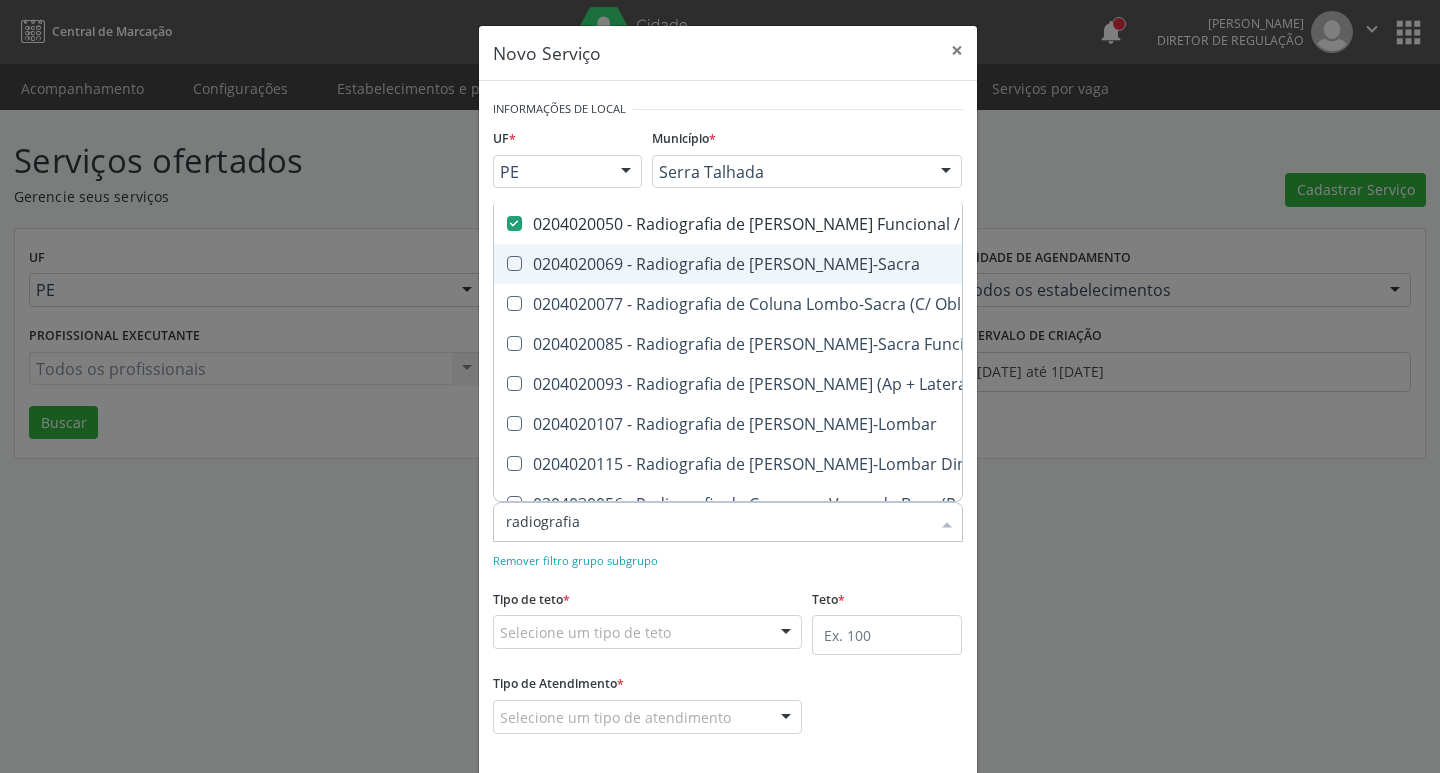 click on "0204020069 - Radiografia de [PERSON_NAME]-Sacra" at bounding box center (851, 264) 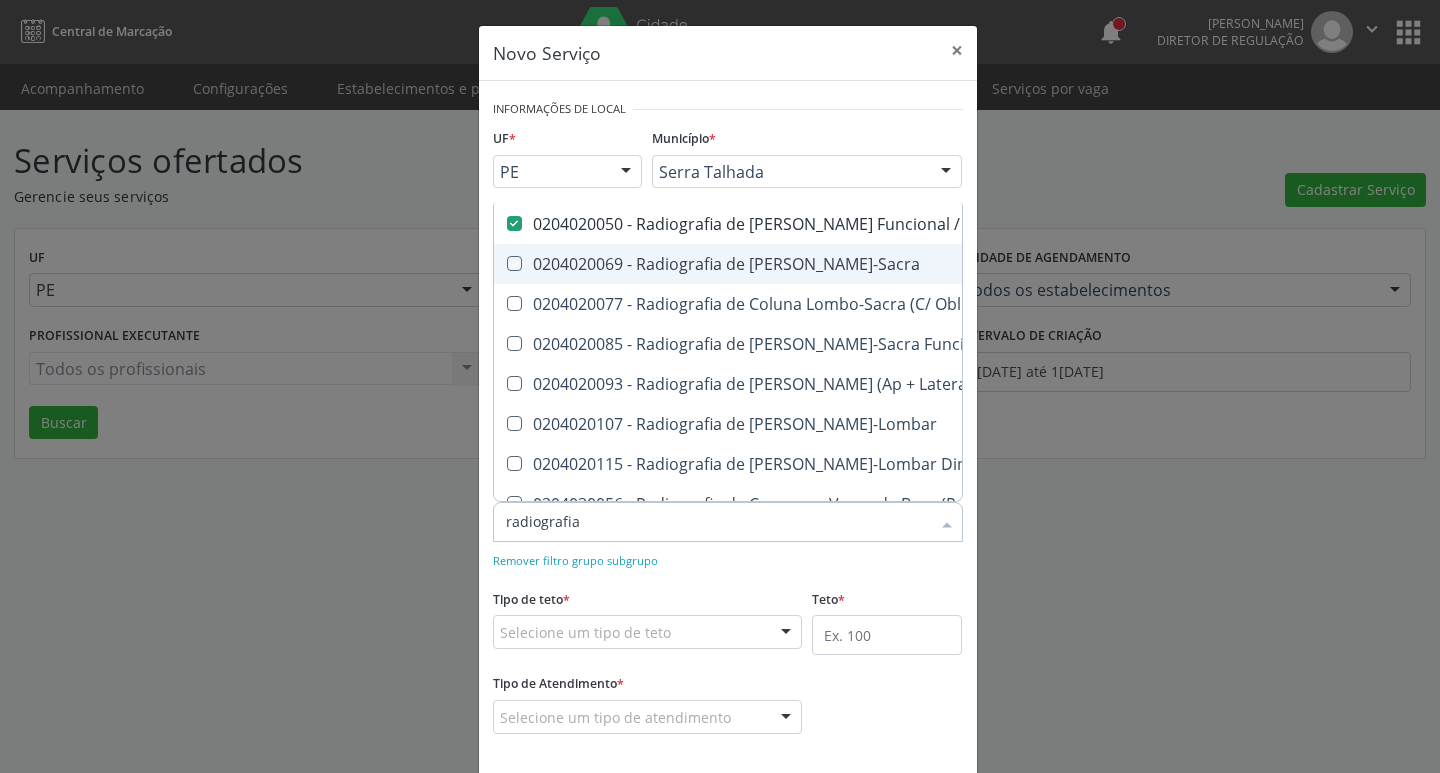 checkbox on "true" 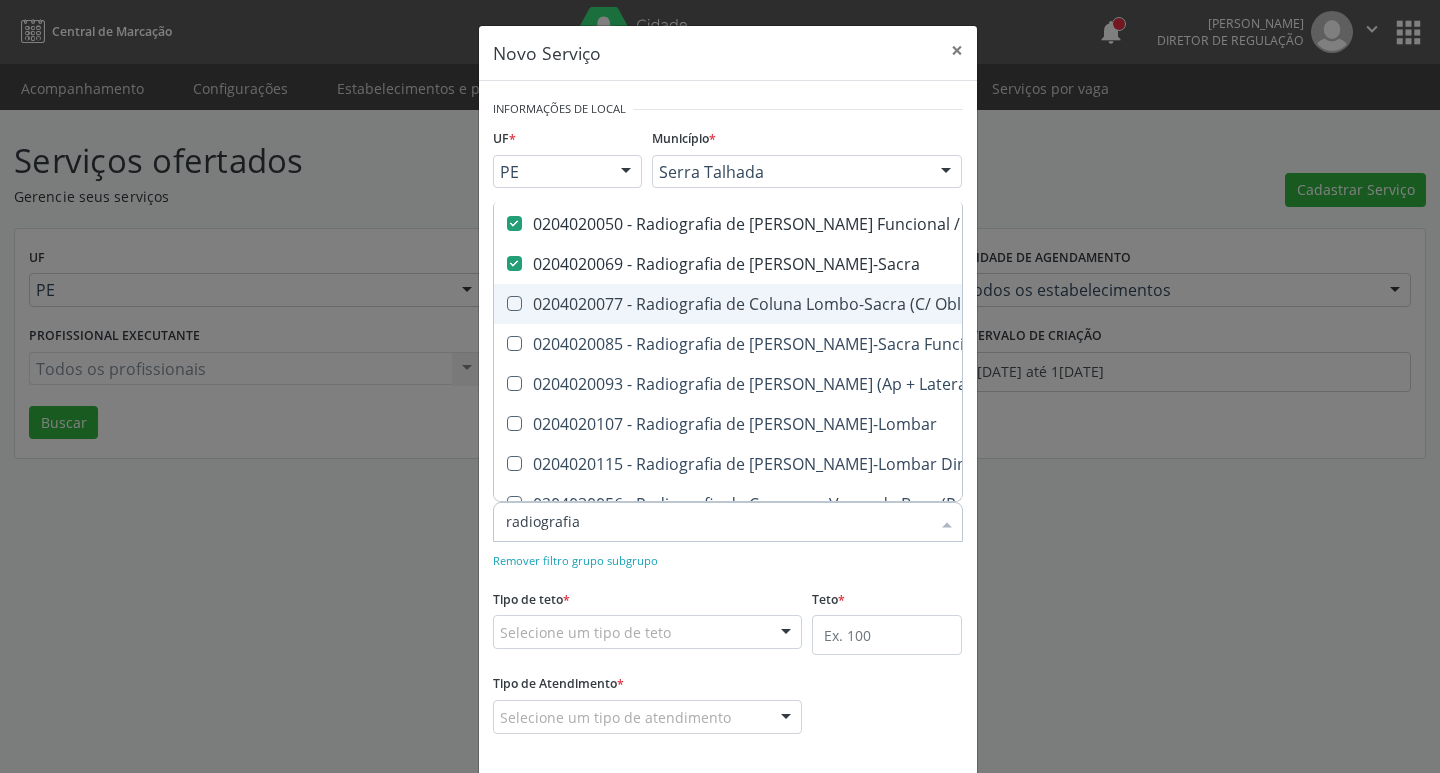 click on "0204020077 - Radiografia de Coluna Lombo-Sacra (C/ Obliquas)" at bounding box center [851, 304] 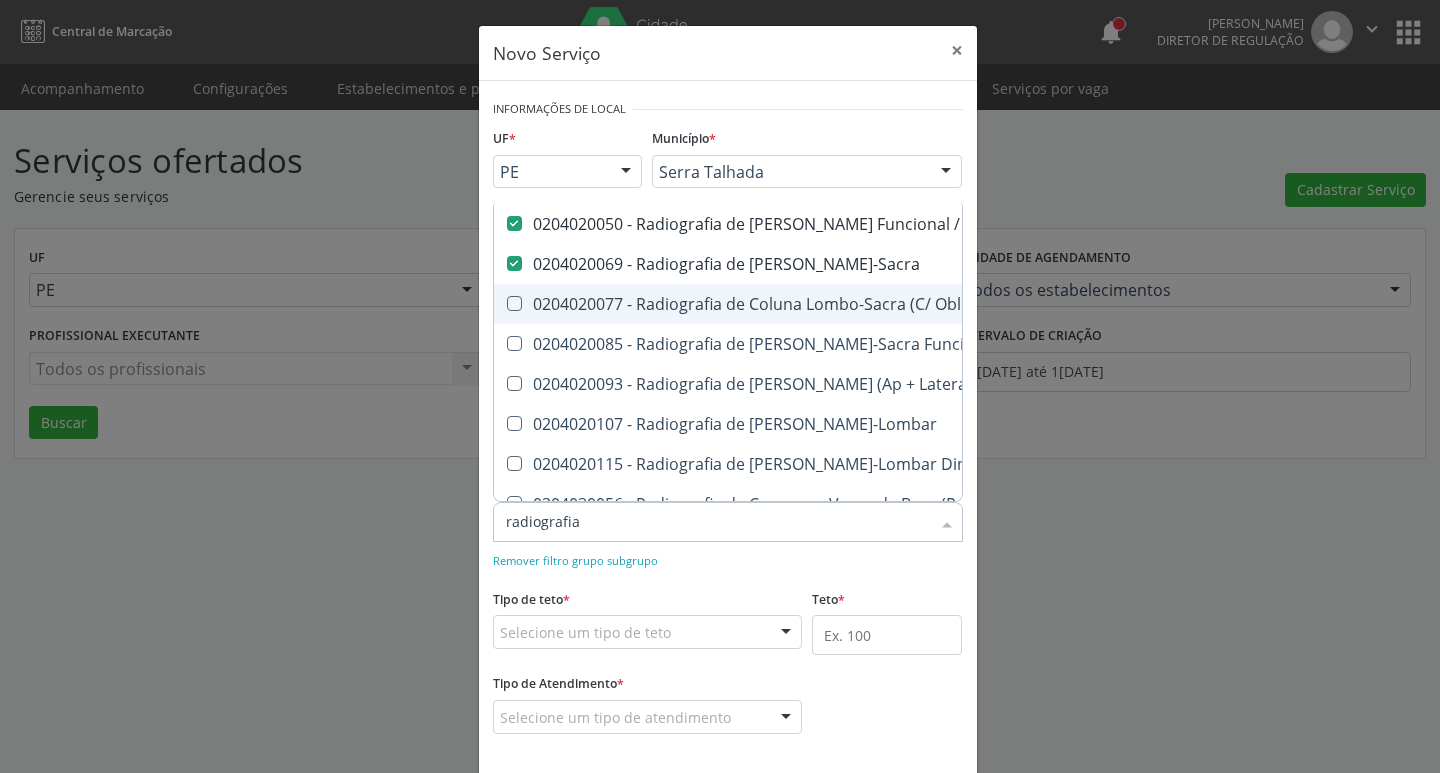 checkbox on "true" 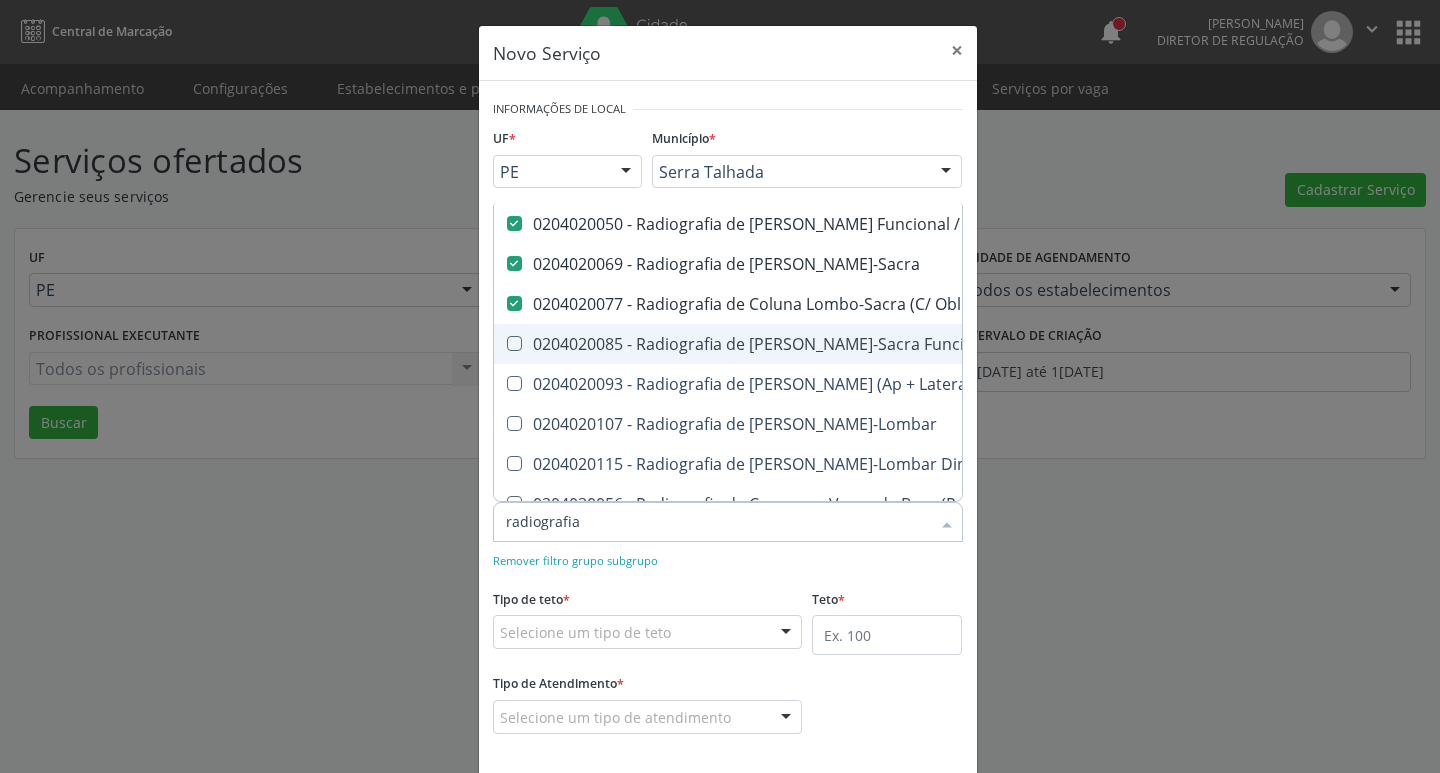 click on "0204020085 - Radiografia de [PERSON_NAME]-Sacra Funcional / Dinamica" at bounding box center [851, 344] 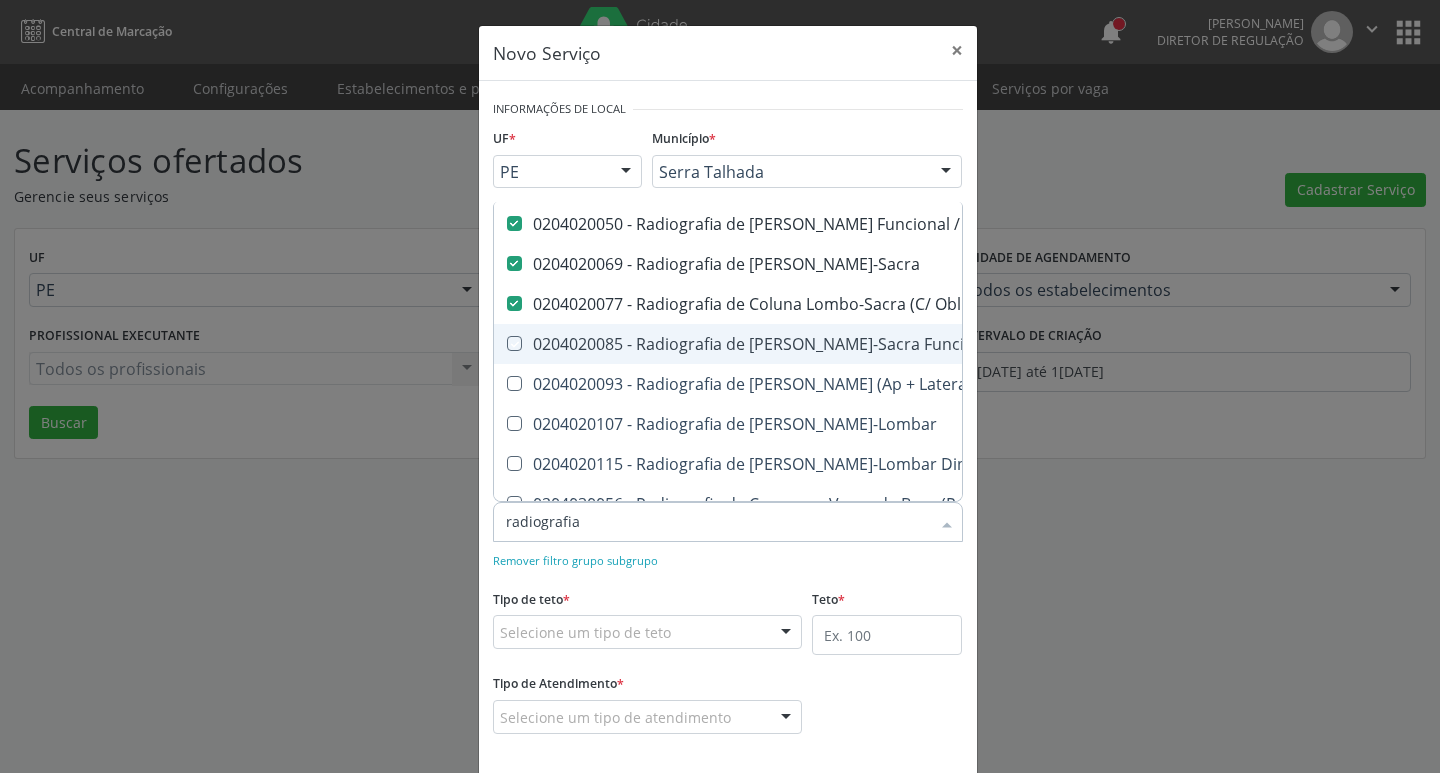checkbox on "true" 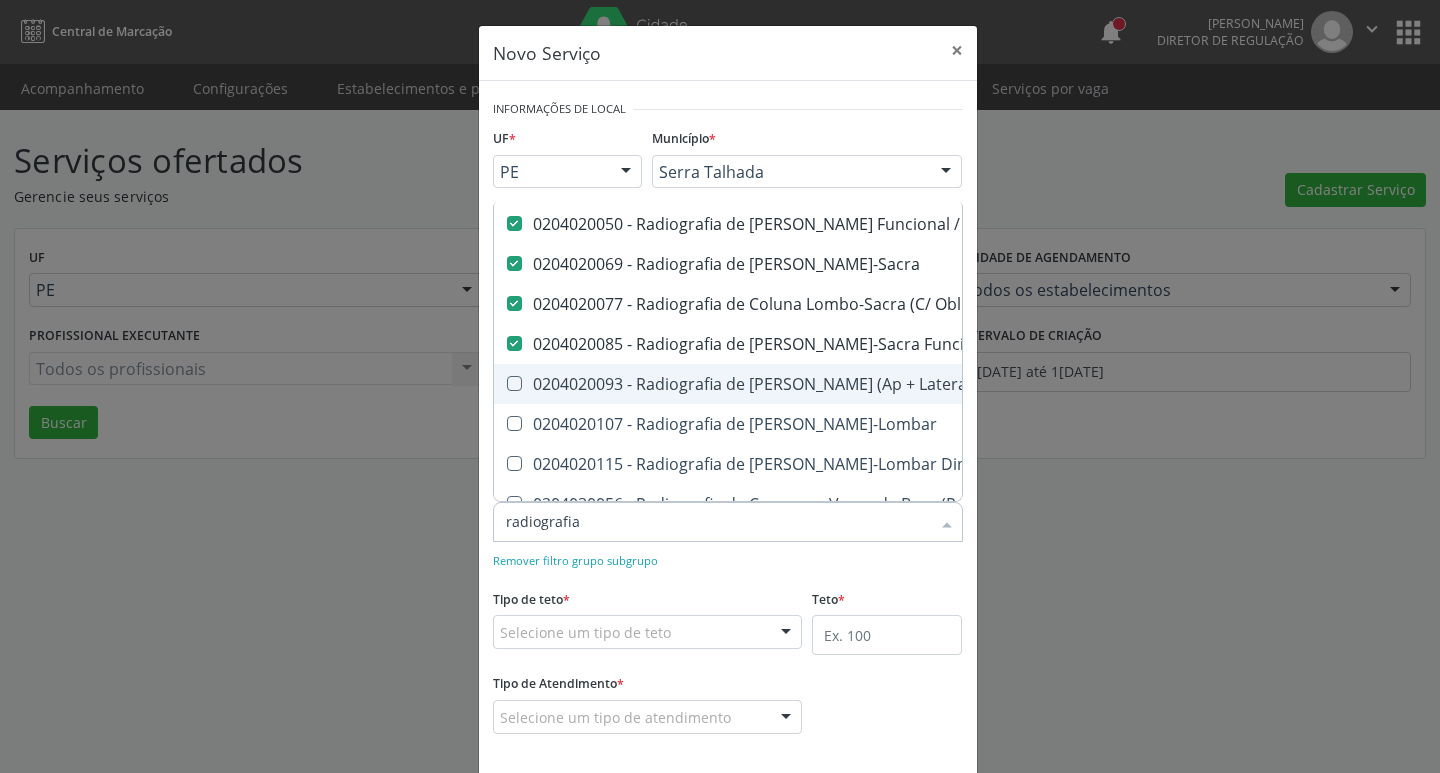 click on "0204020093 - Radiografia de [PERSON_NAME] (Ap + Lateral)" at bounding box center [851, 384] 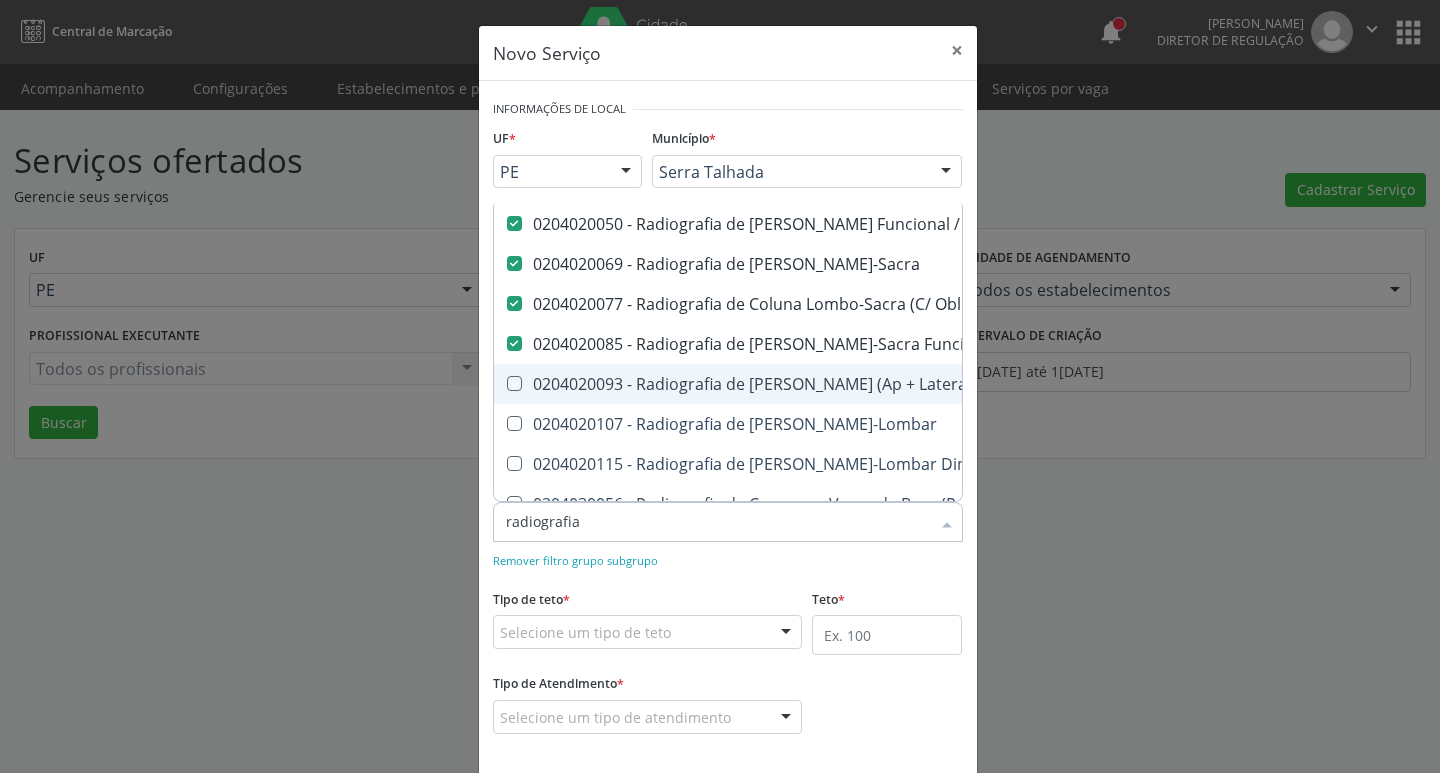 checkbox on "true" 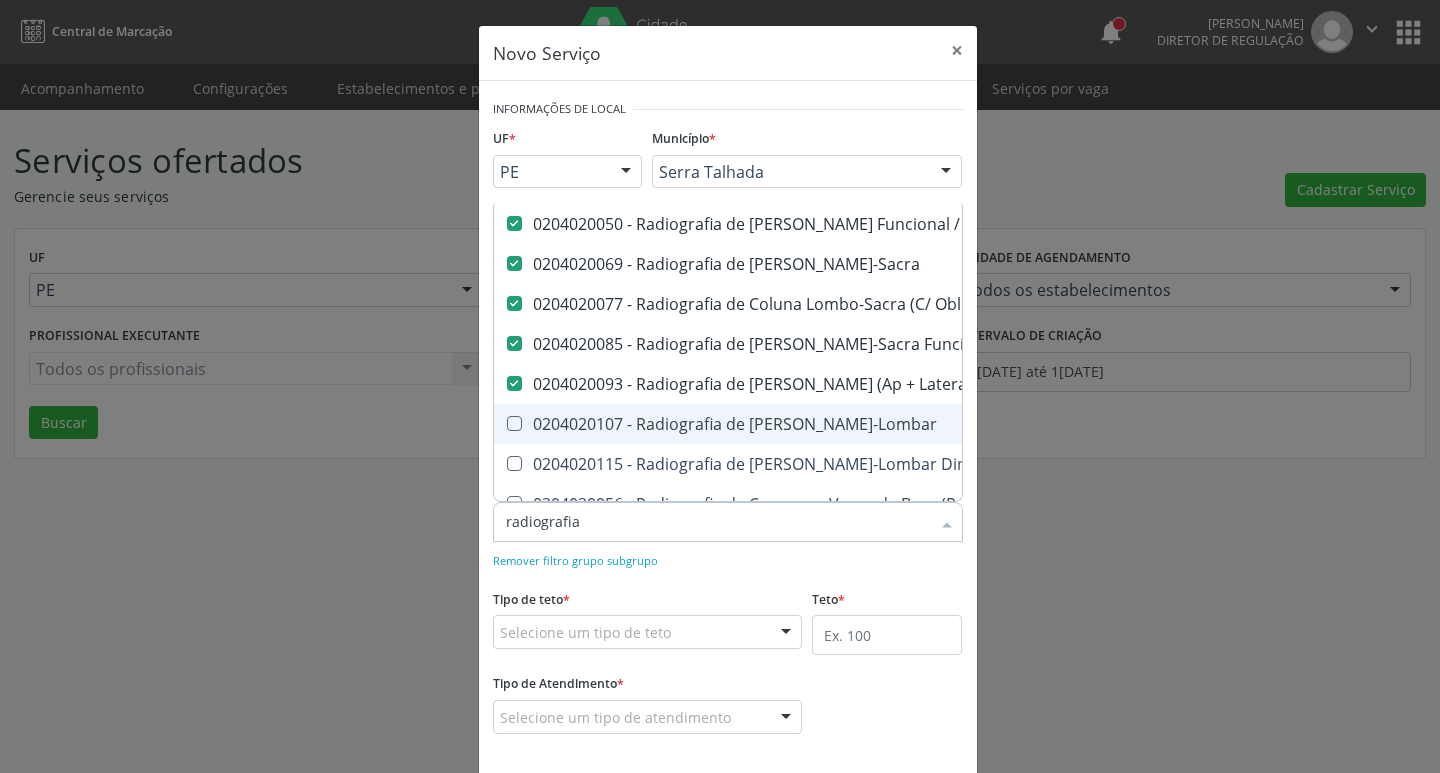 click on "0204020107 - Radiografia de [PERSON_NAME]-Lombar" at bounding box center [851, 424] 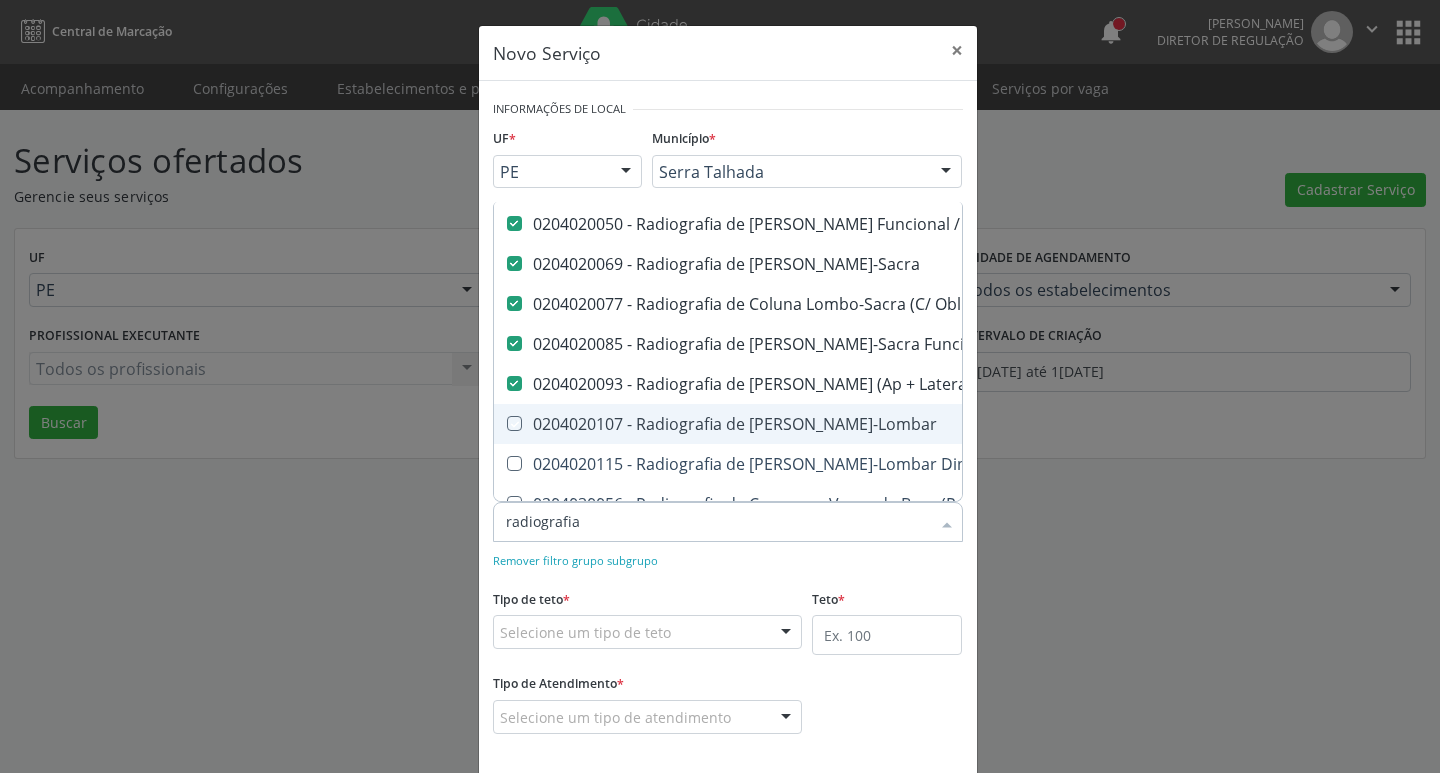 checkbox on "true" 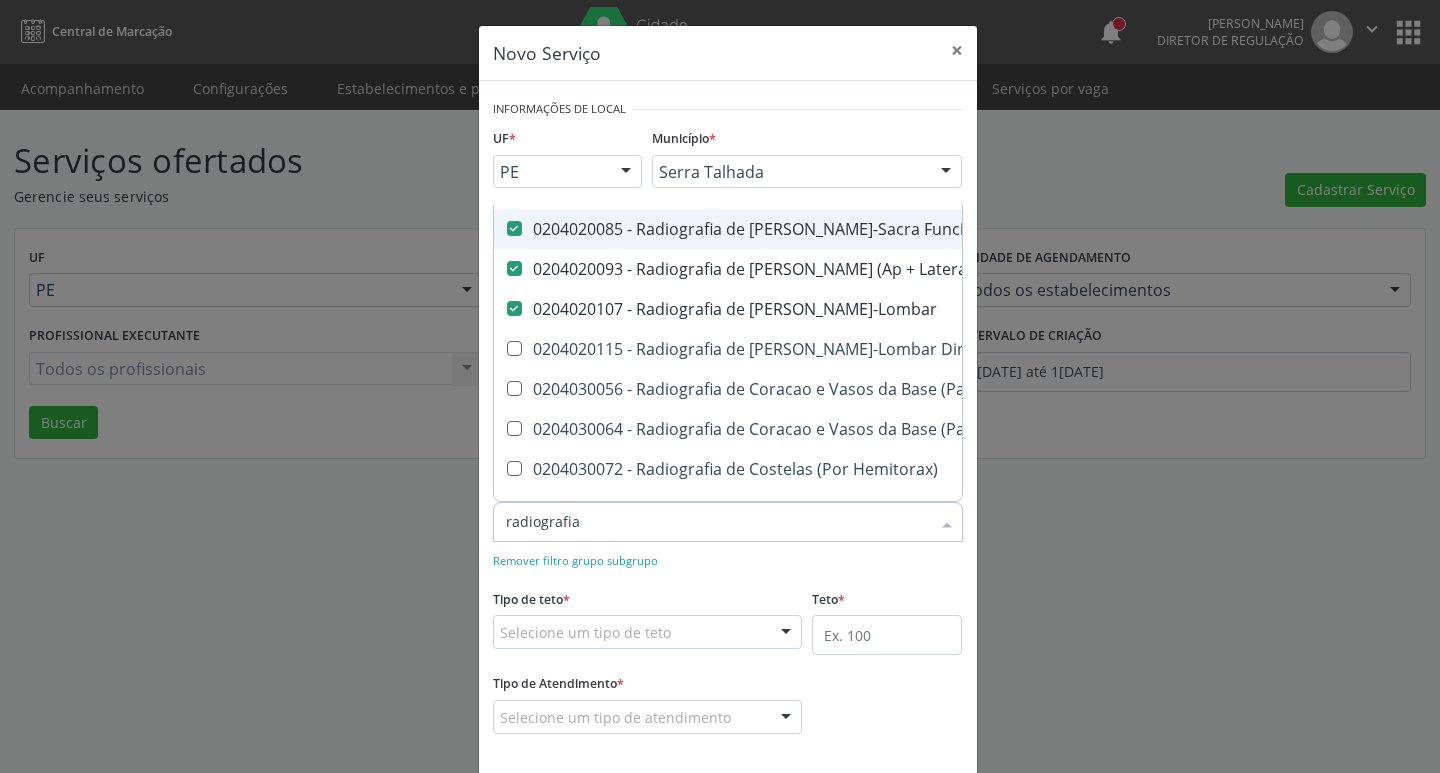 scroll, scrollTop: 1263, scrollLeft: 0, axis: vertical 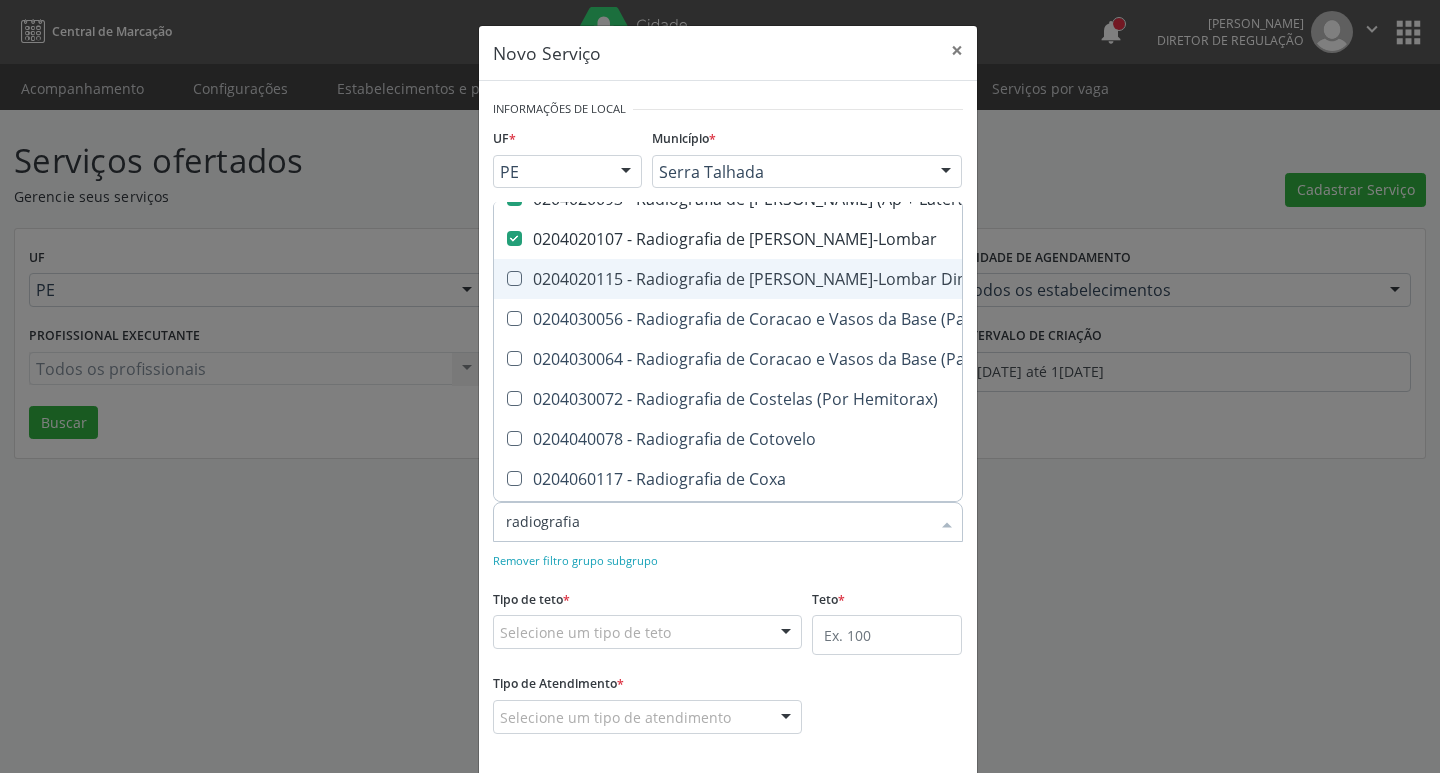 click on "0204020115 - Radiografia de [PERSON_NAME]-Lombar Dinamica" at bounding box center (851, 279) 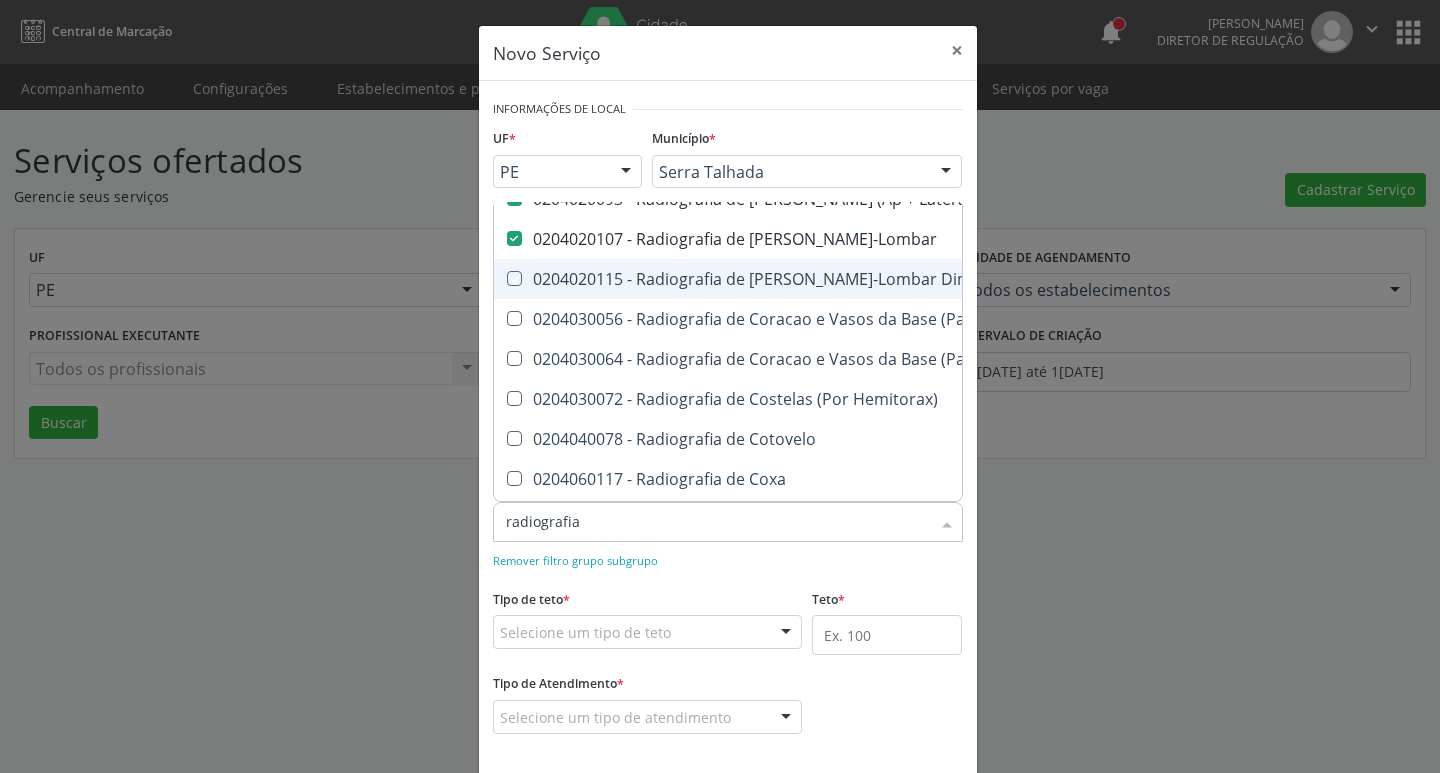 checkbox on "true" 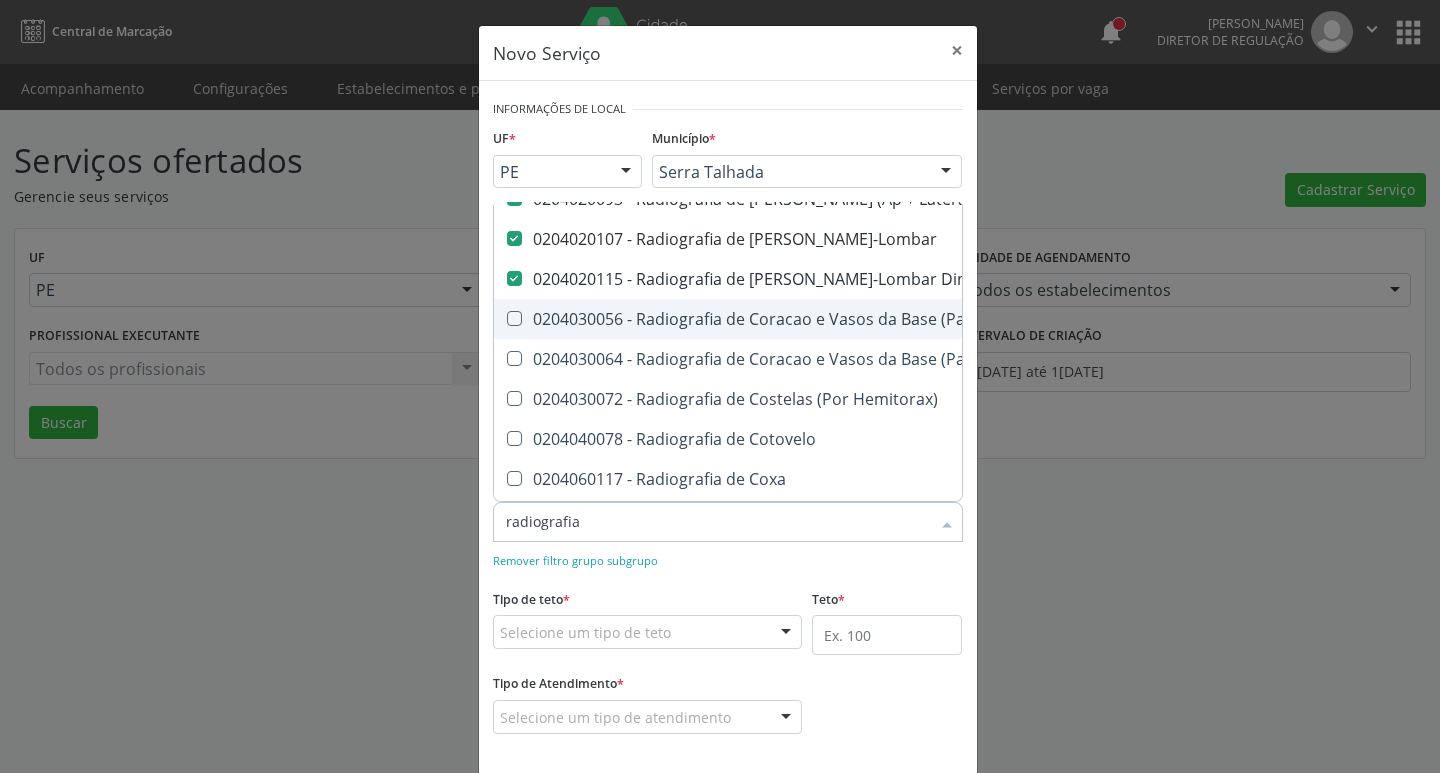 click on "0204030056 - Radiografia de Coracao e Vasos da Base (Pa + Lateral + Obliqua)" at bounding box center (851, 319) 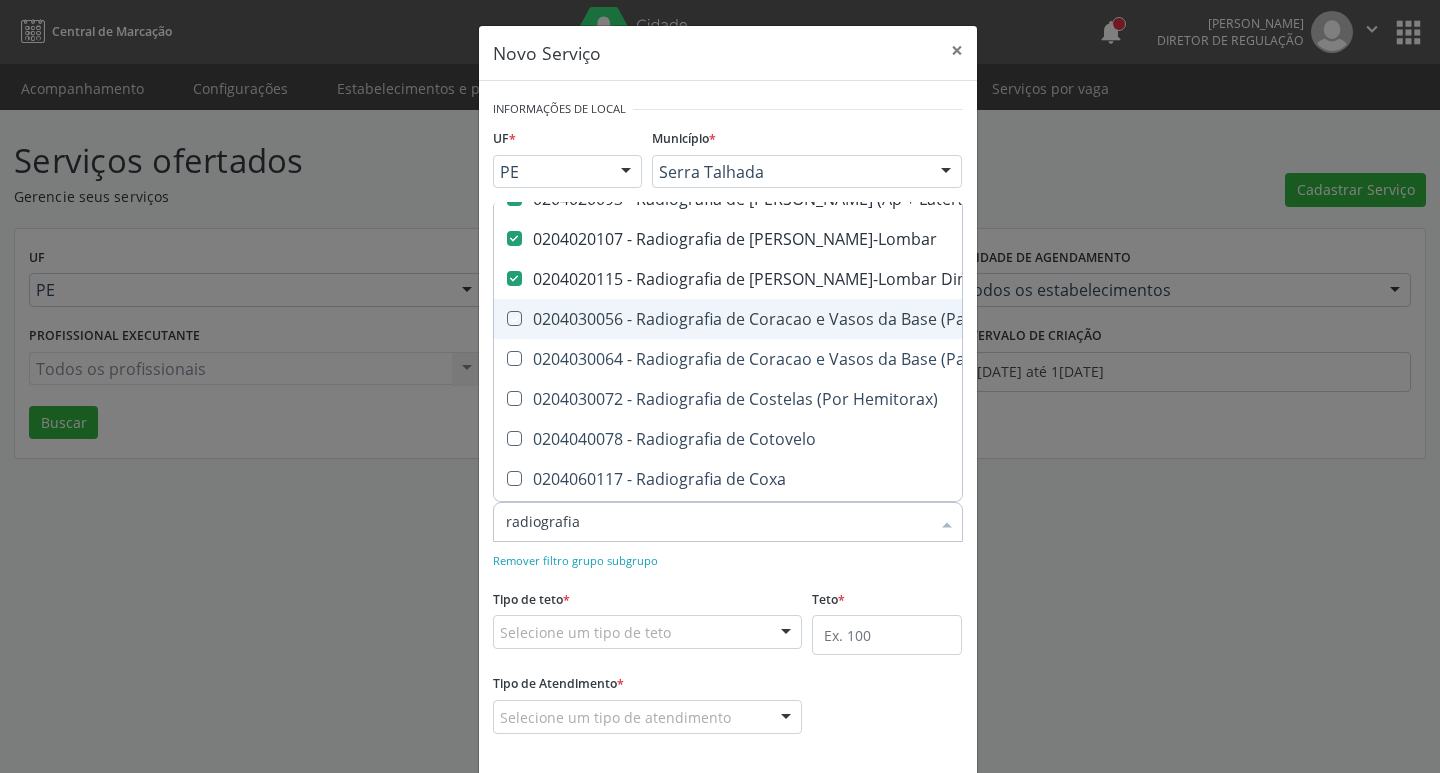 checkbox on "true" 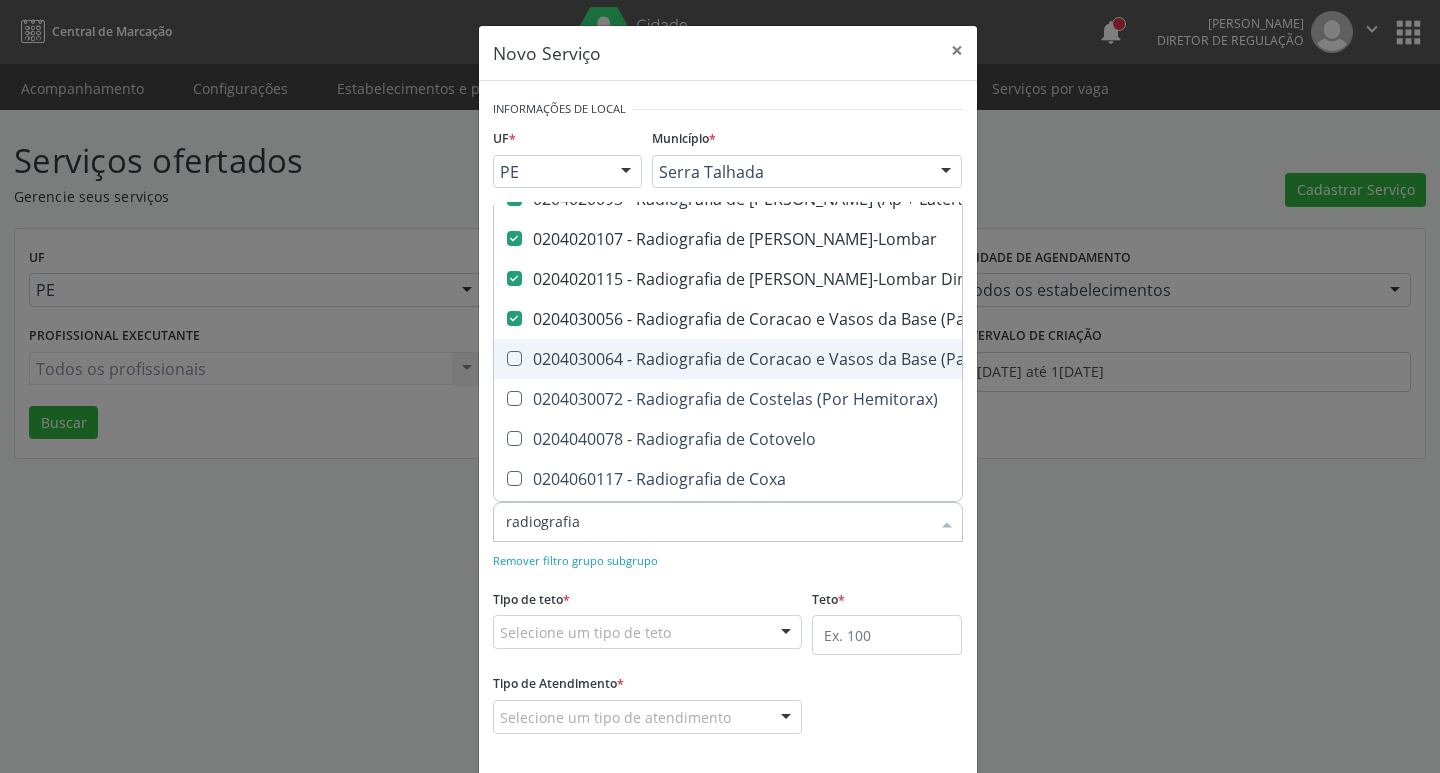 click on "0204030064 - Radiografia de Coracao e Vasos da Base (Pa + Lateral)" at bounding box center [851, 359] 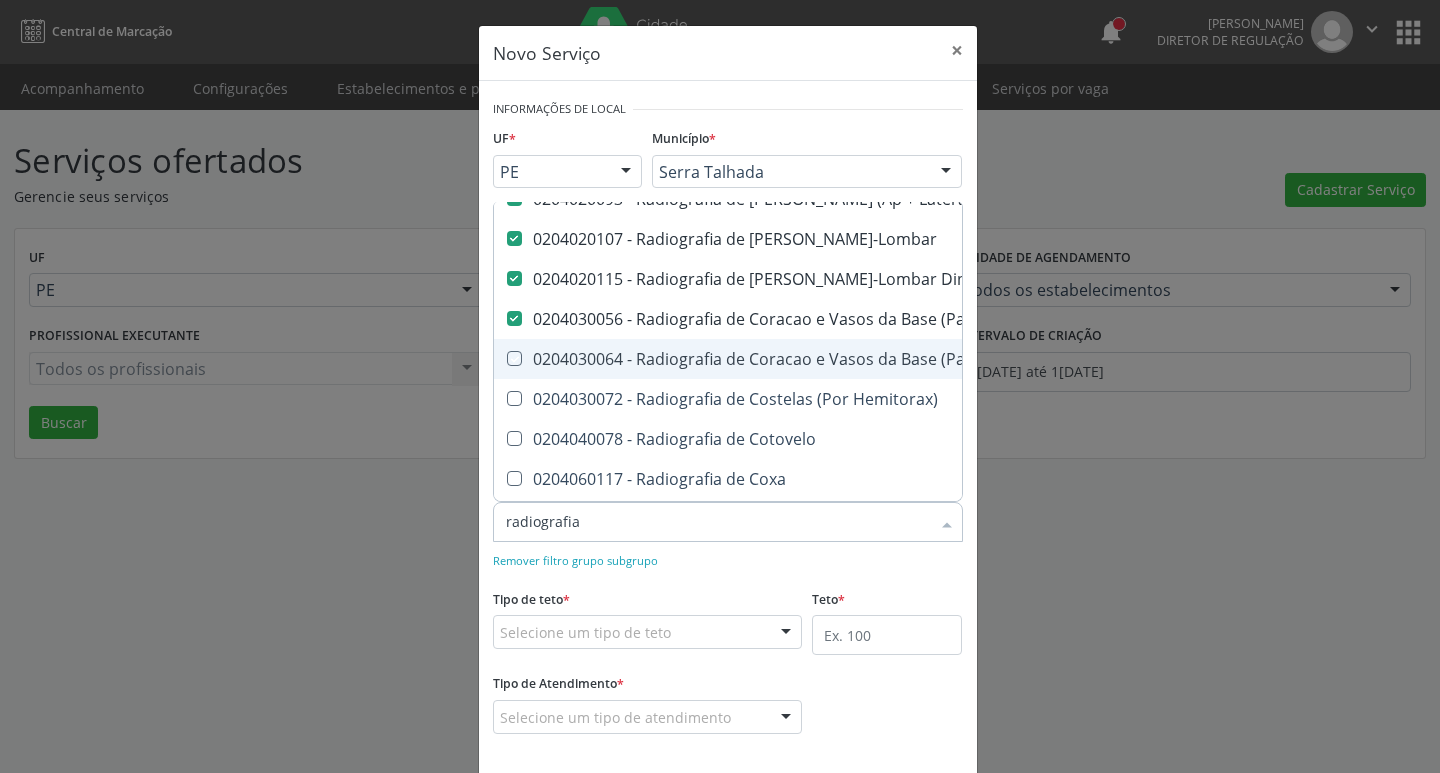 checkbox on "true" 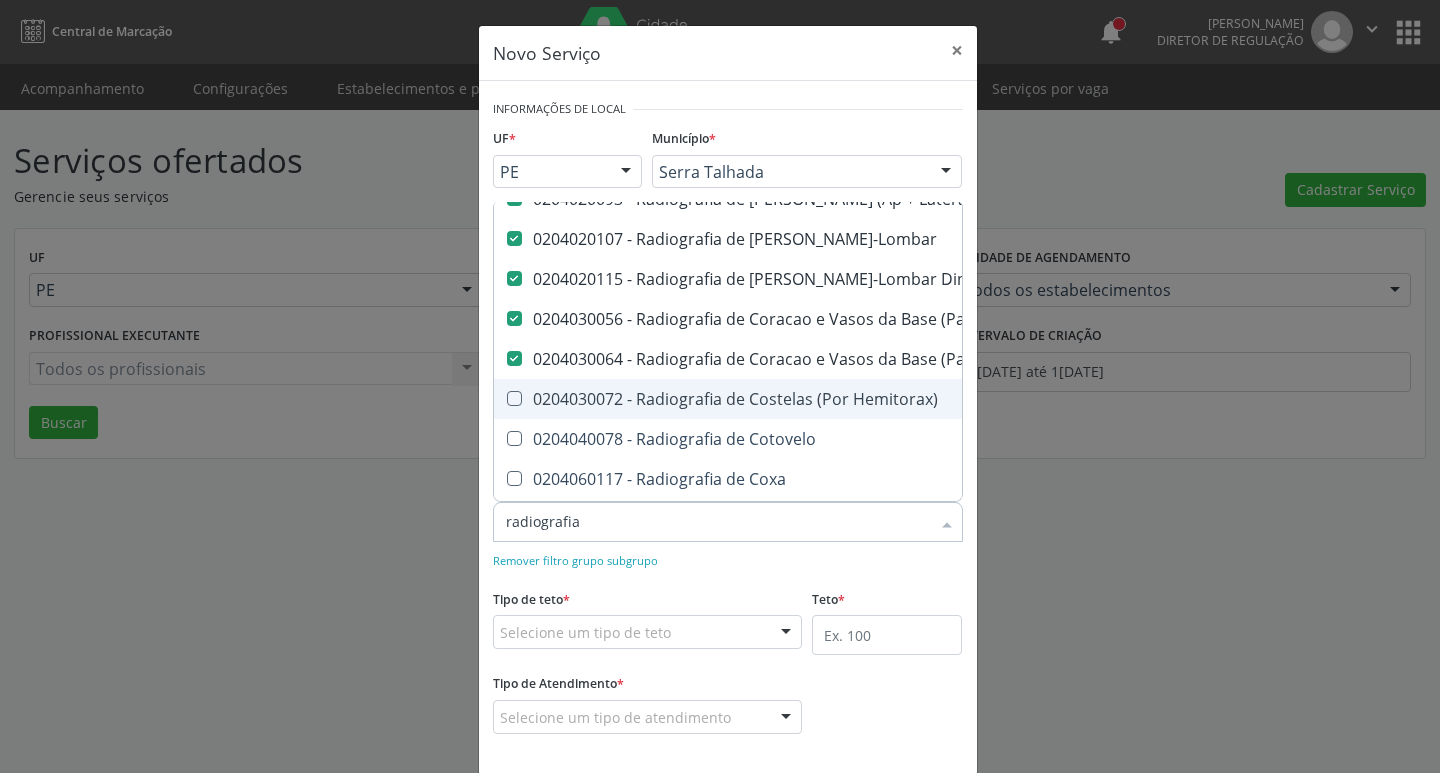 click on "0204030072 - Radiografia de Costelas (Por Hemitorax)" at bounding box center (851, 399) 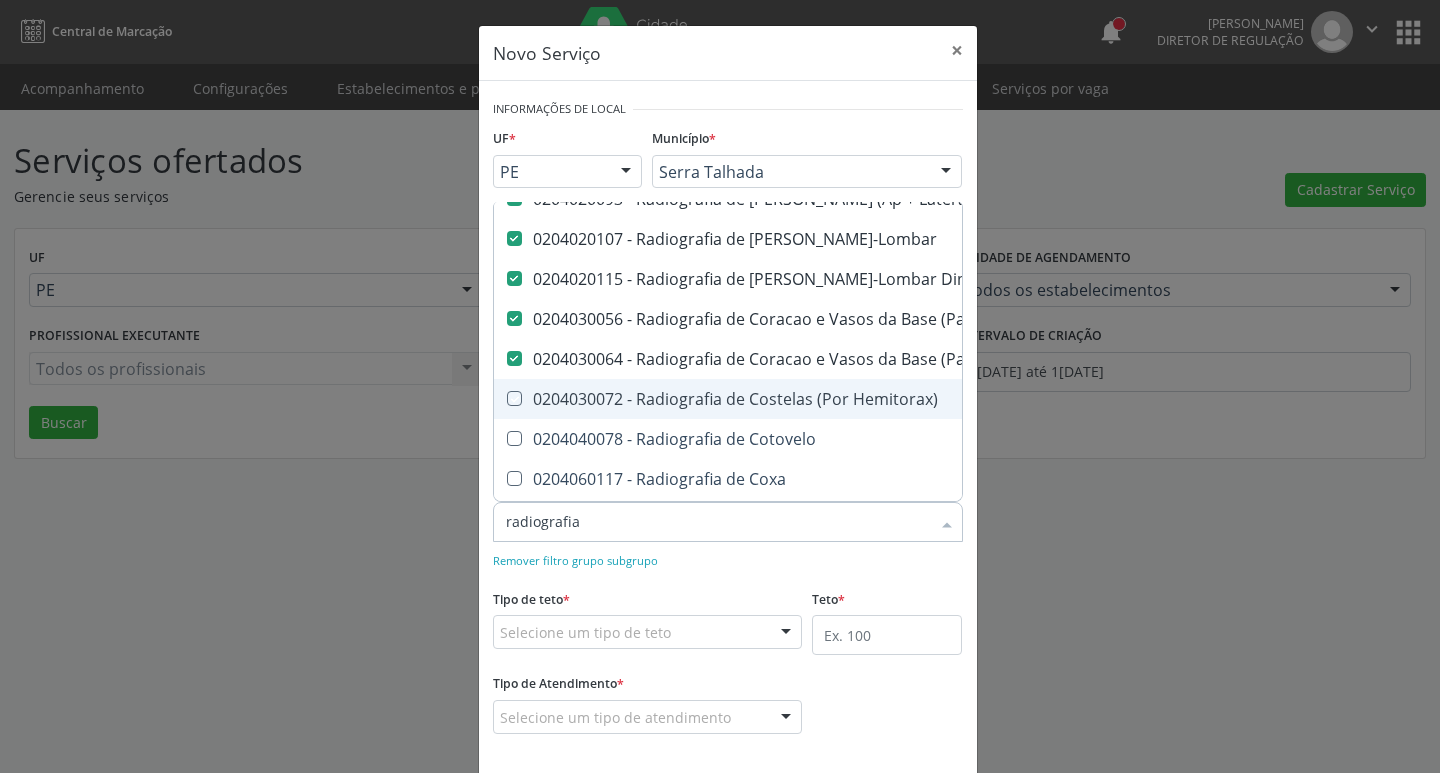 checkbox on "true" 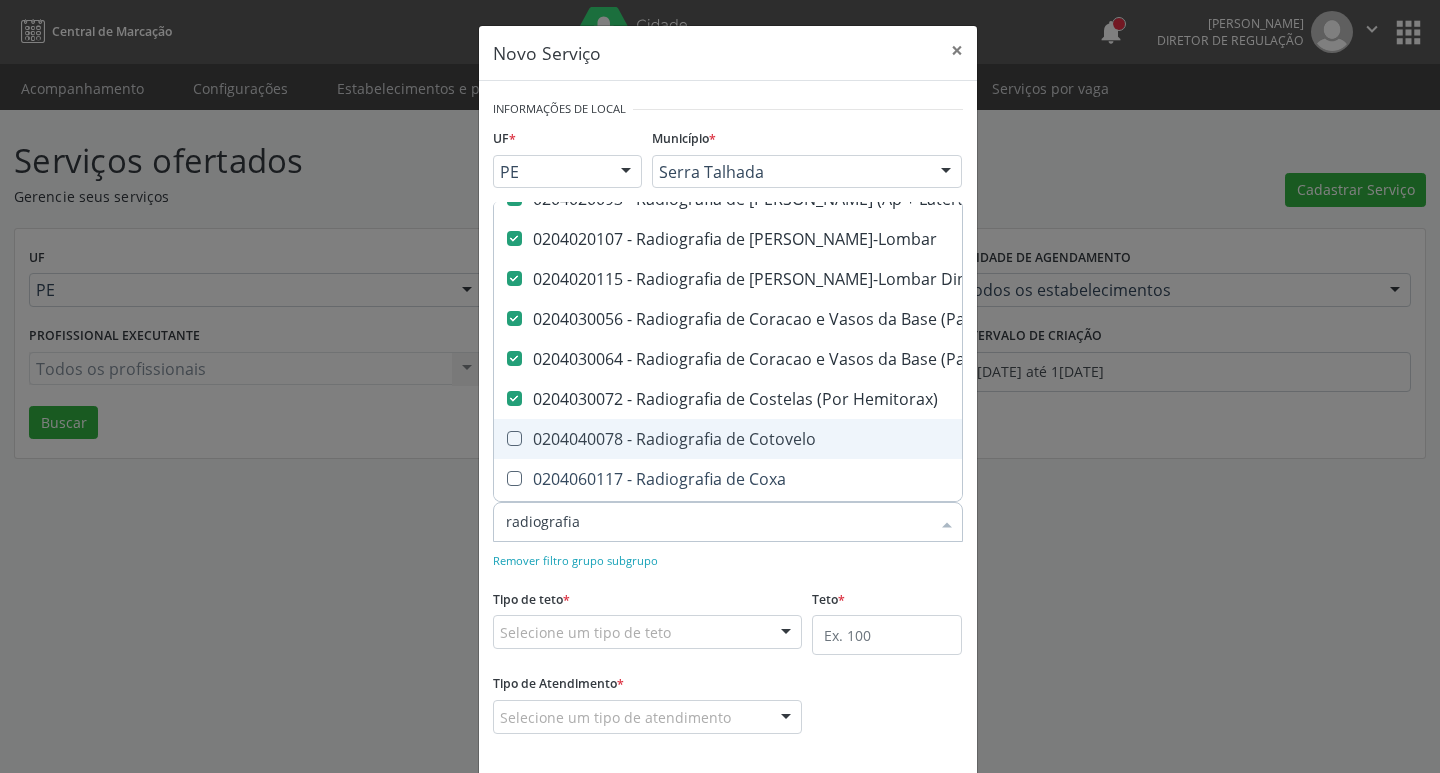 click on "0204040078 - Radiografia de Cotovelo" at bounding box center (851, 439) 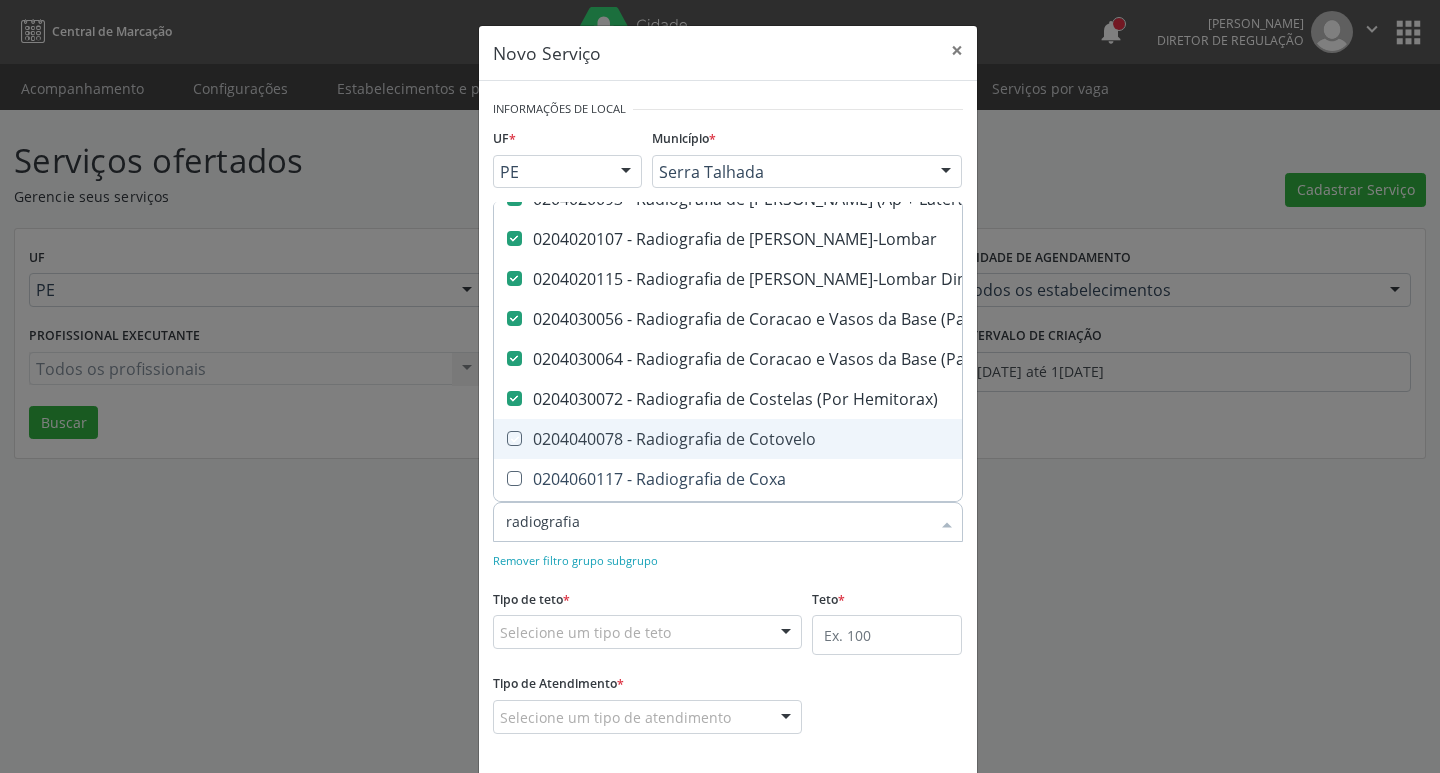 checkbox on "true" 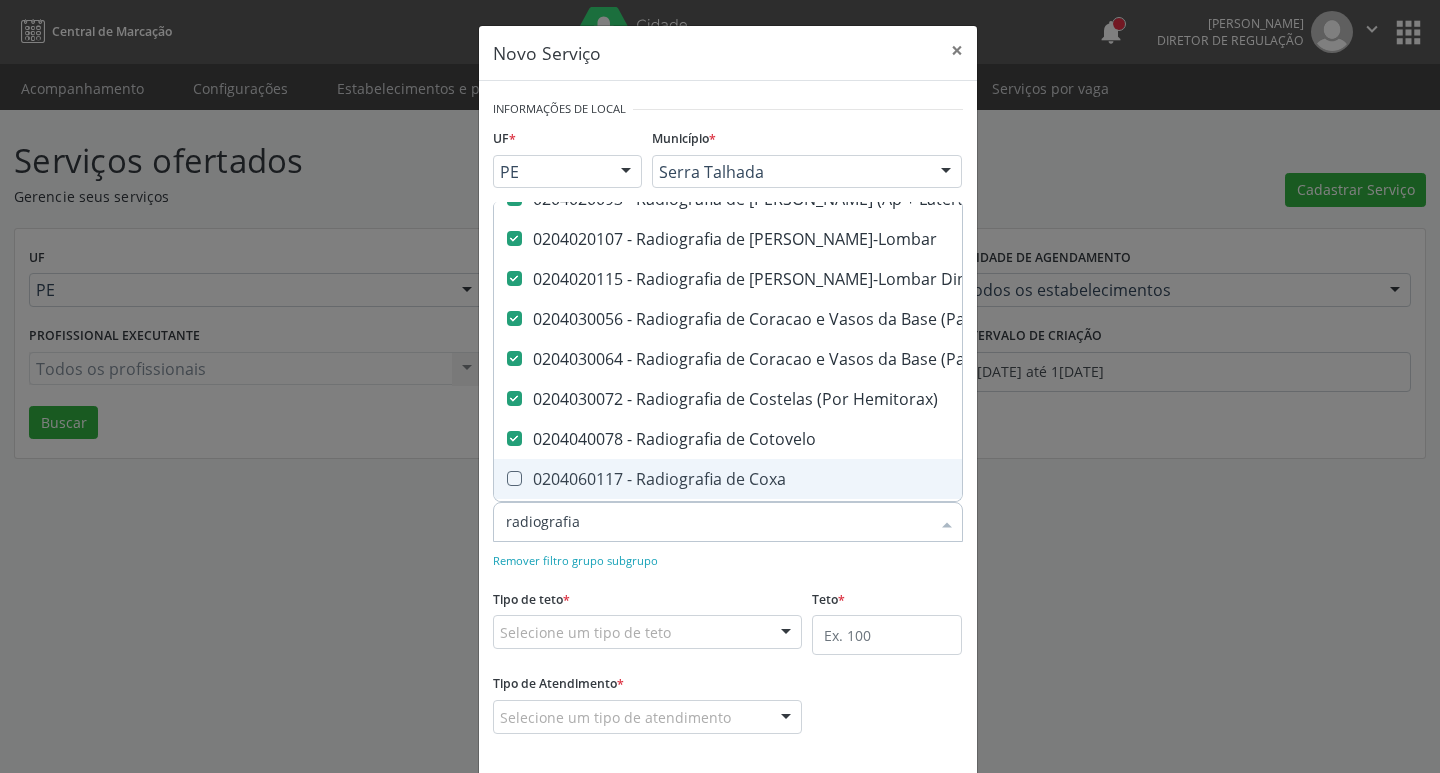 click on "0204060117 - Radiografia de Coxa" at bounding box center (851, 479) 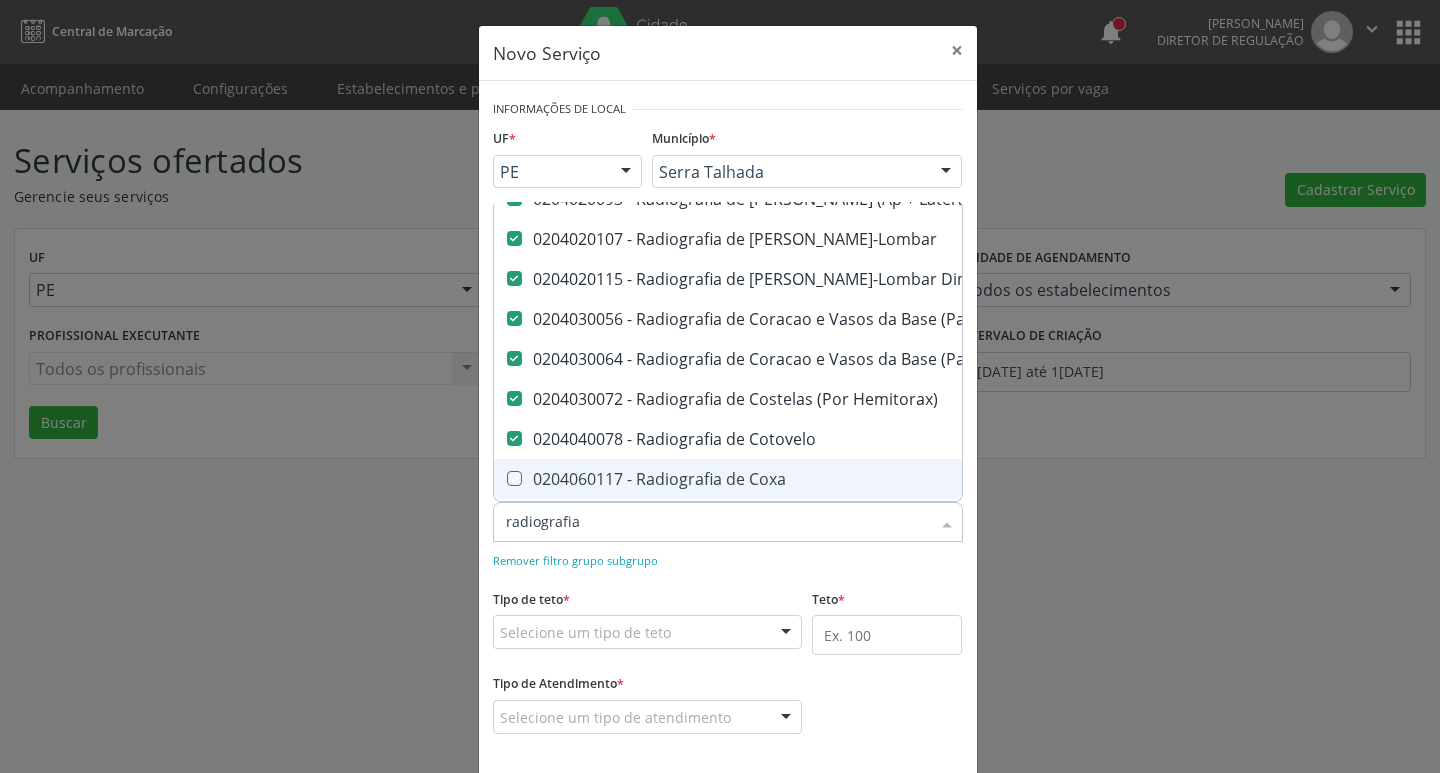 checkbox on "true" 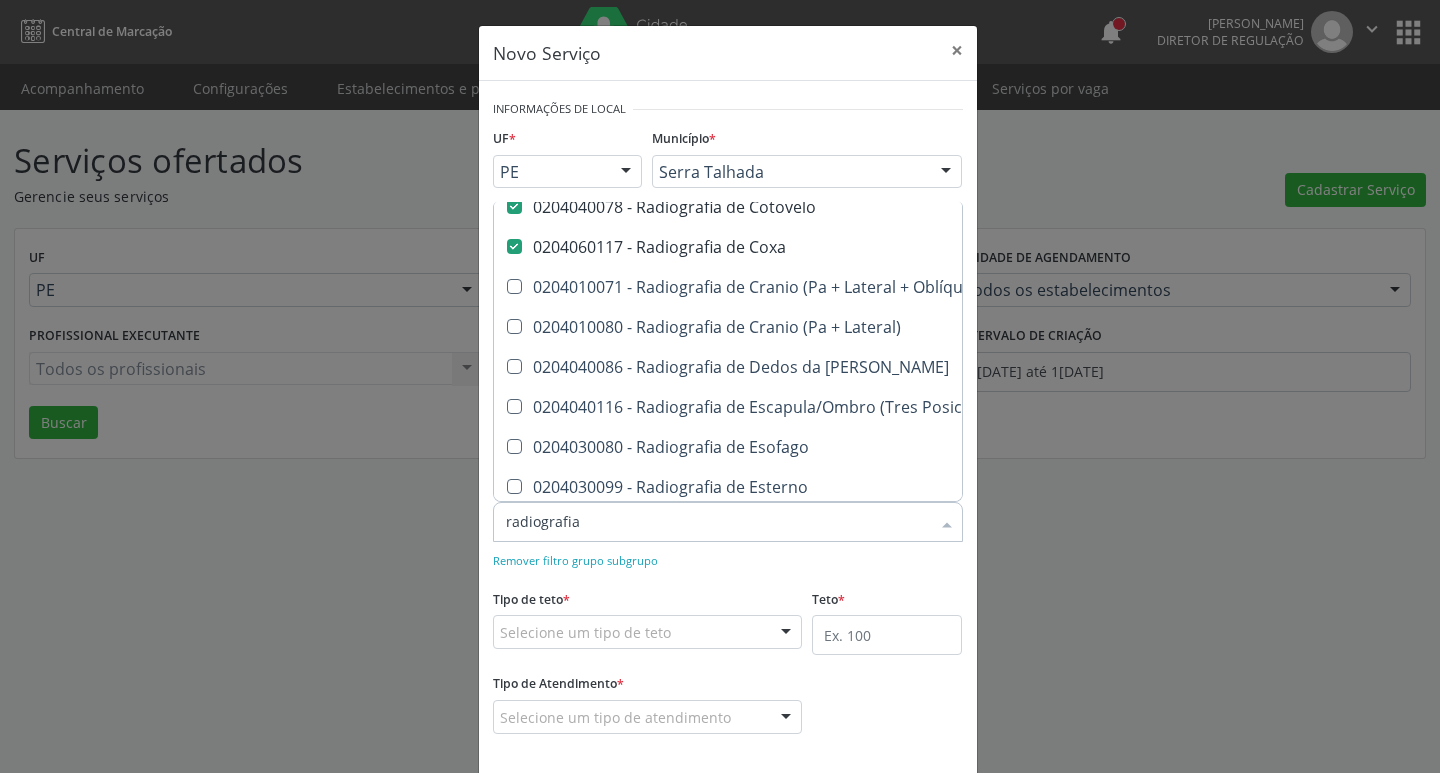 scroll, scrollTop: 1541, scrollLeft: 0, axis: vertical 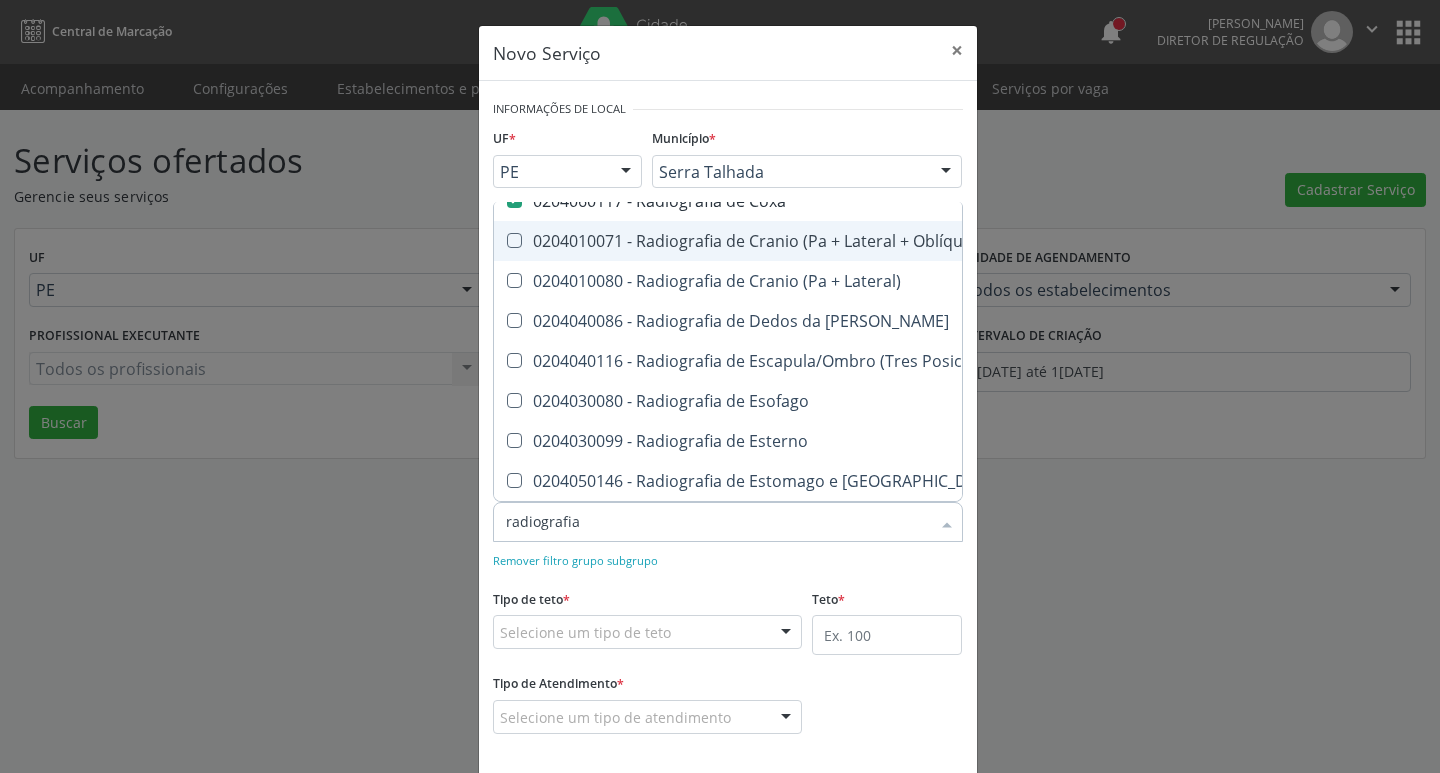click on "0204010071 - Radiografia de Cranio (Pa + Lateral + Oblíqua / Bretton + Hirtz)" at bounding box center (851, 241) 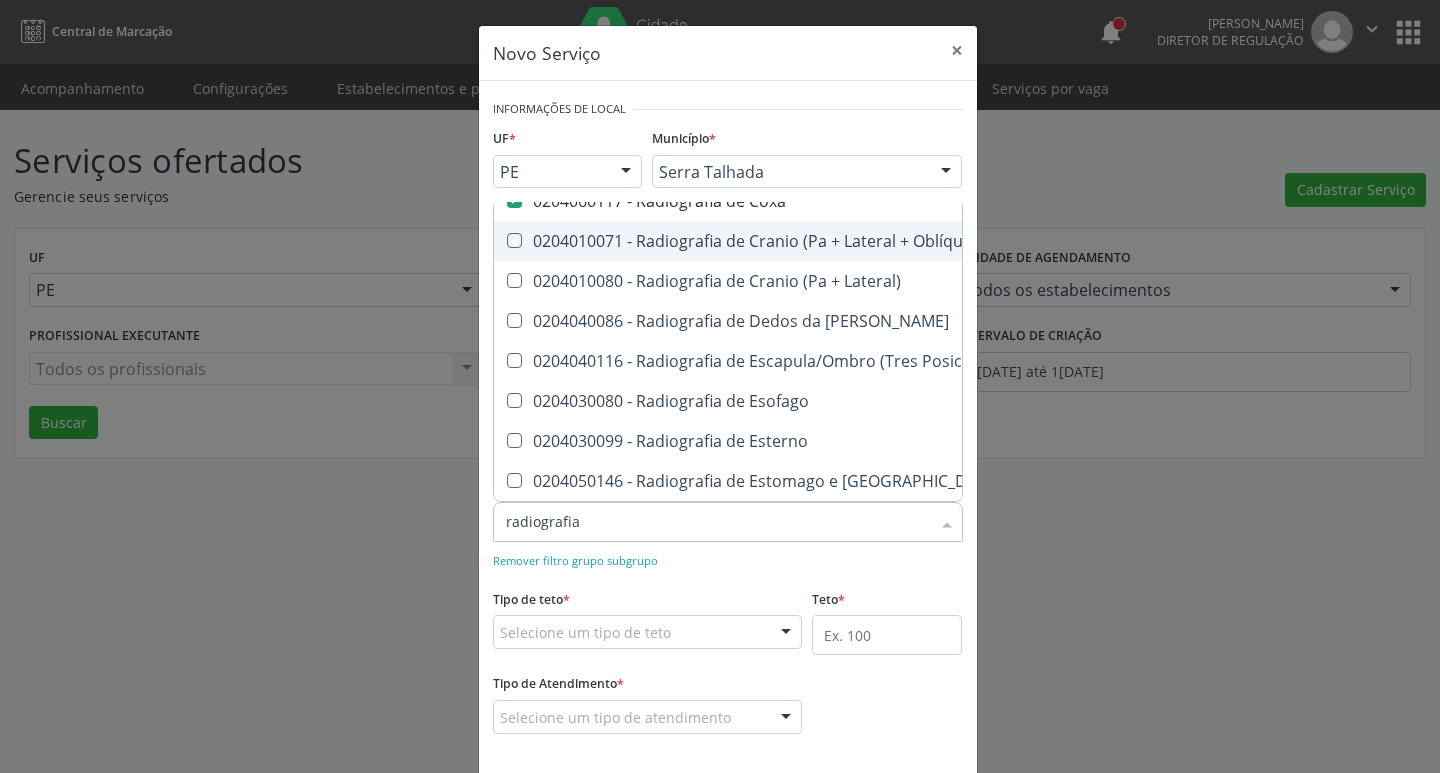 checkbox on "true" 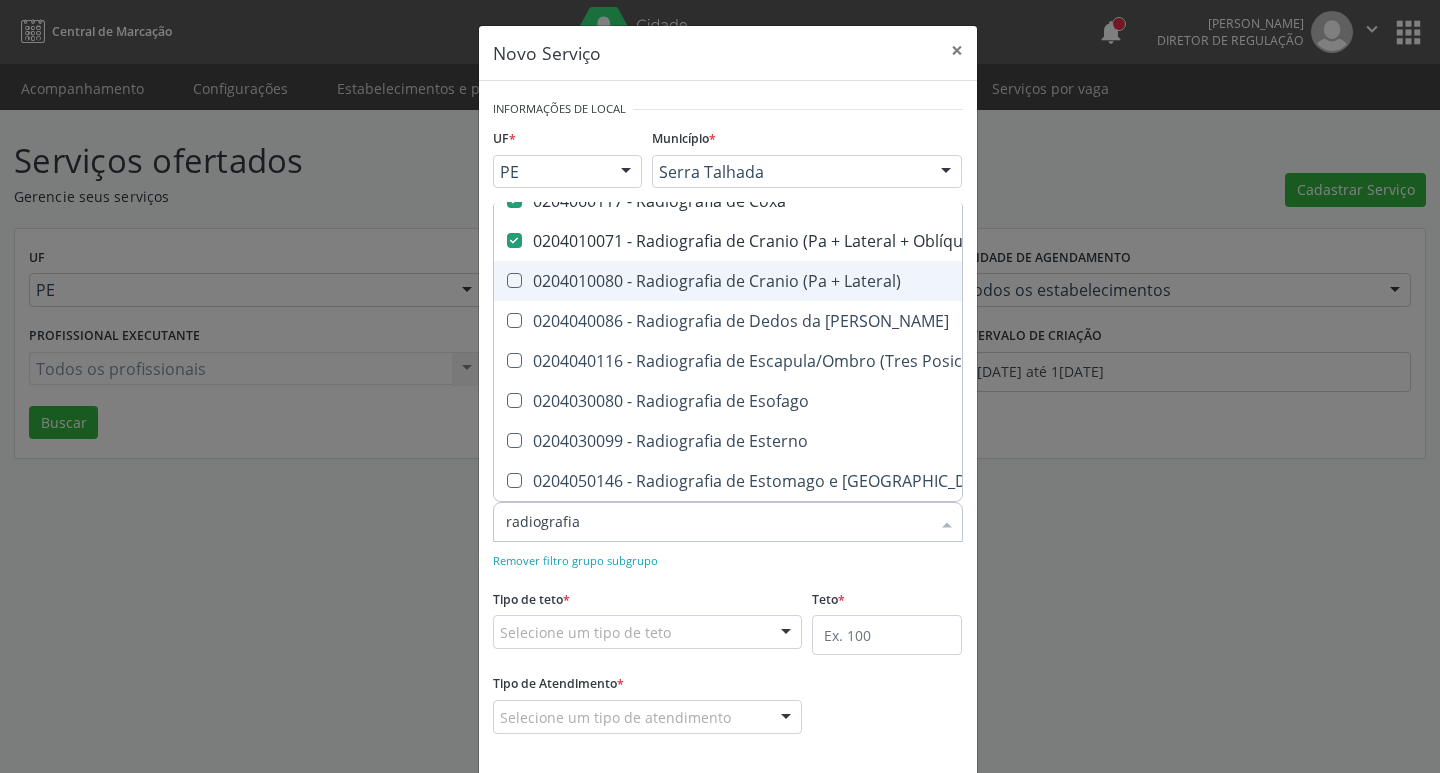 click on "0204010080 - Radiografia de Cranio (Pa + Lateral)" at bounding box center (851, 281) 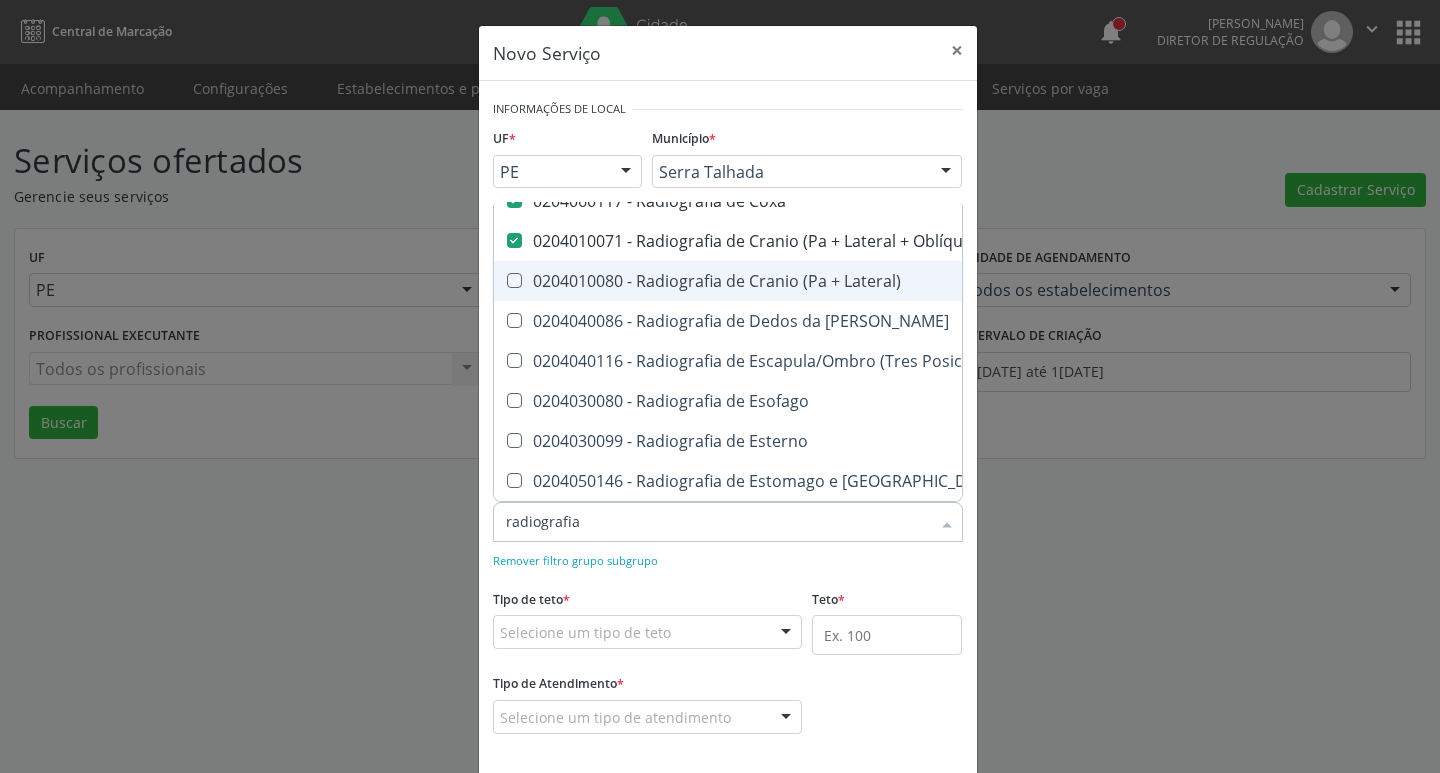 checkbox on "true" 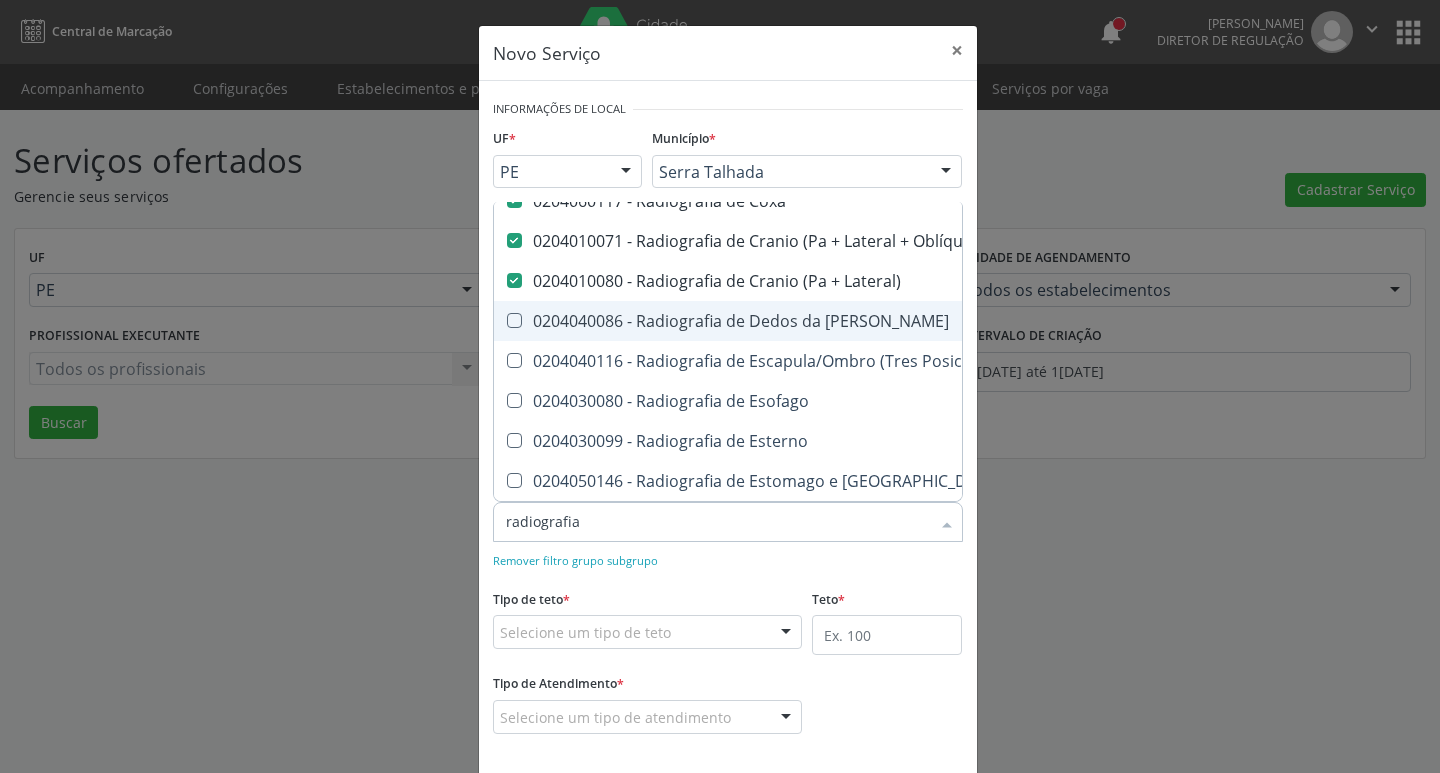 click on "0204040086 - Radiografia de Dedos da [PERSON_NAME]" at bounding box center [851, 321] 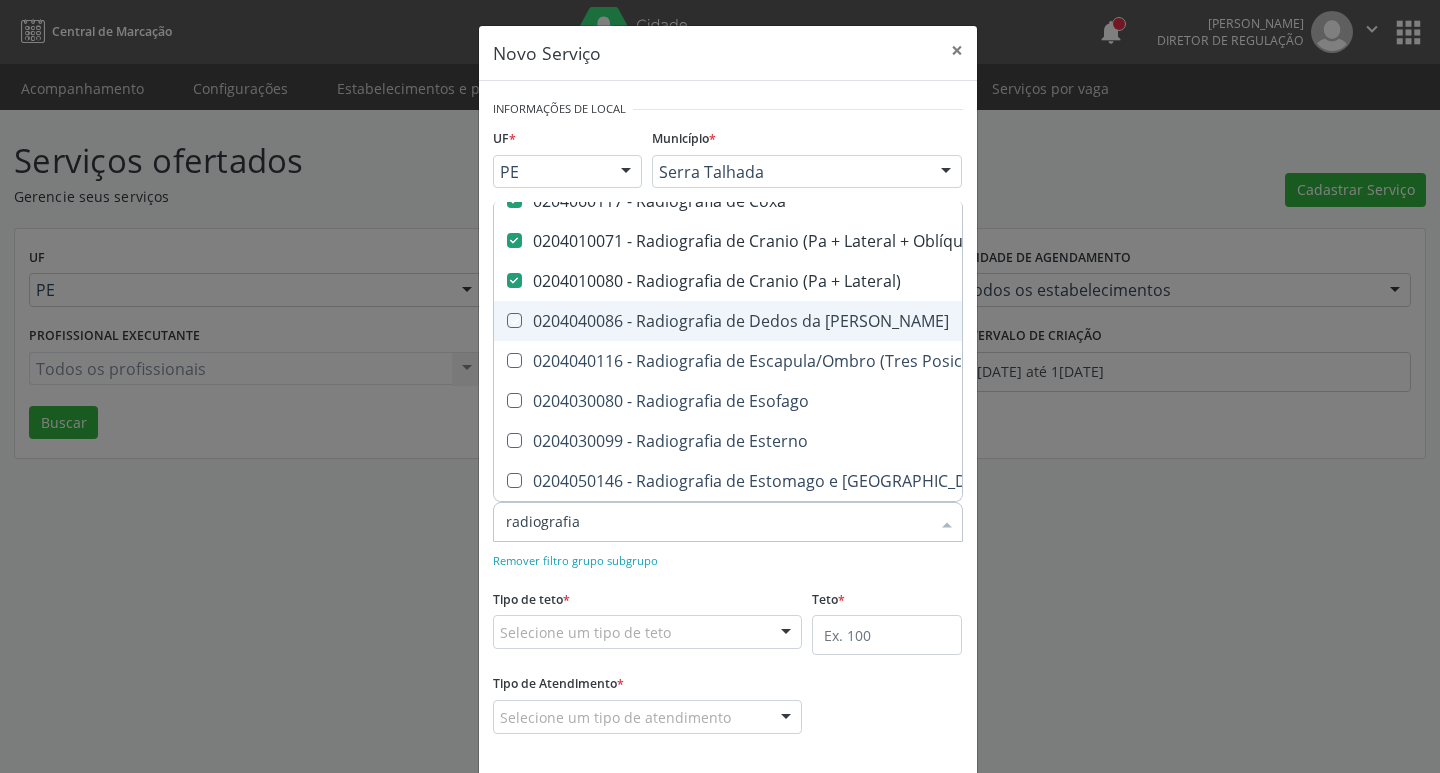 checkbox on "true" 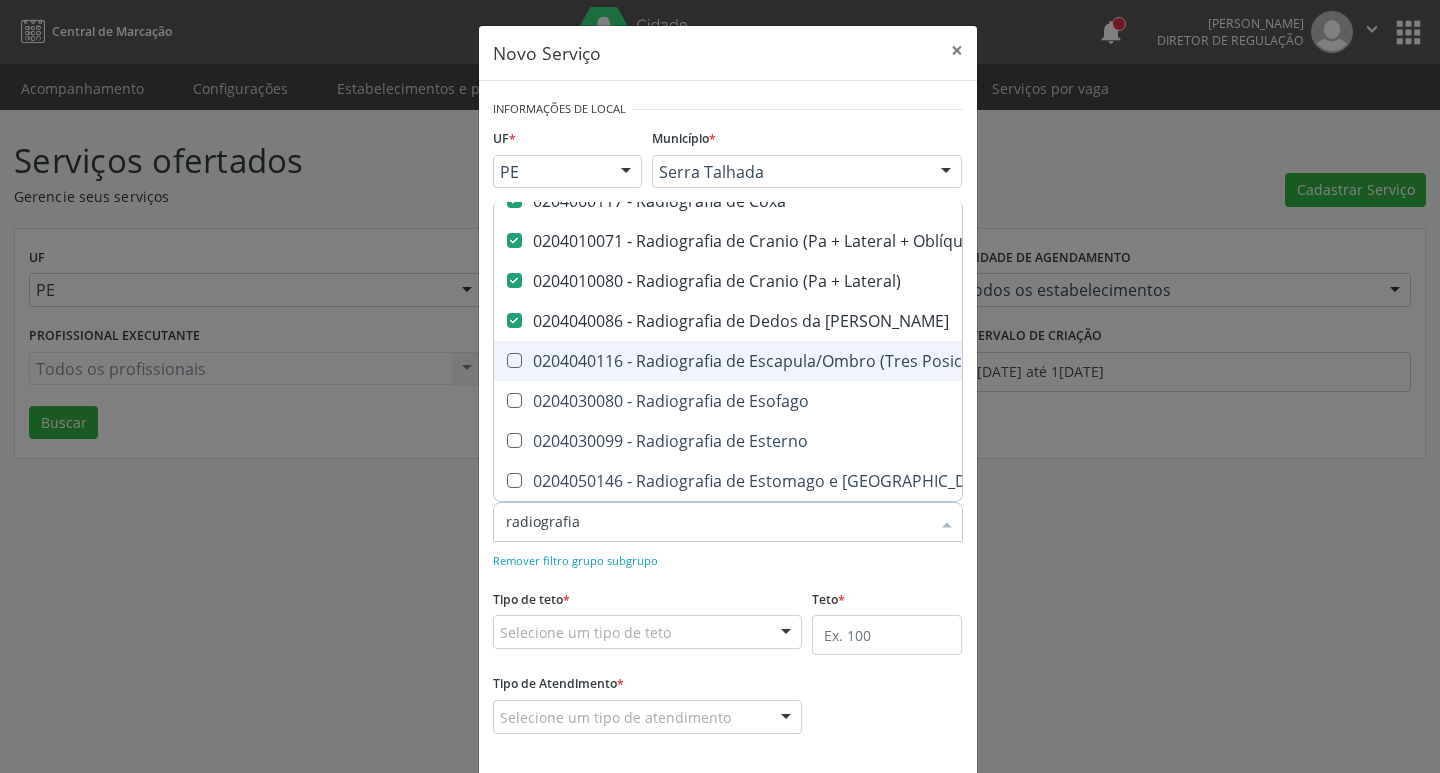 click on "0204040116 - Radiografia de Escapula/Ombro (Tres Posicoes)" at bounding box center (851, 361) 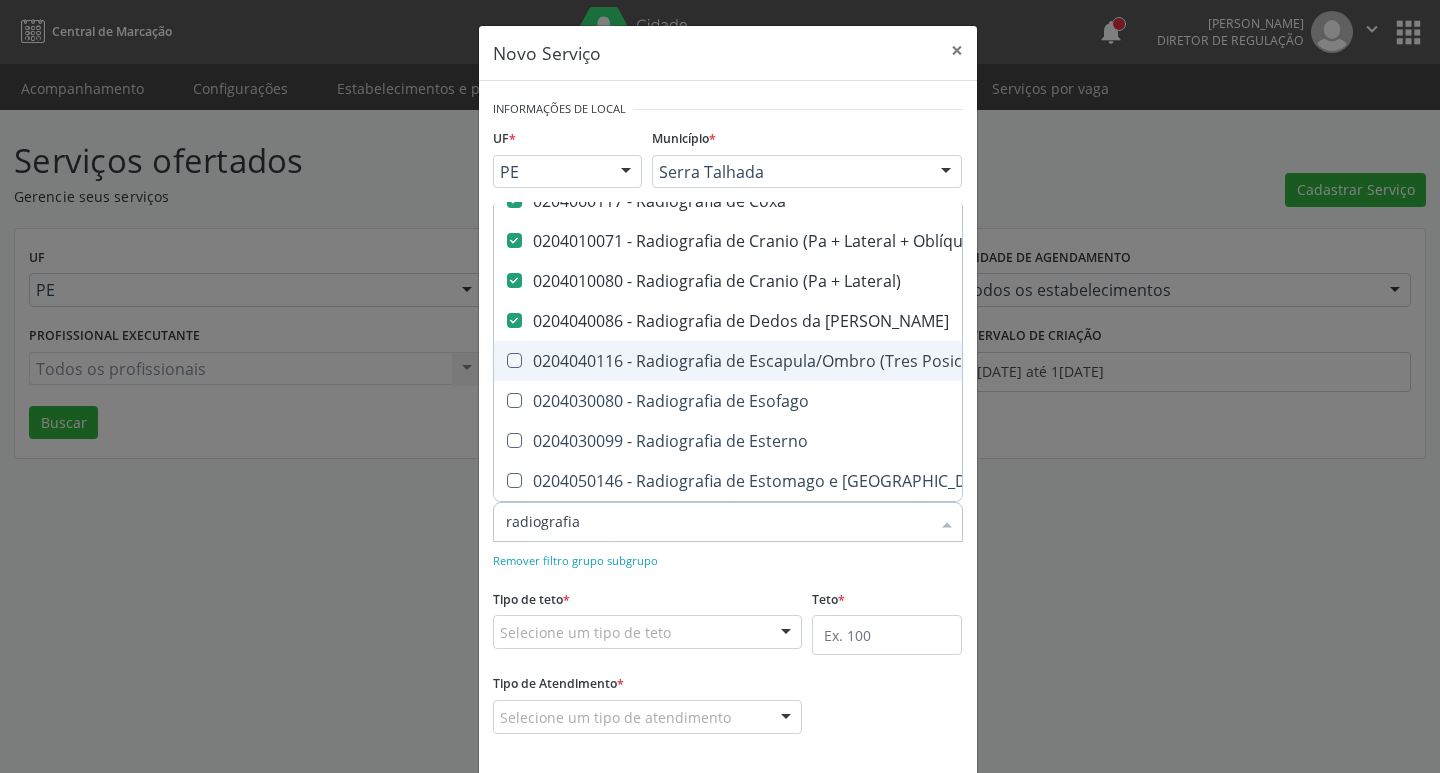 checkbox on "true" 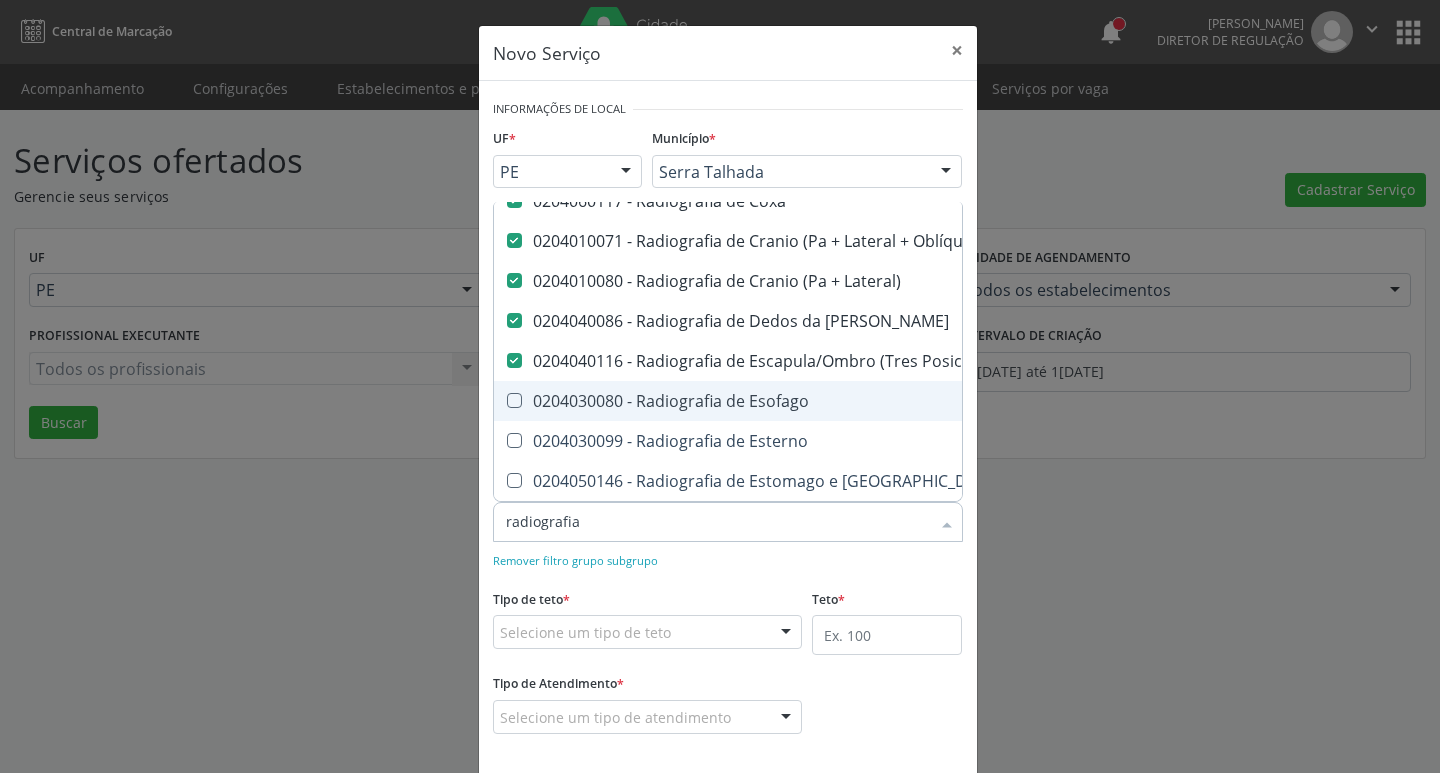 click on "0204030080 - Radiografia de Esofago" at bounding box center (851, 401) 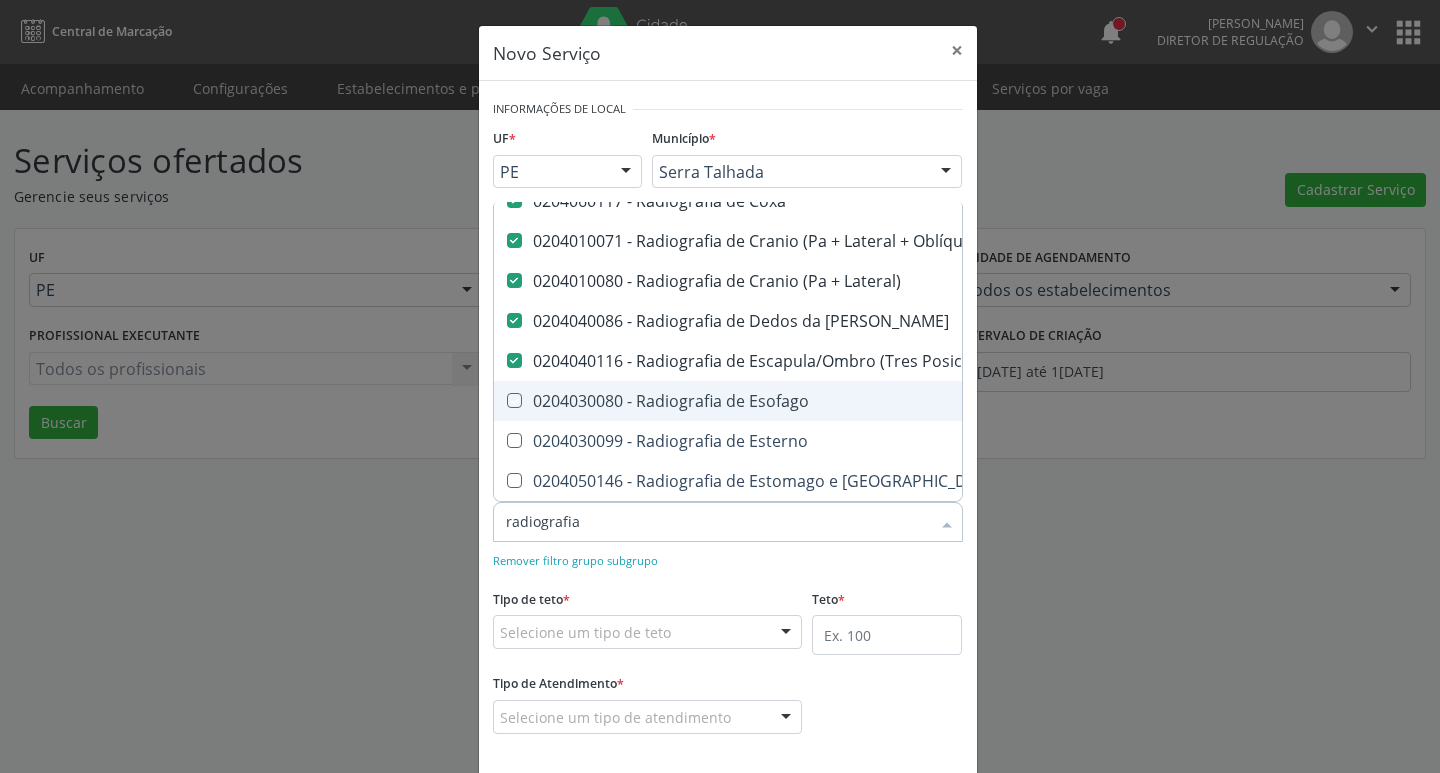 checkbox on "true" 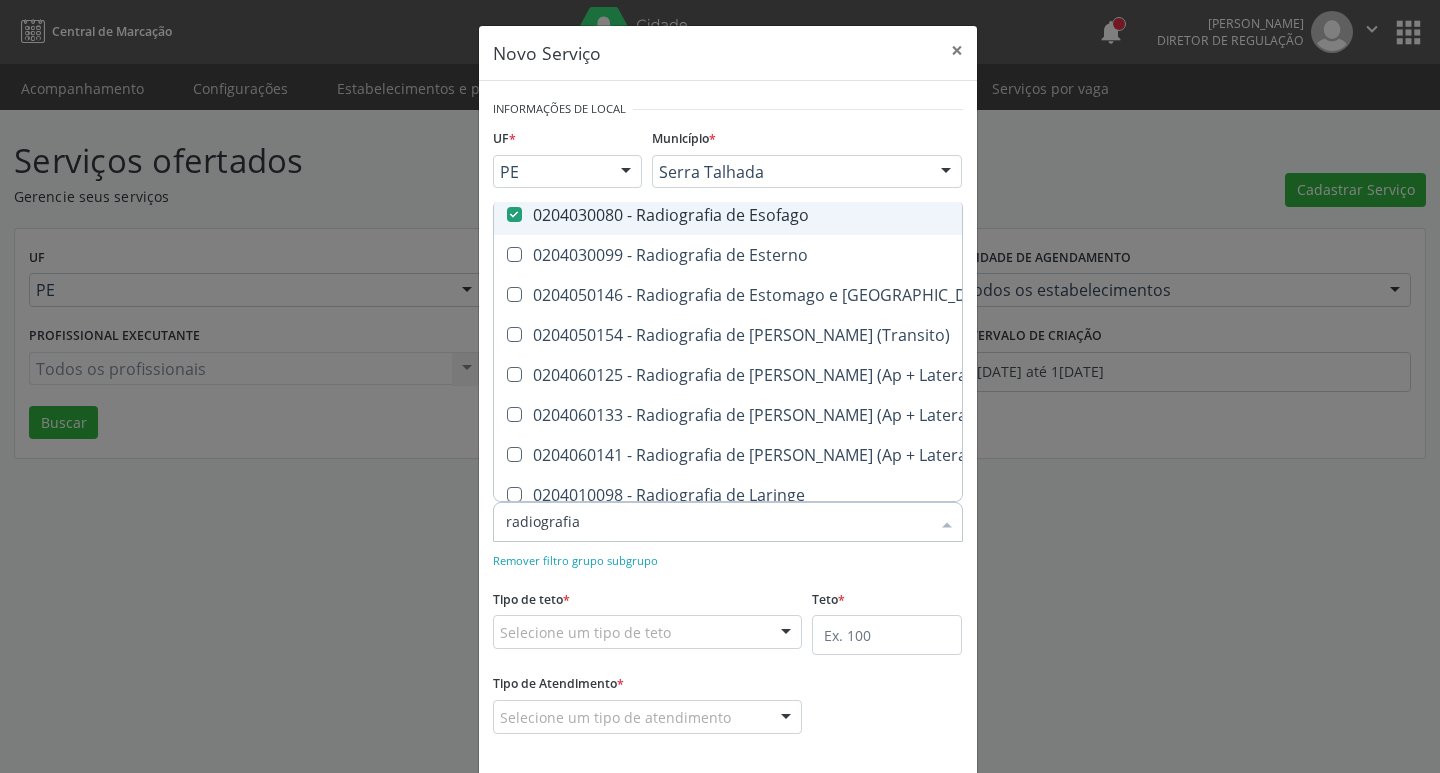 scroll, scrollTop: 1785, scrollLeft: 0, axis: vertical 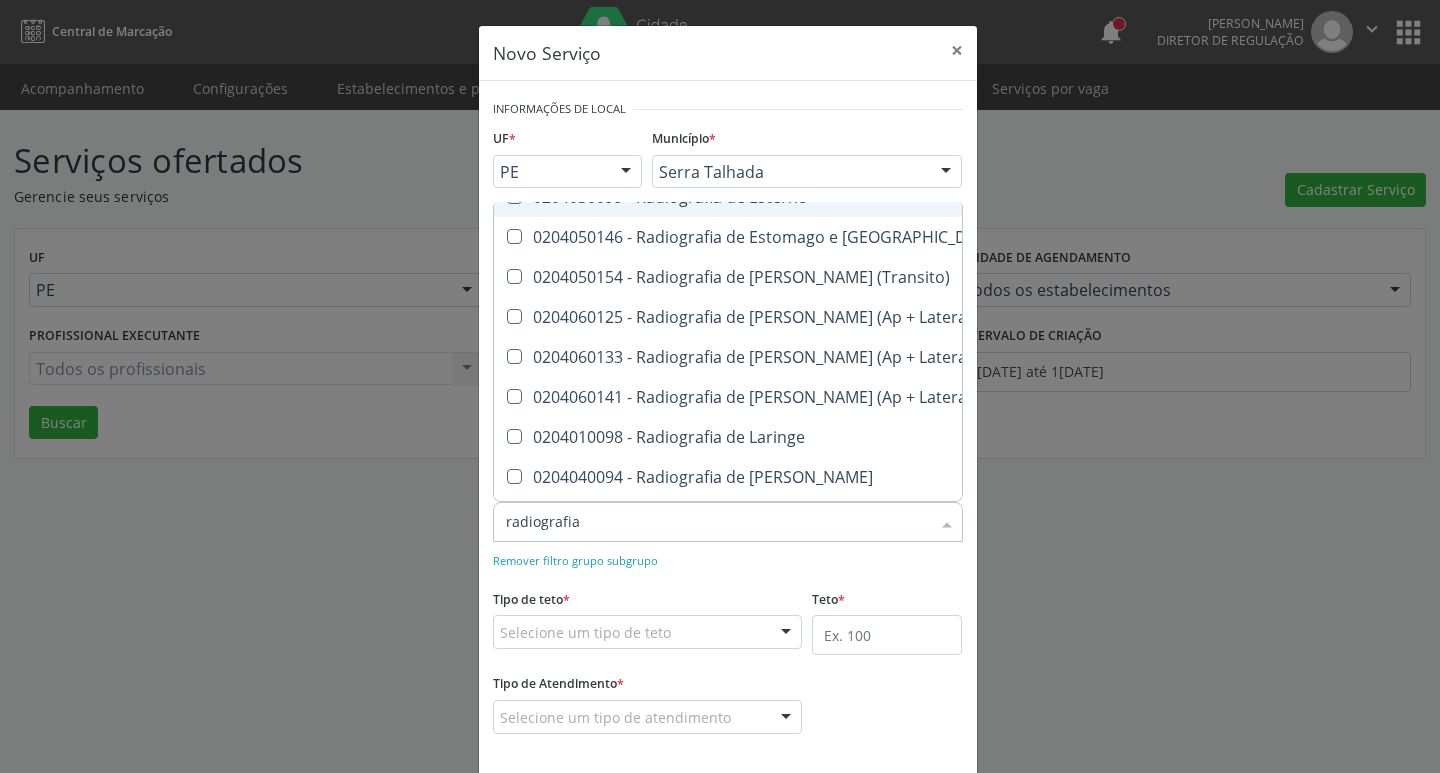 click on "0204030099 - Radiografia de Esterno" at bounding box center [851, 197] 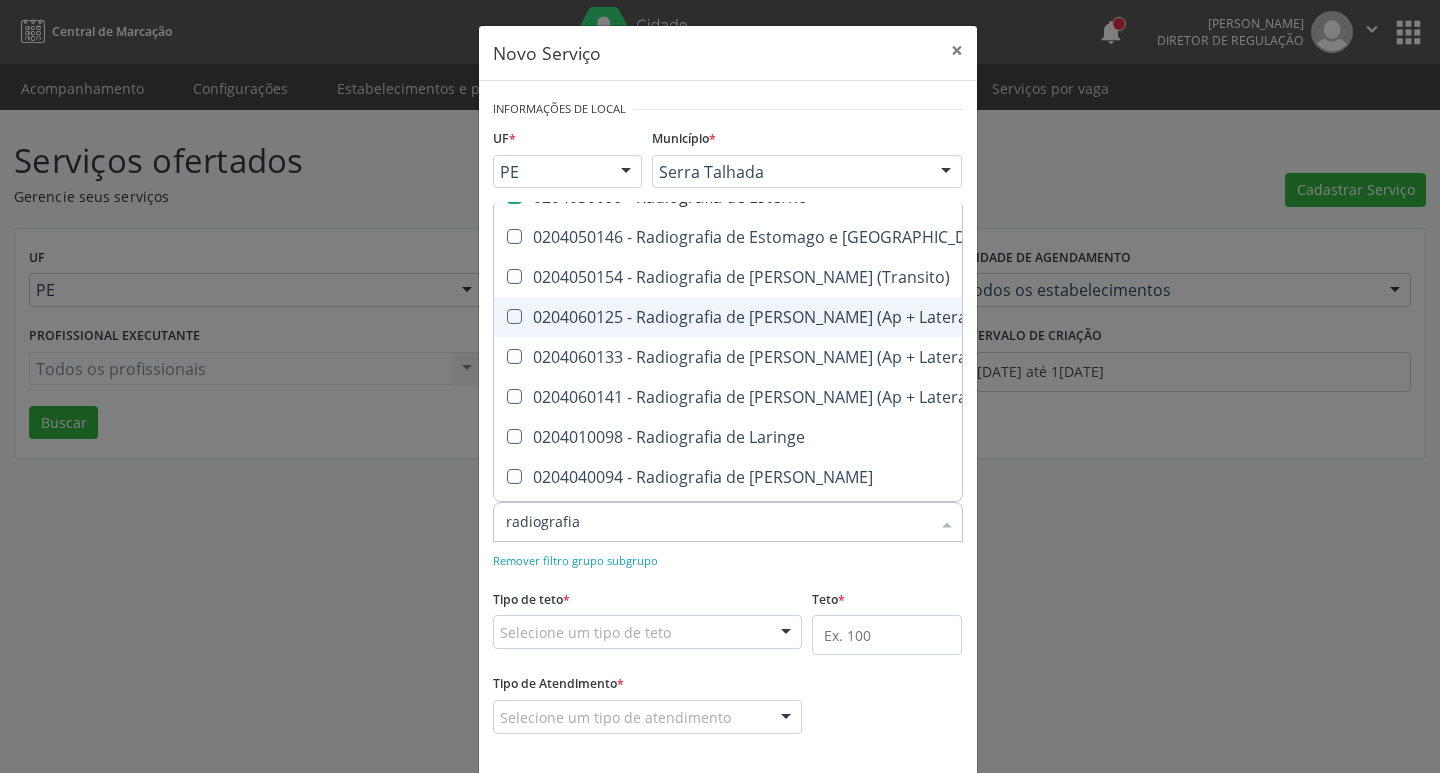 click on "0204060125 - Radiografia de [PERSON_NAME] (Ap + Lateral)" at bounding box center (851, 317) 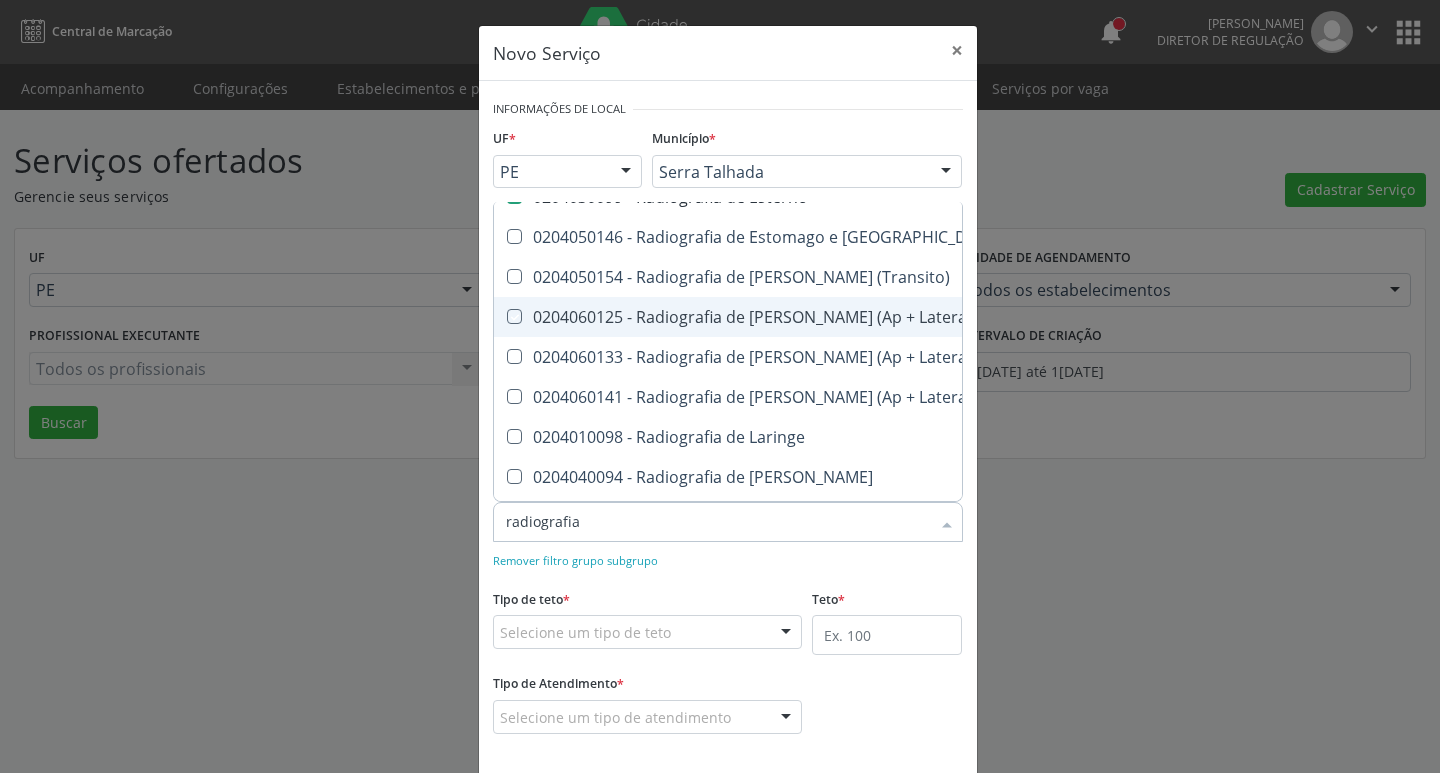 checkbox on "true" 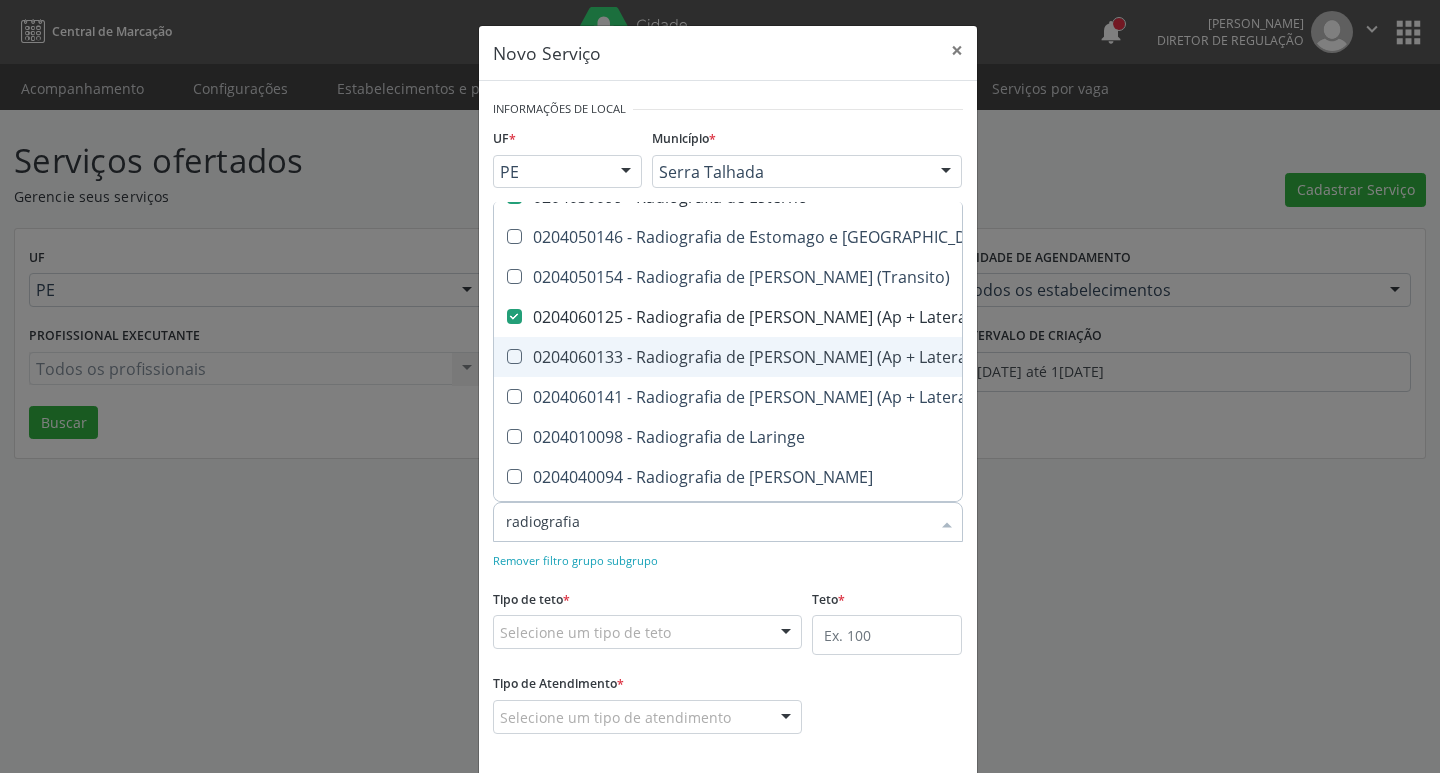 click on "0204060133 - Radiografia de [PERSON_NAME] (Ap + Lateral + Axial)" at bounding box center (851, 357) 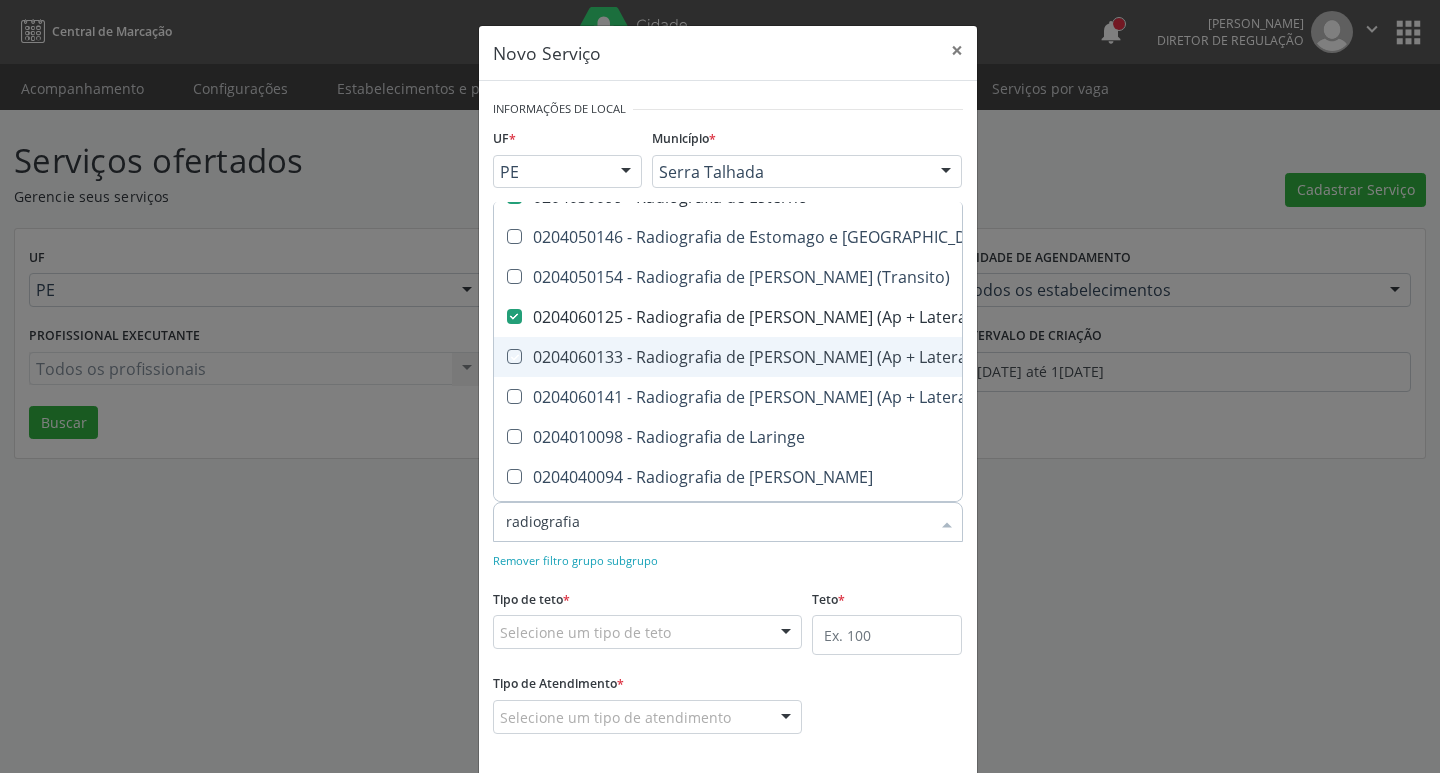 checkbox on "true" 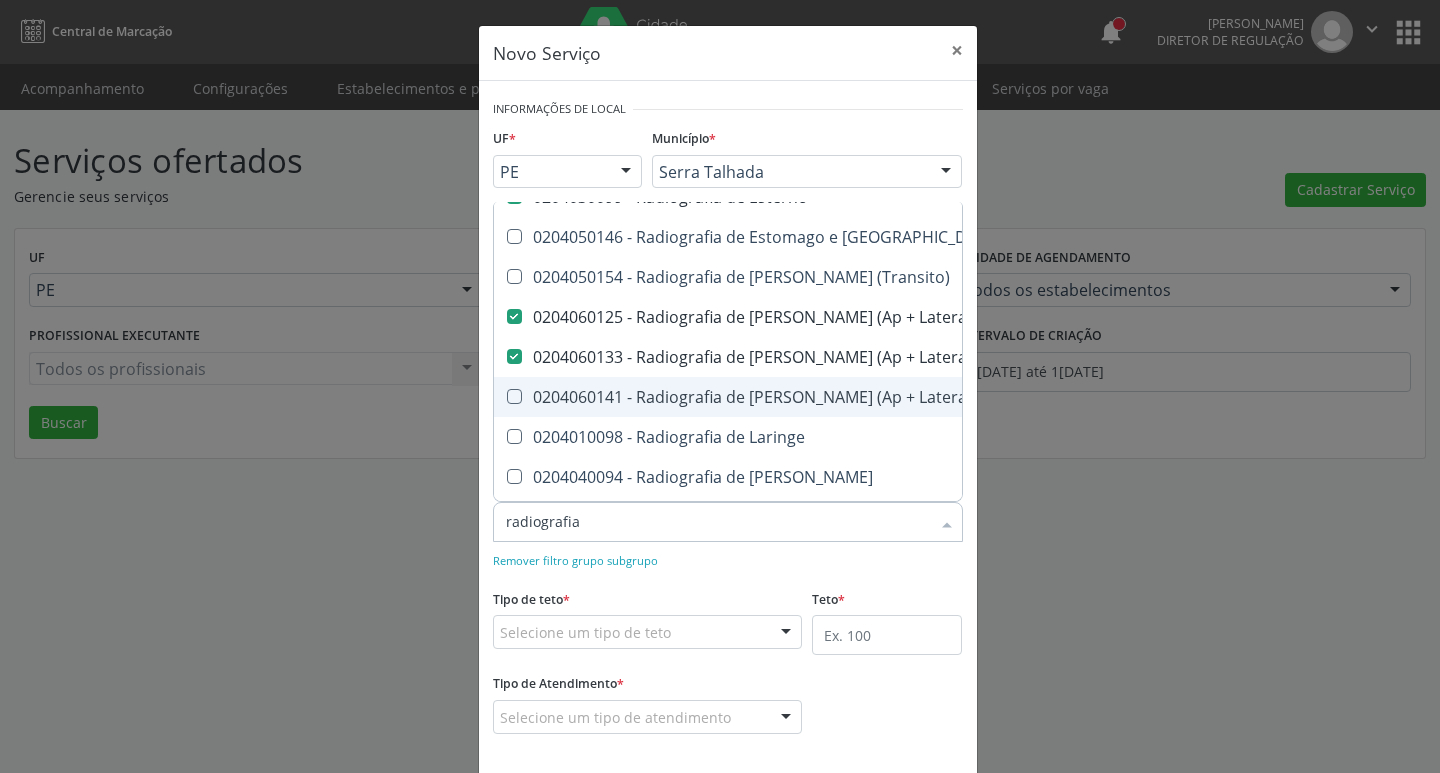 click on "0204060141 - Radiografia de [PERSON_NAME] (Ap + Lateral + Obliqua + 3 Axiais)" at bounding box center [851, 397] 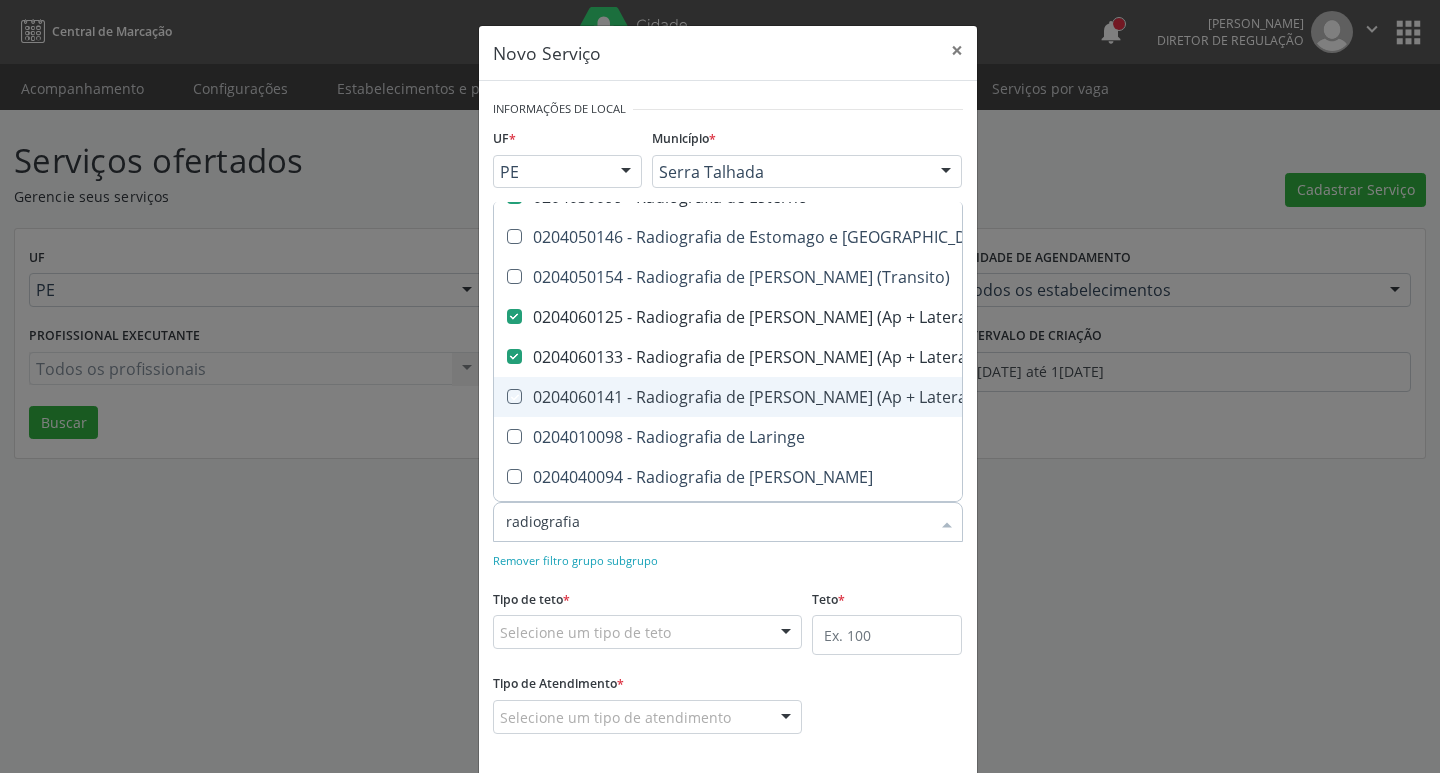 checkbox on "true" 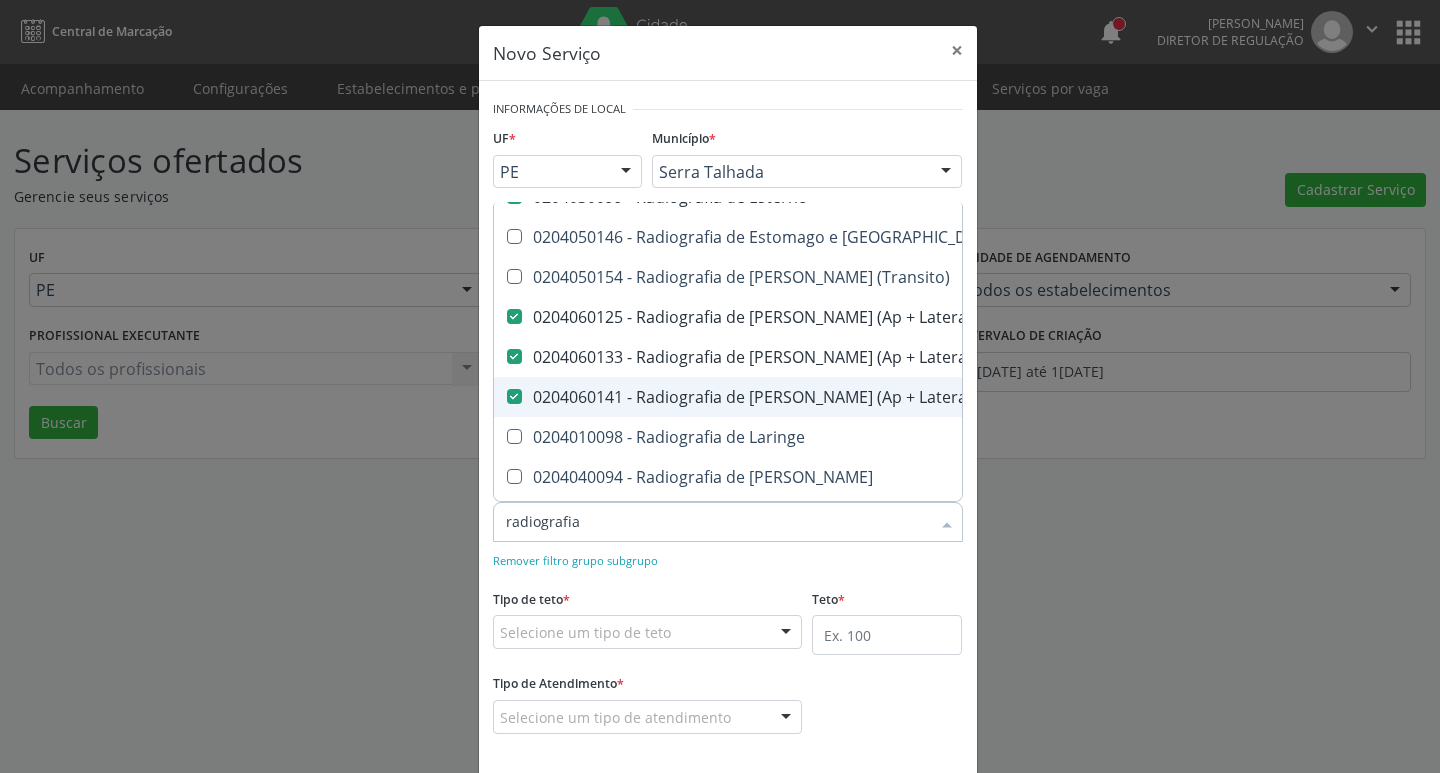scroll, scrollTop: 1889, scrollLeft: 0, axis: vertical 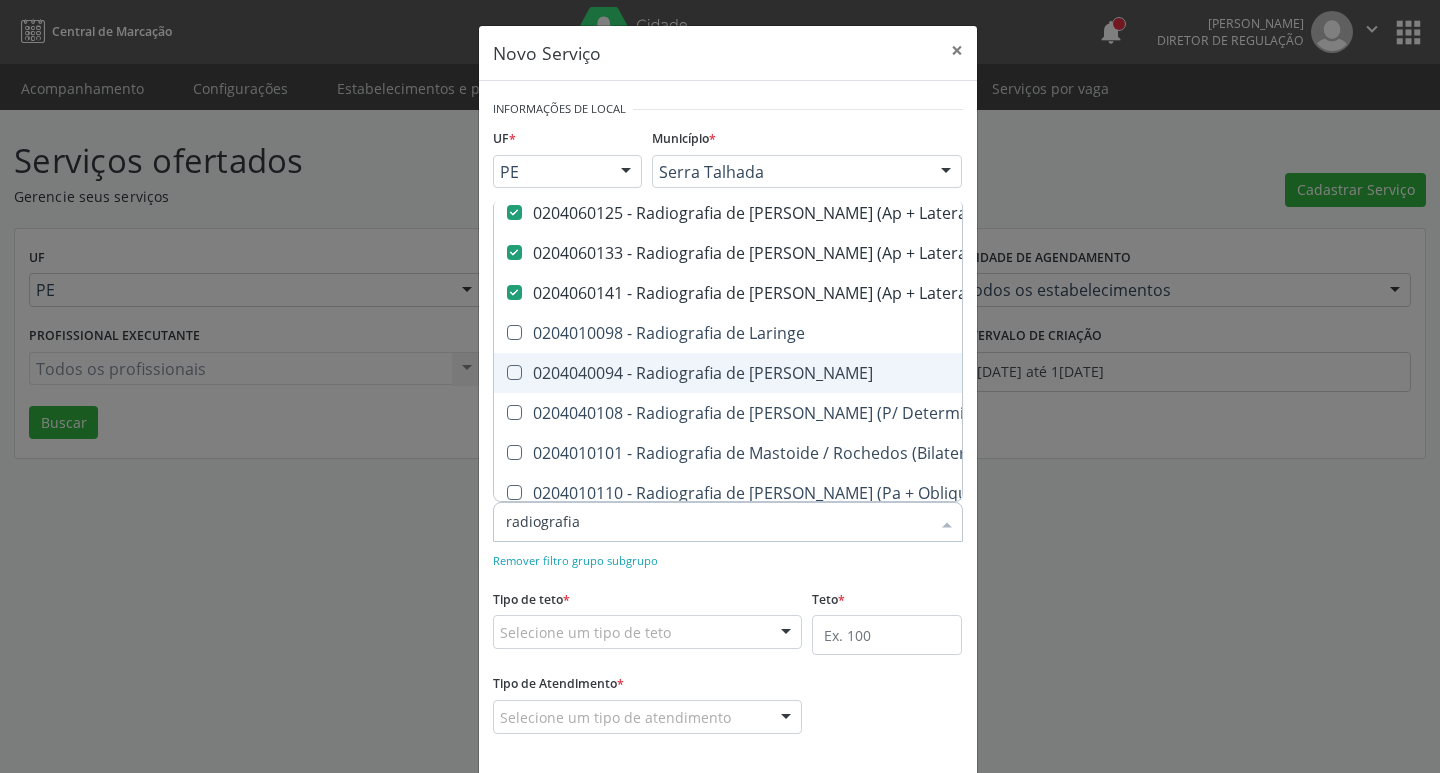 click on "0204040094 - Radiografia de [PERSON_NAME]" at bounding box center [851, 373] 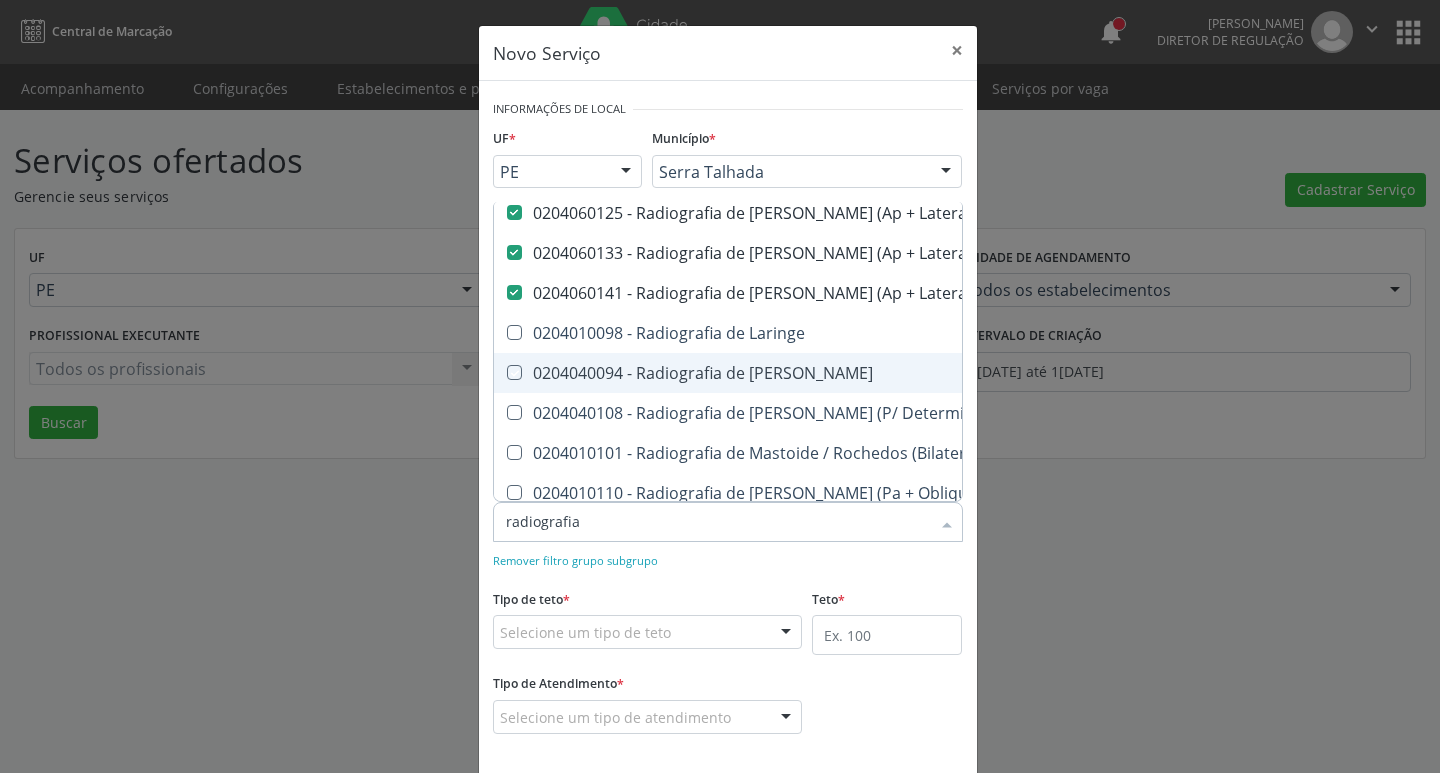 checkbox on "true" 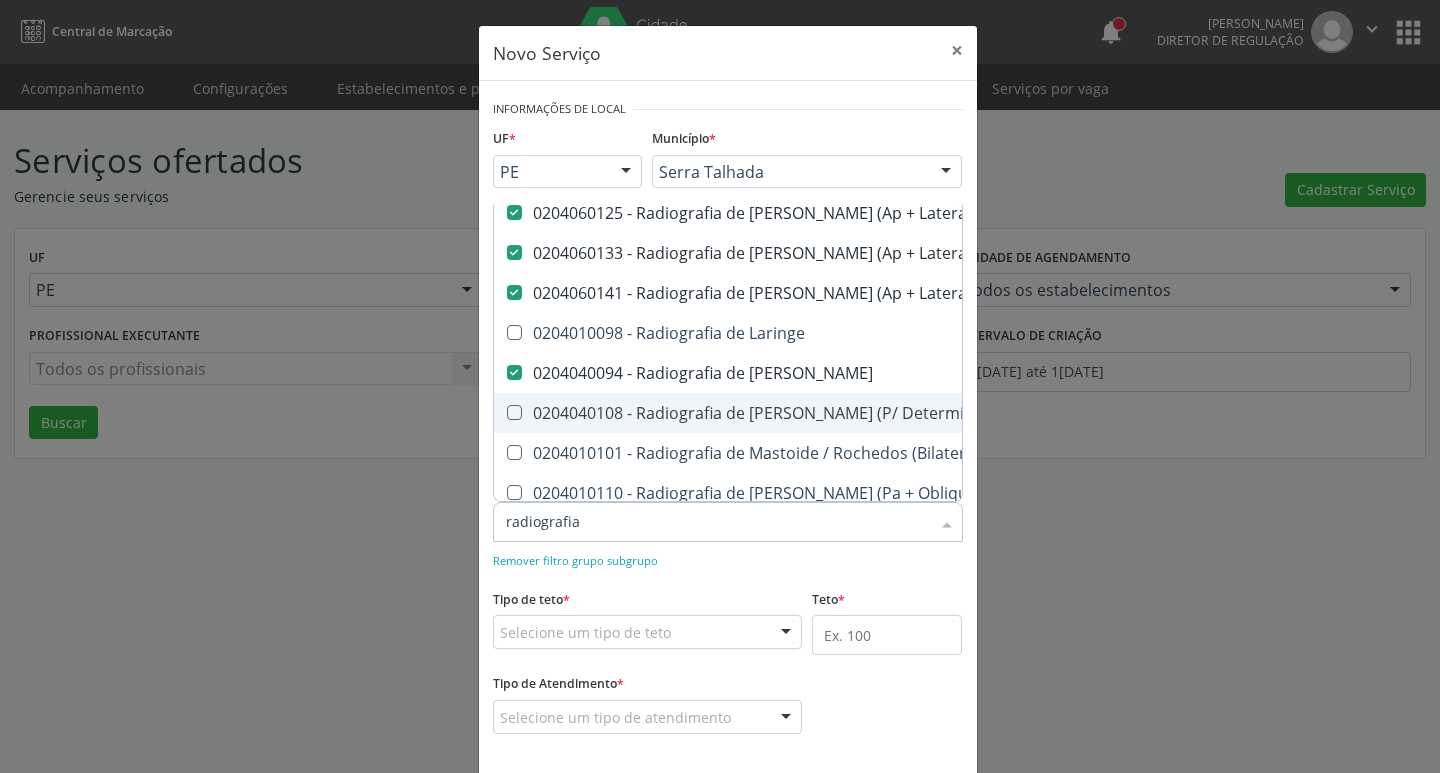 click on "0204040108 - Radiografia de [PERSON_NAME] (P/ Determinacao de Idade Ossea)" at bounding box center [851, 413] 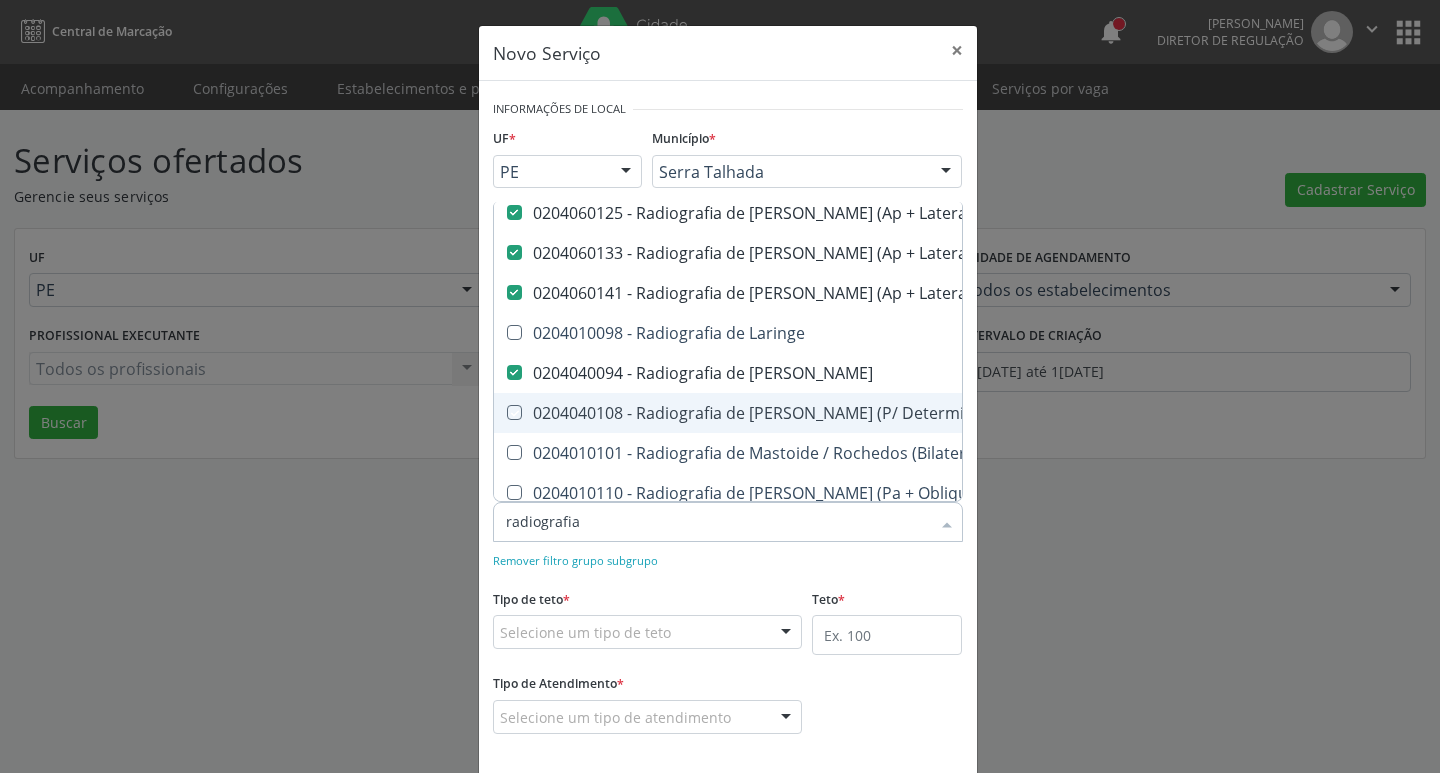 checkbox on "true" 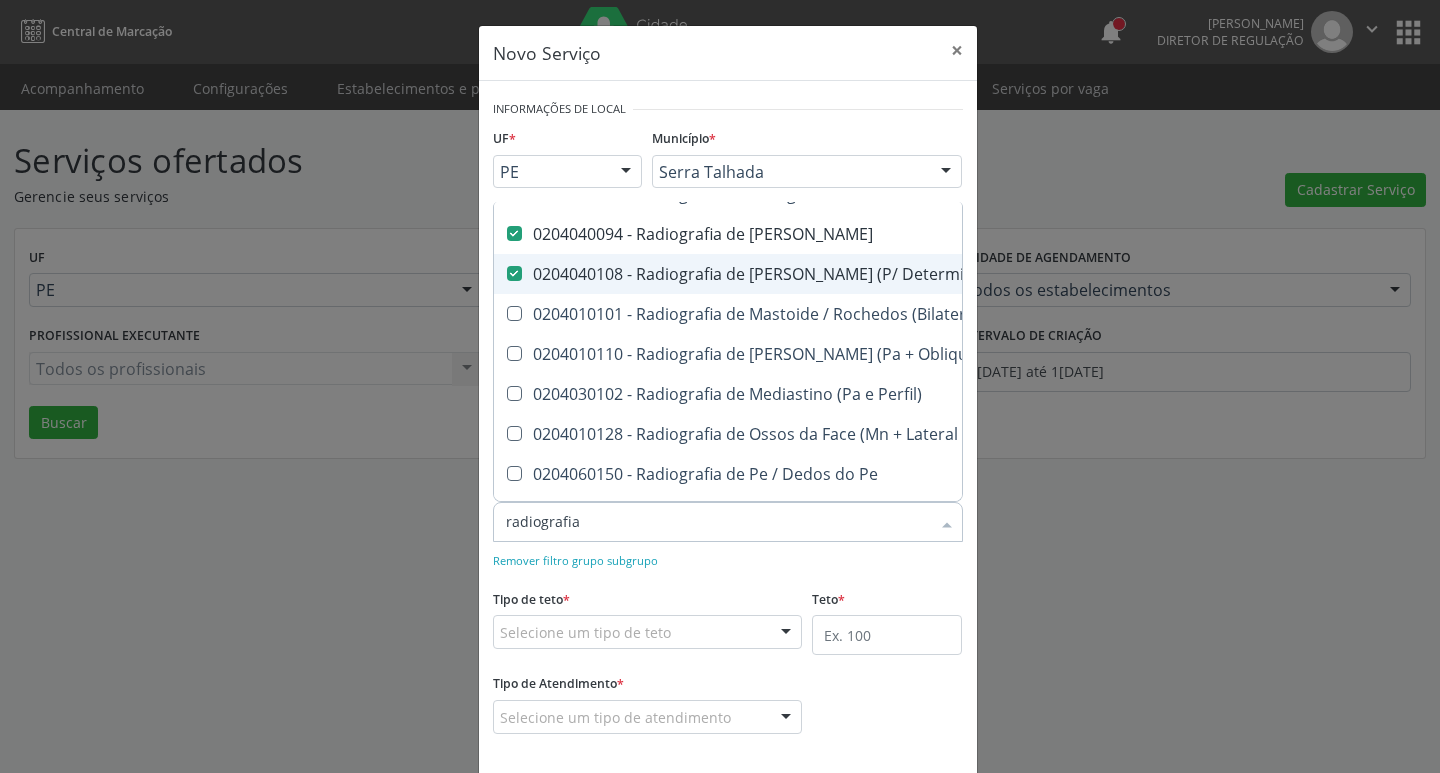 scroll, scrollTop: 2086, scrollLeft: 0, axis: vertical 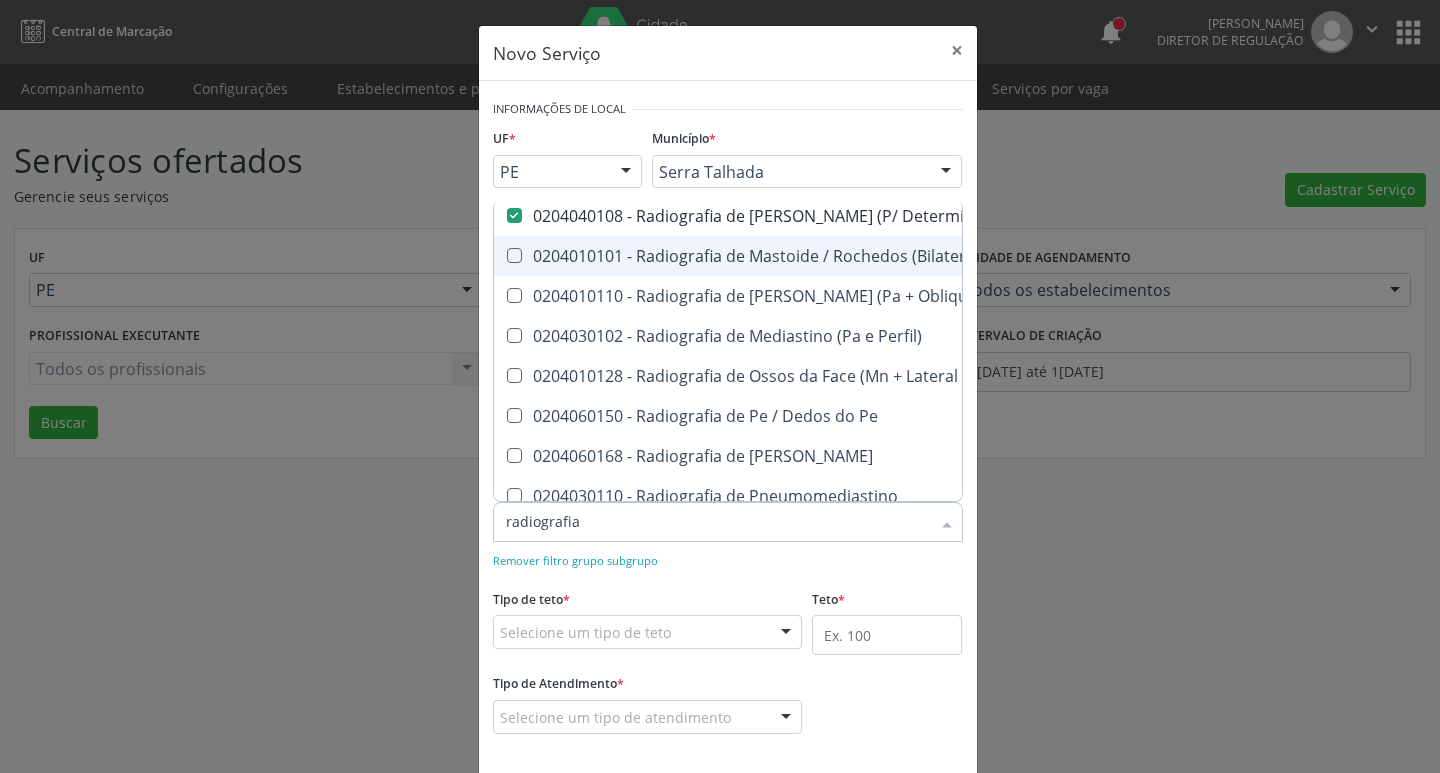 click on "0204010101 - Radiografia de Mastoide / Rochedos (Bilateral)" at bounding box center [851, 256] 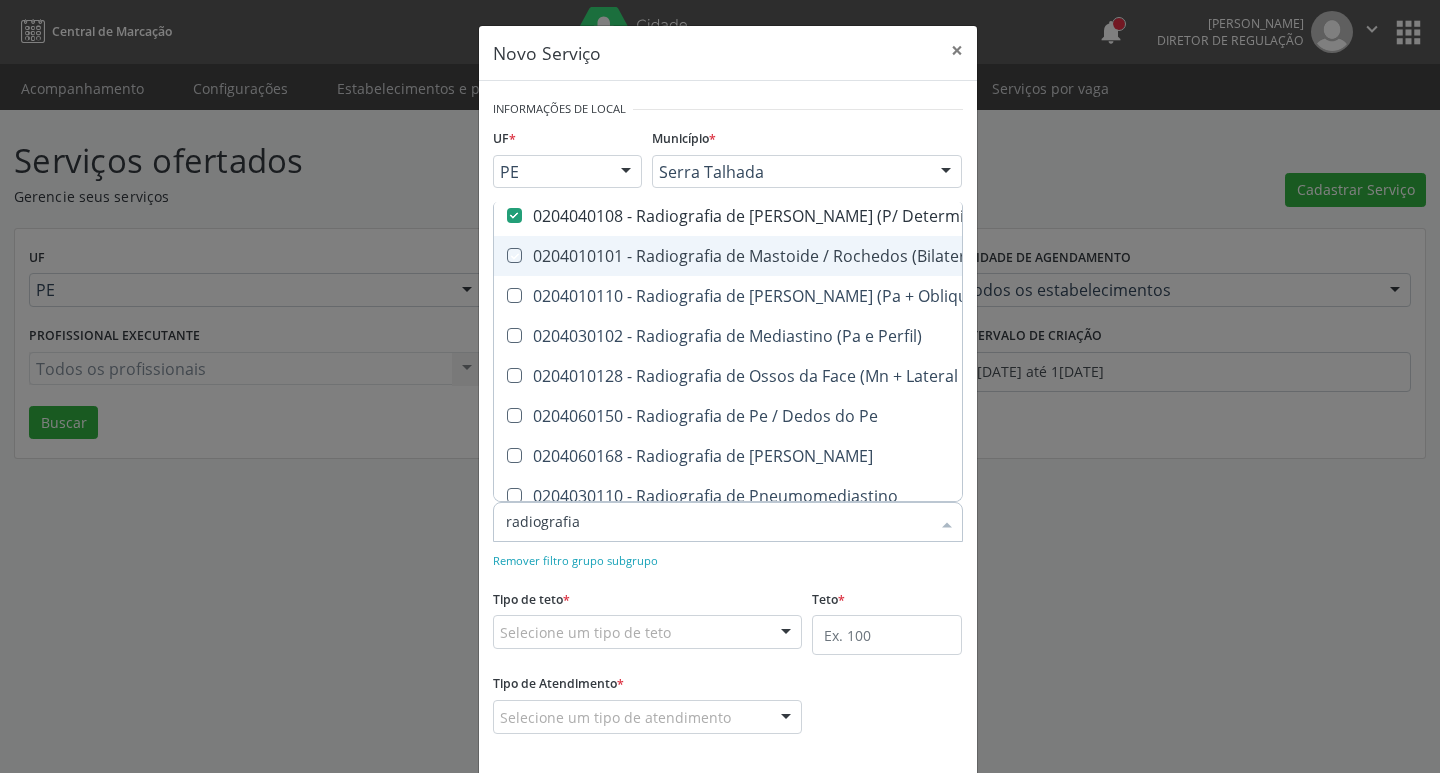 checkbox on "true" 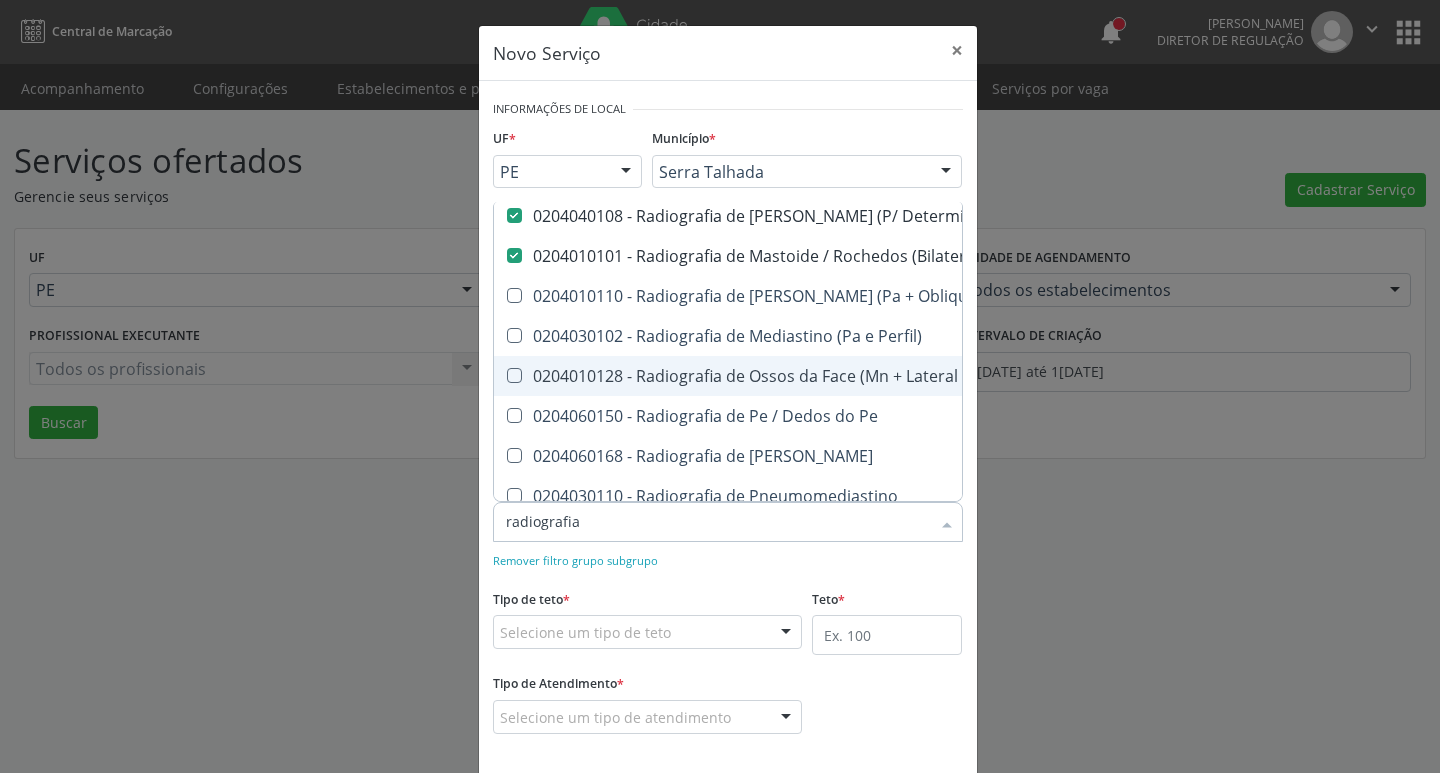 click on "0204010128 - Radiografia de Ossos da Face (Mn + Lateral + Hirtz)" at bounding box center [851, 376] 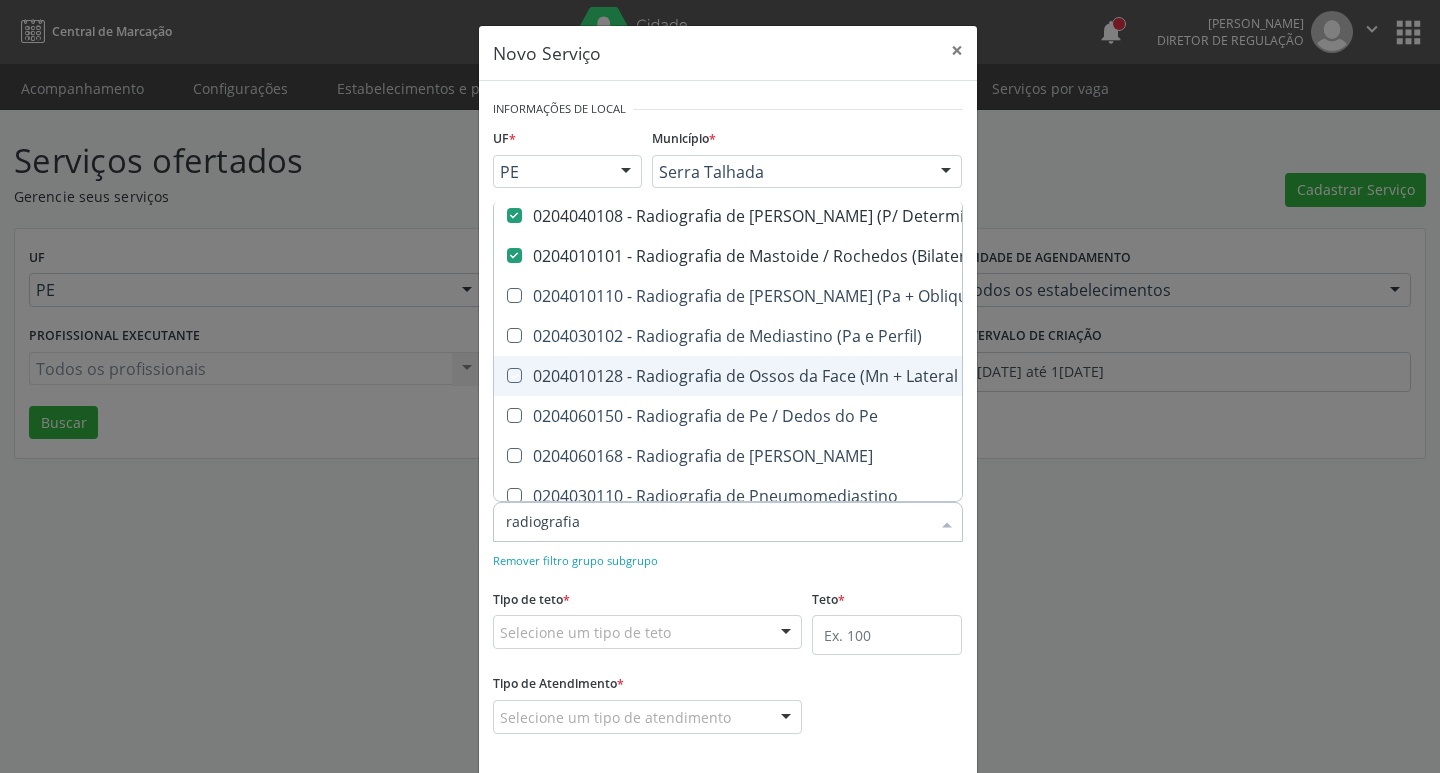 checkbox on "true" 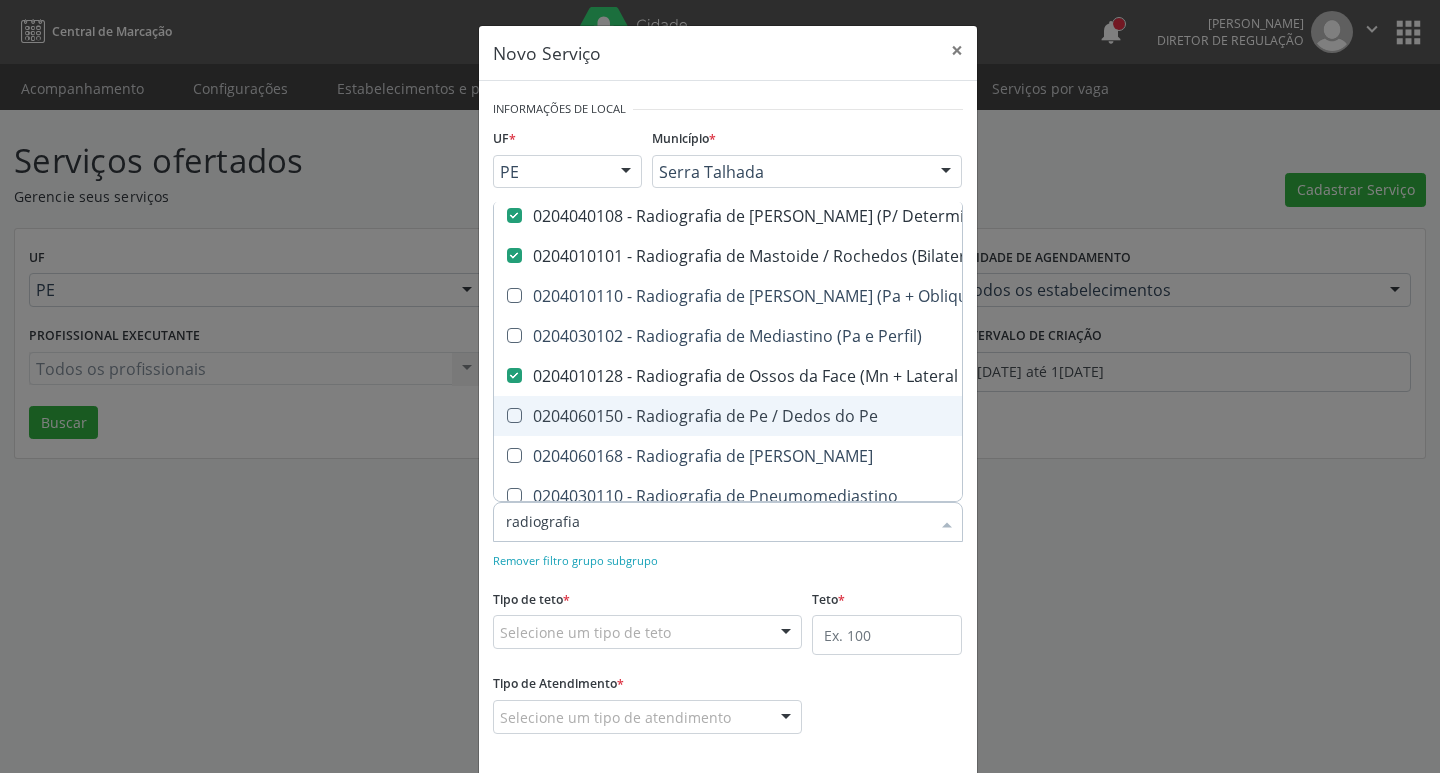 click on "0204060150 - Radiografia de Pe / Dedos do Pe" at bounding box center [851, 416] 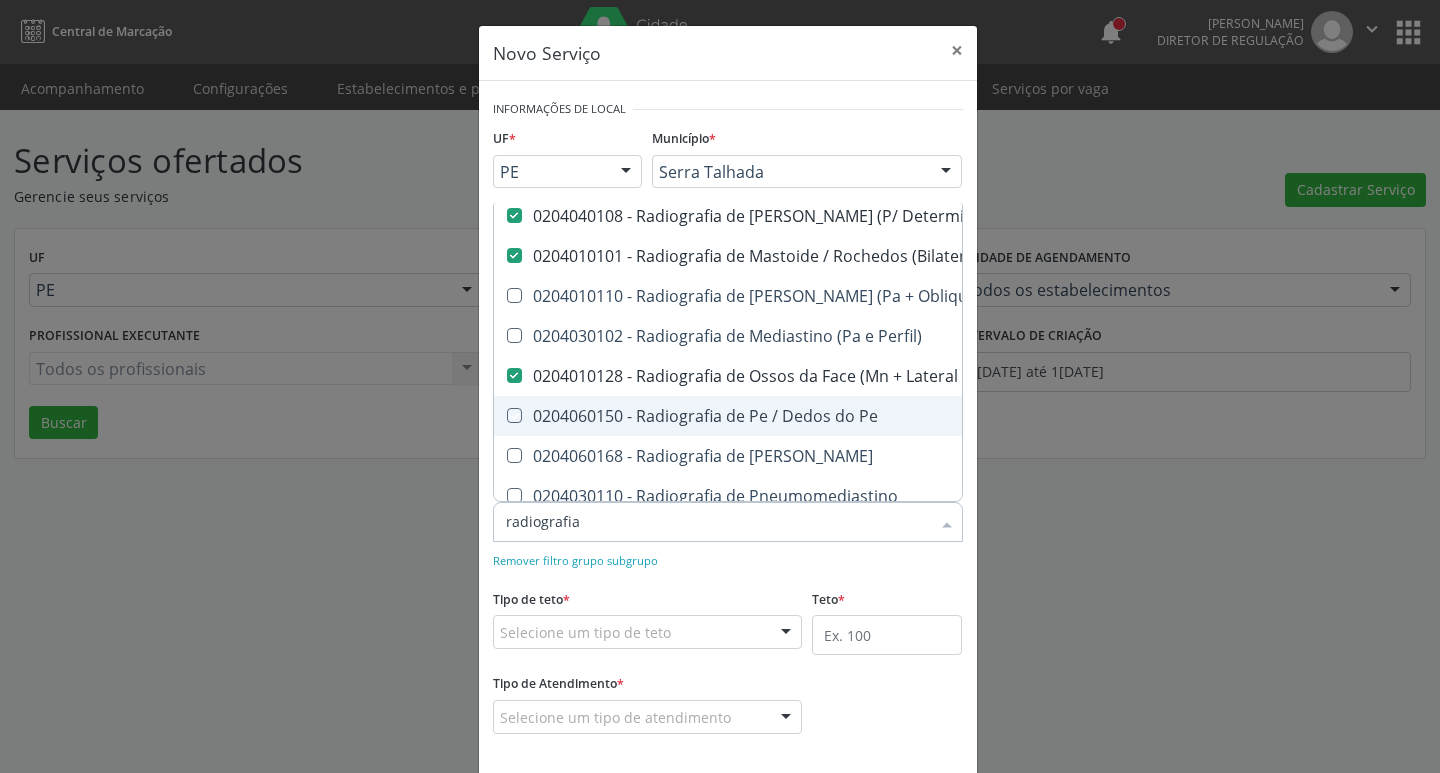 checkbox on "true" 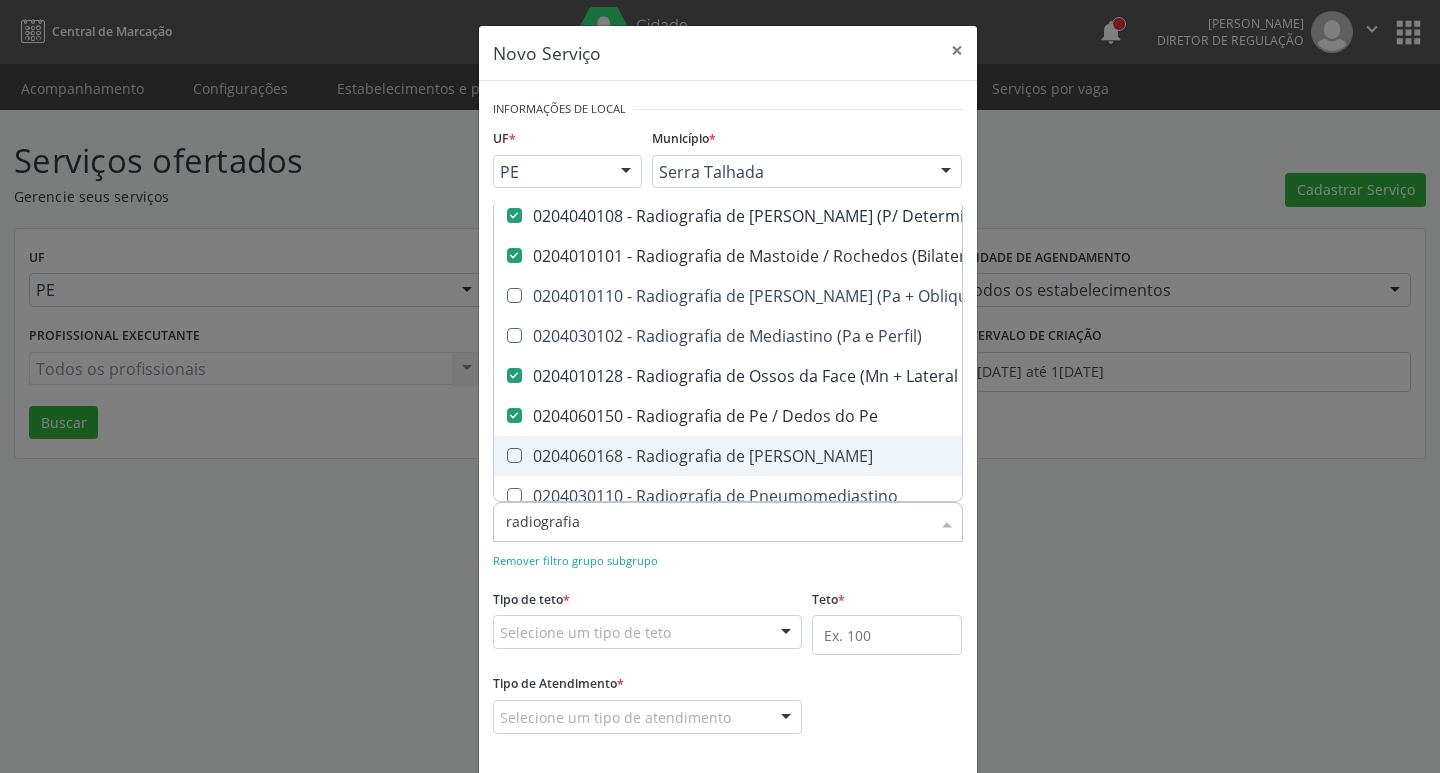 click on "0204060168 - Radiografia de [PERSON_NAME]" at bounding box center [851, 456] 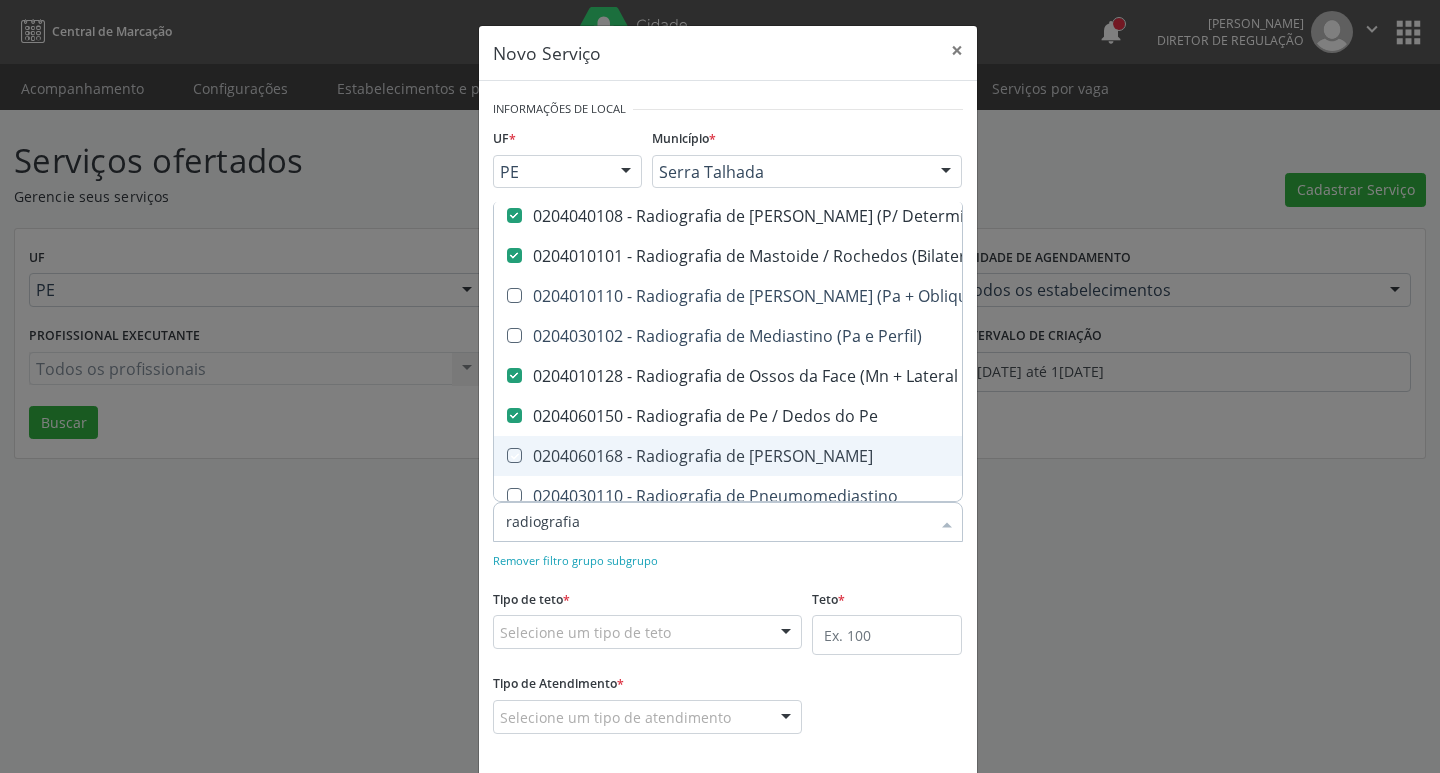 checkbox on "true" 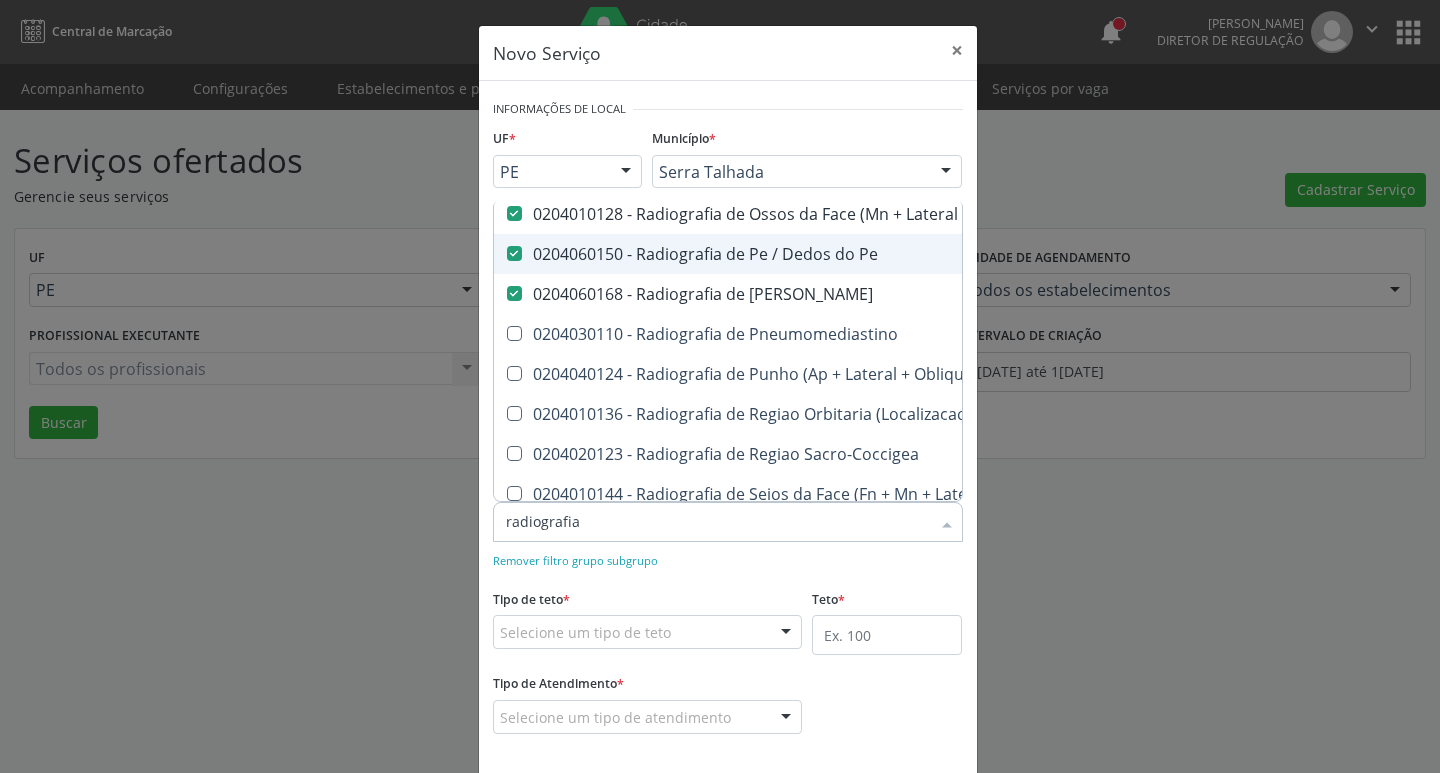 scroll, scrollTop: 2329, scrollLeft: 0, axis: vertical 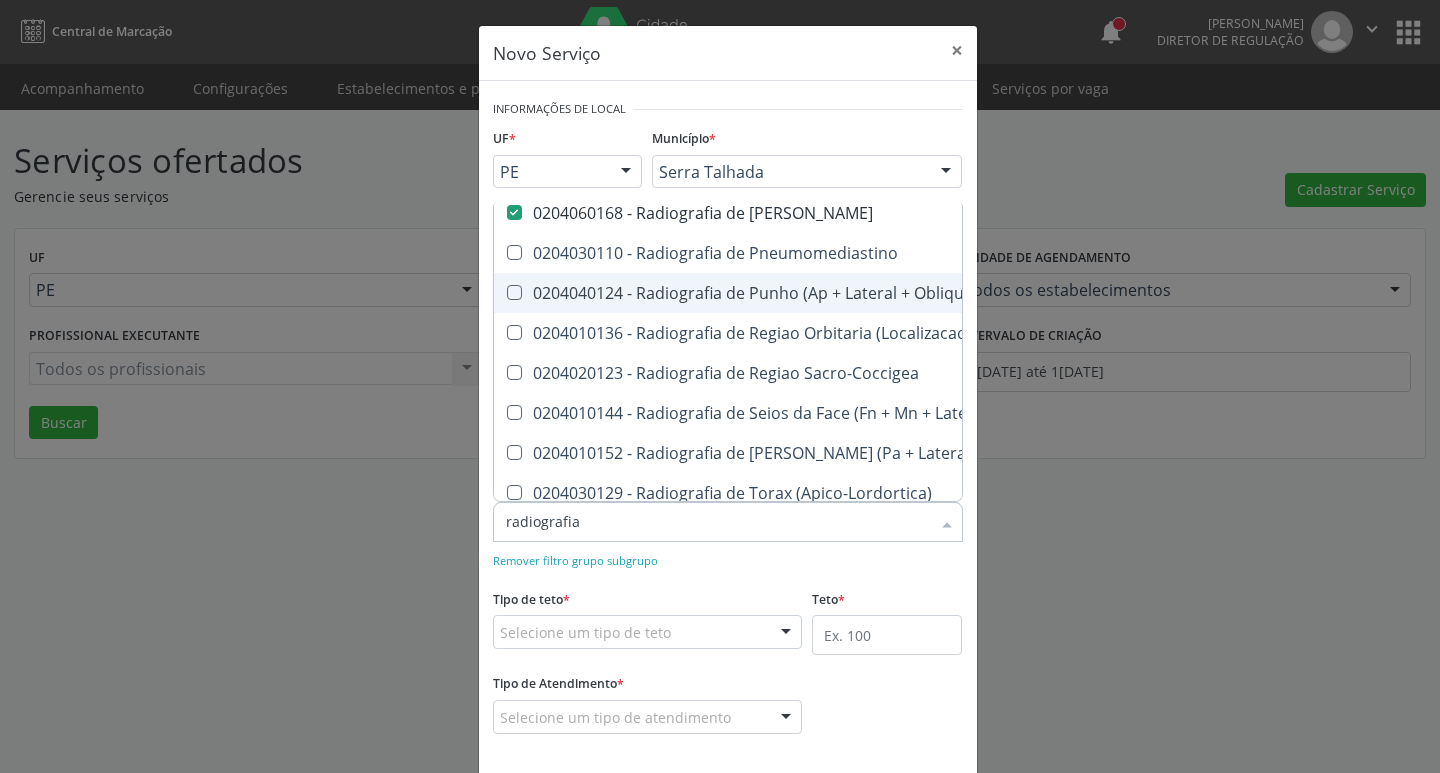 click on "0204040124 - Radiografia de Punho (Ap + Lateral + Obliqua)" at bounding box center (851, 293) 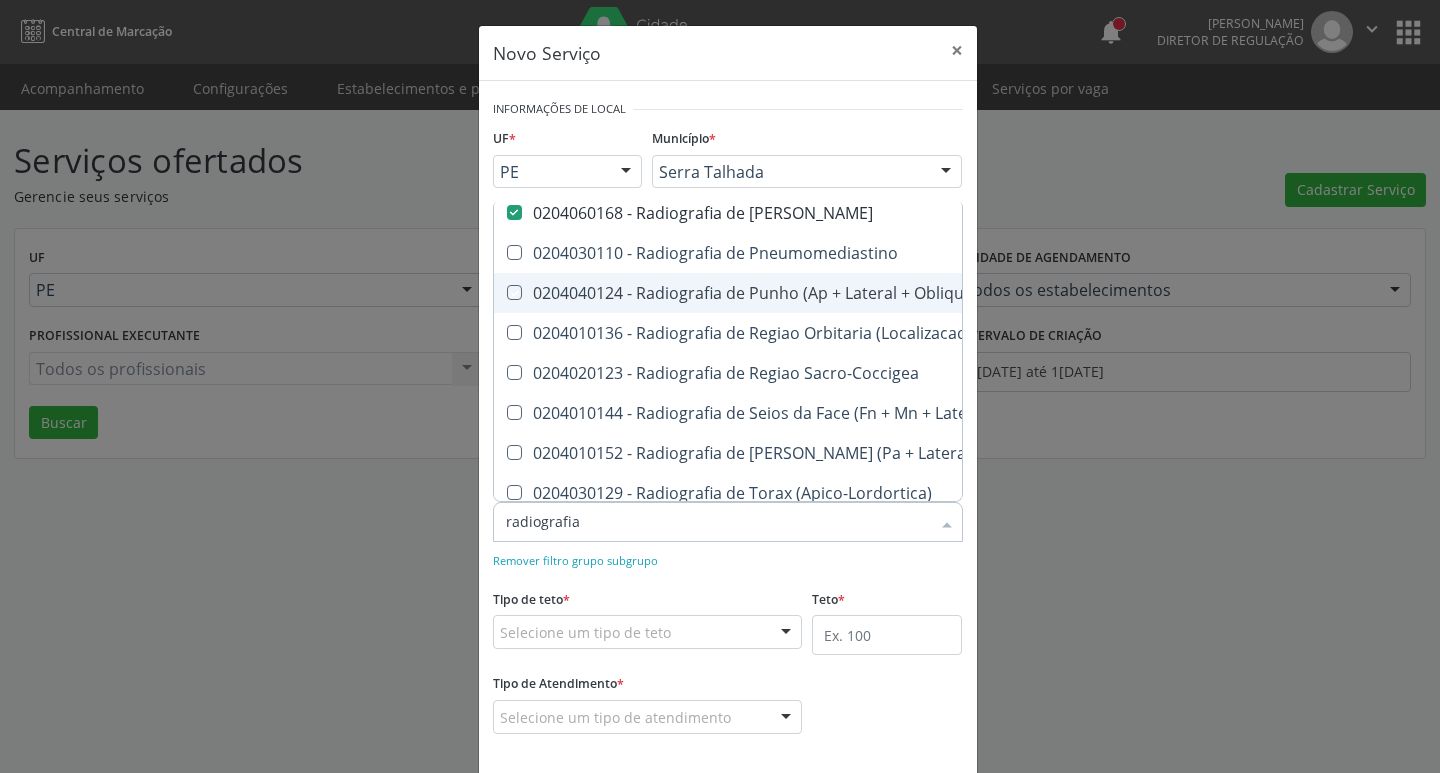 checkbox on "true" 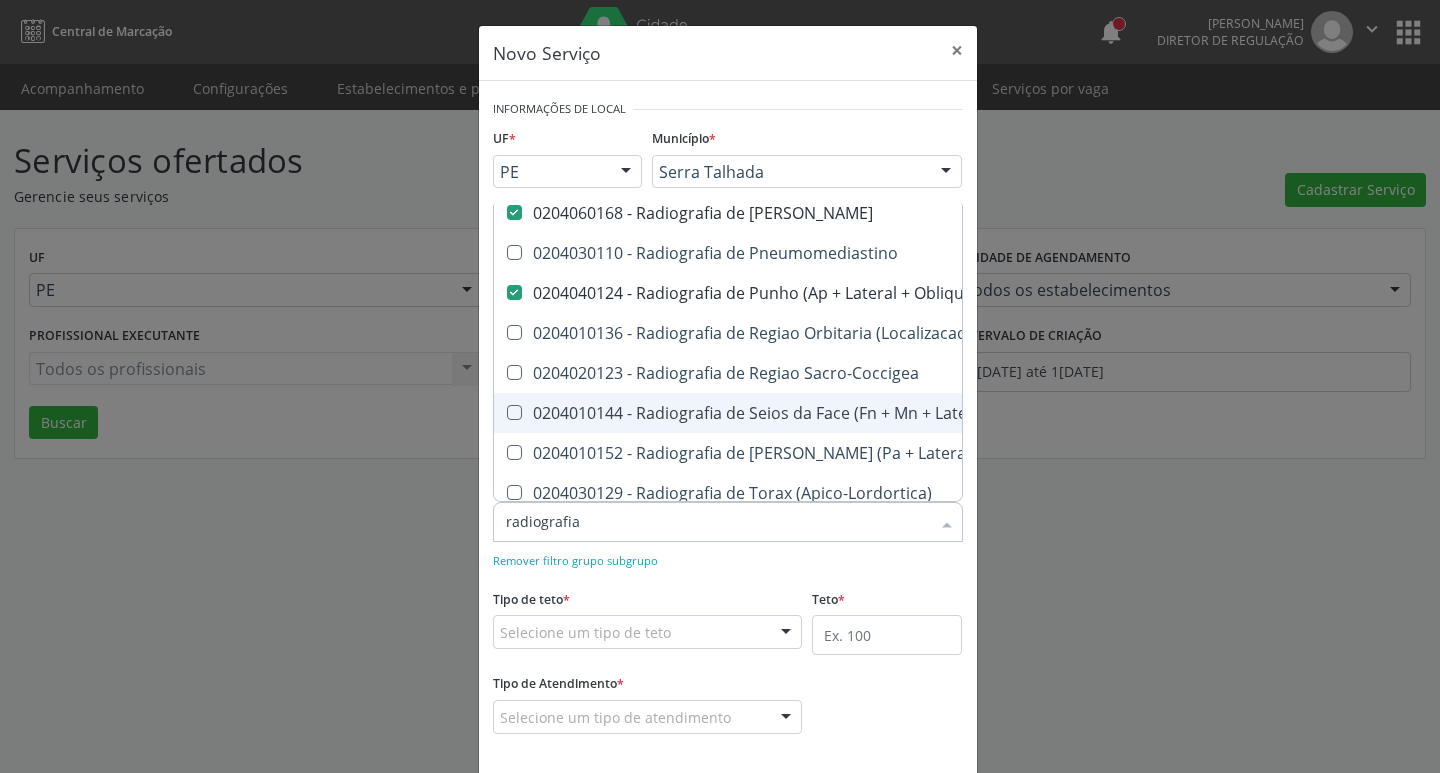 scroll, scrollTop: 2376, scrollLeft: 0, axis: vertical 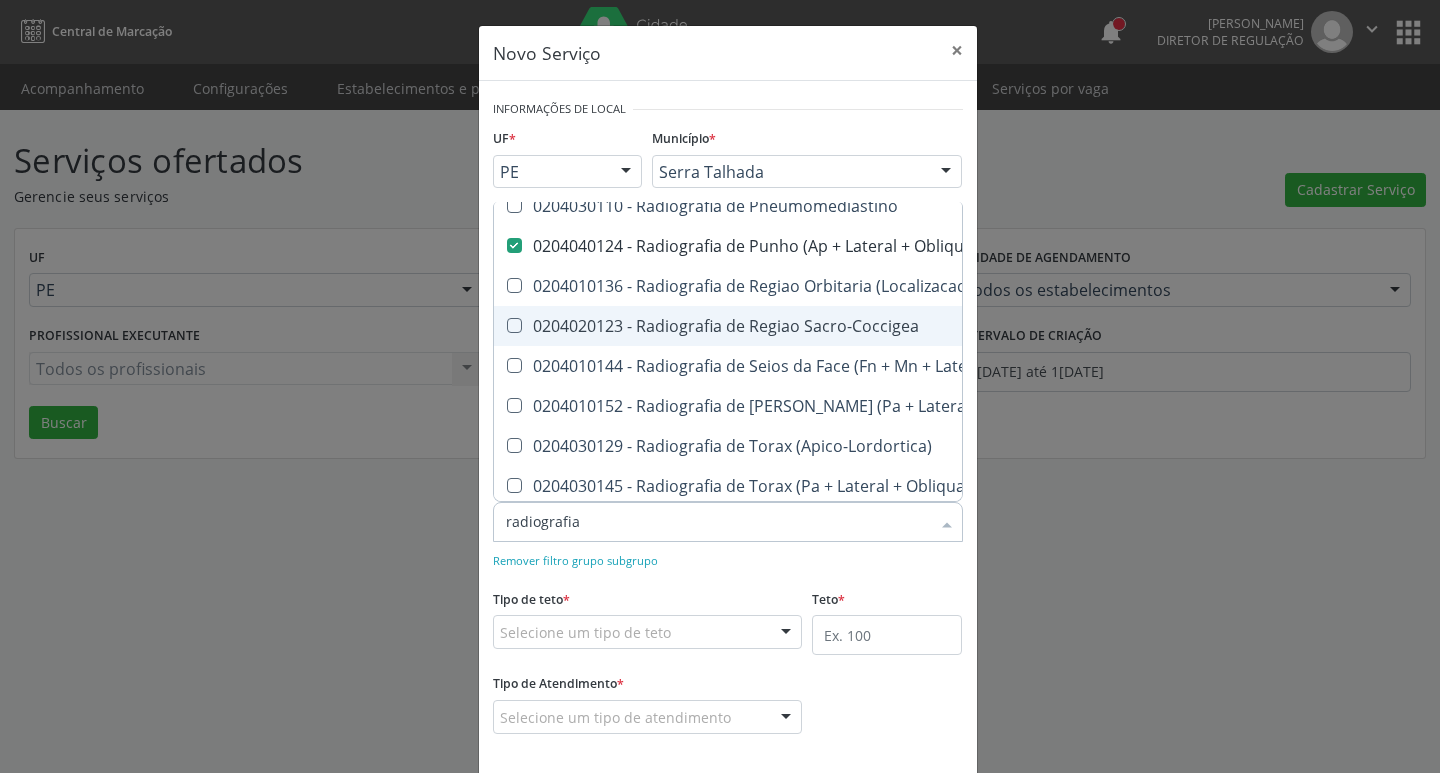 click on "0204020123 - Radiografia de Regiao Sacro-Coccigea" at bounding box center (851, 326) 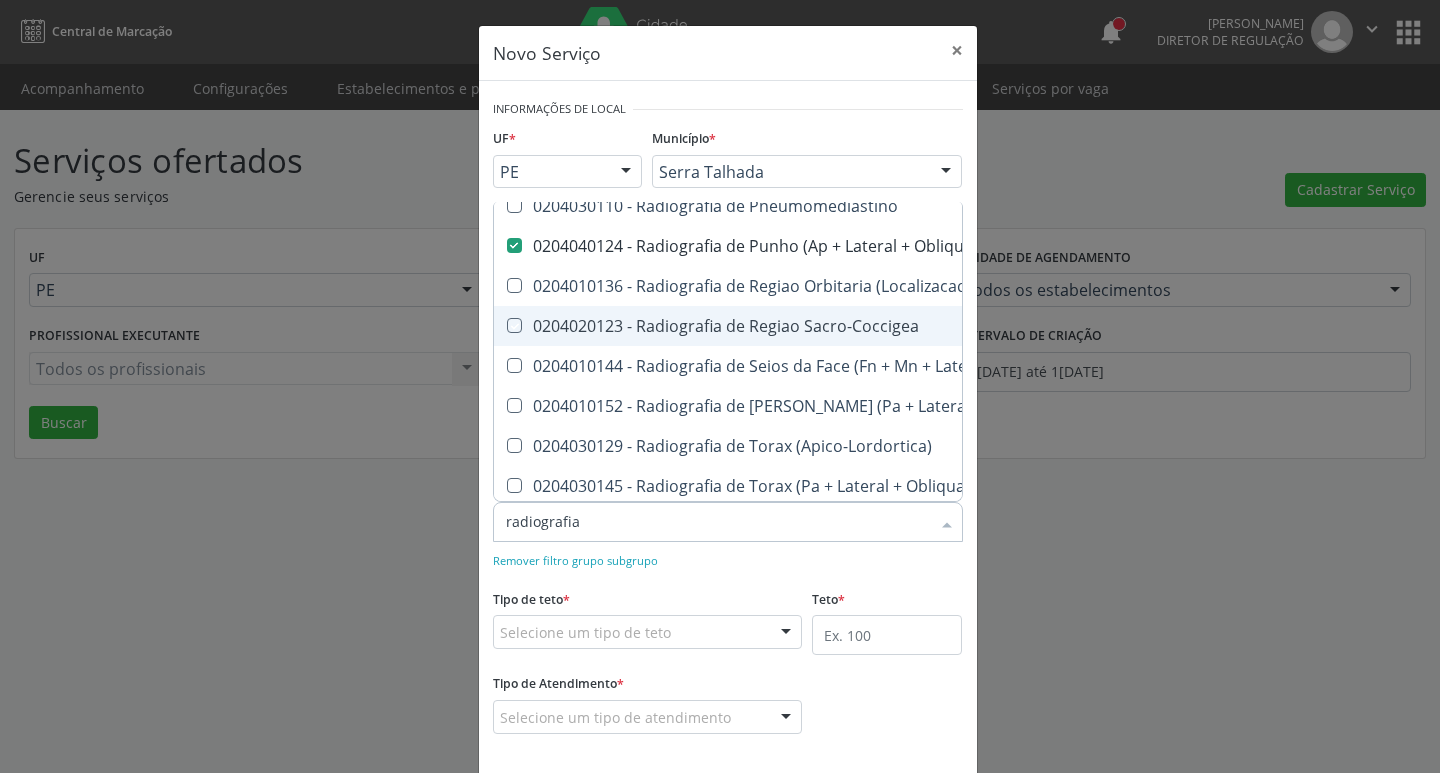 checkbox on "true" 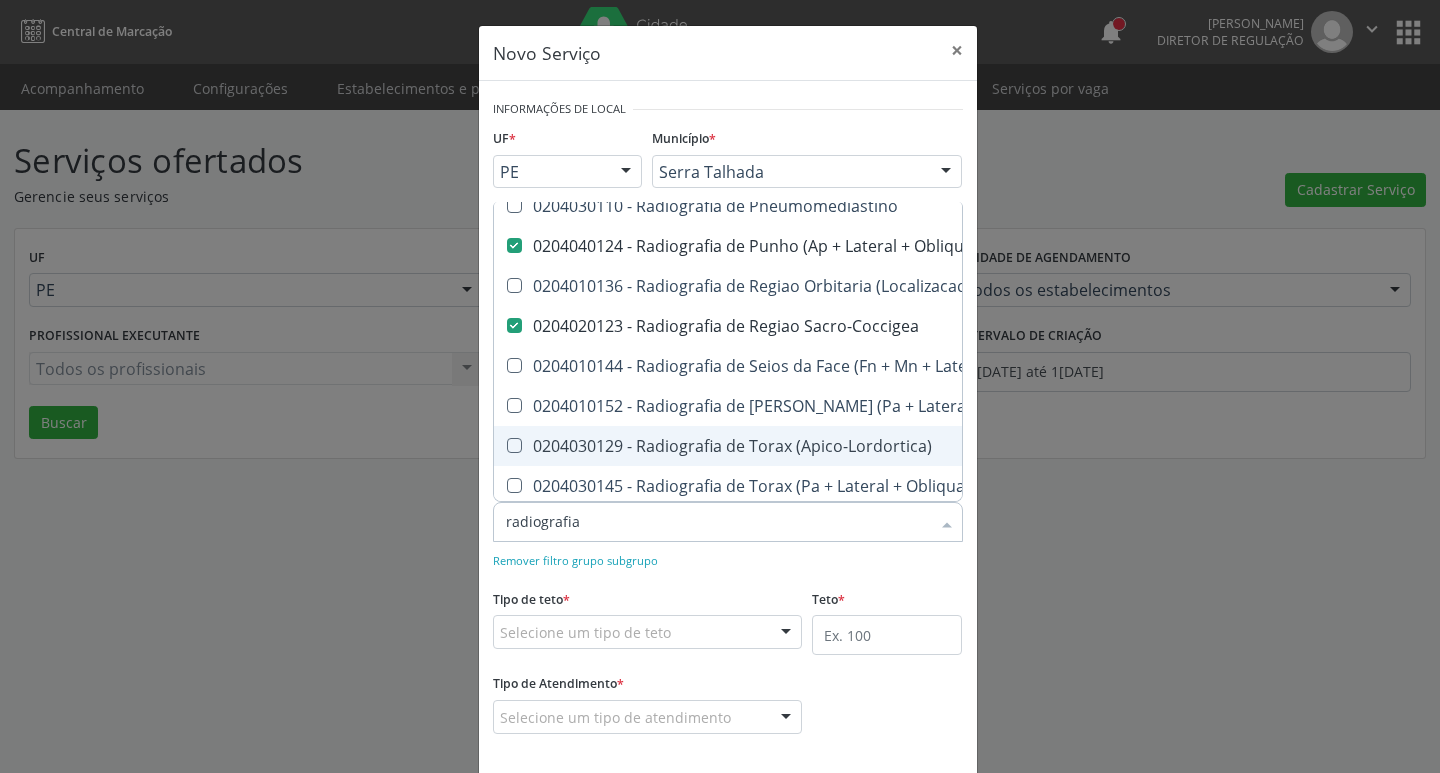 click on "0204030129 - Radiografia de Torax (Apico-Lordortica)" at bounding box center [851, 446] 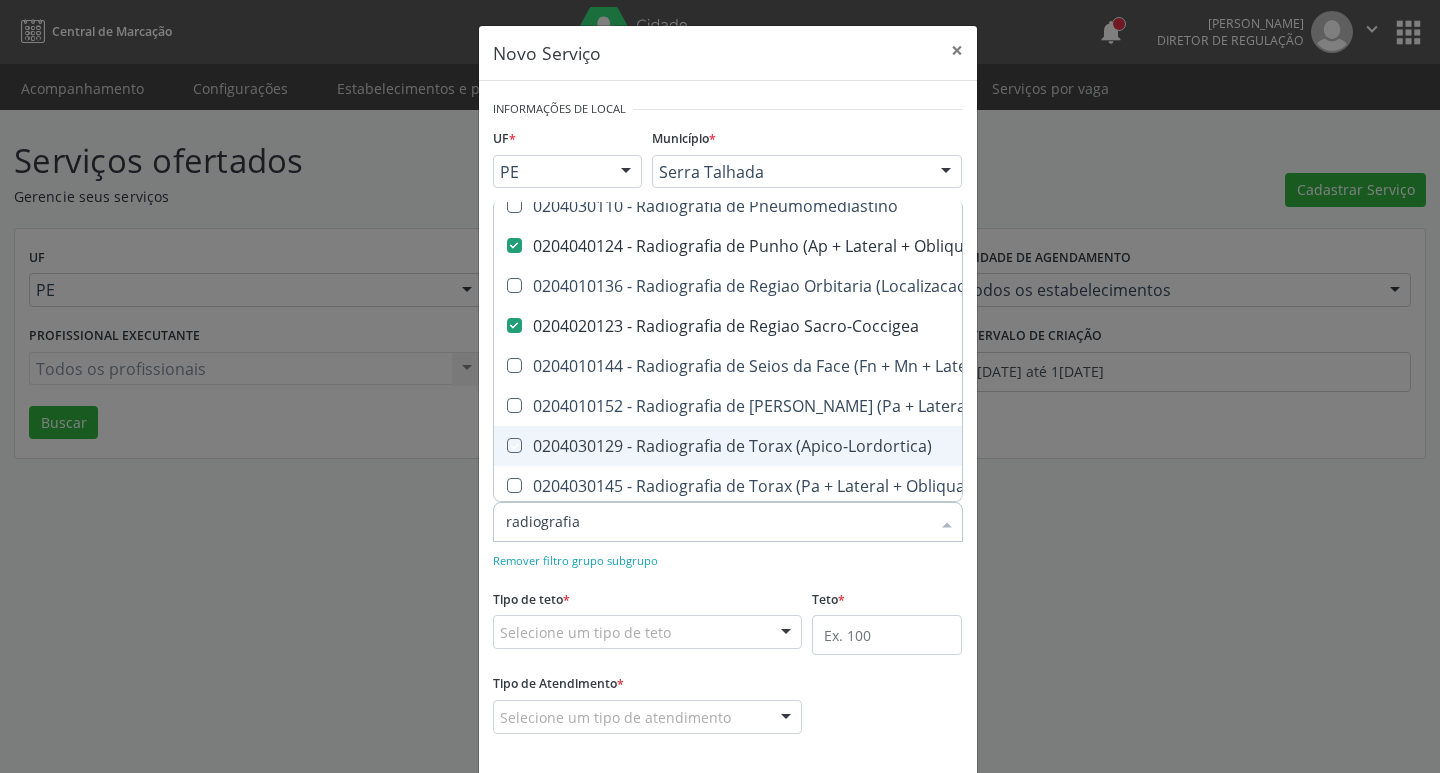 checkbox on "true" 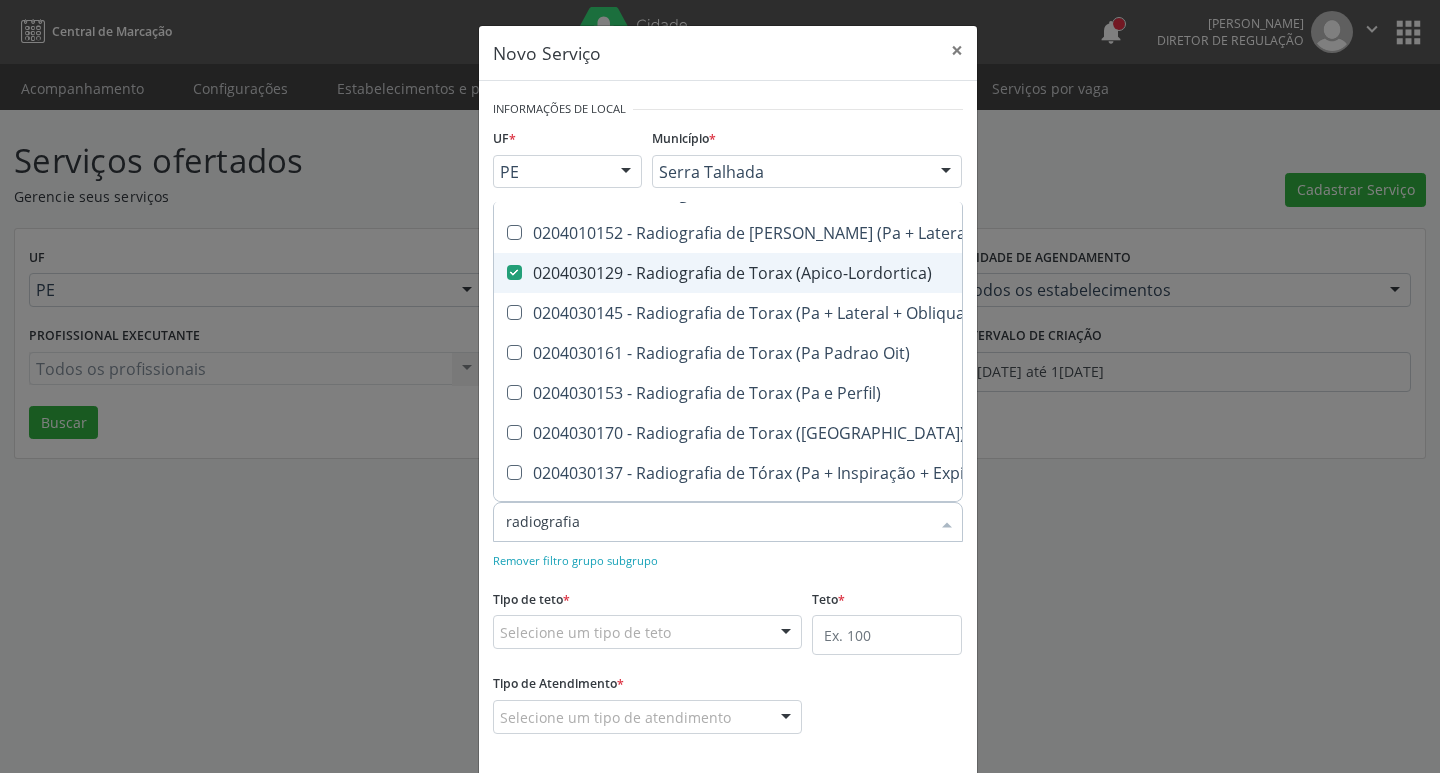 scroll, scrollTop: 2561, scrollLeft: 0, axis: vertical 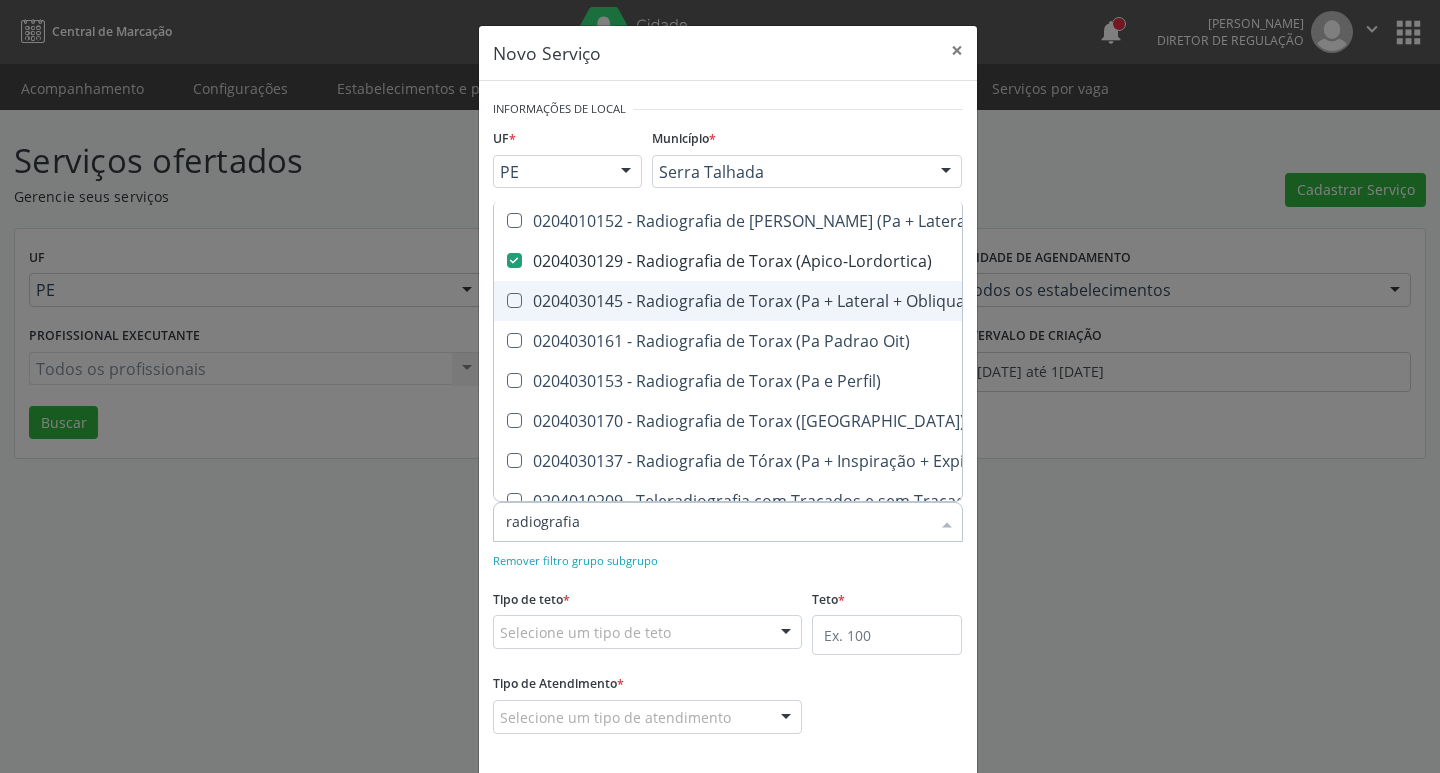 click on "0204030145 - Radiografia de Torax (Pa + Lateral + Obliqua)" at bounding box center [851, 301] 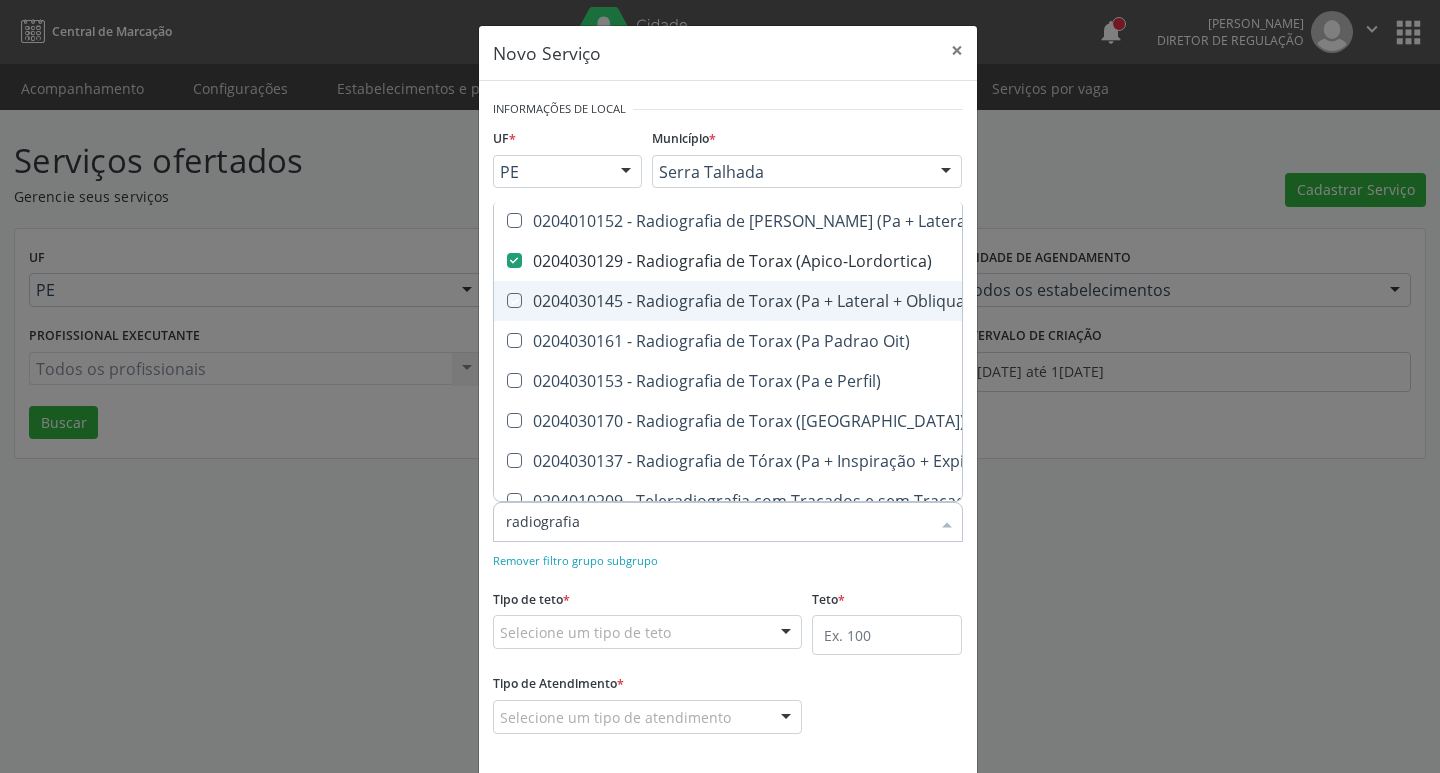 checkbox on "true" 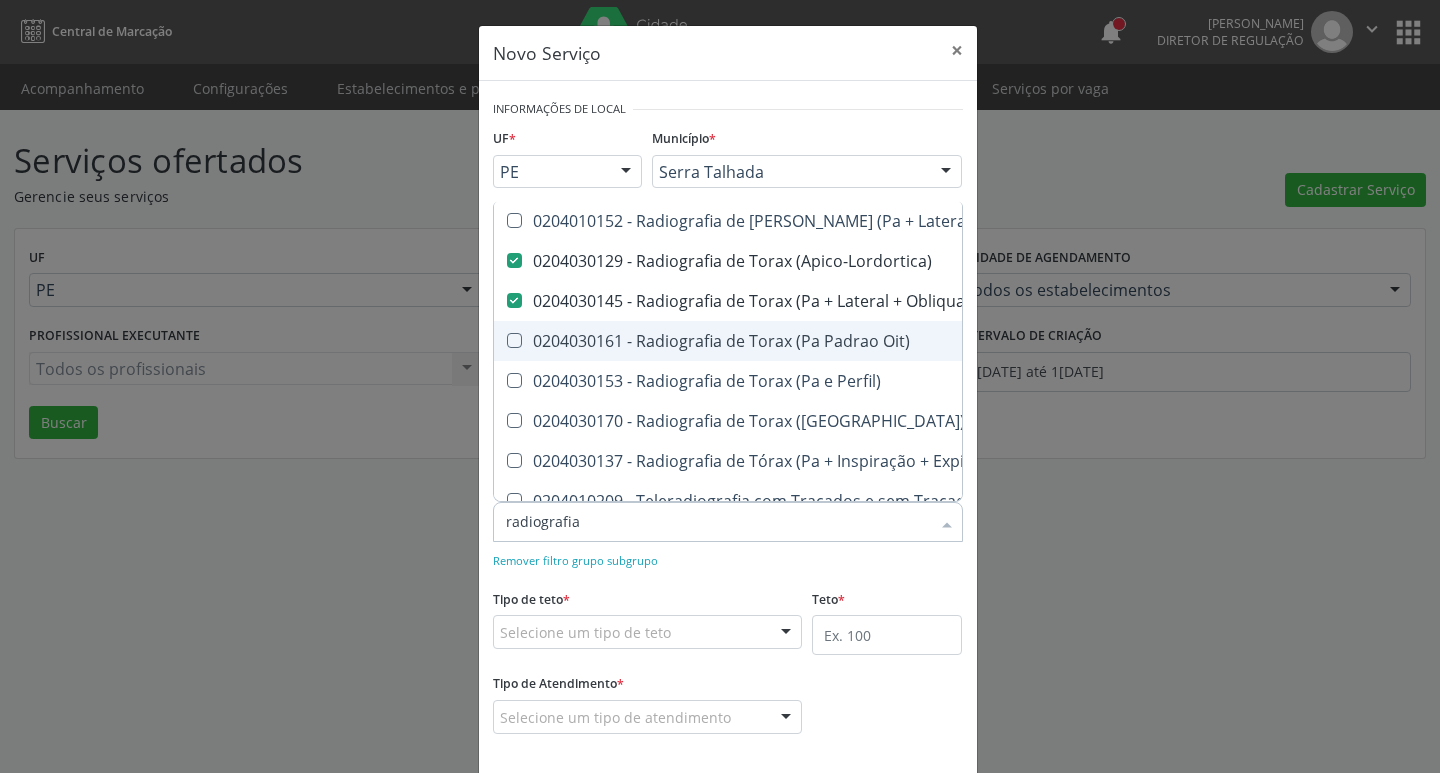 click on "0204030161 - Radiografia de Torax (Pa Padrao Oit)" at bounding box center [851, 341] 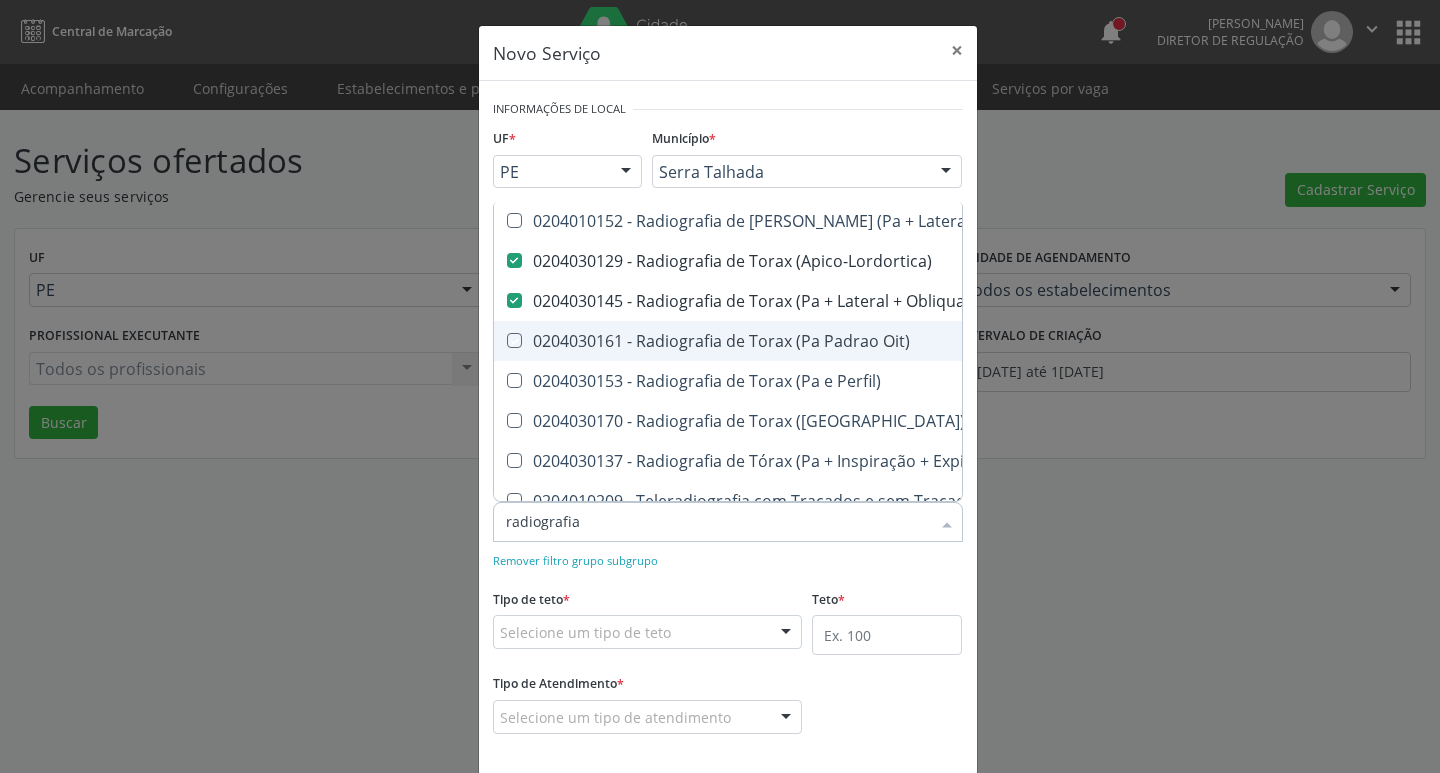 checkbox on "true" 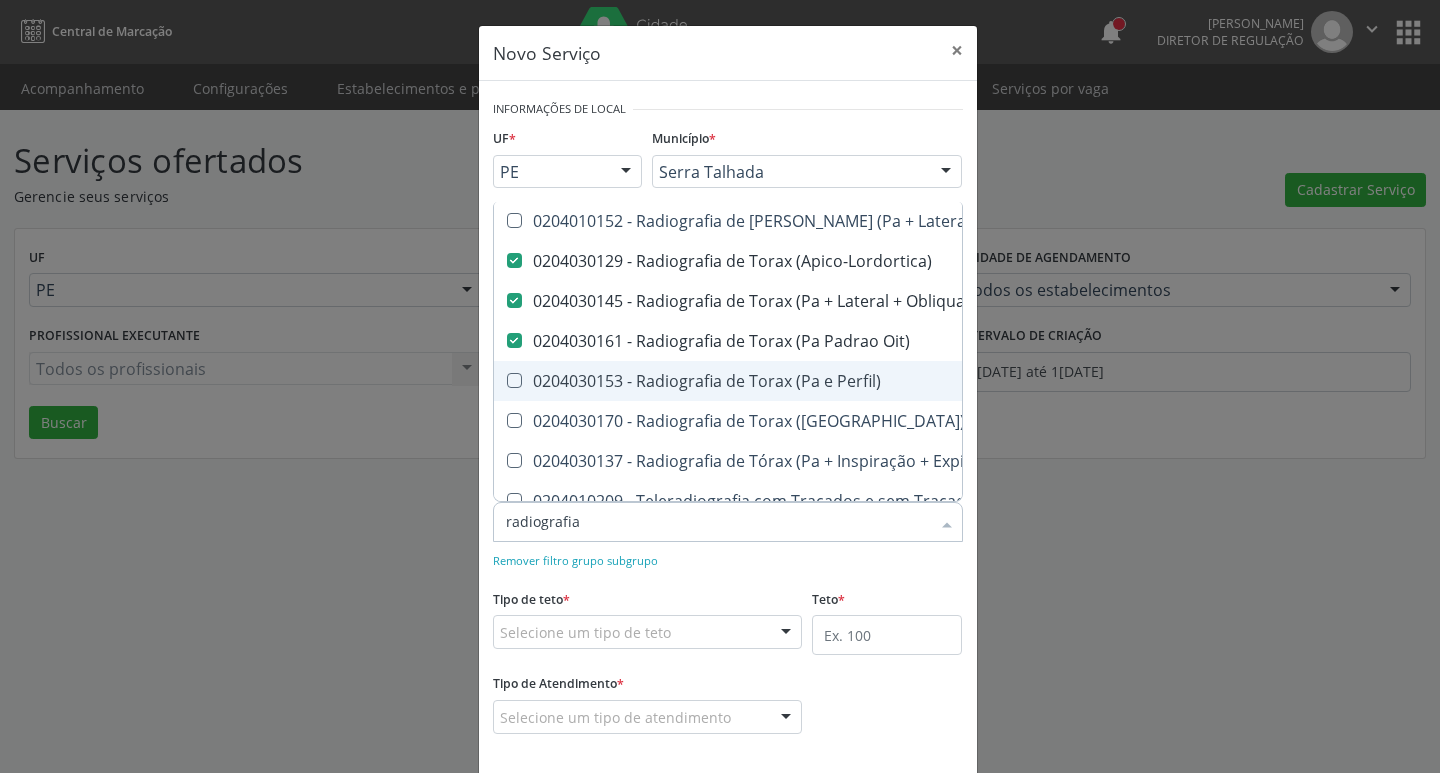 click on "0204030153 - Radiografia de Torax (Pa e Perfil)" at bounding box center (851, 381) 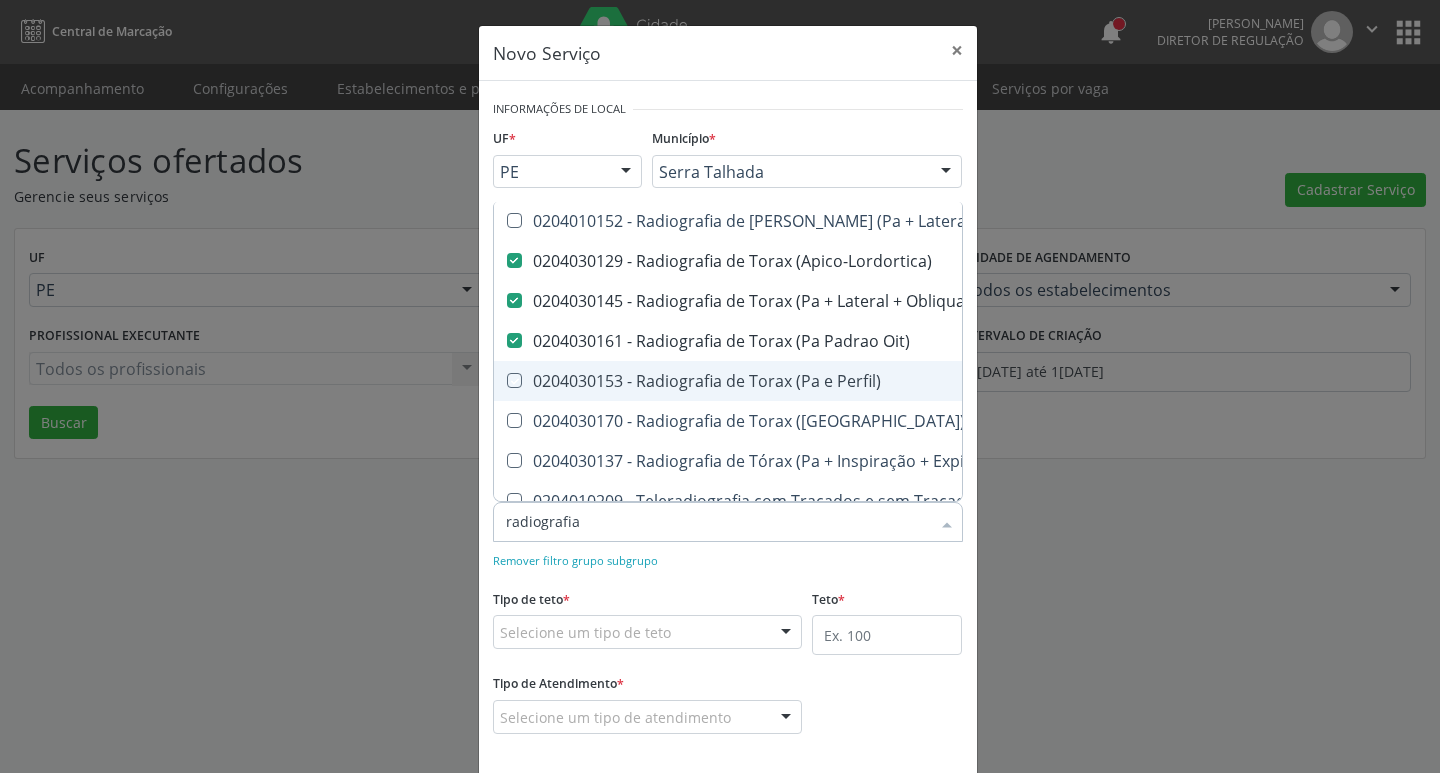 checkbox on "true" 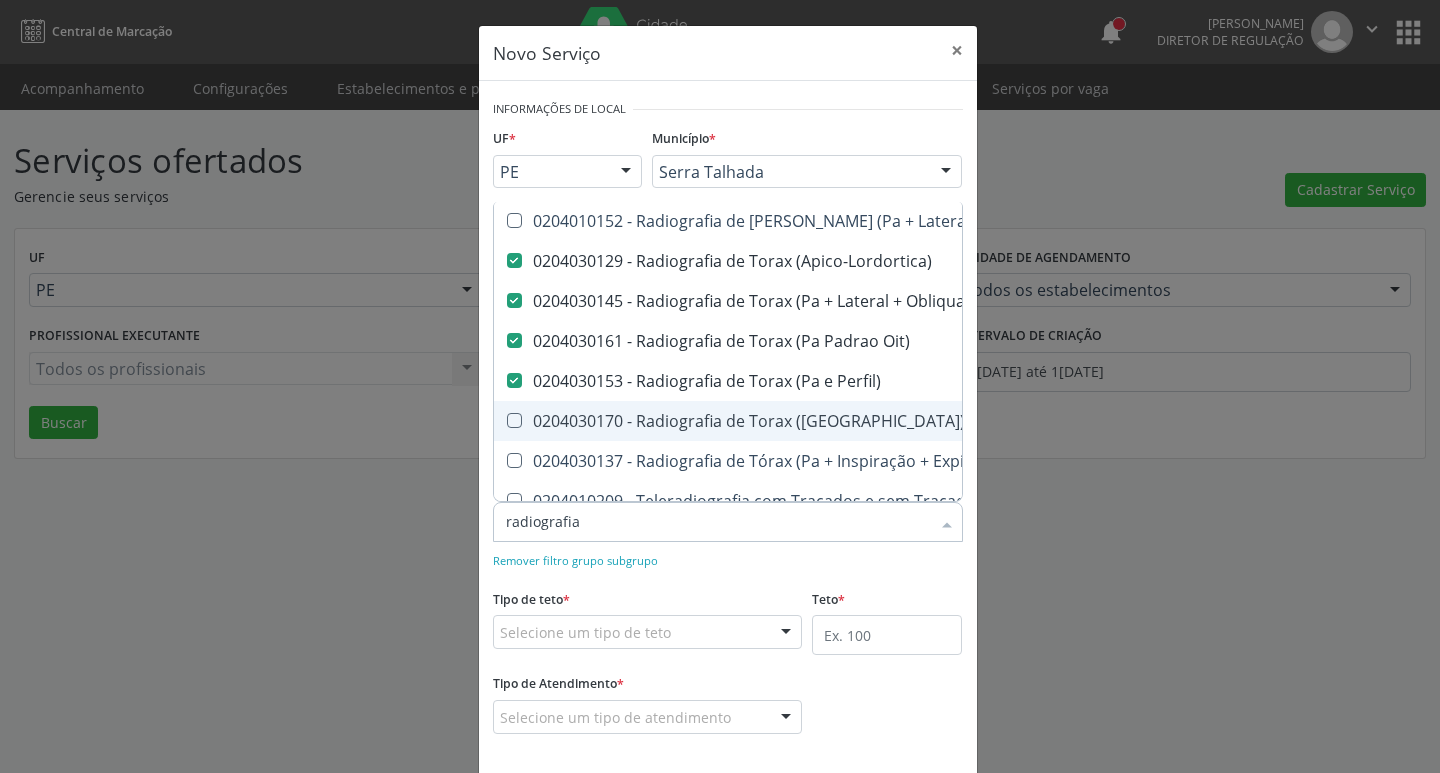 click on "0204030170 - Radiografia de Torax ([GEOGRAPHIC_DATA])" at bounding box center (851, 421) 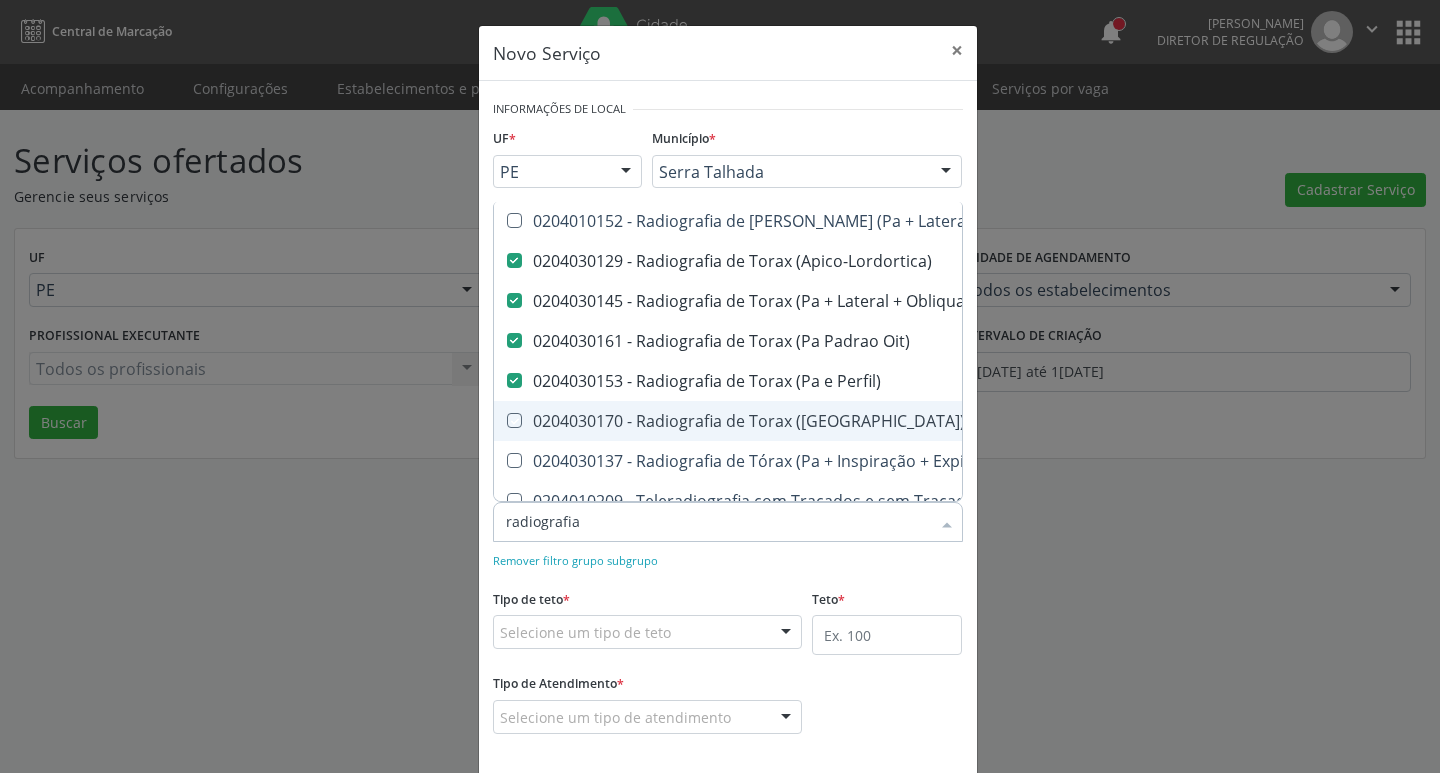 checkbox on "true" 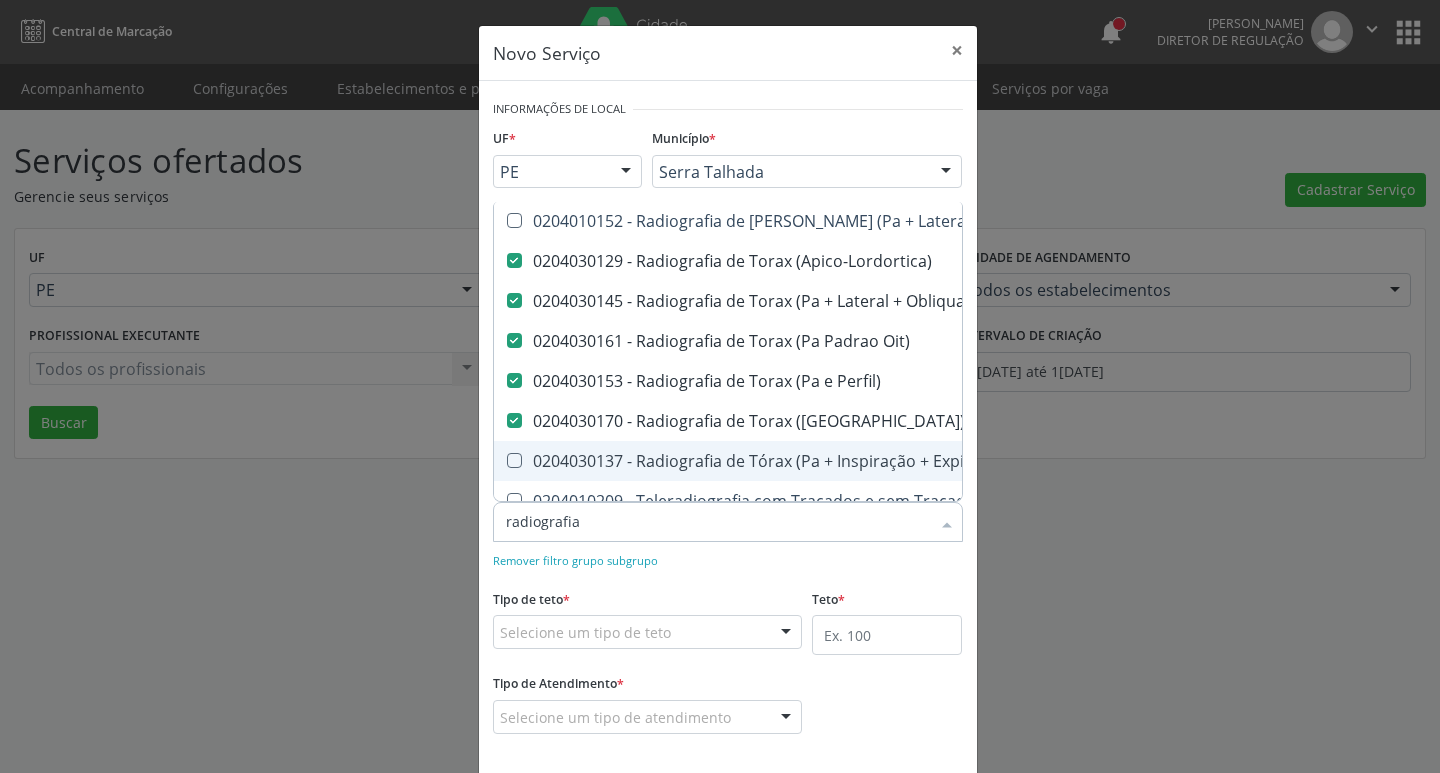 click on "0204030137 - Radiografia de Tórax (Pa + Inspiração + Expiração + Lateral)" at bounding box center (851, 461) 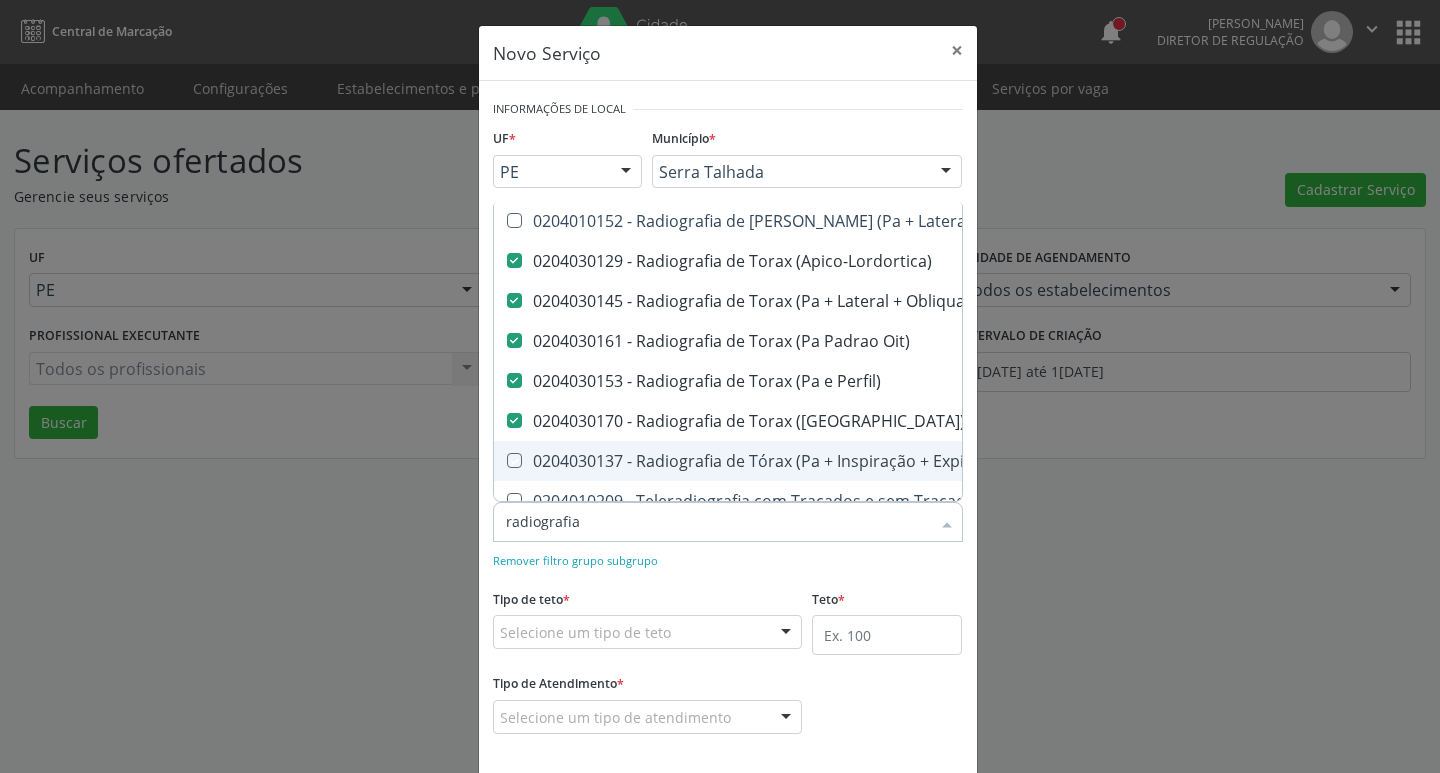 checkbox on "true" 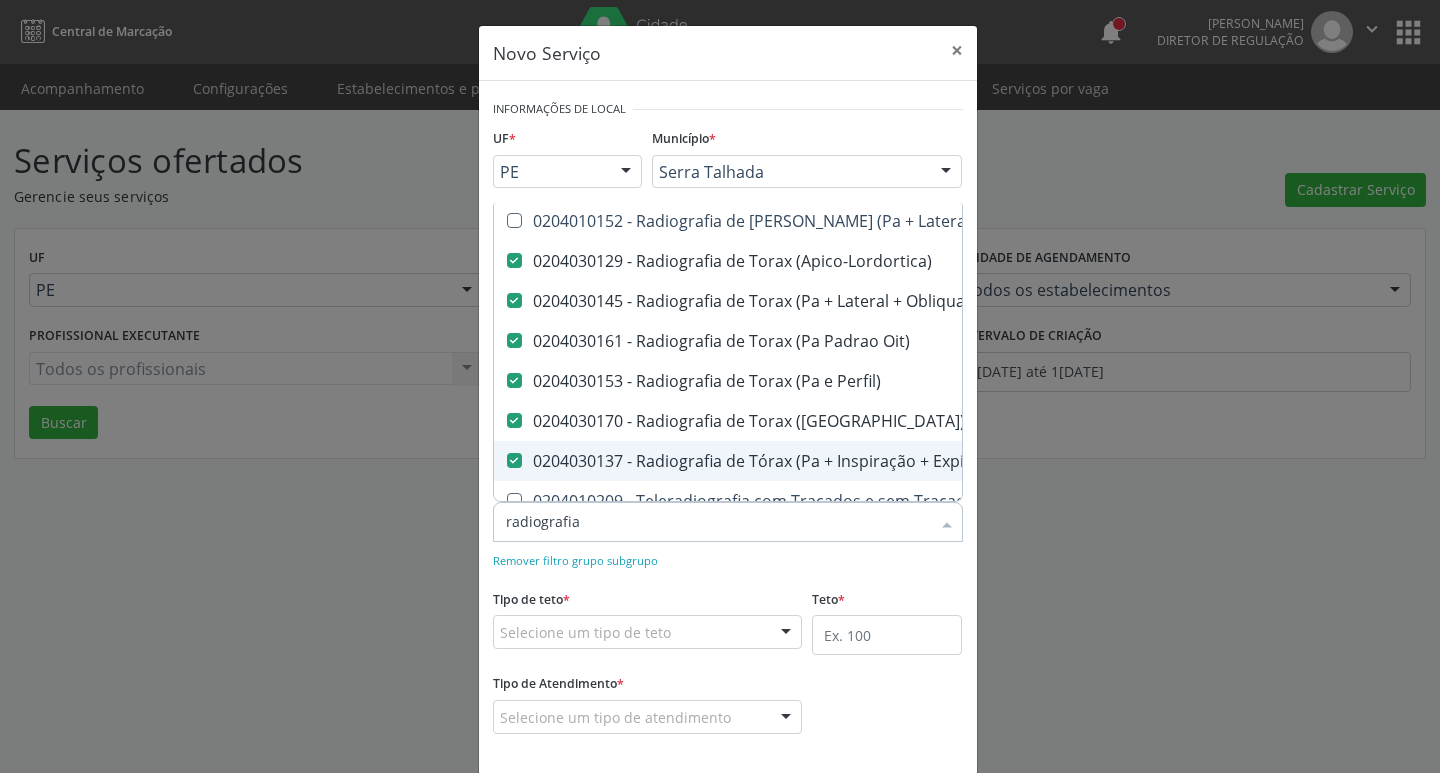 scroll, scrollTop: 2596, scrollLeft: 0, axis: vertical 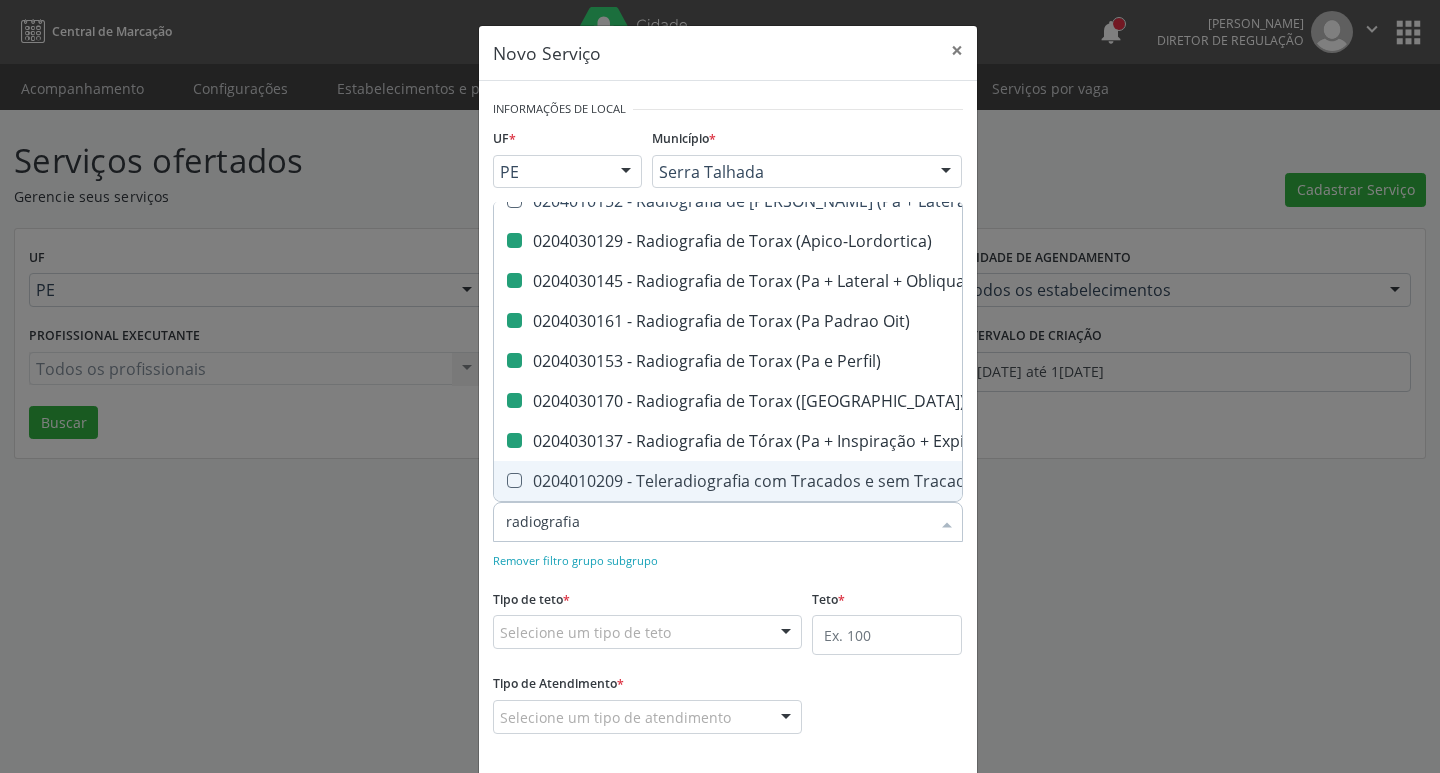 checkbox on "true" 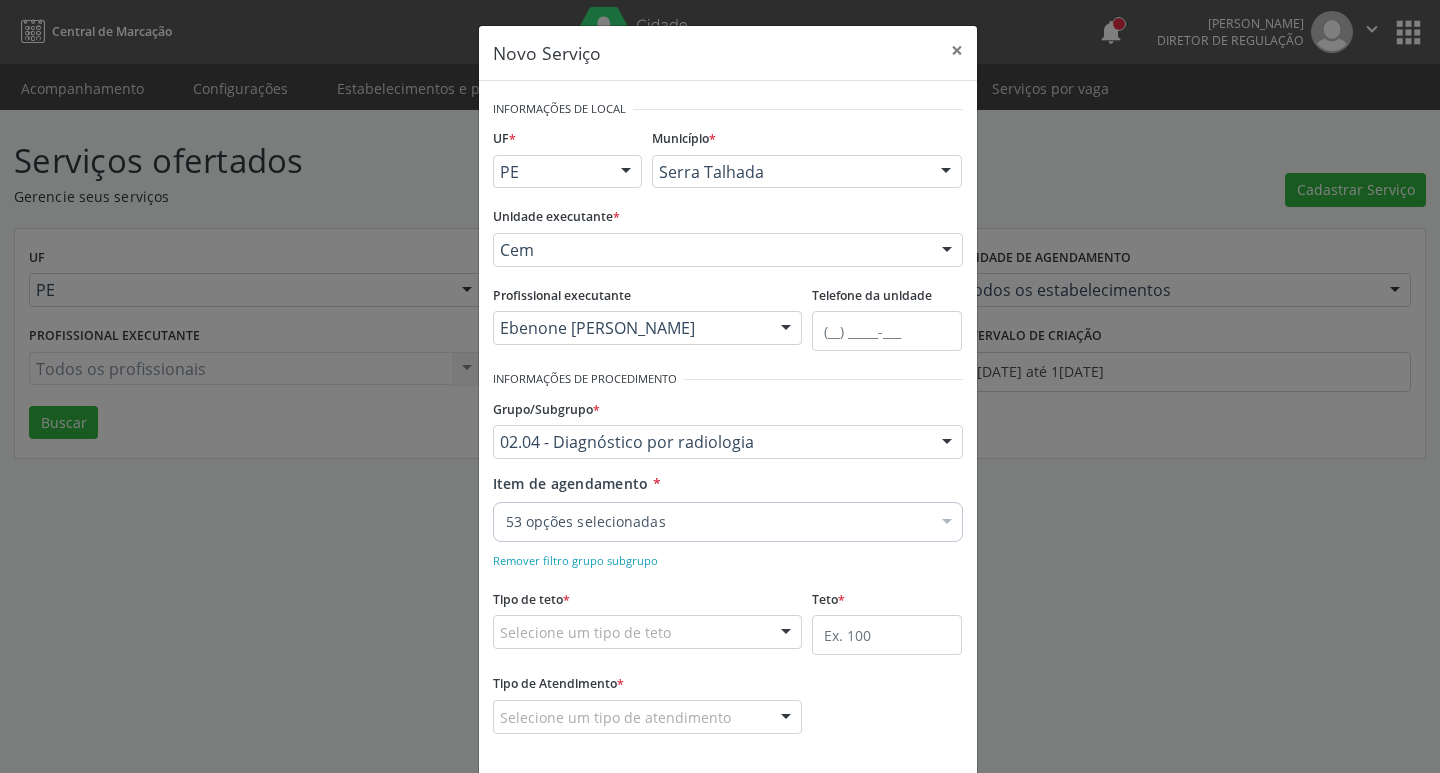 scroll, scrollTop: 0, scrollLeft: 0, axis: both 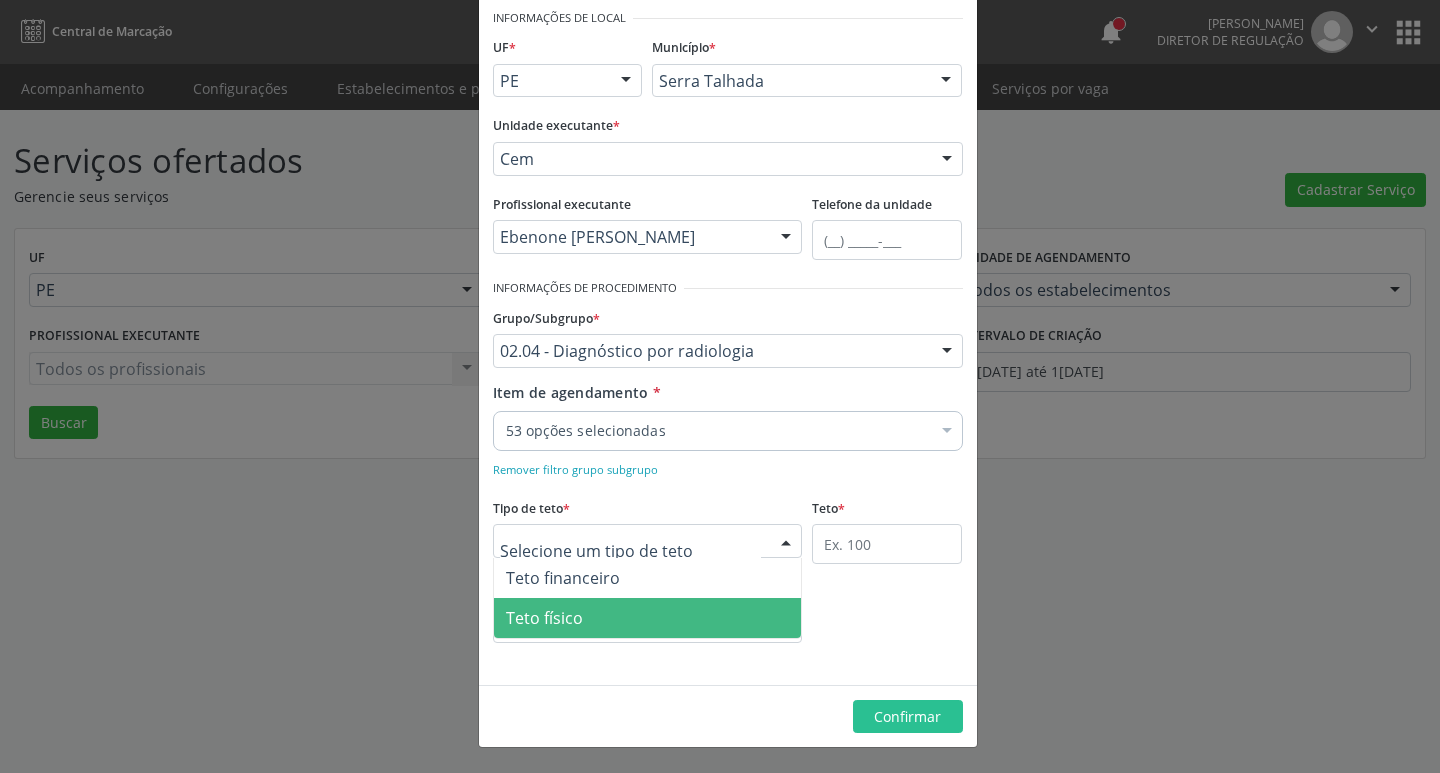 click on "Teto físico" at bounding box center [648, 618] 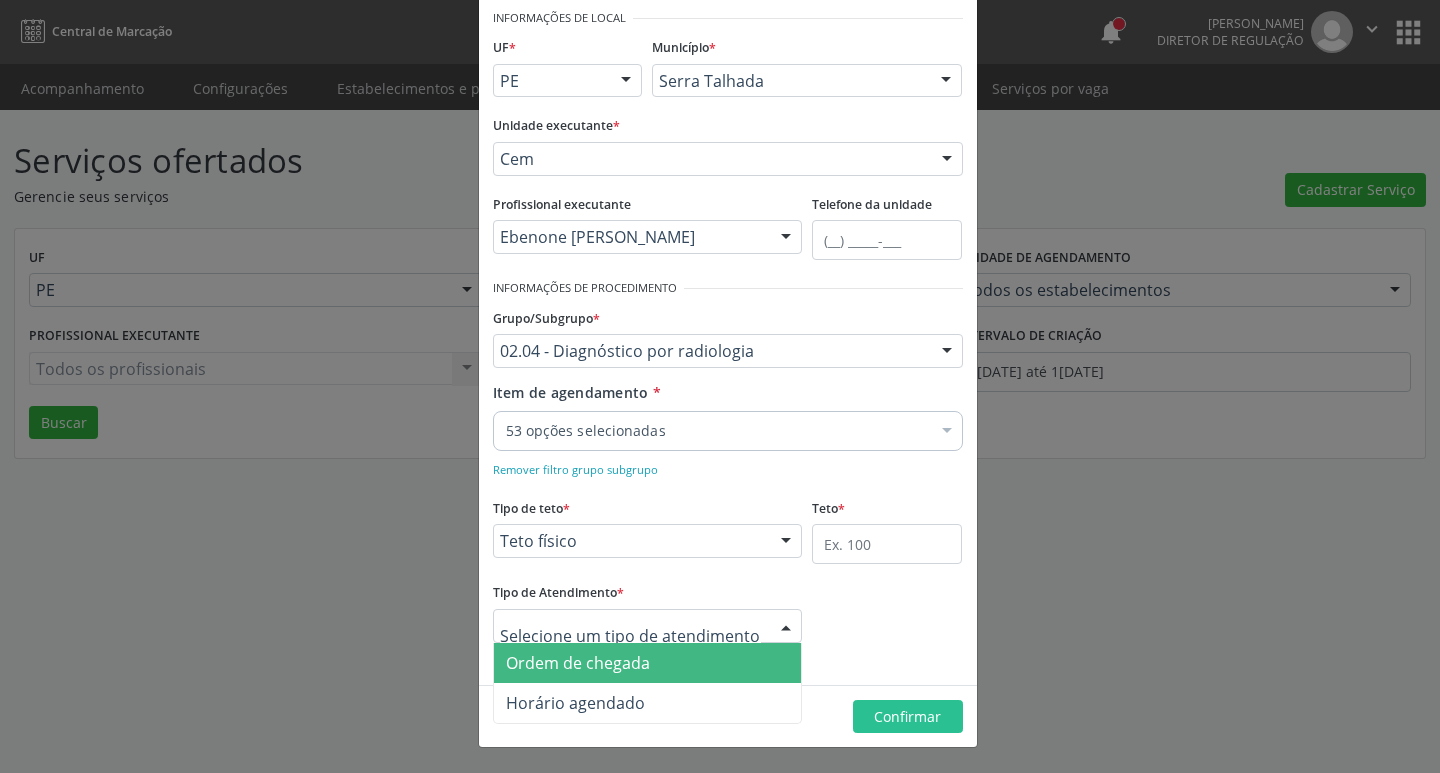 click on "Ordem de chegada" at bounding box center [578, 663] 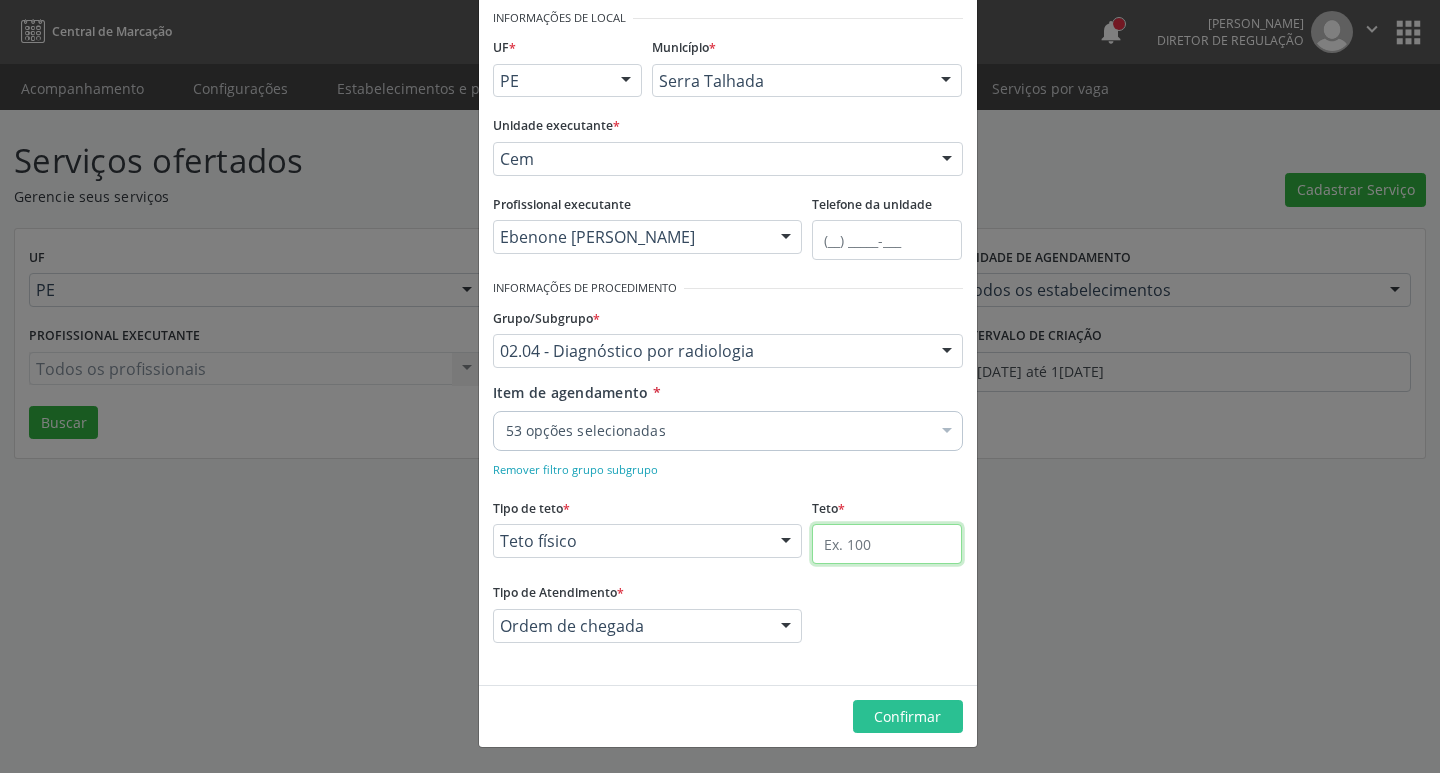 click at bounding box center [887, 544] 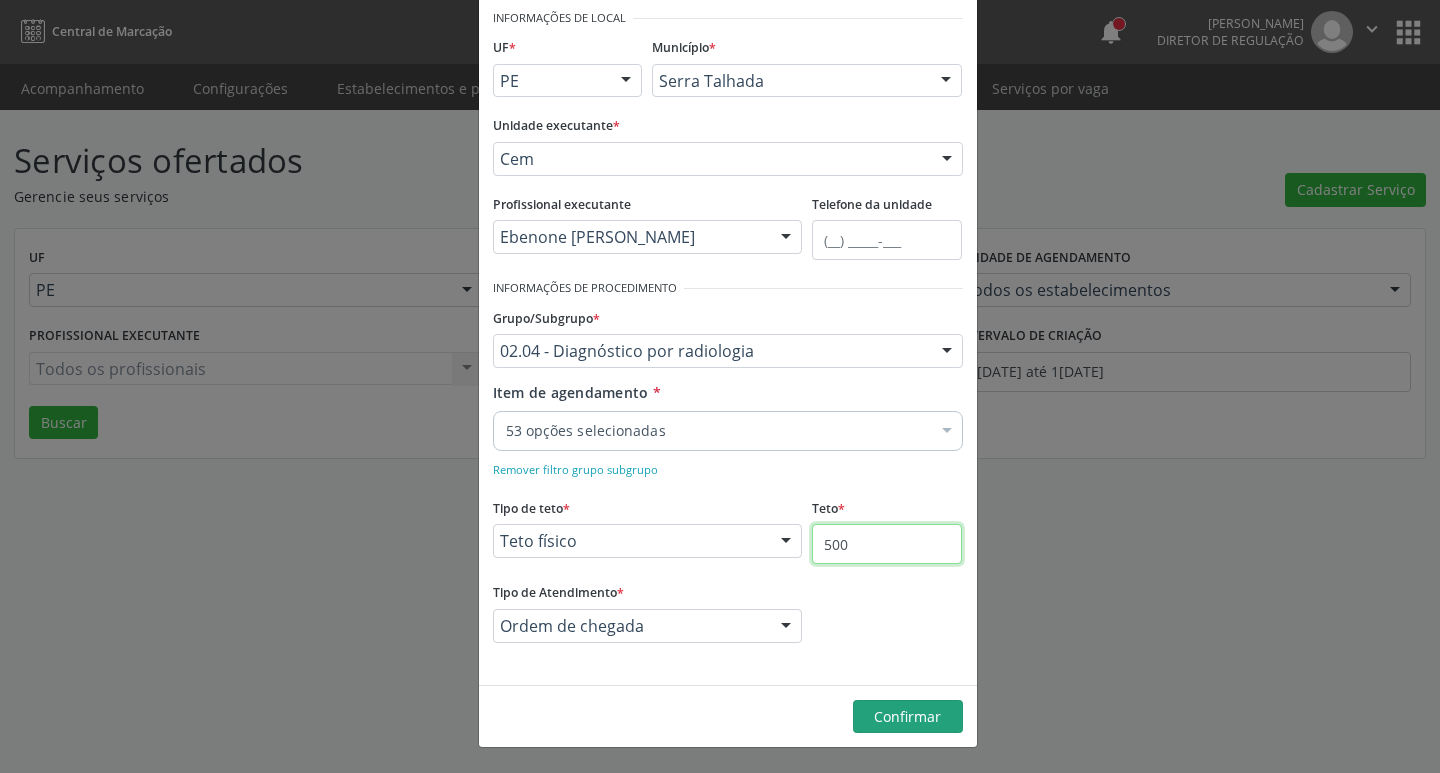 type on "500" 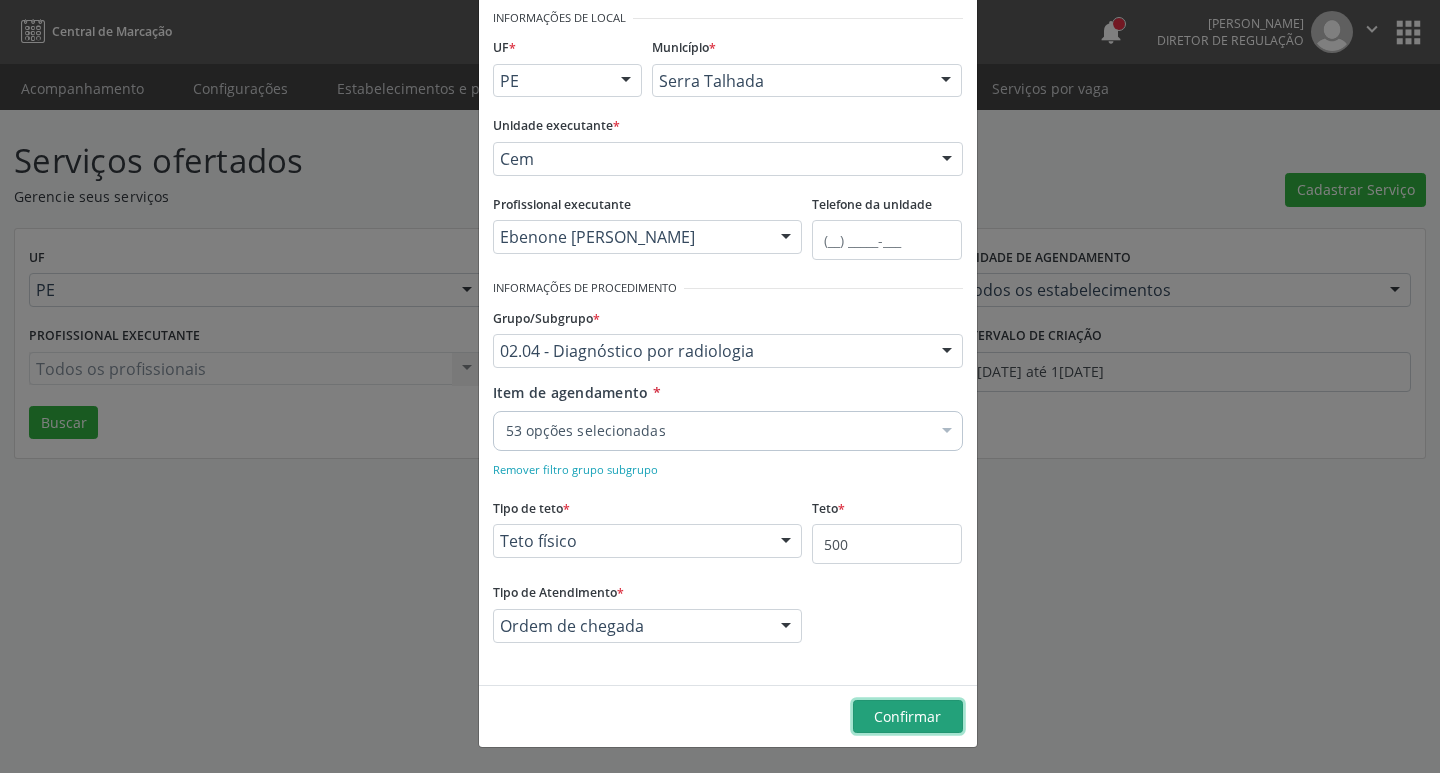 click on "Confirmar" at bounding box center [907, 716] 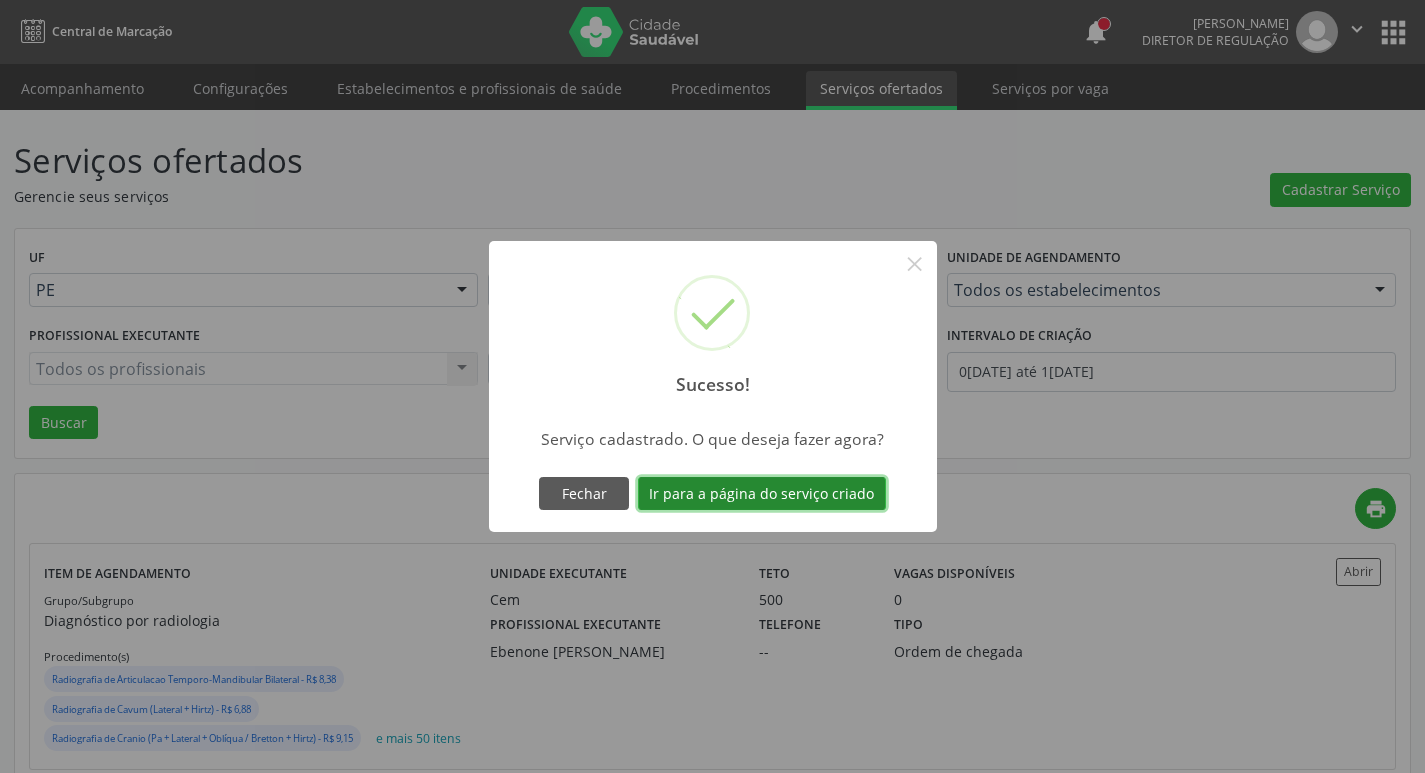 click on "Ir para a página do serviço criado" at bounding box center (762, 494) 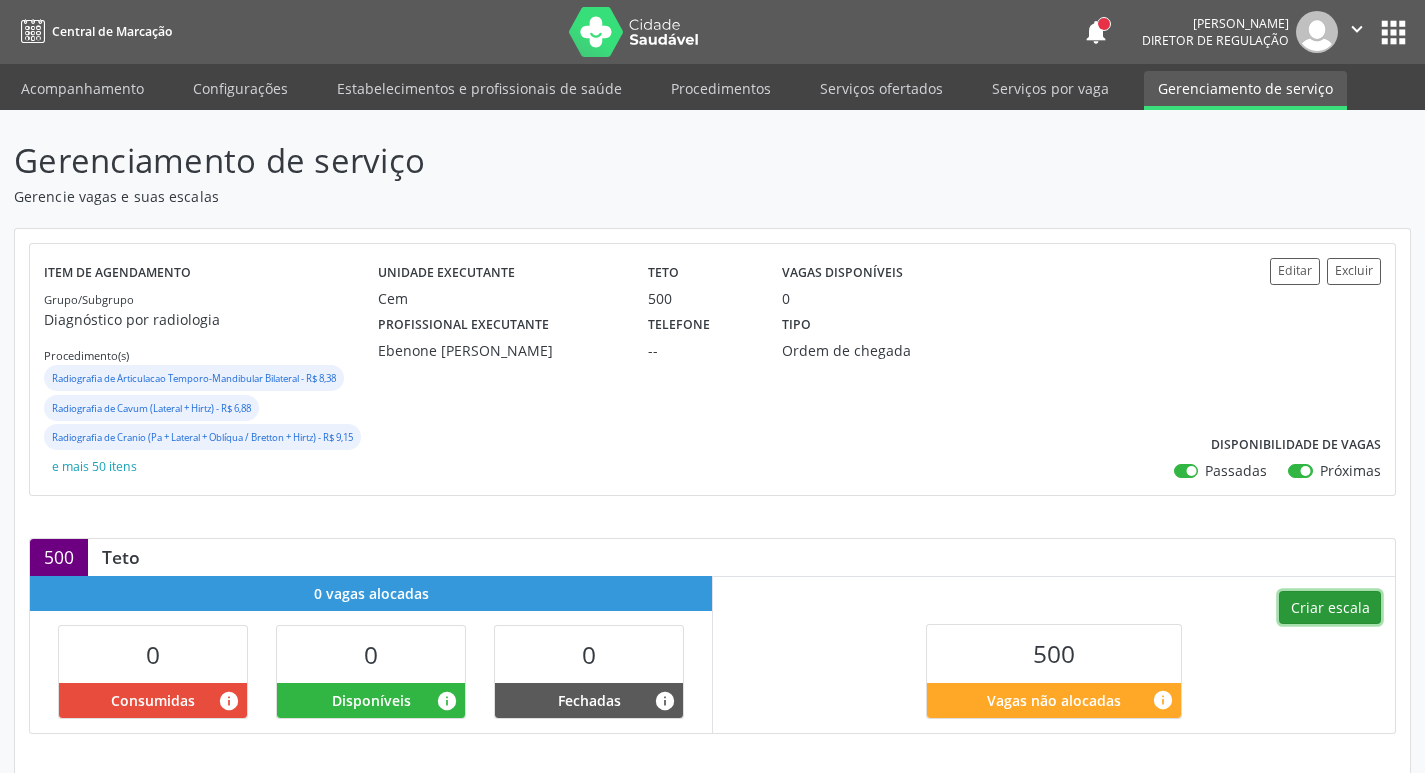 click on "Criar escala" at bounding box center [1330, 608] 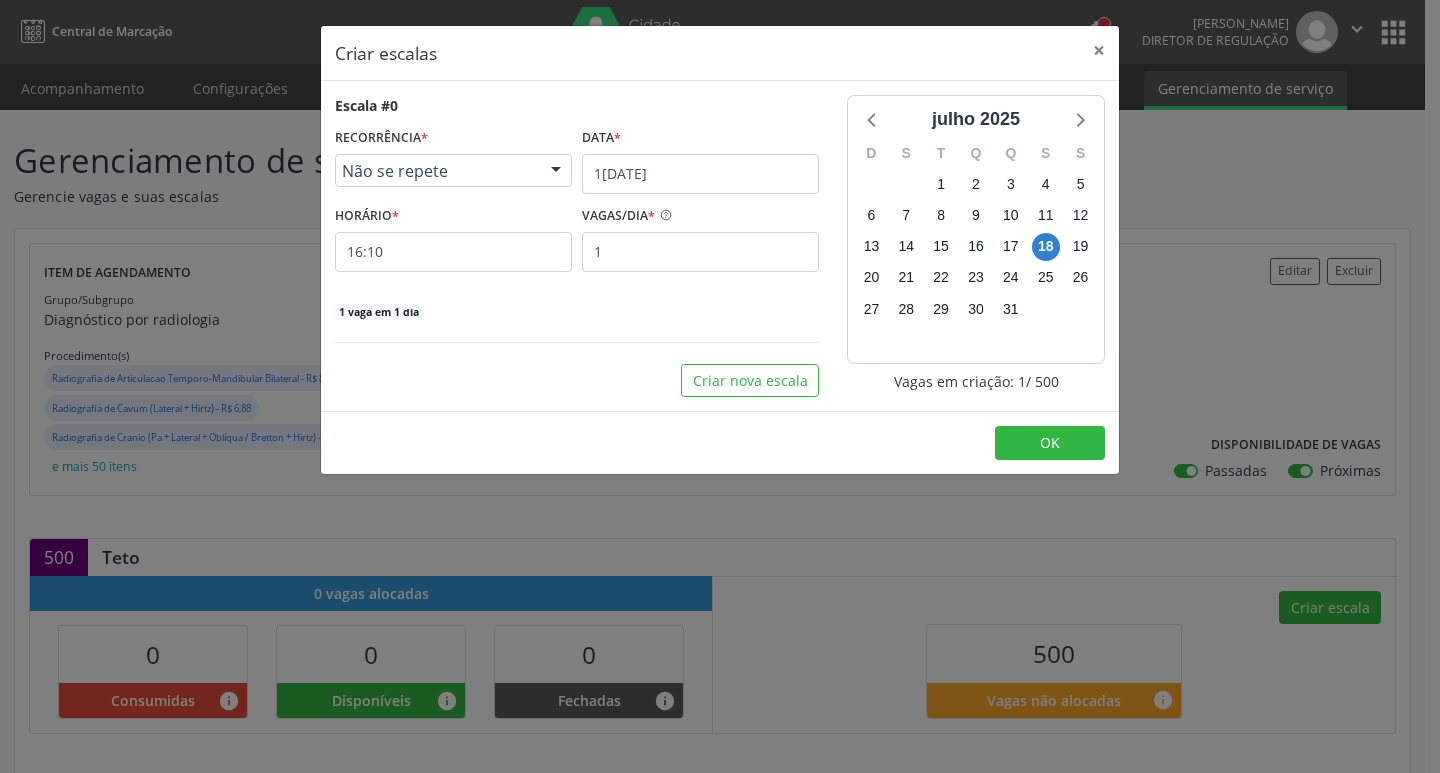 click at bounding box center (556, 172) 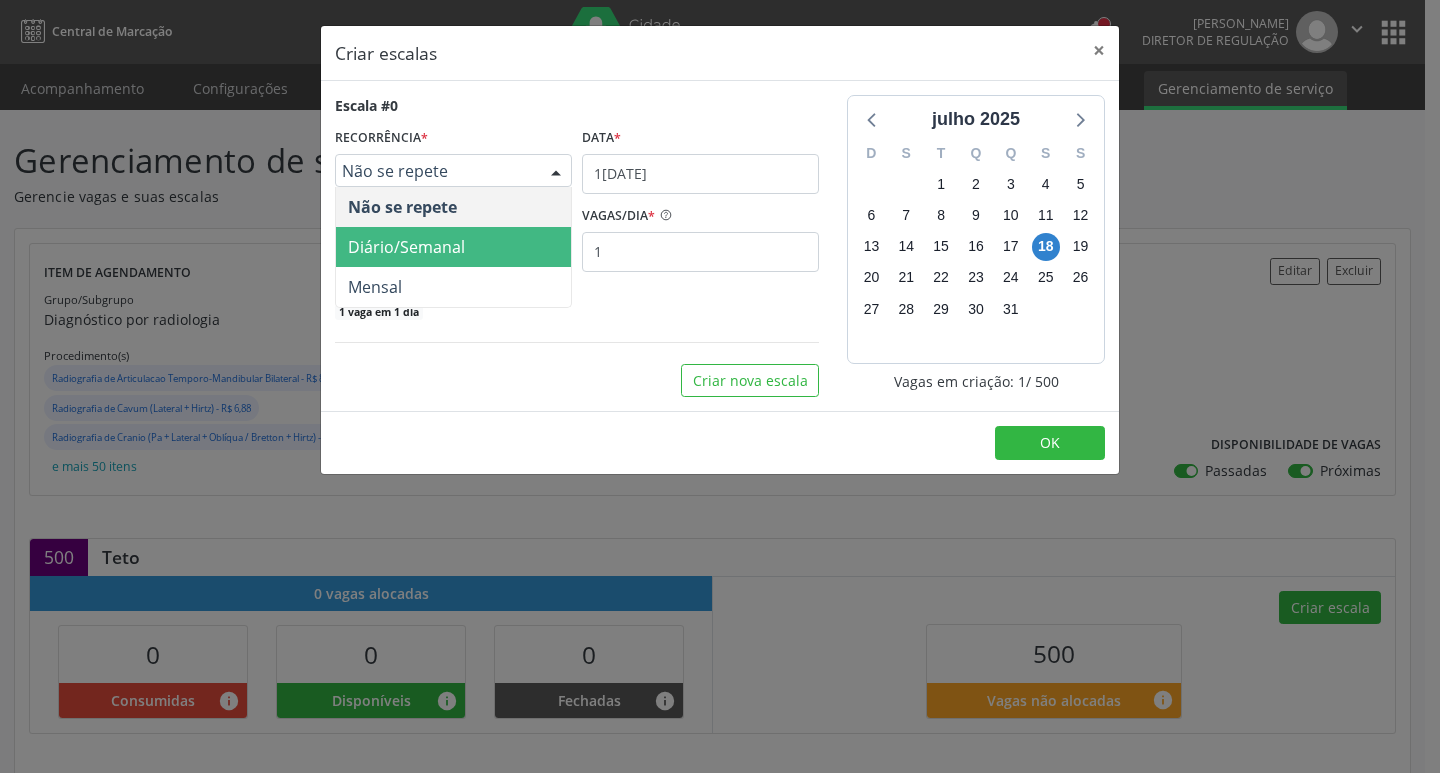 click on "Diário/Semanal" at bounding box center [453, 247] 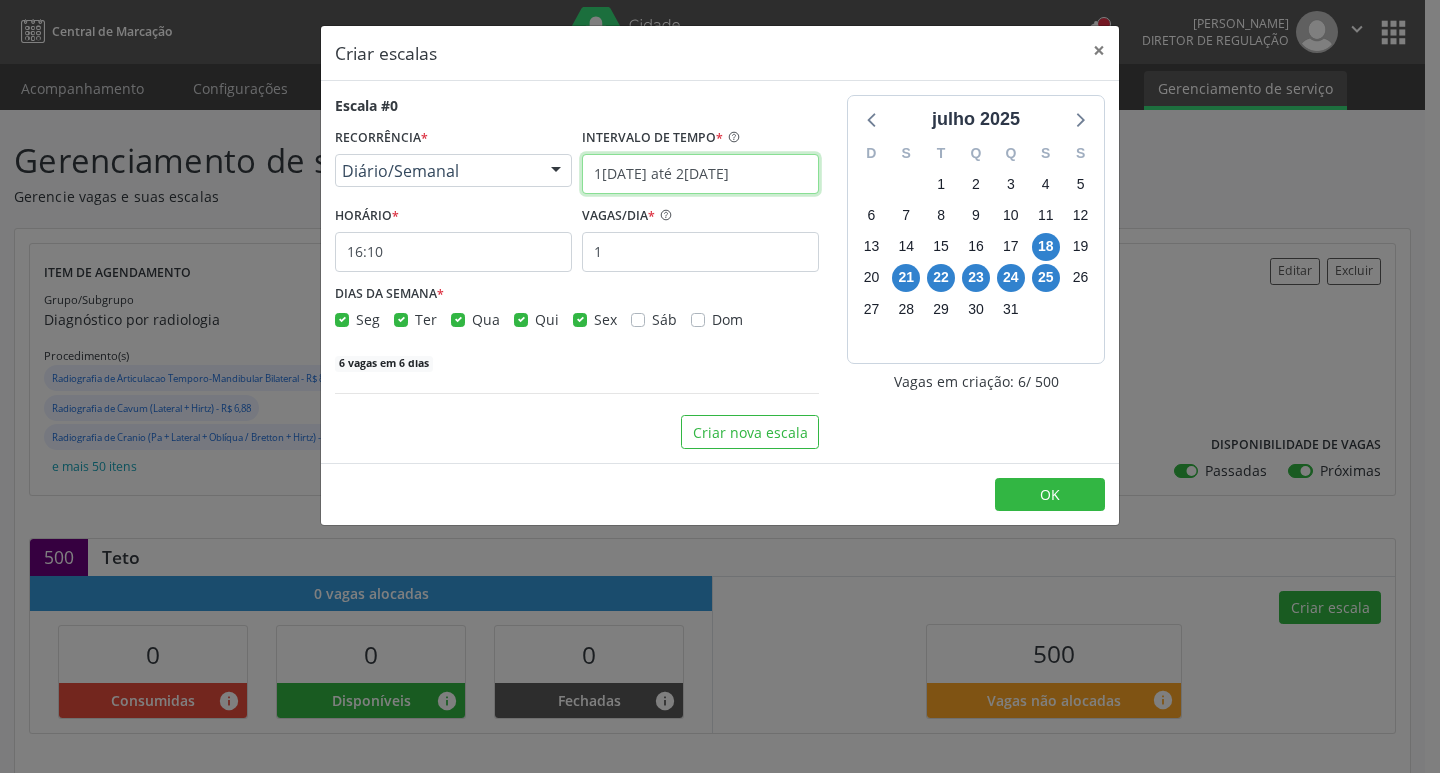 click on "1[DATE] até 2[DATE]" at bounding box center (700, 174) 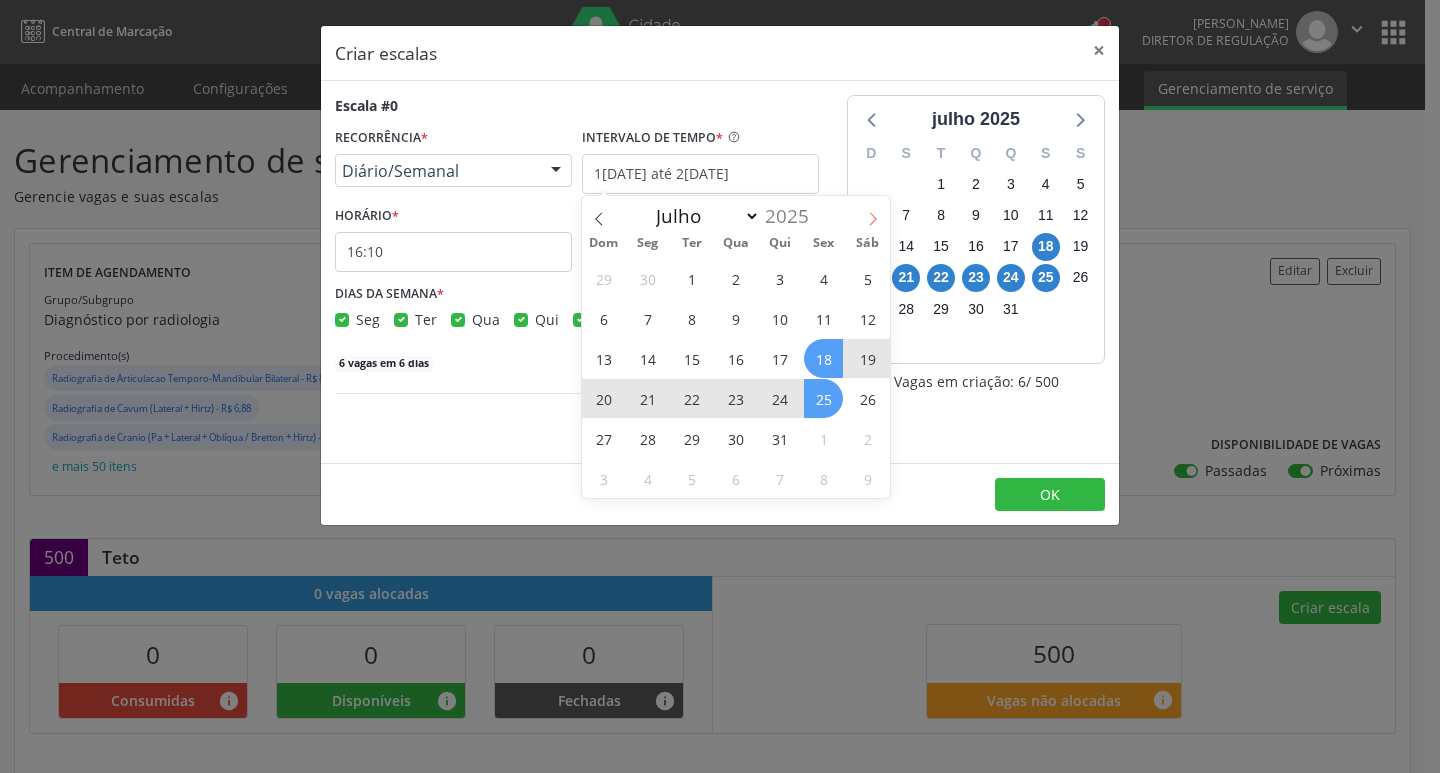 click 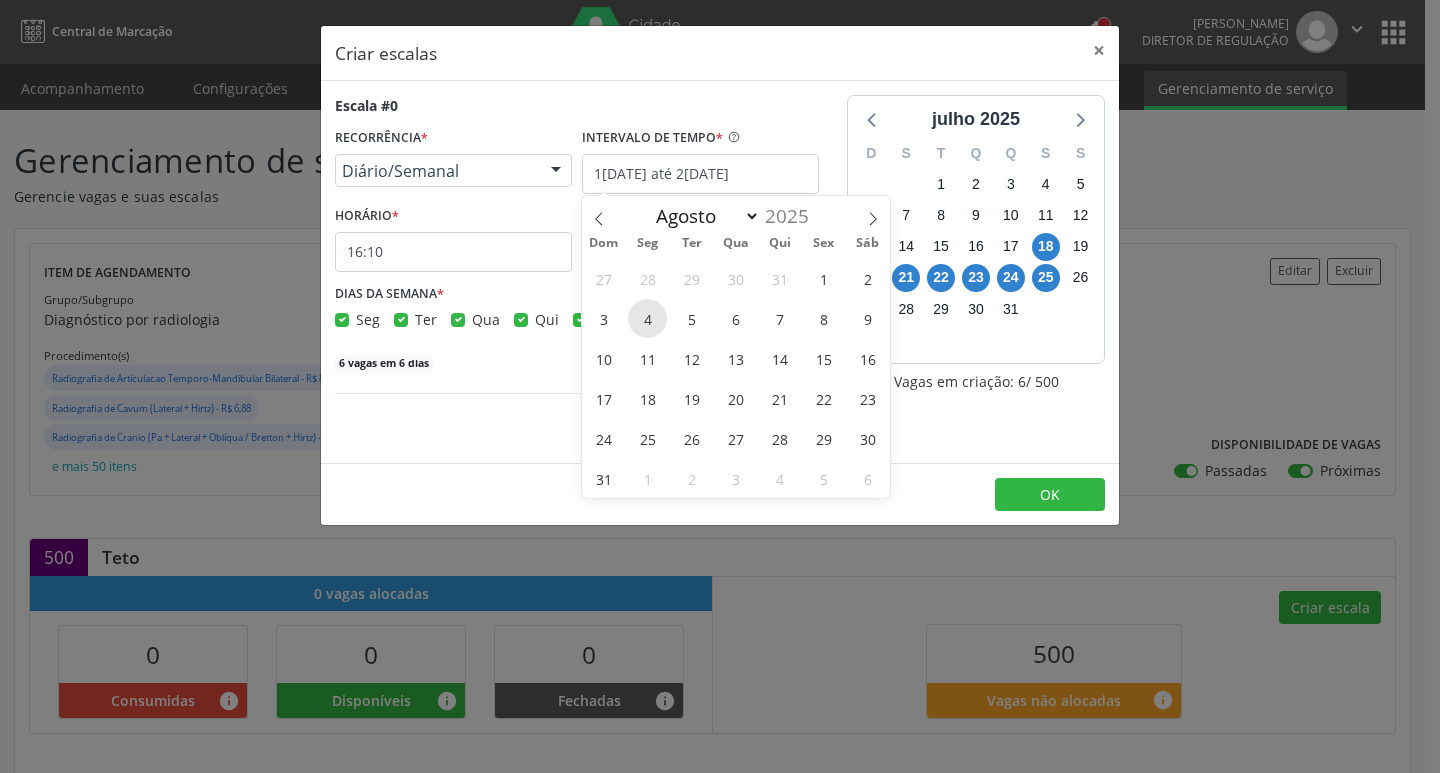 click on "4" at bounding box center [647, 318] 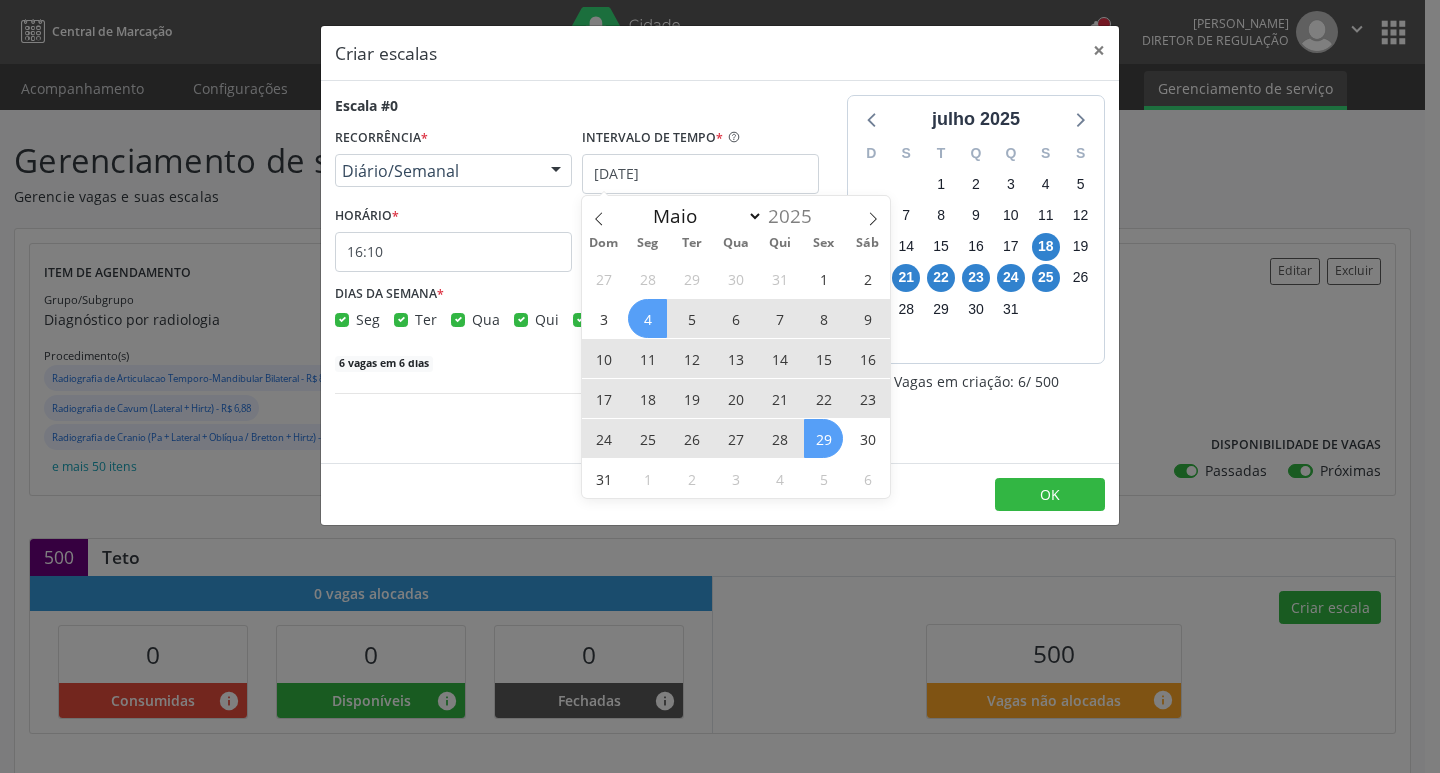 click on "29" at bounding box center (823, 438) 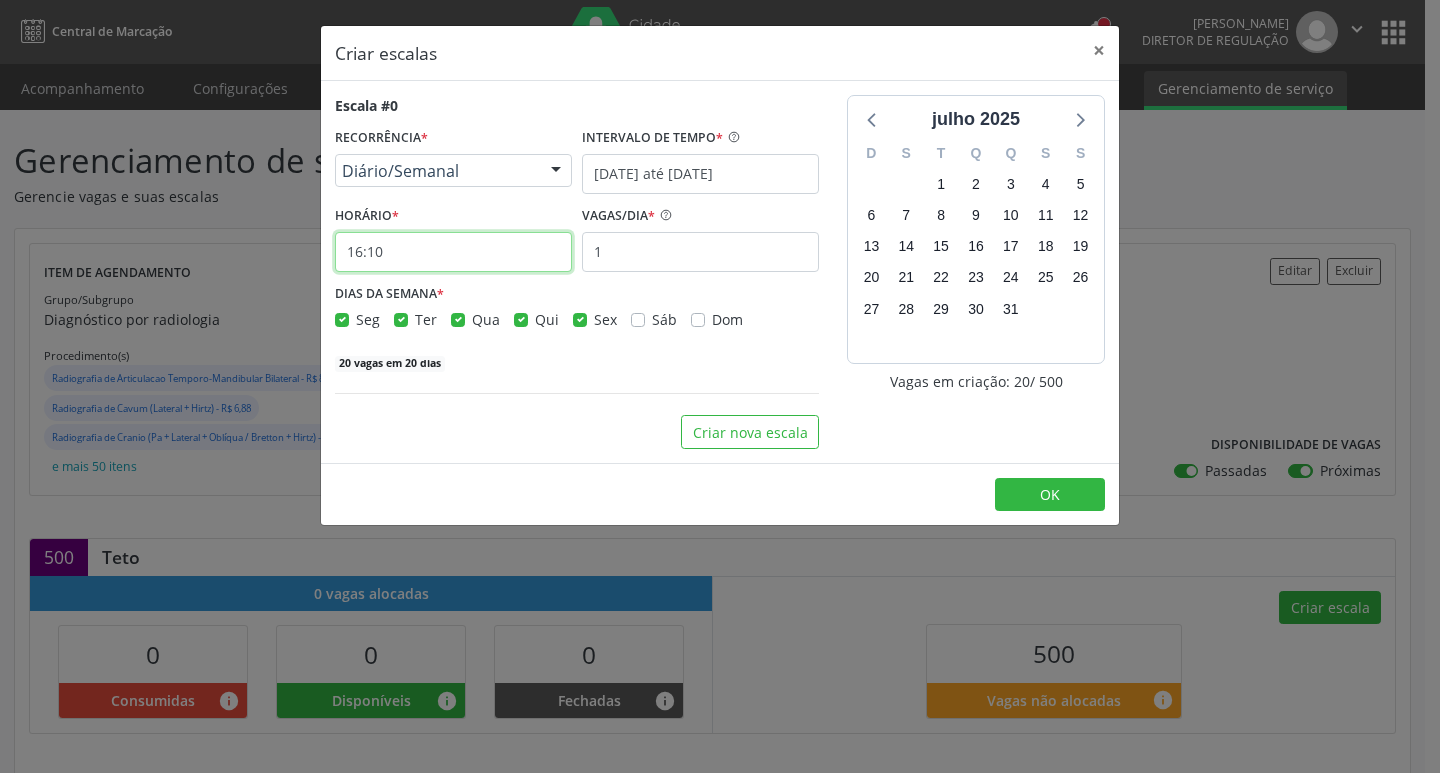 click on "16:10" at bounding box center (453, 252) 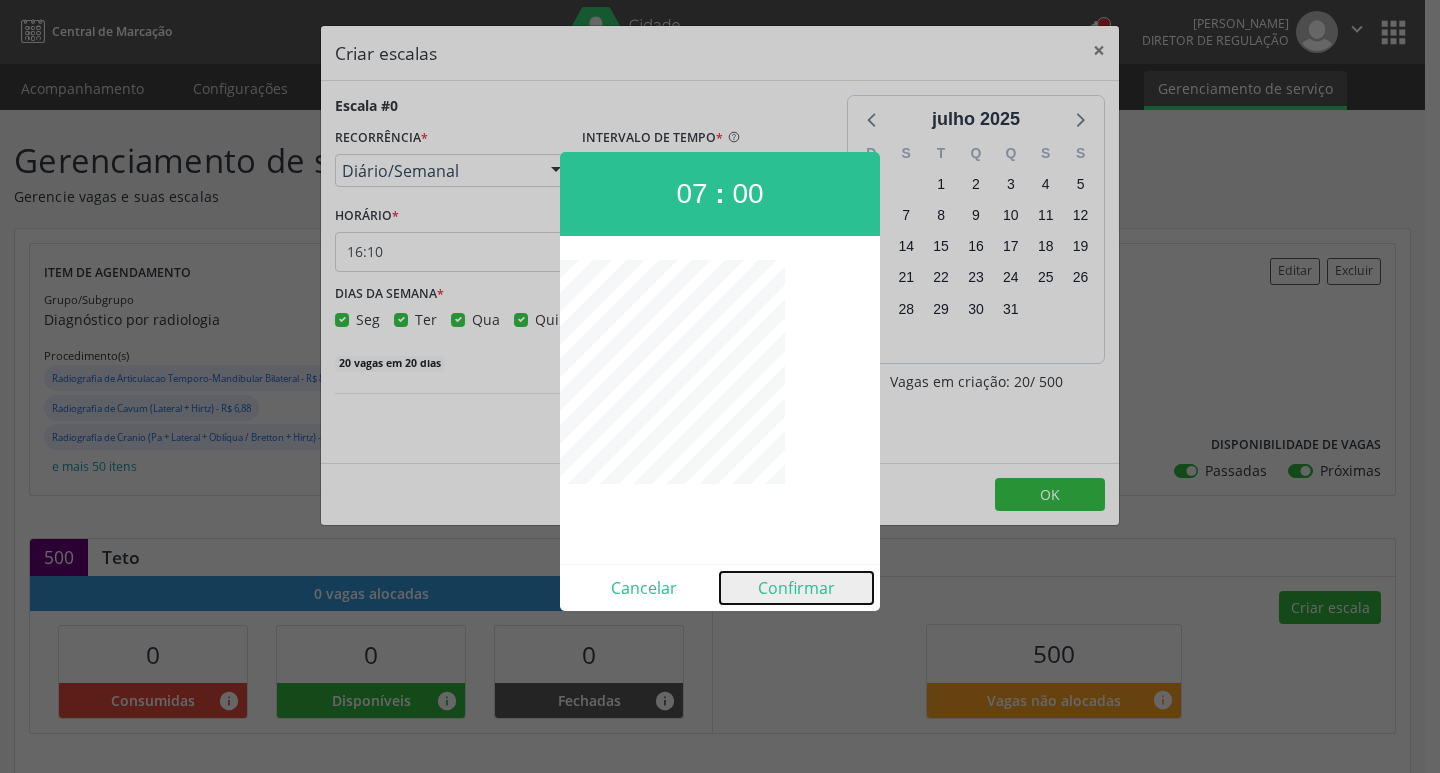 click on "Confirmar" at bounding box center [796, 588] 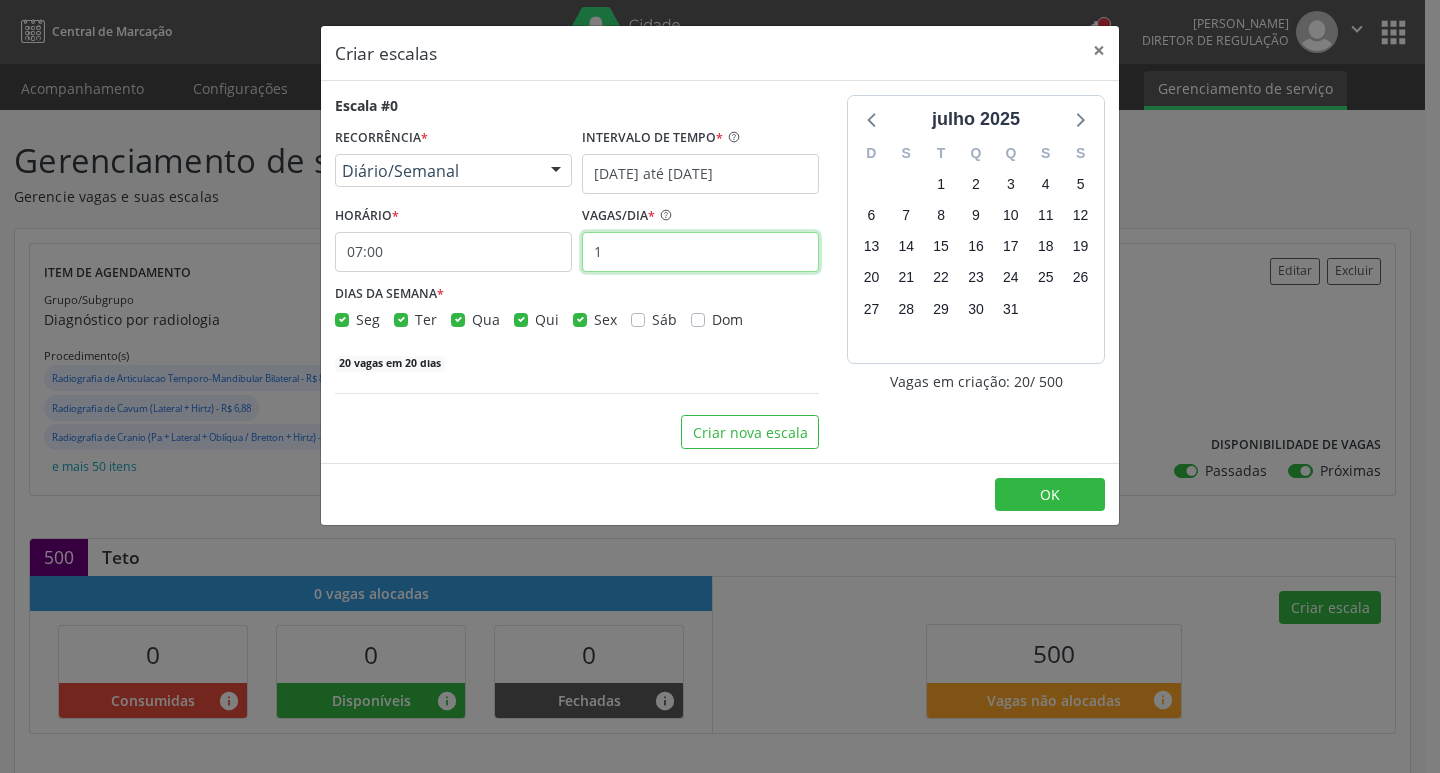 click on "1" at bounding box center [700, 252] 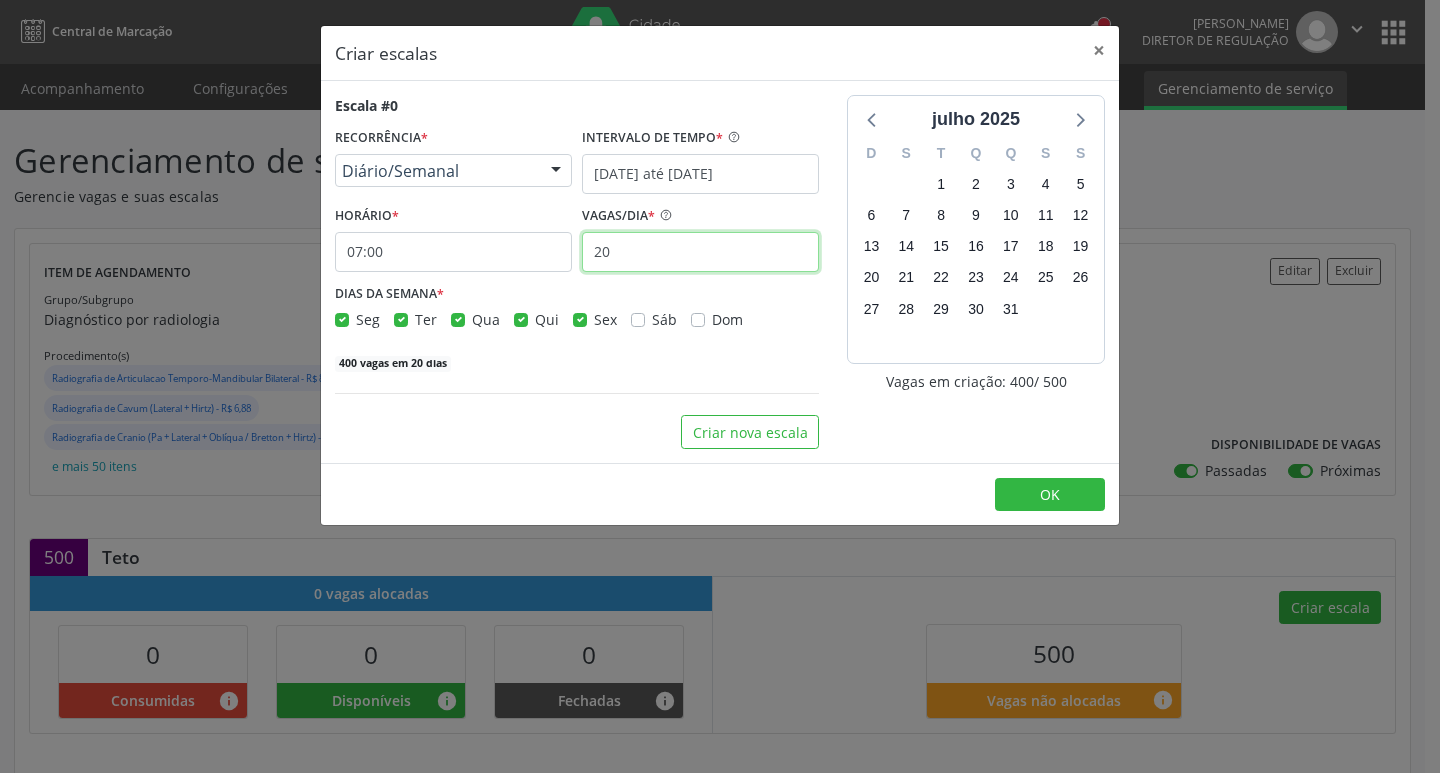 type on "2" 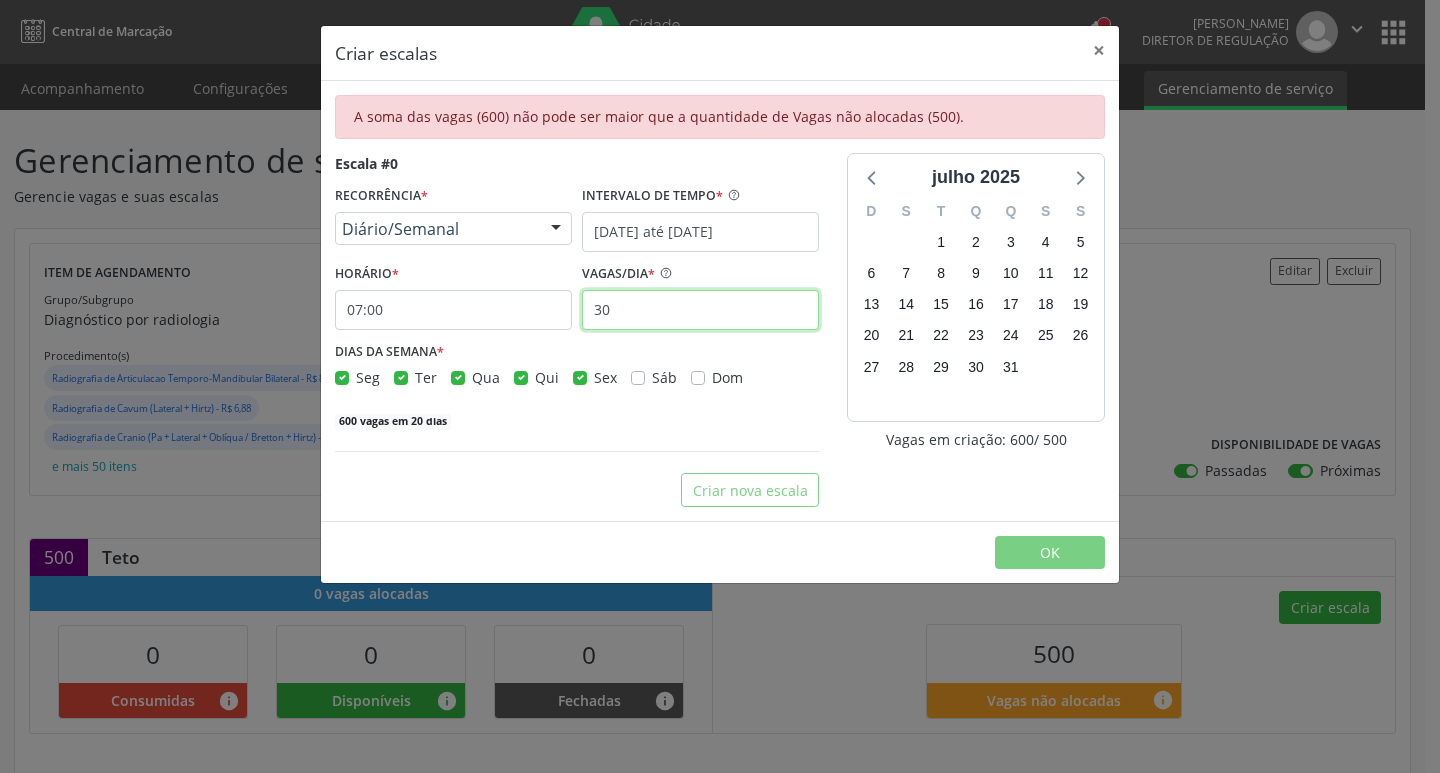 type on "3" 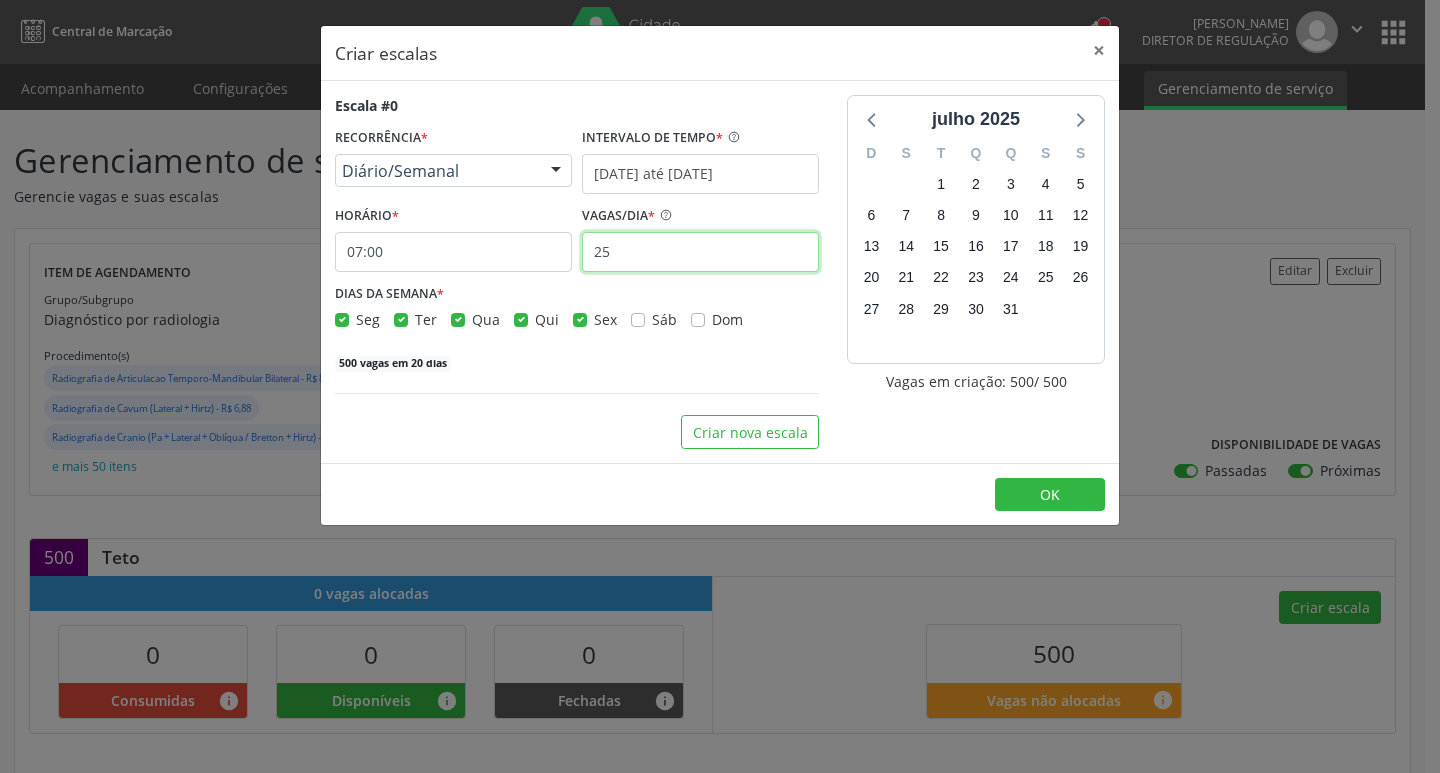 type on "25" 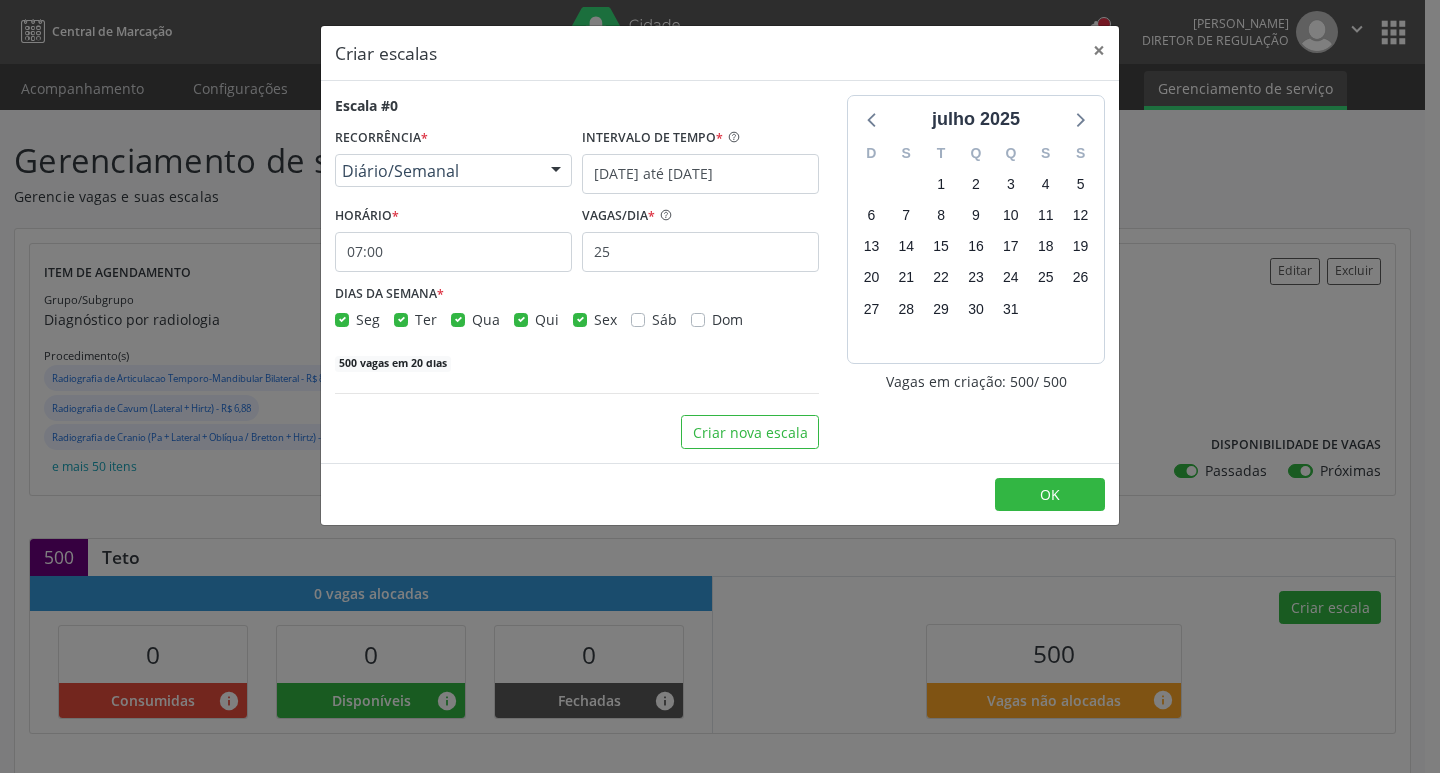 click on "j[DATE] D S T Q Q S S 29 30 1 2 3 4 5 6 7 8 9 10 11 12 13 14 15 16 17 18 19 20 21 22 23 24 25 26 27 28 29 30 31 1 2 3 4 5 6 7 8 9
Vagas em criação: 500
/ 500" at bounding box center (976, 272) 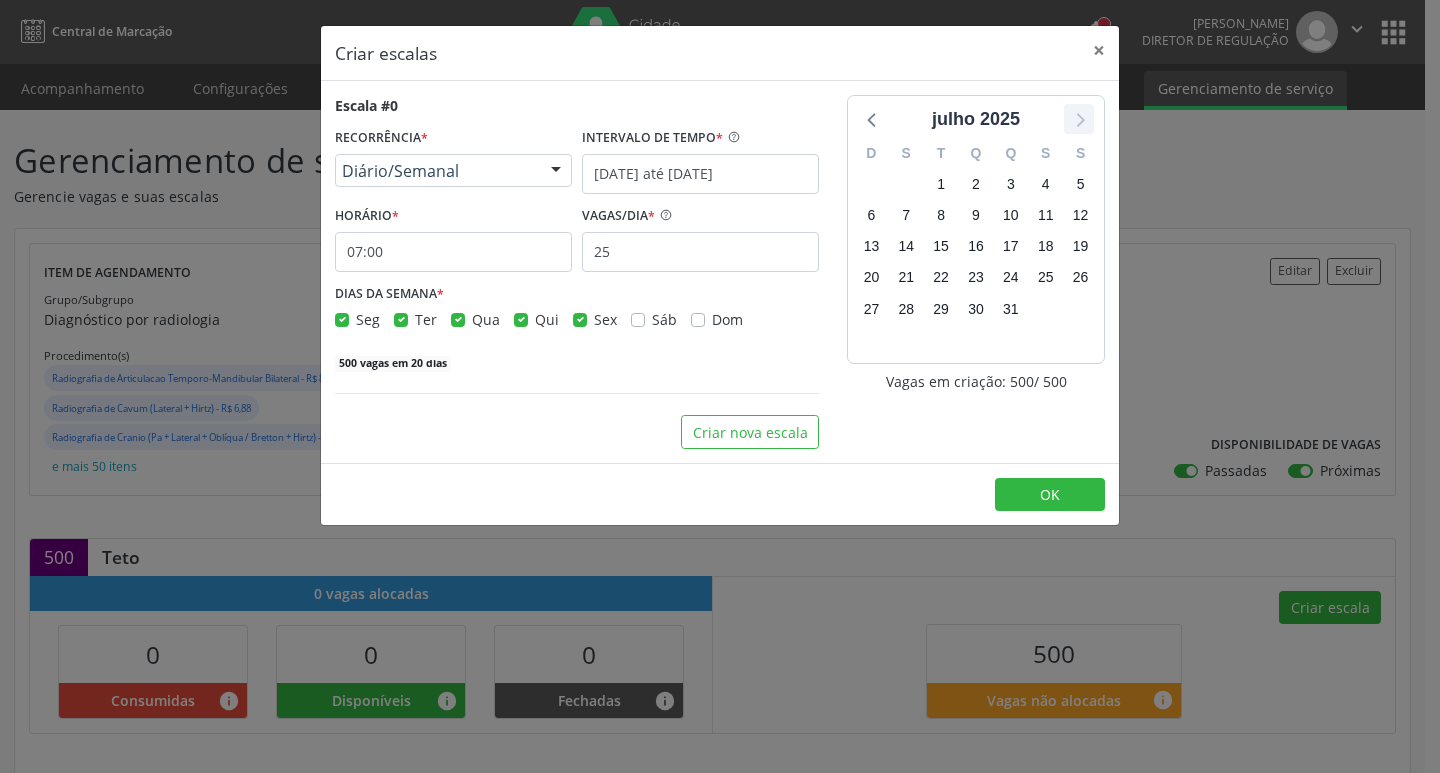 click 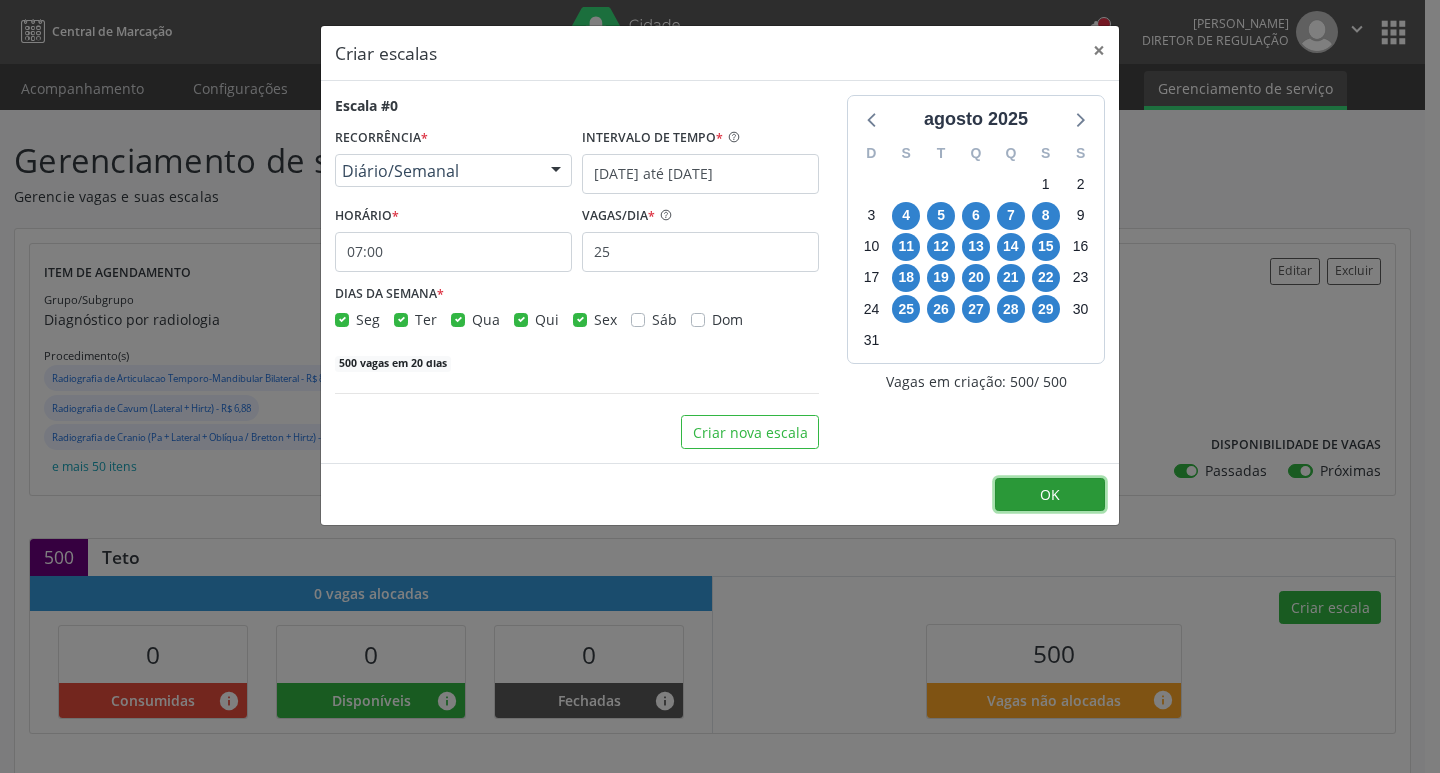 click on "OK" at bounding box center [1050, 495] 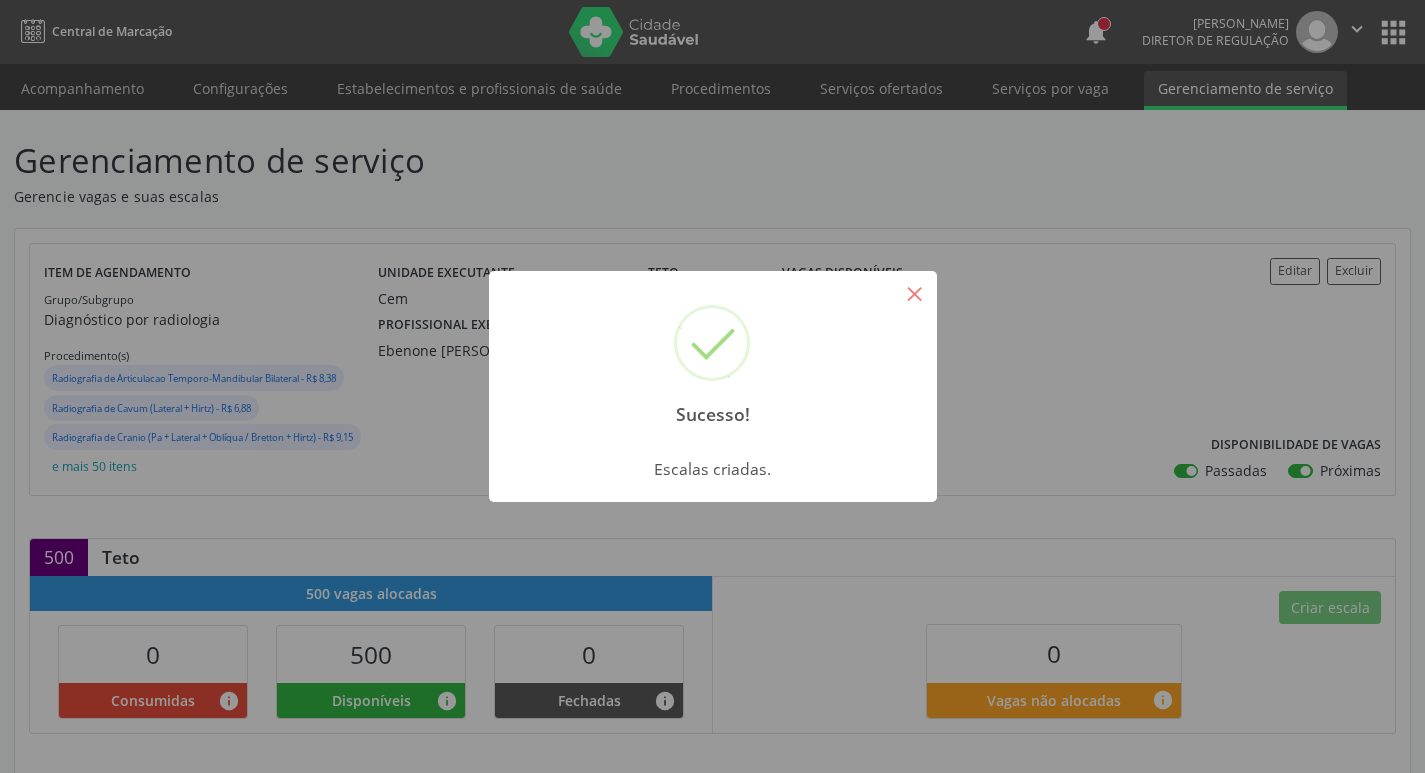 click on "×" at bounding box center [915, 293] 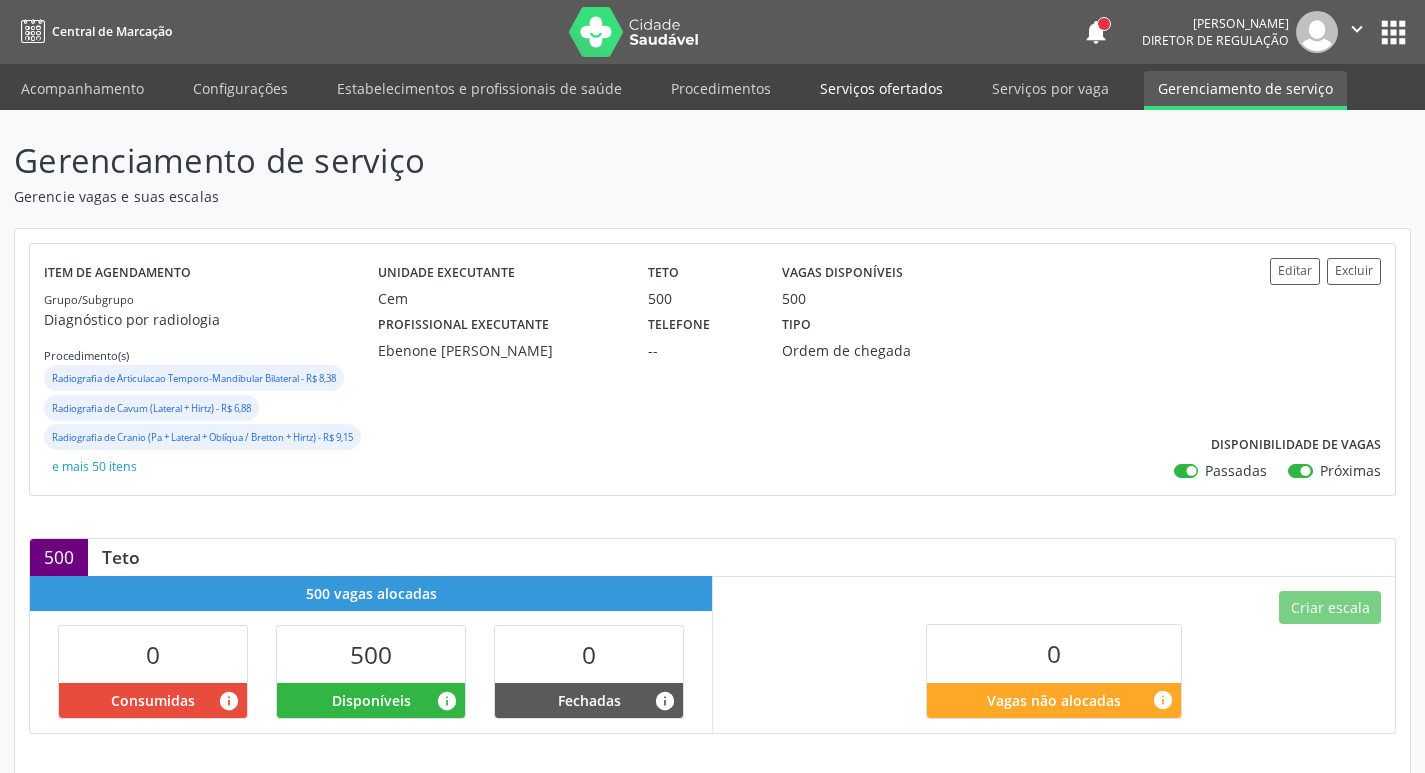 click on "Serviços ofertados" at bounding box center (881, 88) 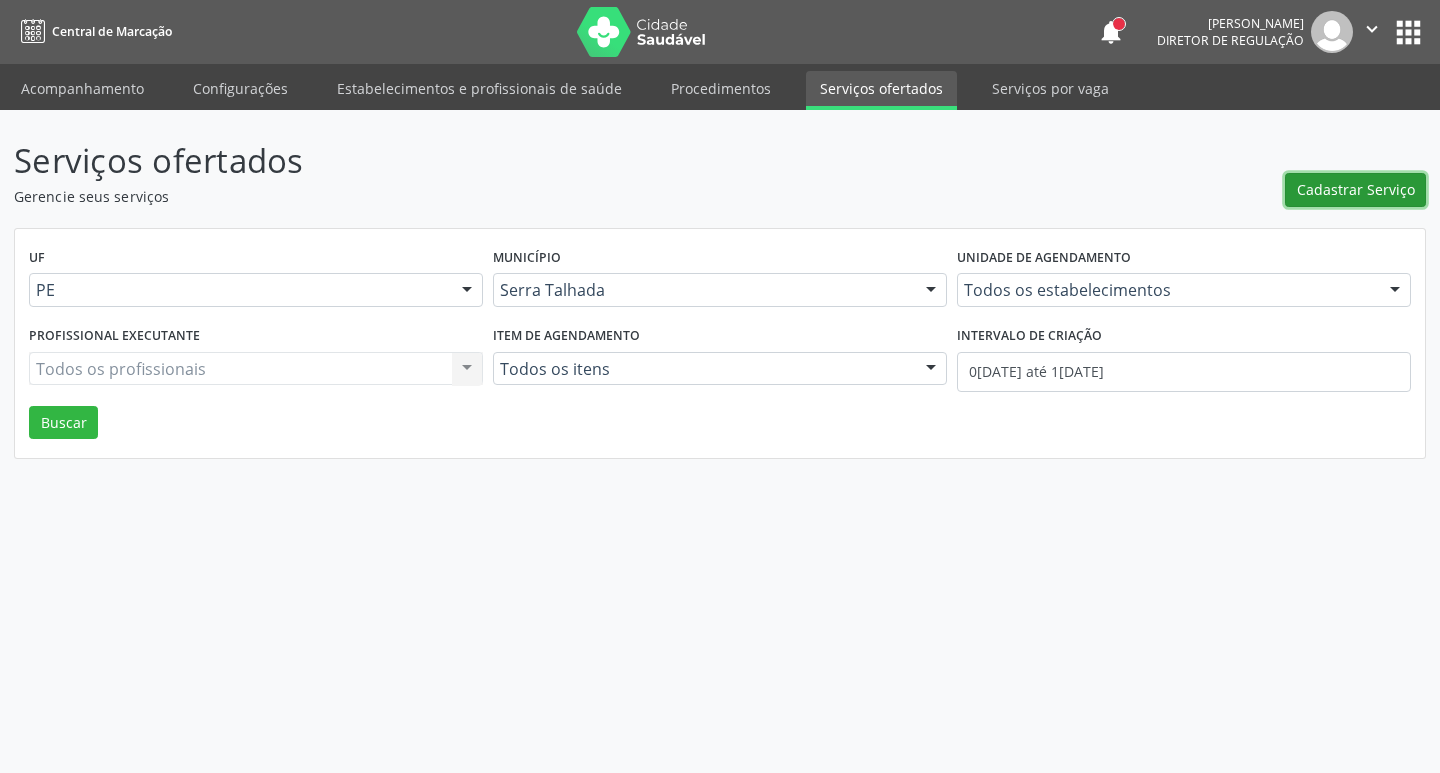 click on "Cadastrar Serviço" at bounding box center (1356, 189) 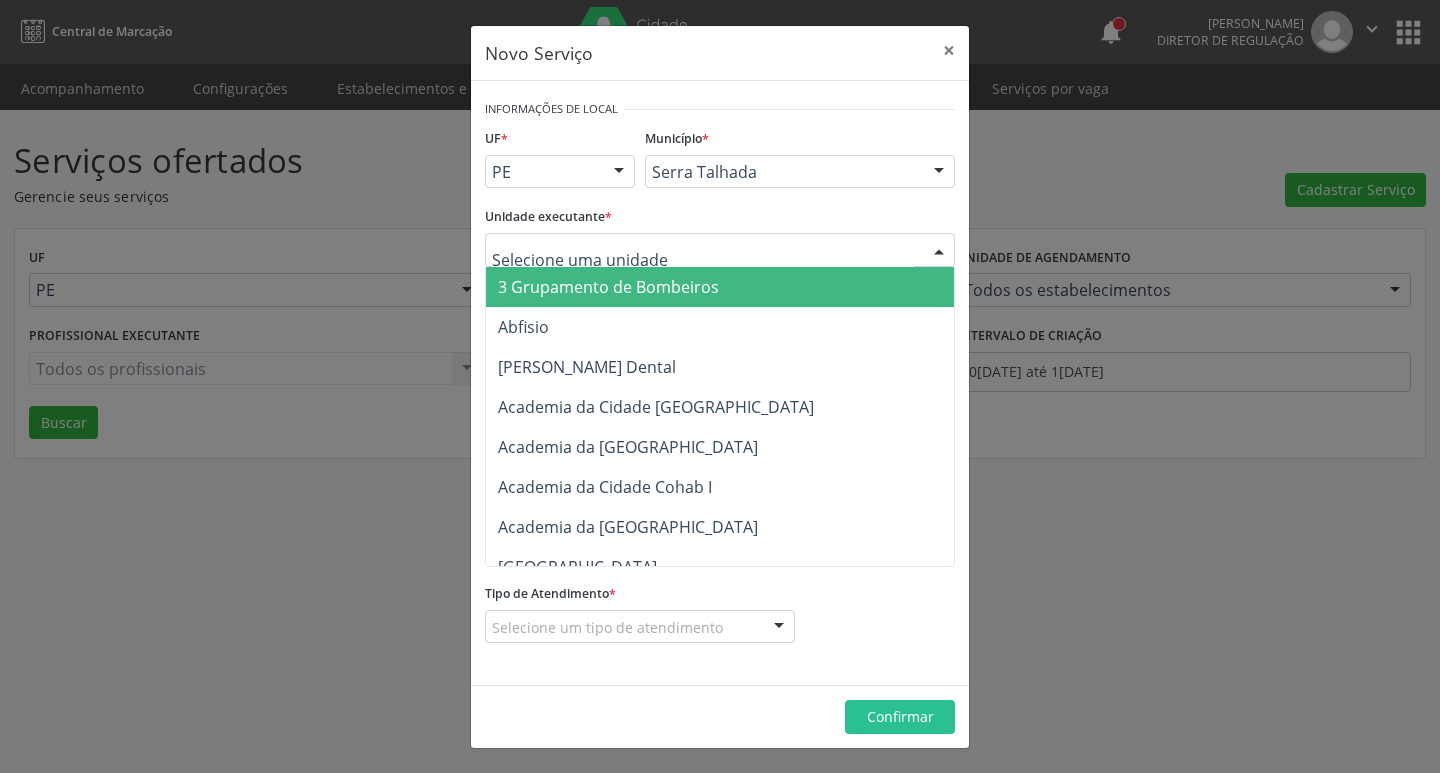 click at bounding box center (720, 250) 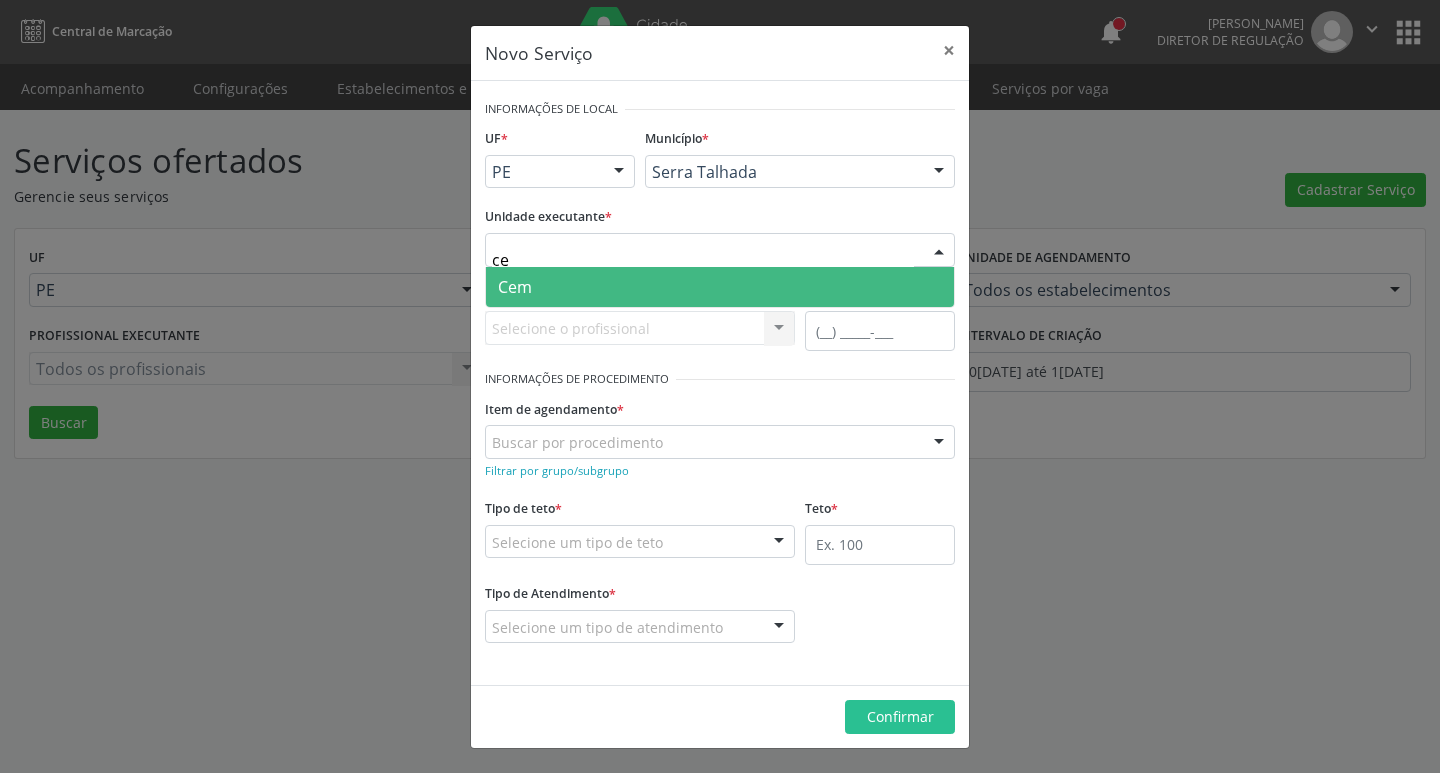 type on "cem" 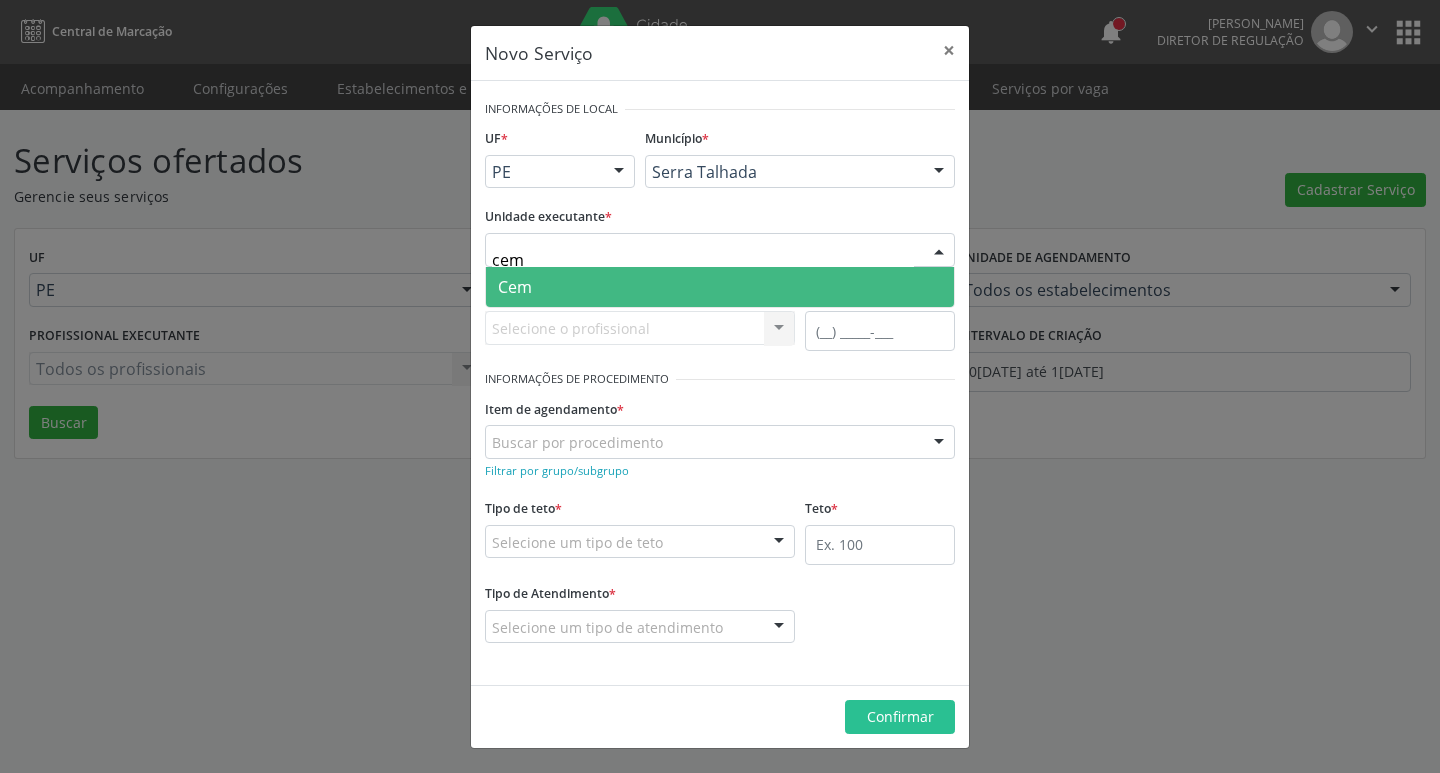 click on "Cem" at bounding box center (720, 287) 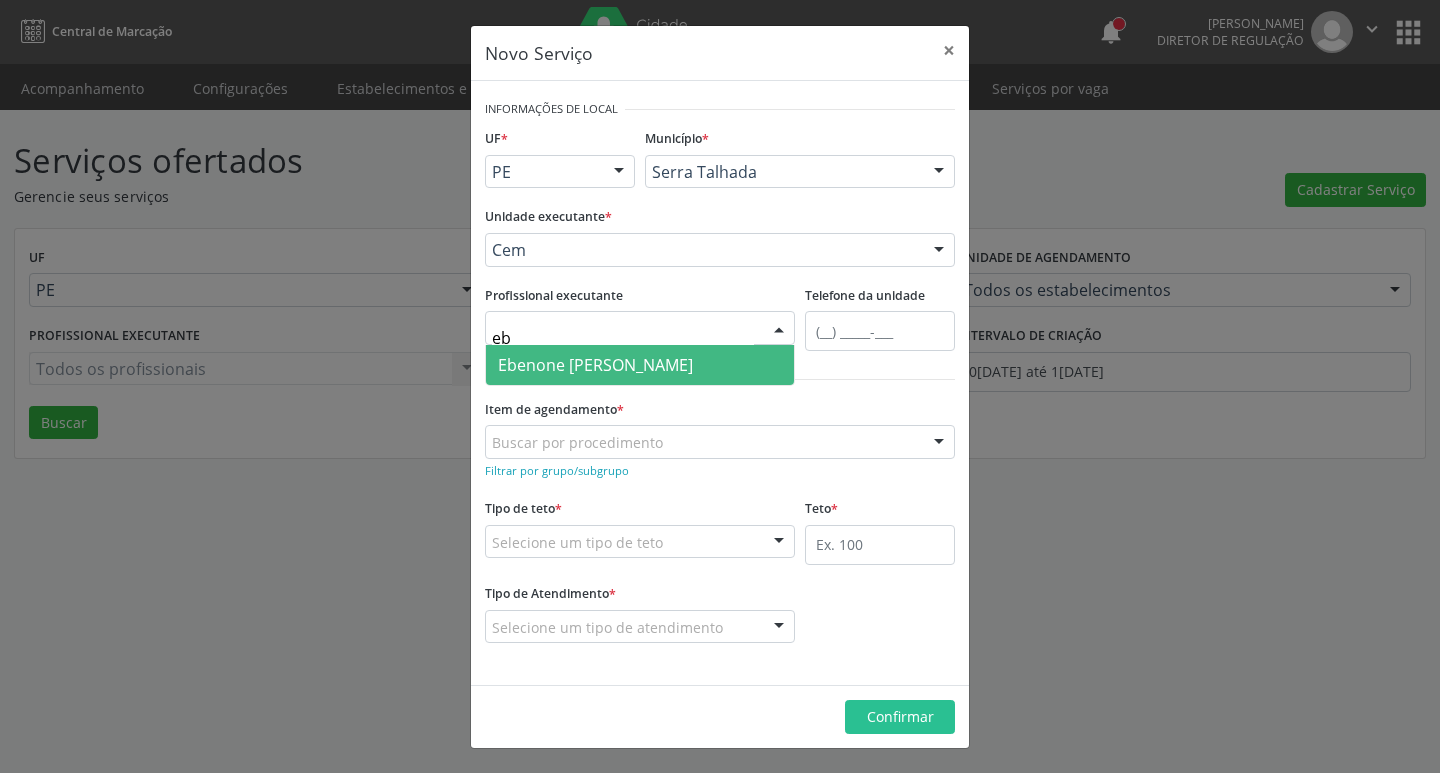 type on "ebe" 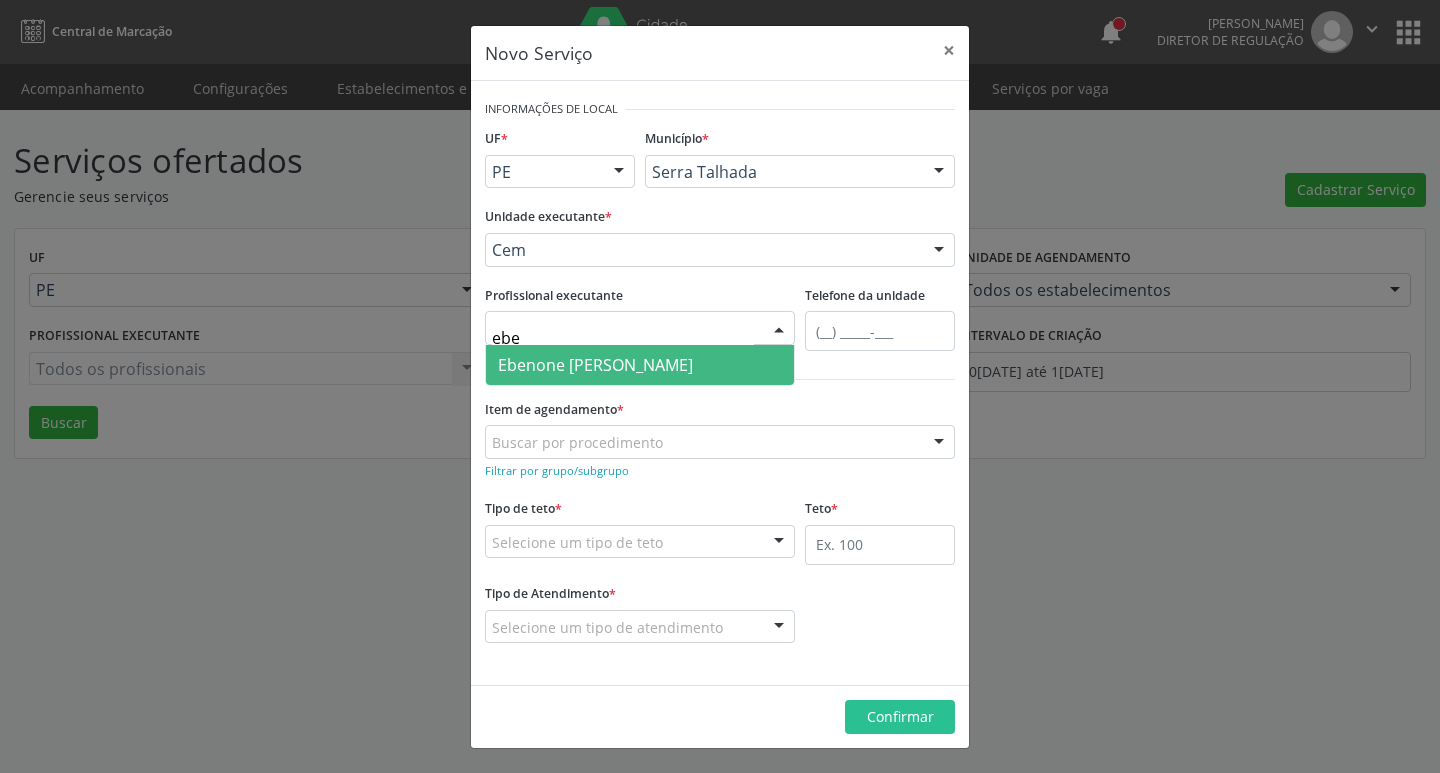 click on "Ebenone [PERSON_NAME]" at bounding box center [595, 365] 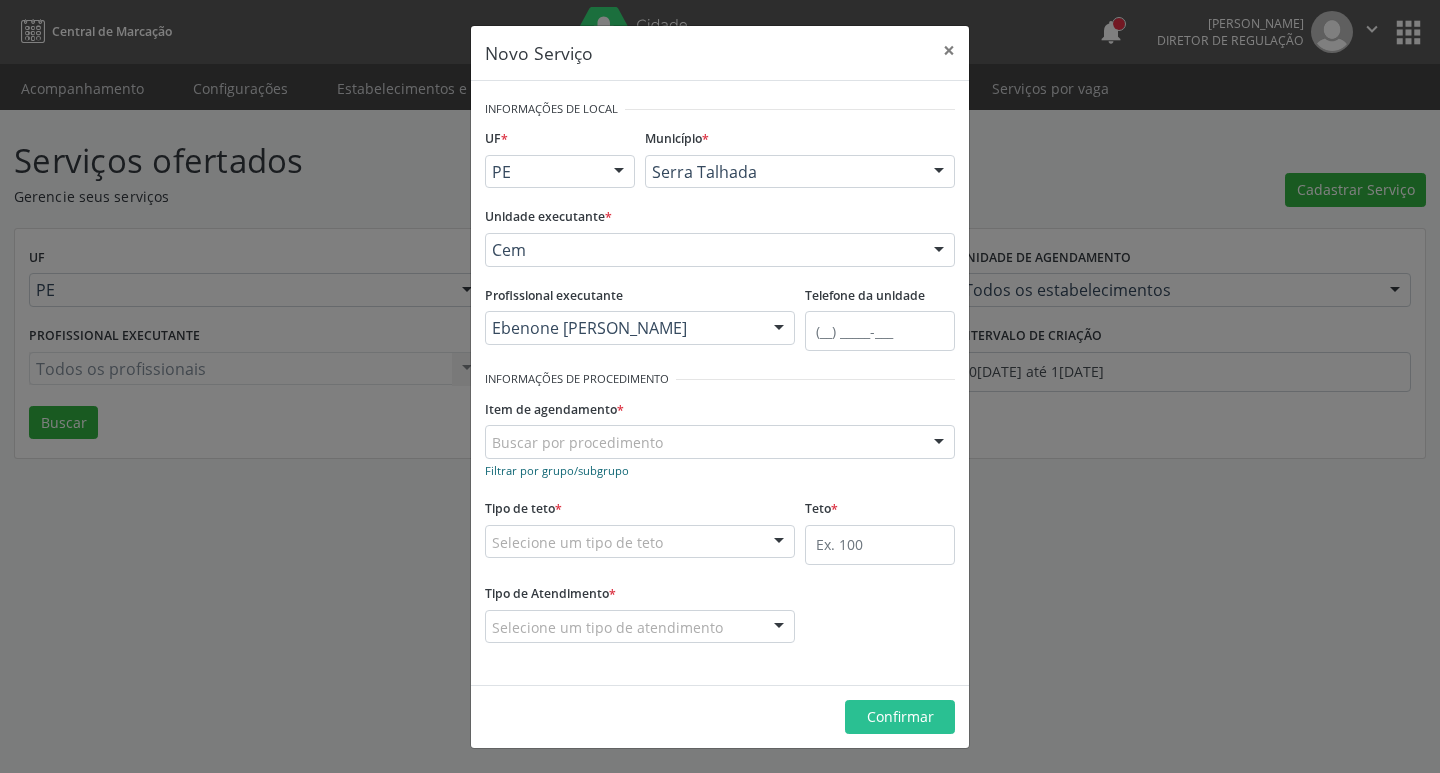 click on "Filtrar por grupo/subgrupo" at bounding box center [557, 469] 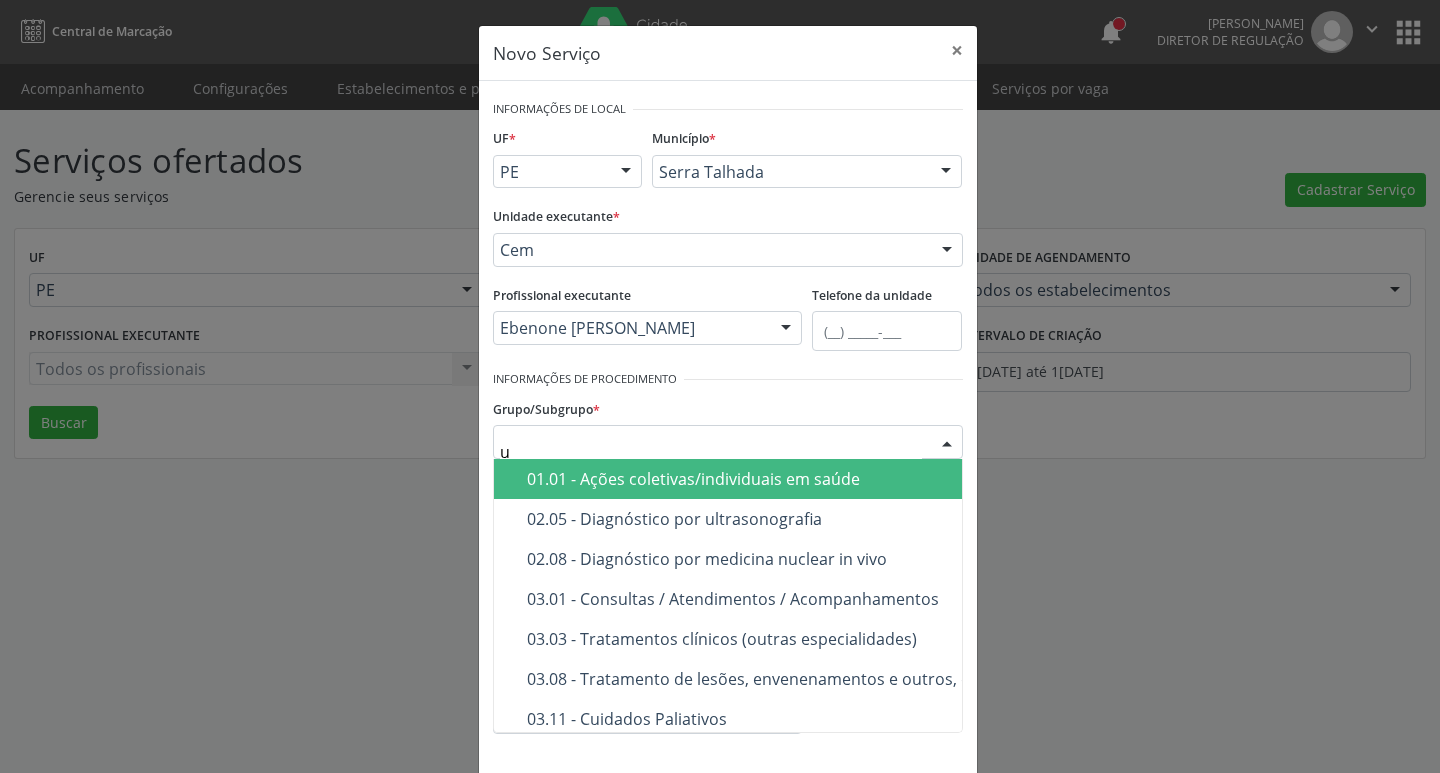 type on "ul" 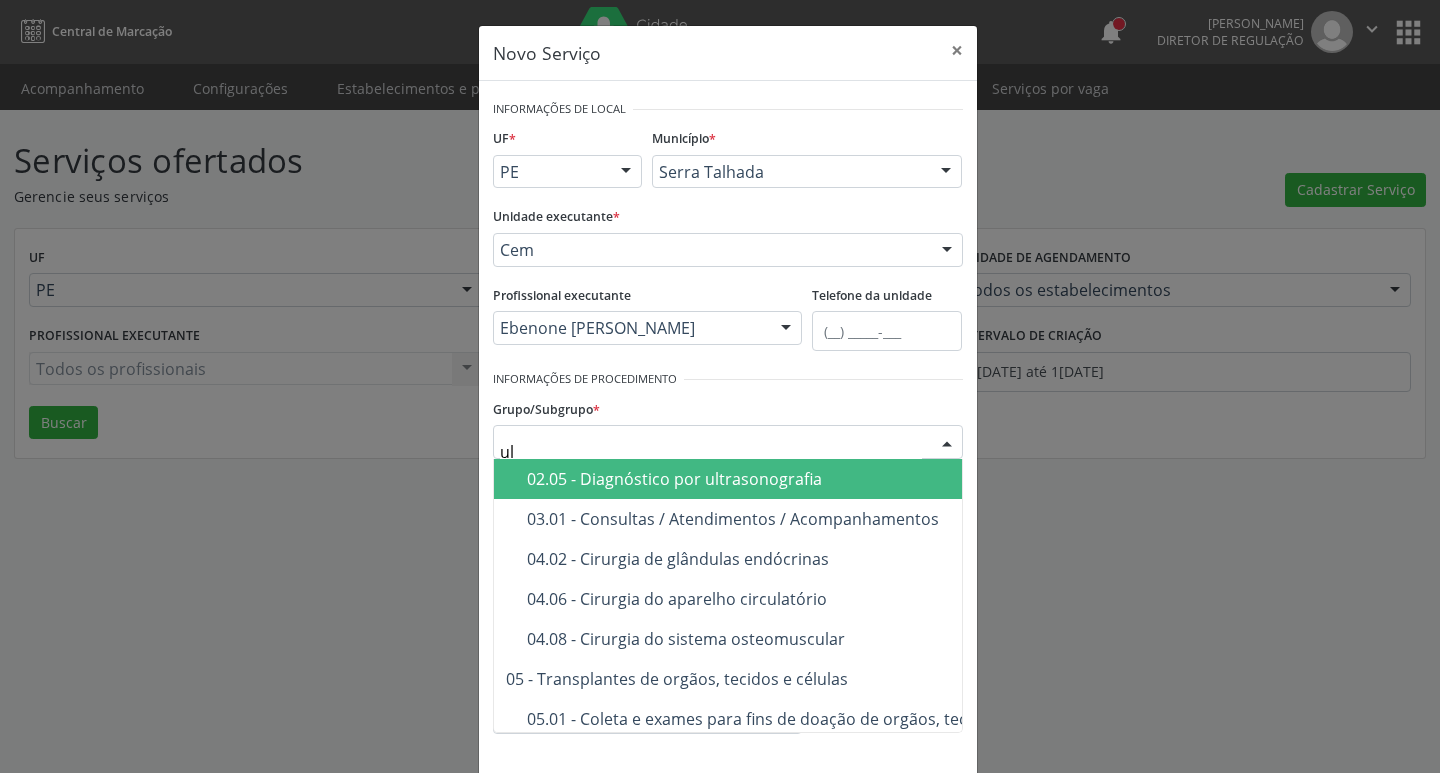 click on "02.05 - Diagnóstico por ultrasonografia" at bounding box center (861, 479) 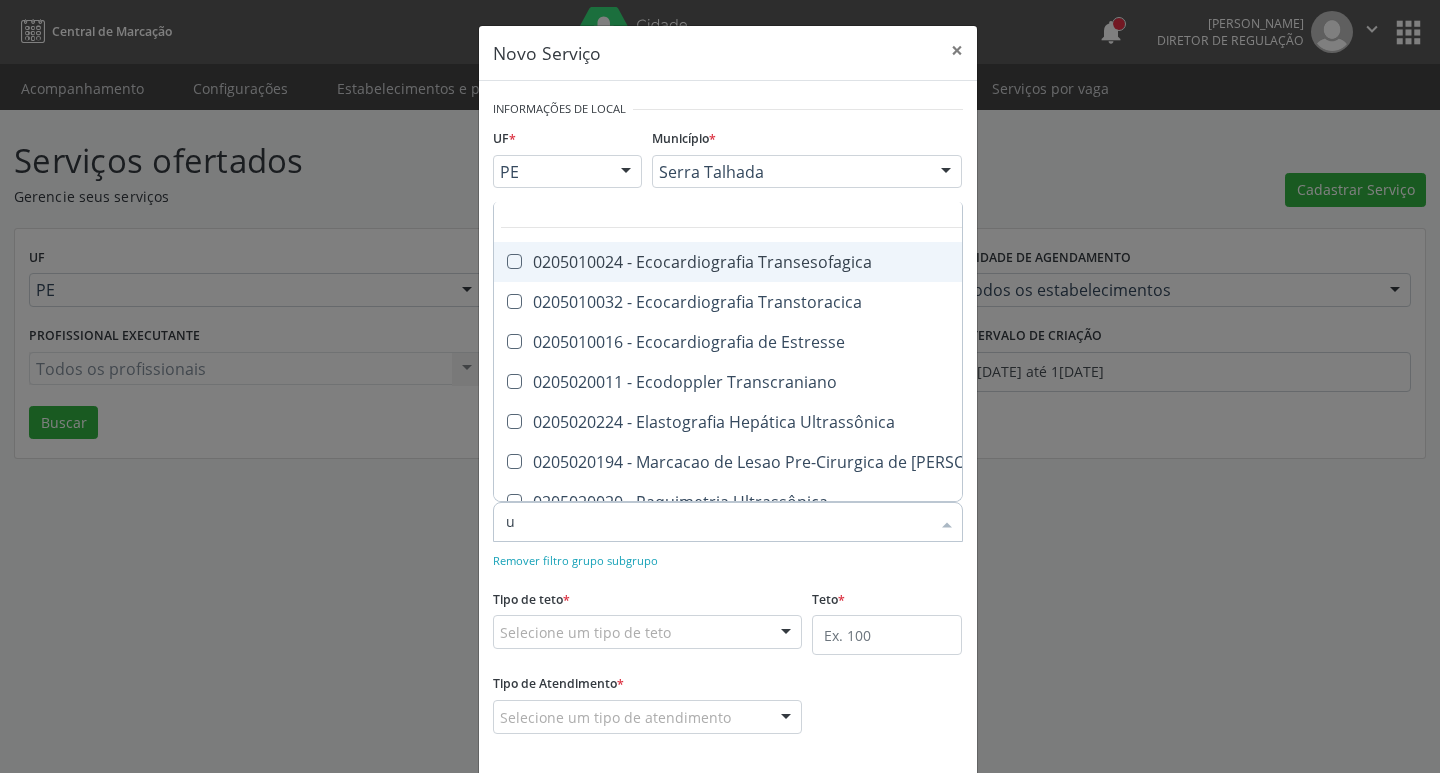 scroll, scrollTop: 0, scrollLeft: 0, axis: both 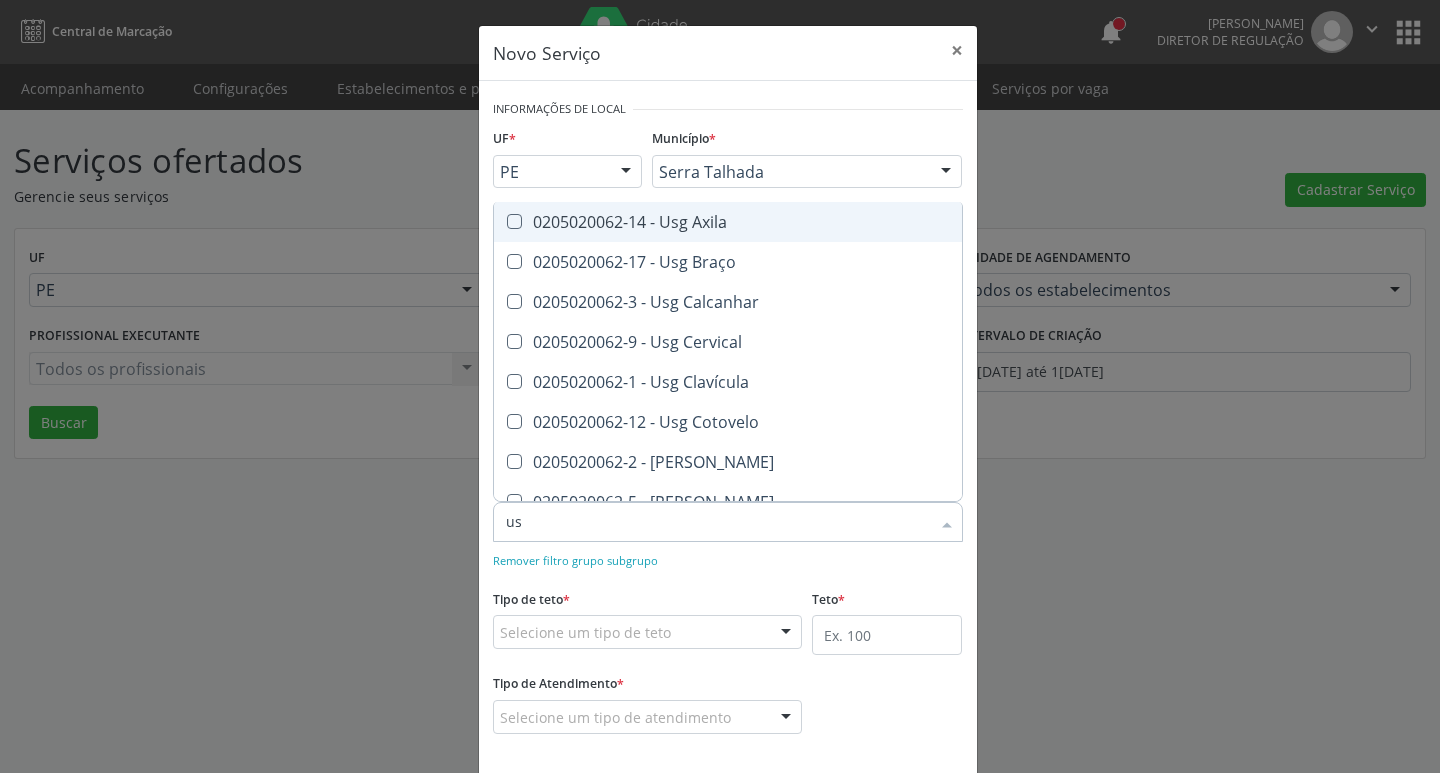 type on "usg" 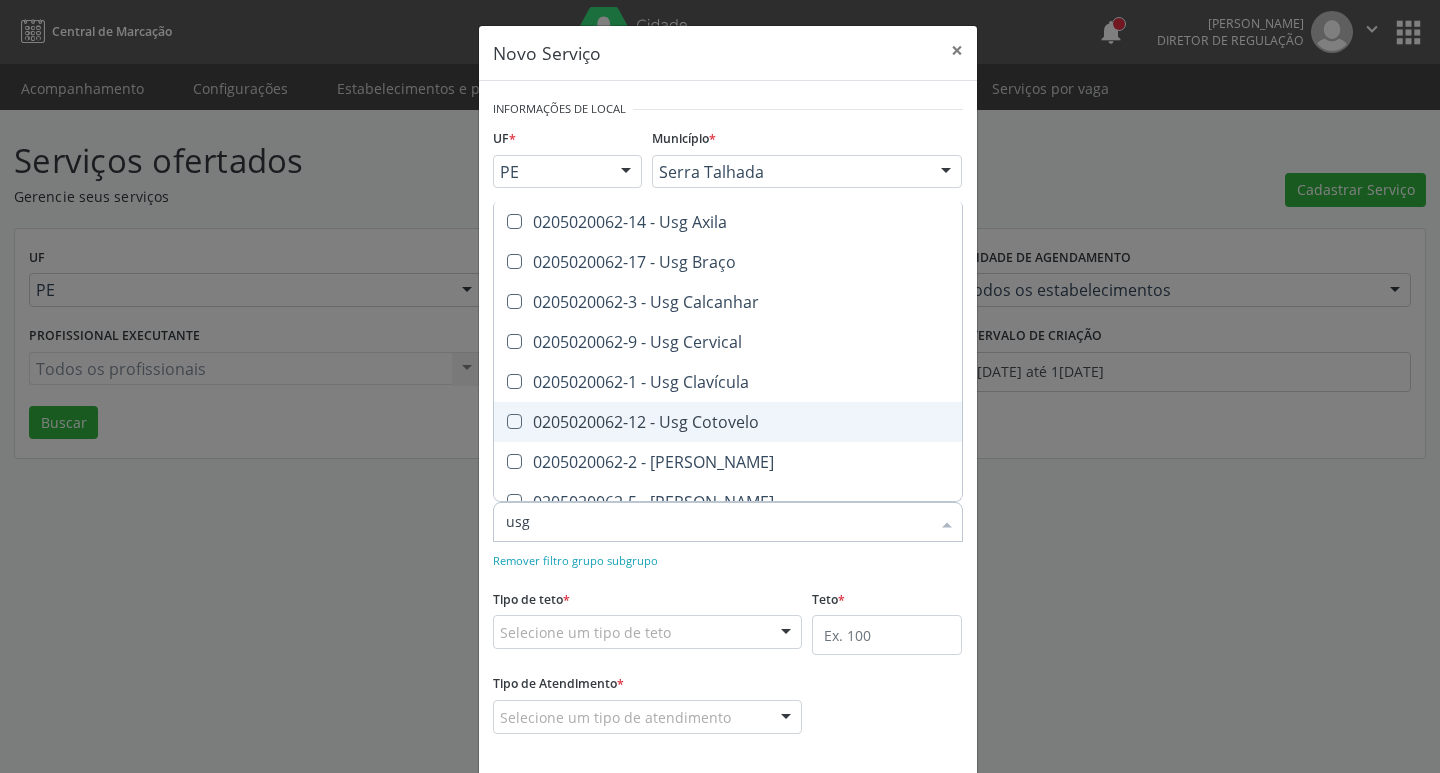 click on "0205020062-12 - Usg Cotovelo" at bounding box center (728, 422) 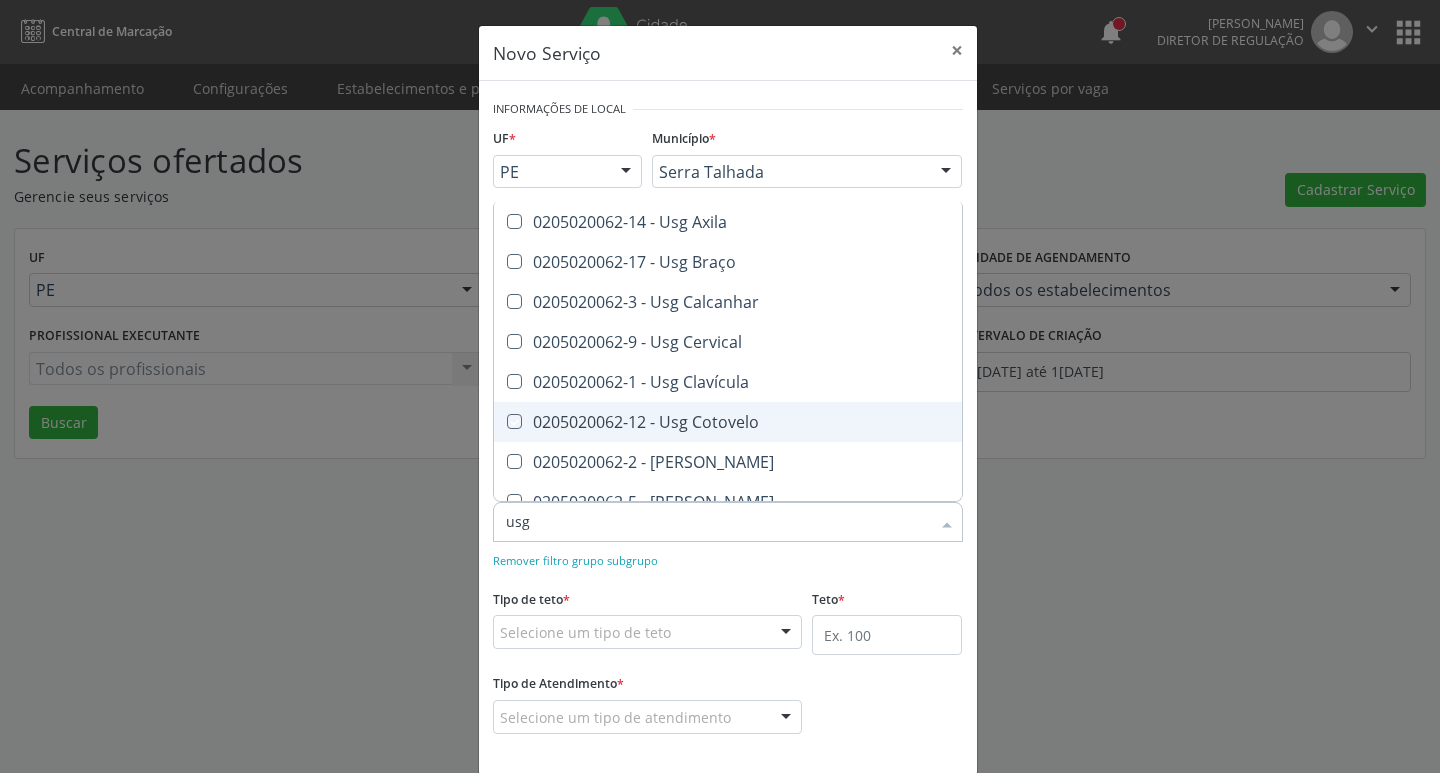checkbox on "true" 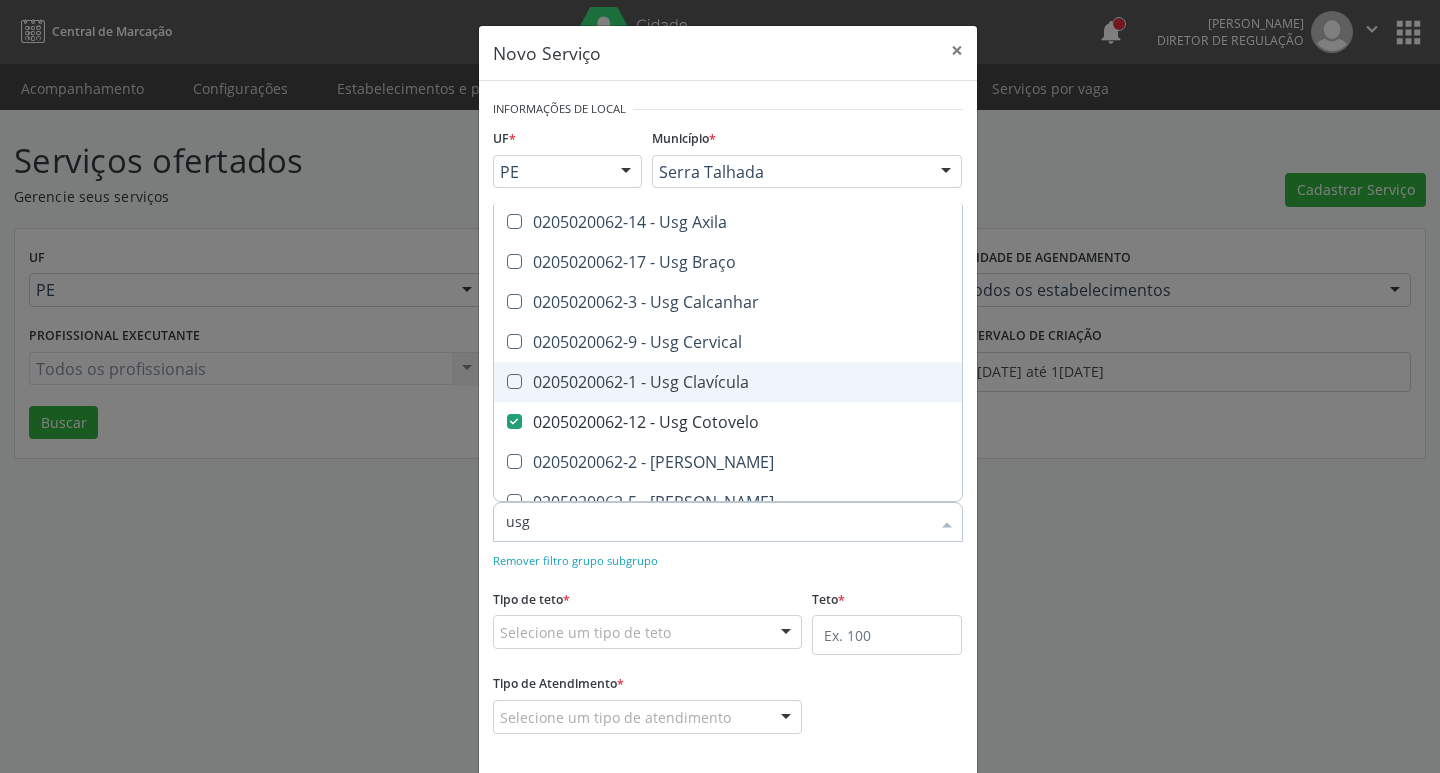 click on "0205020062-1 - Usg Clavícula" at bounding box center [728, 382] 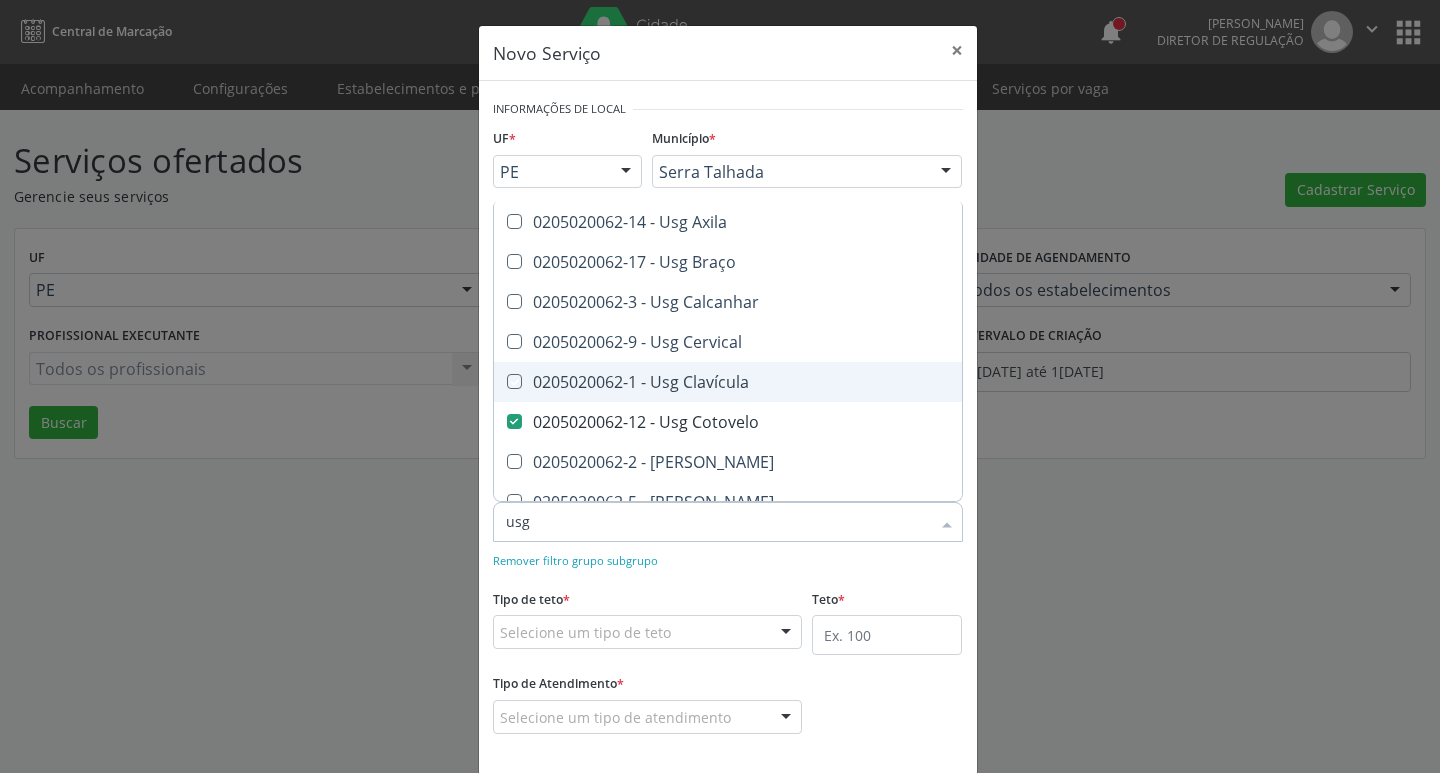 checkbox on "true" 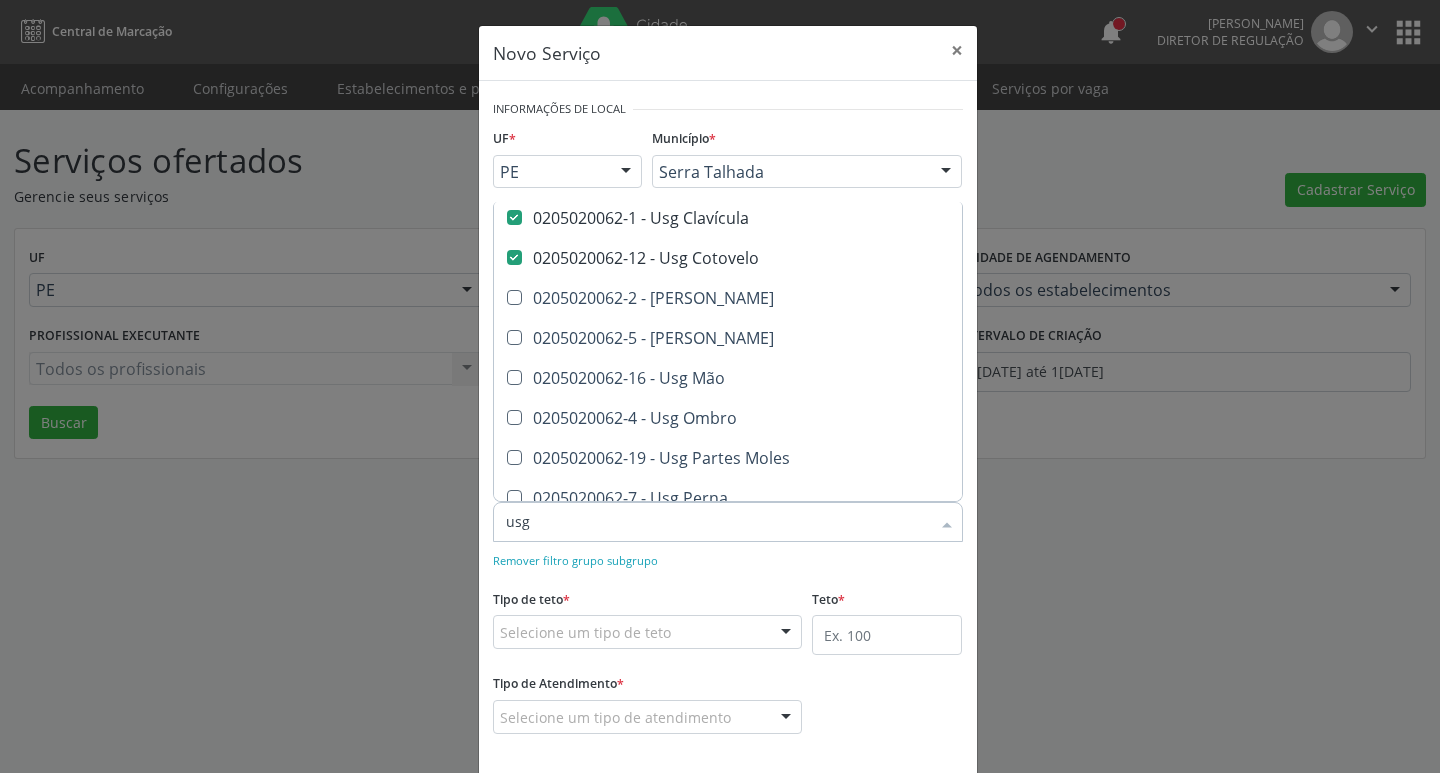 scroll, scrollTop: 167, scrollLeft: 0, axis: vertical 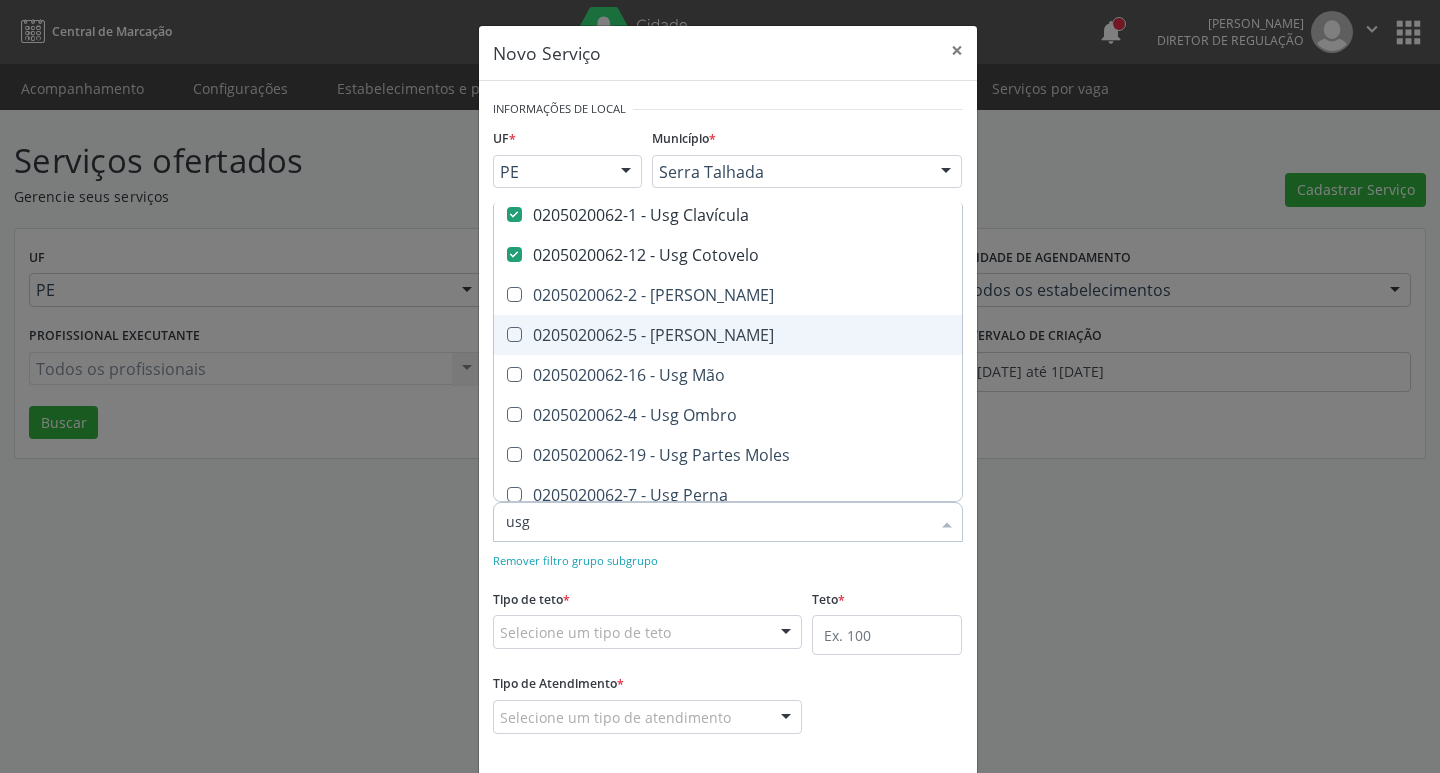 click on "0205020062-5 - [PERSON_NAME]" at bounding box center (728, 335) 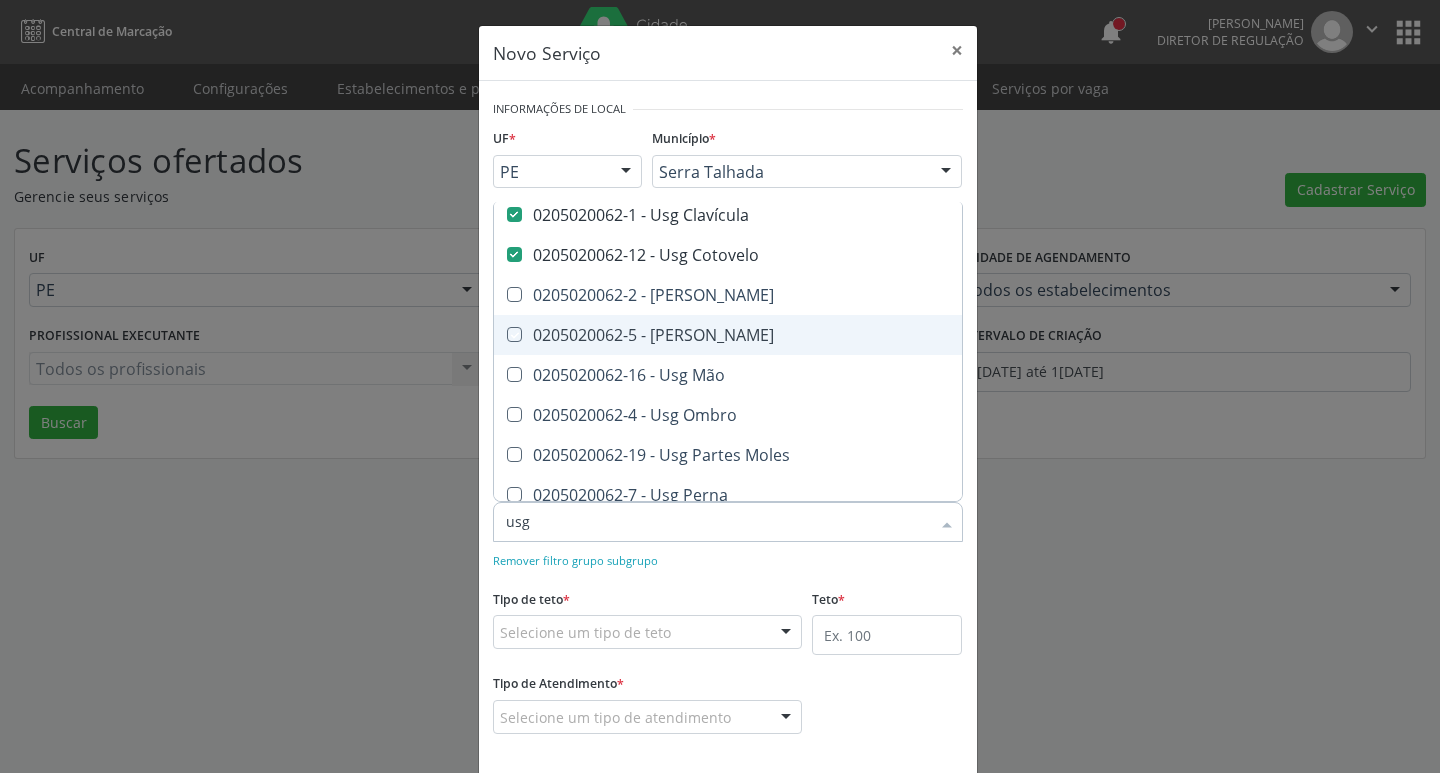checkbox on "true" 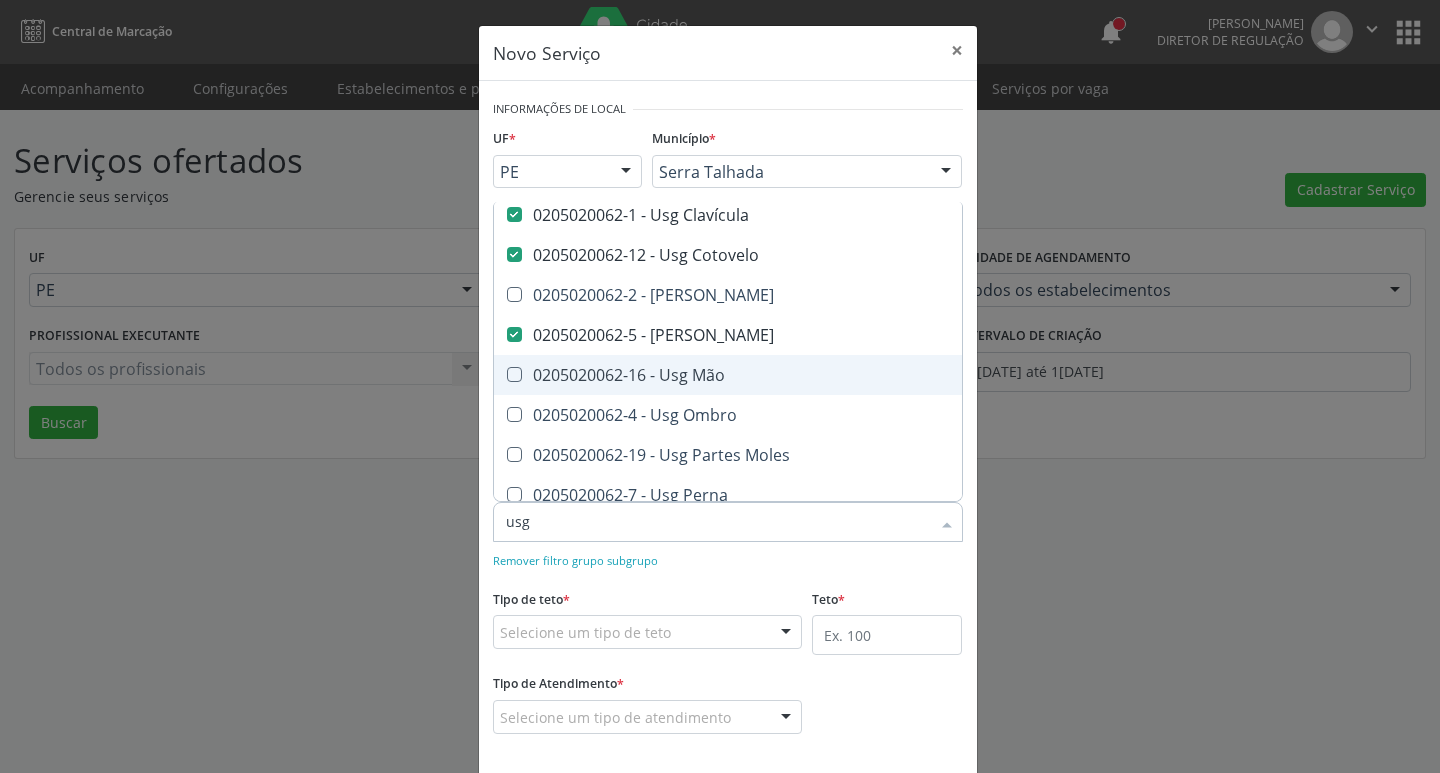 click on "0205020062-16 - Usg Mão" at bounding box center [728, 375] 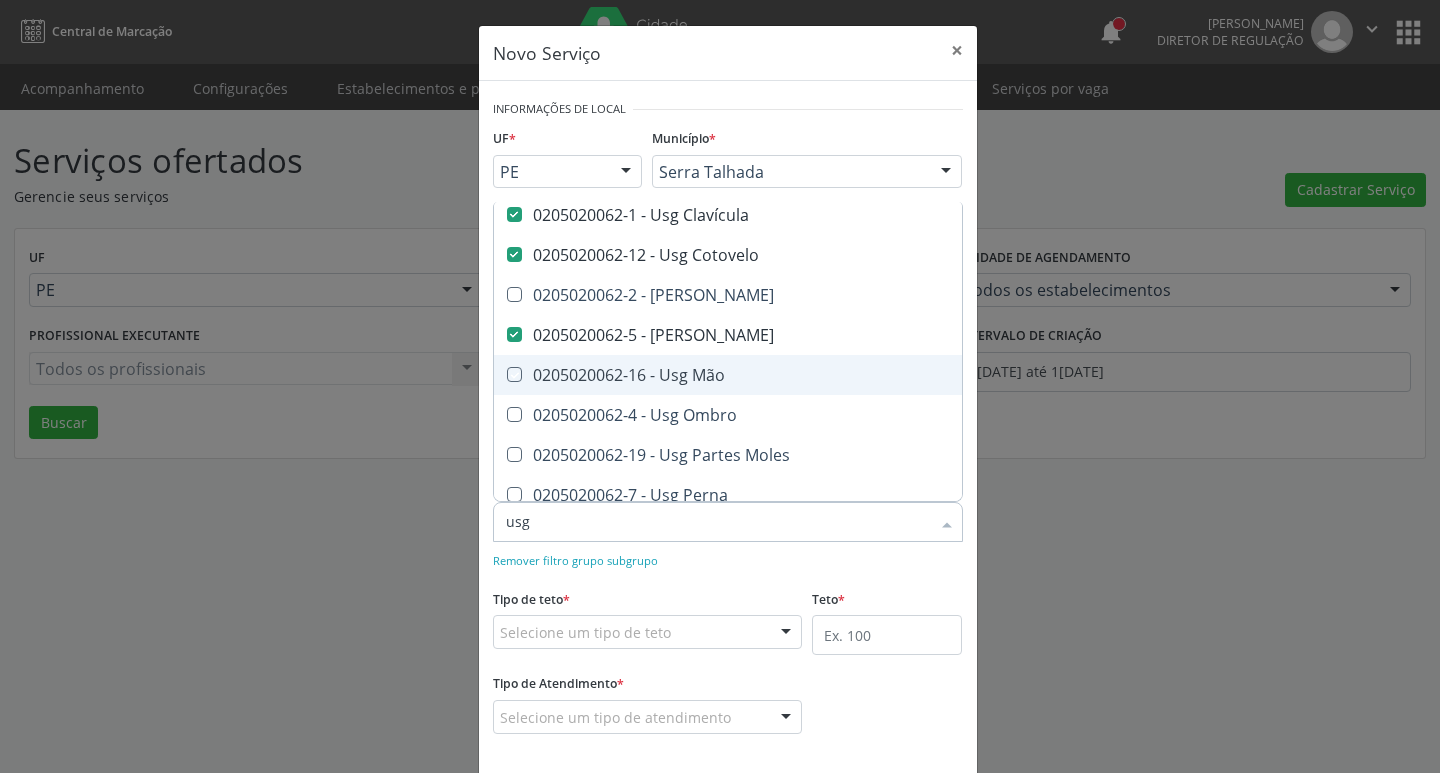 checkbox on "true" 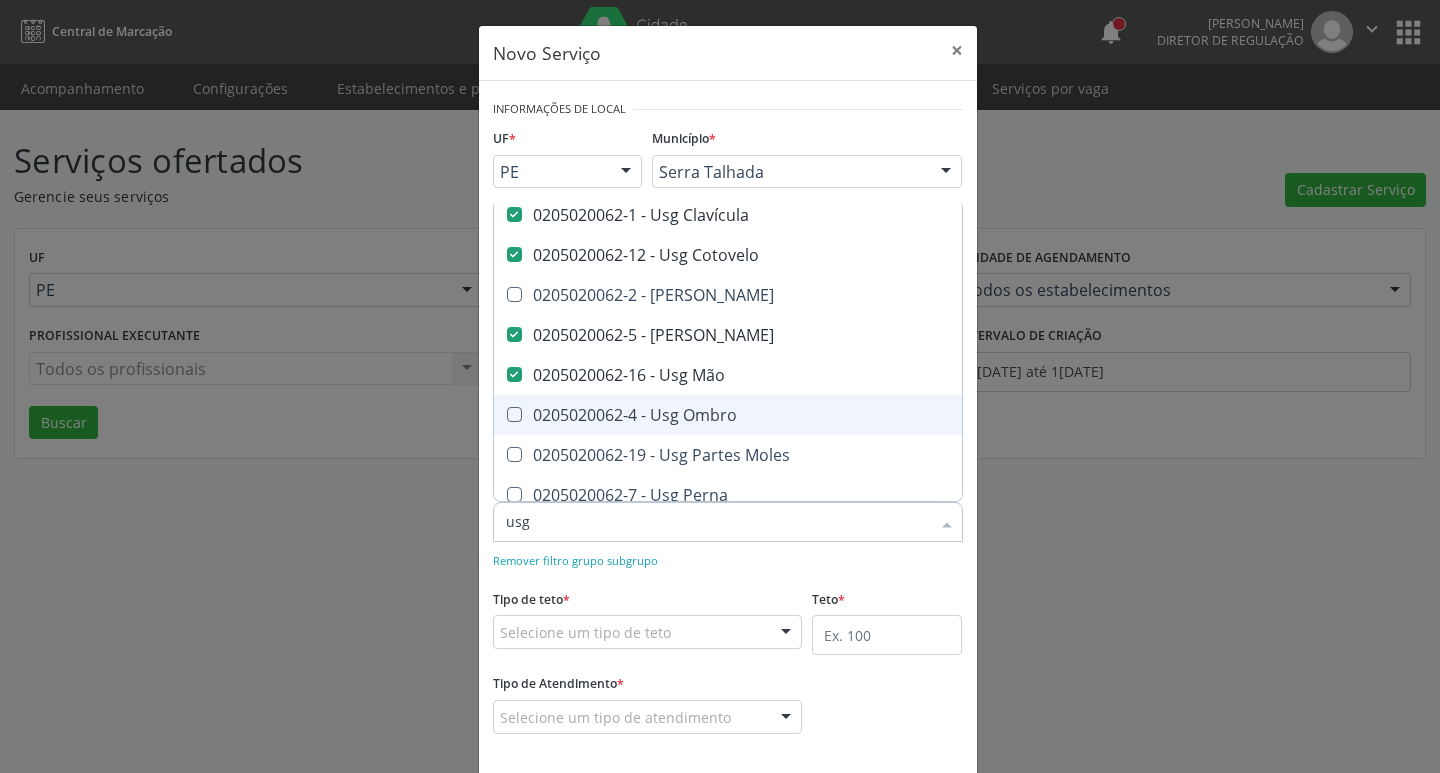 click on "0205020062-4 - Usg Ombro" at bounding box center [728, 415] 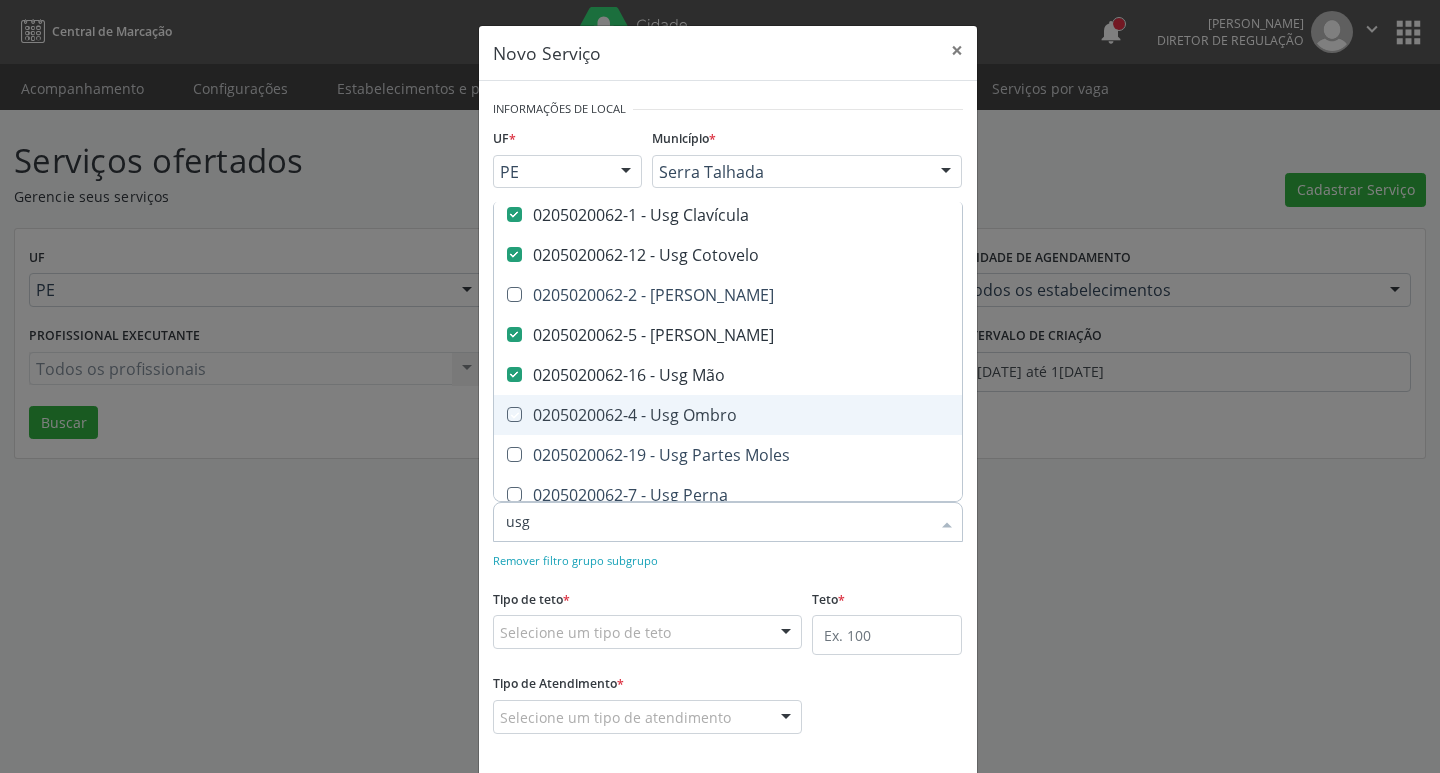 checkbox on "true" 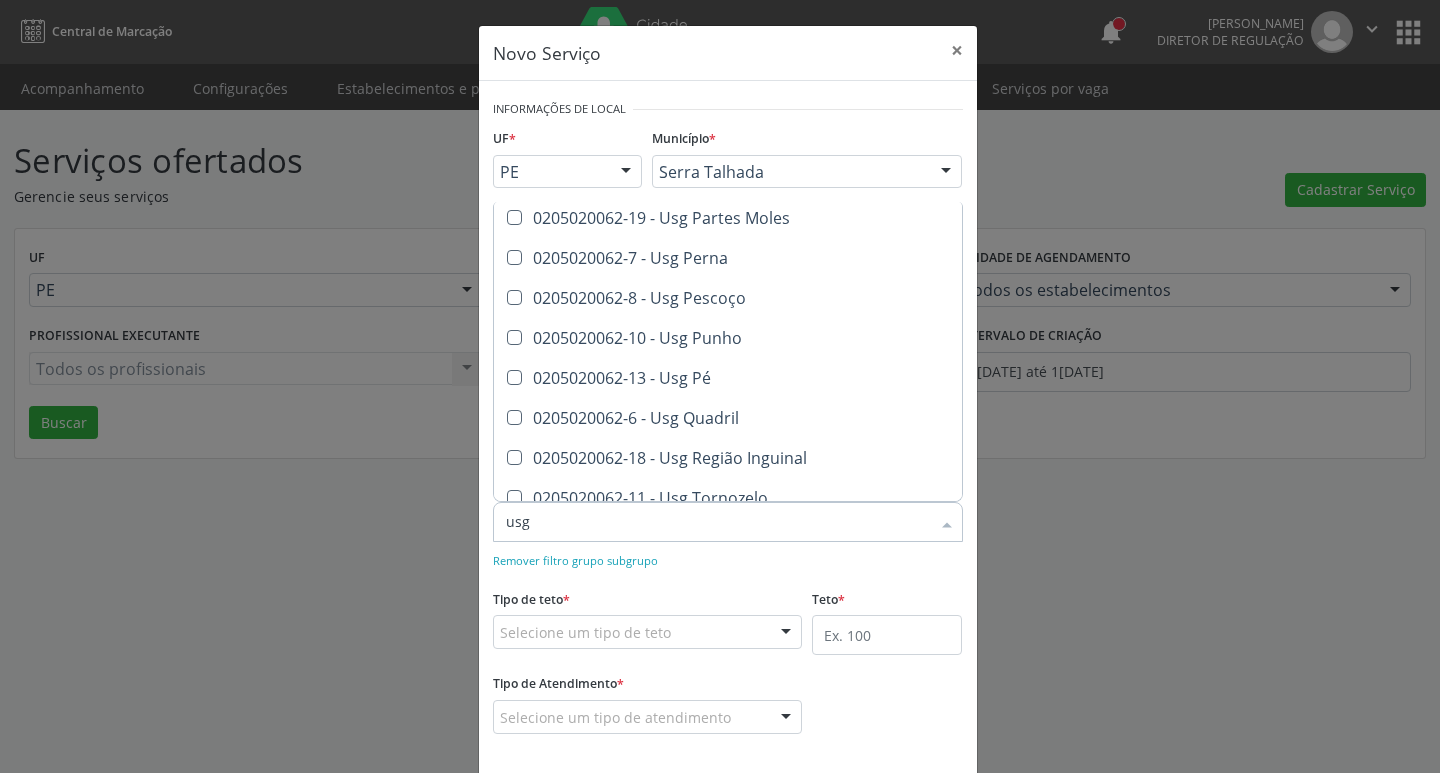 scroll, scrollTop: 415, scrollLeft: 0, axis: vertical 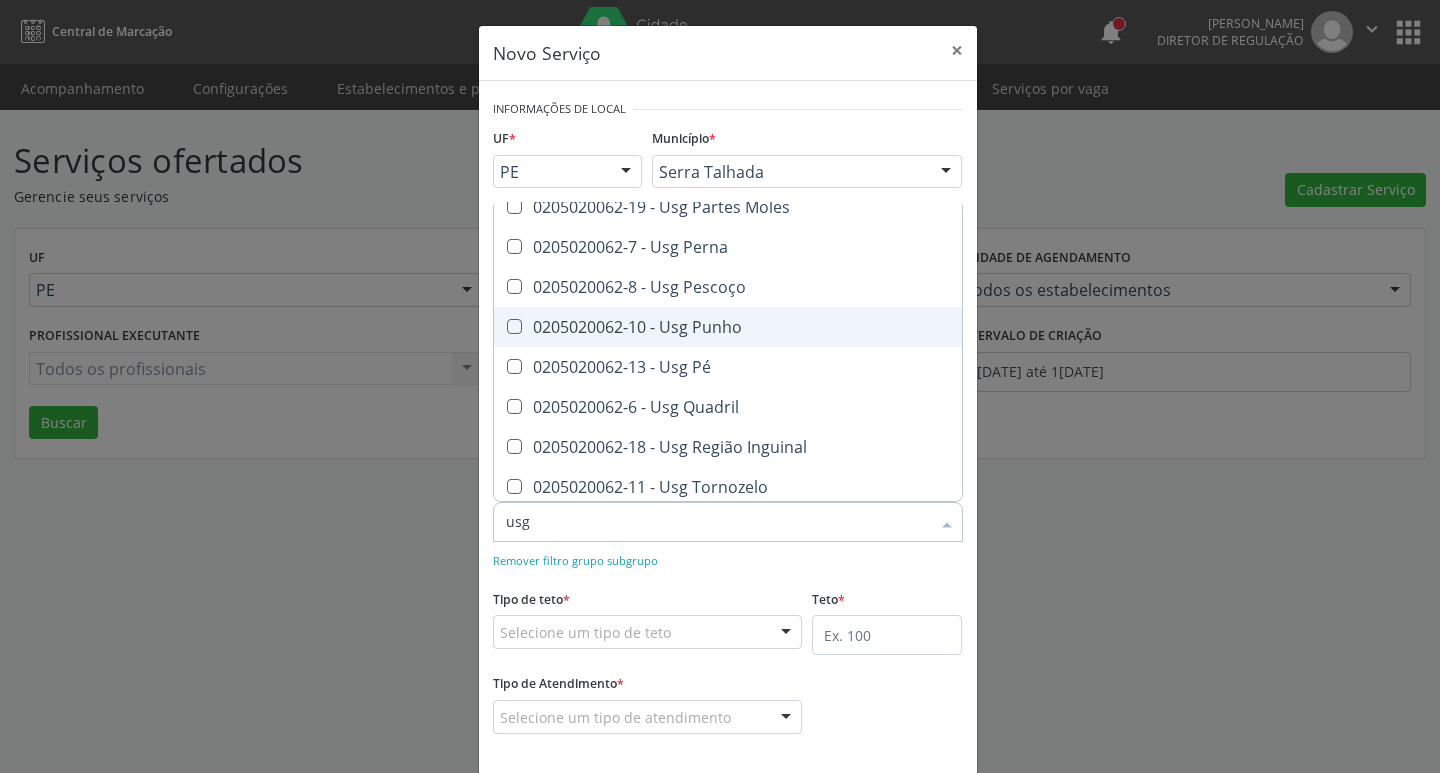 click on "0205020062-10 - Usg Punho" at bounding box center [728, 327] 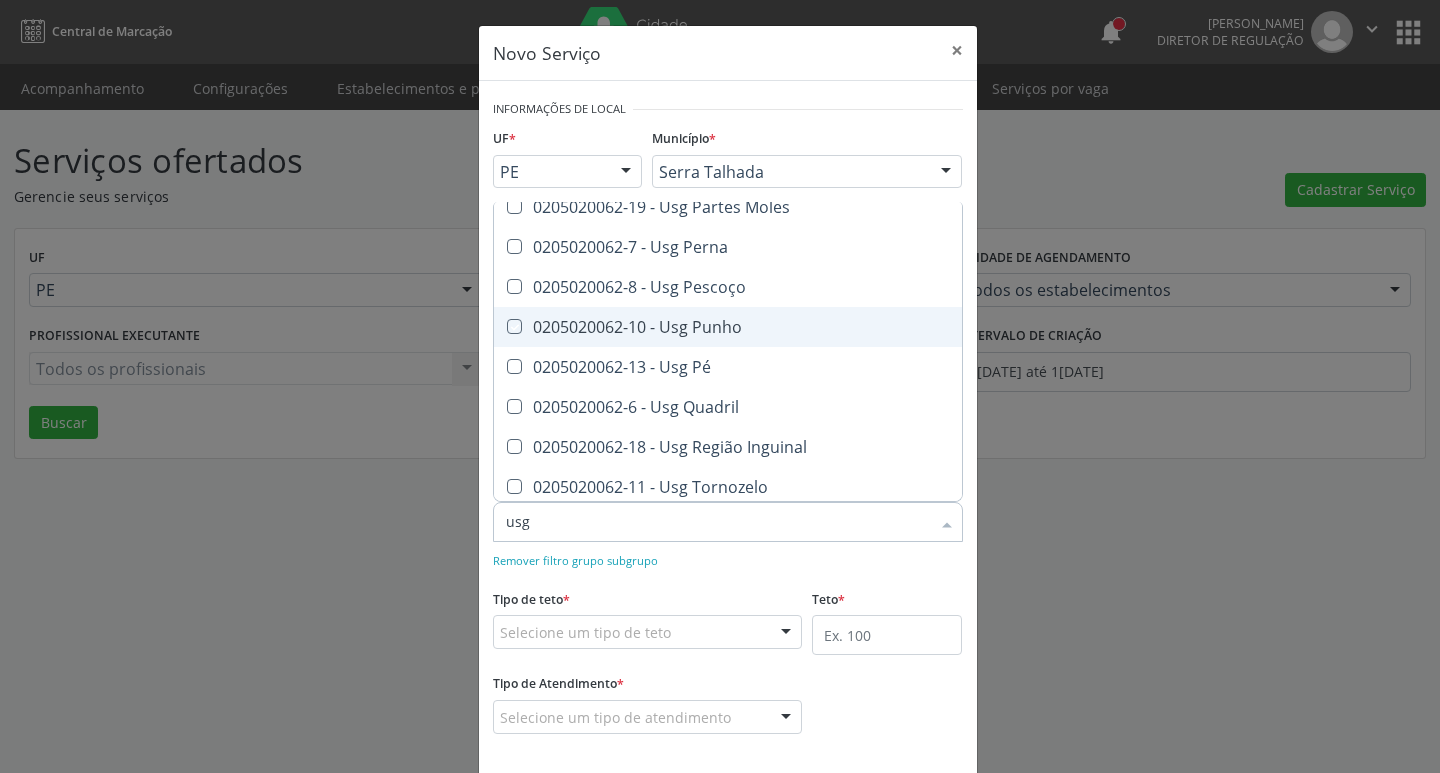 checkbox on "true" 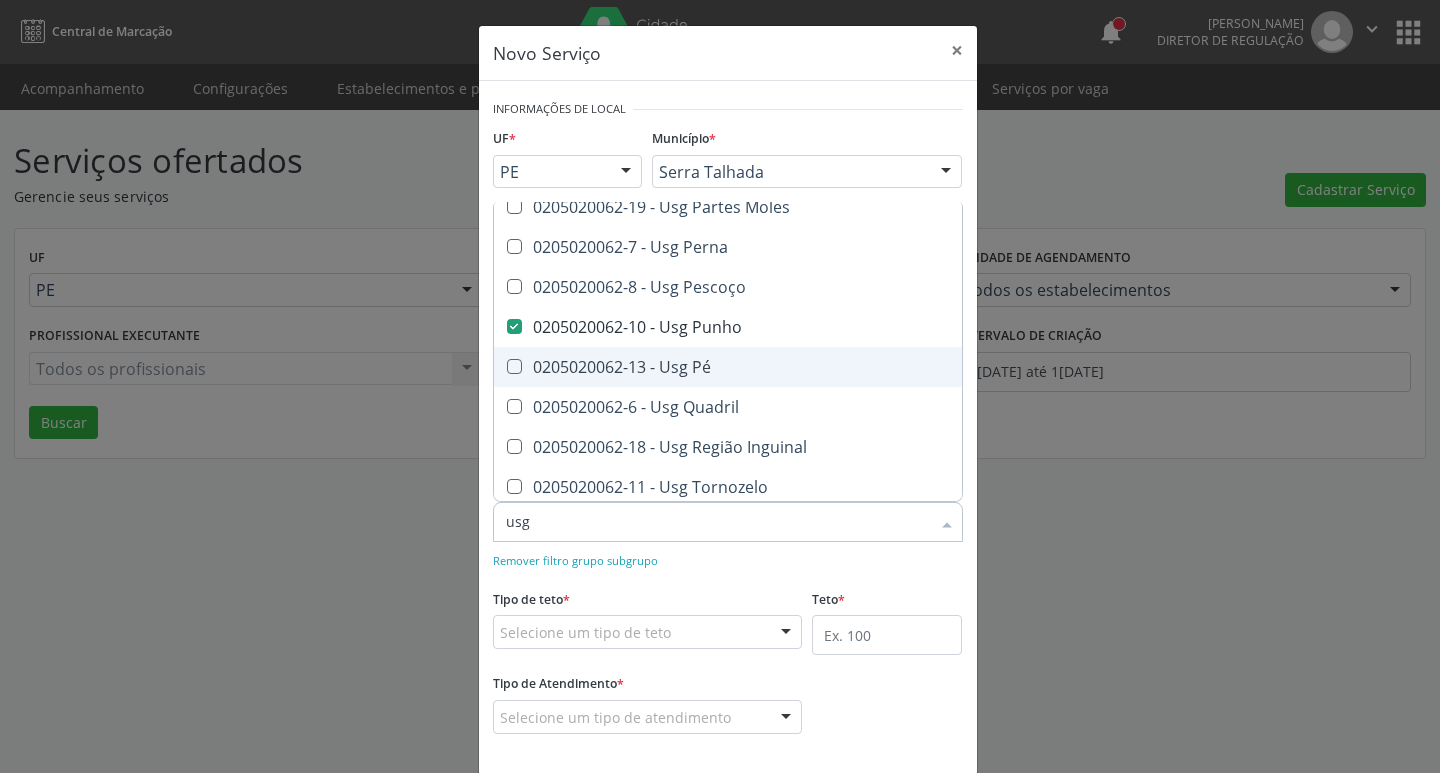 click on "0205020062-13 - Usg Pé" at bounding box center (728, 367) 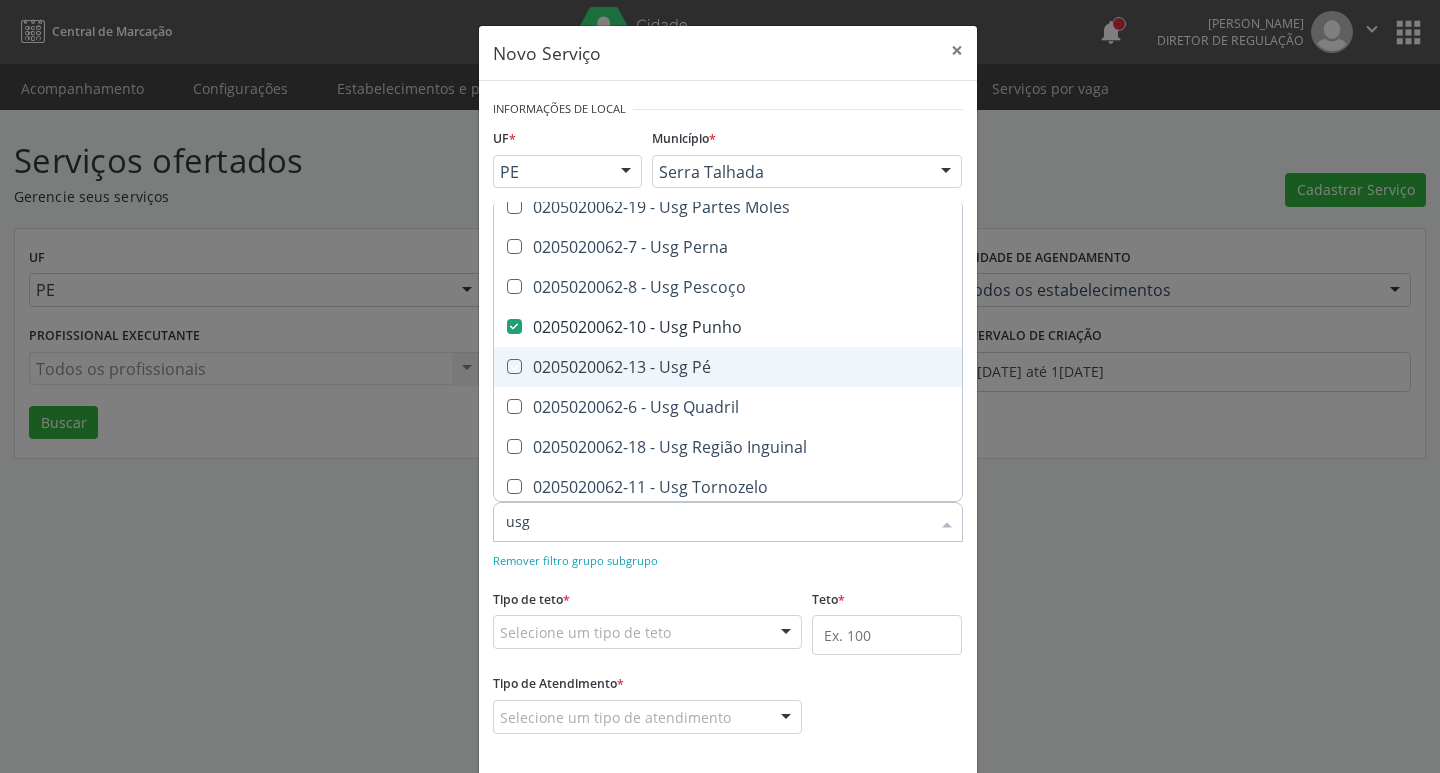 checkbox on "true" 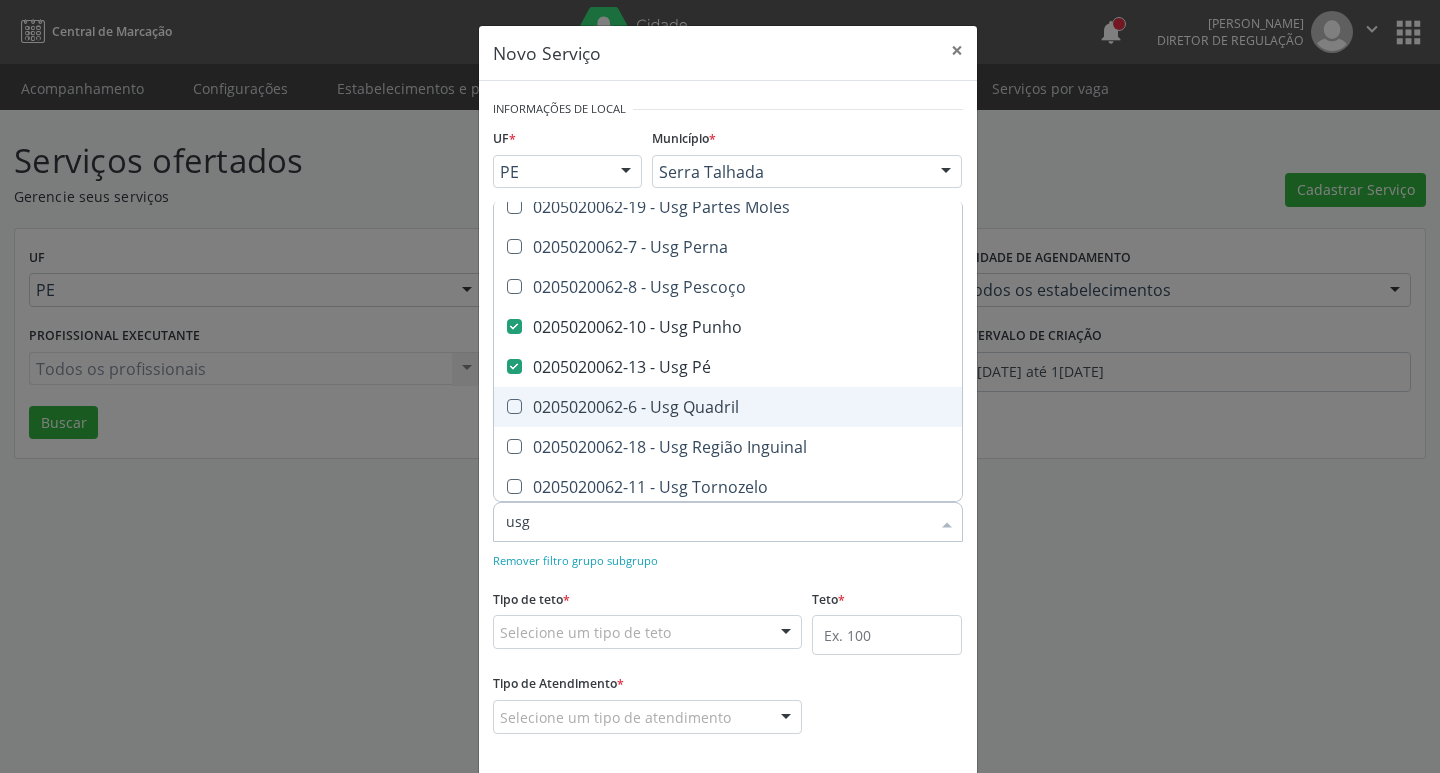 click on "0205020062-6 - Usg Quadril" at bounding box center (728, 407) 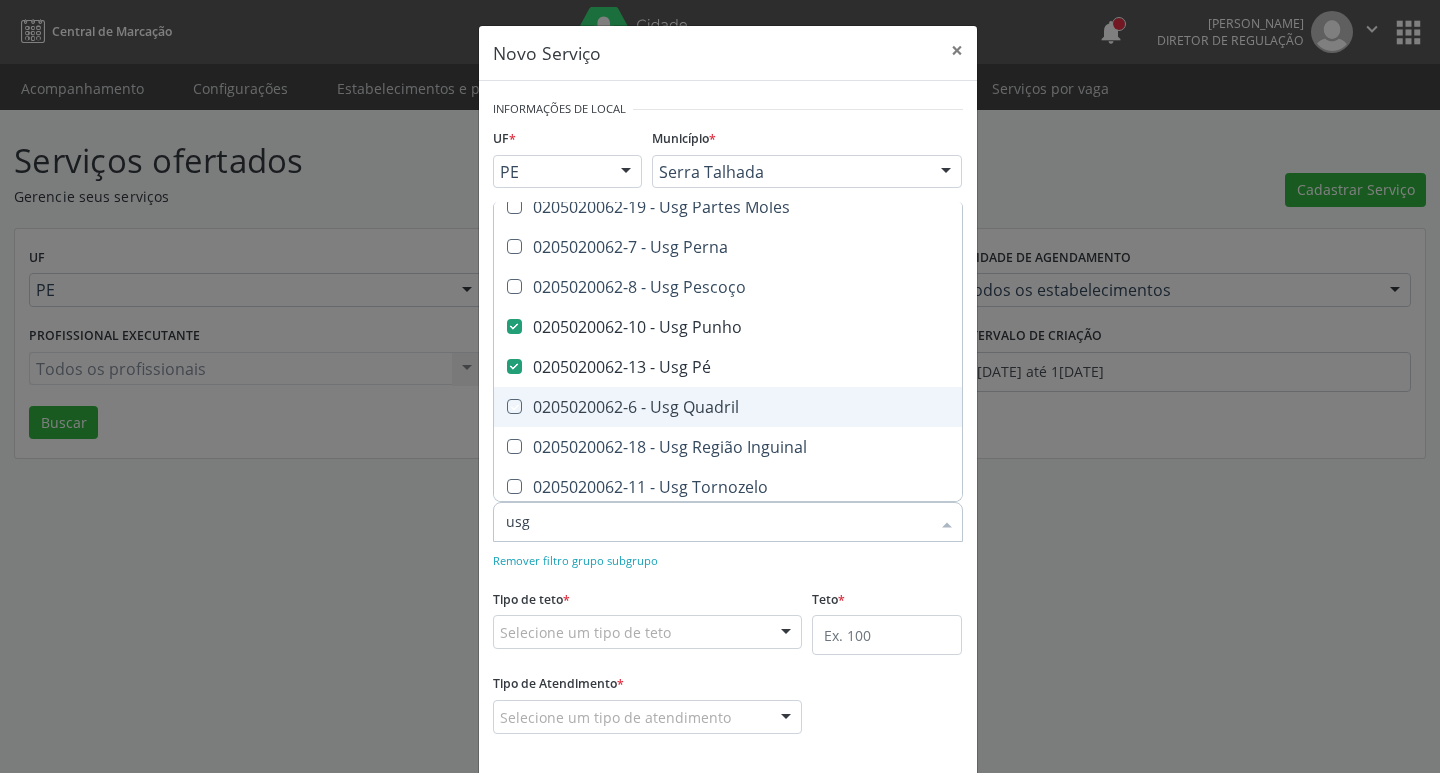 checkbox on "true" 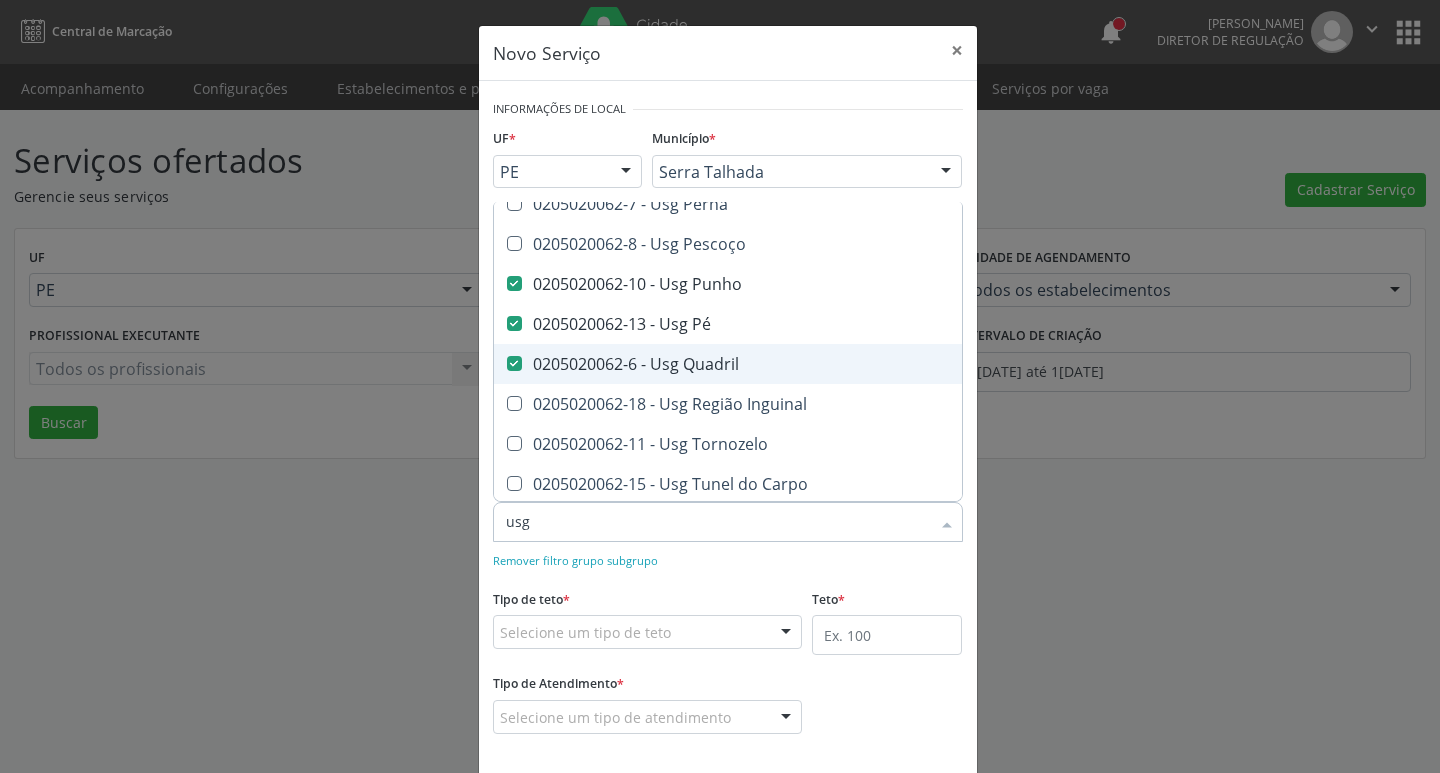 scroll, scrollTop: 461, scrollLeft: 0, axis: vertical 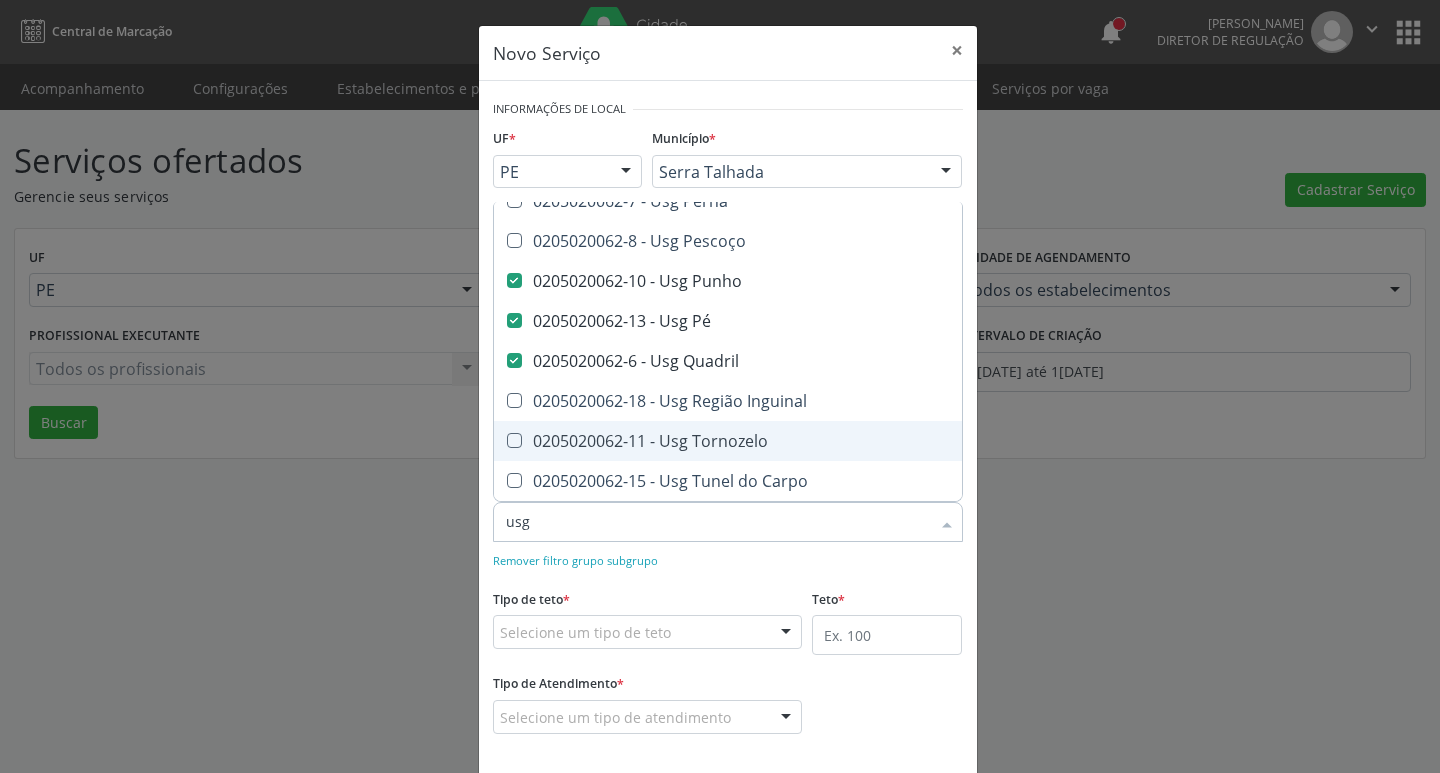 click on "0205020062-11 - Usg Tornozelo" at bounding box center [728, 441] 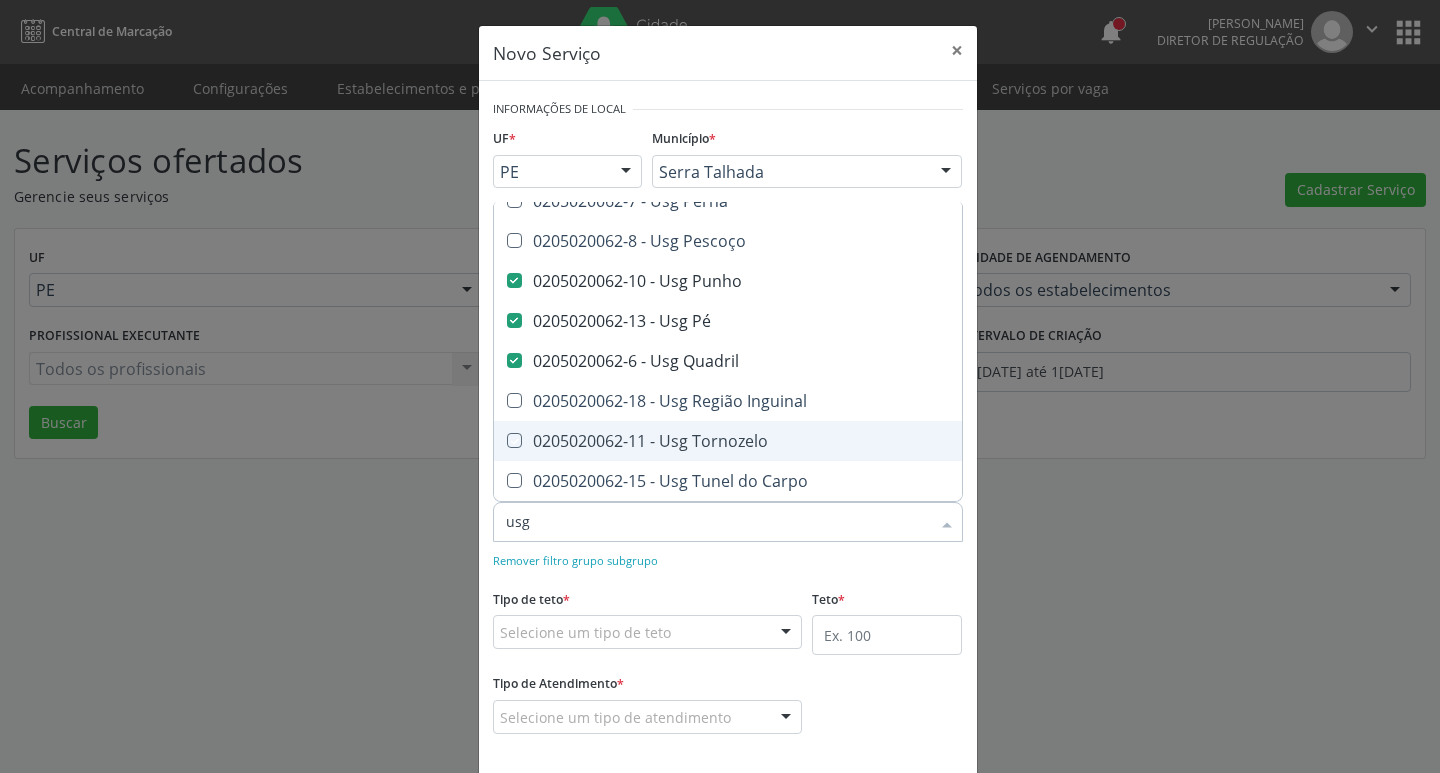 checkbox on "true" 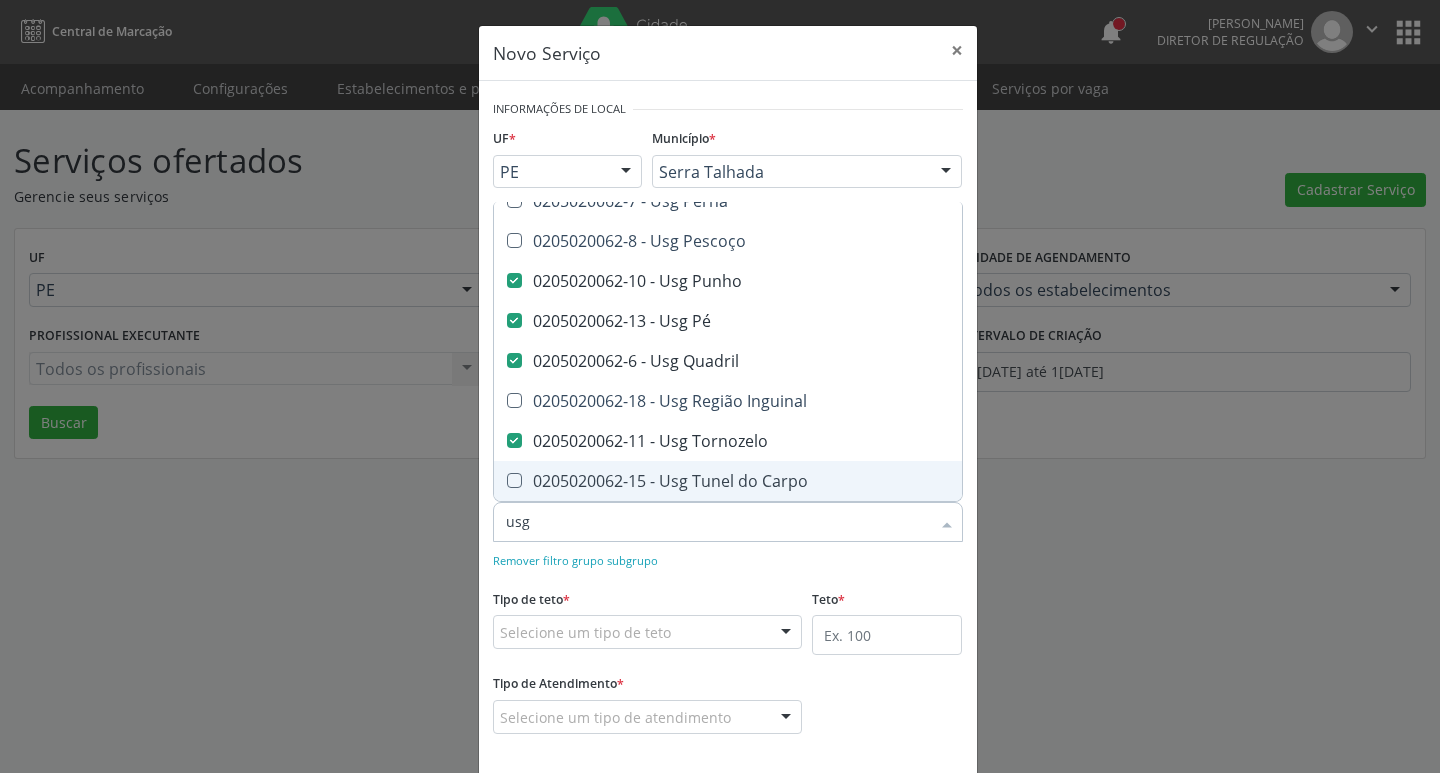 click on "0205020062-15 - Usg Tunel do Carpo" at bounding box center (728, 481) 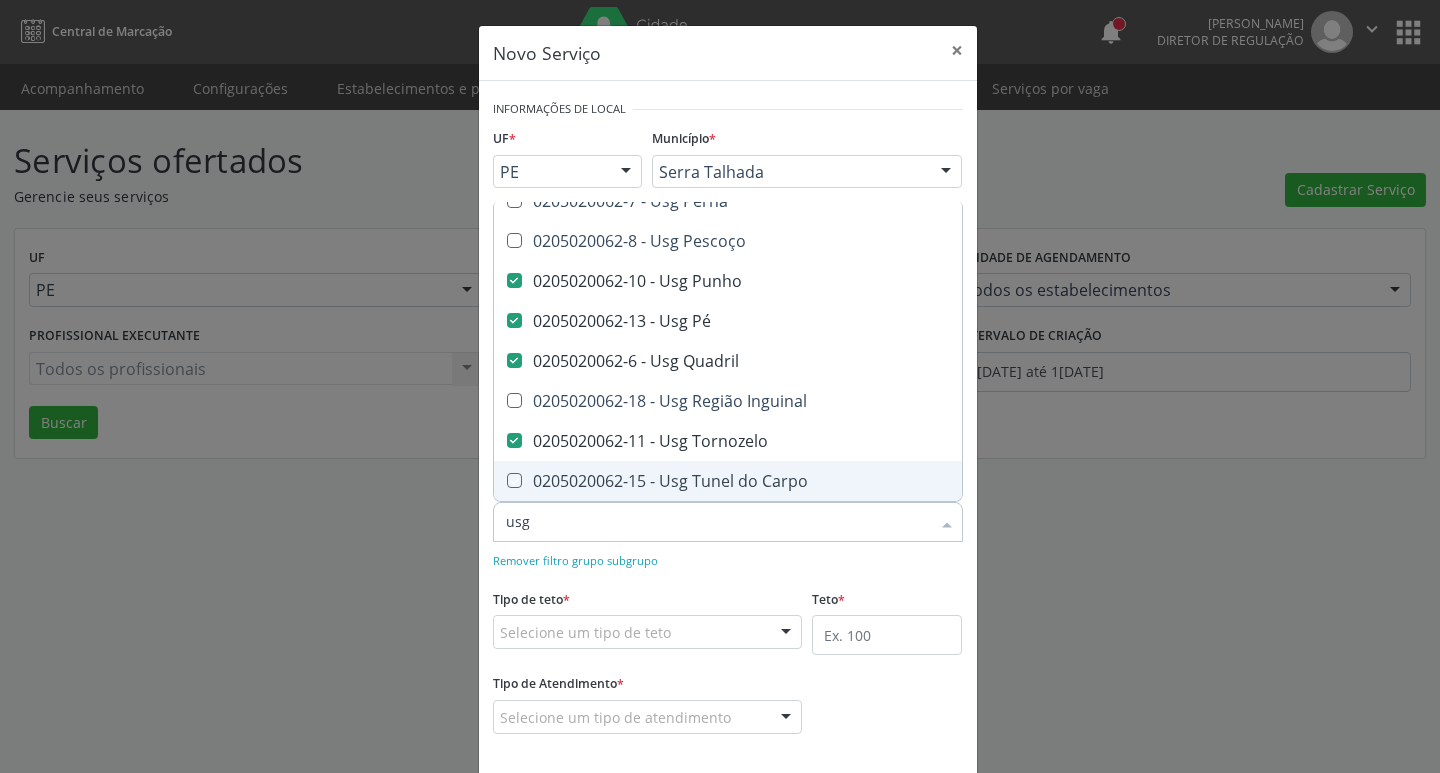 checkbox on "true" 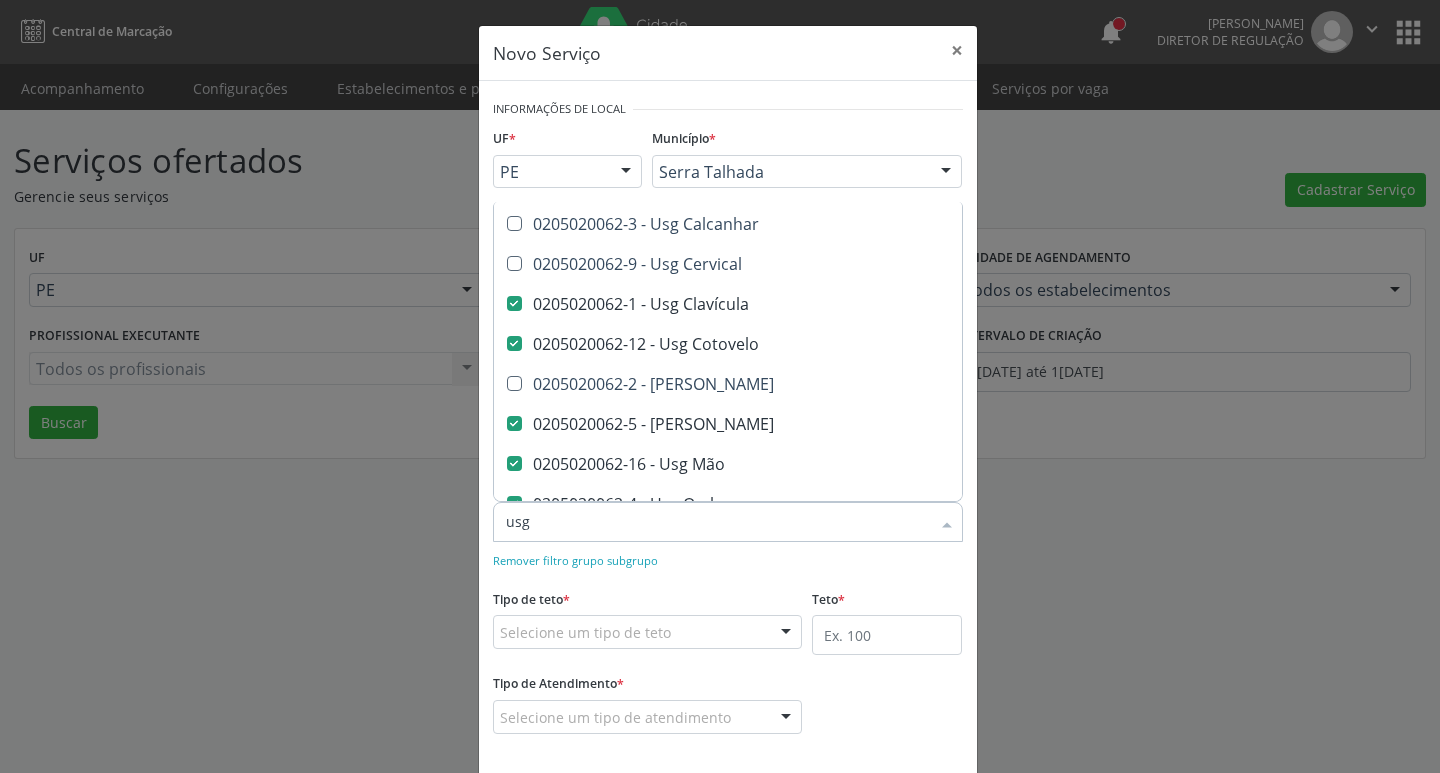 scroll, scrollTop: 0, scrollLeft: 0, axis: both 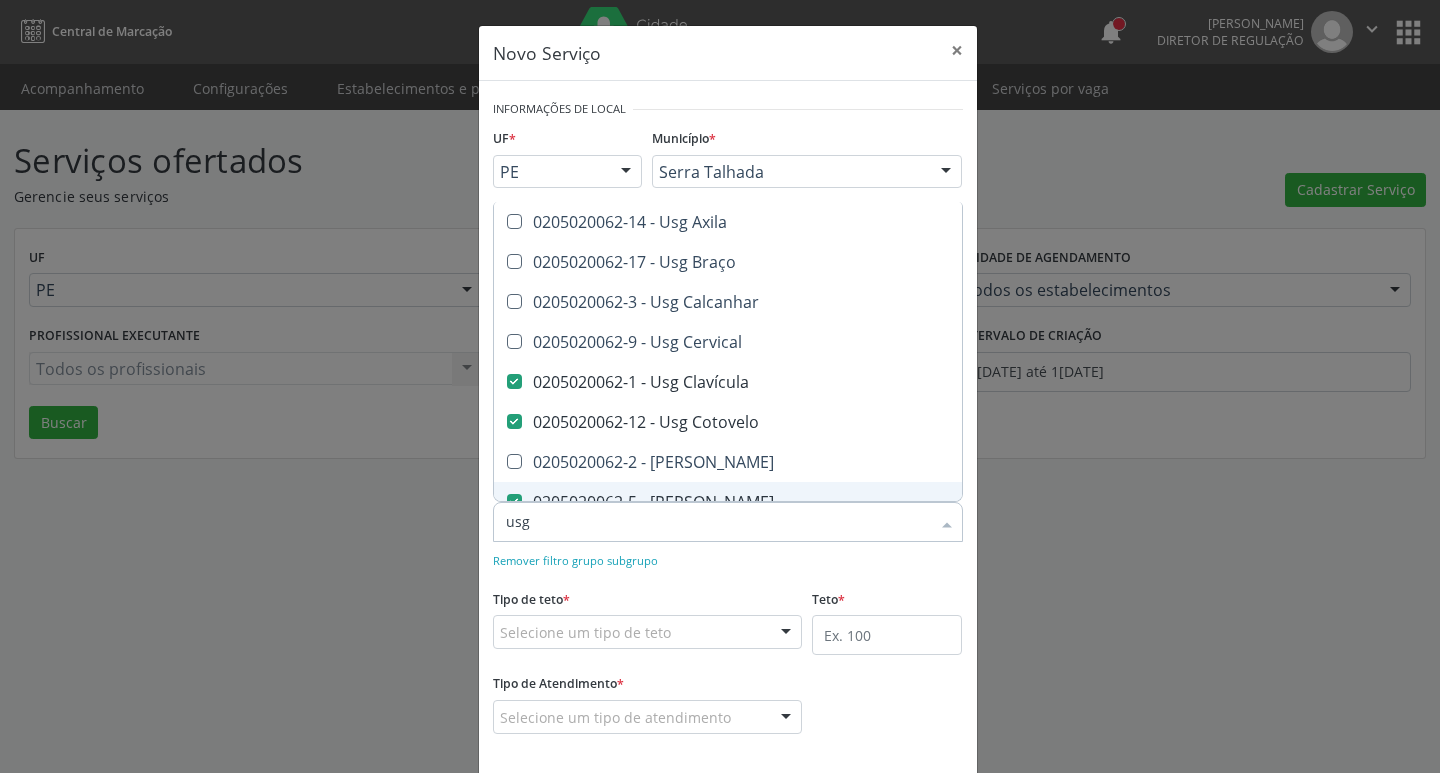 checkbox on "true" 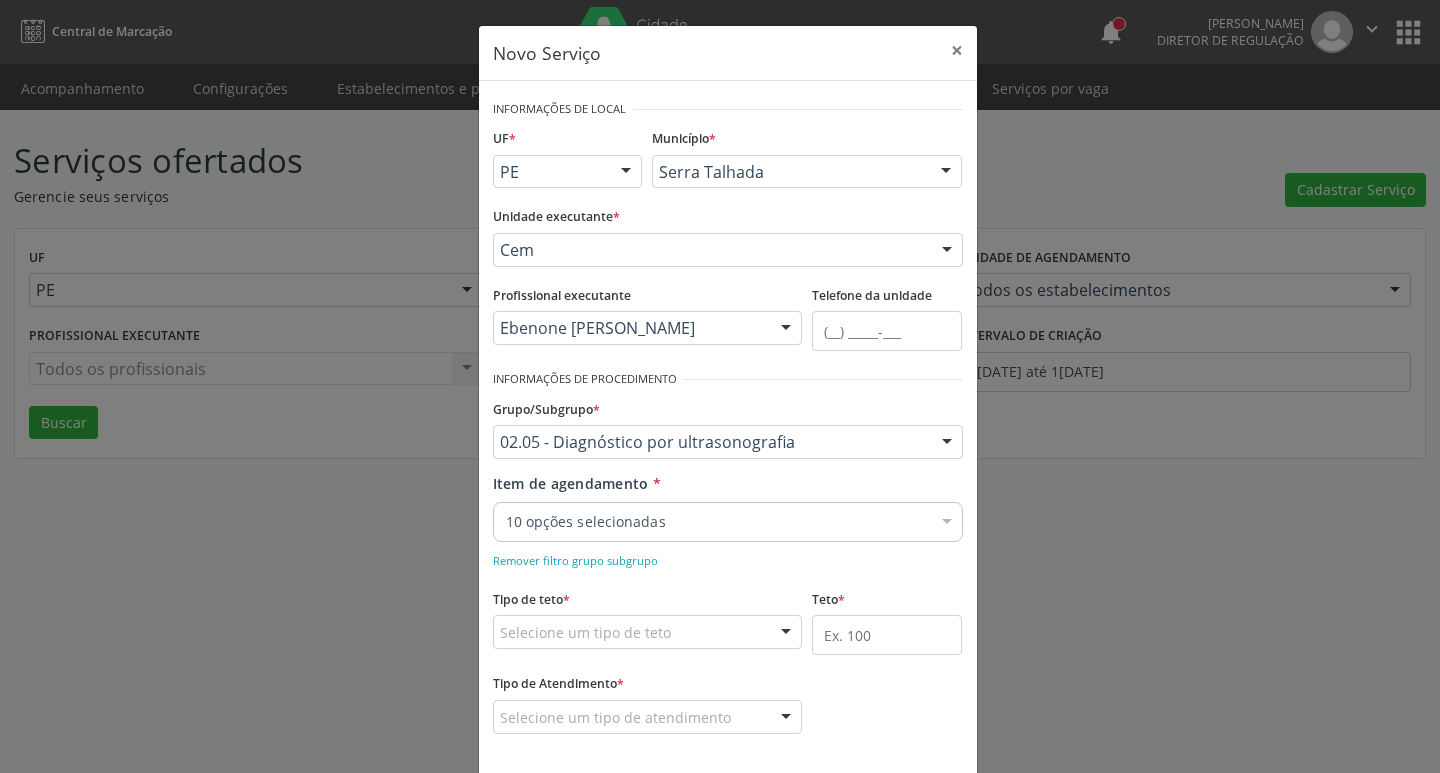 click on "Informações de Local
UF
*
PE         PE
Nenhum resultado encontrado para: "   "
Não há nenhuma opção para ser exibida.
Município
*
Serra Talhada         [GEOGRAPHIC_DATA] resultado encontrado para: "   "
Não há nenhuma opção para ser exibida.
Unidade executante
*
Cem         3 Grupamento de Bombeiros   [PERSON_NAME] Dental   [GEOGRAPHIC_DATA]   [GEOGRAPHIC_DATA]   [GEOGRAPHIC_DATA] I   [GEOGRAPHIC_DATA] do Forro   Academia da Cidade [GEOGRAPHIC_DATA] da Cidade de [GEOGRAPHIC_DATA]   Academia da Cidade do Mutirao   Academia da Saude Cohab II   Alanalaiz [PERSON_NAME] Servicos de Medicina e Nutricao   Amor Saude   Anaclin   Analise Laboratorio Clinico   [PERSON_NAME] Cia Ltda   [PERSON_NAME] Diniz Ltda   [PERSON_NAME] Diniz Ltda   Apae" at bounding box center (728, 428) 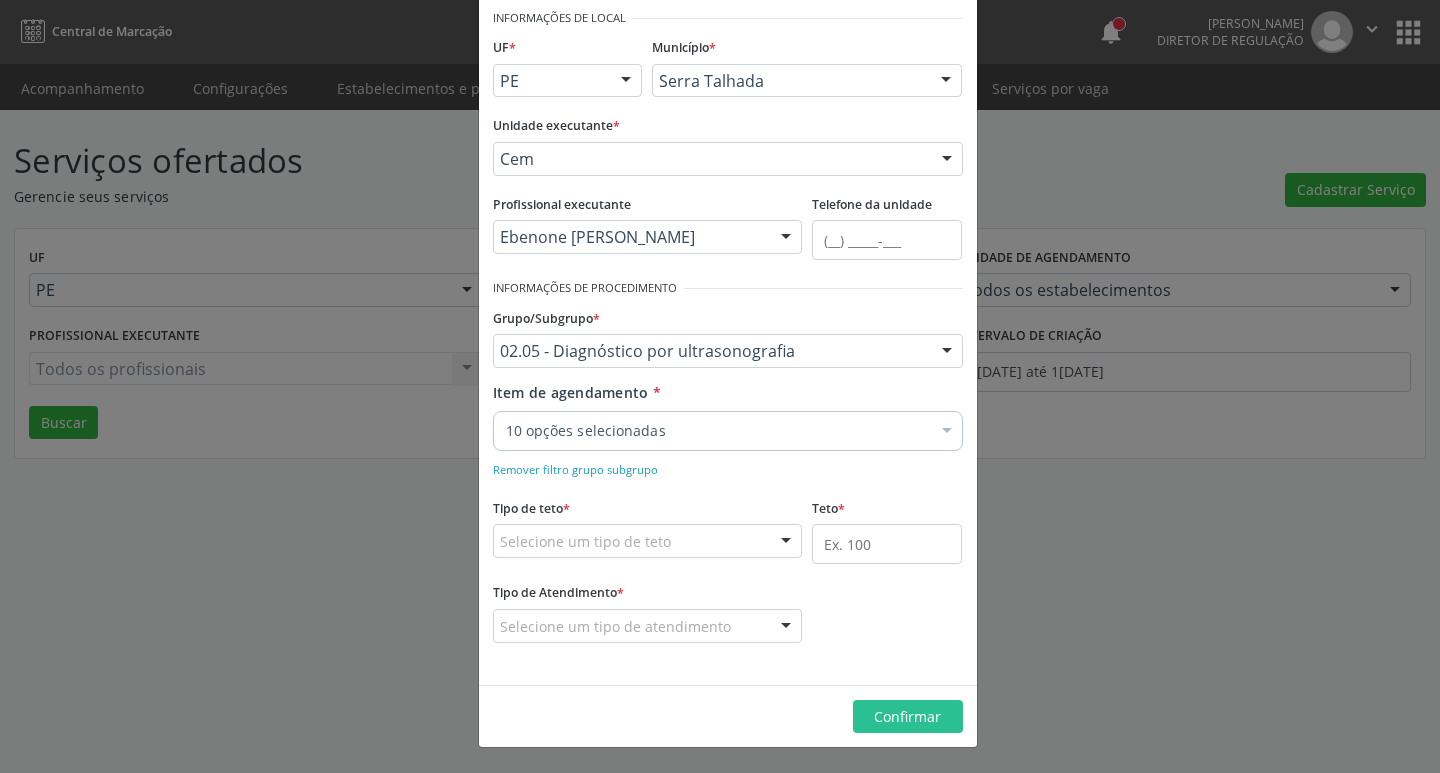 click at bounding box center (786, 542) 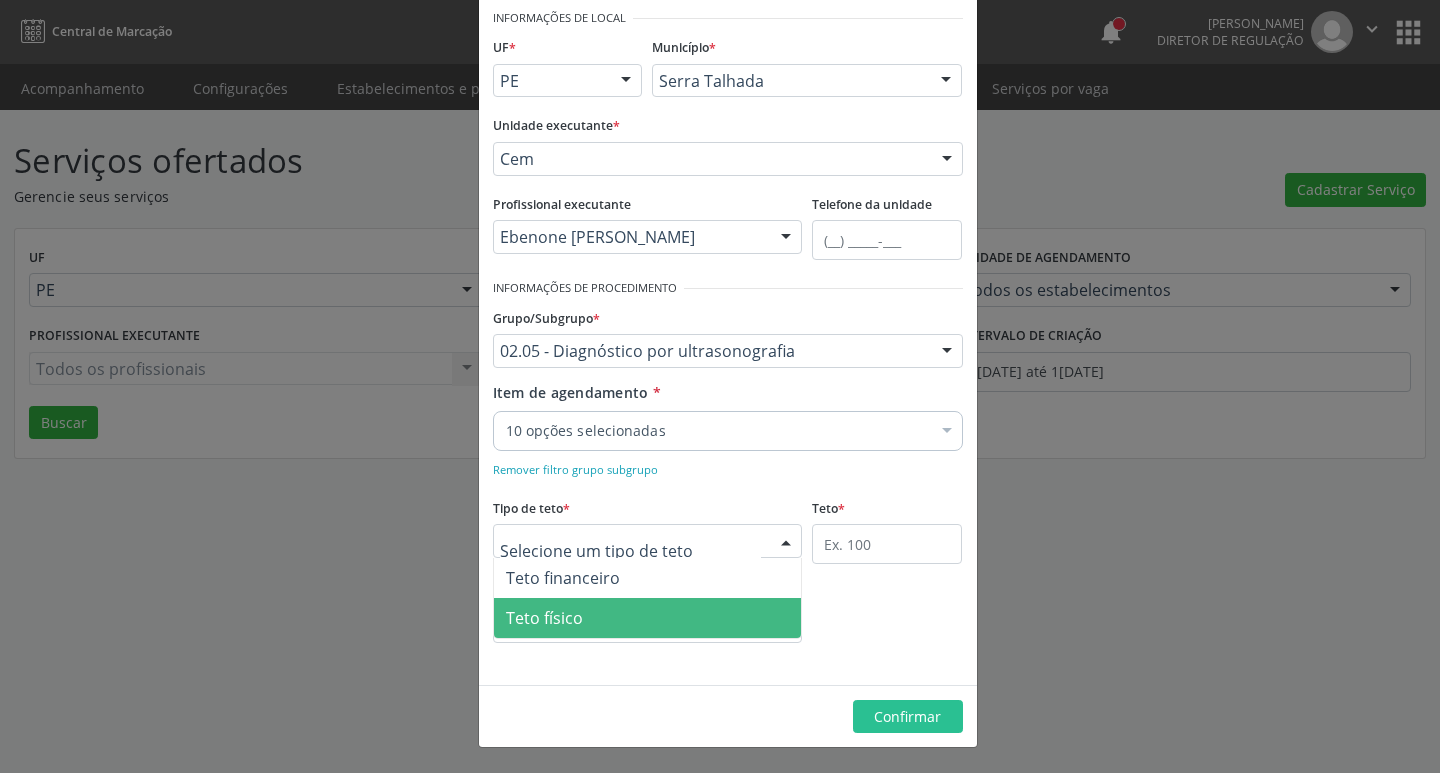 click on "Teto físico" at bounding box center (648, 618) 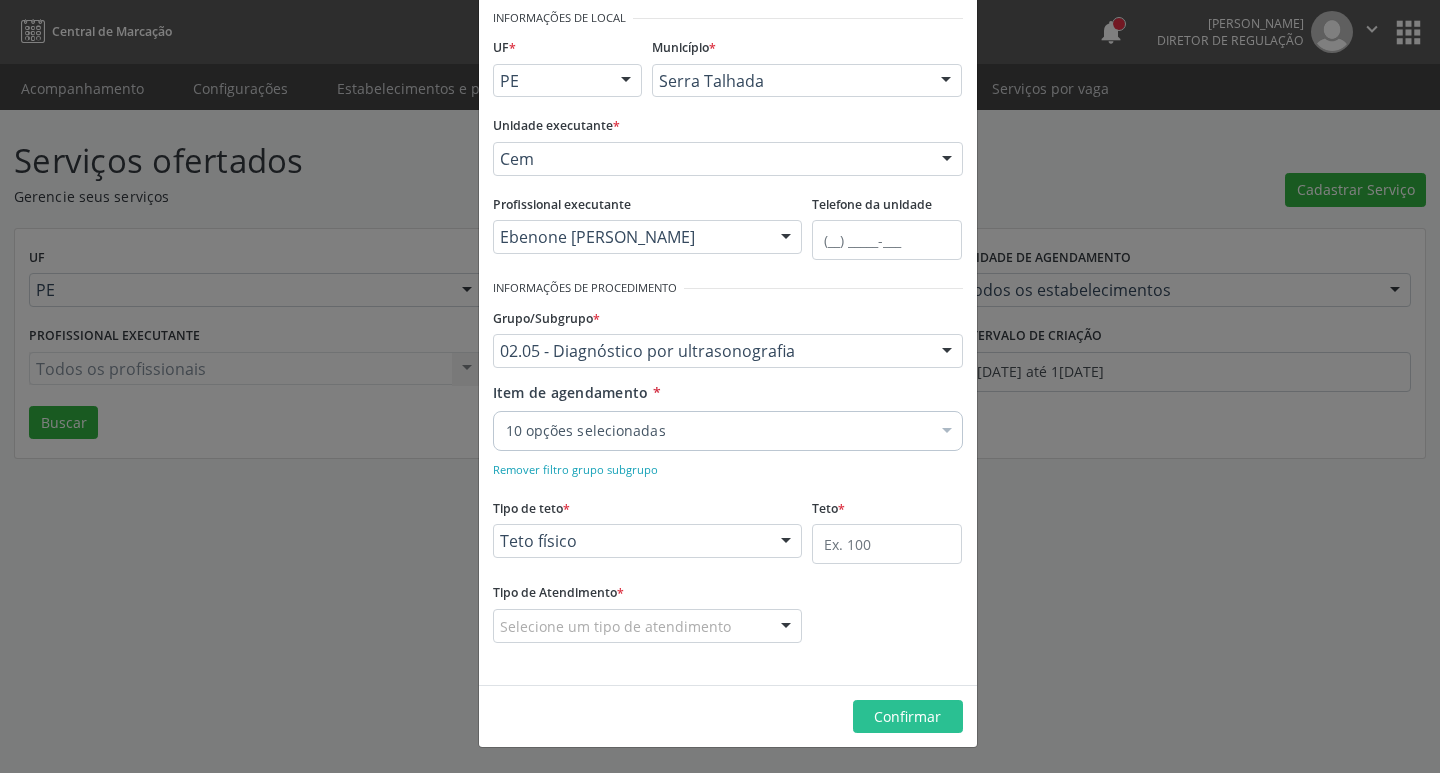 click on "Selecione um tipo de atendimento" at bounding box center [648, 626] 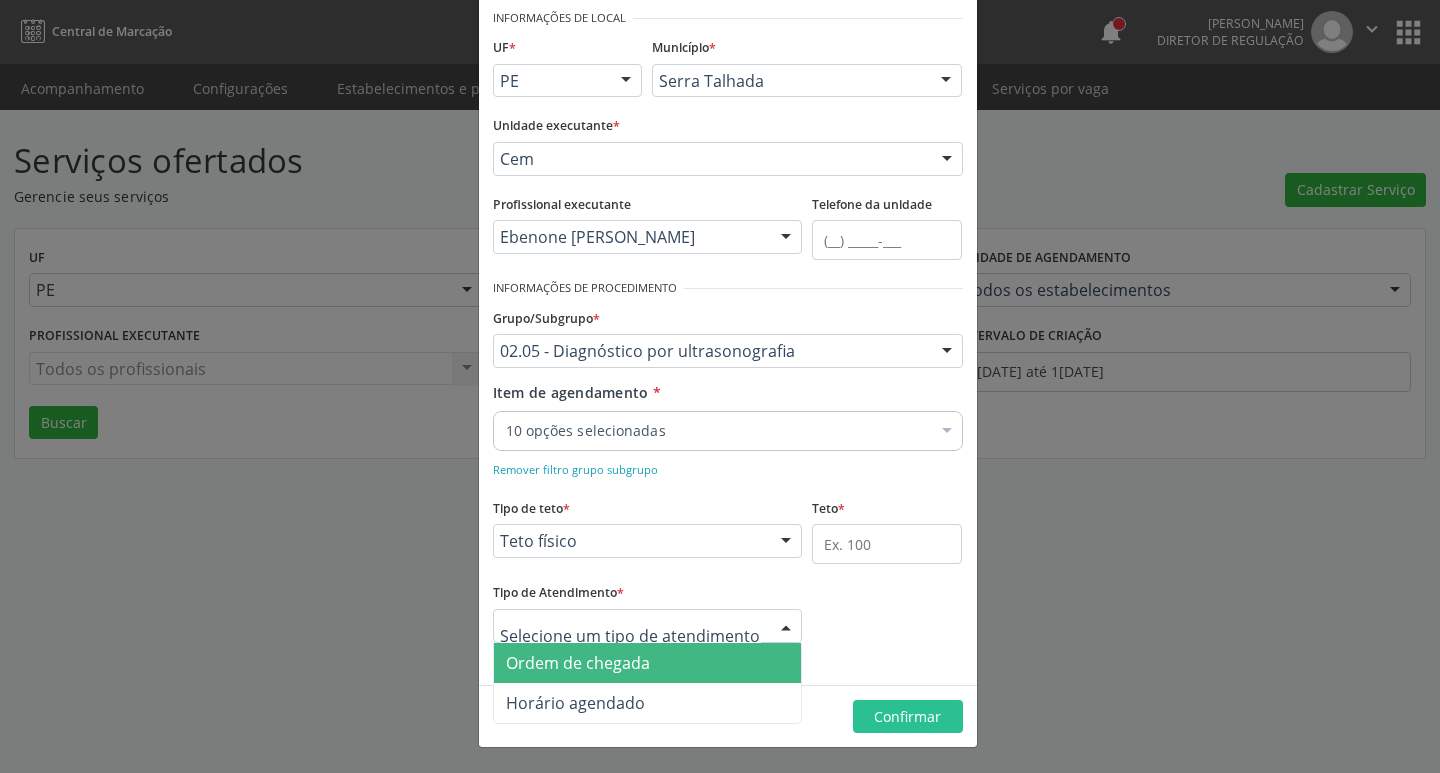click on "Ordem de chegada" at bounding box center [648, 663] 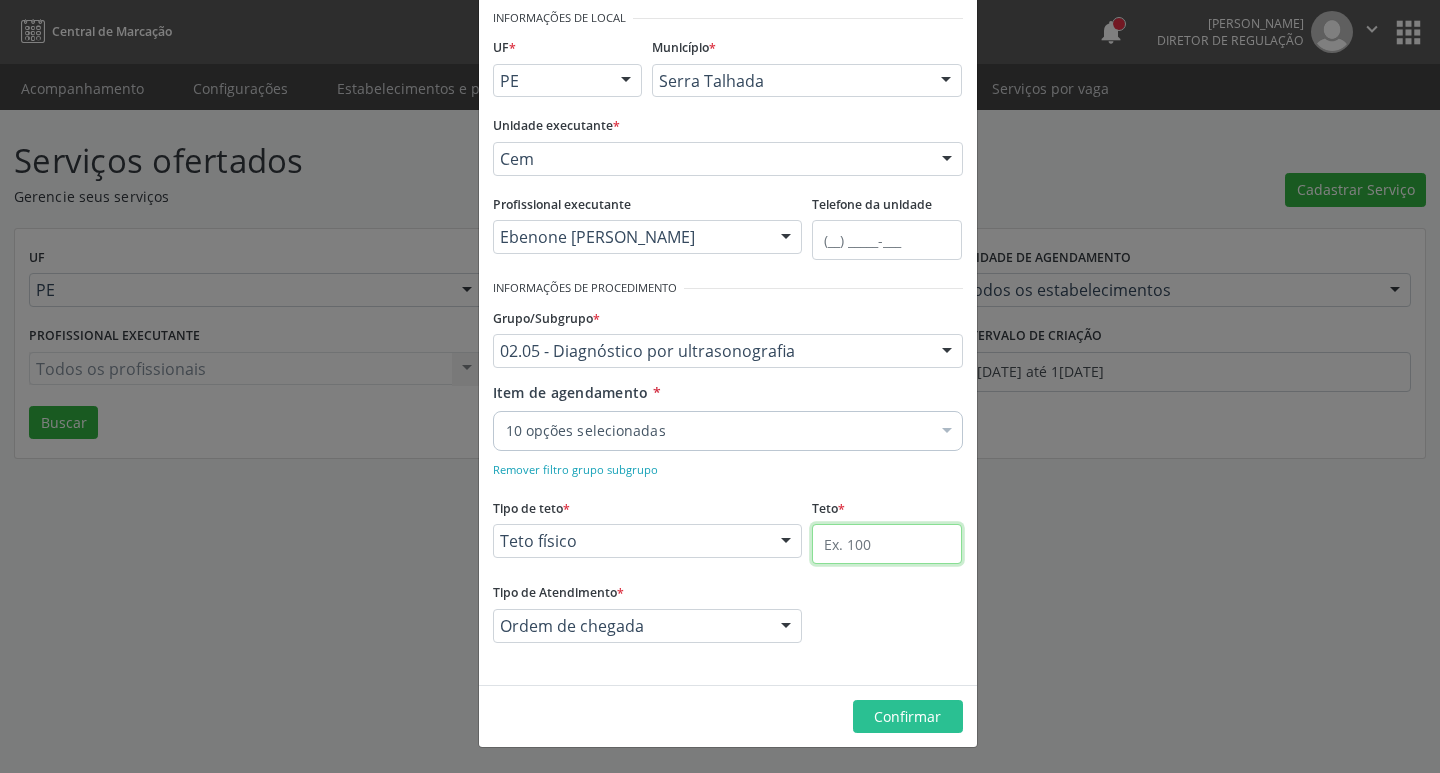 click at bounding box center (887, 544) 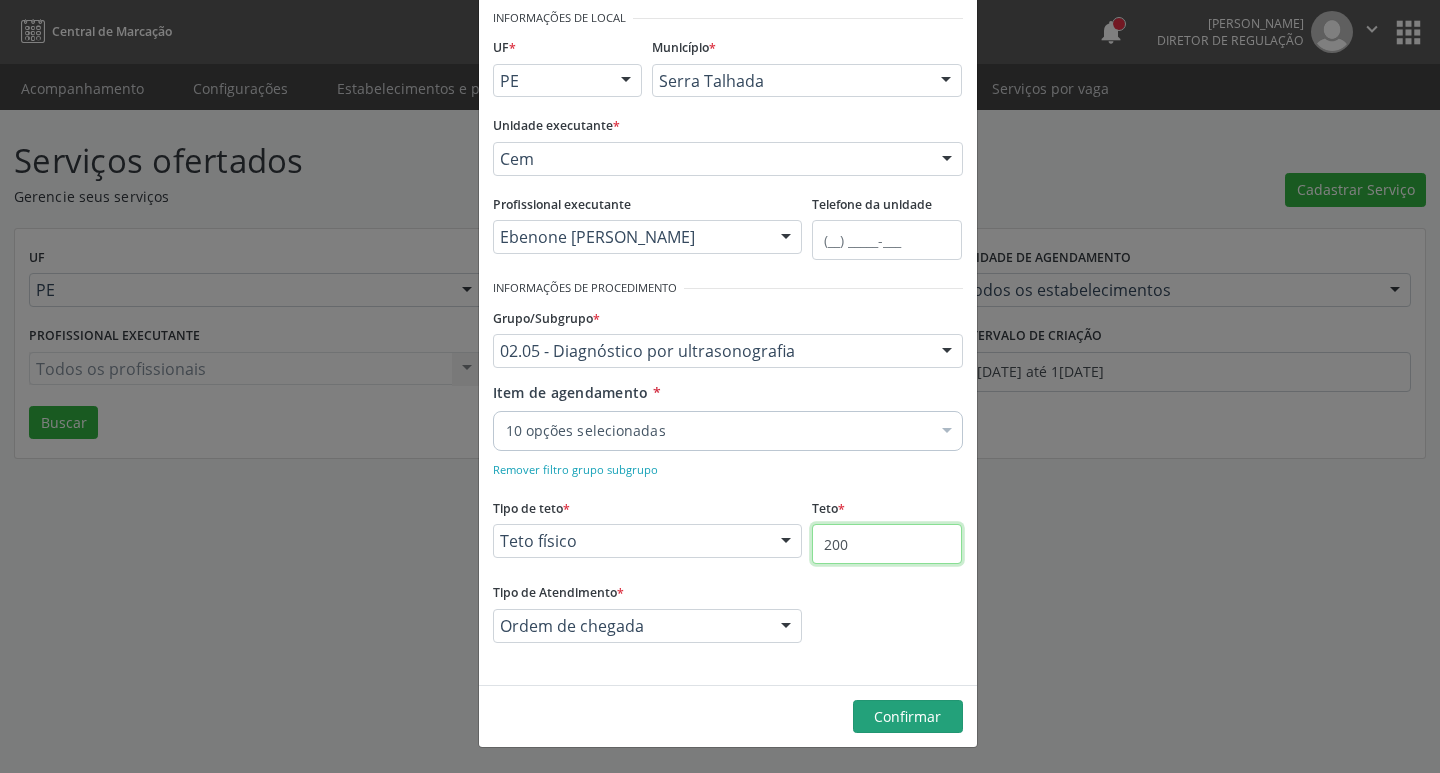 type on "200" 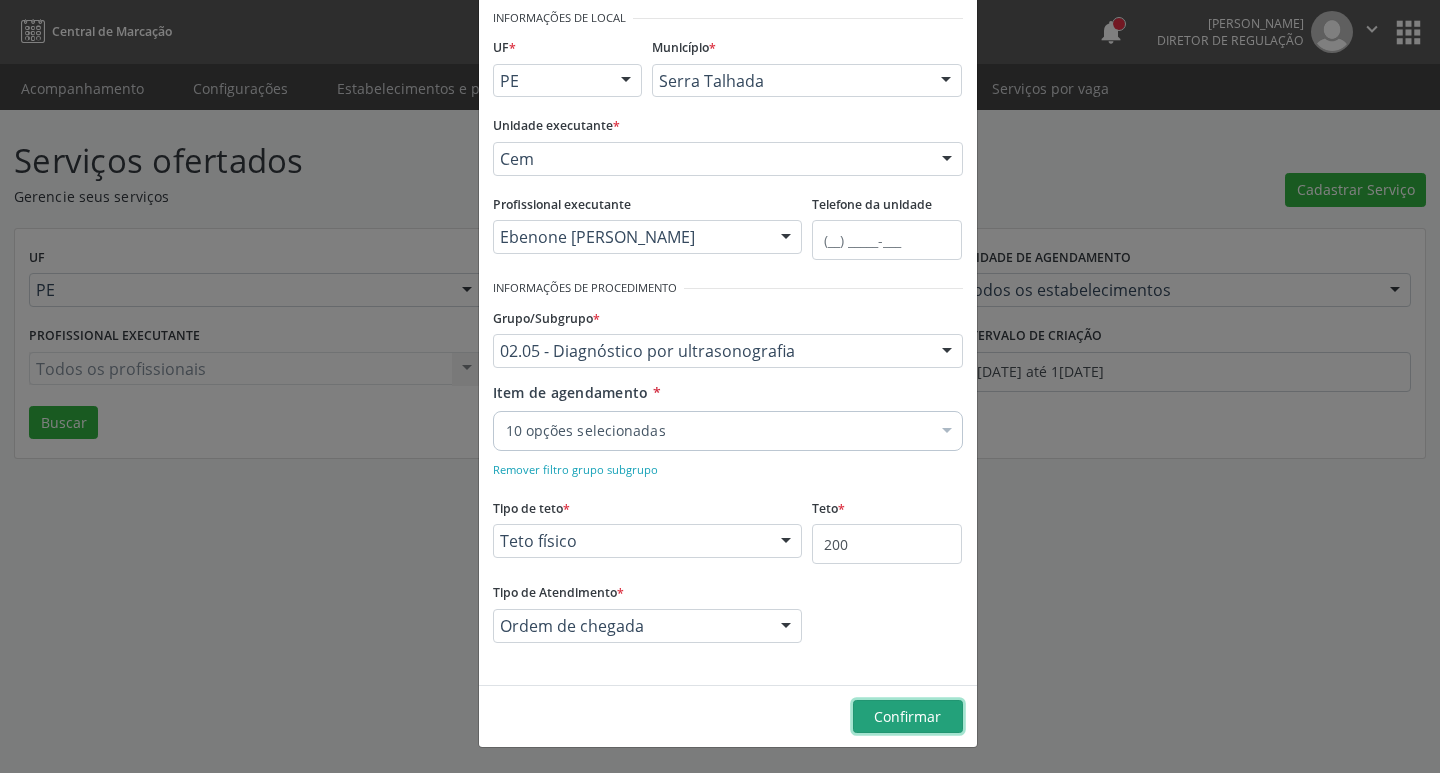 click on "Confirmar" at bounding box center (907, 716) 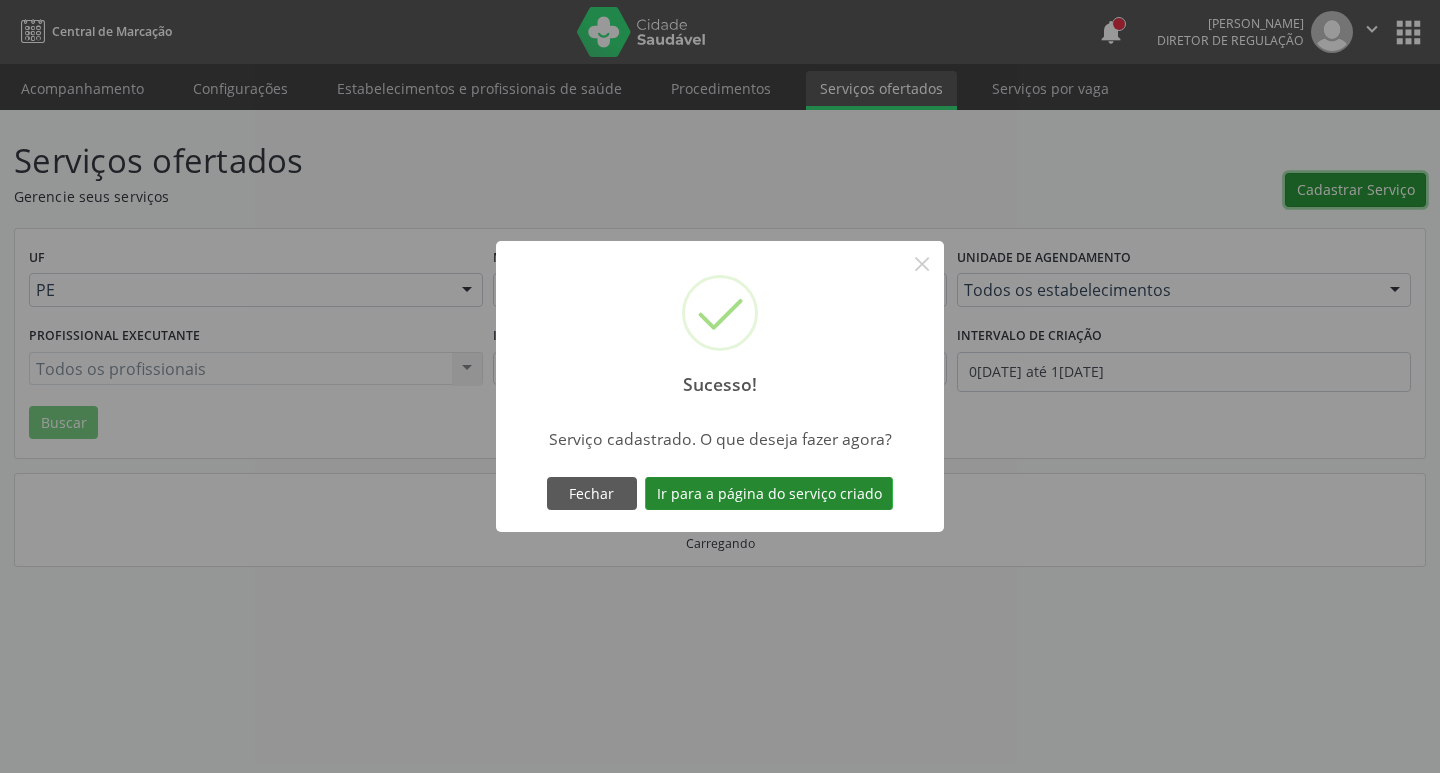 click on "Ir para a página do serviço criado" at bounding box center [769, 494] 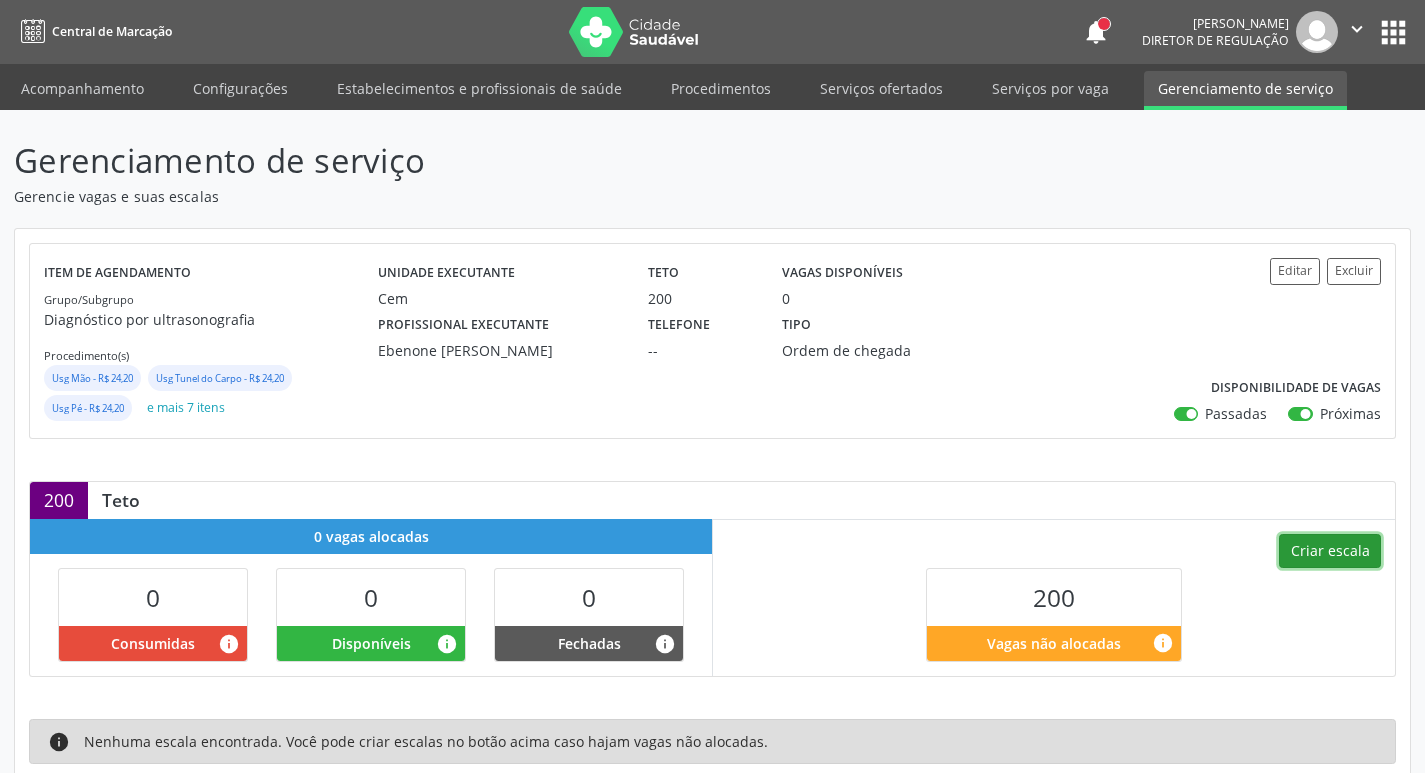 click on "Criar escala" at bounding box center [1330, 551] 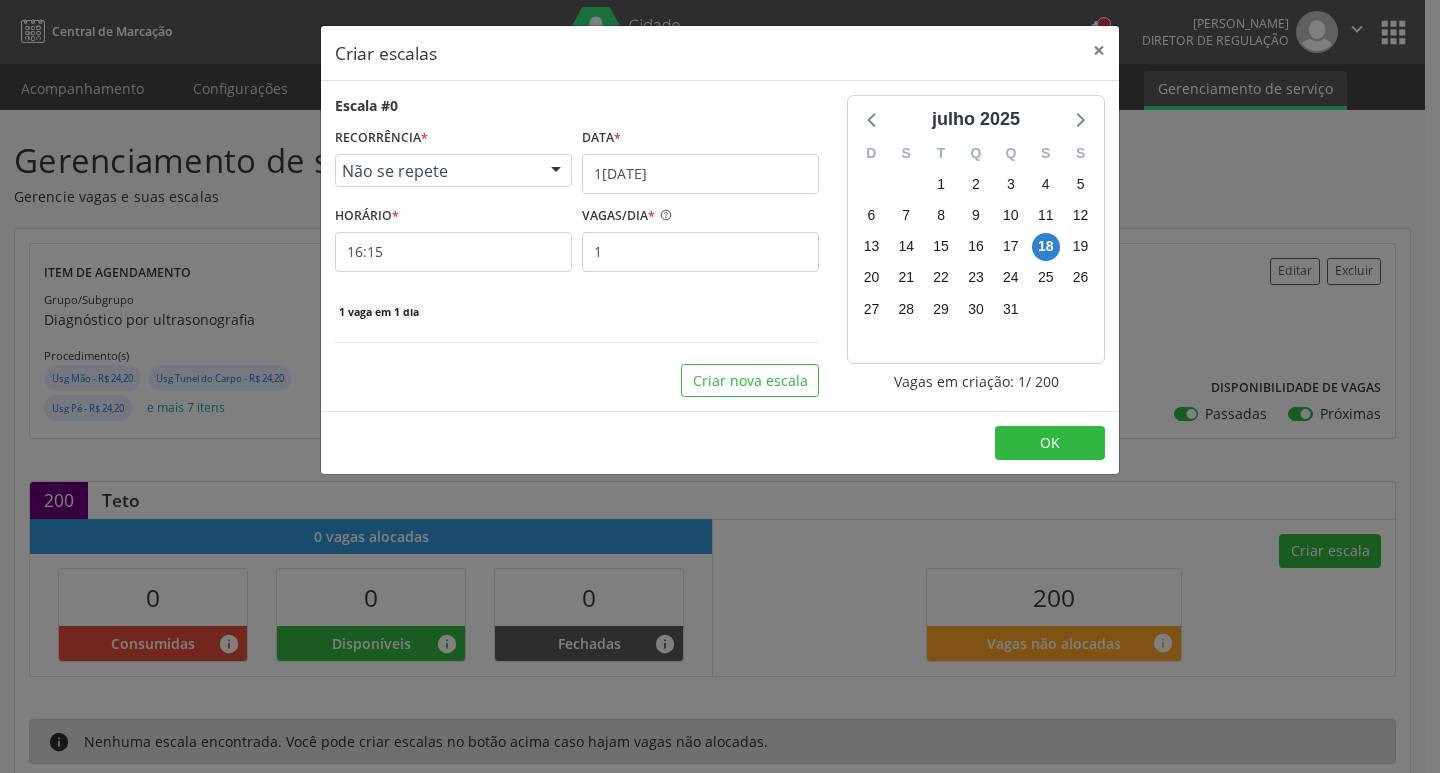 click on "Não se repete" at bounding box center (436, 171) 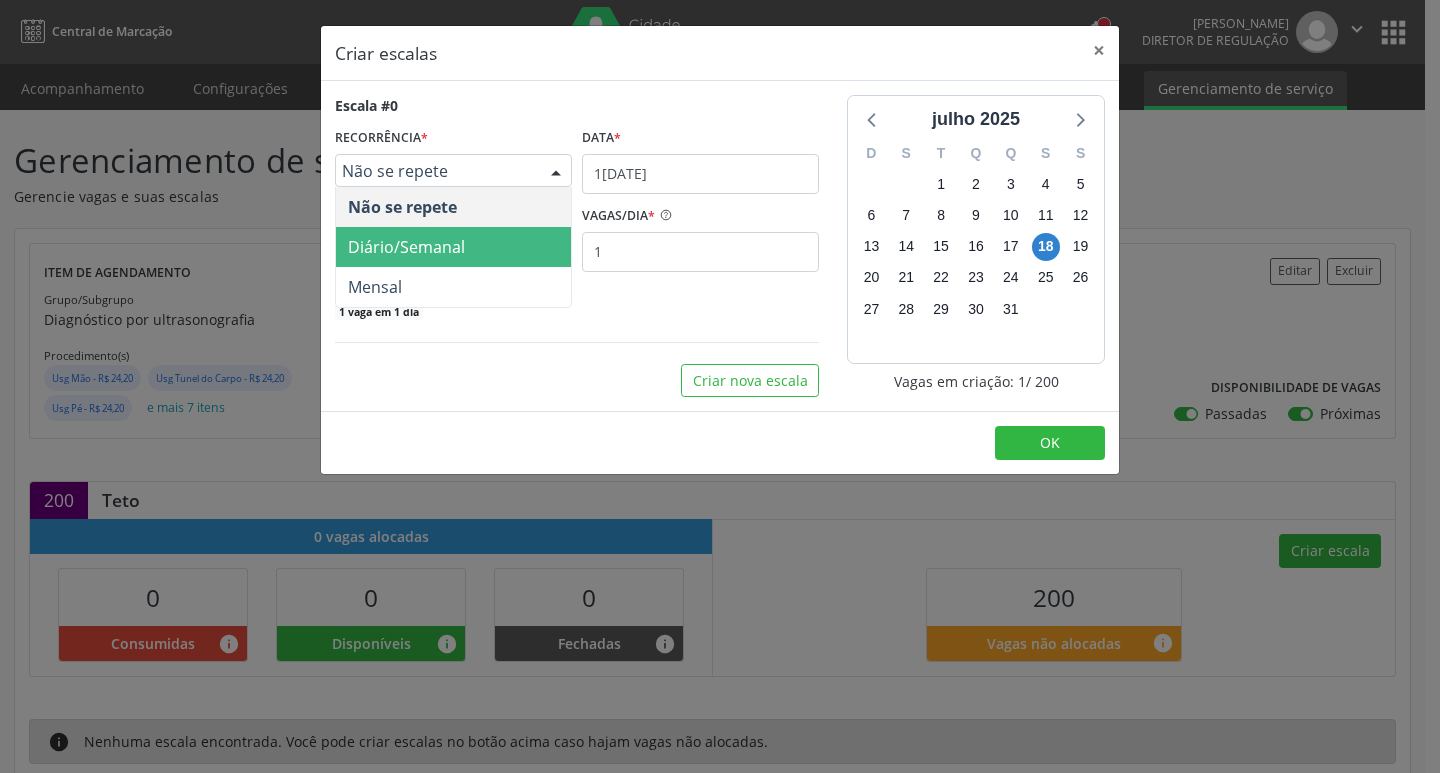 click on "Diário/Semanal" at bounding box center [453, 247] 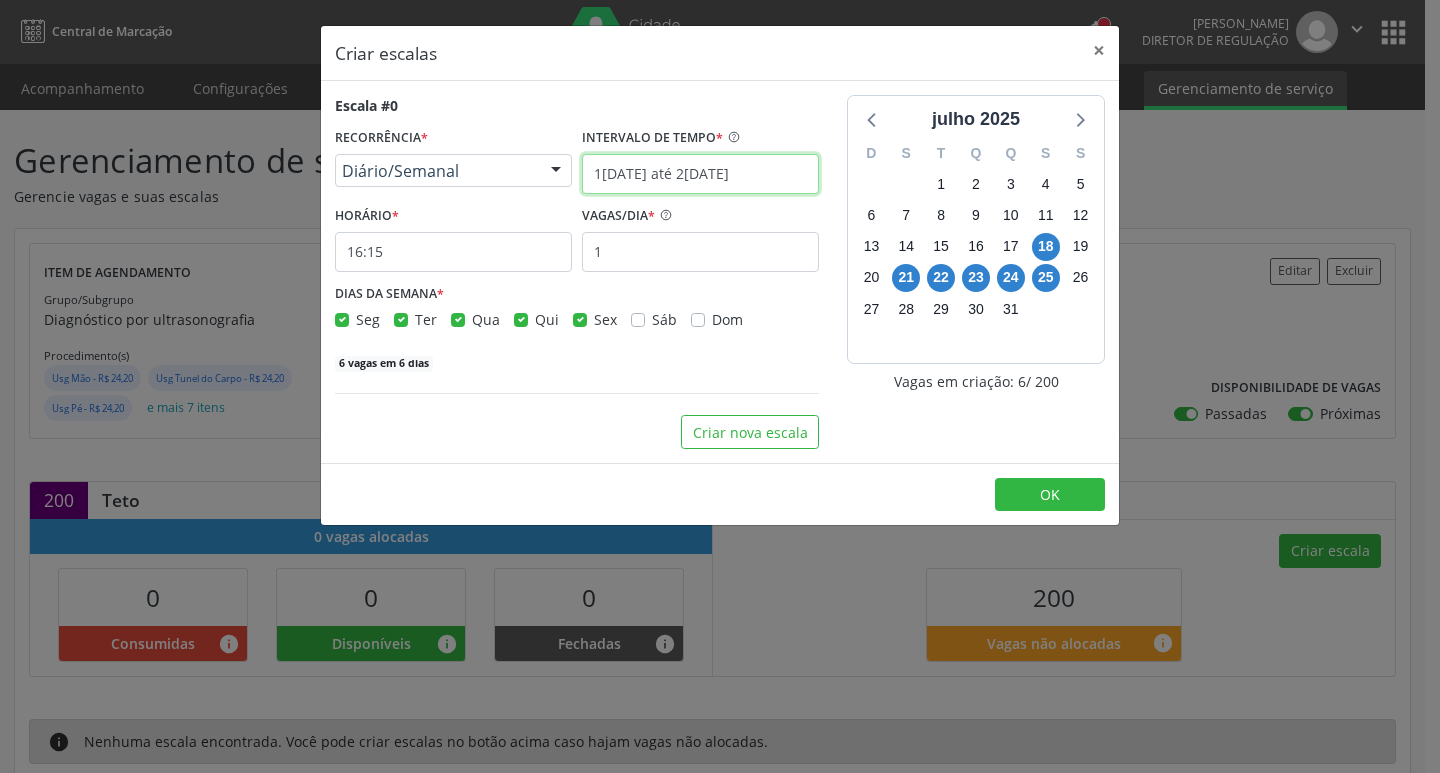 click on "1[DATE] até 2[DATE]" at bounding box center [700, 174] 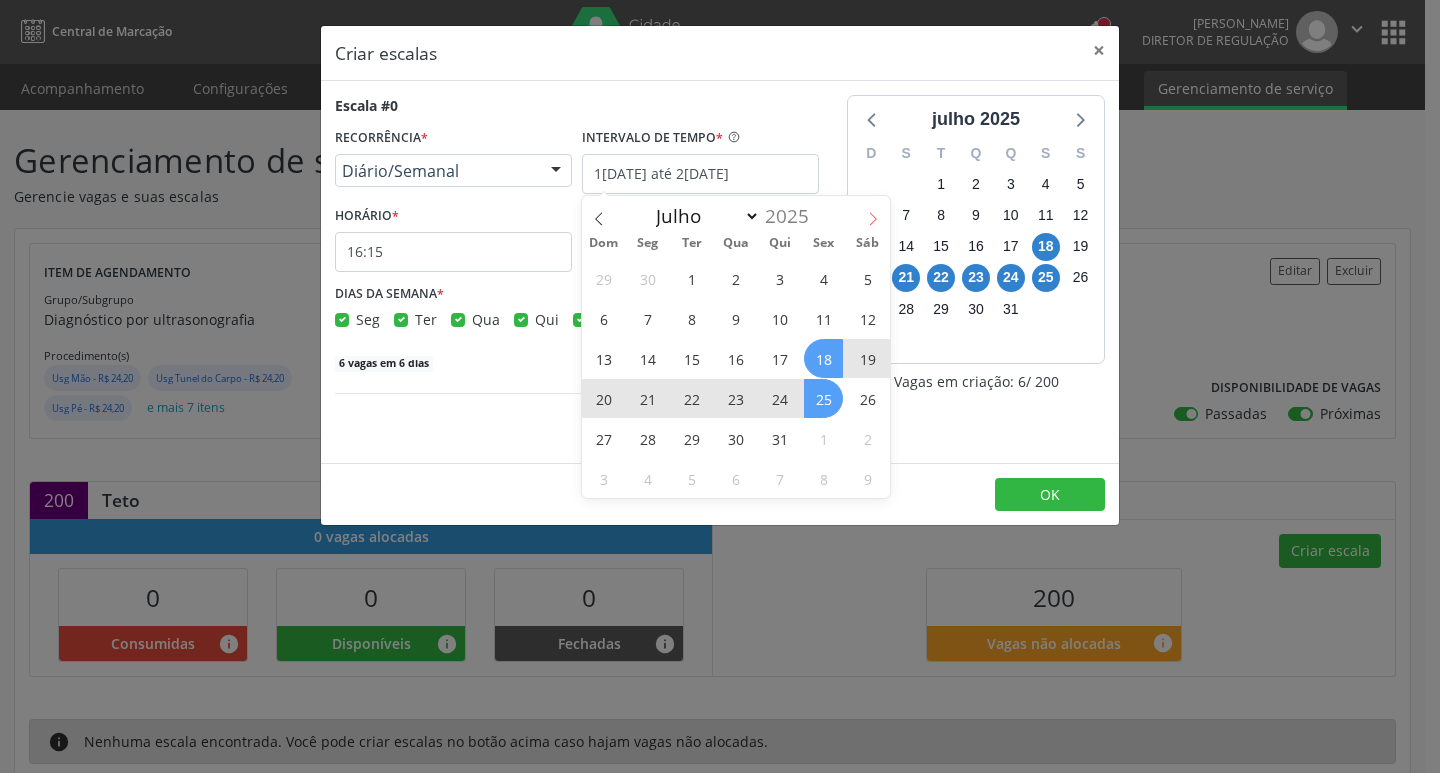 click at bounding box center [873, 213] 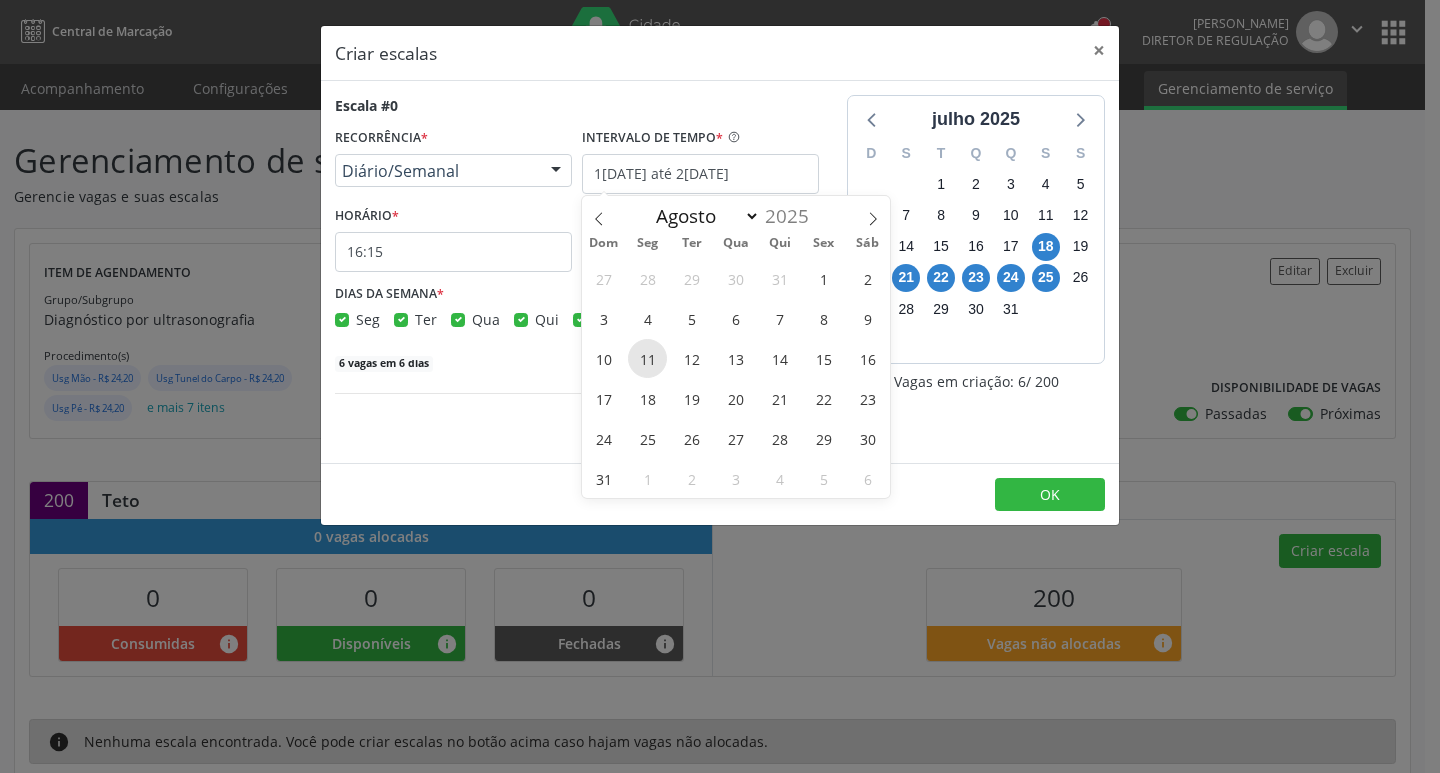 click on "11" at bounding box center [647, 358] 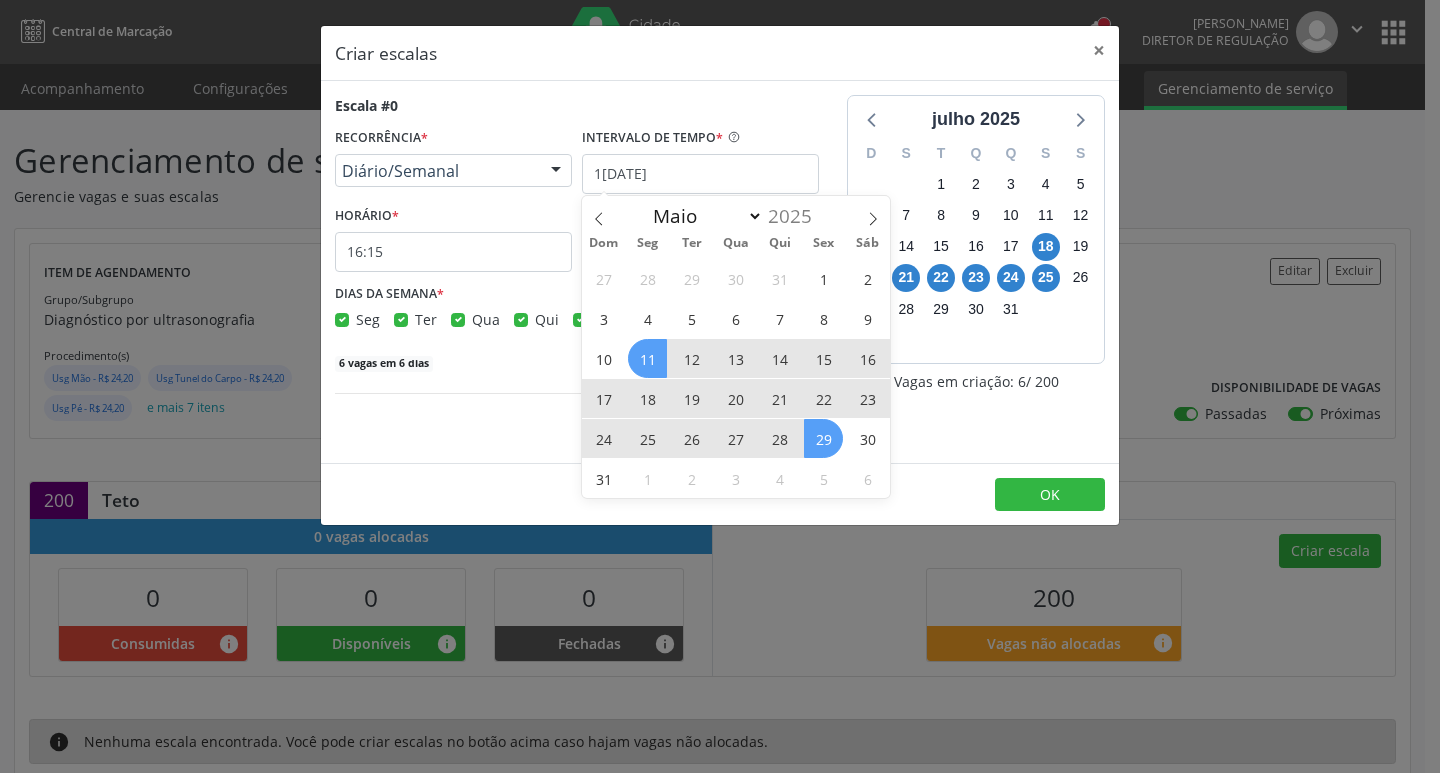 click on "29" at bounding box center (823, 438) 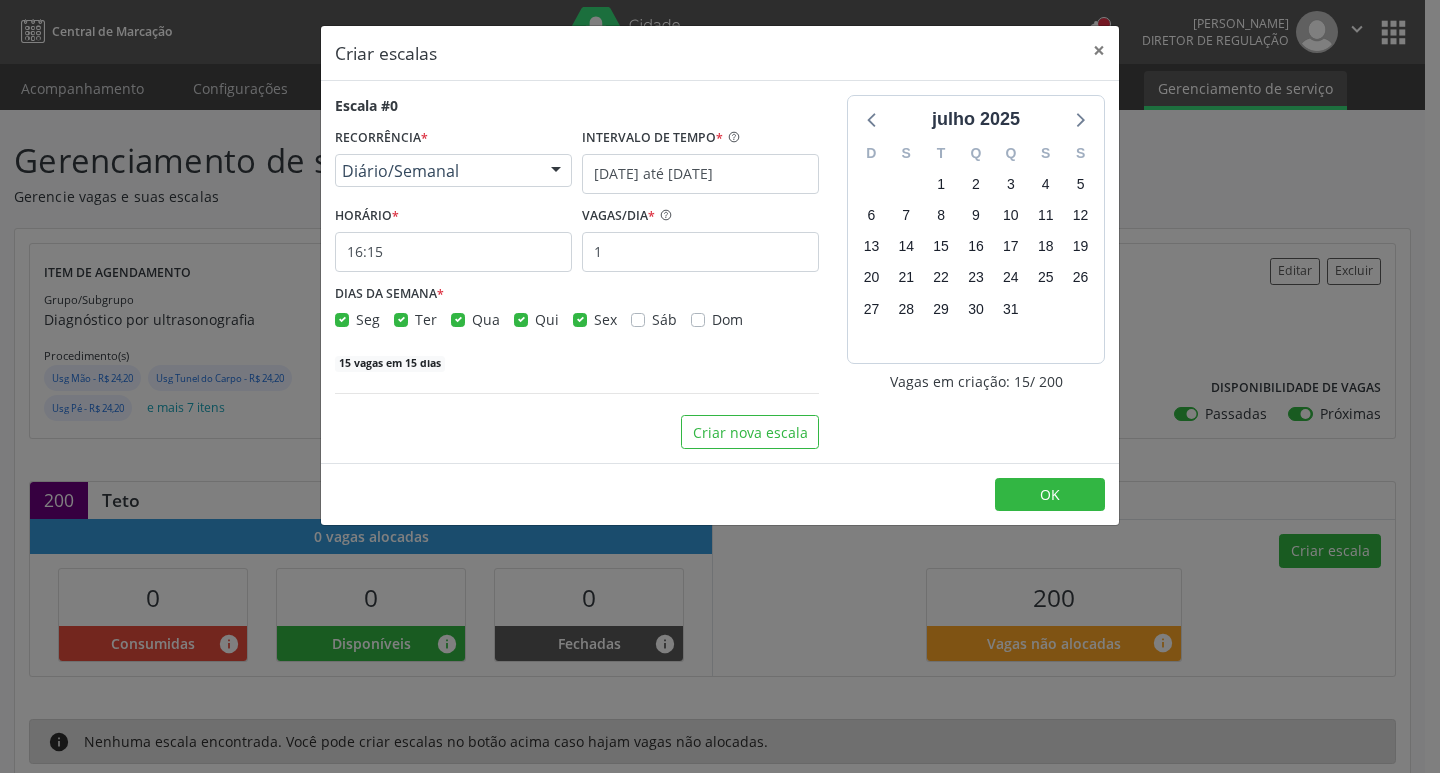 click on "Ter" at bounding box center [426, 319] 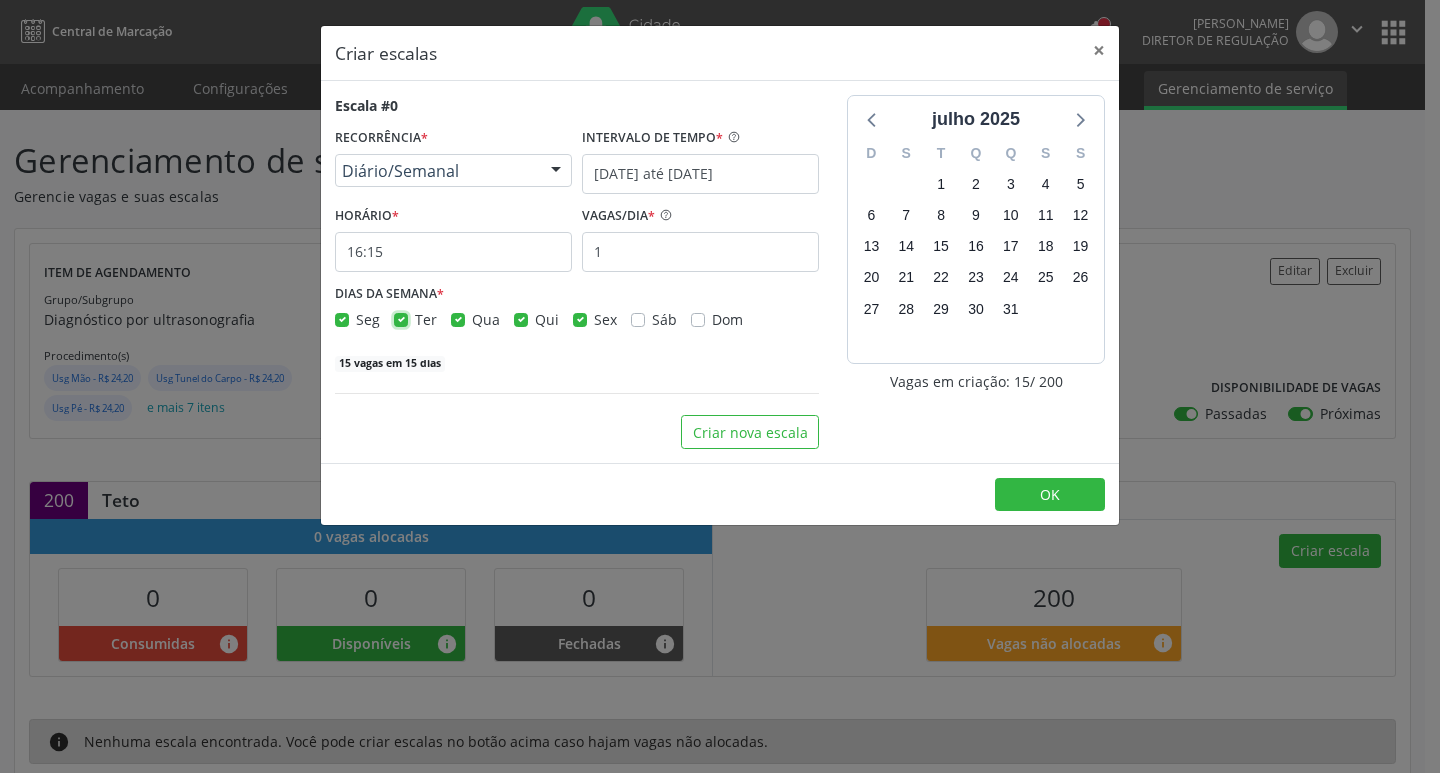 click on "Ter" at bounding box center (401, 318) 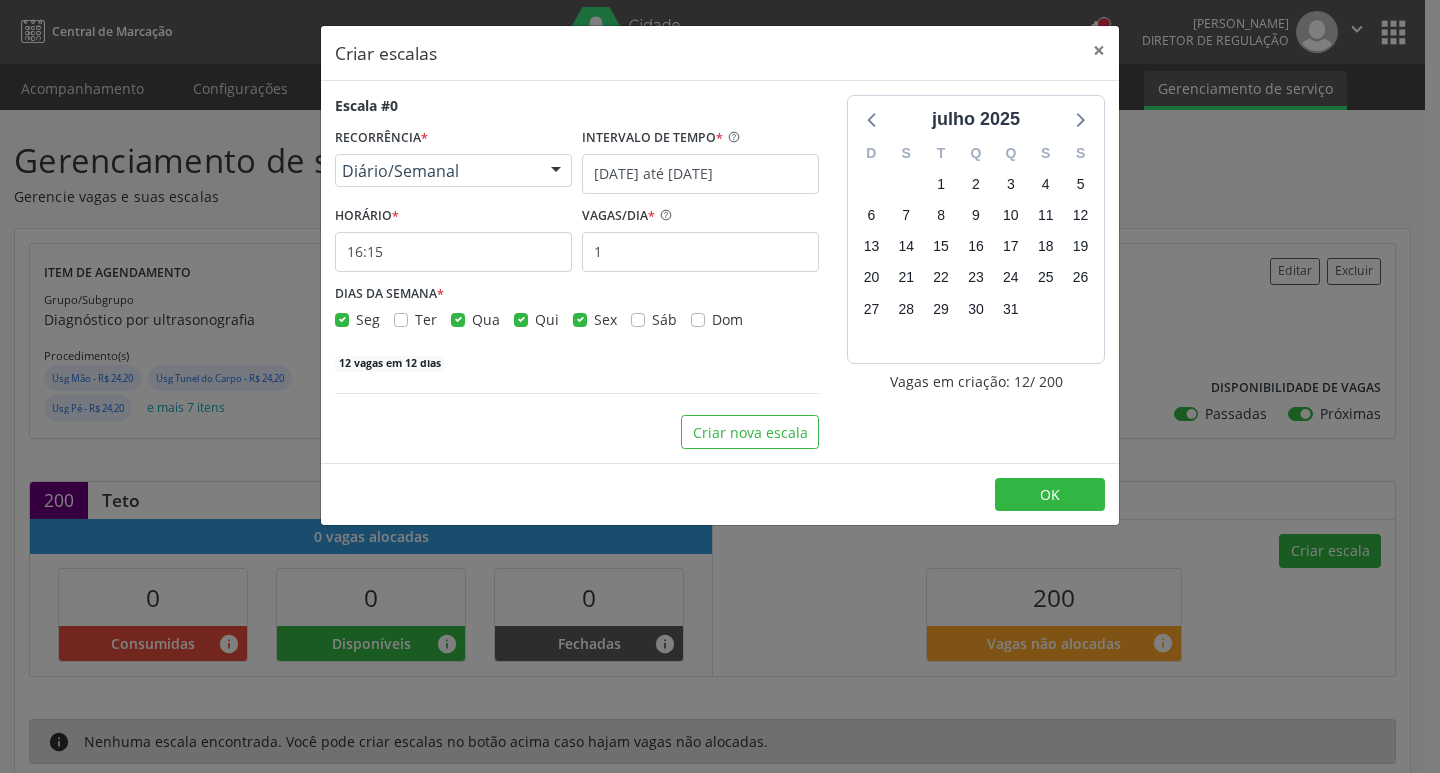 click on "Qui" at bounding box center [547, 319] 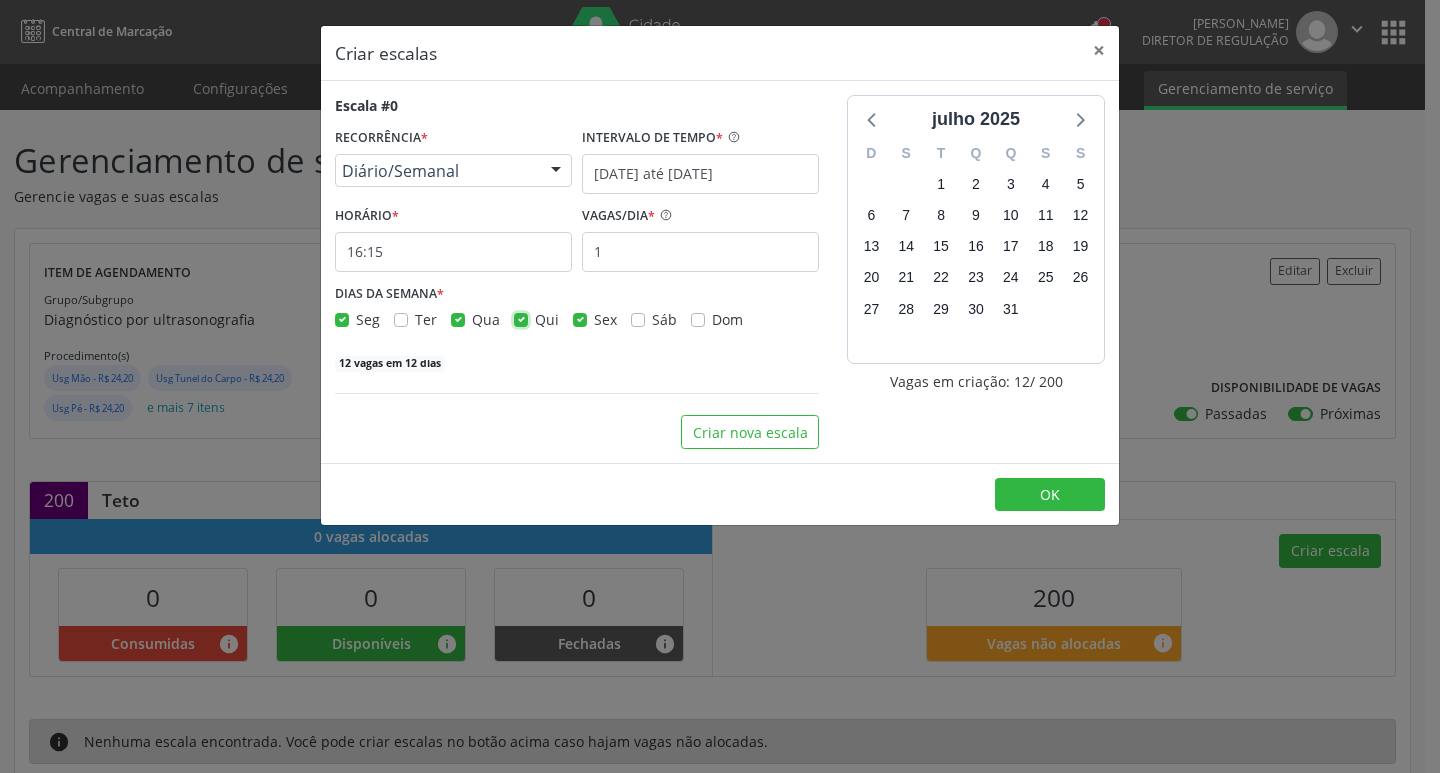 click on "Qui" at bounding box center [521, 318] 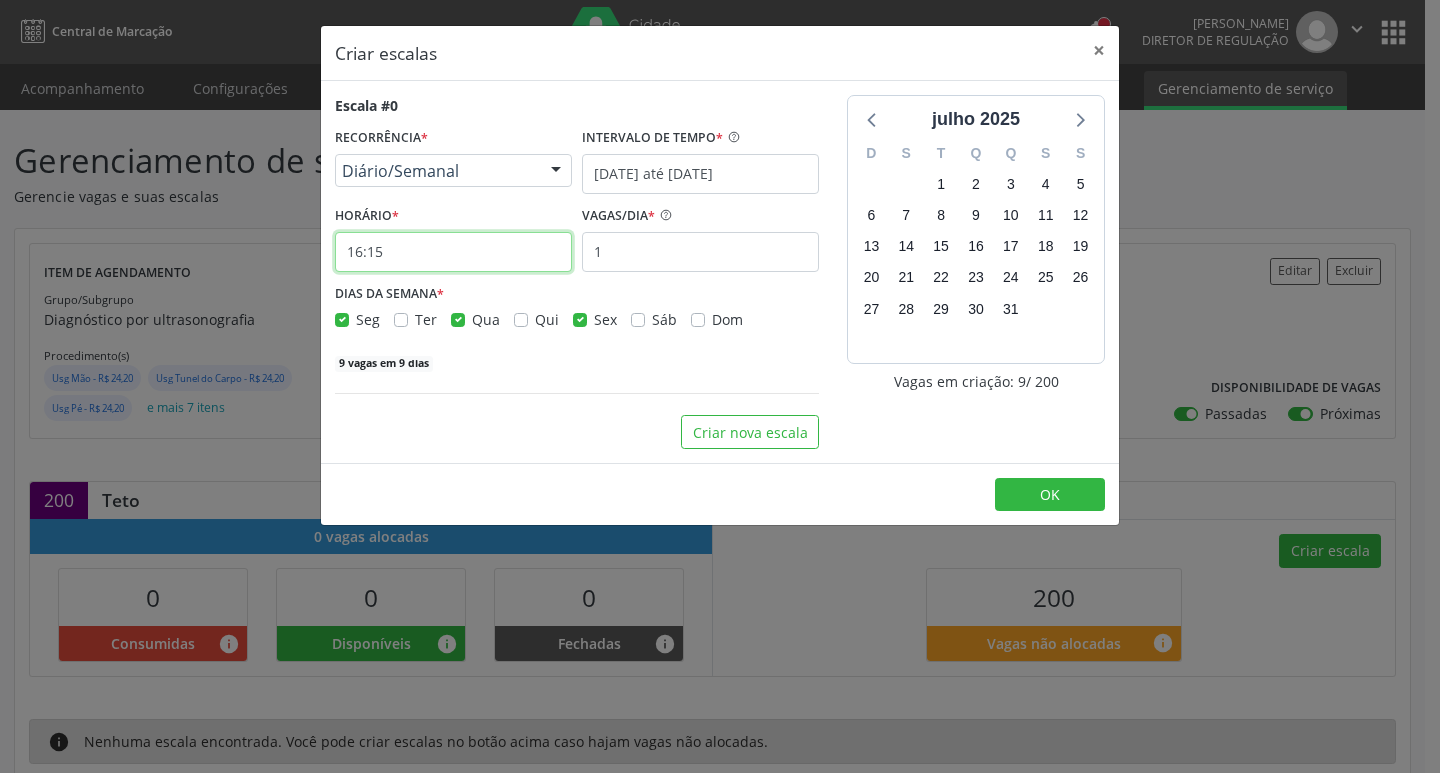 click on "16:15" at bounding box center [453, 252] 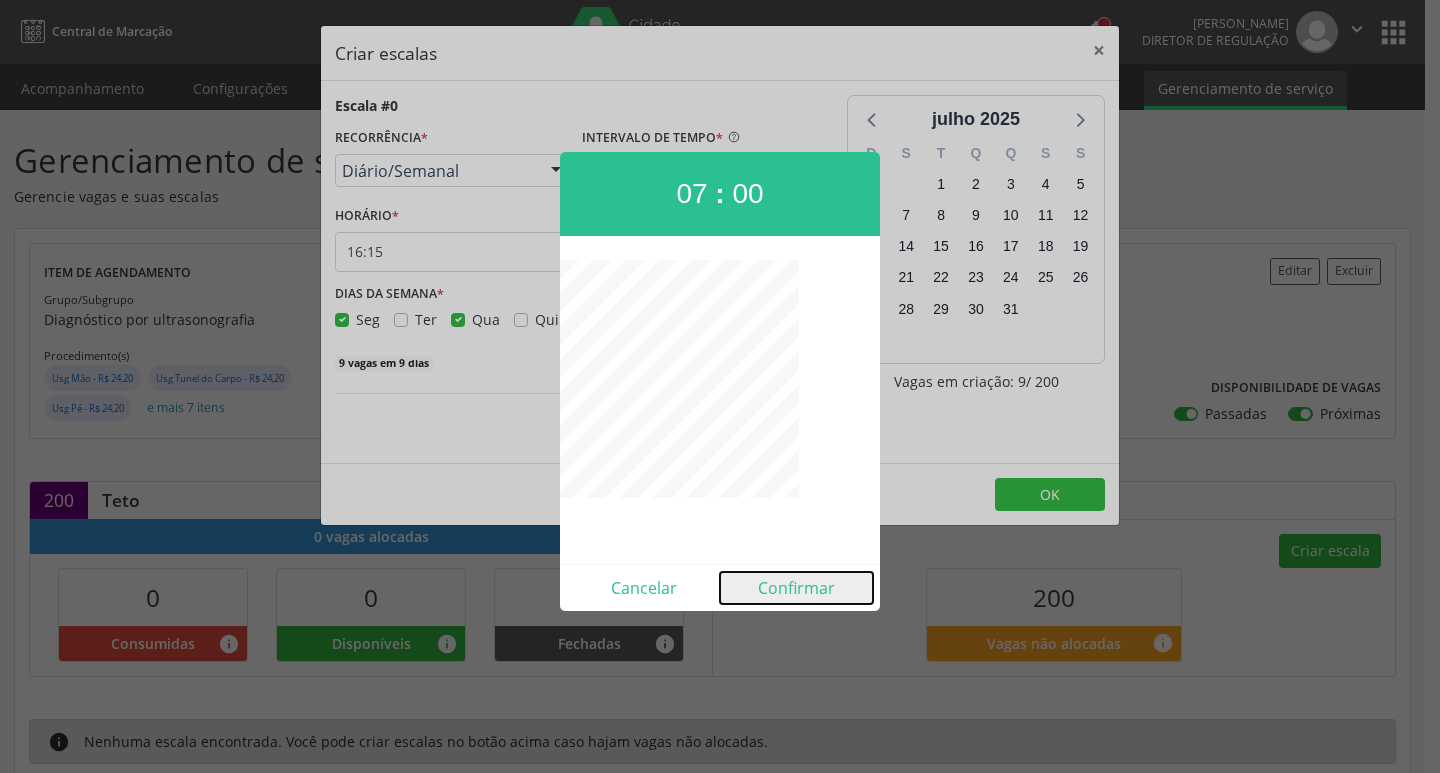 click on "Confirmar" at bounding box center [796, 588] 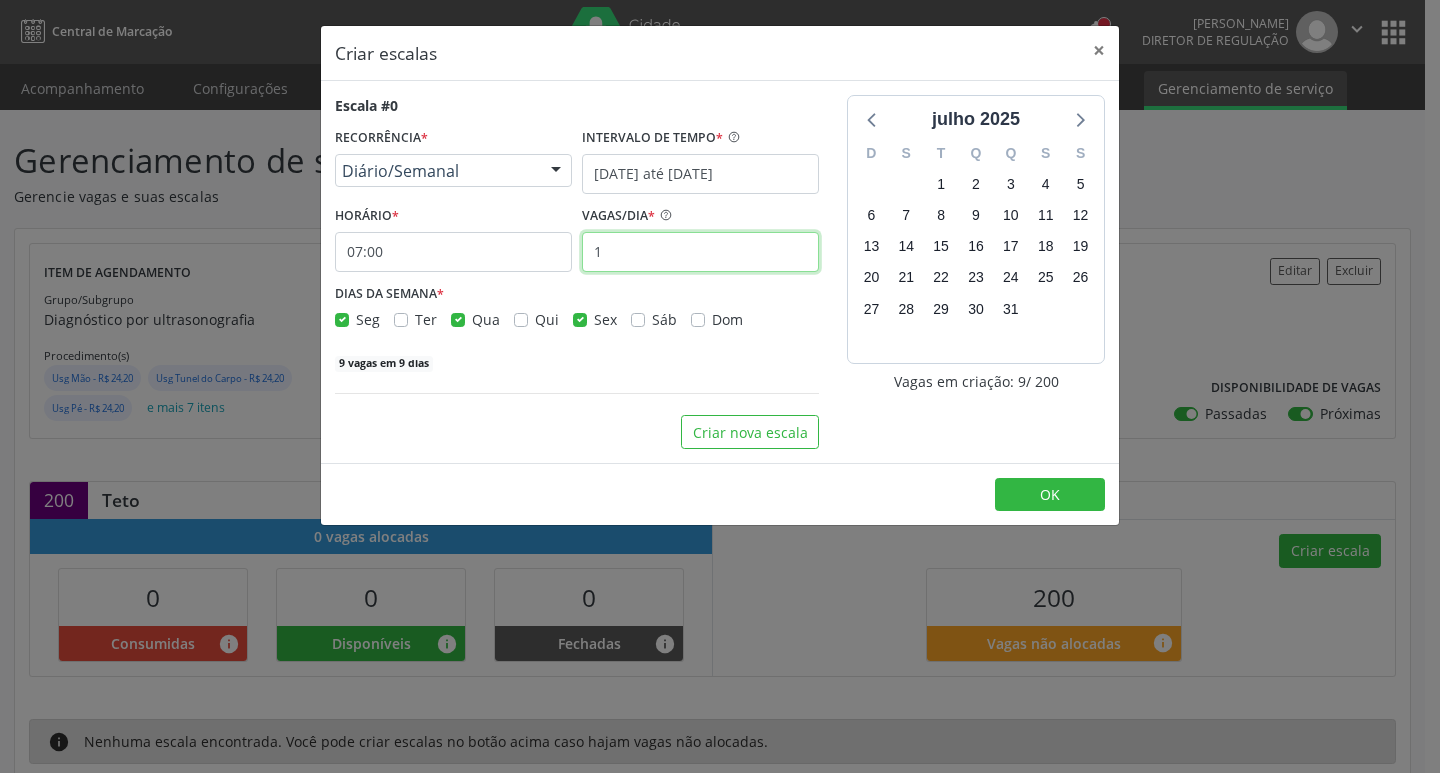 click on "1" at bounding box center (700, 252) 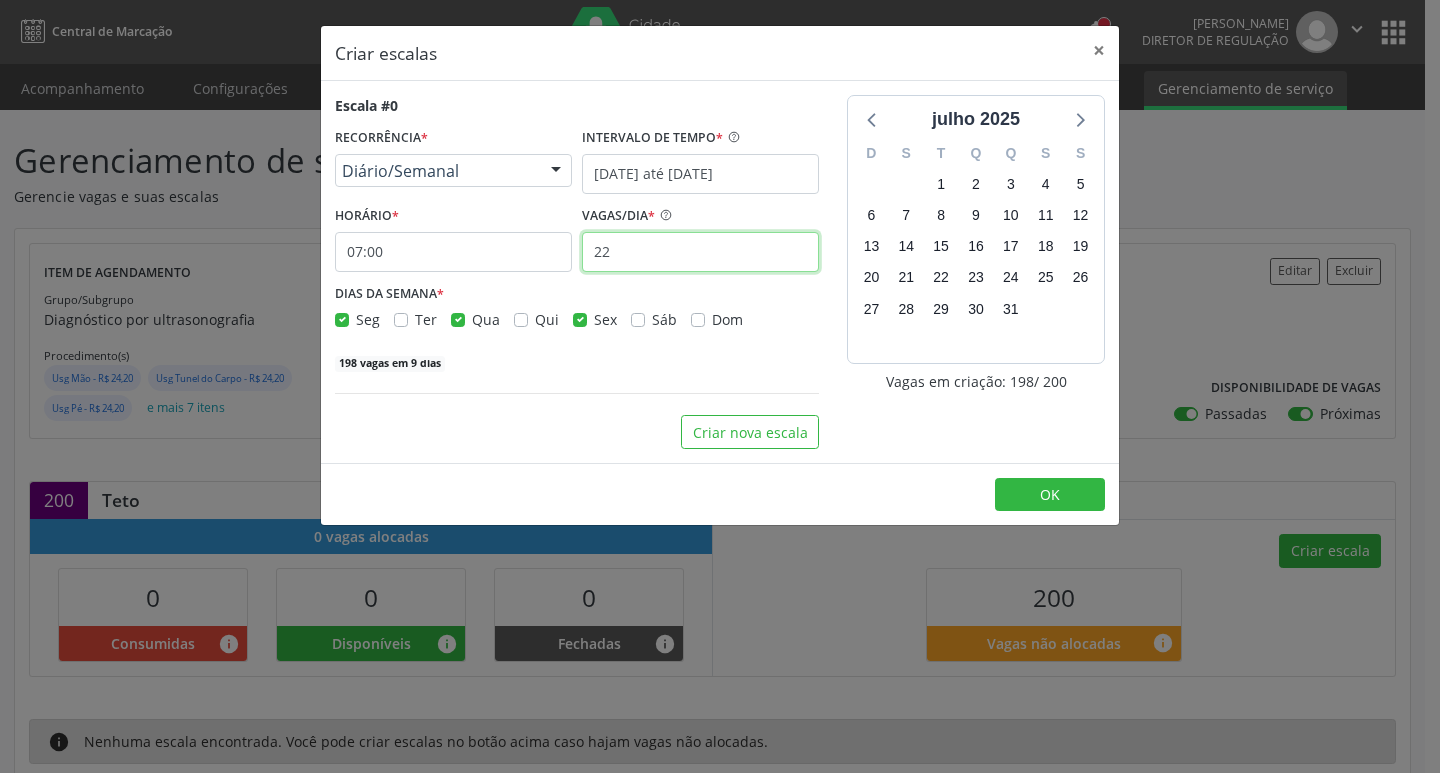 type on "22" 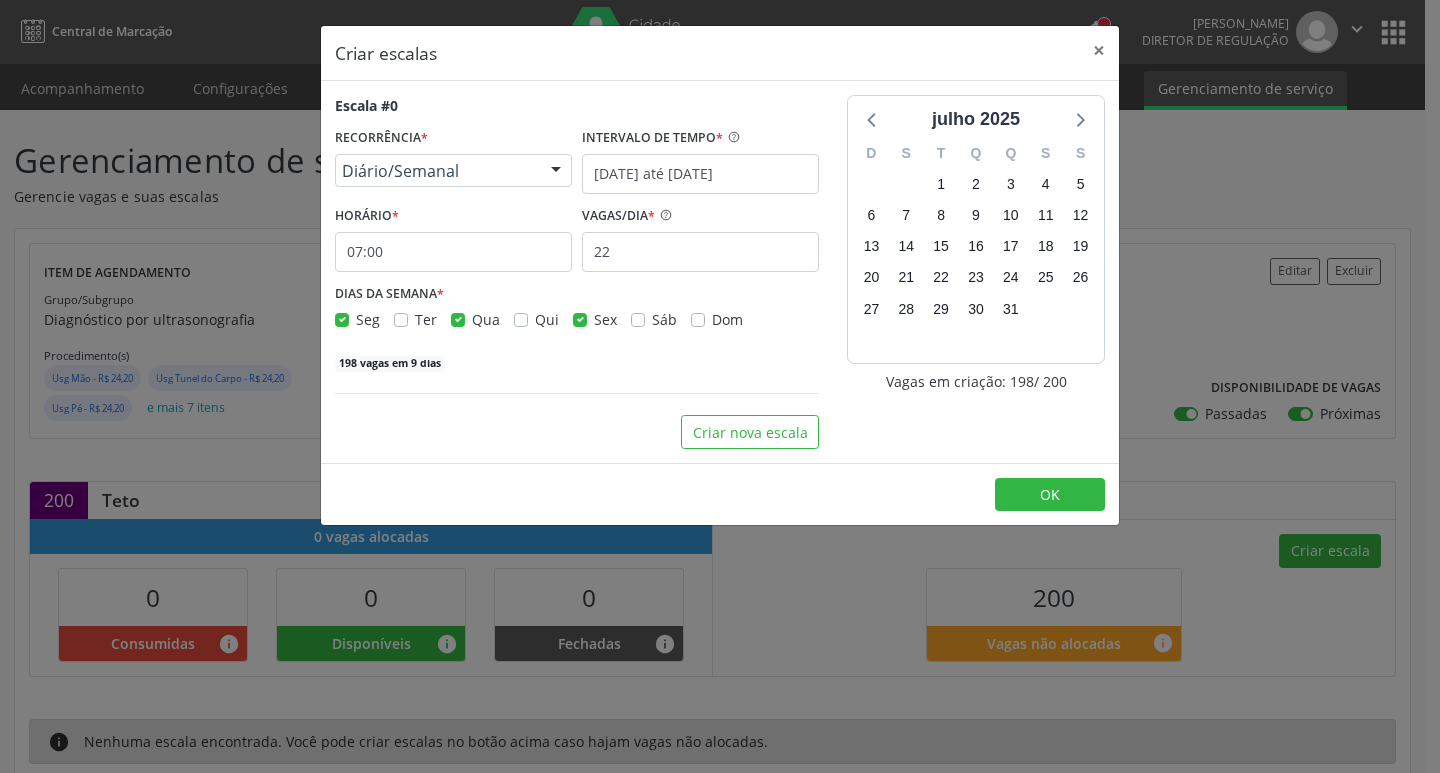 click on "[DATE] D S T Q Q S S 29 30 1 2 3 4 5 6 7 8 9 10 11 12 13 14 15 16 17 18 19 20 21 22 23 24 25 26 27 28 29 30 31 1 2 3 4 5 6 7 8 9
Vagas em criação: 198
/ 200" at bounding box center (976, 272) 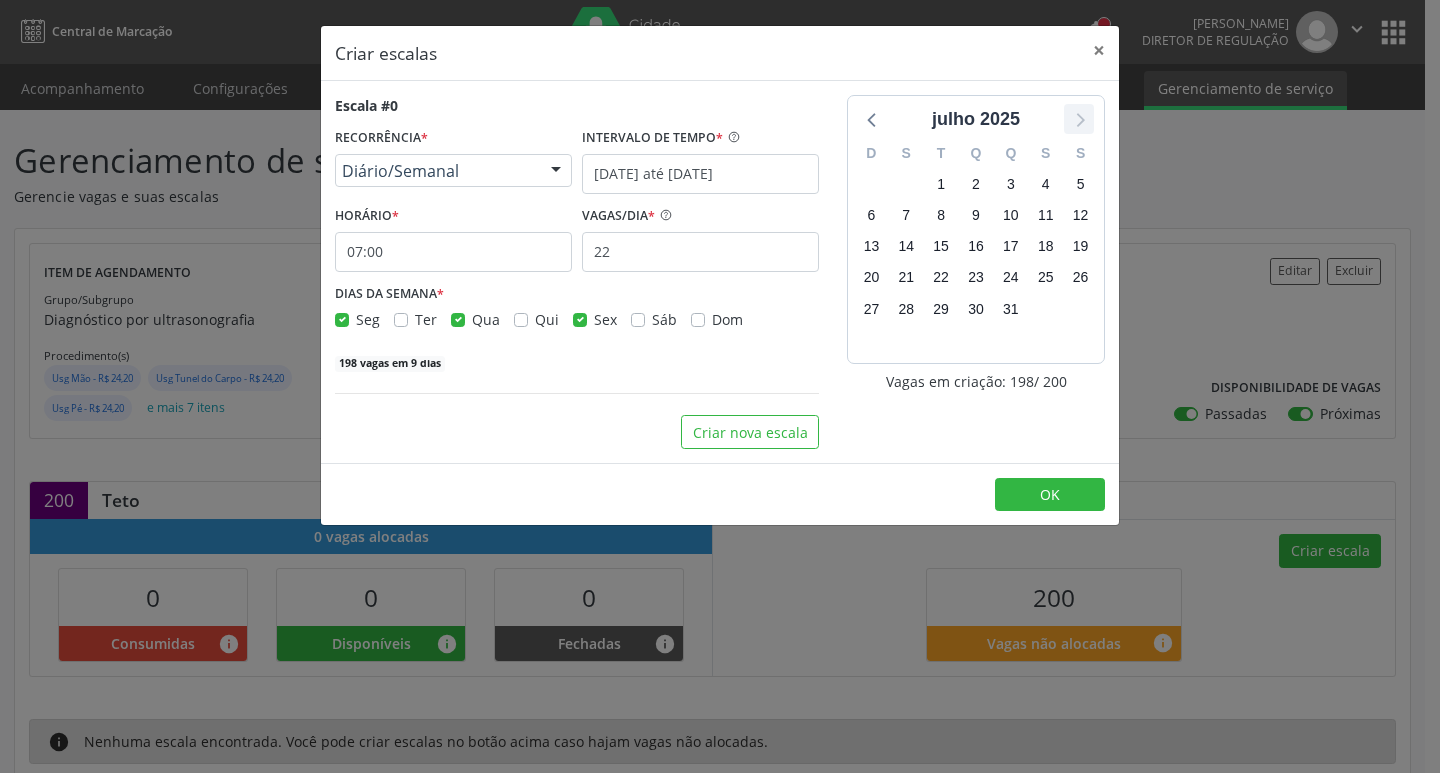 click 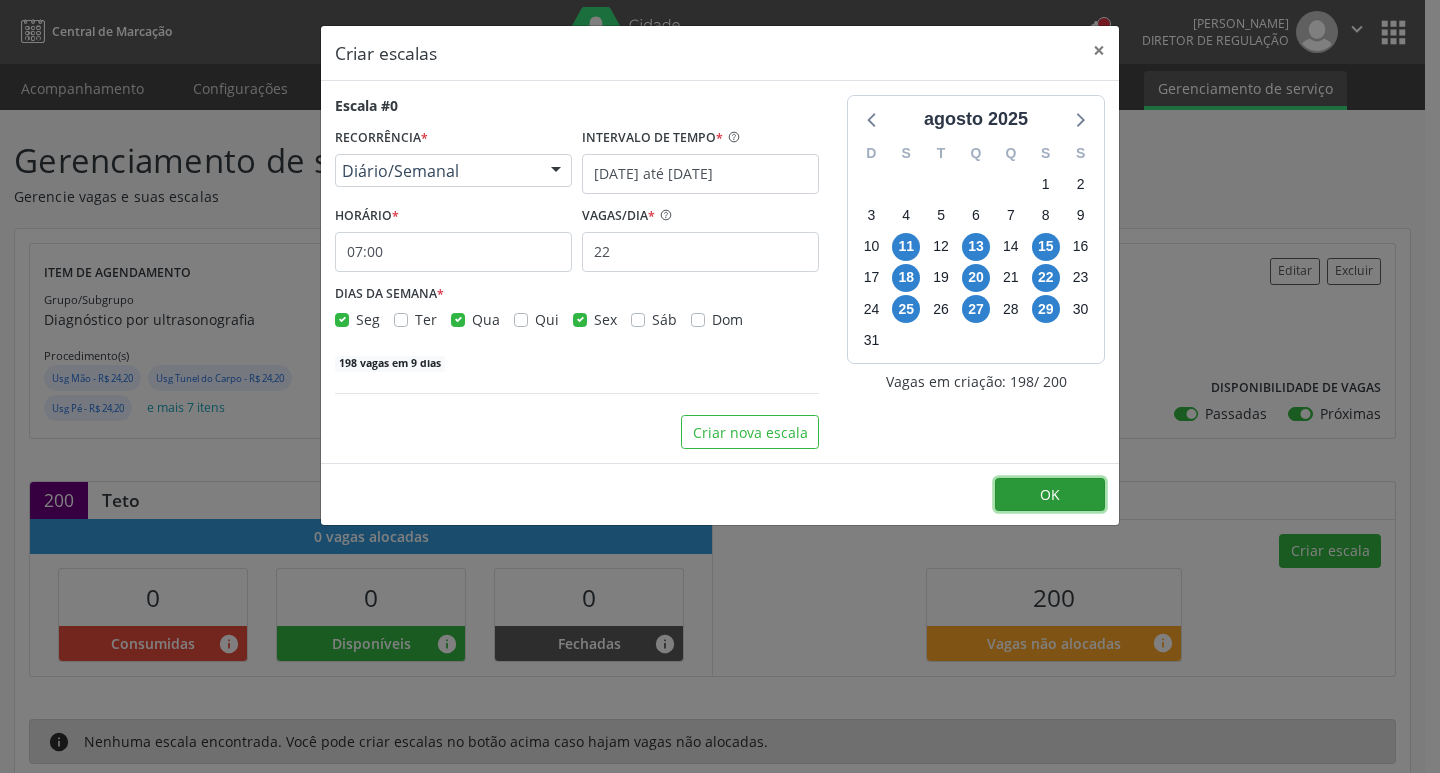 click on "OK" at bounding box center [1050, 495] 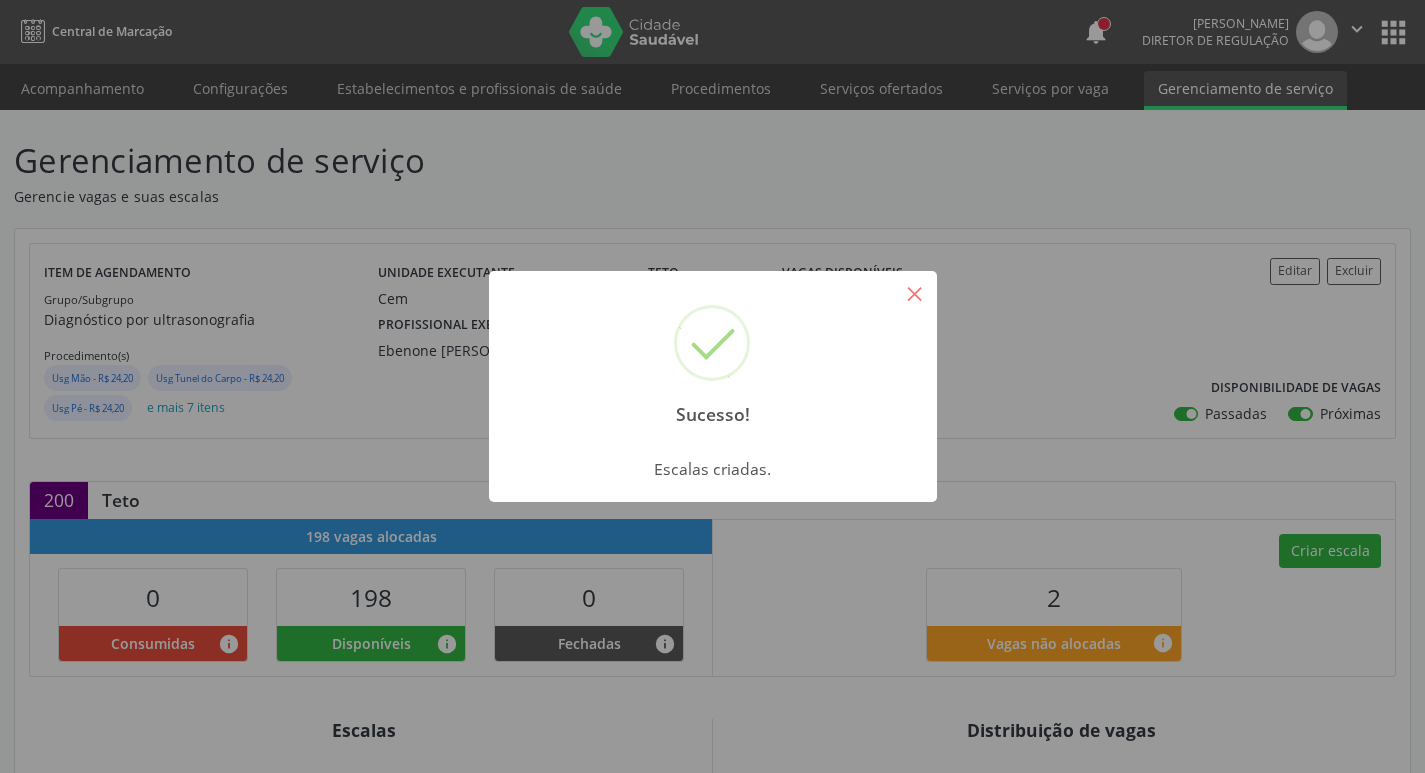click on "×" at bounding box center (915, 293) 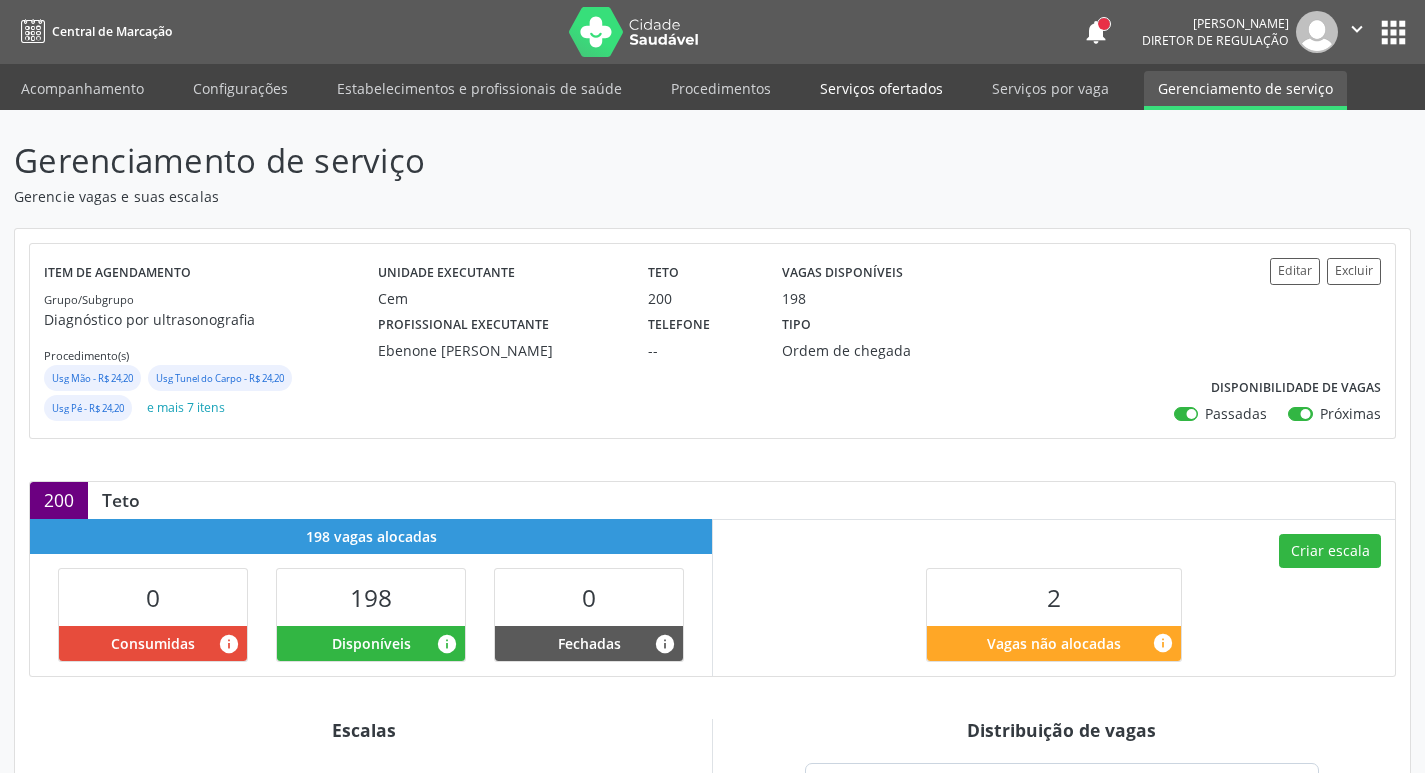 click on "Serviços ofertados" at bounding box center (881, 88) 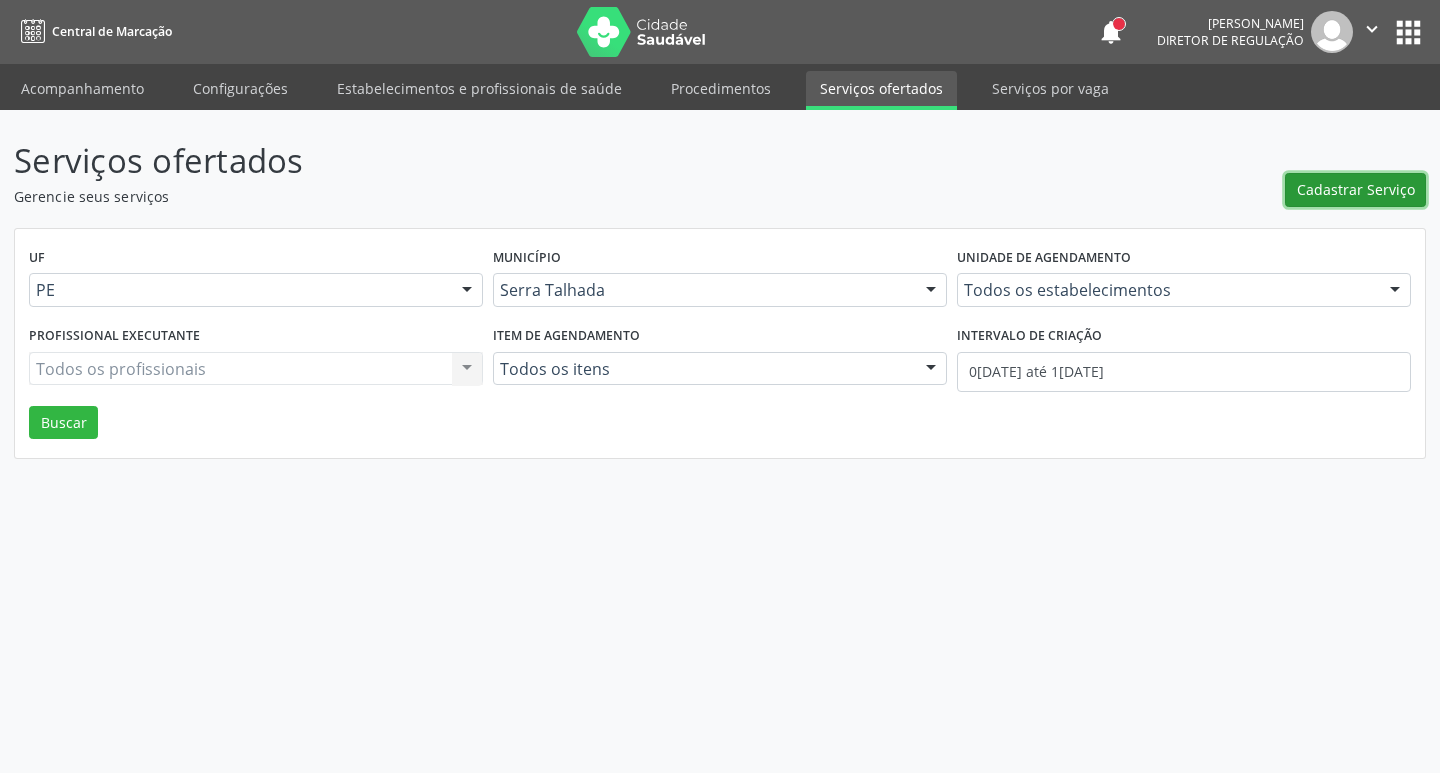 click on "Cadastrar Serviço" at bounding box center (1356, 189) 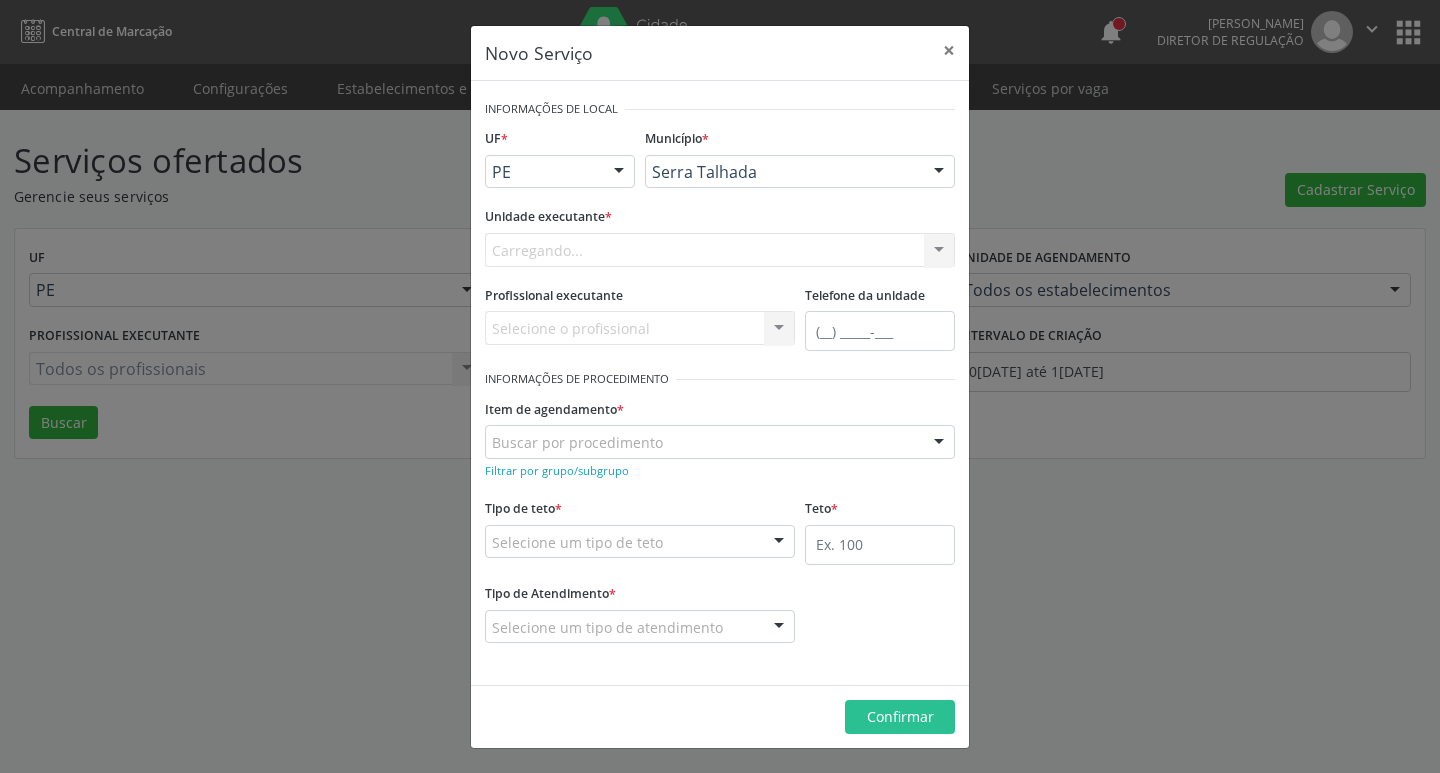 click on "Carregando...
Nenhum resultado encontrado para: "   "
Não há nenhuma opção para ser exibida." at bounding box center (720, 250) 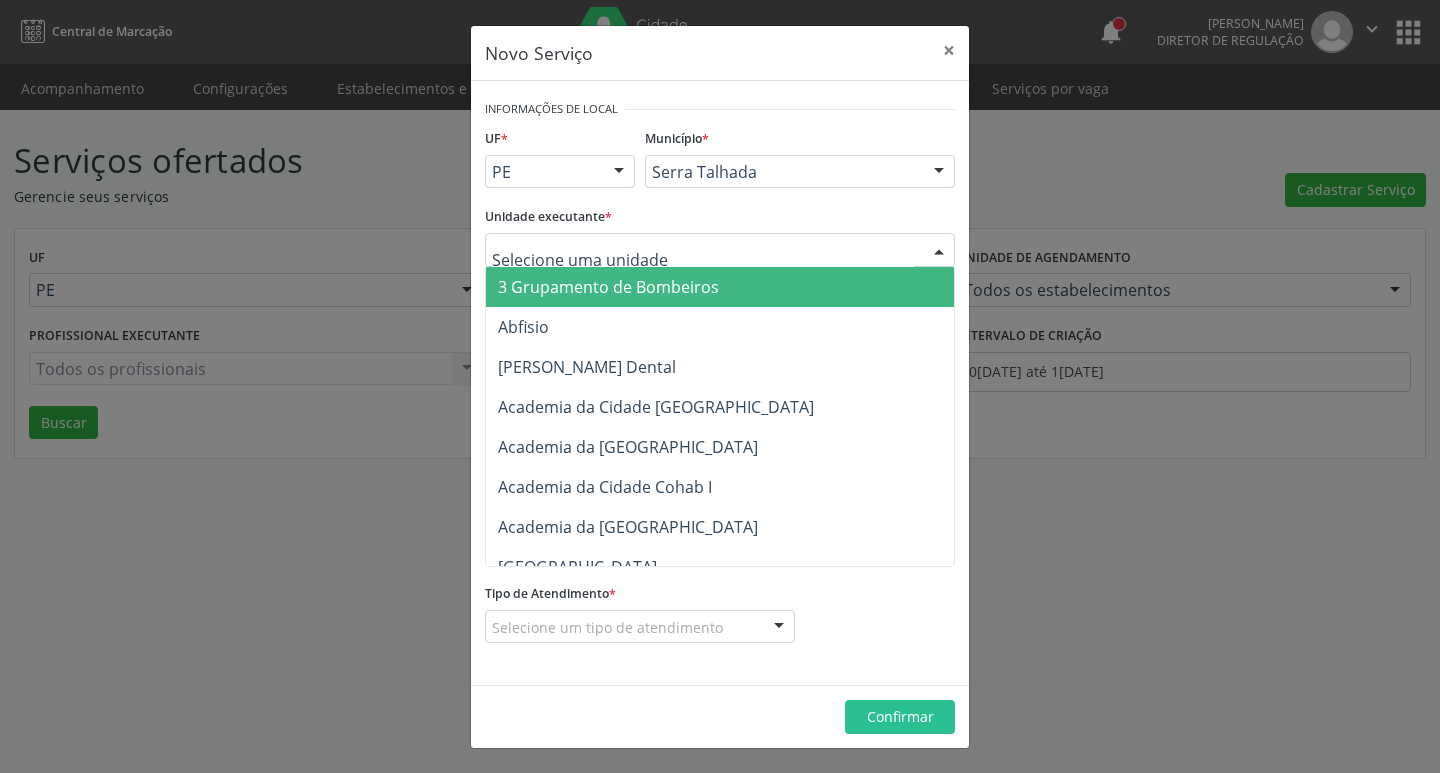 click at bounding box center [720, 250] 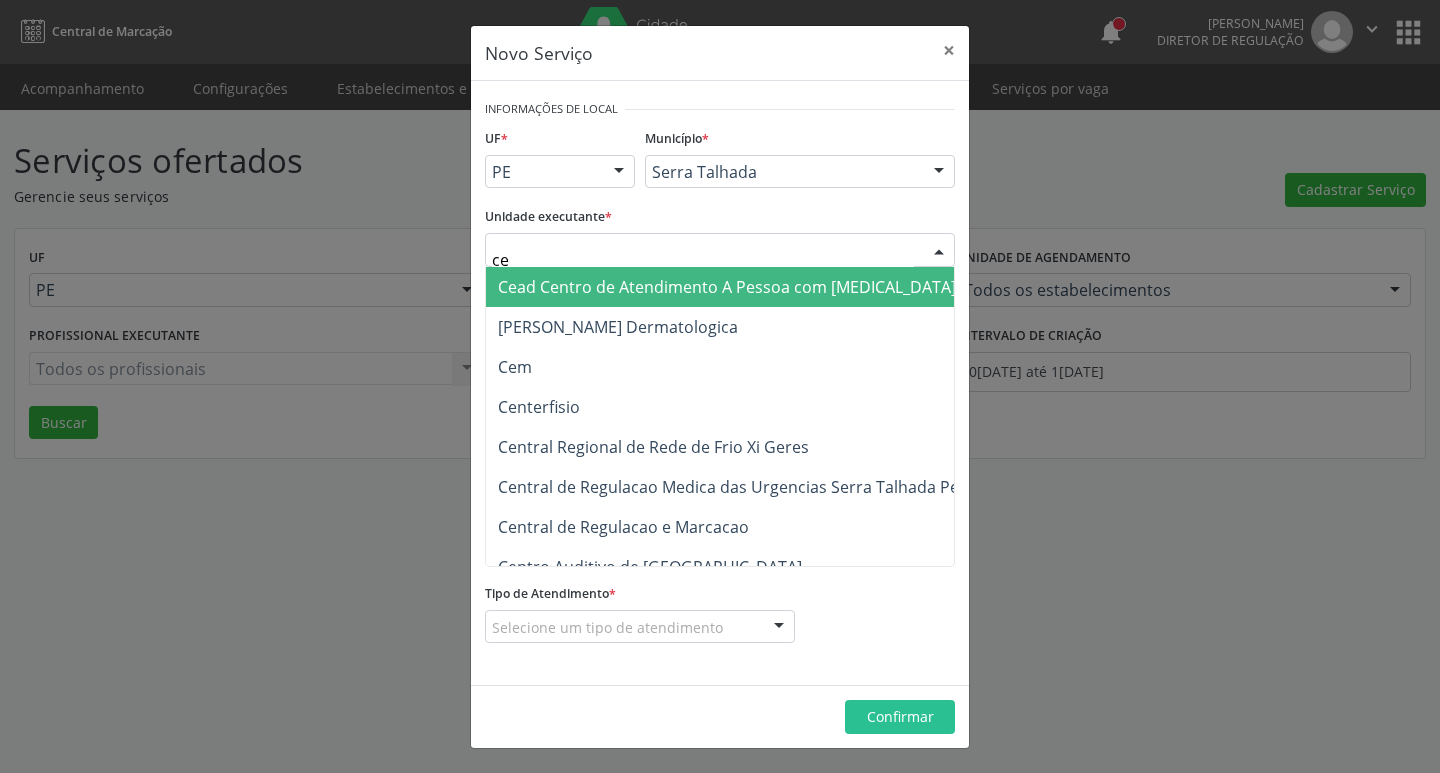 type on "cem" 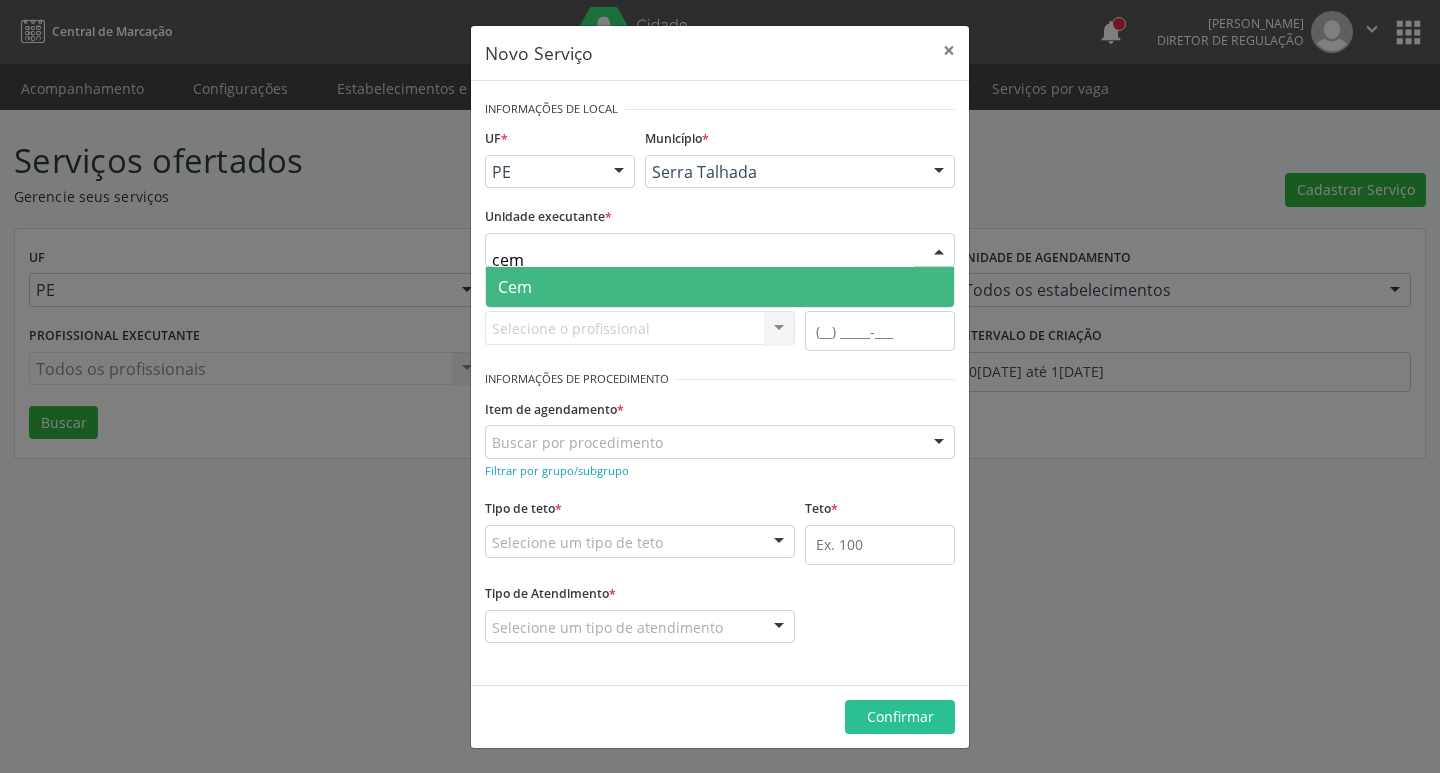 click on "Cem" at bounding box center [720, 287] 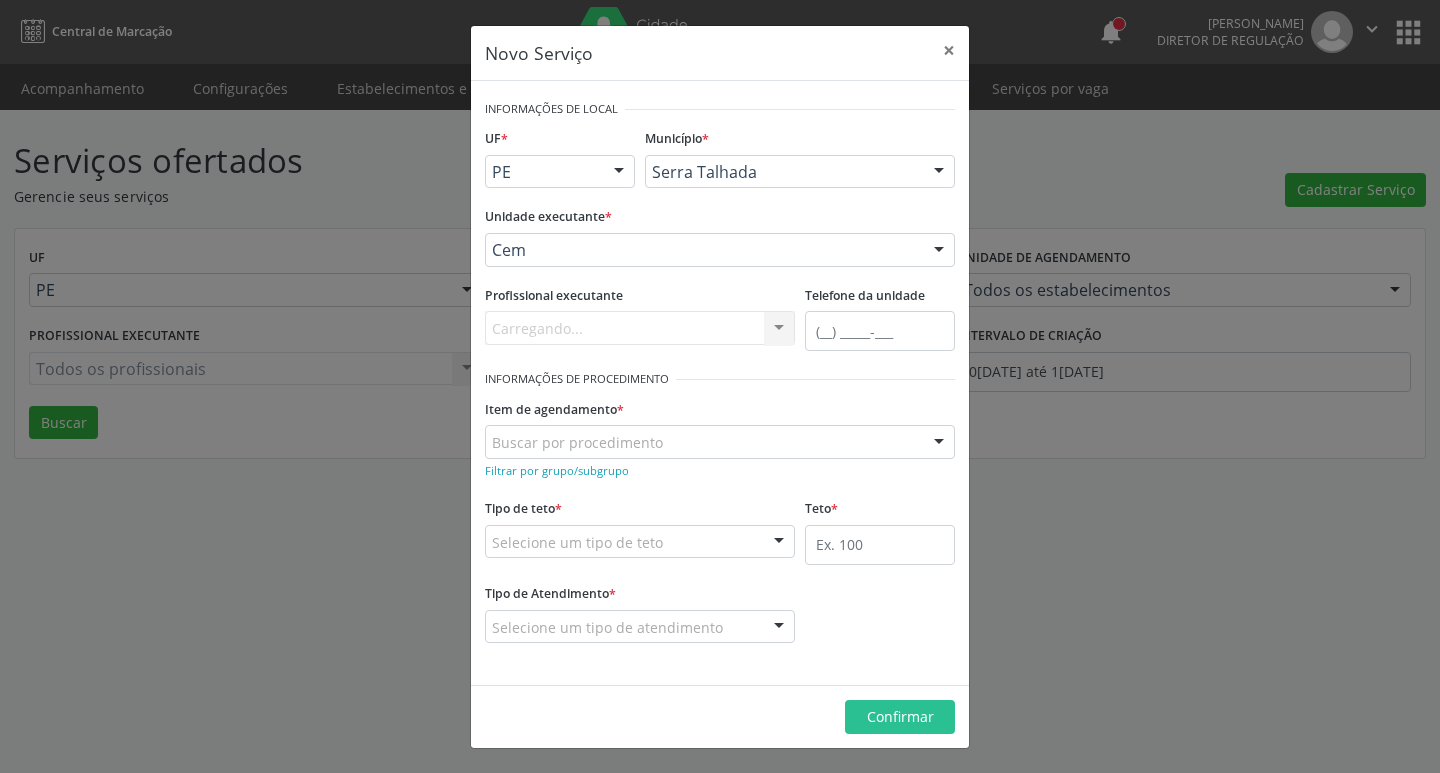 click on "Carregando...
Nenhum resultado encontrado para: "   "
Não há nenhuma opção para ser exibida." at bounding box center (640, 328) 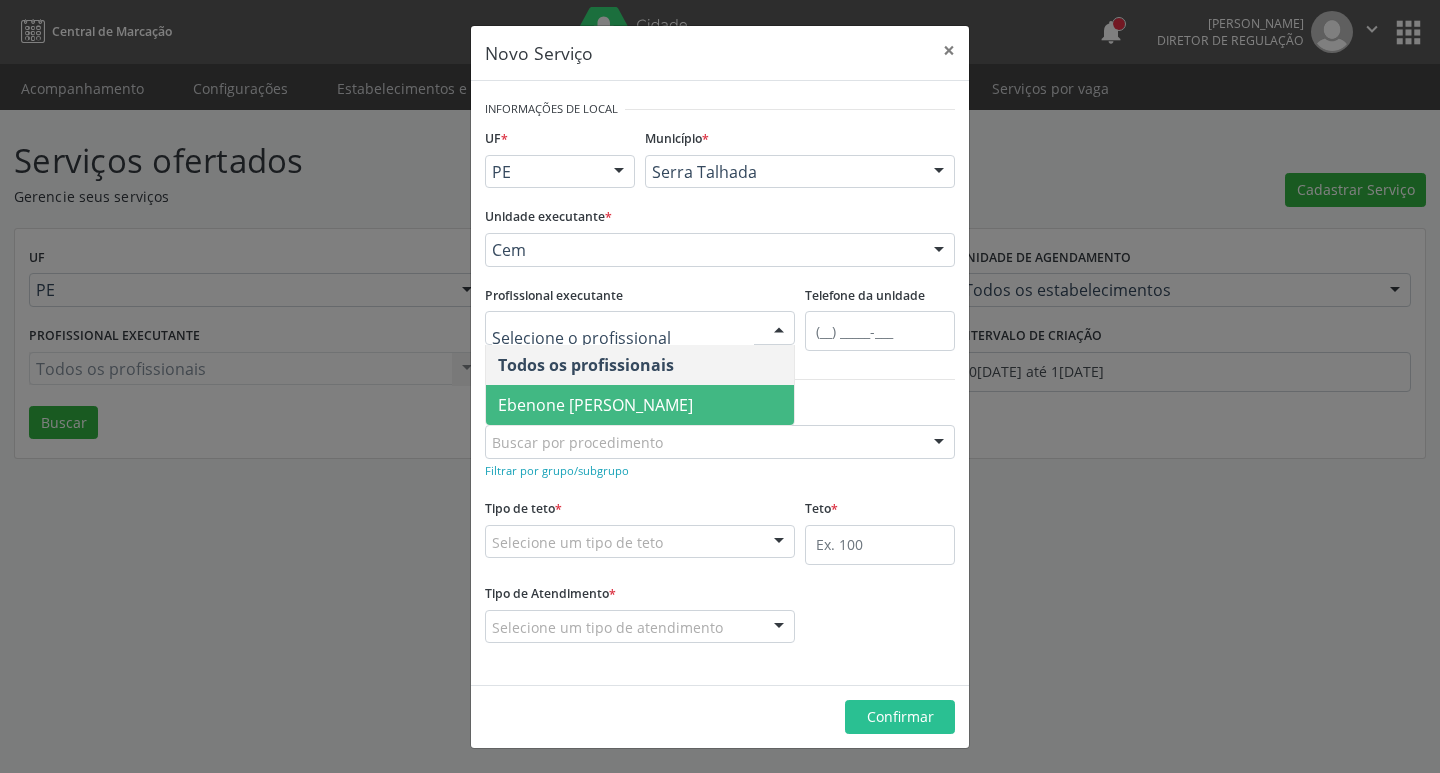 click on "Ebenone [PERSON_NAME]" at bounding box center (595, 405) 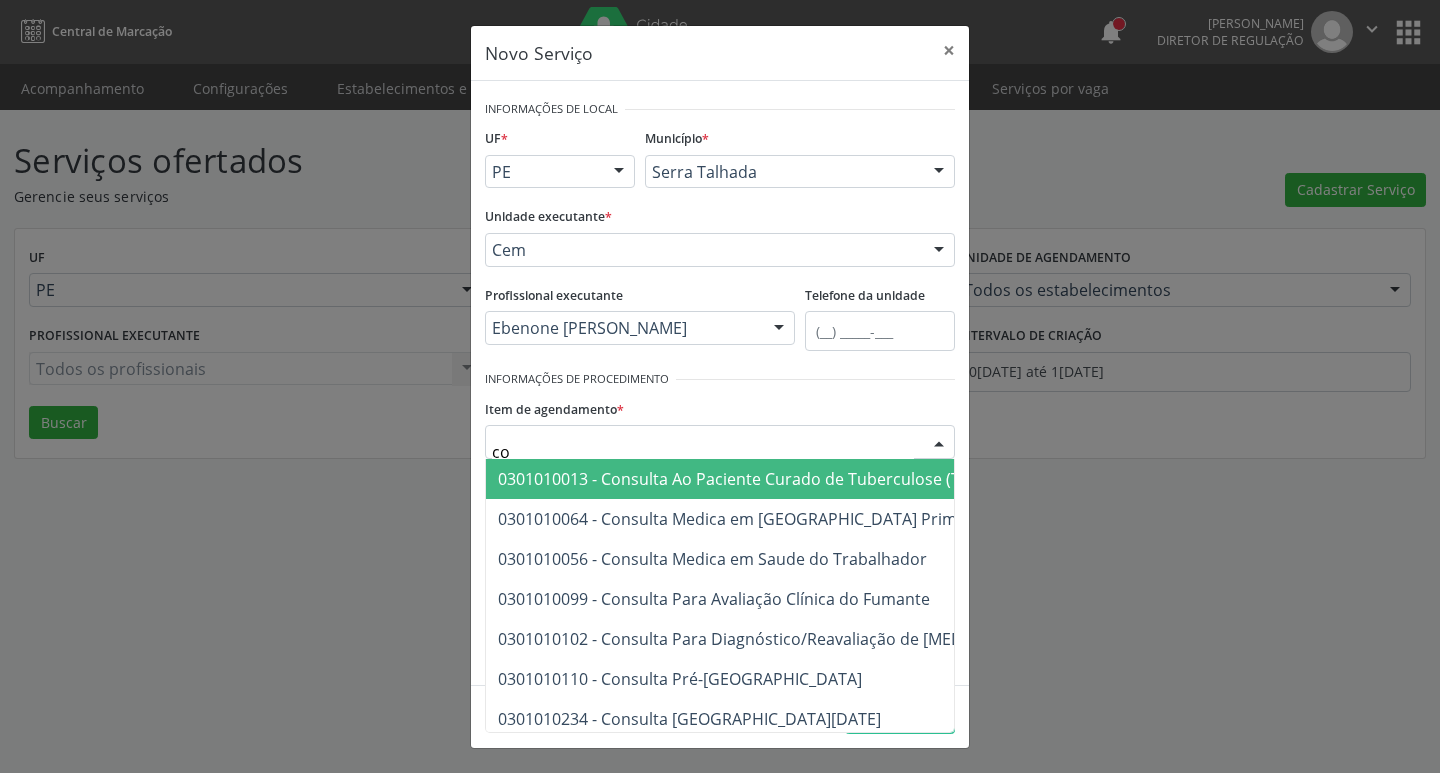 type 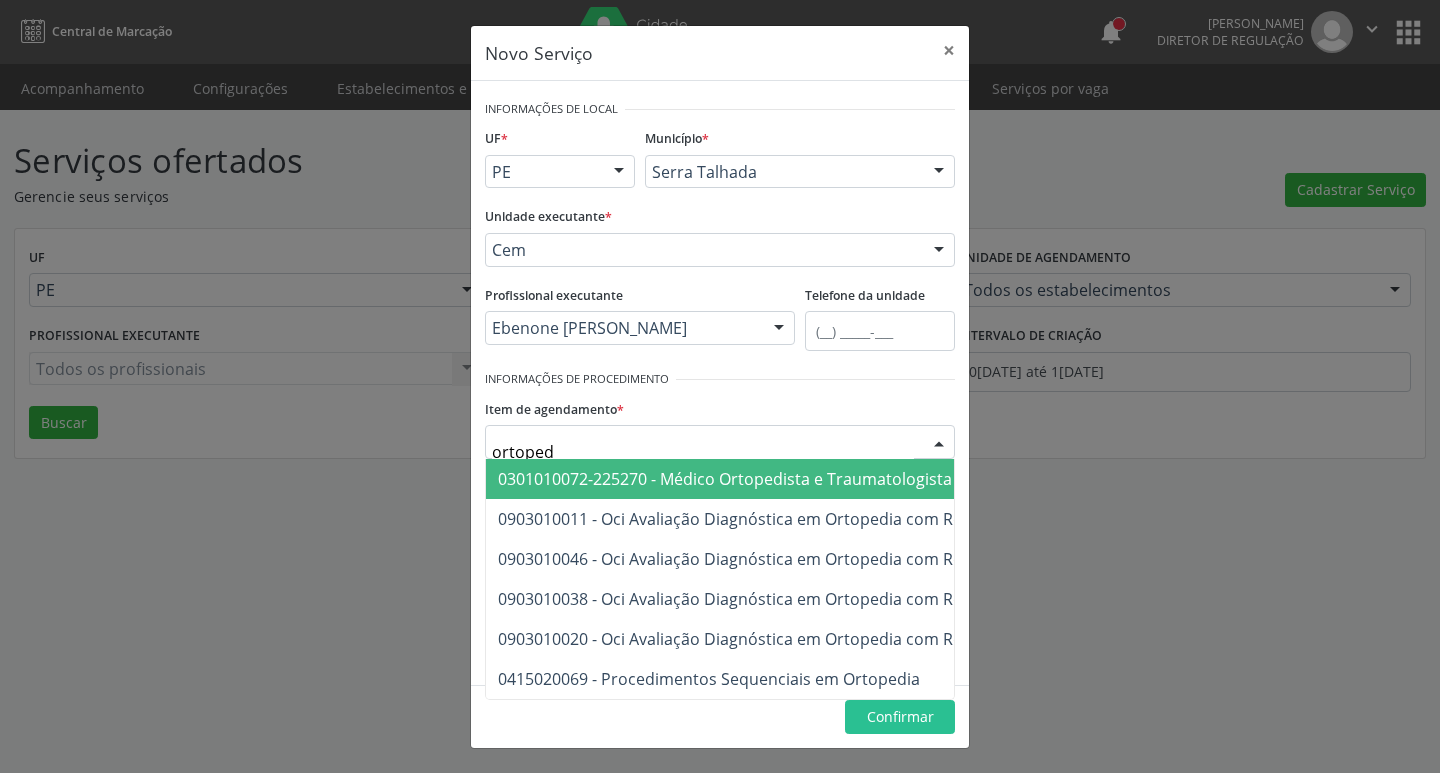 click on "0301010072-225270 - Médico Ortopedista e Traumatologista" at bounding box center (725, 479) 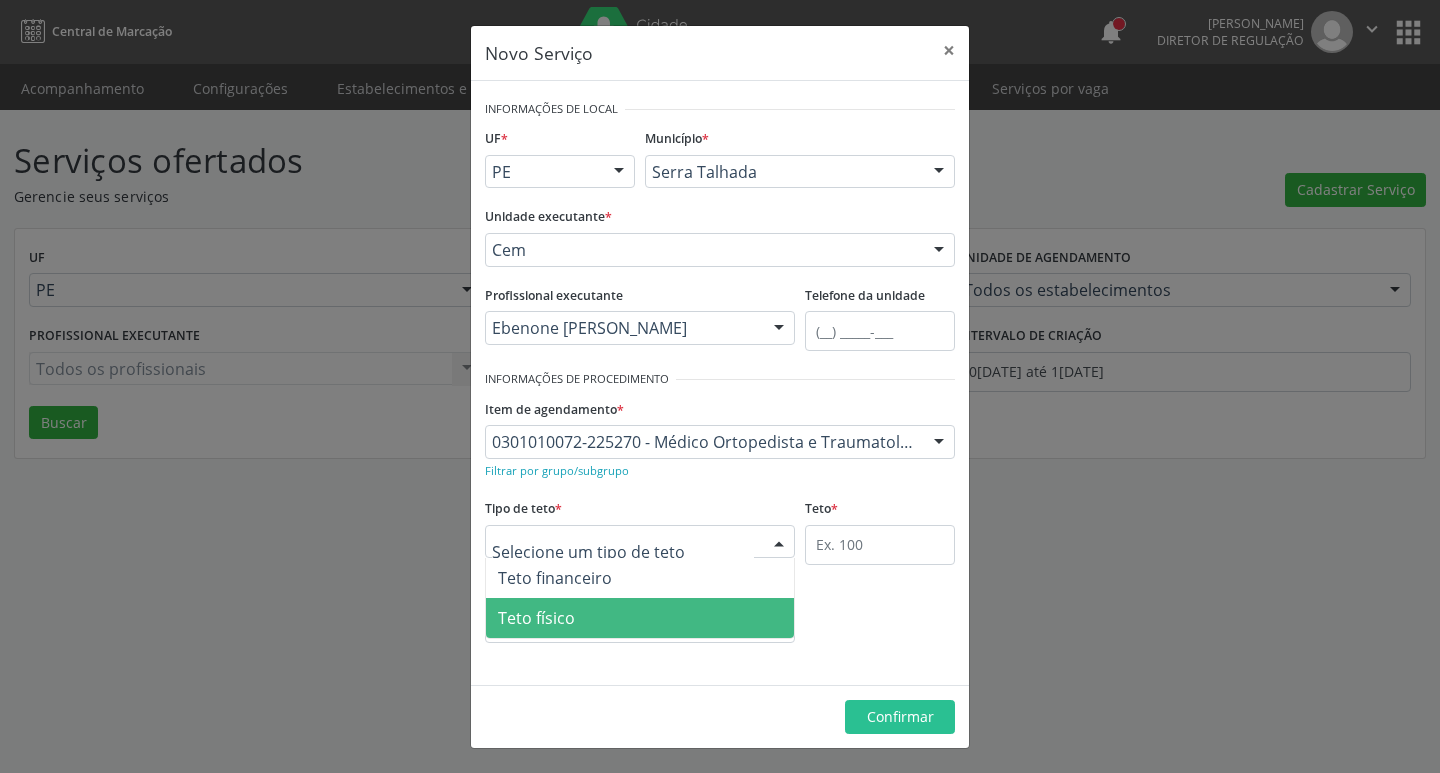 click on "Teto físico" at bounding box center [640, 618] 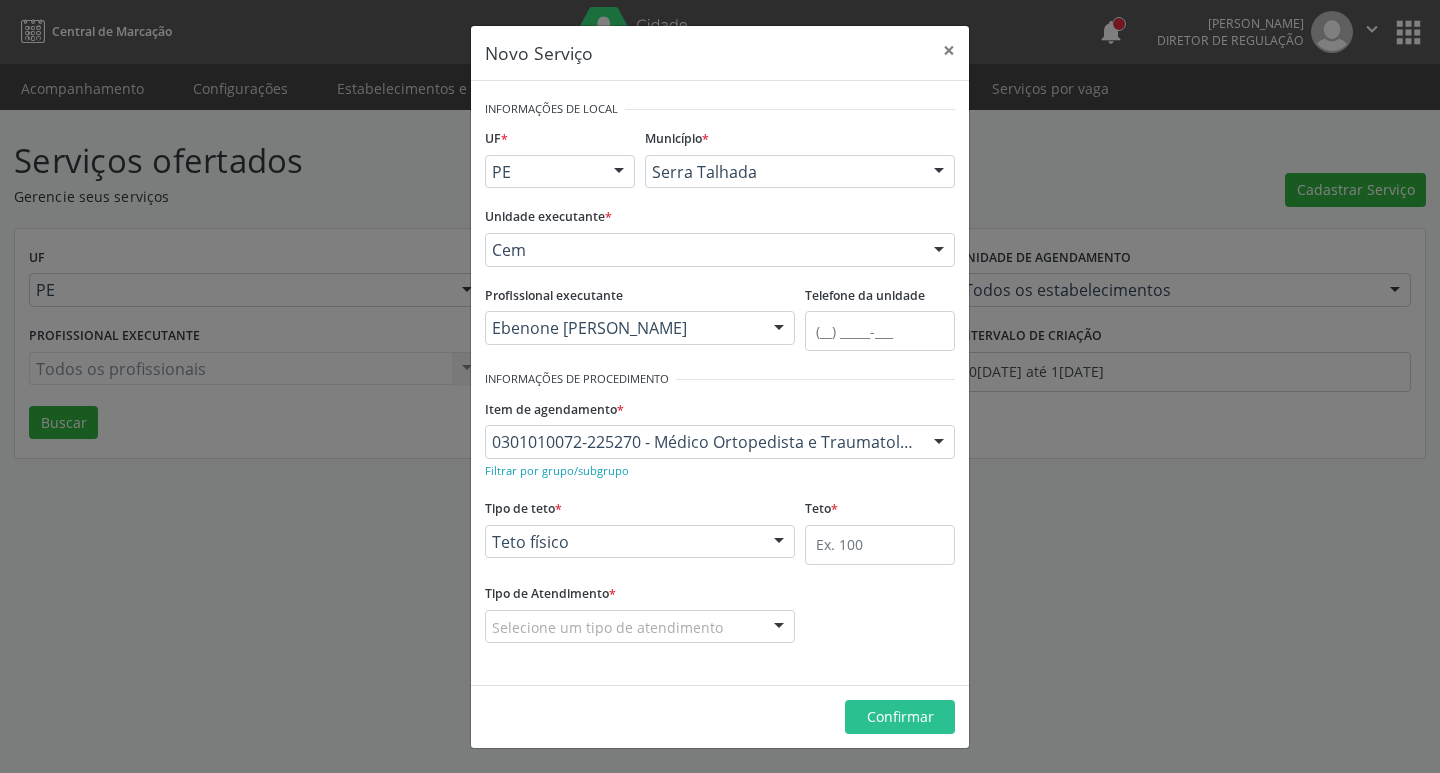 click on "Selecione um tipo de atendimento" at bounding box center (640, 627) 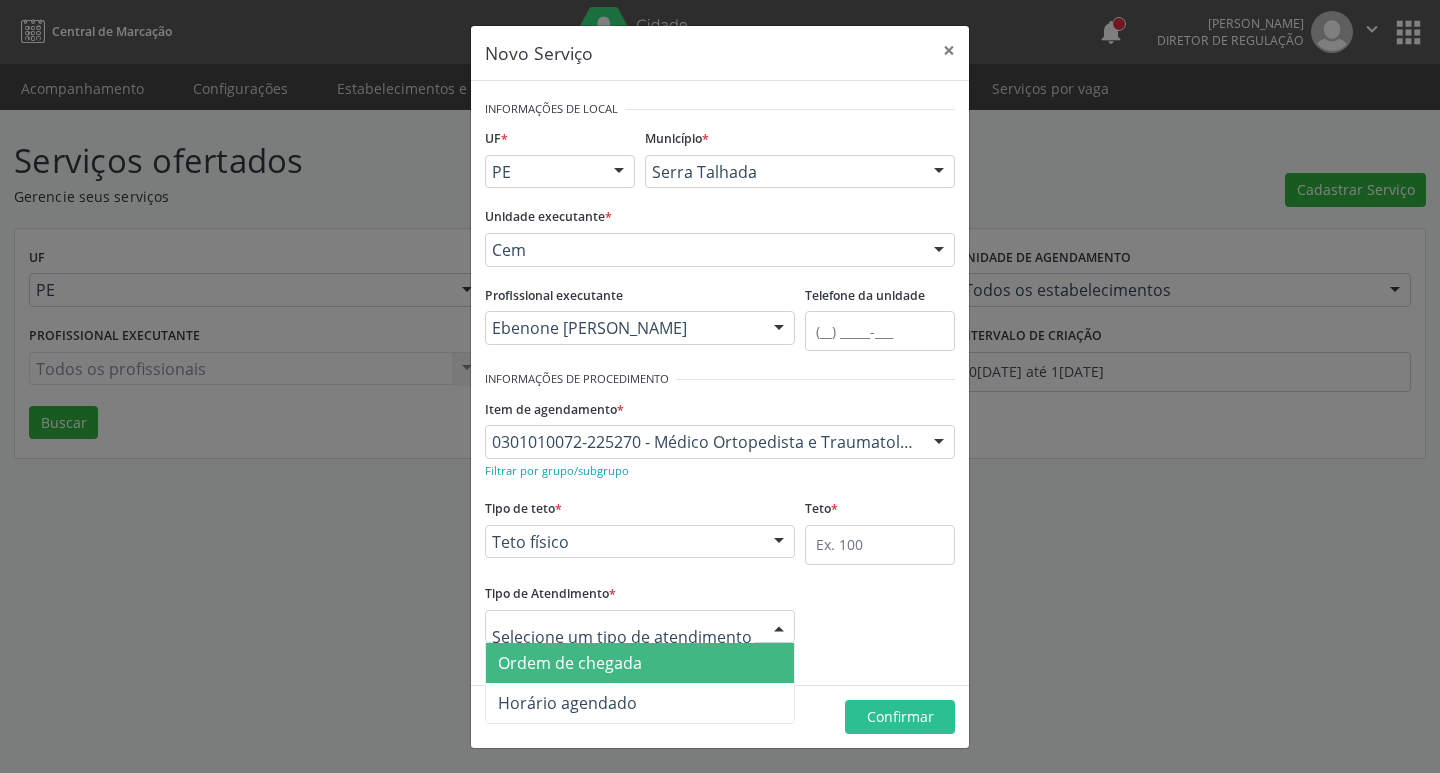 click on "Ordem de chegada" at bounding box center (570, 663) 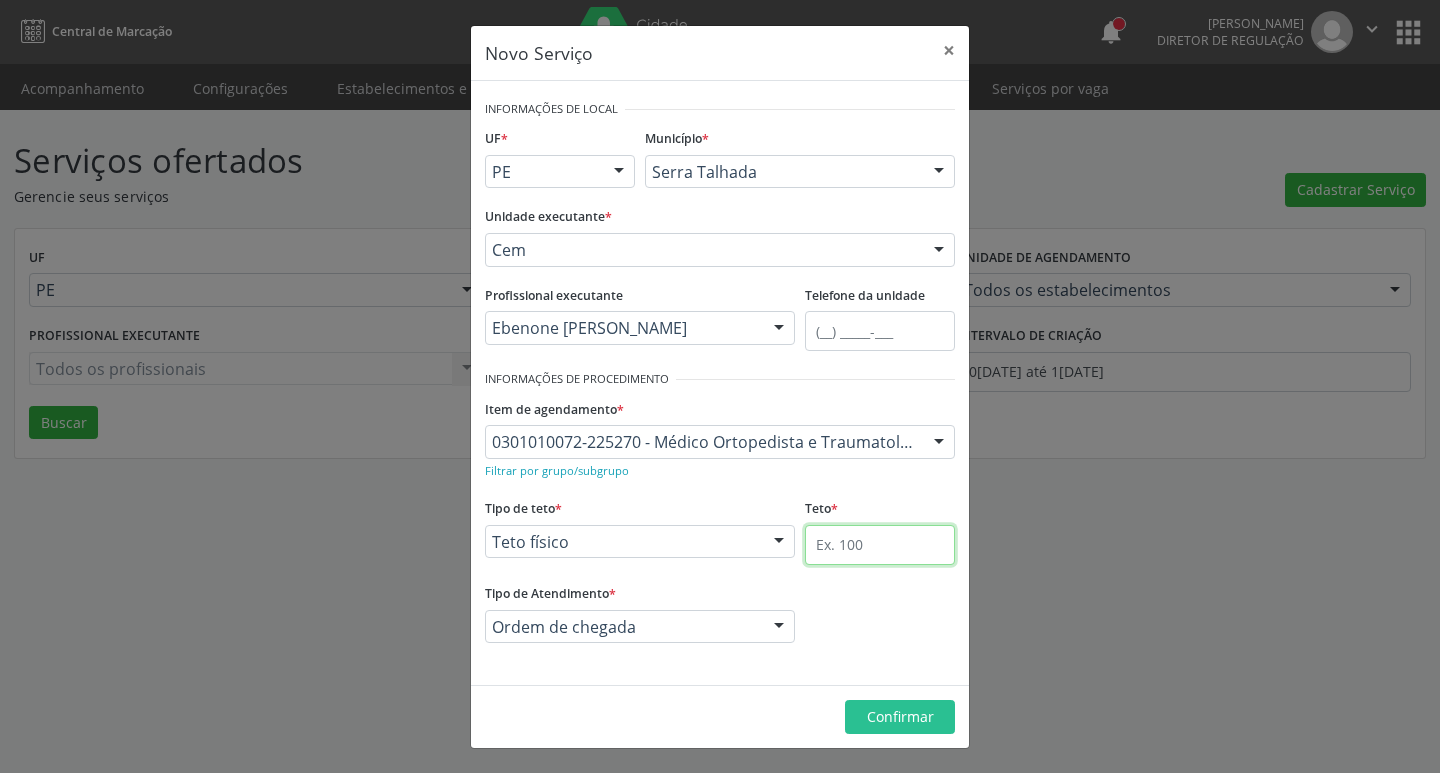 click at bounding box center (880, 545) 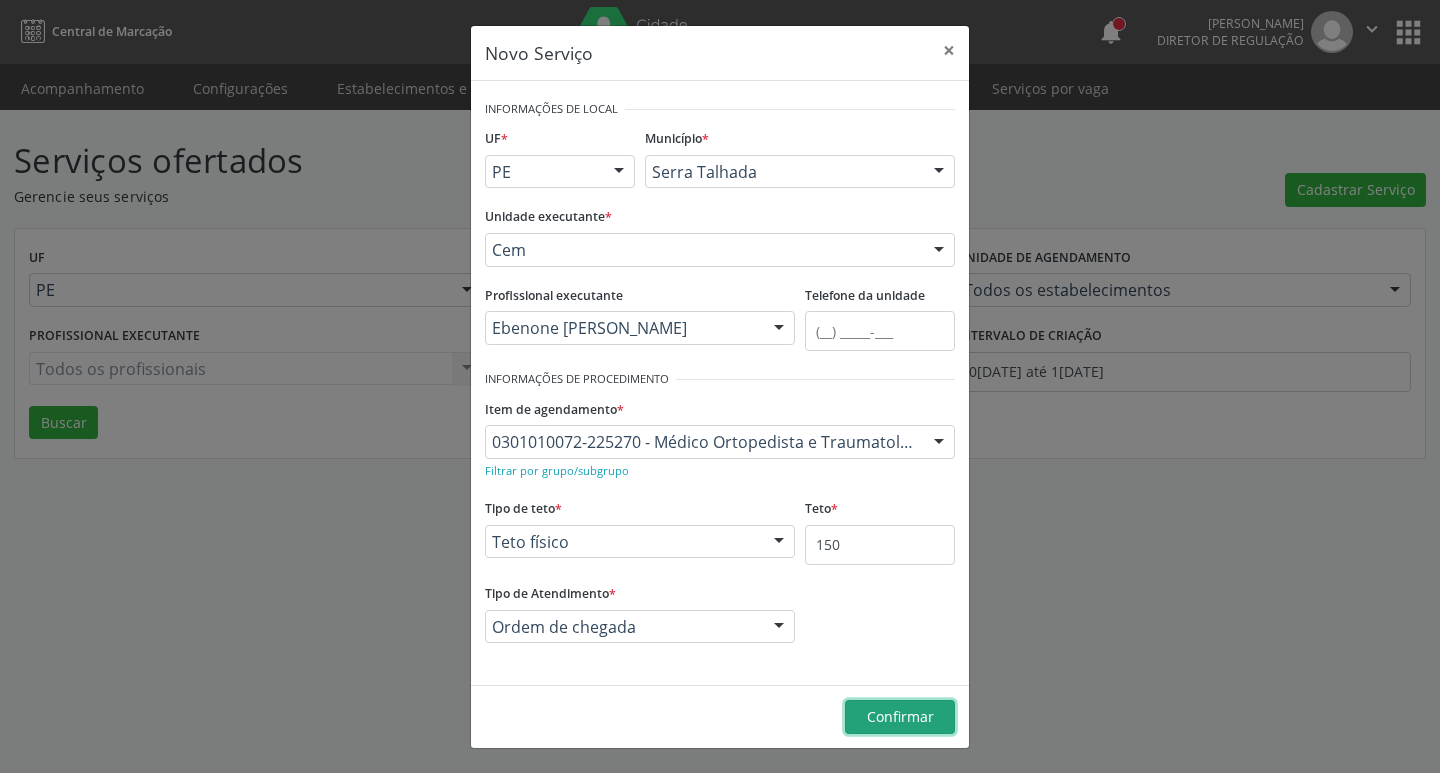 click on "Confirmar" at bounding box center [900, 716] 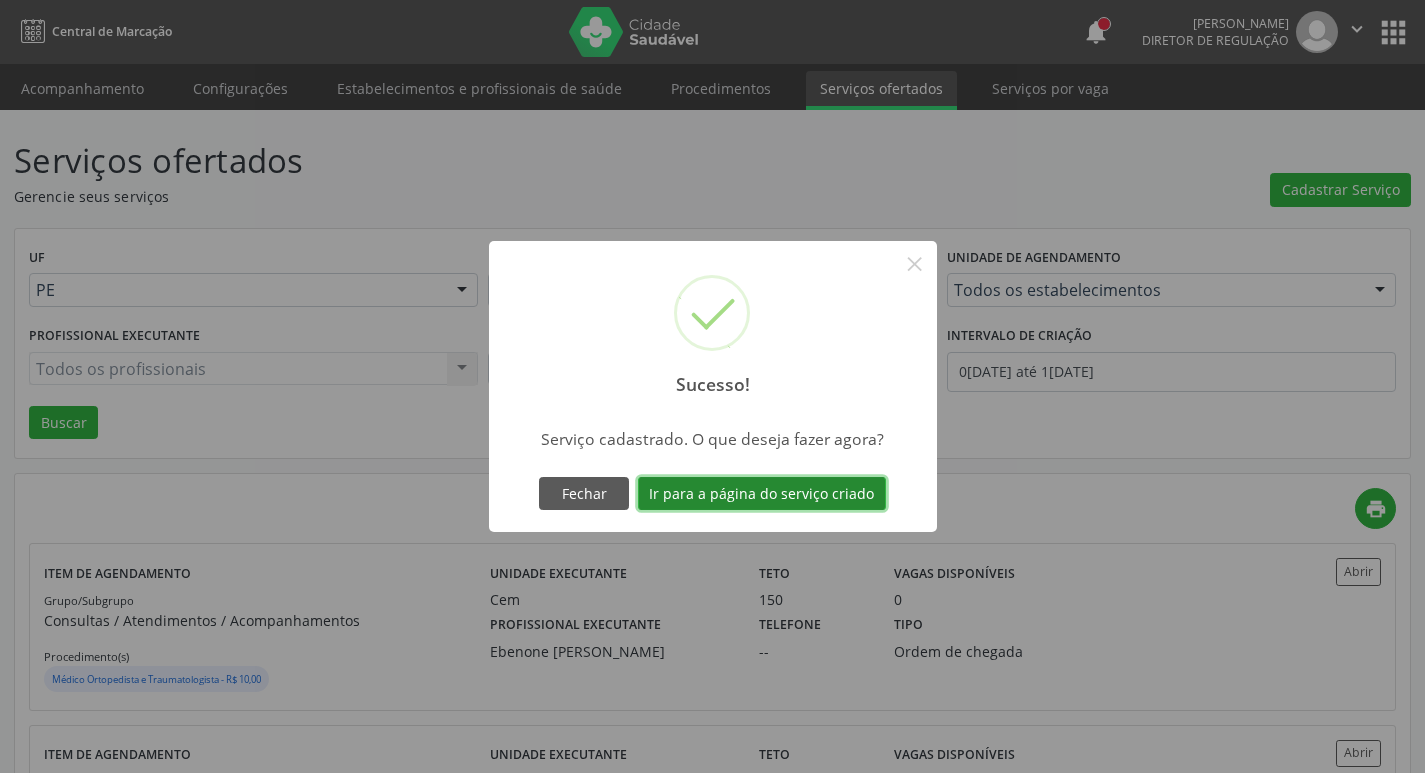 click on "Ir para a página do serviço criado" at bounding box center (762, 494) 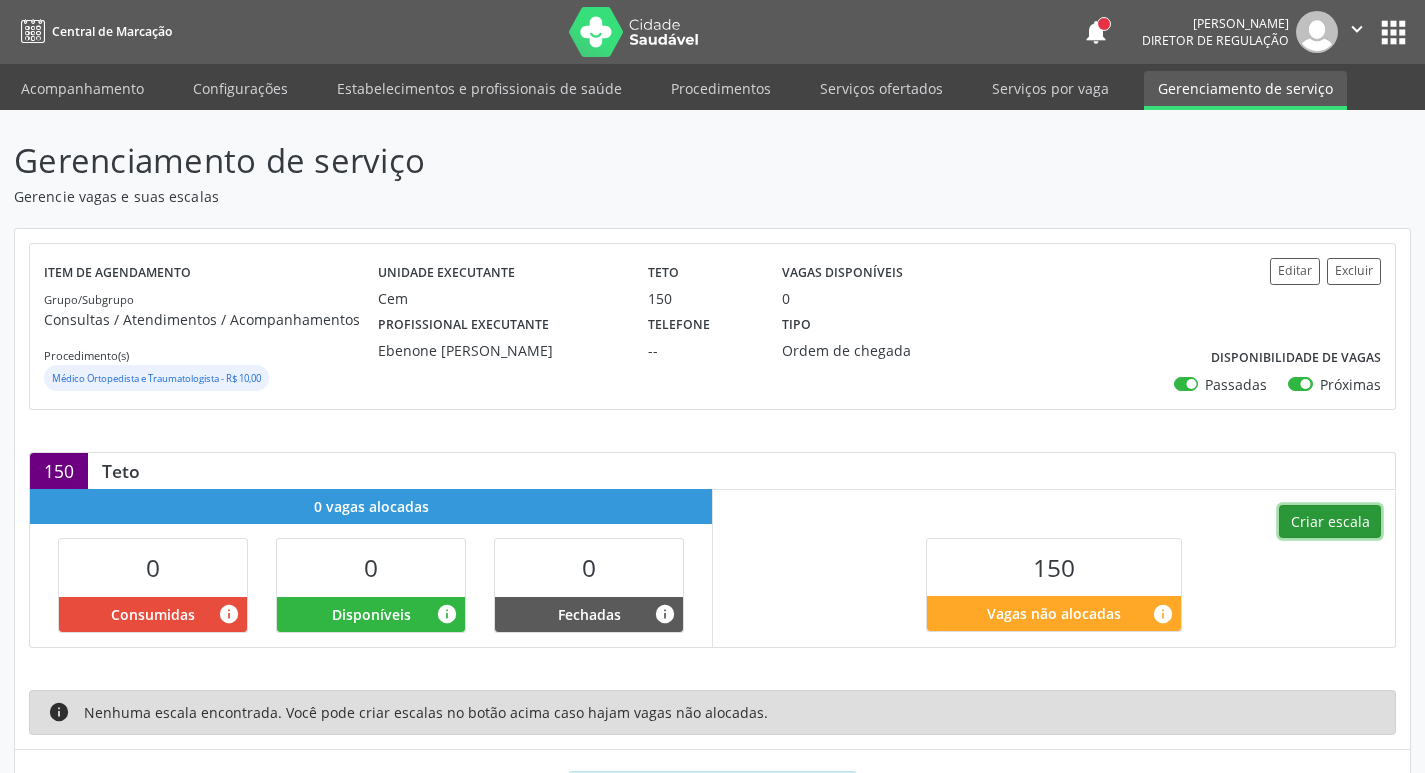 click on "Criar escala" at bounding box center [1330, 522] 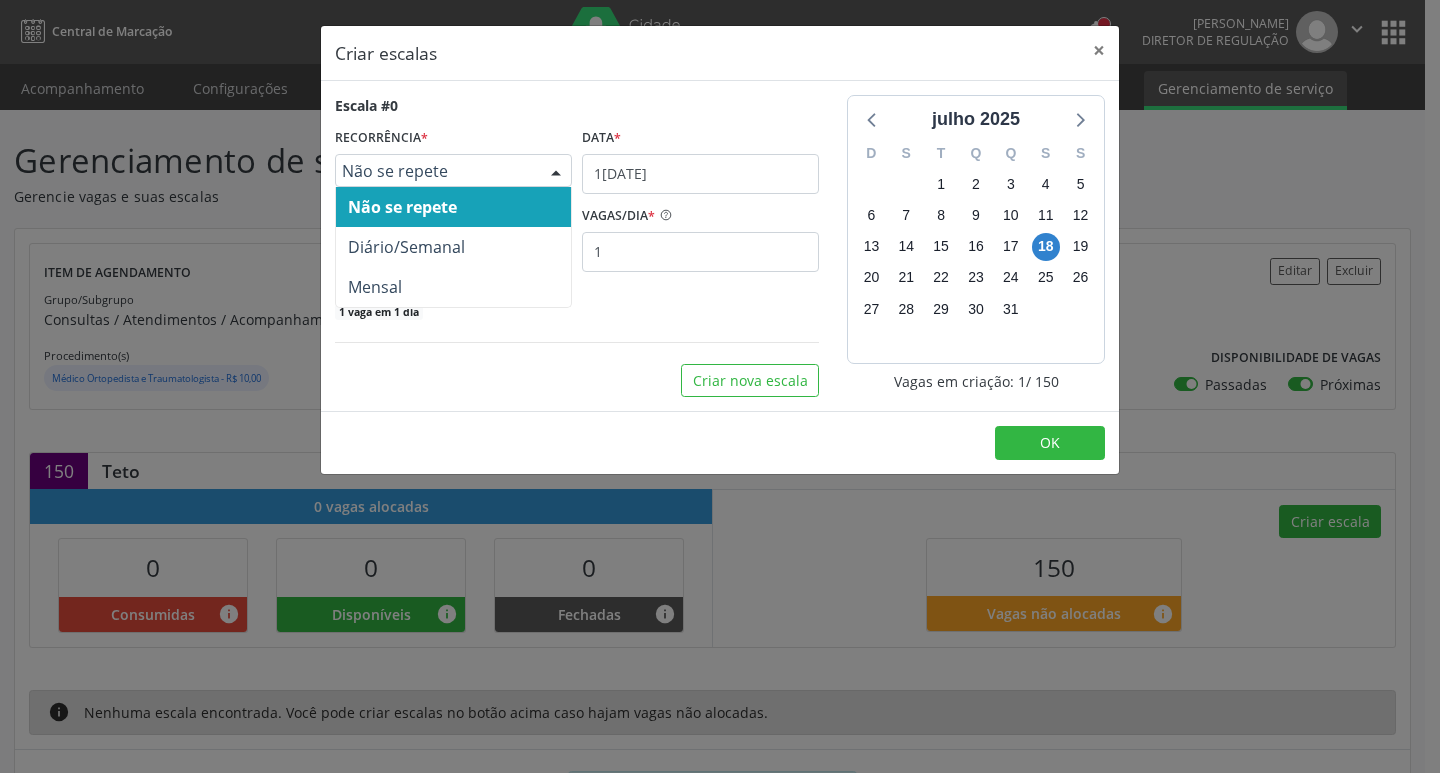 click on "Não se repete" at bounding box center [436, 171] 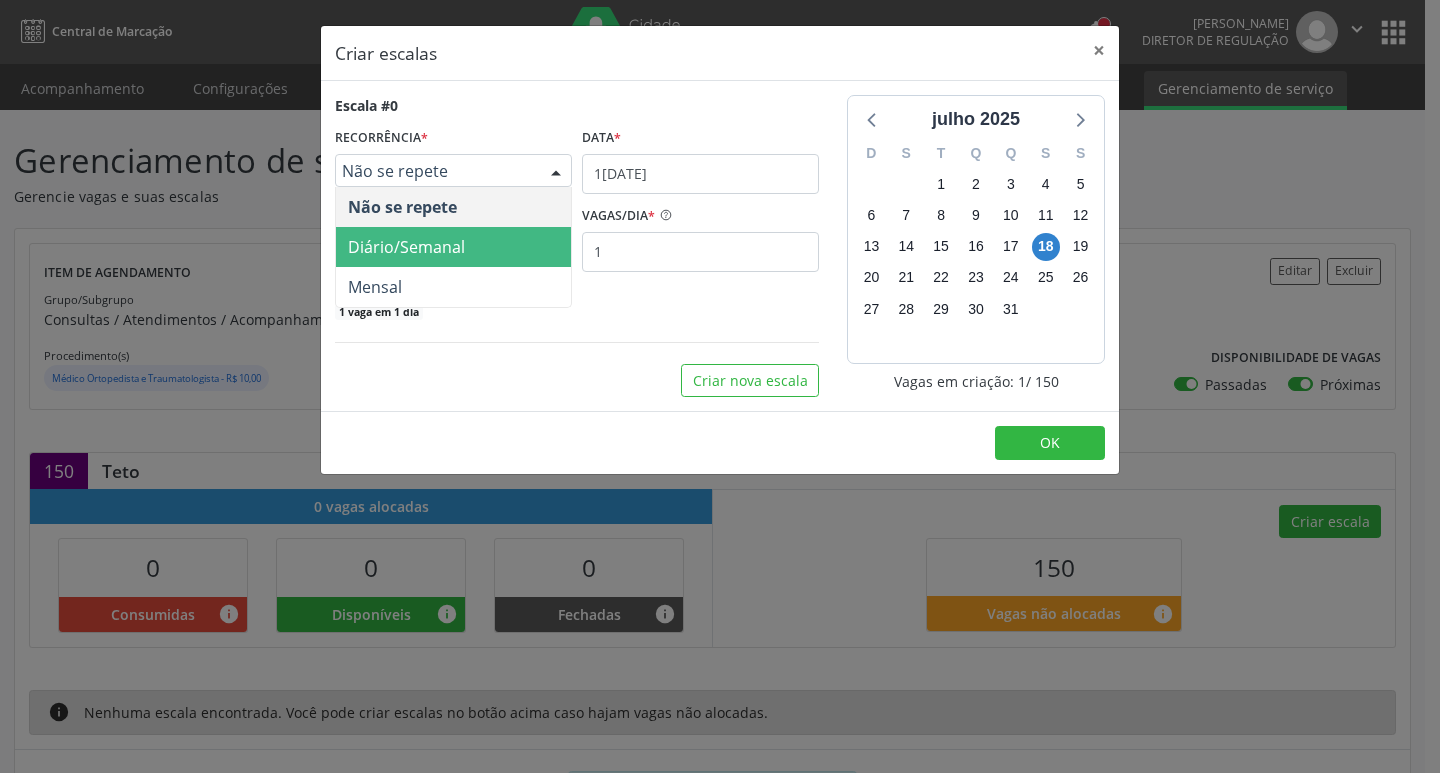 click on "Diário/Semanal" at bounding box center (453, 247) 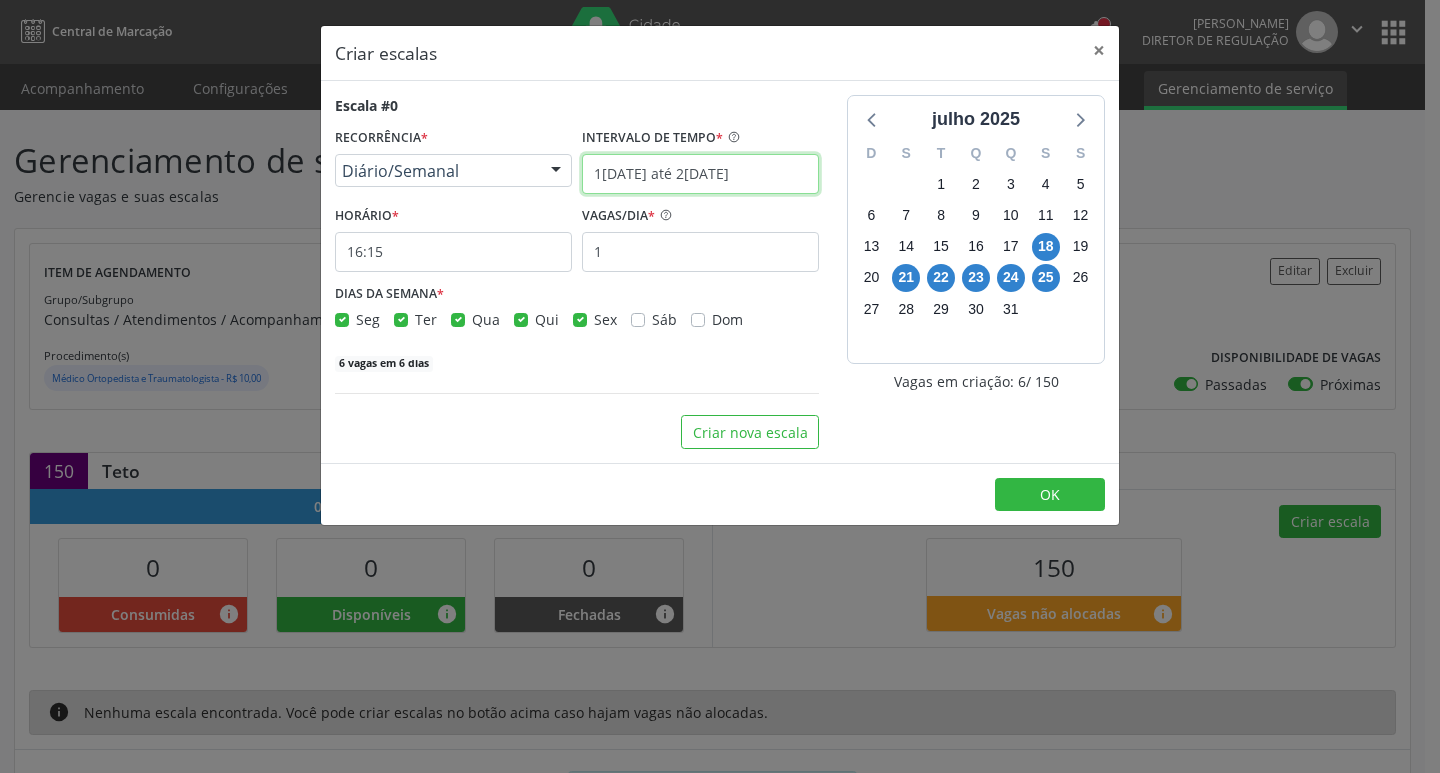 click on "1[DATE] até 2[DATE]" at bounding box center [700, 174] 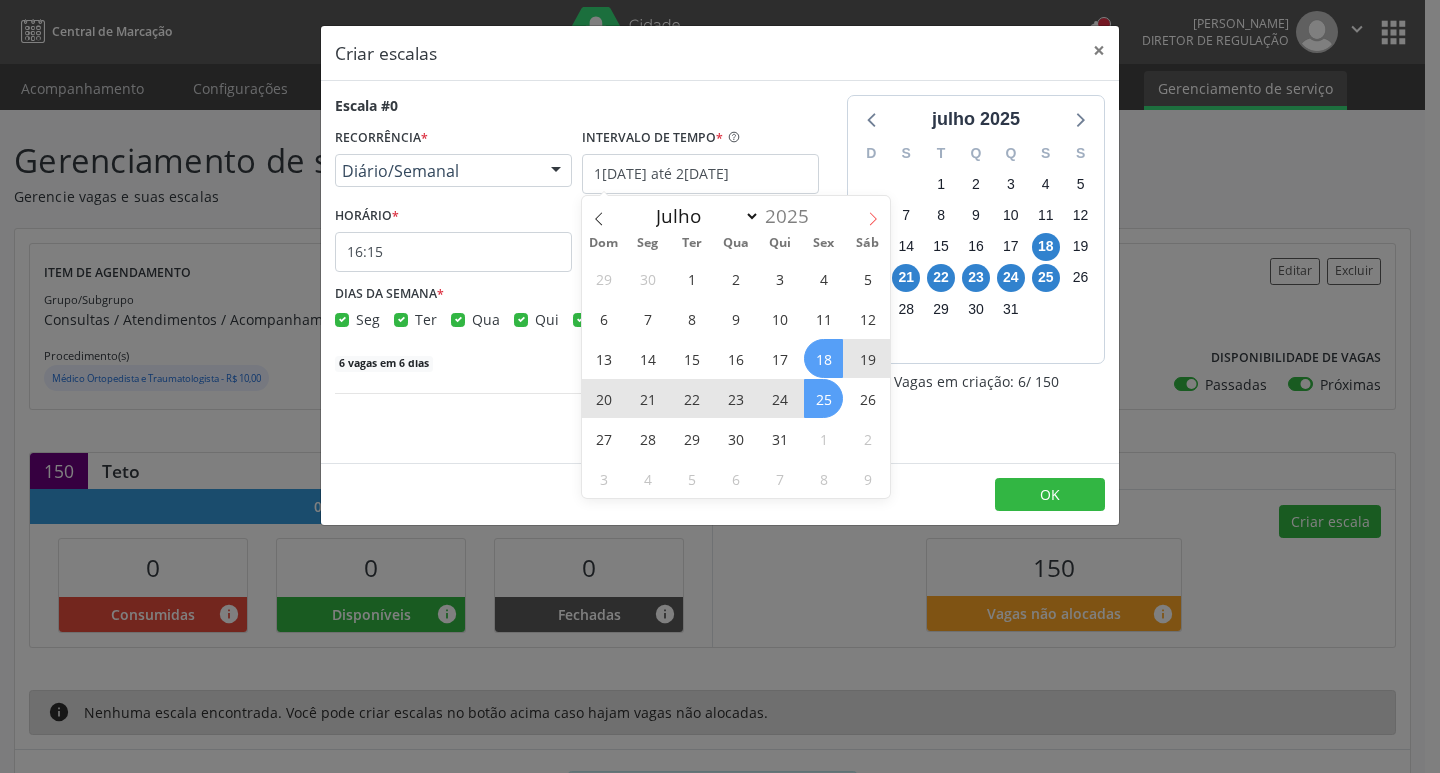 click 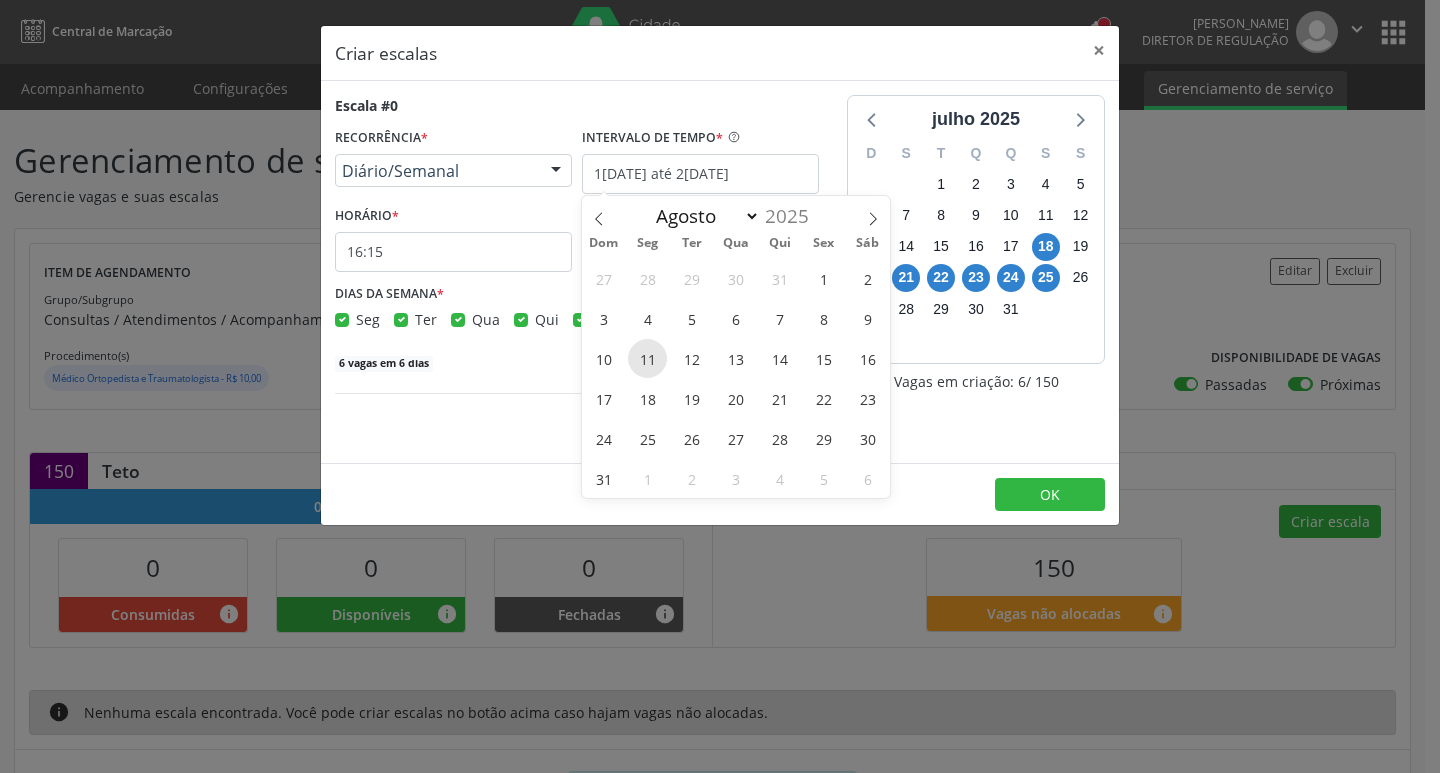 click on "11" at bounding box center (647, 358) 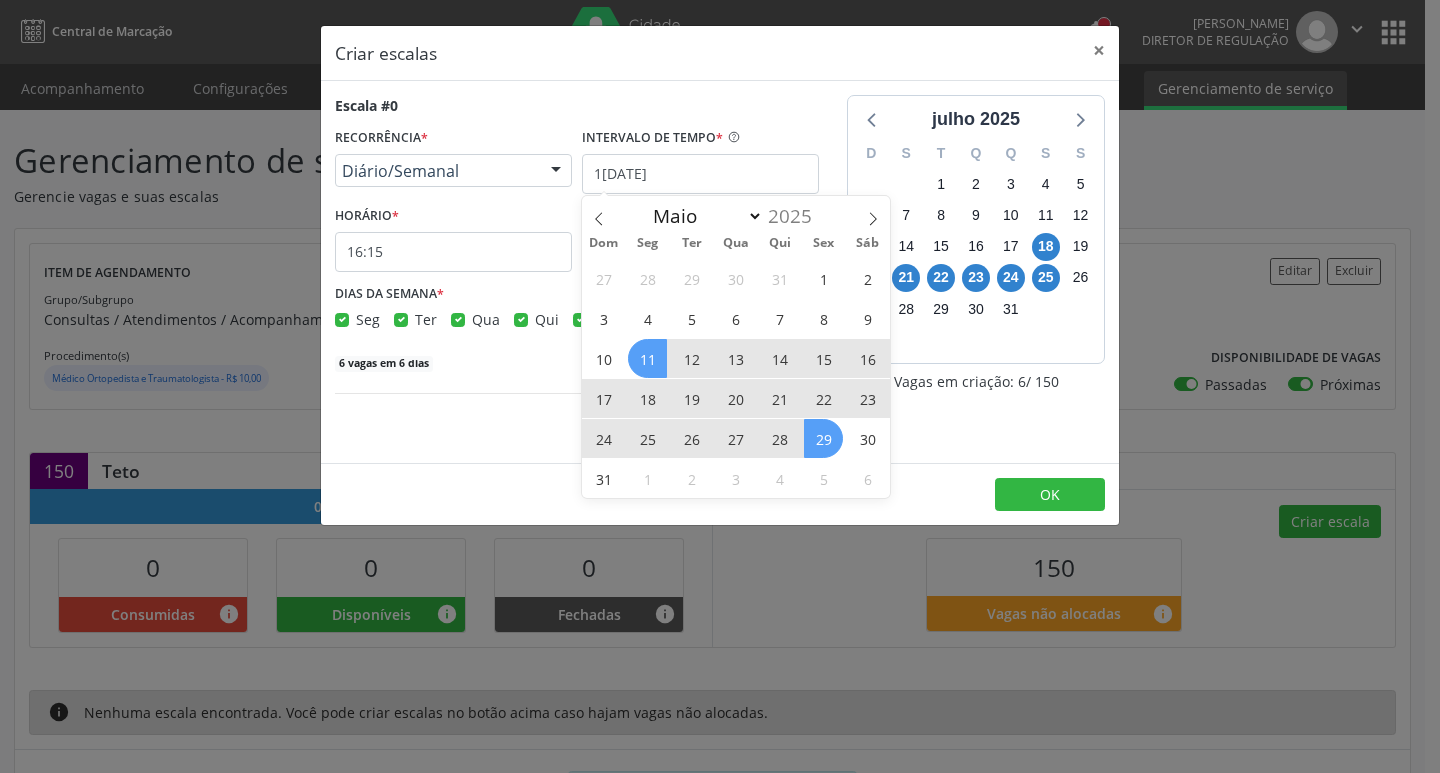 click on "29" at bounding box center [823, 438] 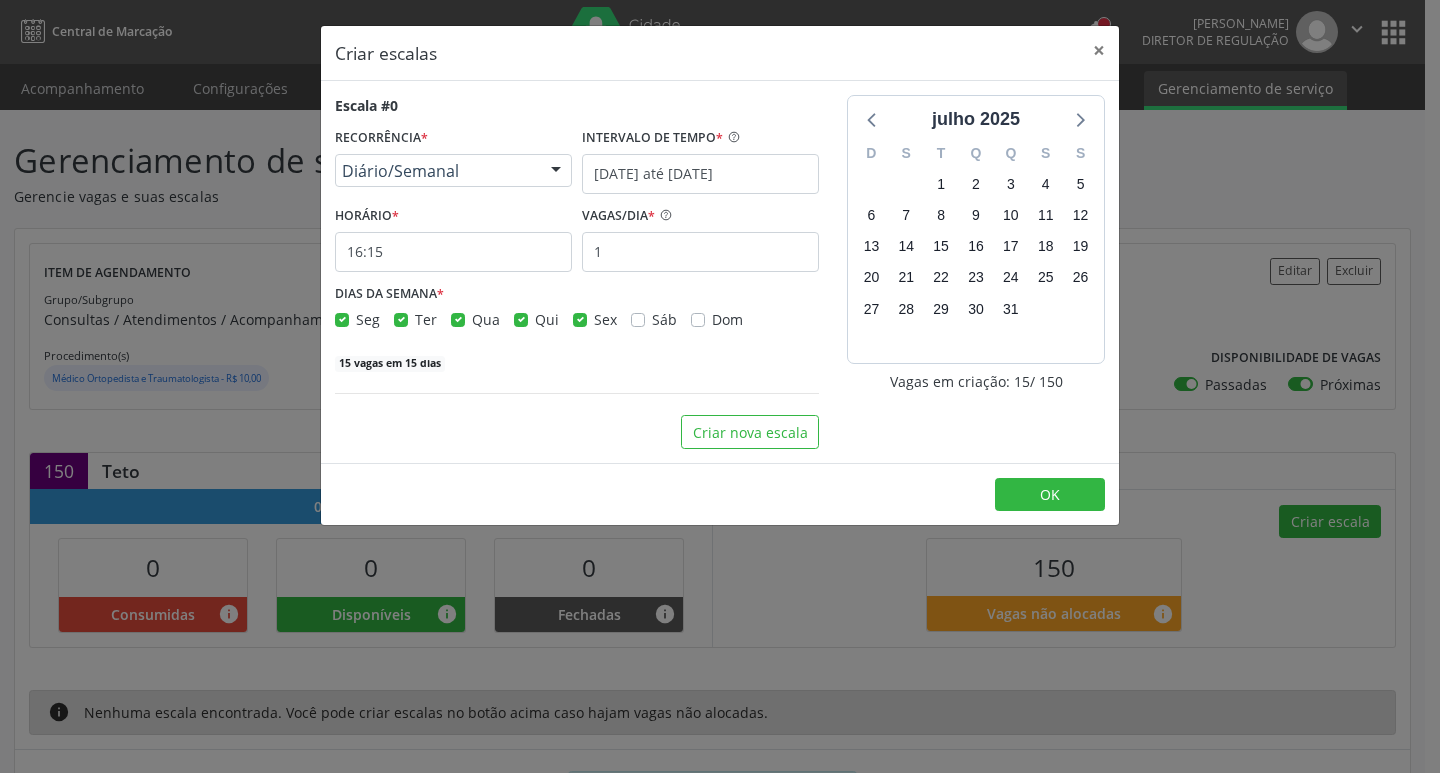 click on "Qui" at bounding box center [547, 319] 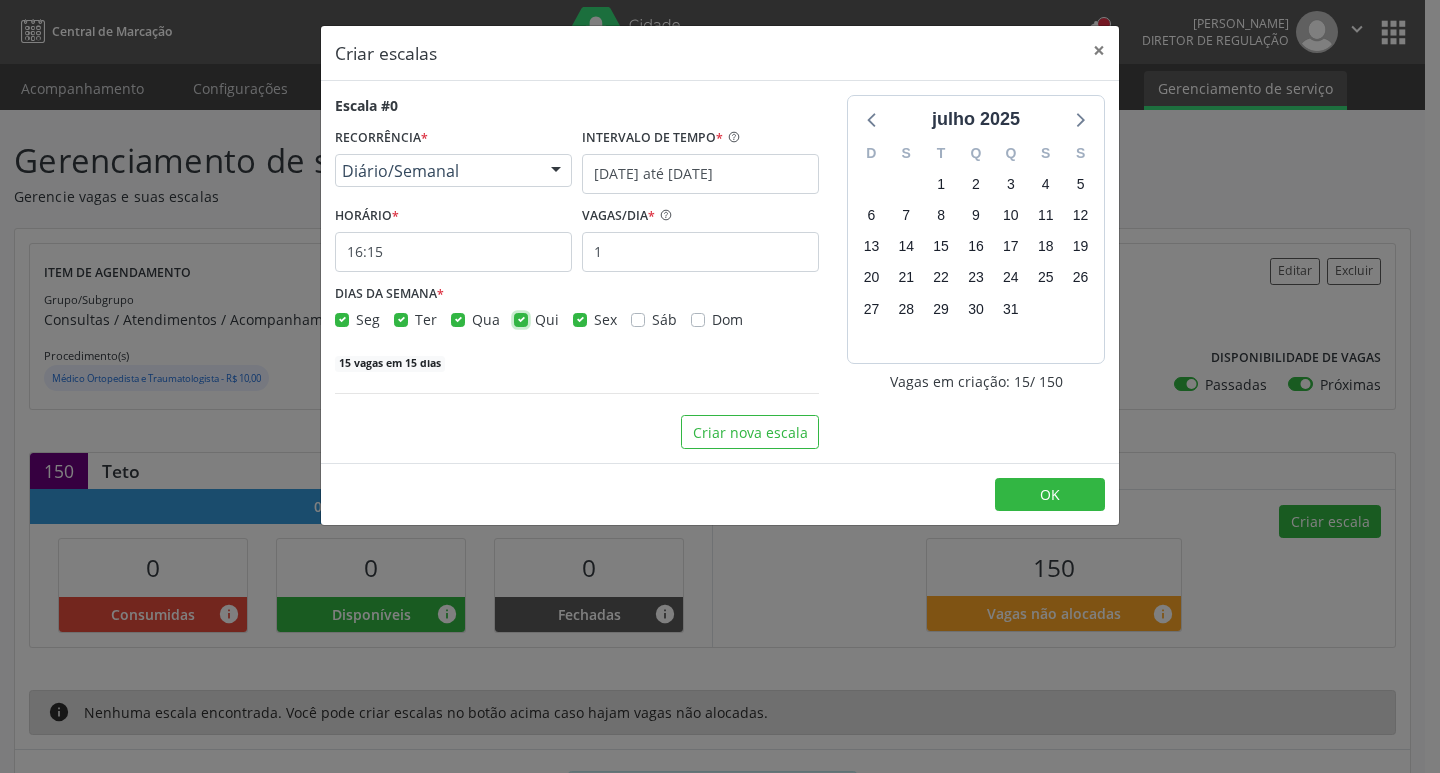 click on "Qui" at bounding box center [521, 318] 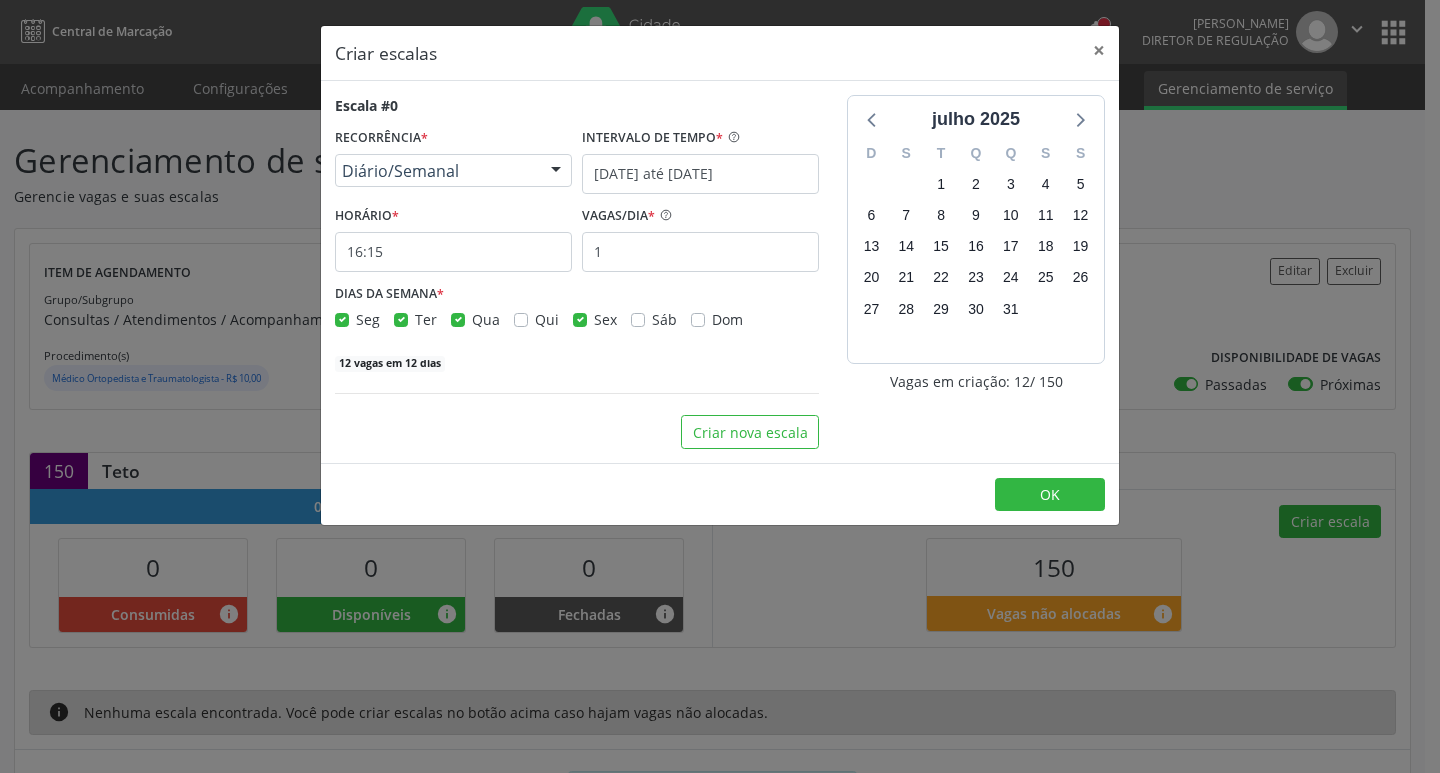 click on "Ter" at bounding box center (426, 319) 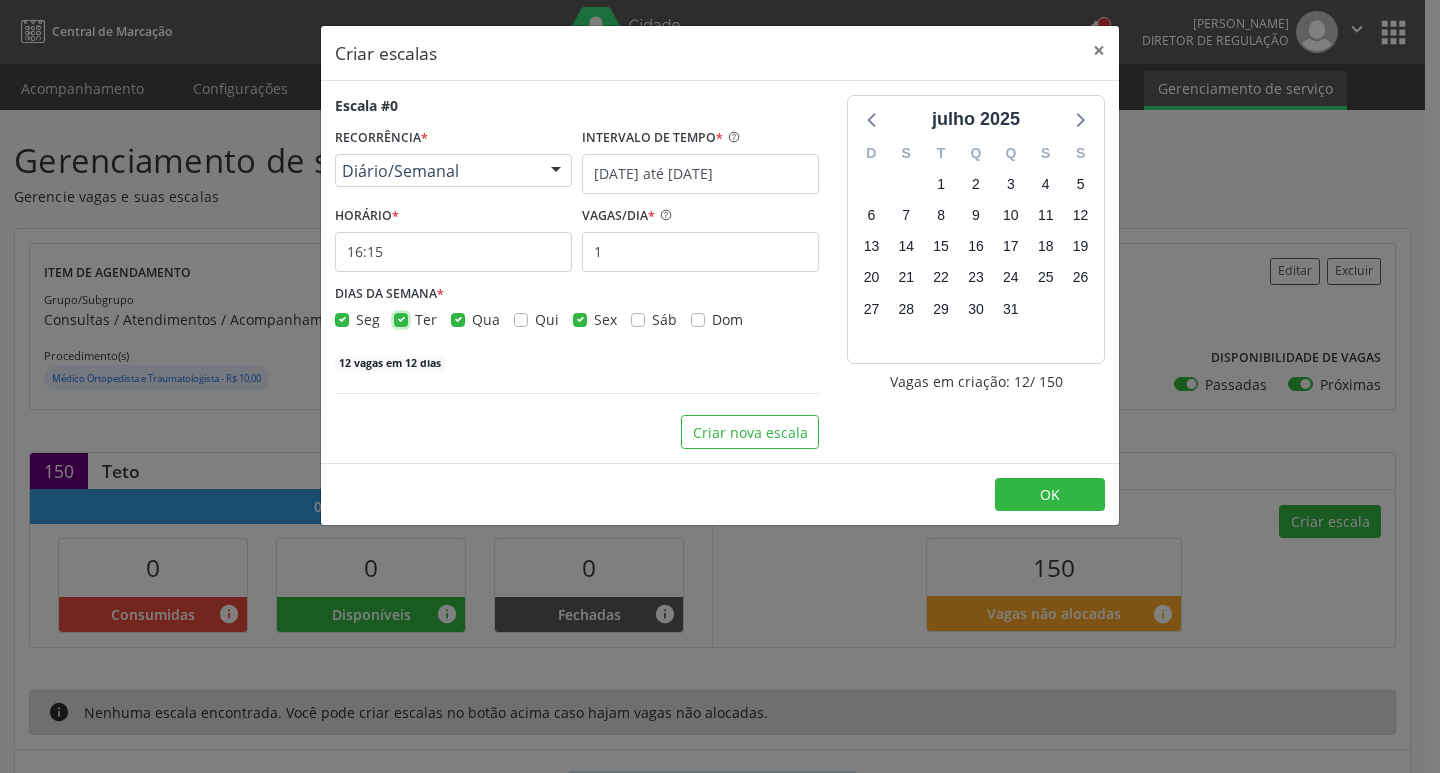 click on "Ter" at bounding box center (401, 318) 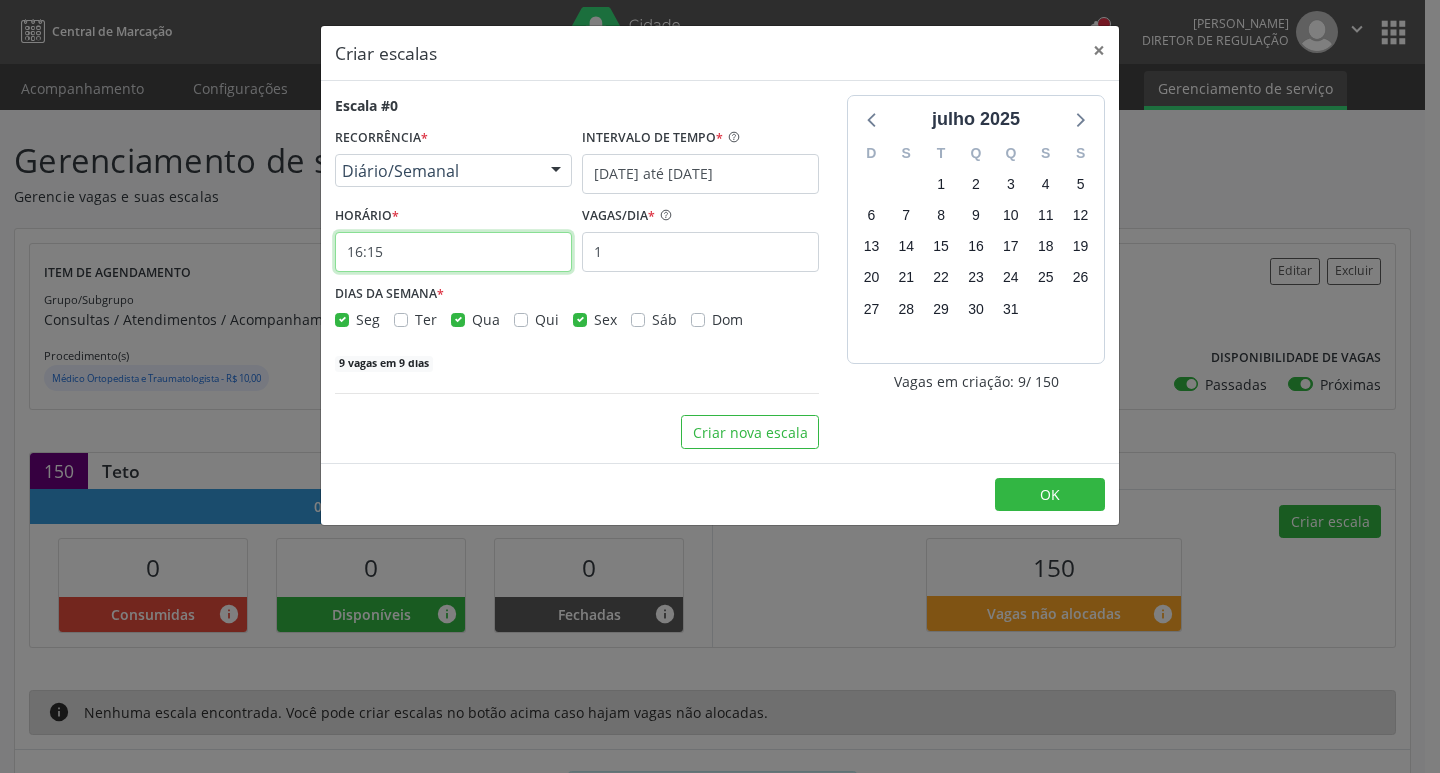 click on "16:15" at bounding box center [453, 252] 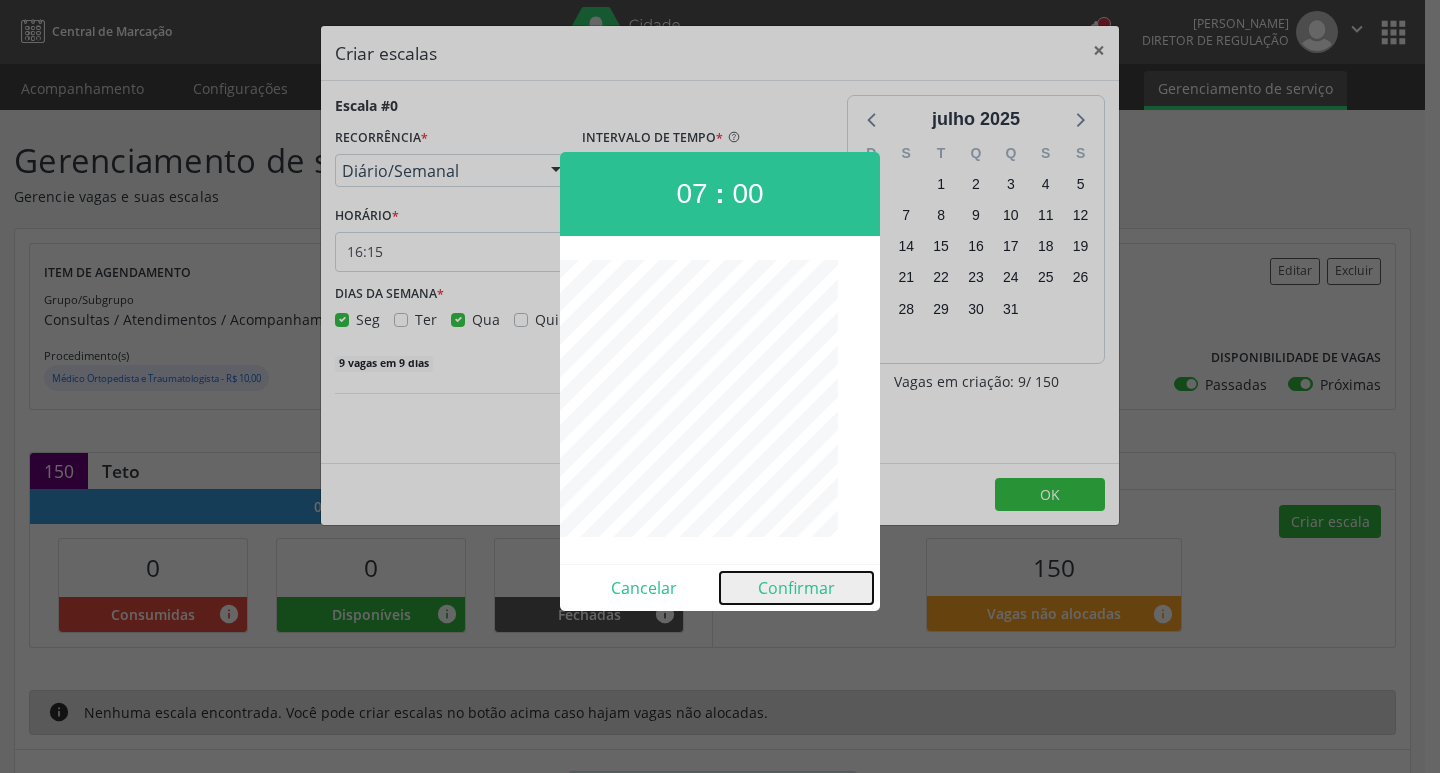 click on "Confirmar" at bounding box center [796, 588] 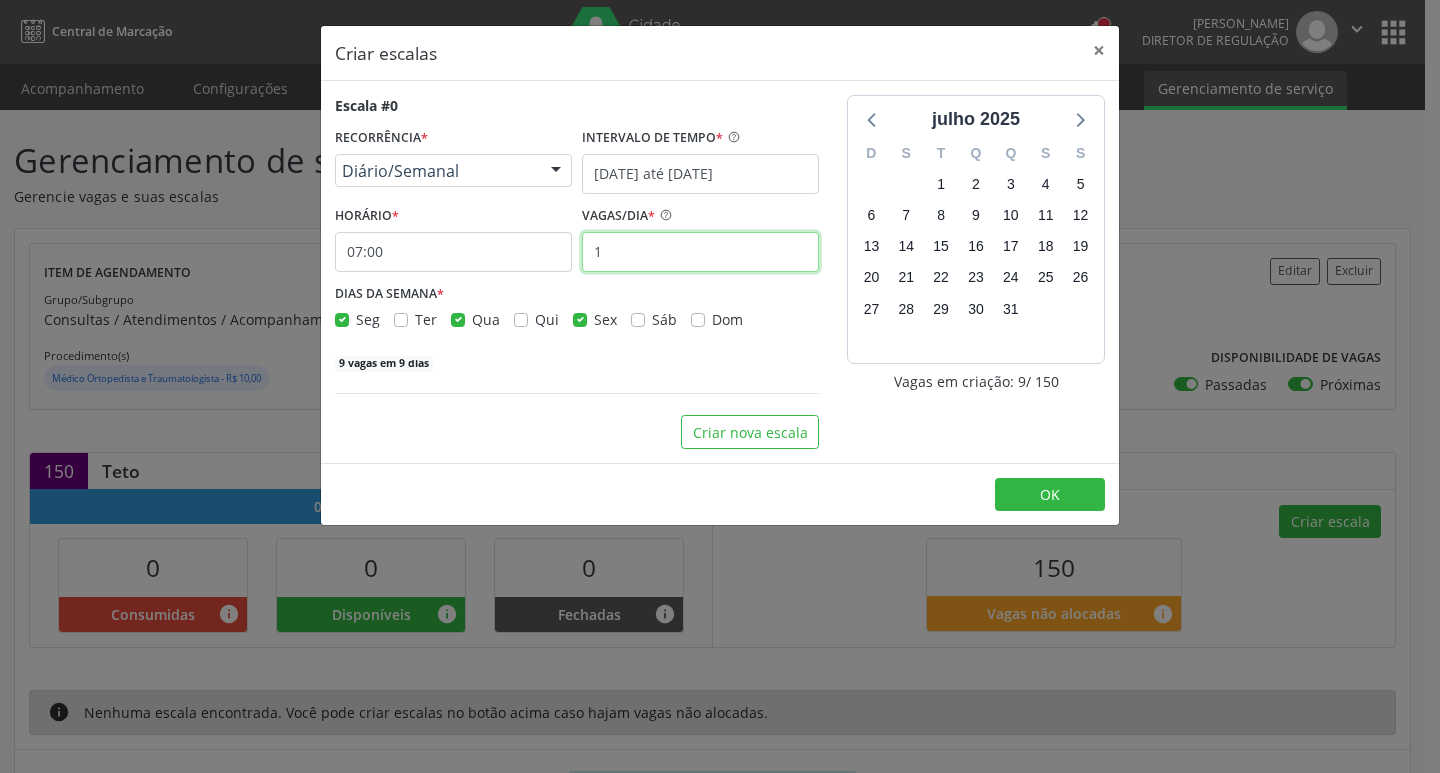 click on "1" at bounding box center (700, 252) 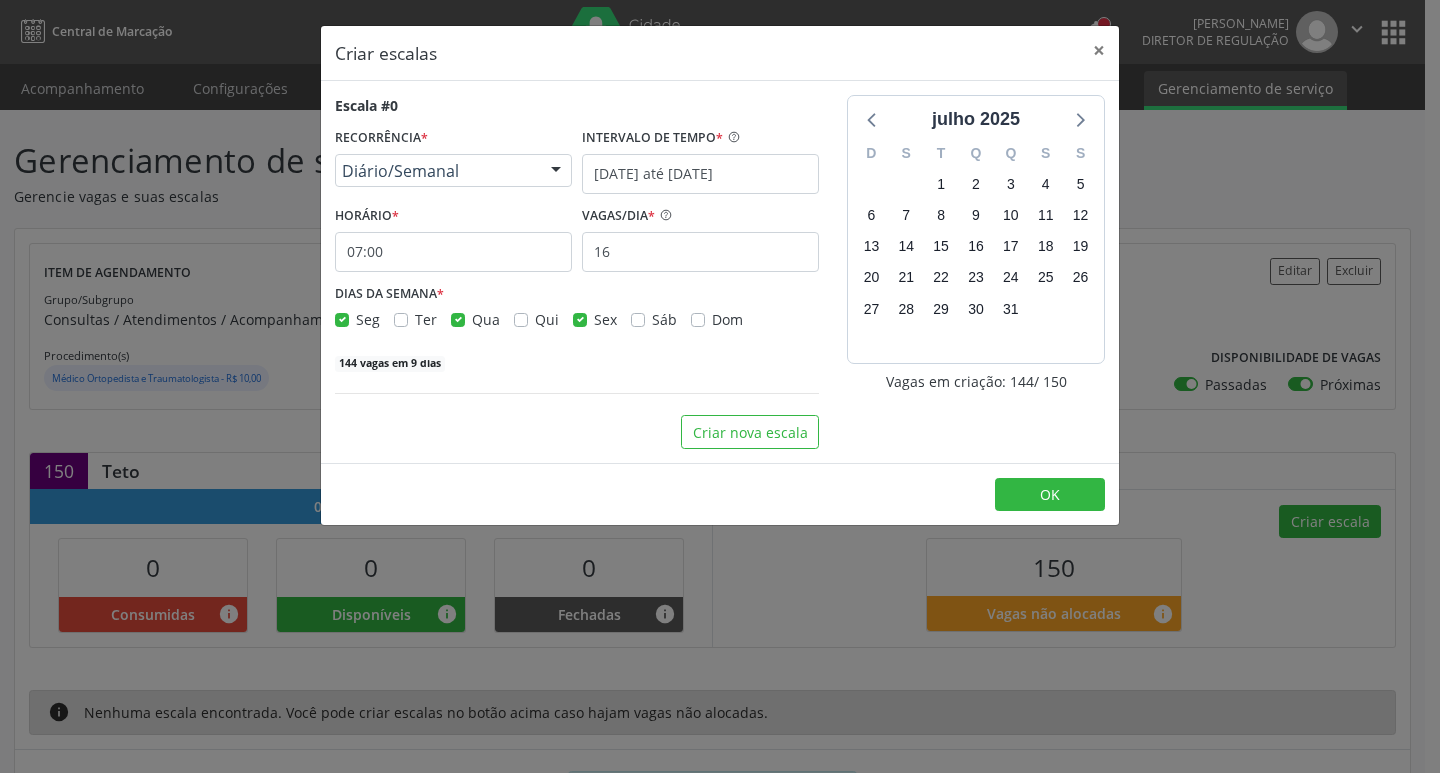 click on "j[DATE] D S T Q Q S S 29 30 1 2 3 4 5 6 7 8 9 10 11 12 13 14 15 16 17 18 19 20 21 22 23 24 25 26 27 28 29 30 31 1 2 3 4 5 6 7 8 9
Vagas em criação: 144
/ 150" at bounding box center [976, 272] 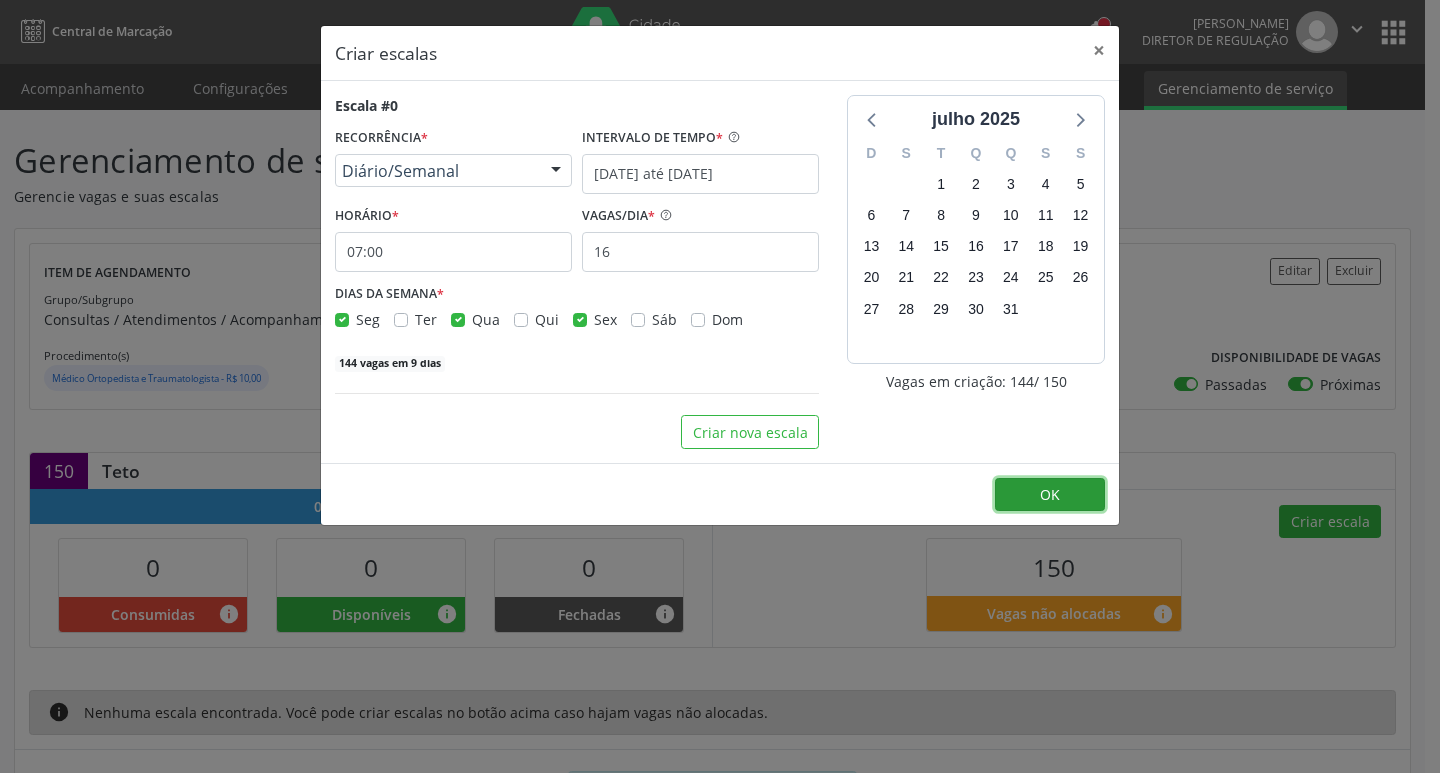click on "OK" at bounding box center (1050, 495) 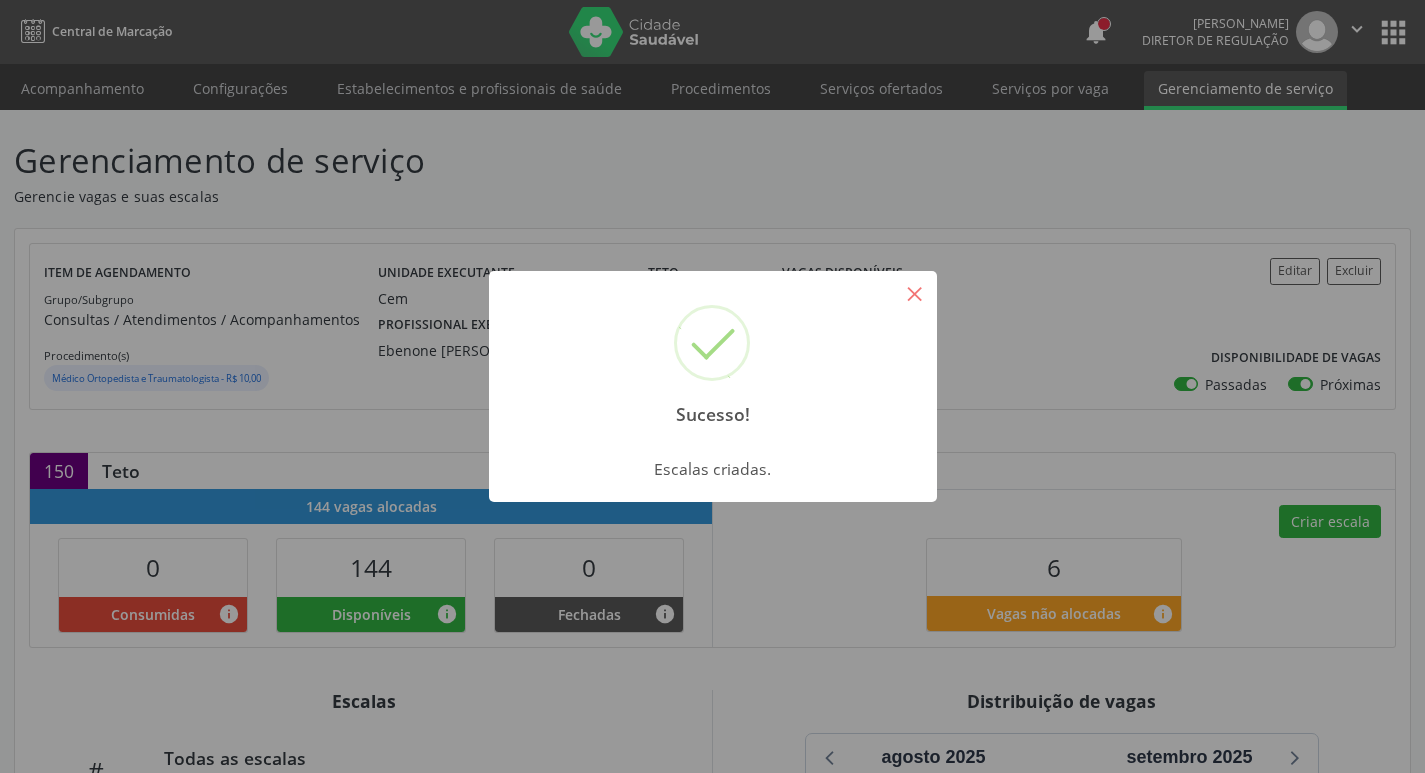 click on "×" at bounding box center [915, 293] 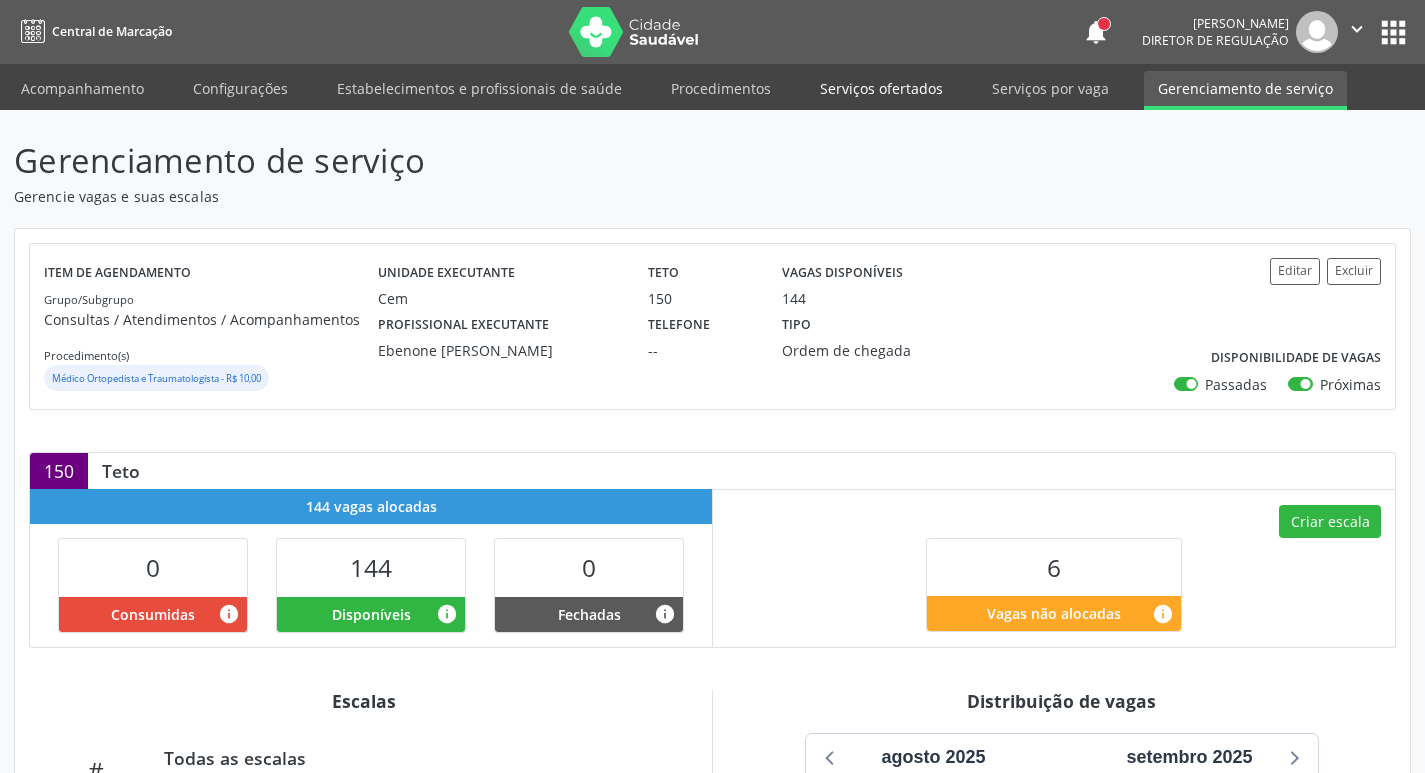 click on "Serviços ofertados" at bounding box center [881, 88] 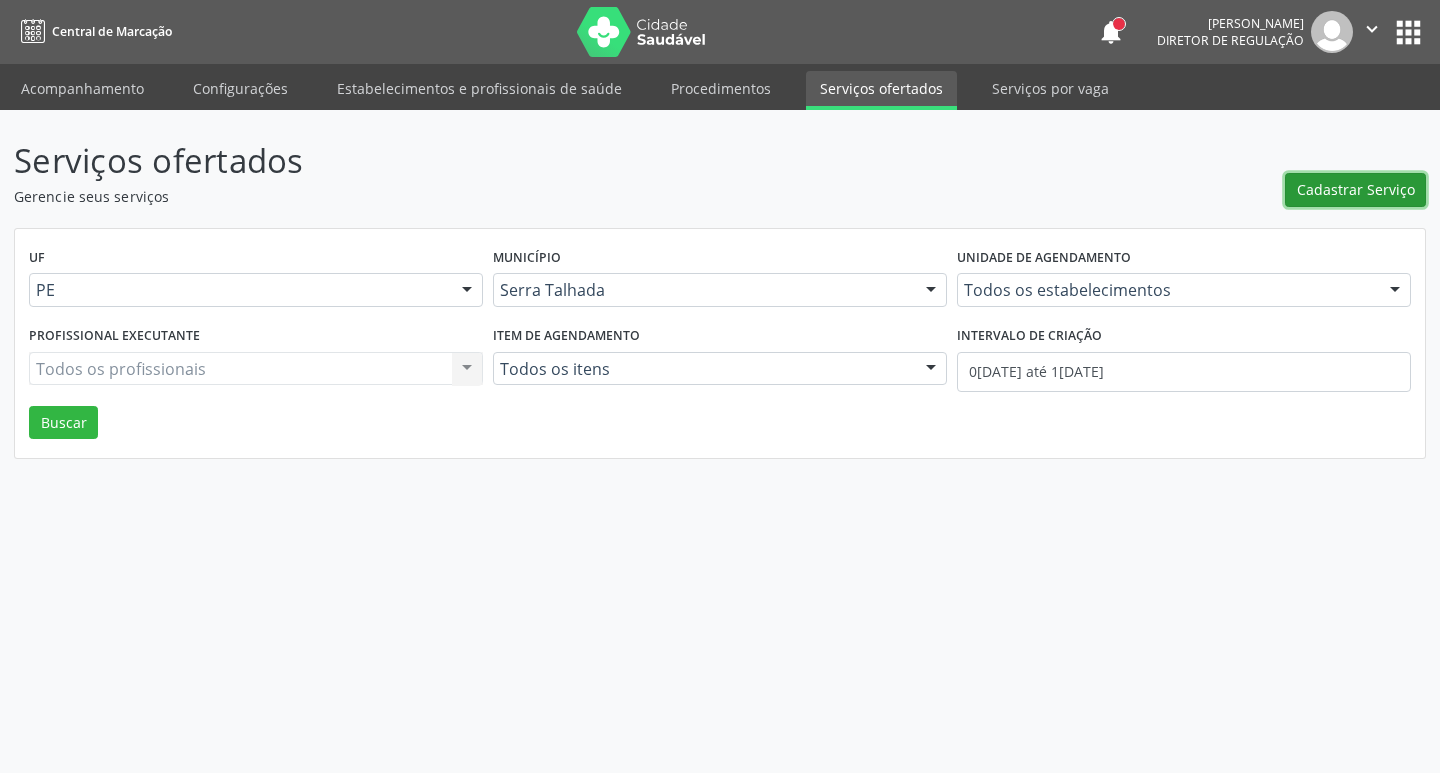 click on "Cadastrar Serviço" at bounding box center [1356, 189] 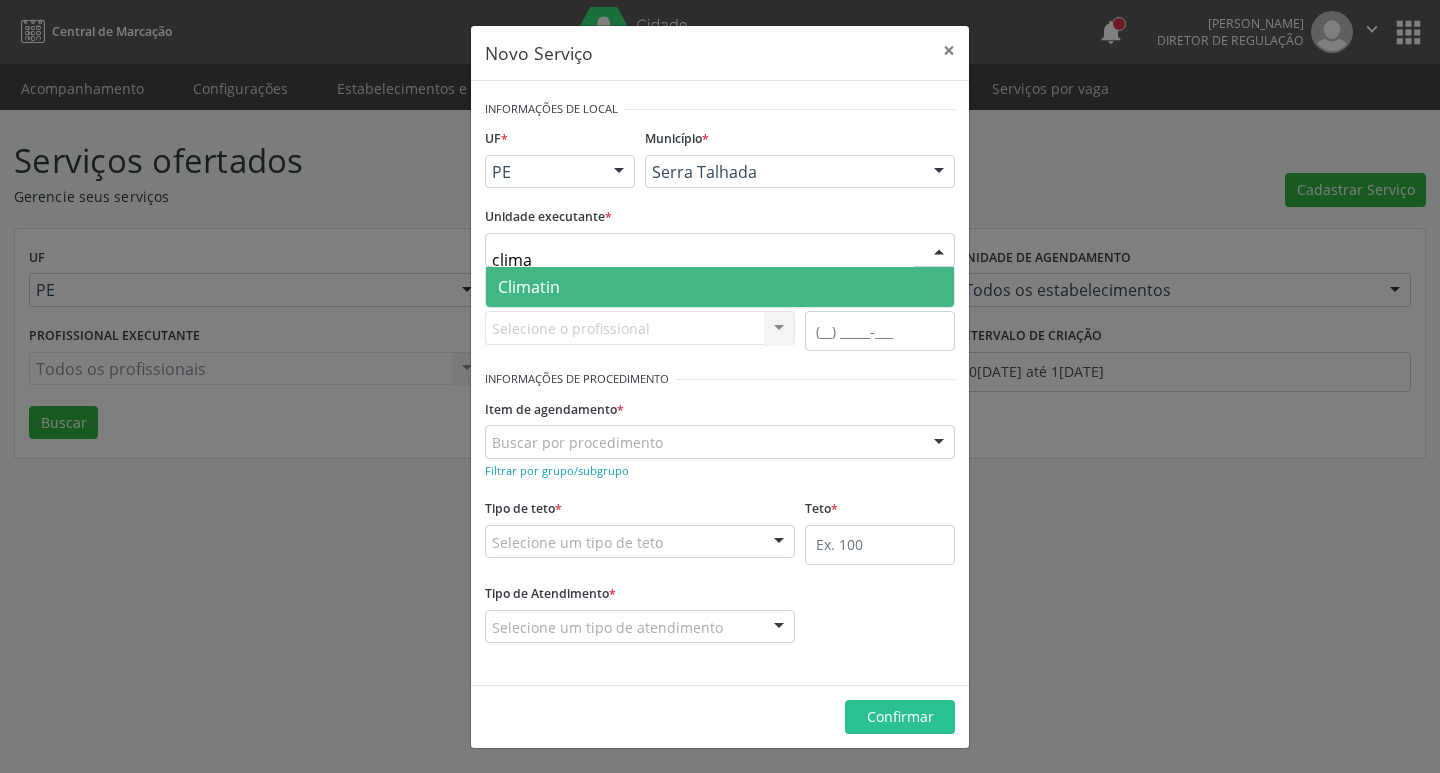 click on "Climatin" at bounding box center (720, 287) 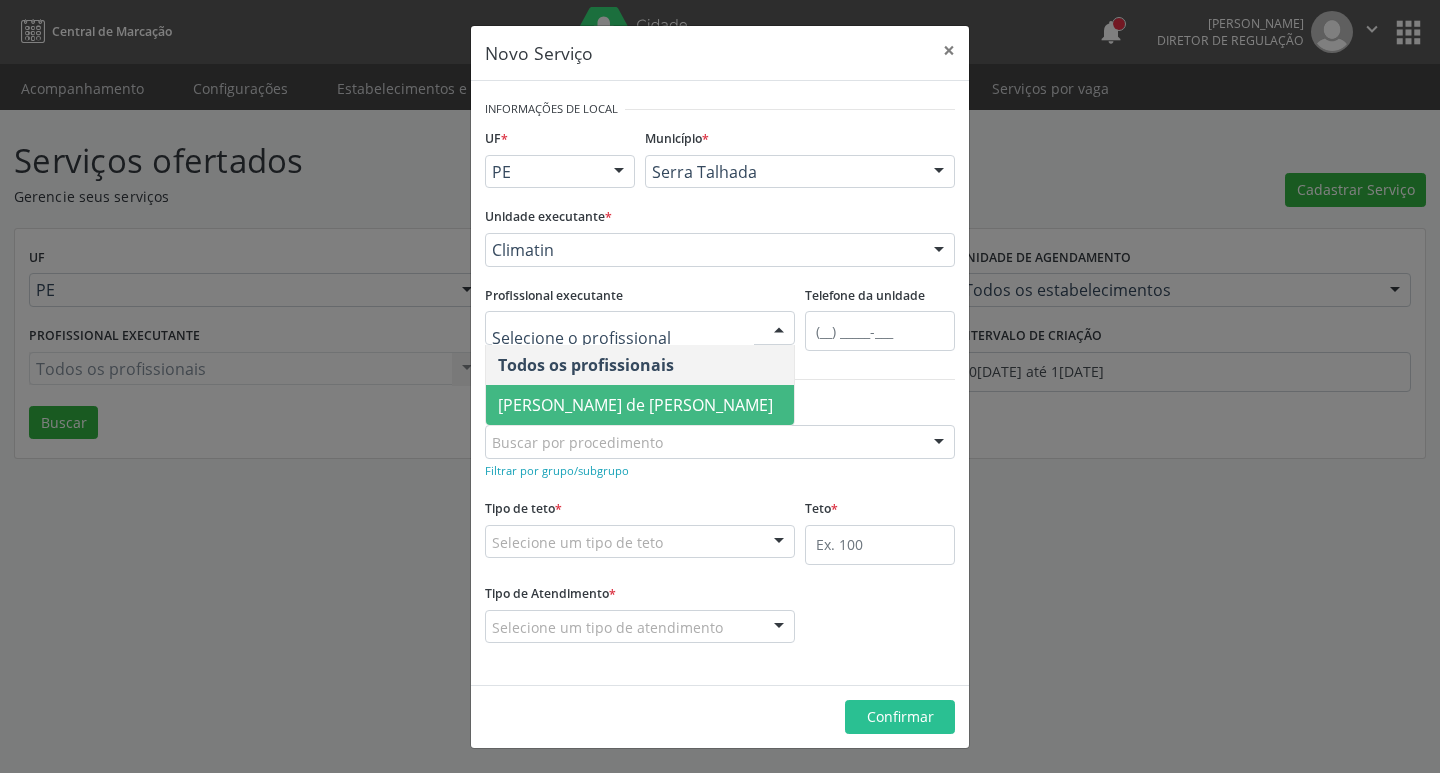 click on "[PERSON_NAME] de [PERSON_NAME]" at bounding box center [635, 405] 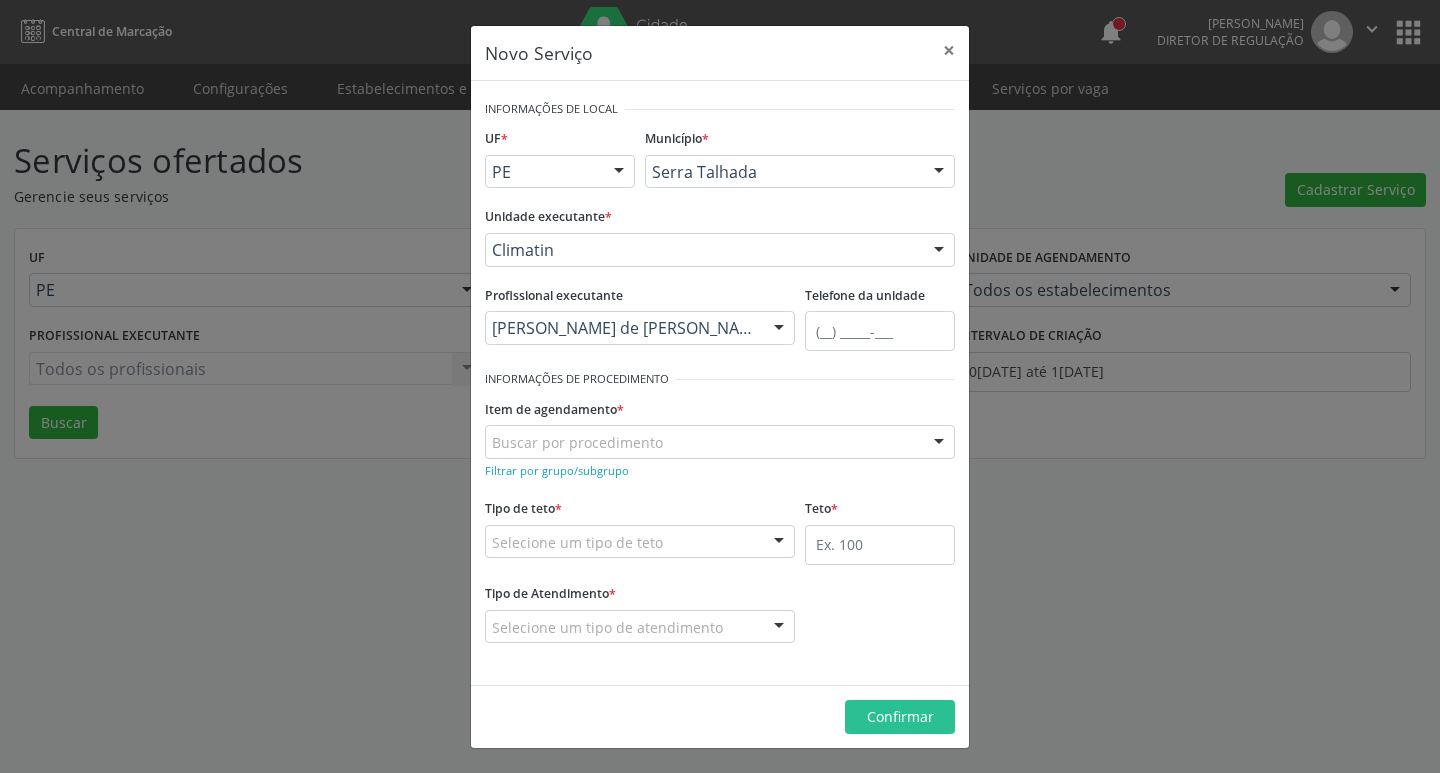 click on "Buscar por procedimento
0304070076 - .Quimioterapia de Leucemia Linfoide/Linfoblástica Aguda, Leucemia Mieloide Aguda e Leucemia Promielocítica Aguda Na Infância e Adolescência - 1ª Linha - Fase de Manutenção   0604320140 - Abatacepte 125 Mg Injetável (Por Seringa Preenchida)   0604320124 - Abatacepte 250 Mg Injetável (Por Frasco Ampola).   0603050018 - Abciximabe   0406010013 - Abertura de Comunicação Inter-Atrial   0406010021 - Abertura de Estenose Aortica Valvar   0406011265 - Abertura de Estenose Aortica Valvar (Criança e Adolescente)   0406010030 - Abertura de Estenose Pulmonar Valvar   0406011273 - Abertura de Estenose Pulmonar Valvar (Criança e Adolescente)   0301080011 - Abordagem Cognitiva Comportamental do Fumante (Por Atendimento / Paciente)   0307020010 - Acesso A Polpa Dentaria e Medicacao (Por Dente)   0604660030 - Acetazolamida 250 Mg (Por Comprimido)   0202010783 - Acidez Titulável no Leite Humano (Dornic)" at bounding box center (720, 442) 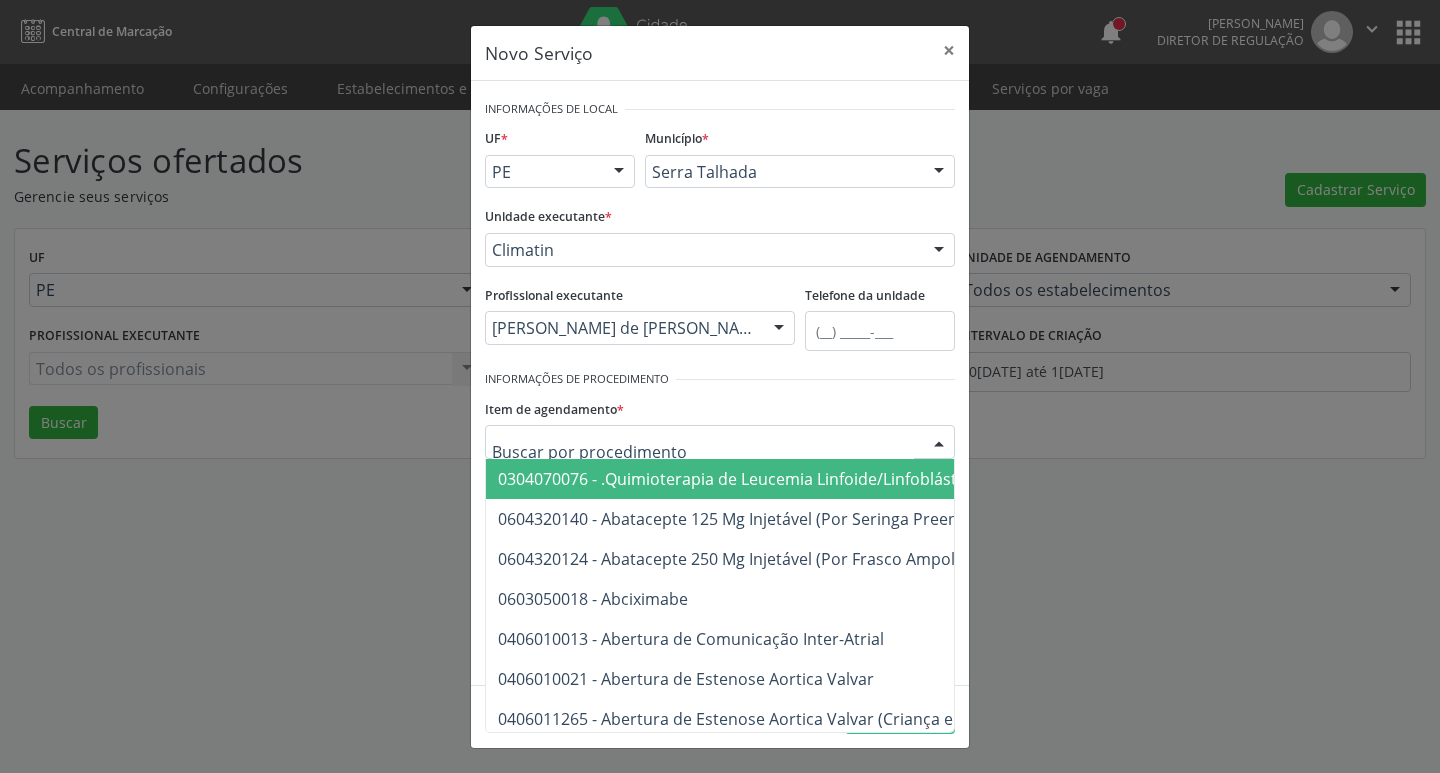 click on "Item de agendamento
*
0304070076 - .Quimioterapia de Leucemia Linfoide/Linfoblástica Aguda, Leucemia Mieloide Aguda e Leucemia Promielocítica Aguda Na Infância e Adolescência - 1ª Linha - Fase de Manutenção   0604320140 - Abatacepte 125 Mg Injetável (Por Seringa Preenchida)   0604320124 - Abatacepte 250 Mg Injetável (Por Frasco Ampola).   0603050018 - Abciximabe   0406010013 - Abertura de Comunicação Inter-Atrial   0406010021 - Abertura de Estenose Aortica Valvar   0406011265 - Abertura de Estenose Aortica Valvar (Criança e Adolescente)   0406010030 - Abertura de Estenose Pulmonar Valvar   0406011273 - Abertura de Estenose Pulmonar Valvar (Criança e Adolescente)   0301080011 - Abordagem Cognitiva Comportamental do Fumante (Por Atendimento / Paciente)   0307020010 - Acesso A Polpa Dentaria e Medicacao (Por Dente)   0604660030 - Acetazolamida 250 Mg (Por Comprimido)   0202010783 - Acidez Titulável no Leite Humano (Dornic)" at bounding box center (720, 426) 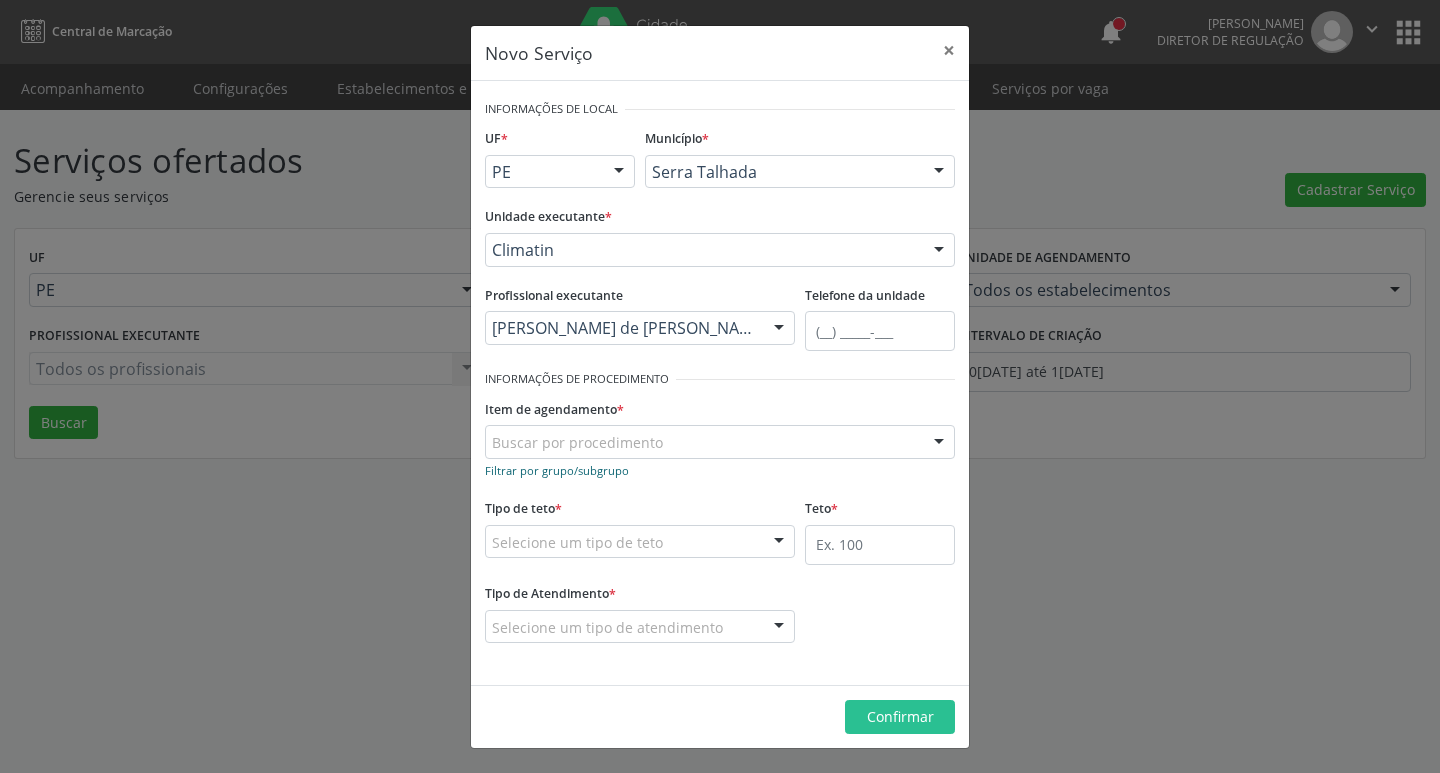 click on "Filtrar por grupo/subgrupo" at bounding box center (557, 470) 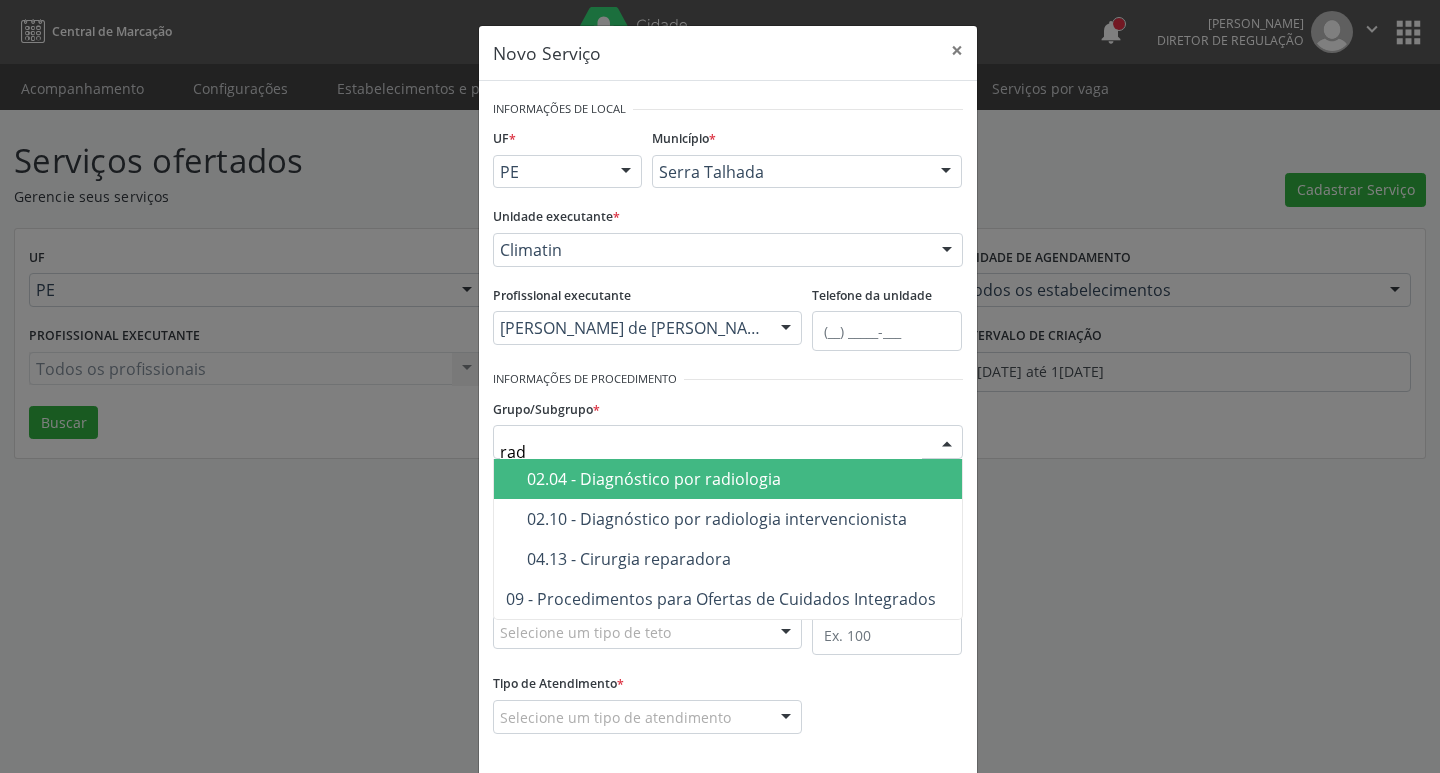 click on "02.04 - Diagnóstico por radiologia" at bounding box center [738, 479] 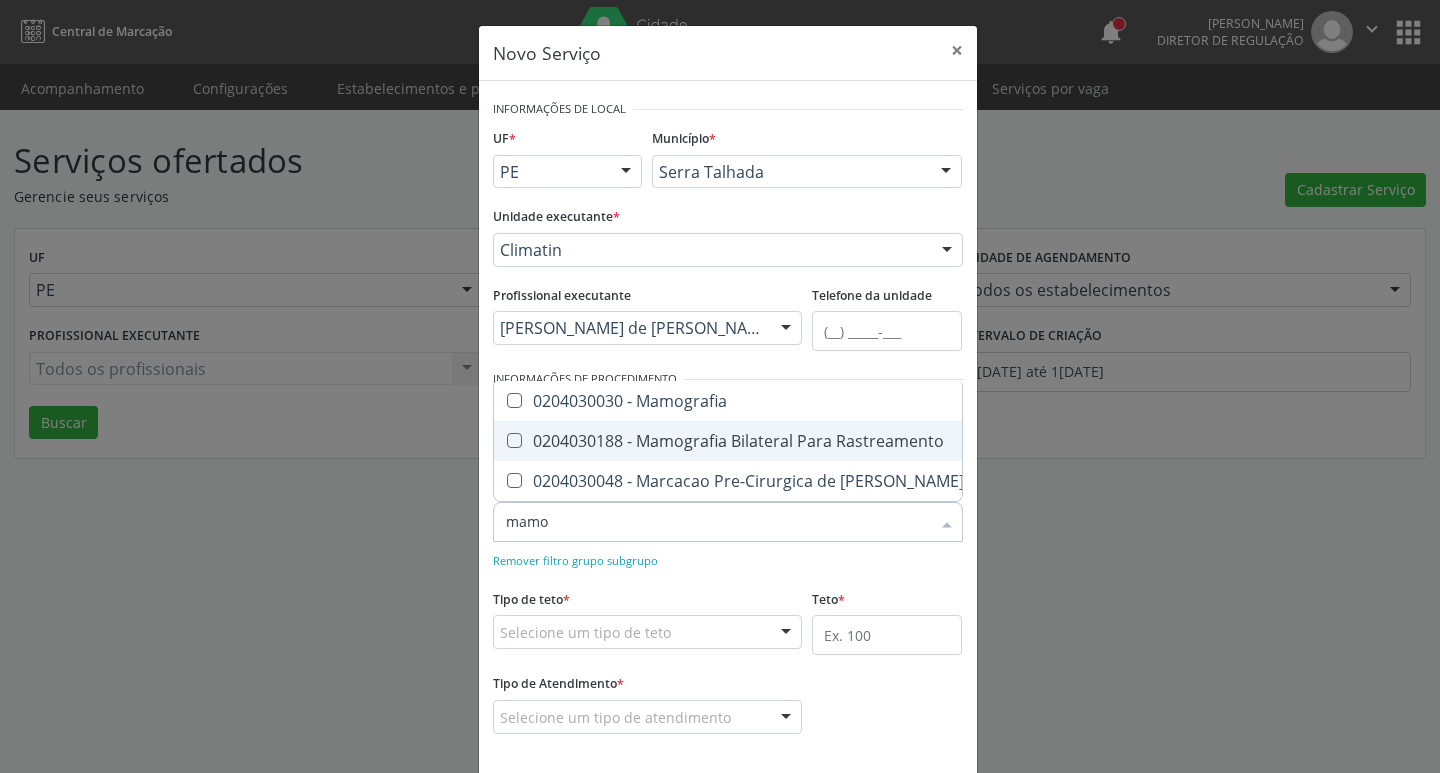 click on "0204030188 - Mamografia Bilateral Para Rastreamento" at bounding box center (866, 441) 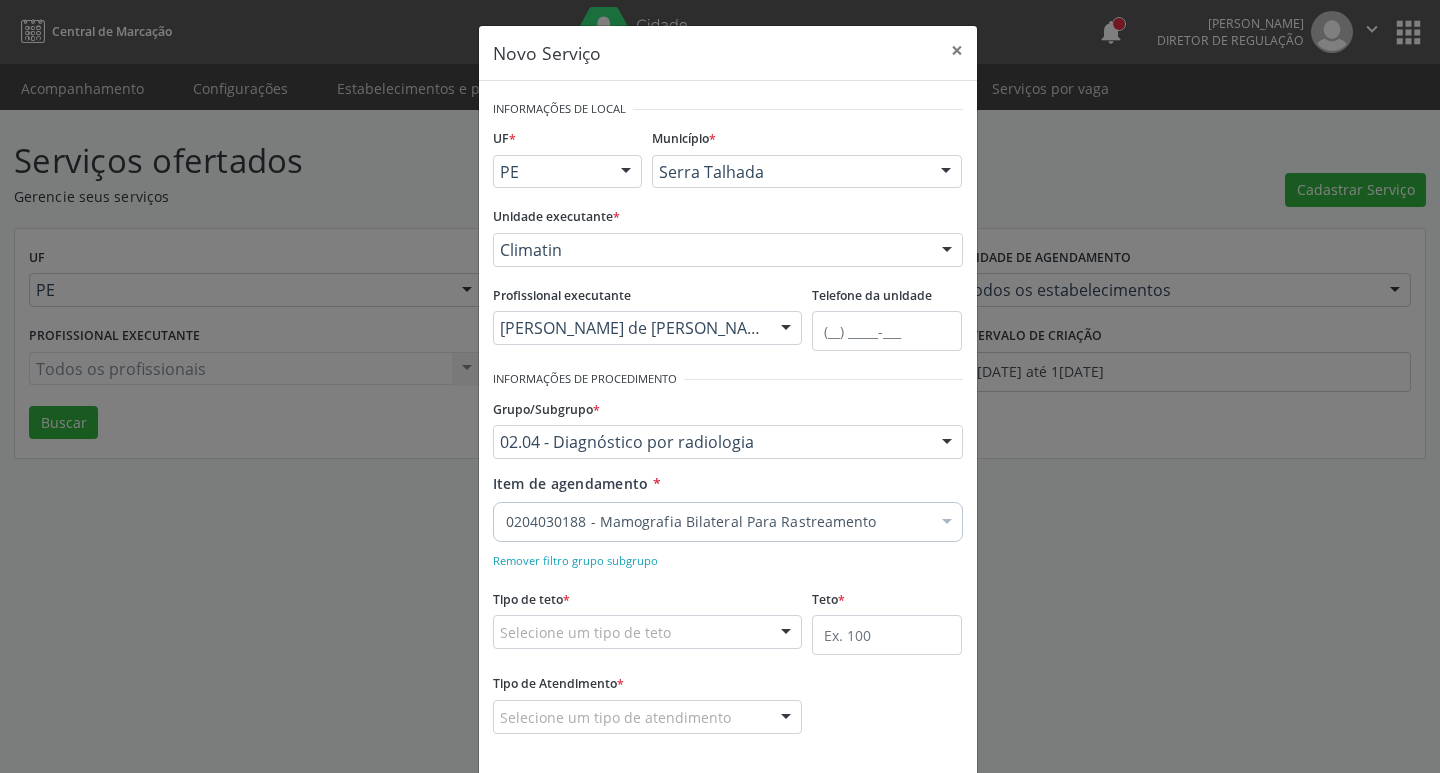 click on "Informações de Local
UF
*
PE         PE
Nenhum resultado encontrado para: "   "
Não há nenhuma opção para ser exibida.
Município
*
Serra Talhada         [GEOGRAPHIC_DATA] resultado encontrado para: "   "
Não há nenhuma opção para ser exibida.
Unidade executante
*
Climatin         3 Grupamento de Bombeiros   [PERSON_NAME] Dental   Academia da Cidade [GEOGRAPHIC_DATA]   [GEOGRAPHIC_DATA]   [GEOGRAPHIC_DATA] I   [GEOGRAPHIC_DATA] do Forro   Academia da Cidade [GEOGRAPHIC_DATA] da Cidade de [GEOGRAPHIC_DATA]   Academia da Cidade do Mutirao   Academia da Saude Cohab II   Alanalaiz [PERSON_NAME] Servicos de Medicina e Nutricao   Amor Saude   Anaclin   Analise Laboratorio Clinico   [PERSON_NAME] Cia Ltda   [PERSON_NAME] Diniz Ltda   [PERSON_NAME] Diniz Ltda   Apae" at bounding box center [728, 428] 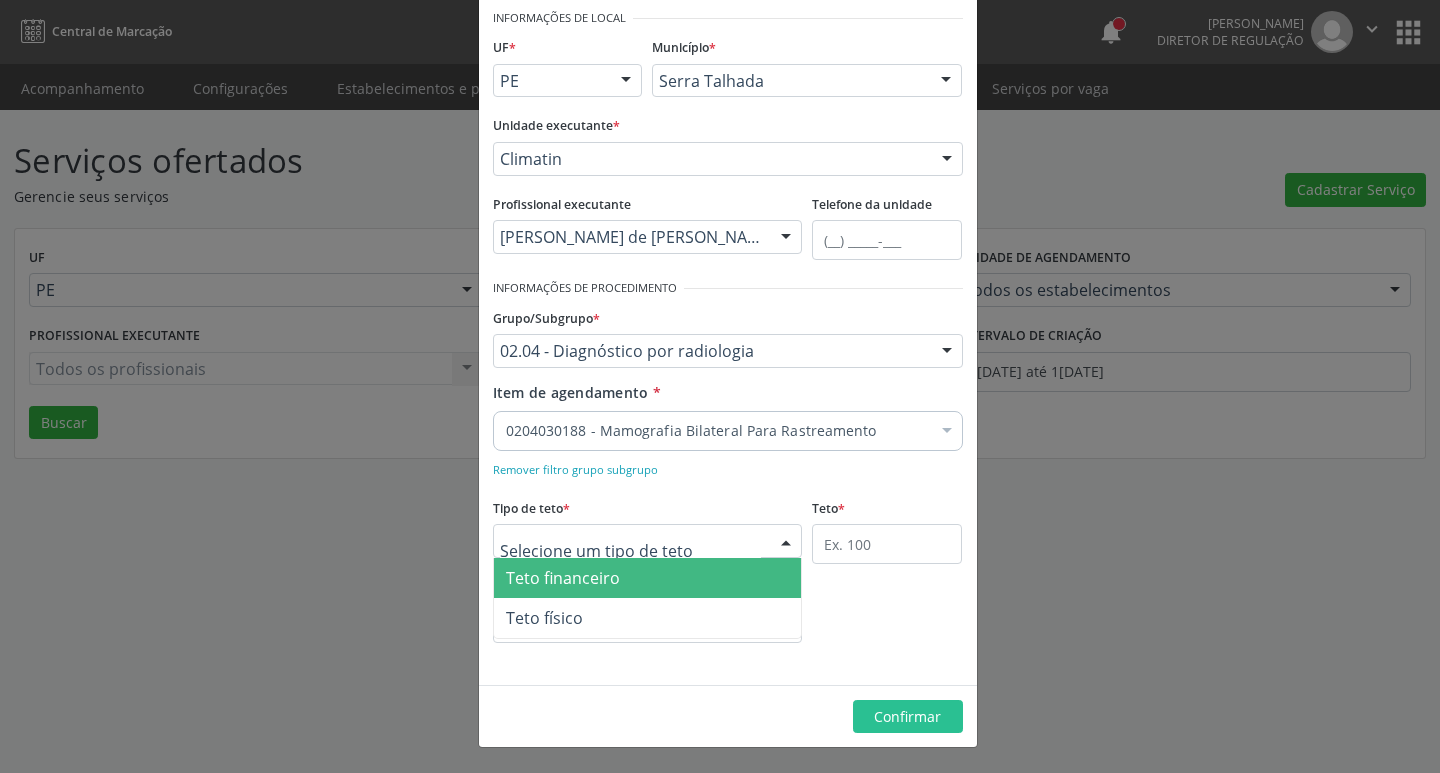 click at bounding box center [648, 541] 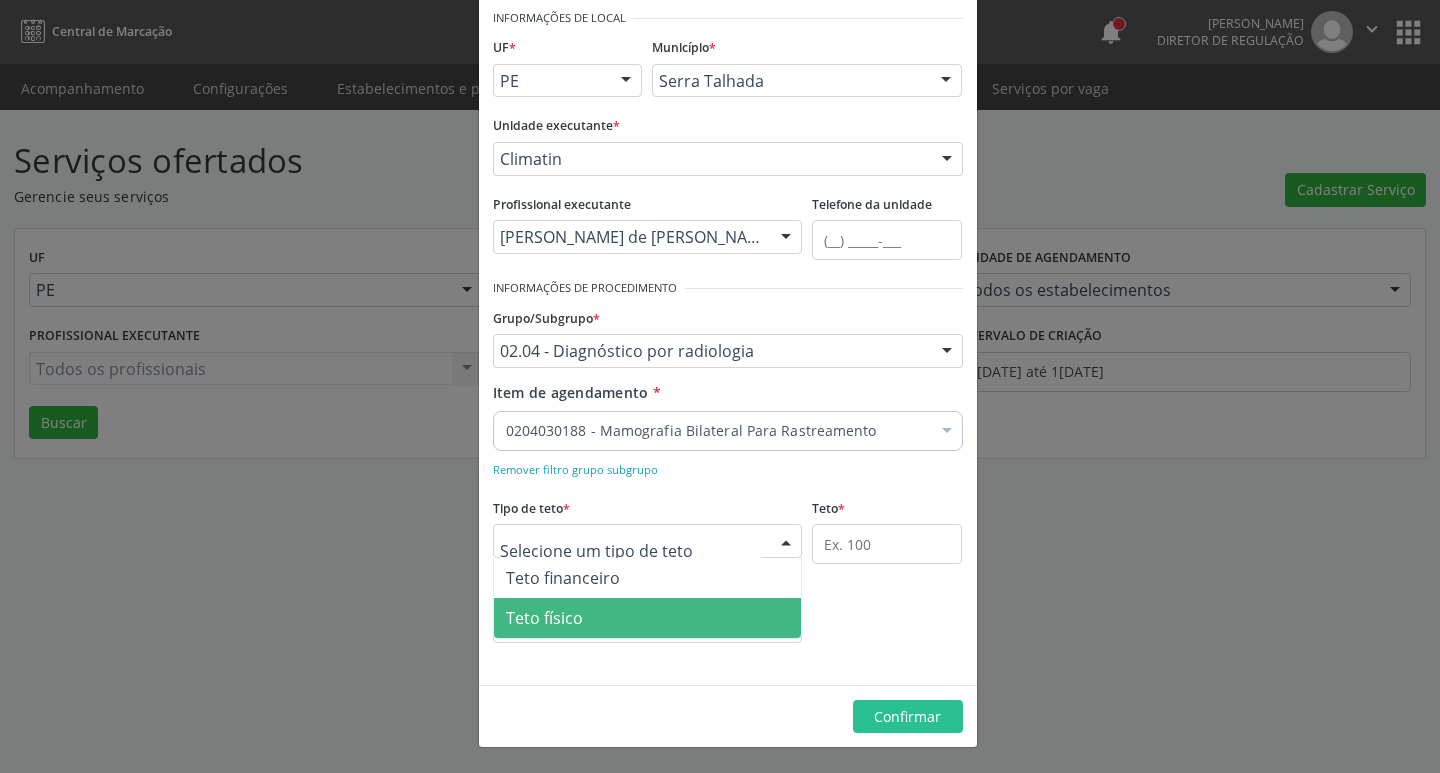 click on "Teto físico" at bounding box center [648, 618] 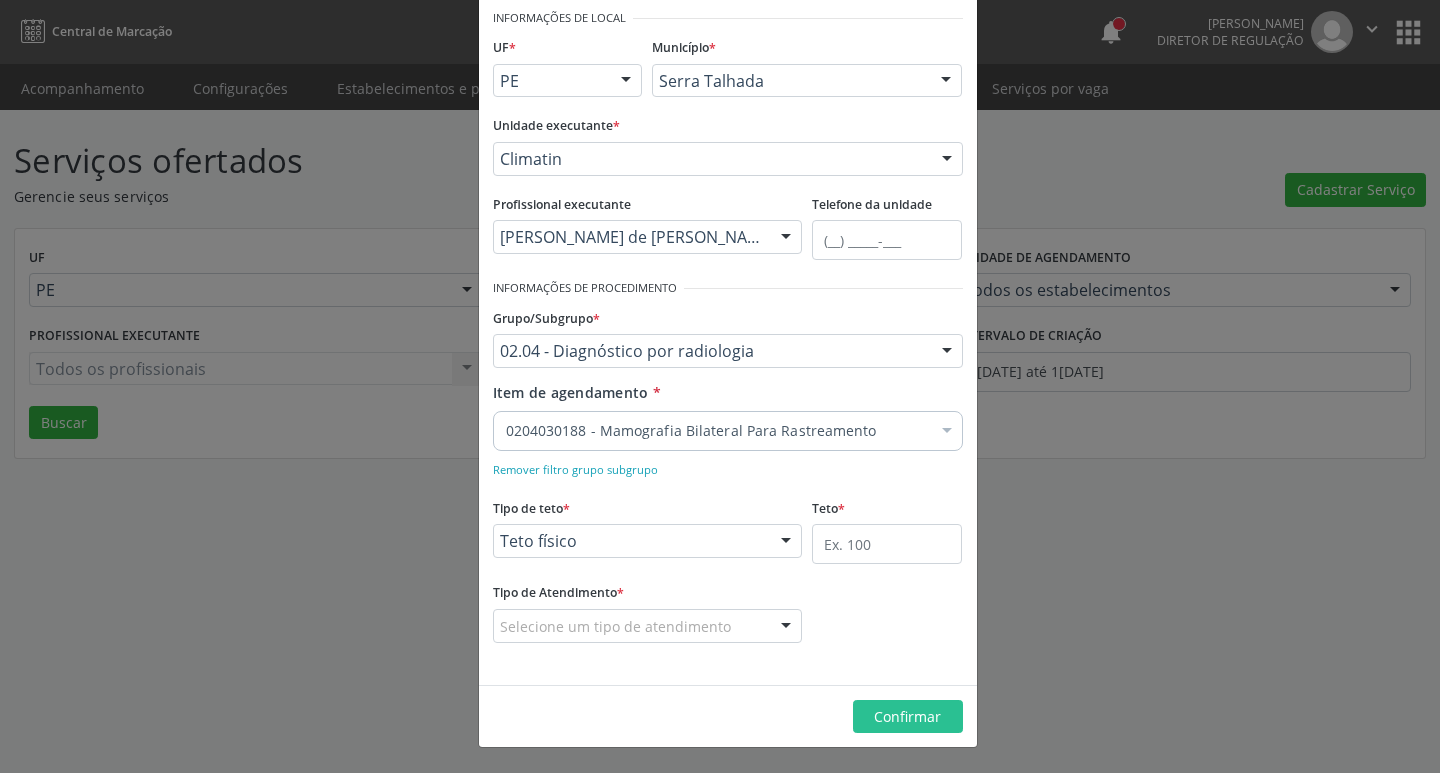 click on "Selecione um tipo de atendimento" at bounding box center [648, 626] 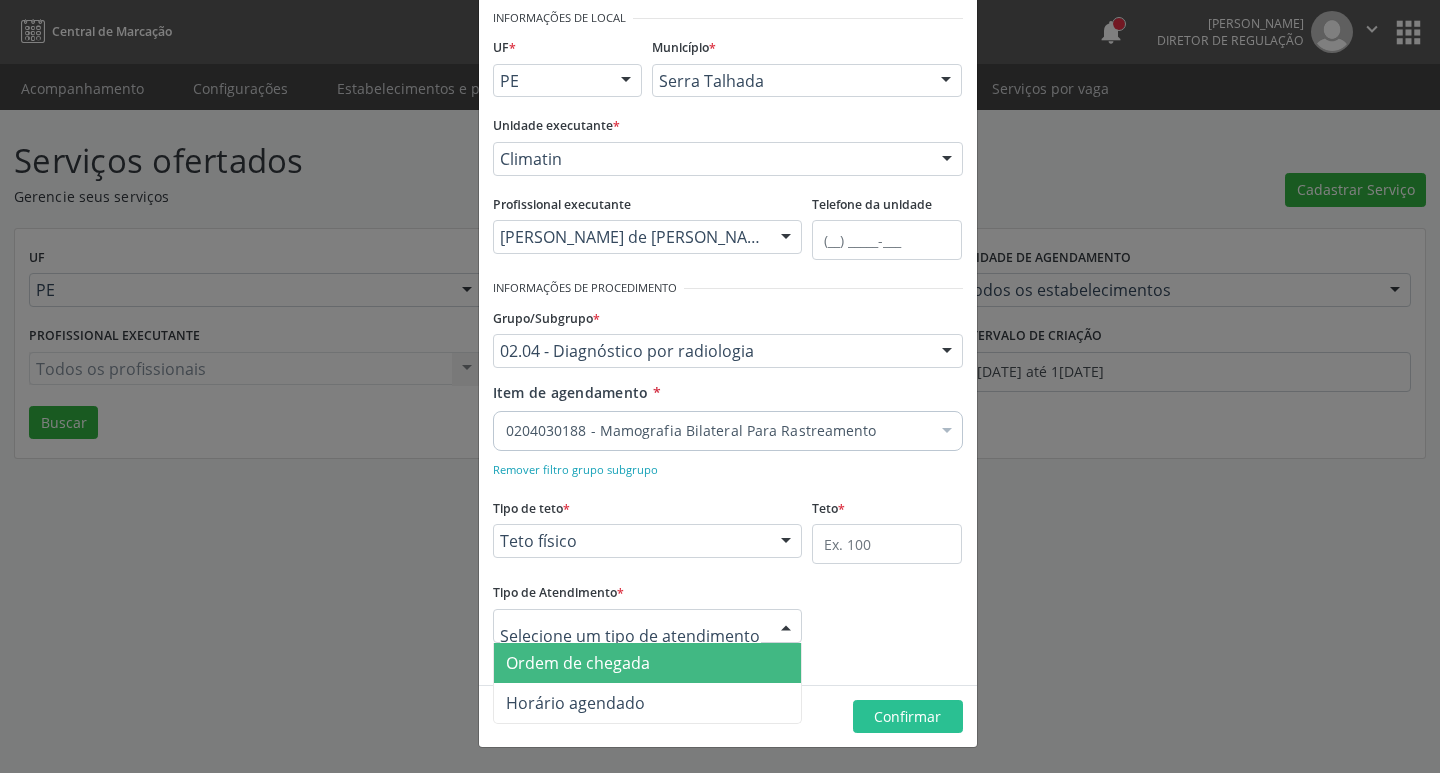 click on "Ordem de chegada" at bounding box center [578, 663] 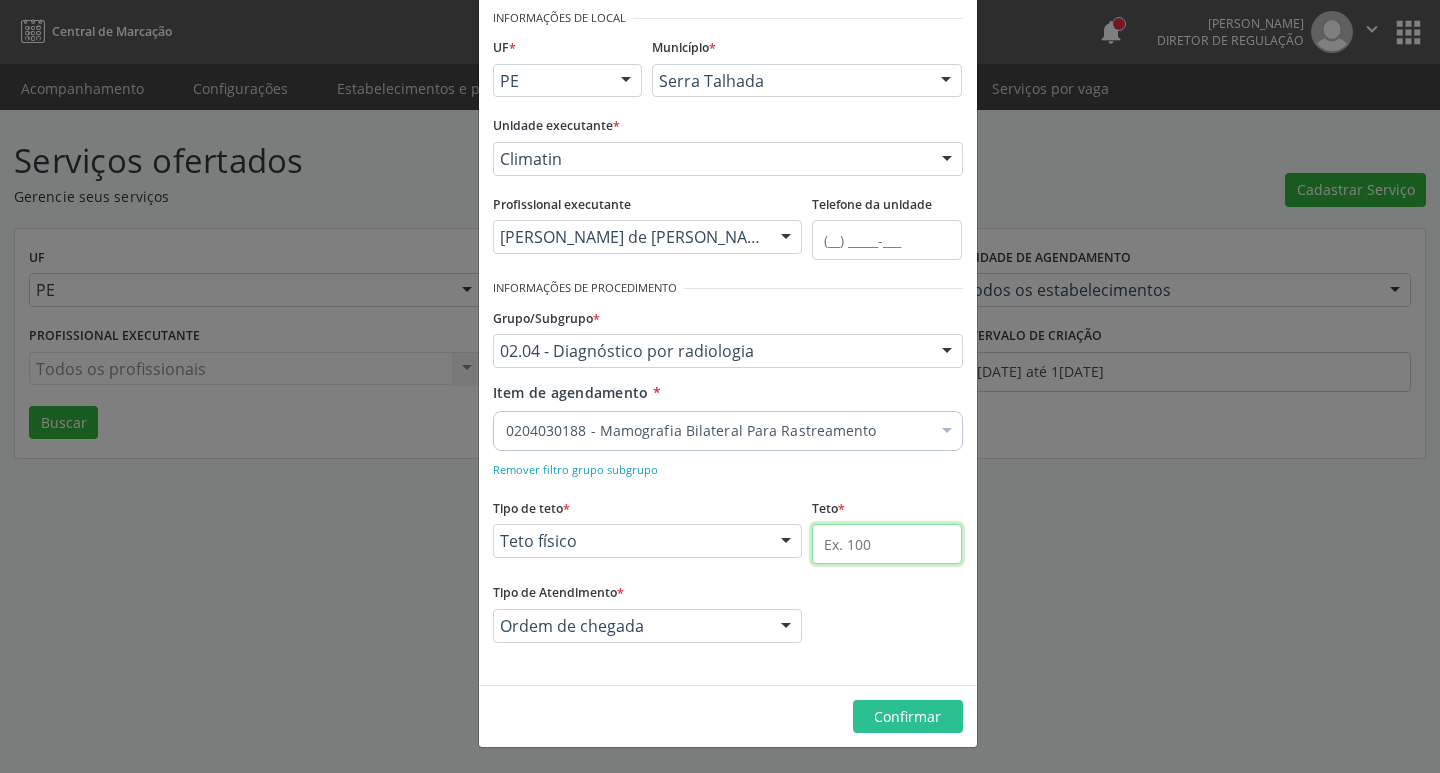 click at bounding box center [887, 544] 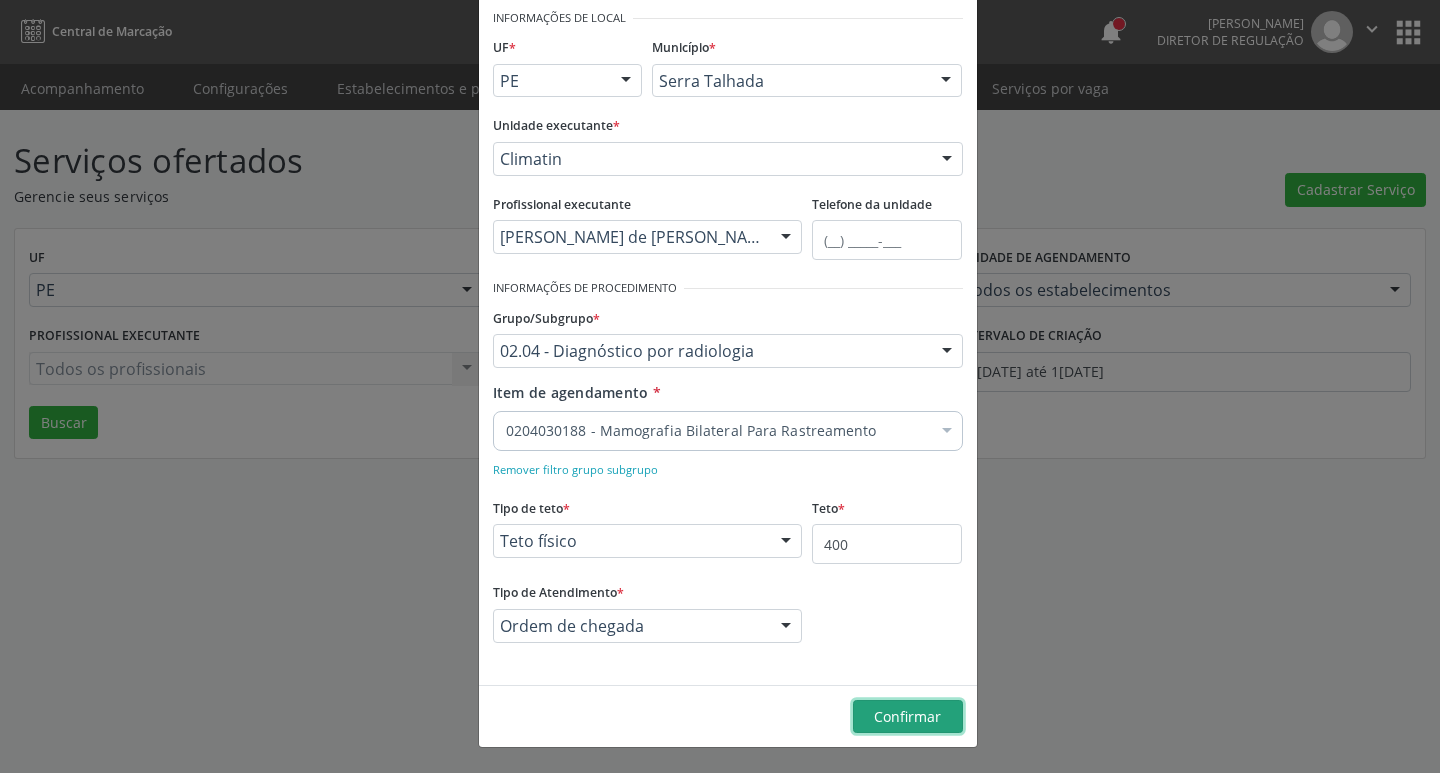 click on "Confirmar" at bounding box center (907, 716) 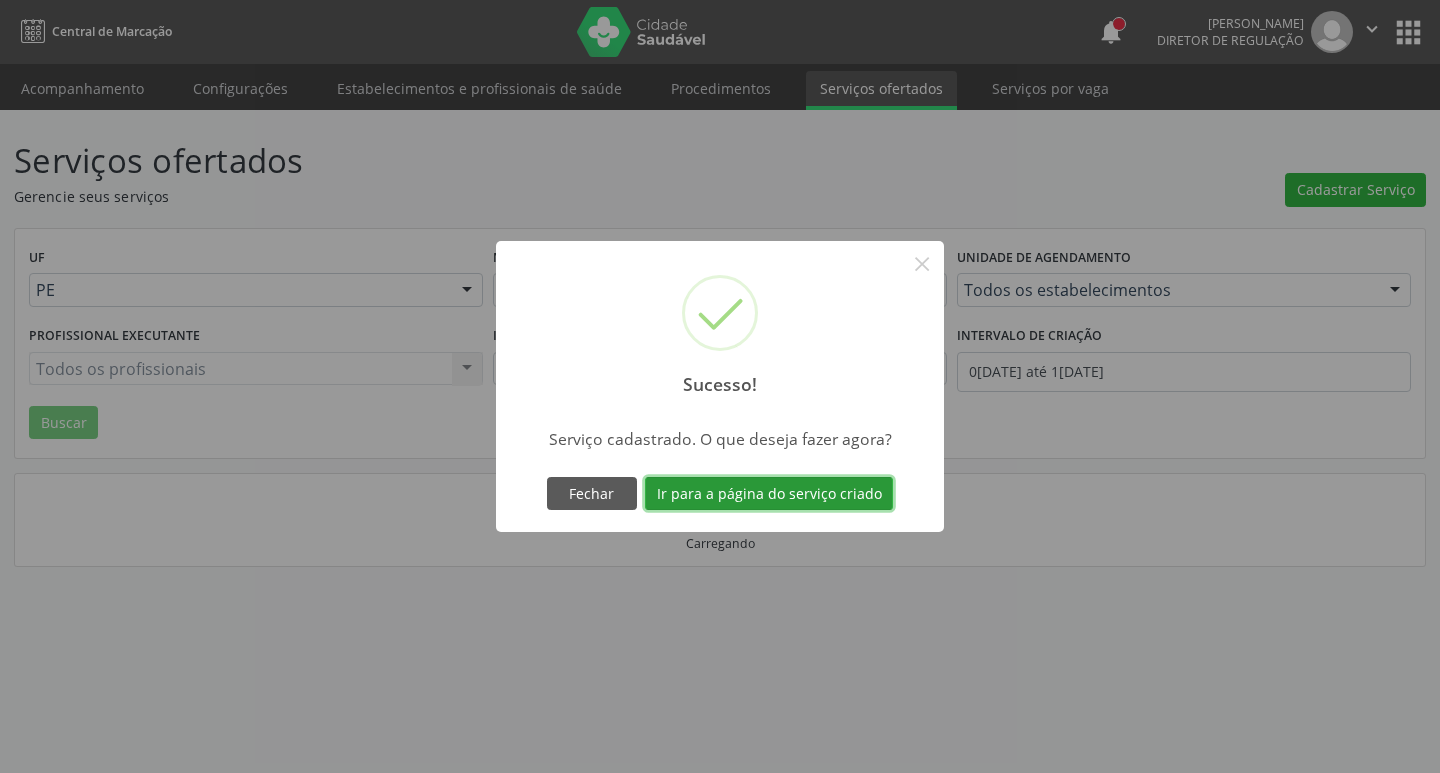 click on "Ir para a página do serviço criado" at bounding box center [769, 494] 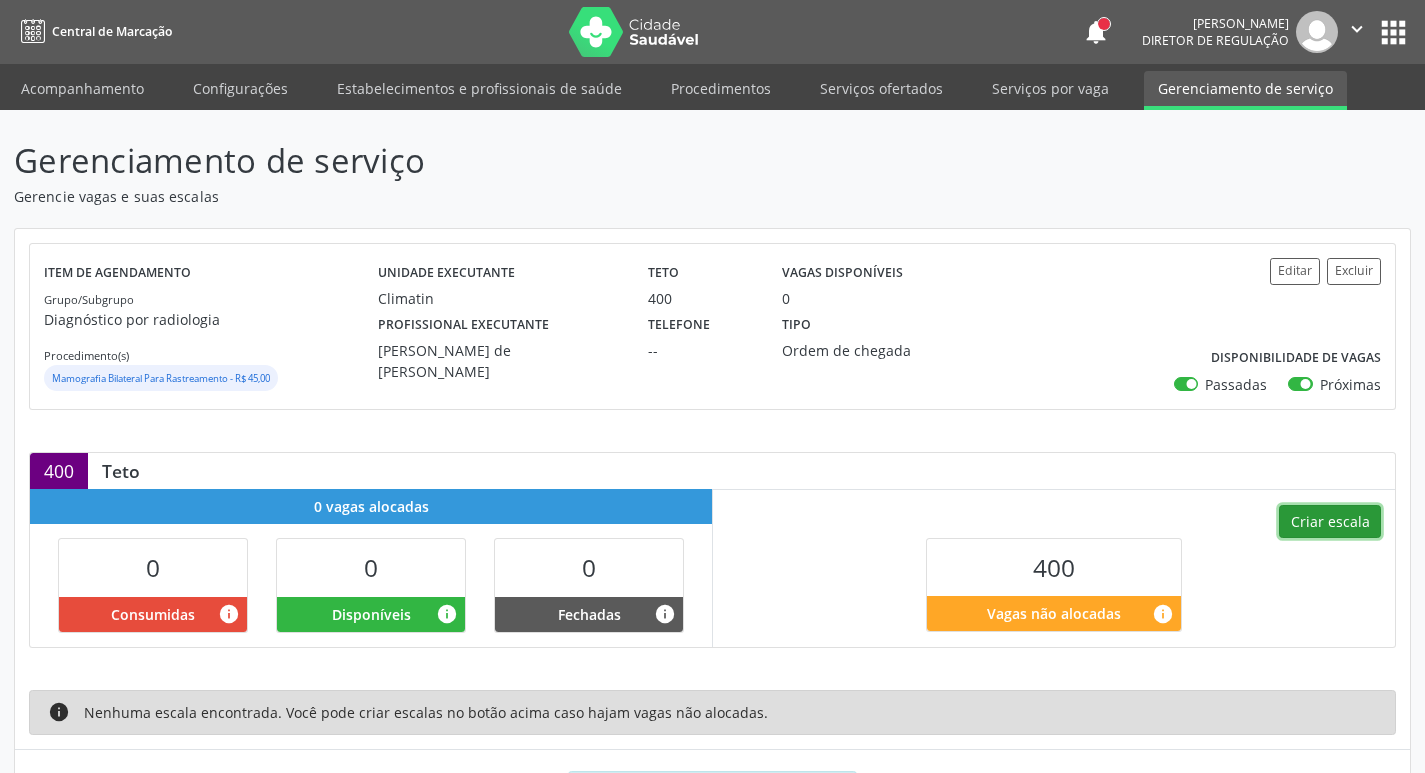 click on "Criar escala" at bounding box center [1330, 522] 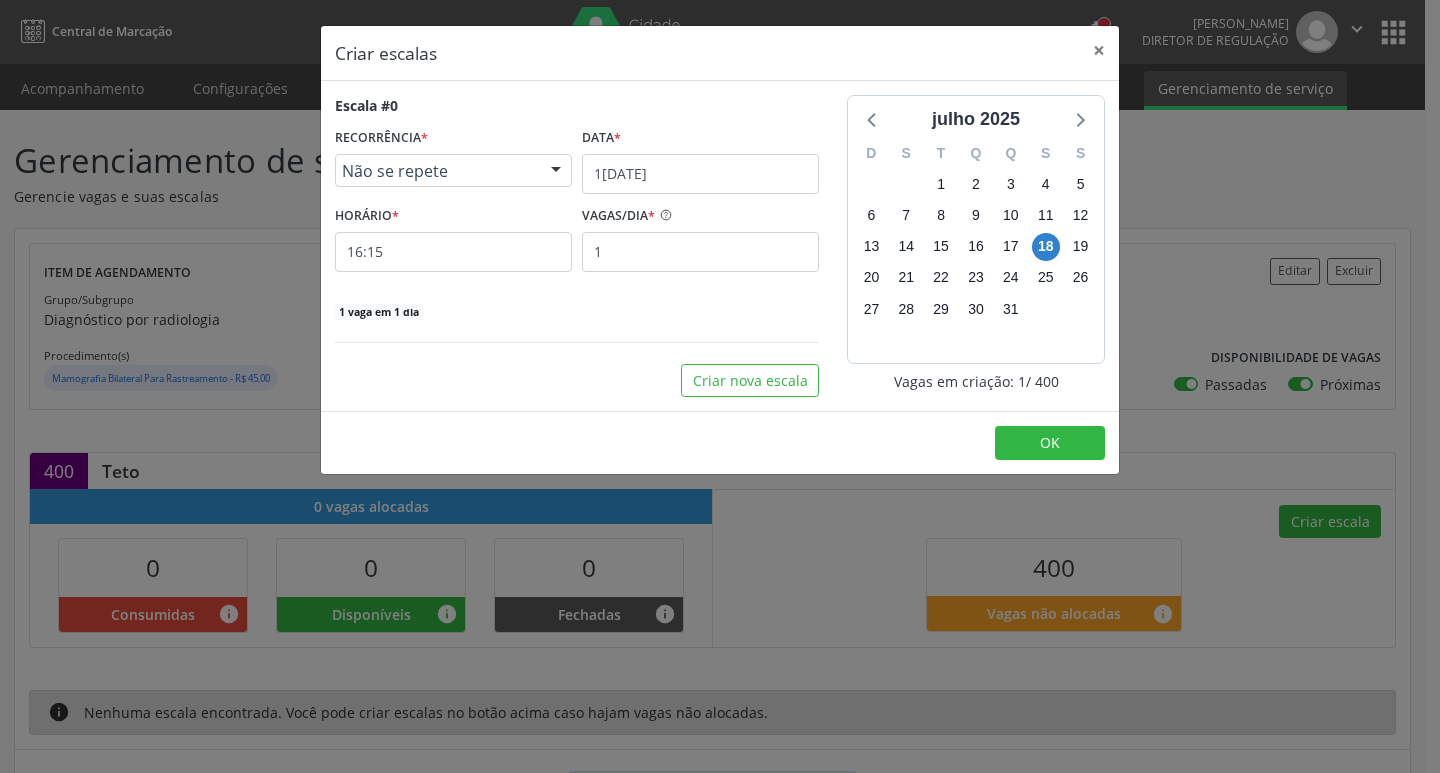 click on "Não se repete         Não se repete   Diário/Semanal   Mensal
Nenhum resultado encontrado para: "   "
Não há nenhuma opção para ser exibida." at bounding box center (453, 171) 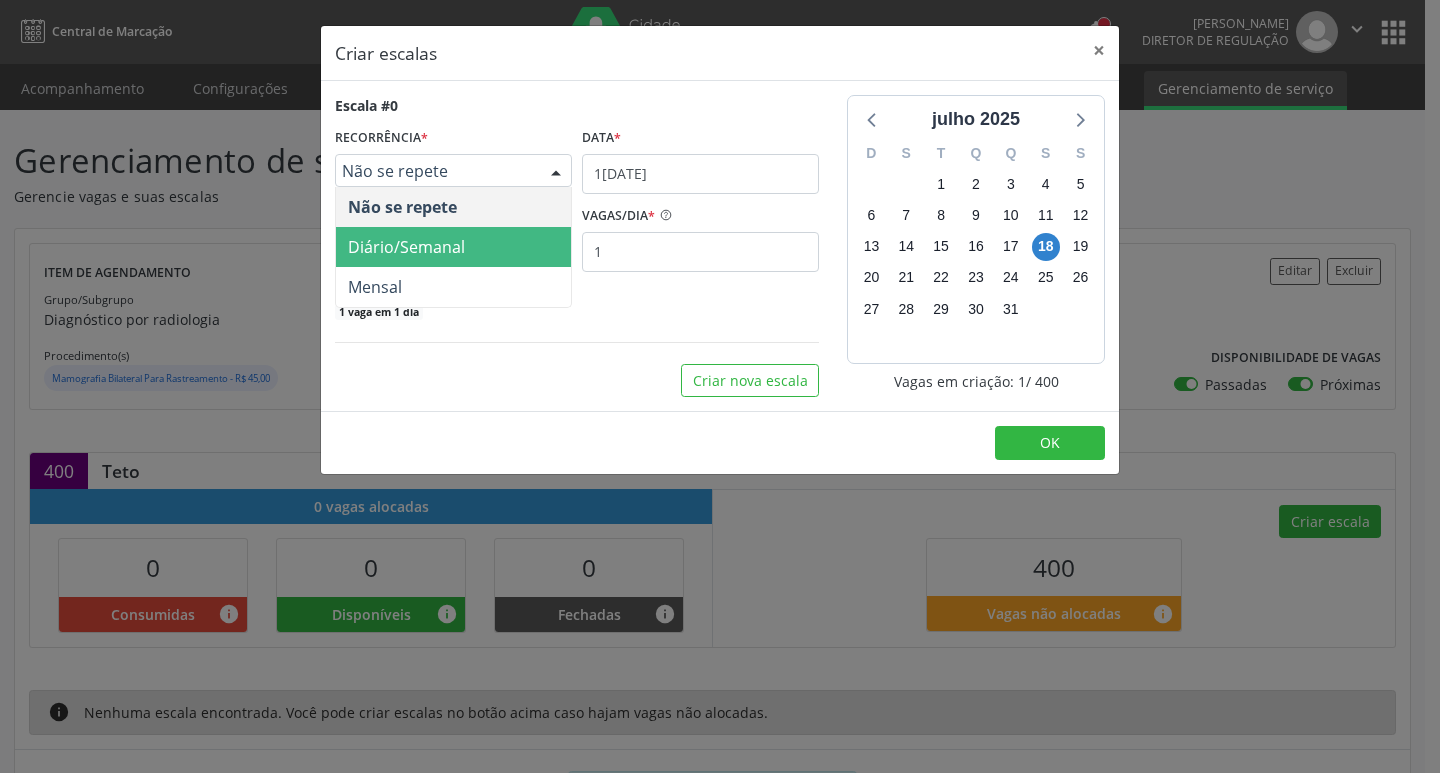 click on "Diário/Semanal" at bounding box center [453, 247] 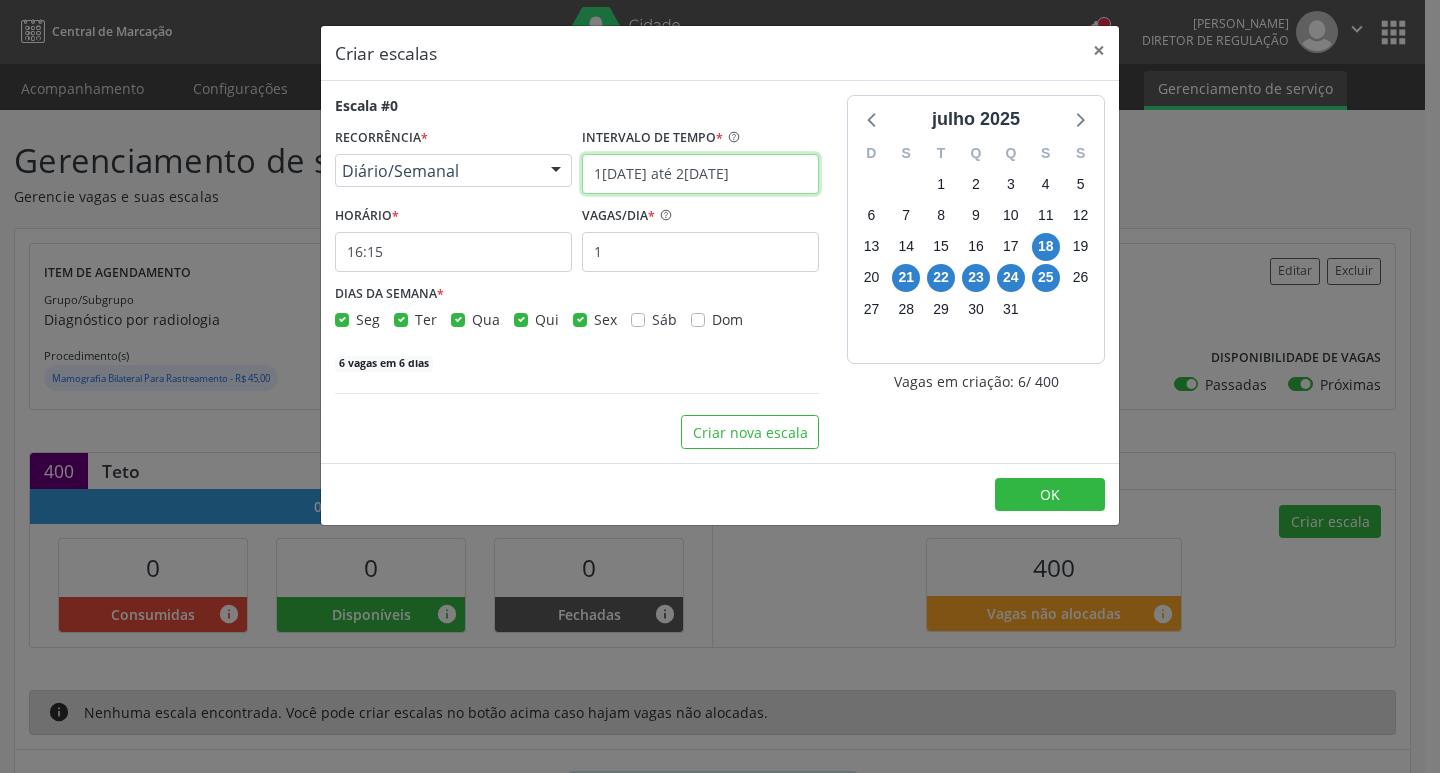 click on "1[DATE] até 2[DATE]" at bounding box center (700, 174) 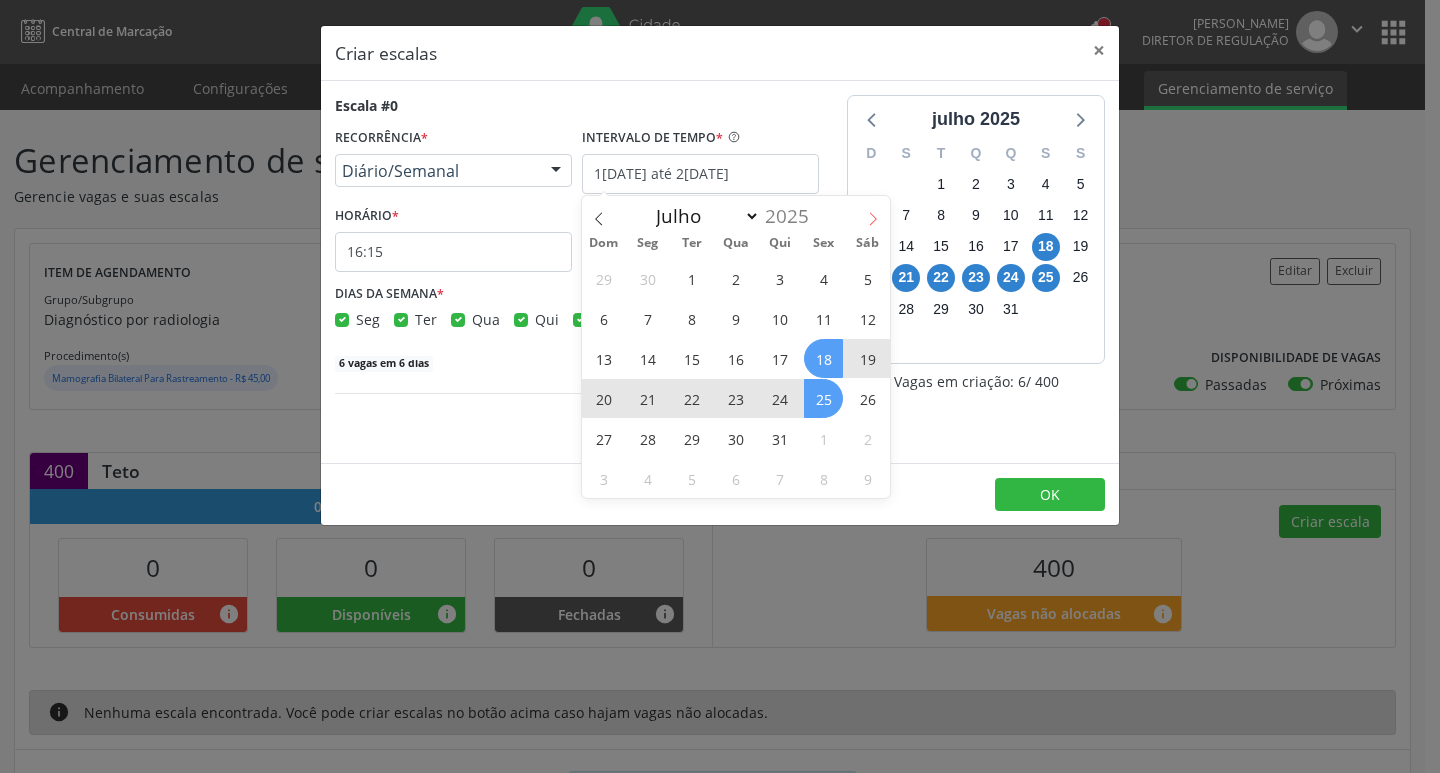 click 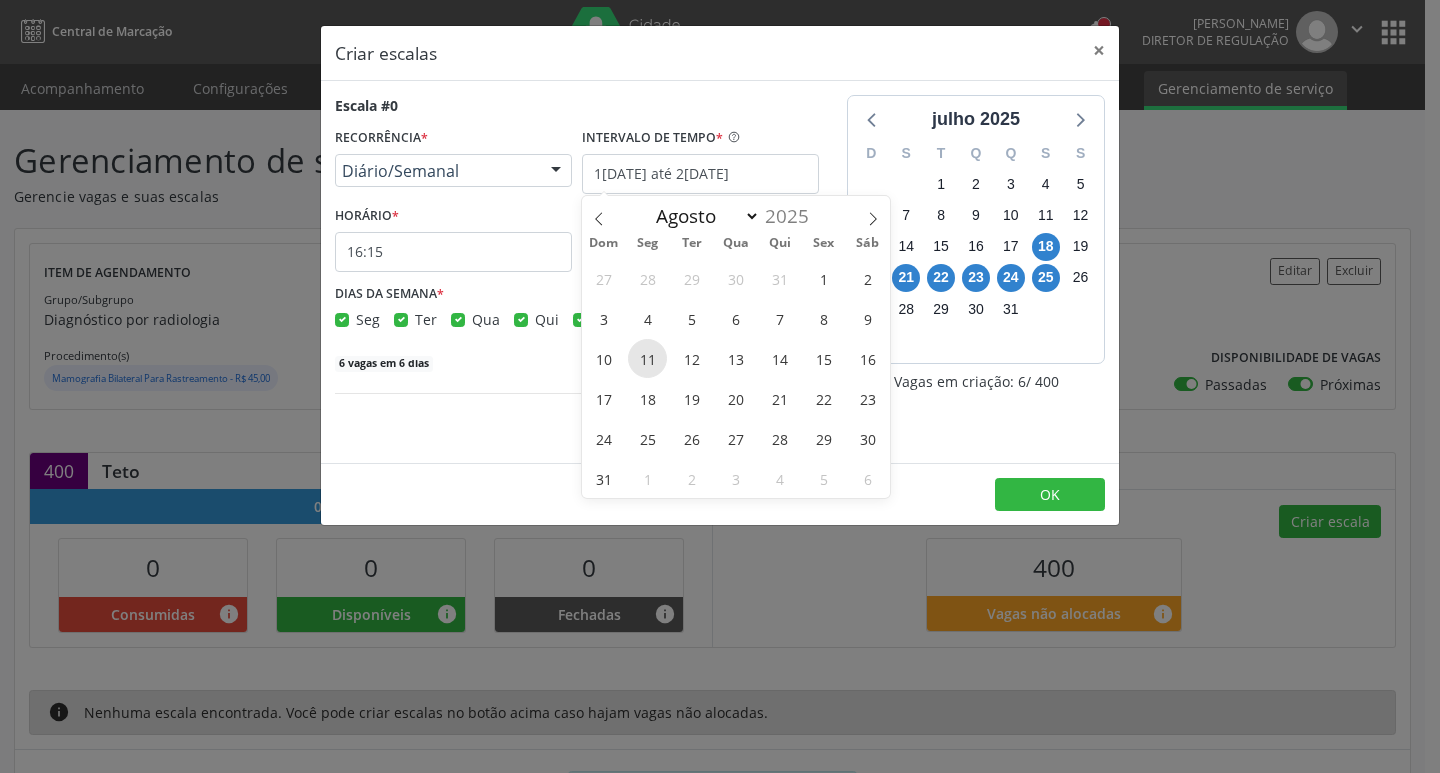 click on "11" at bounding box center (647, 358) 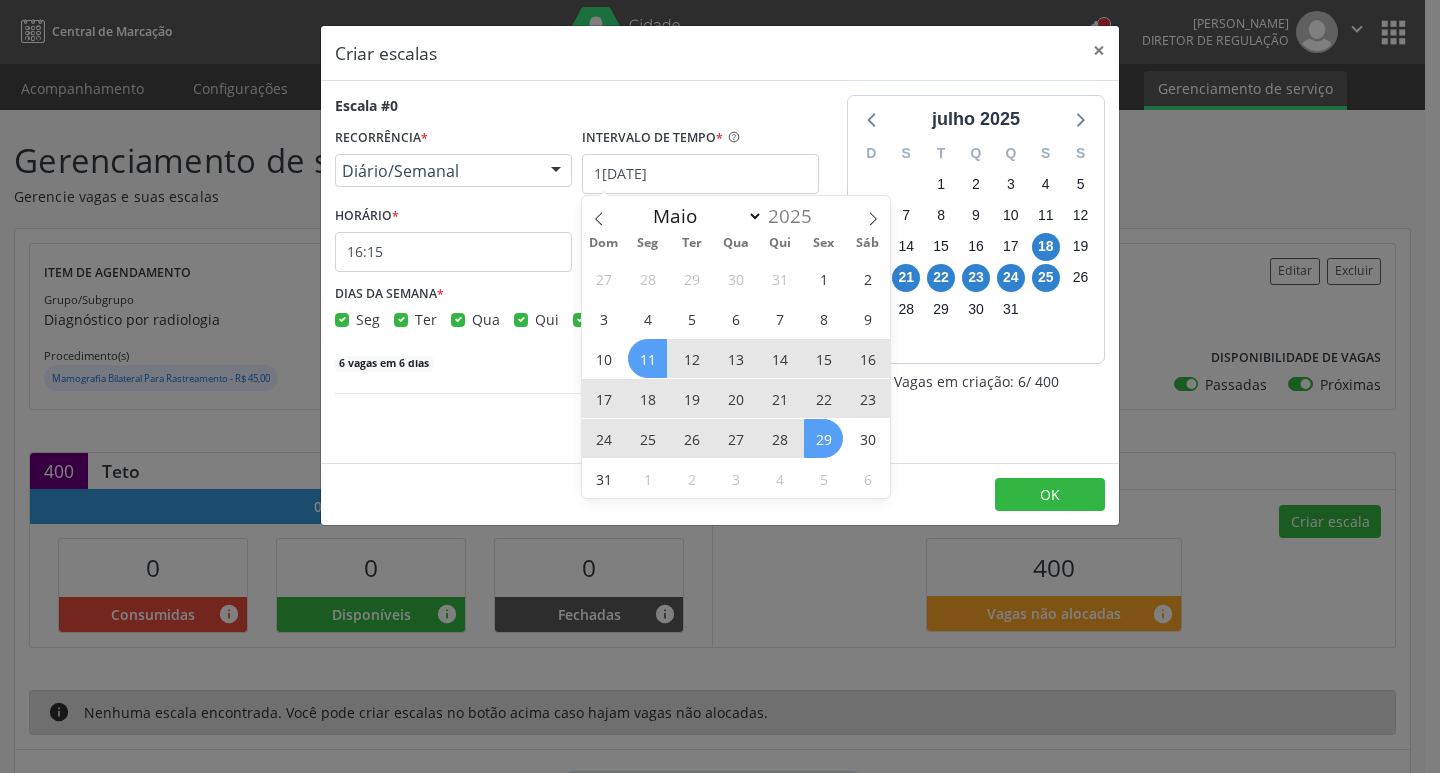 click on "29" at bounding box center (823, 438) 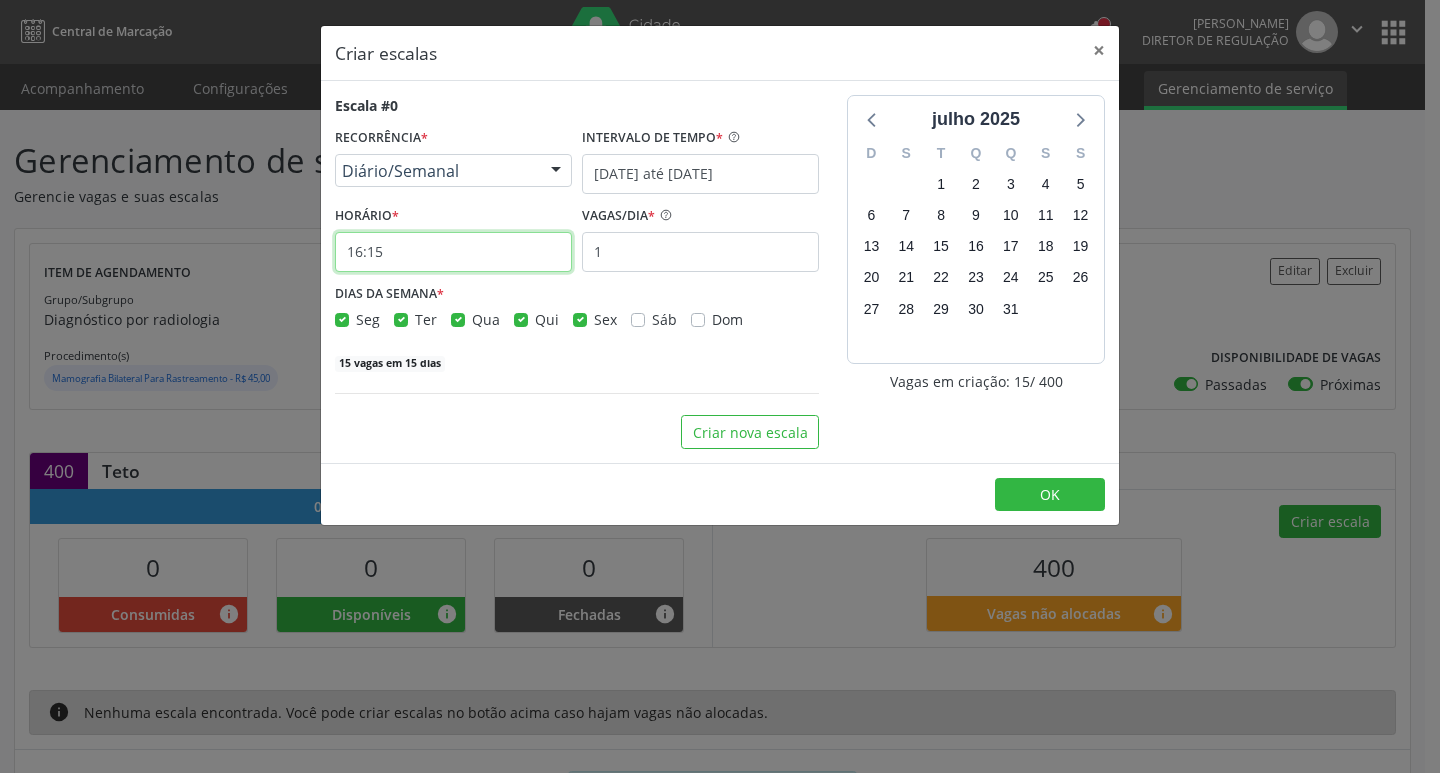 click on "16:15" at bounding box center [453, 252] 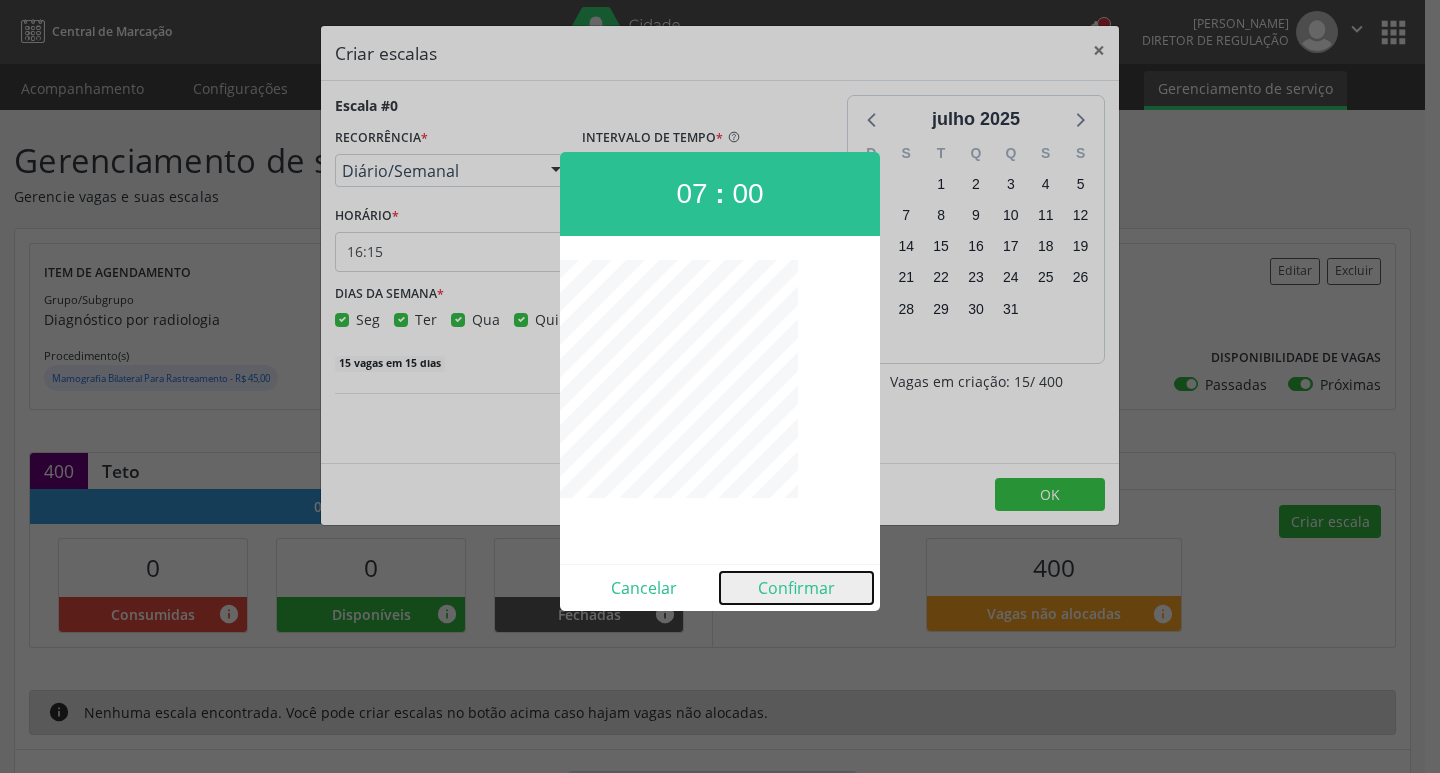 click on "Confirmar" at bounding box center [796, 588] 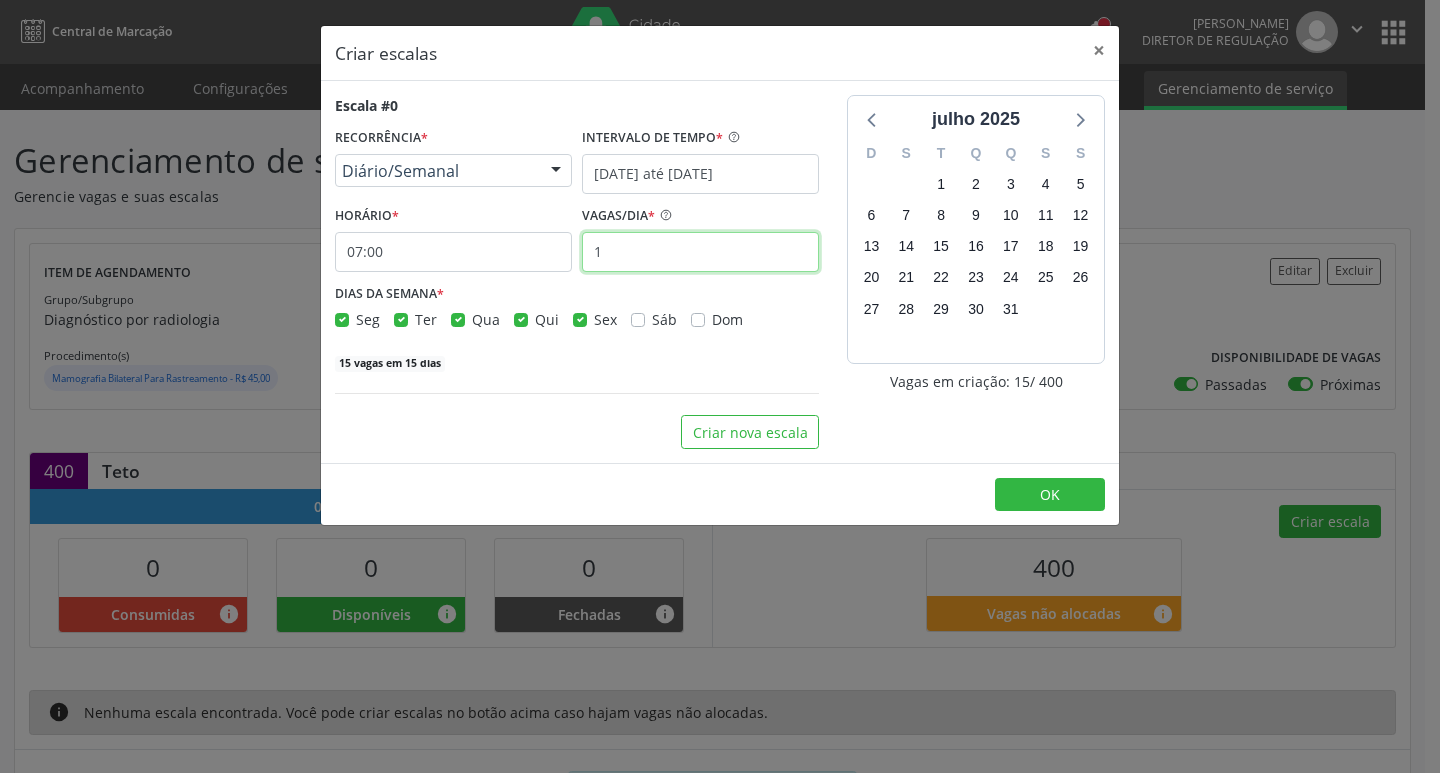 click on "1" at bounding box center [700, 252] 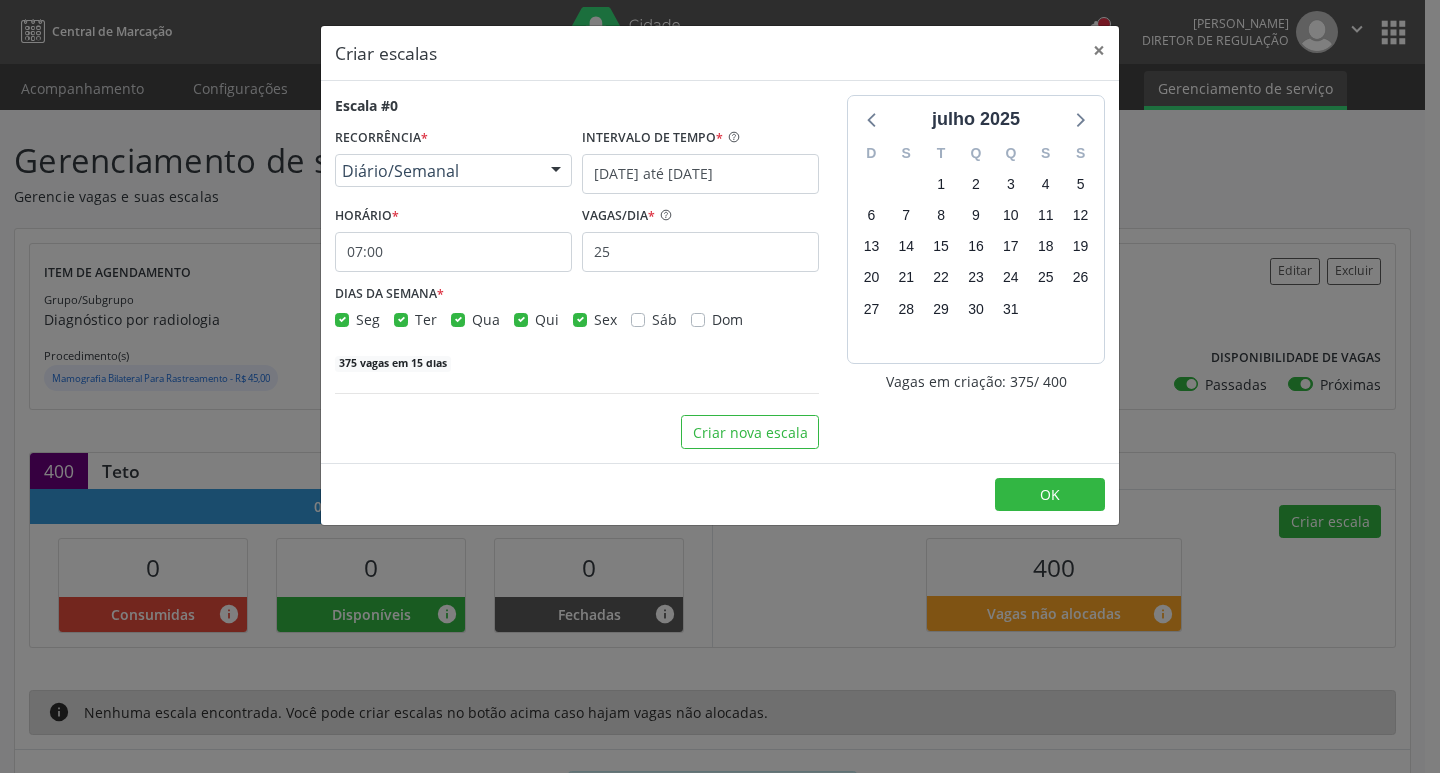 click on "j[DATE] D S T Q Q S S 29 30 1 2 3 4 5 6 7 8 9 10 11 12 13 14 15 16 17 18 19 20 21 22 23 24 25 26 27 28 29 30 31 1 2 3 4 5 6 7 8 9
Vagas em criação: 375
/ 400" at bounding box center [976, 272] 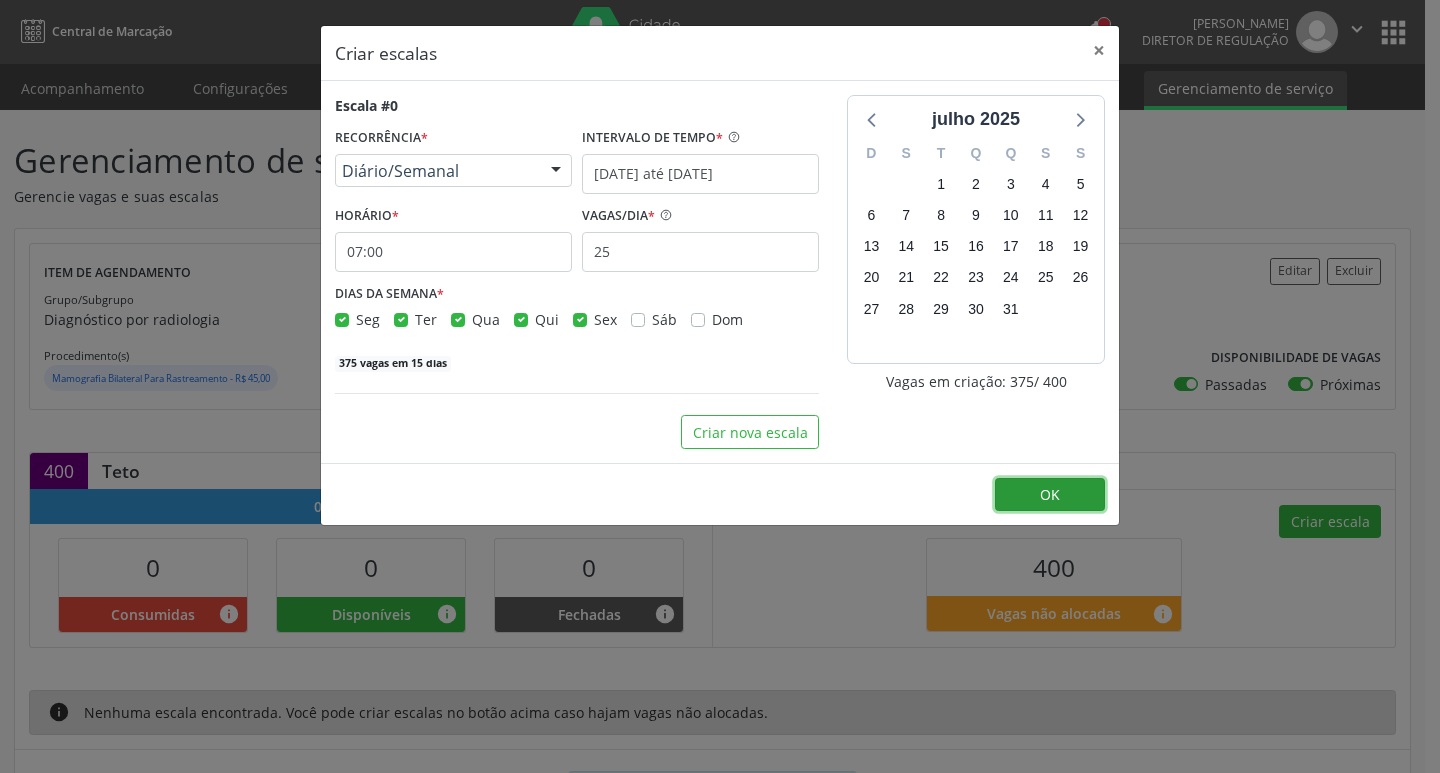 click on "OK" at bounding box center (1050, 495) 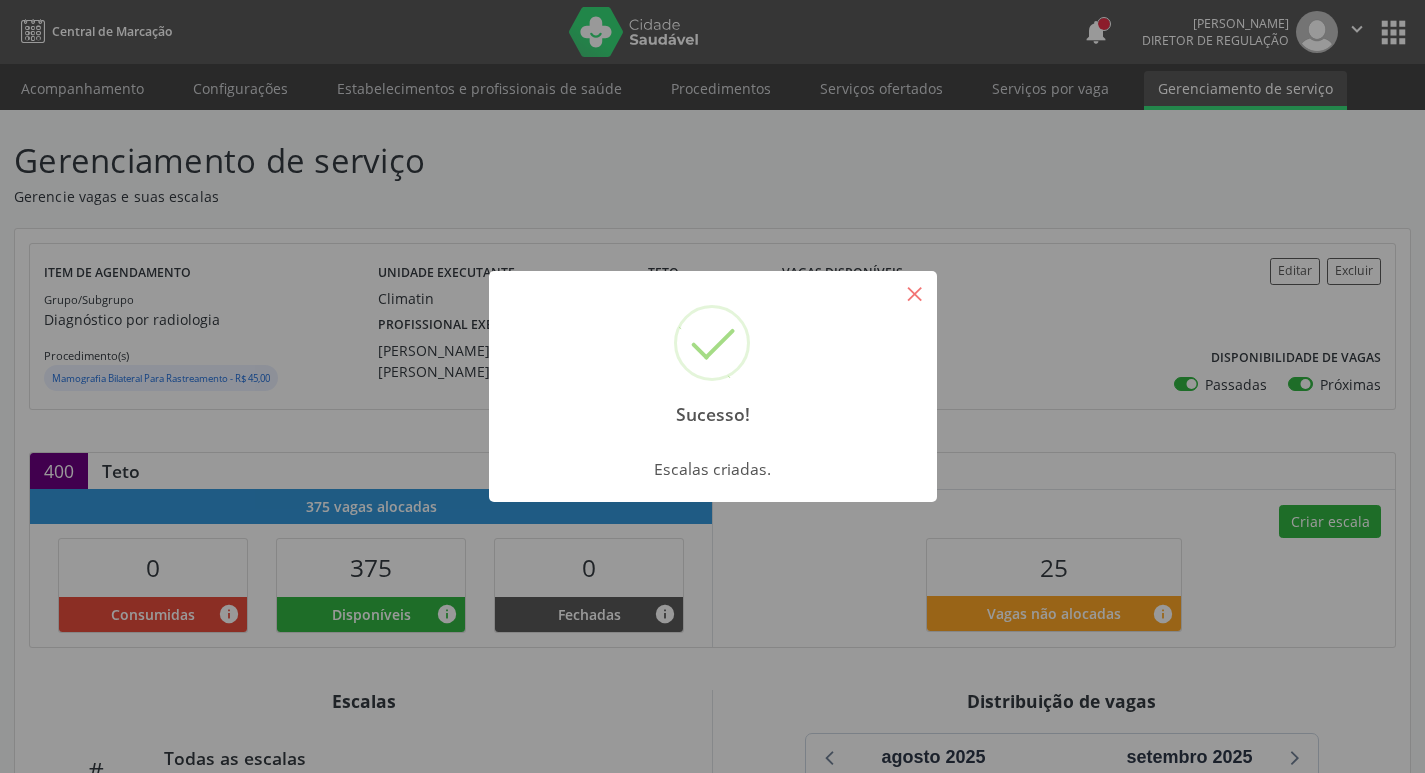 click on "×" at bounding box center (915, 293) 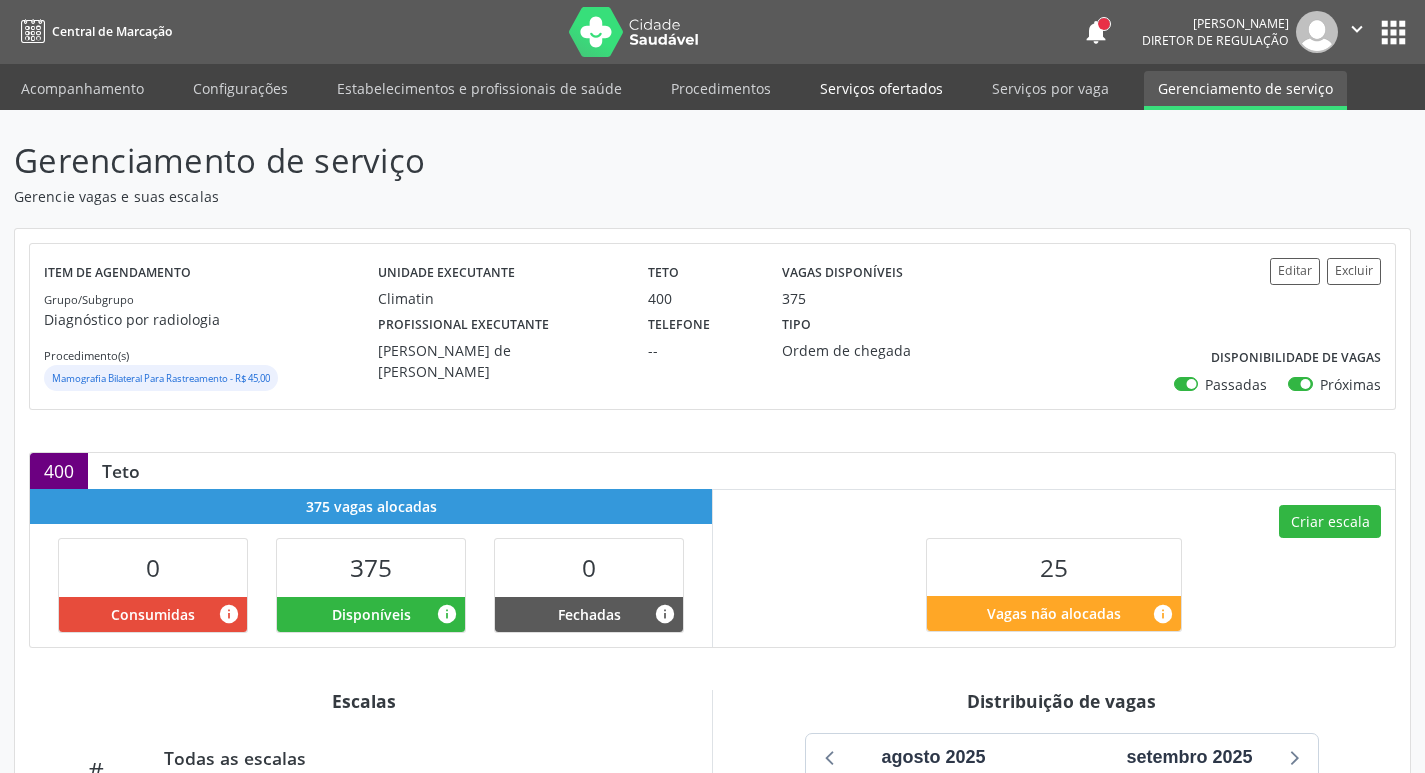 click on "Serviços ofertados" at bounding box center (881, 88) 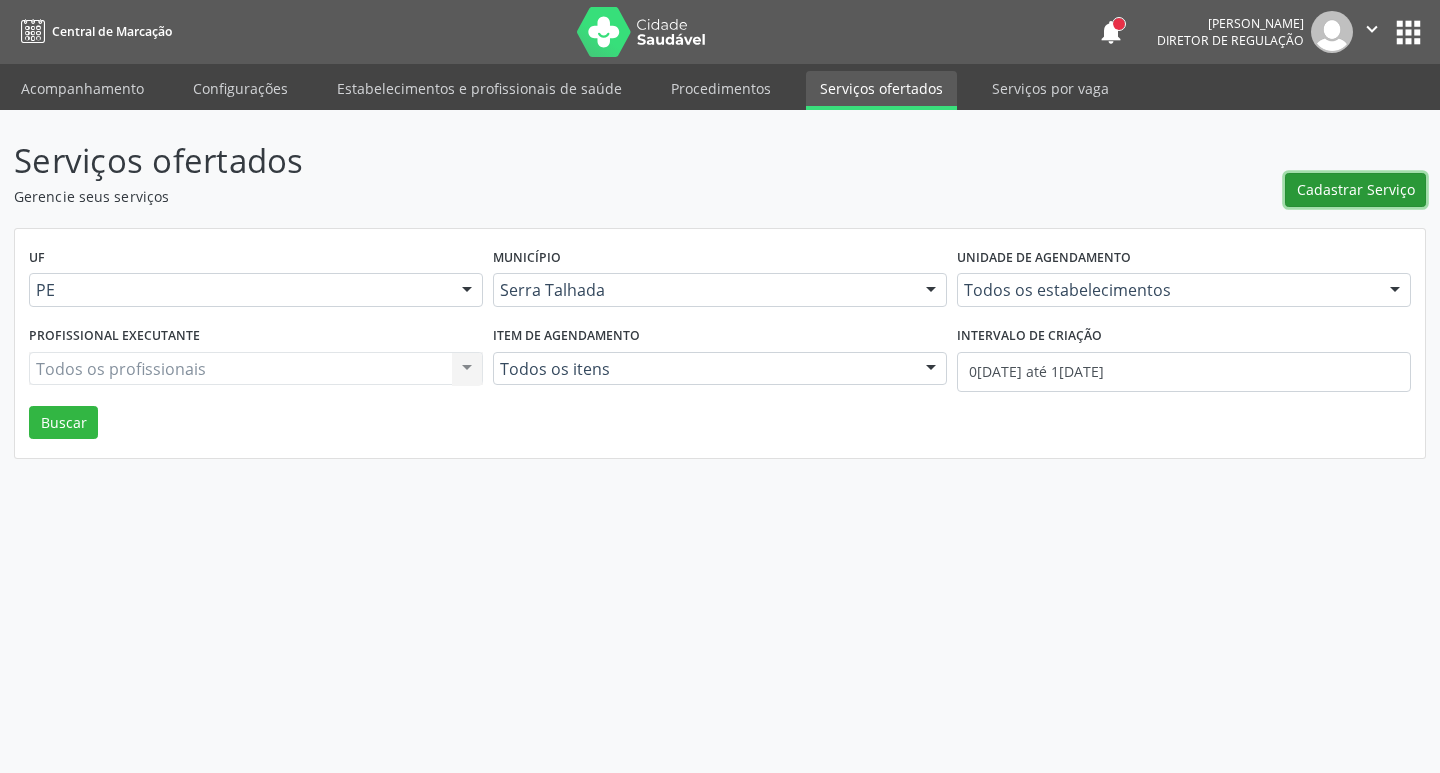 click on "Cadastrar Serviço" at bounding box center (1356, 189) 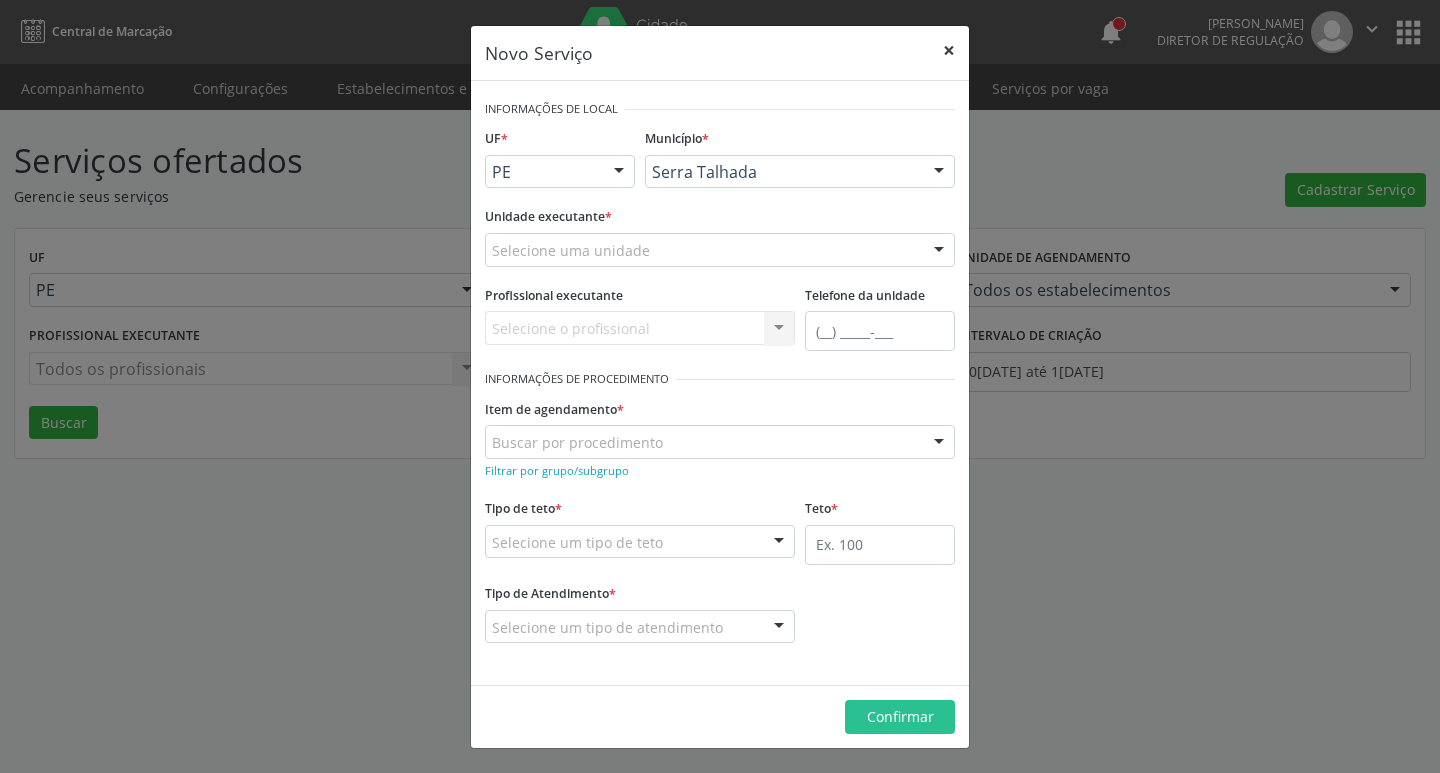 click on "×" at bounding box center (949, 50) 